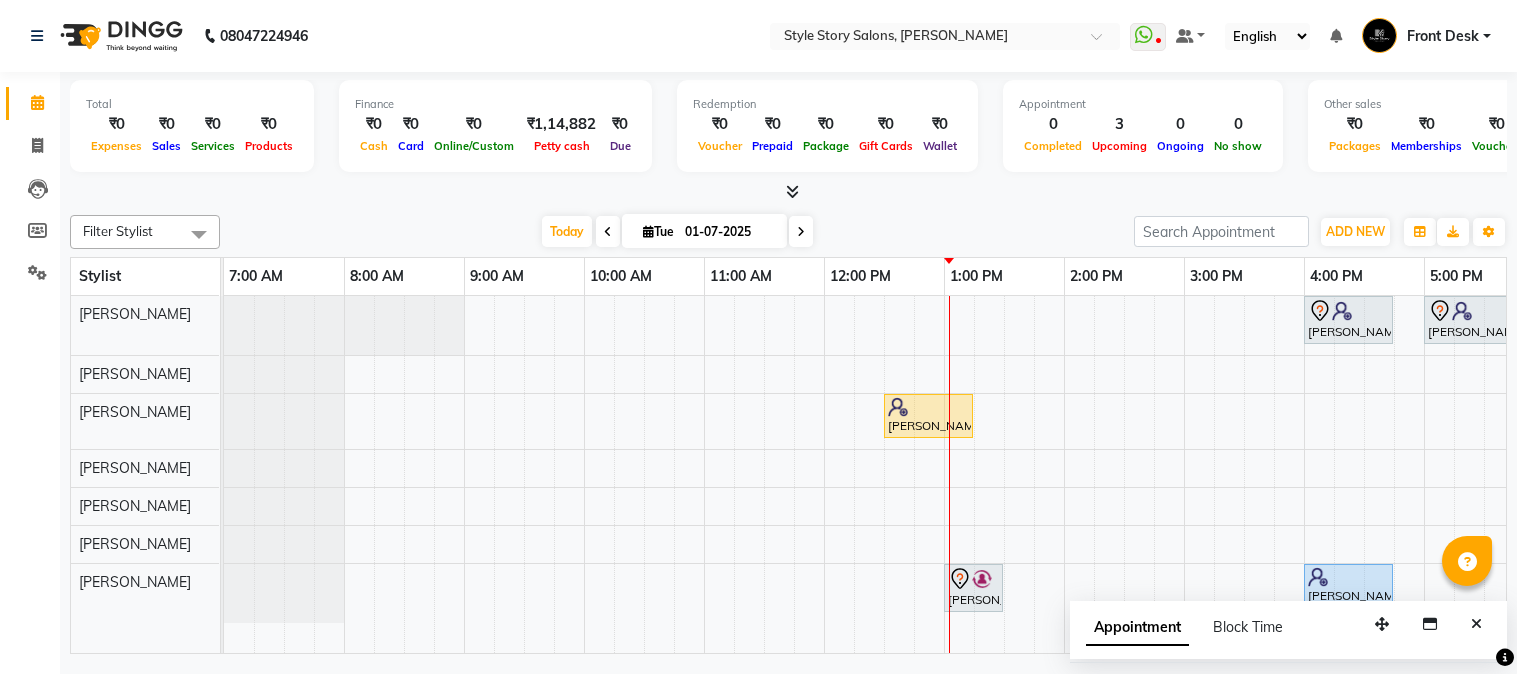 scroll, scrollTop: 0, scrollLeft: 0, axis: both 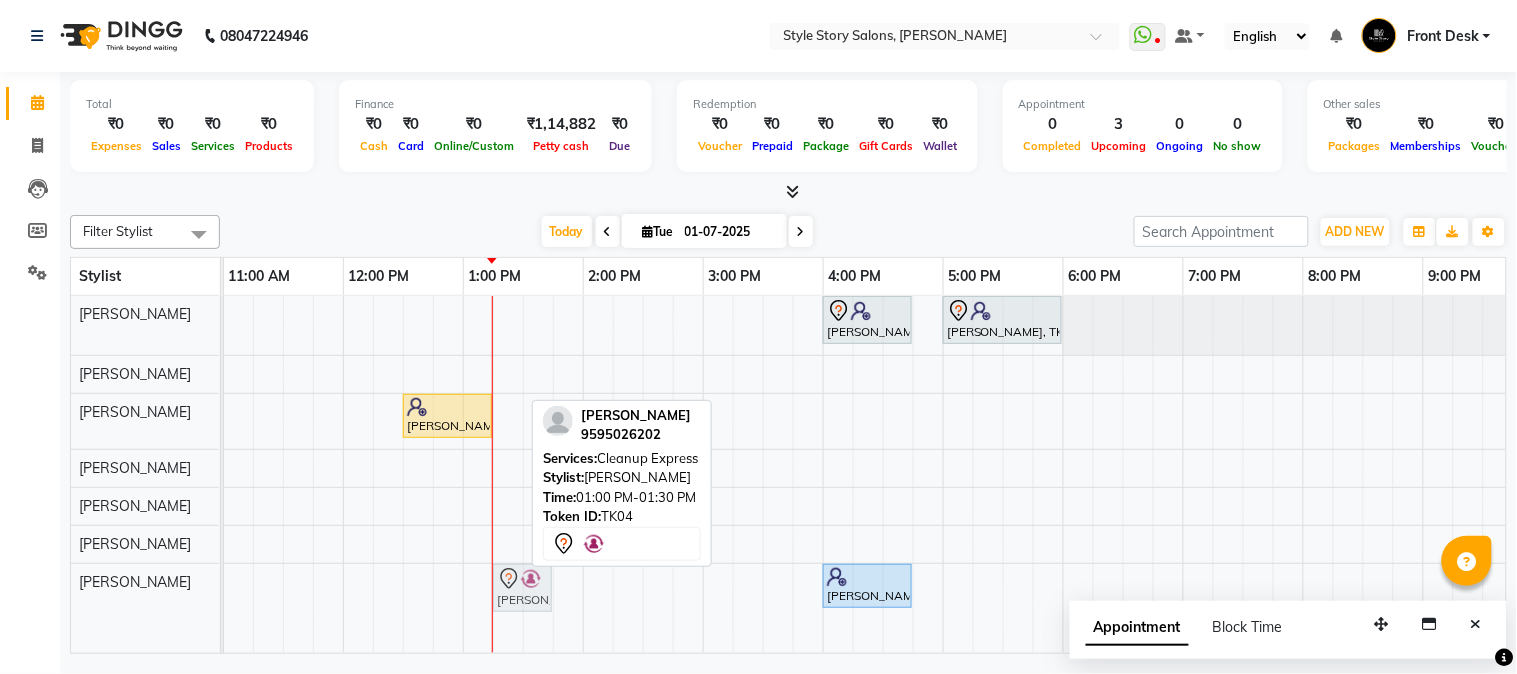drag, startPoint x: 474, startPoint y: 595, endPoint x: 506, endPoint y: 595, distance: 32 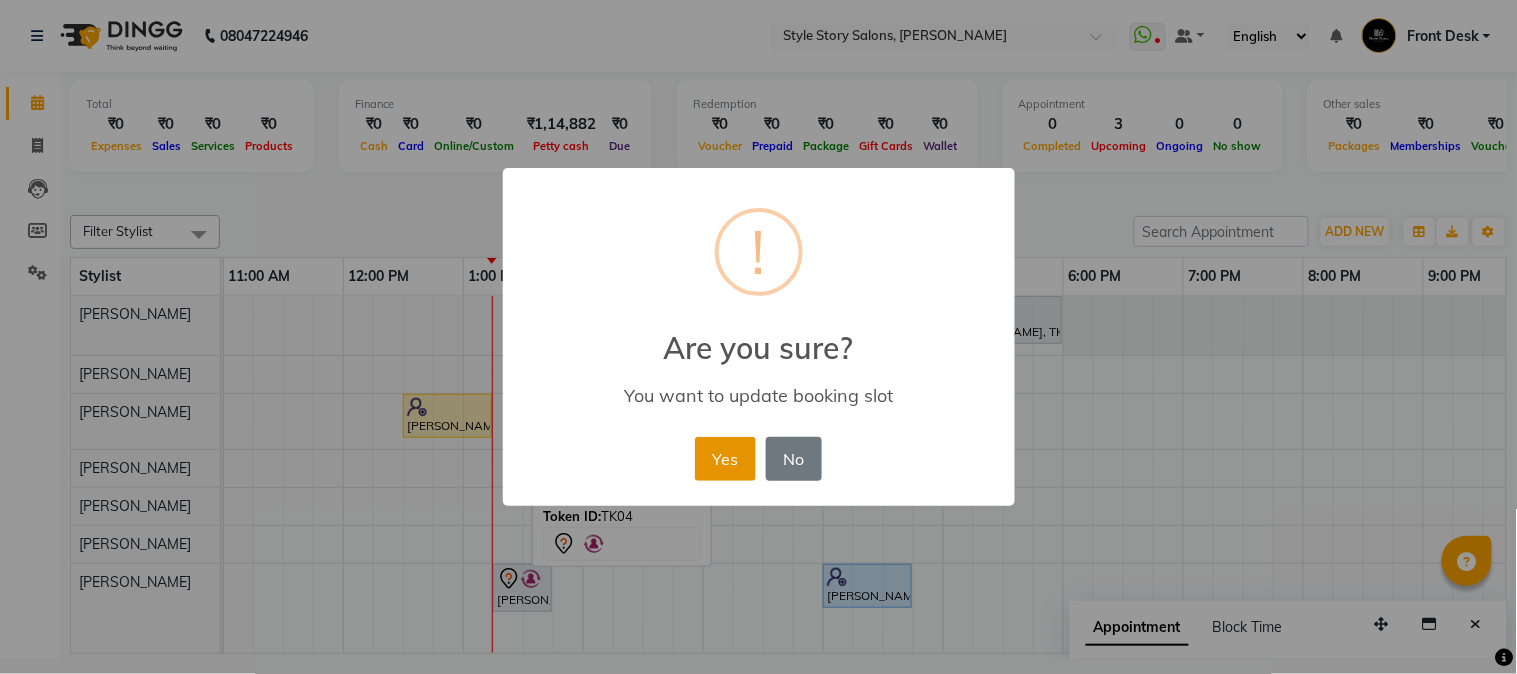 click on "Yes" at bounding box center [725, 459] 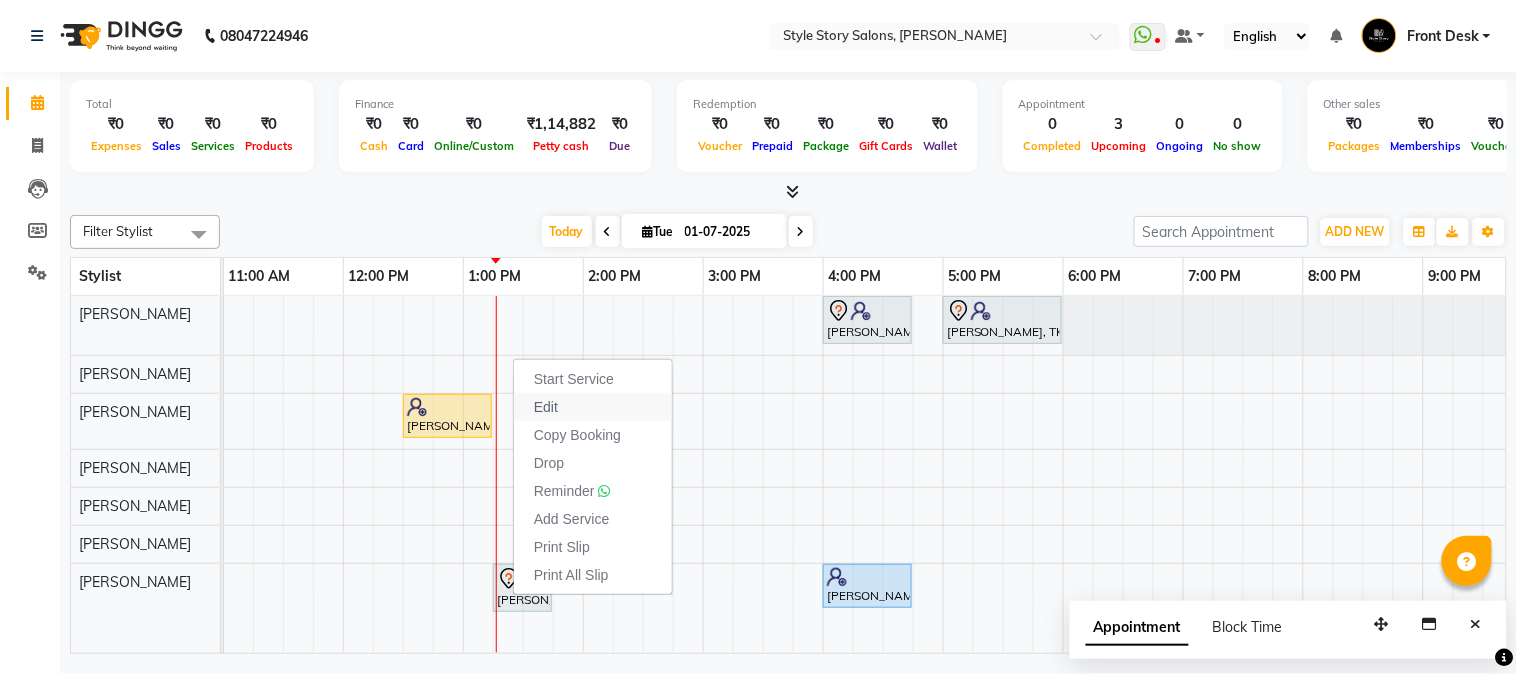 click on "Edit" at bounding box center [593, 407] 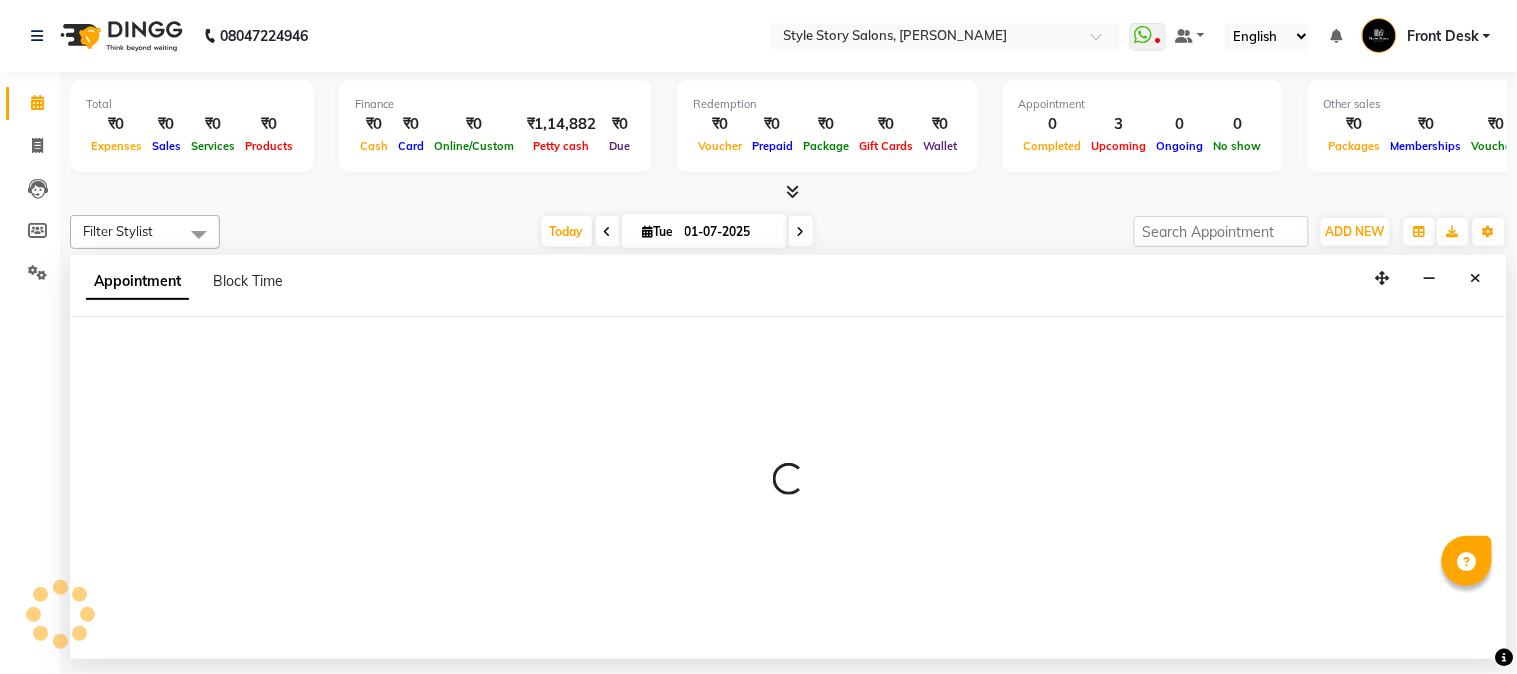 select on "tentative" 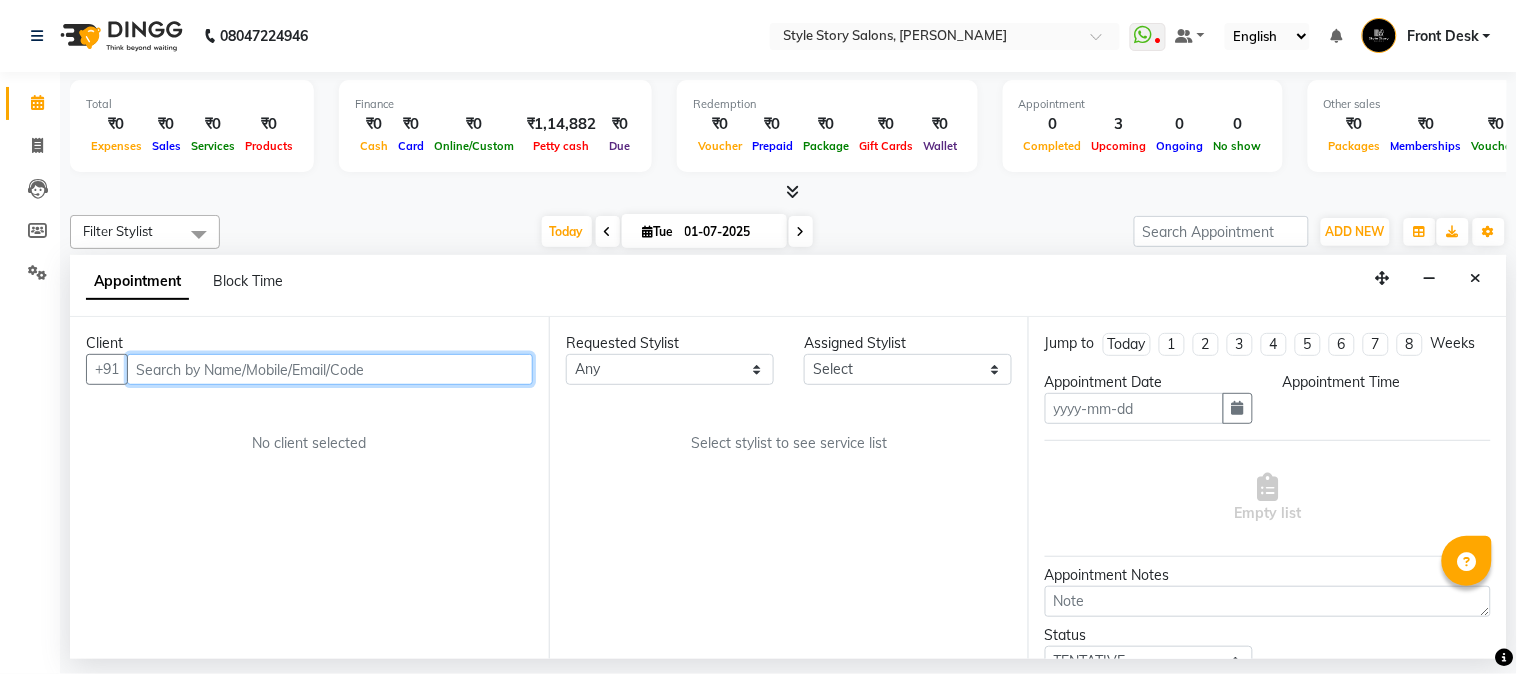 type on "01-07-2025" 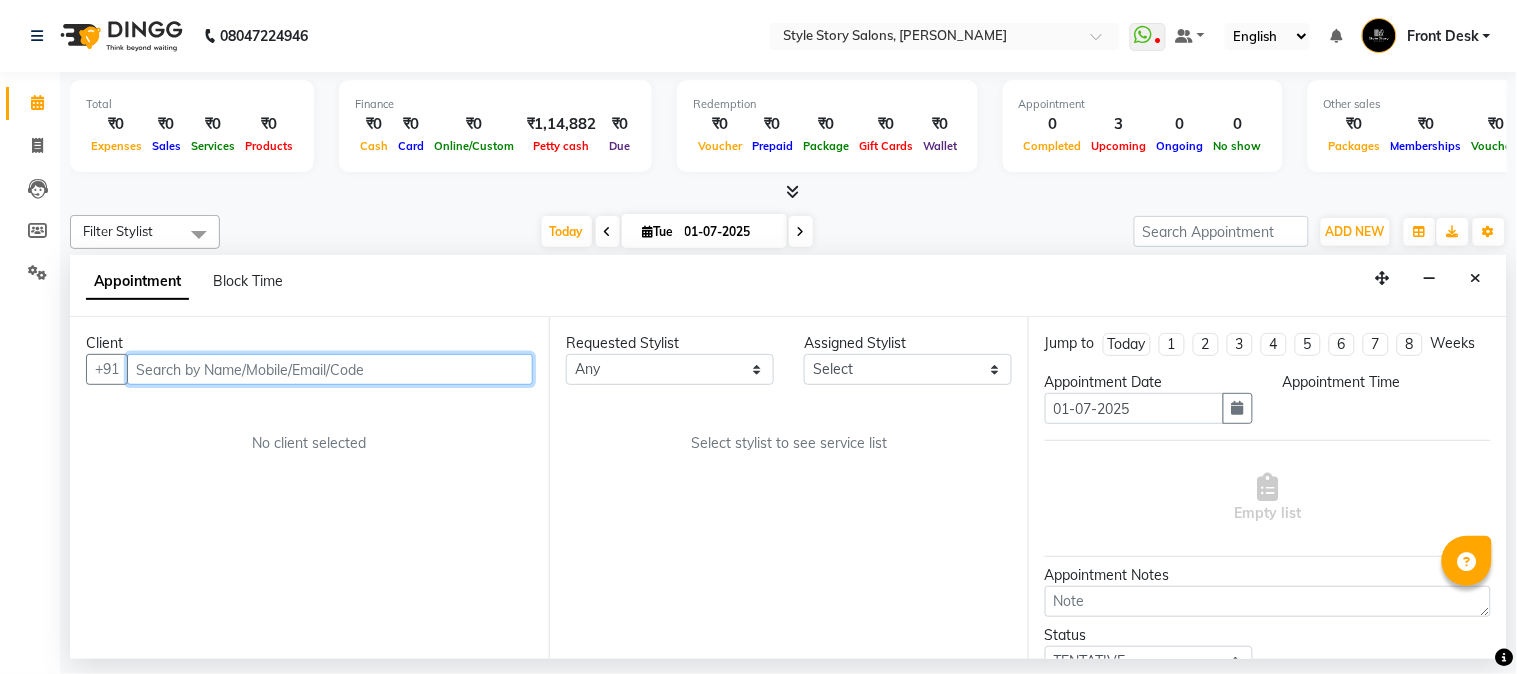 select on "795" 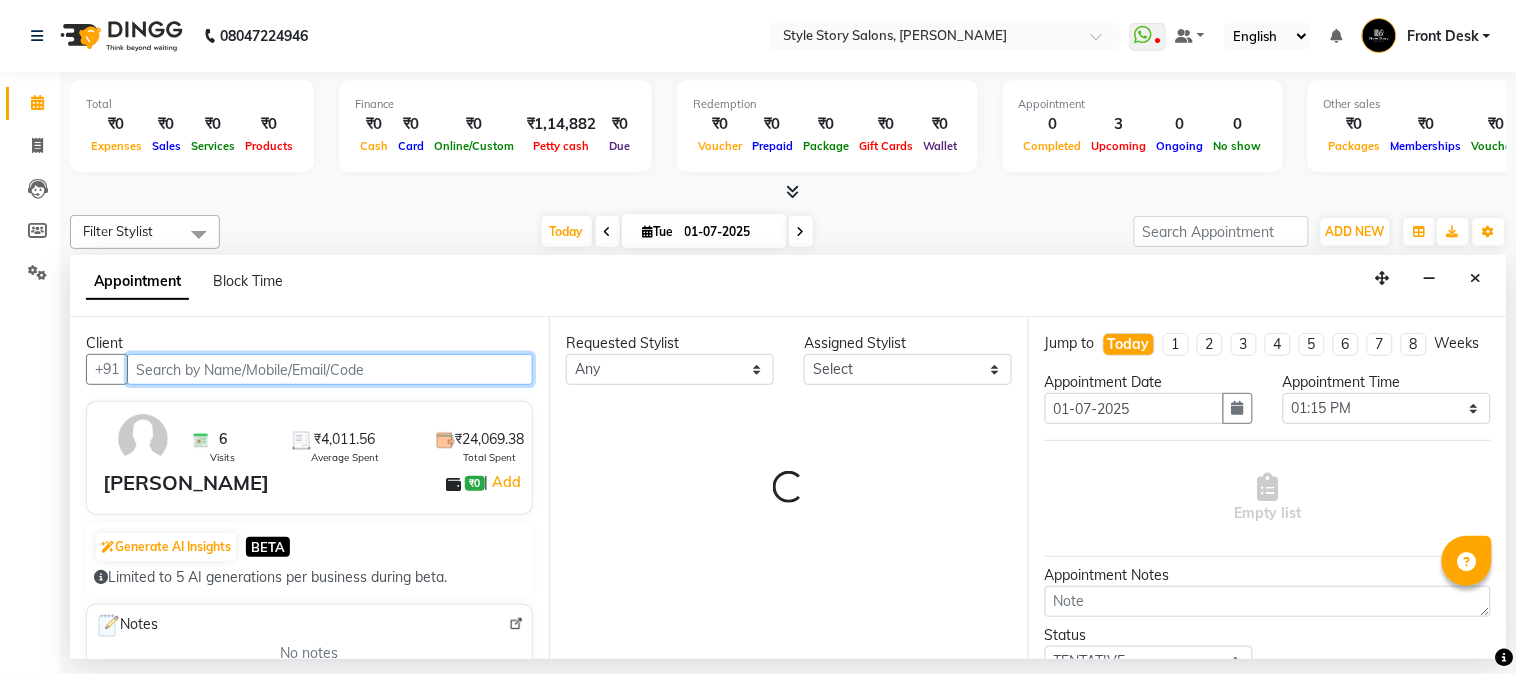 select on "84756" 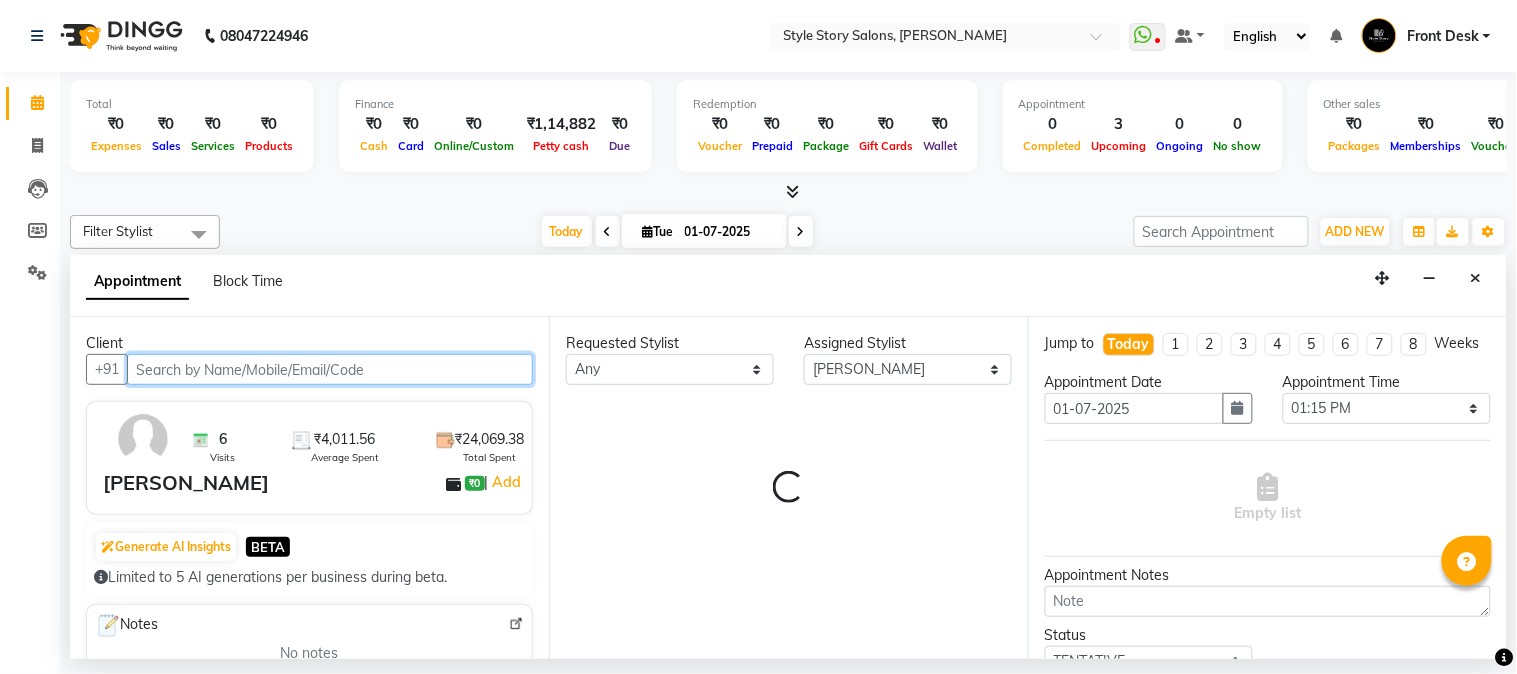 scroll, scrollTop: 0, scrollLeft: 637, axis: horizontal 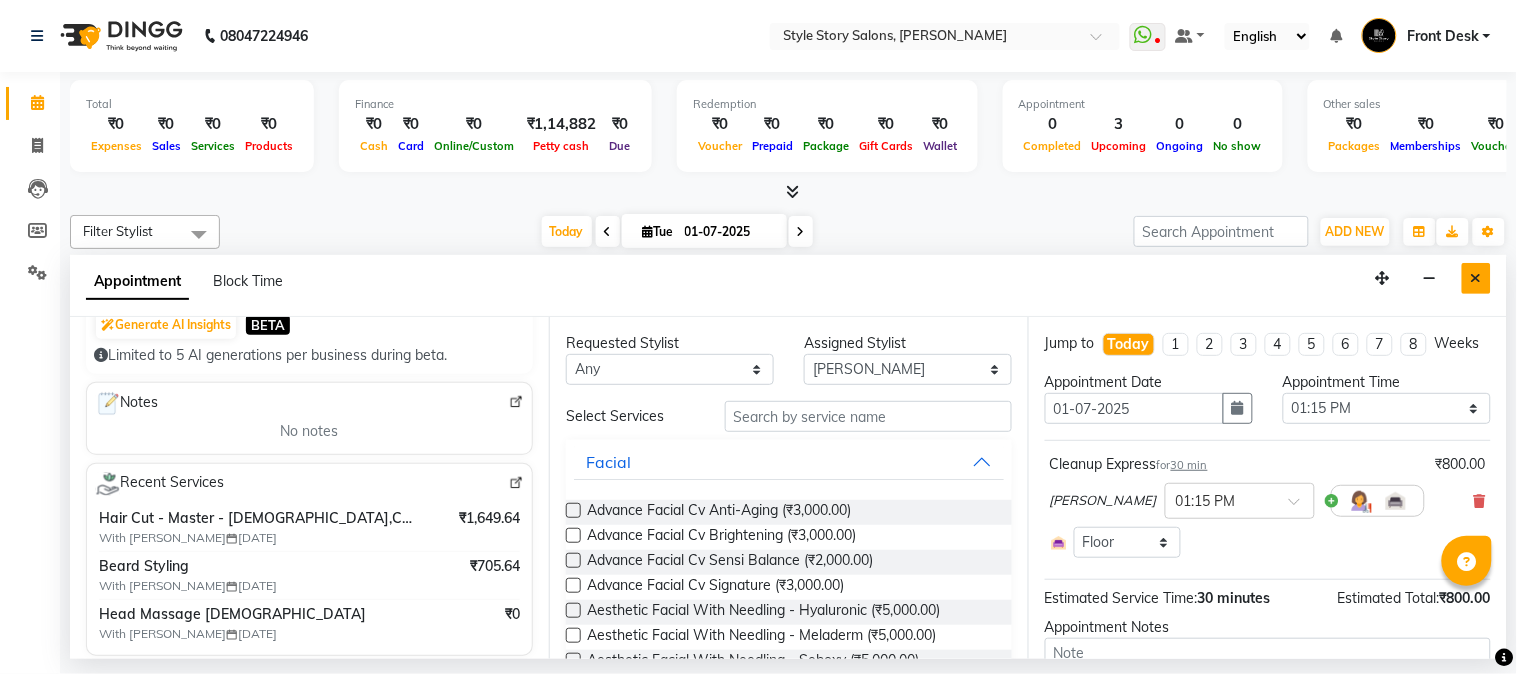 click at bounding box center (1476, 278) 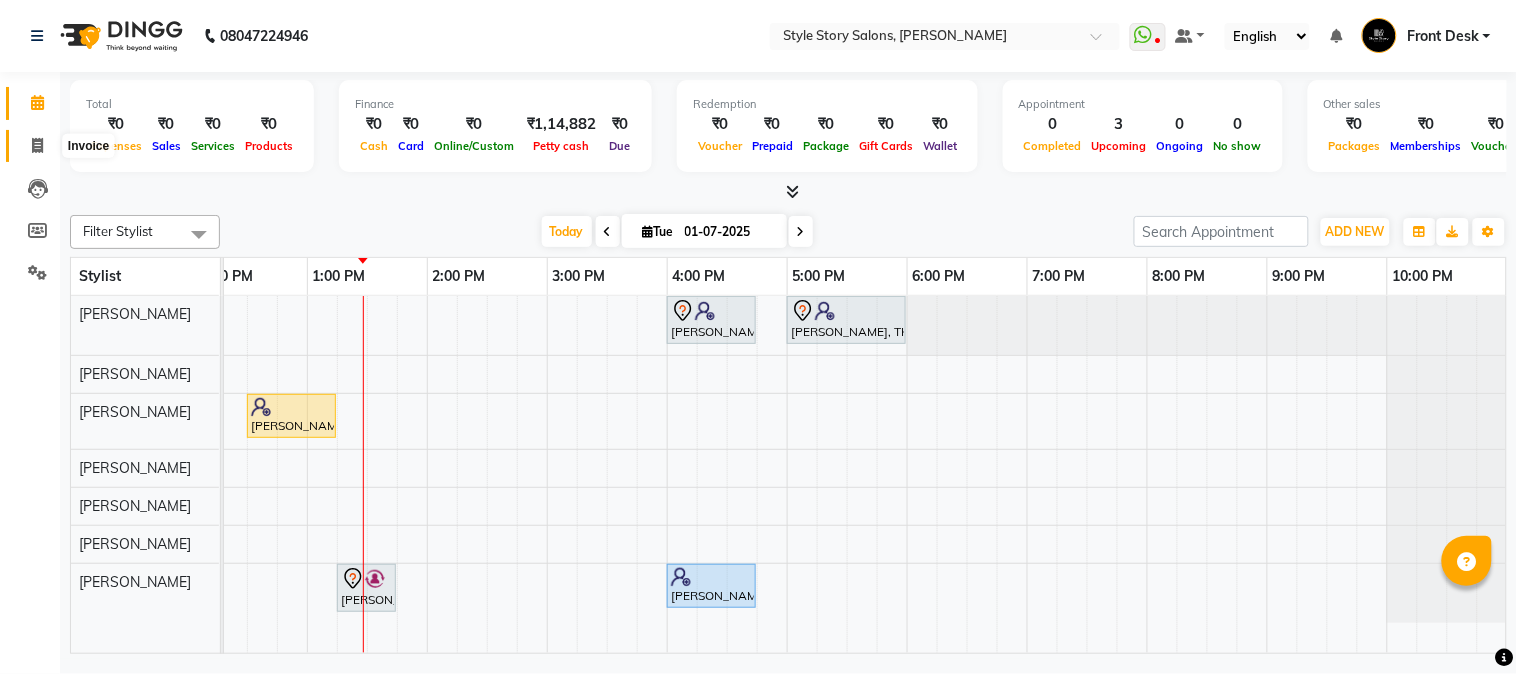 click 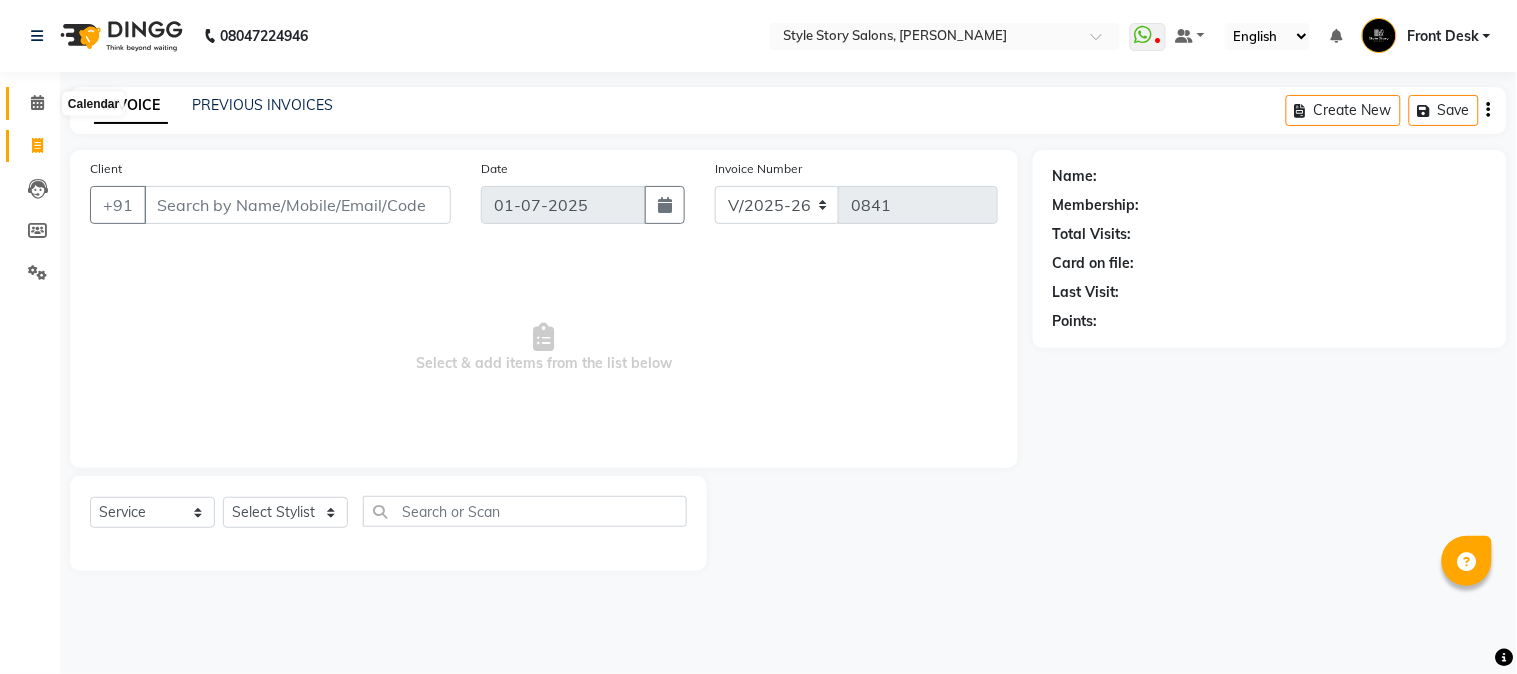 click 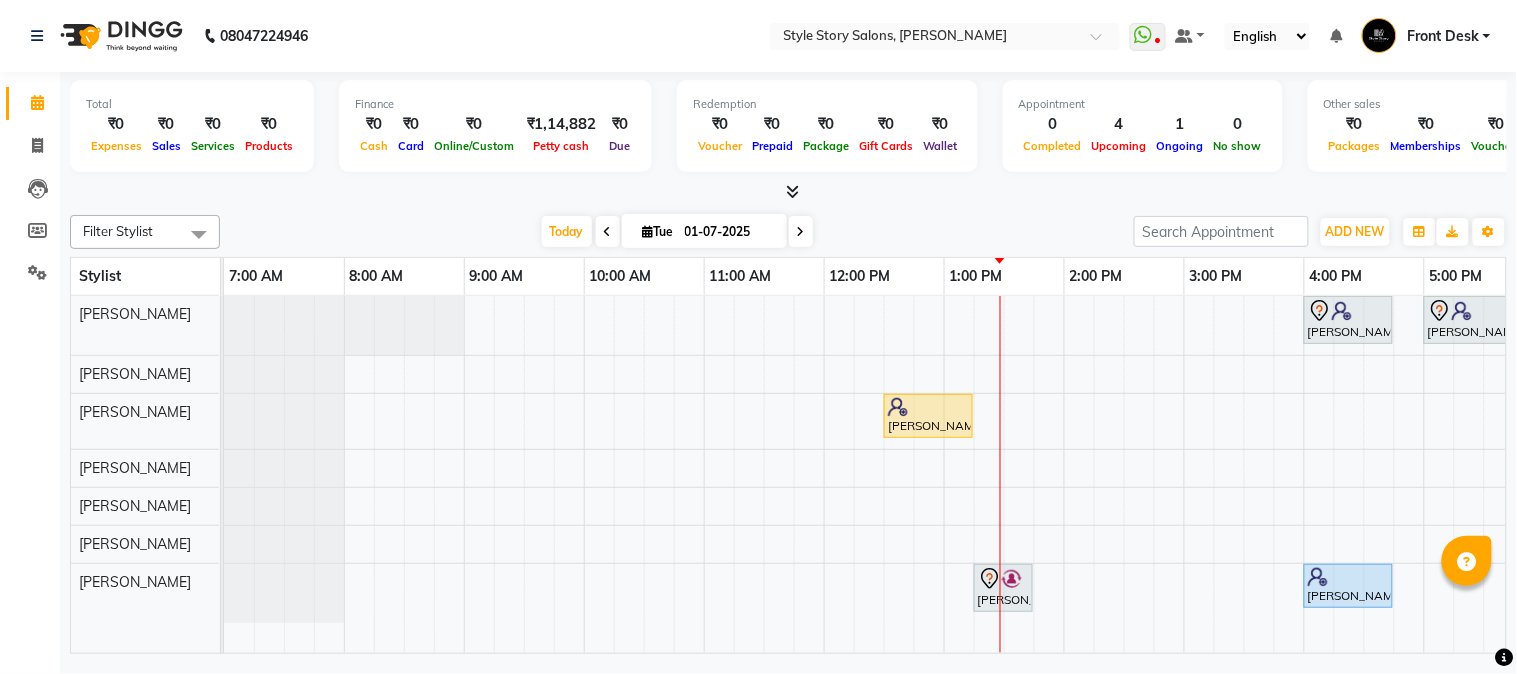 click on "Shrishti Gupta, TK02, 04:00 PM-04:45 PM, Classic Pedicure             Khushi Surana, TK01, 05:00 PM-06:00 PM, Nail Art Simple With Gel Polish     Nishant Dhone, TK03, 12:30 PM-01:15 PM, Hair Cut - Master - Female             Pratik Hiranwar, TK04, 01:15 PM-01:45 PM, Cleanup Express     Shrishti Gupta, TK02, 04:00 PM-04:45 PM, Classic Pedicure" at bounding box center [1184, 475] 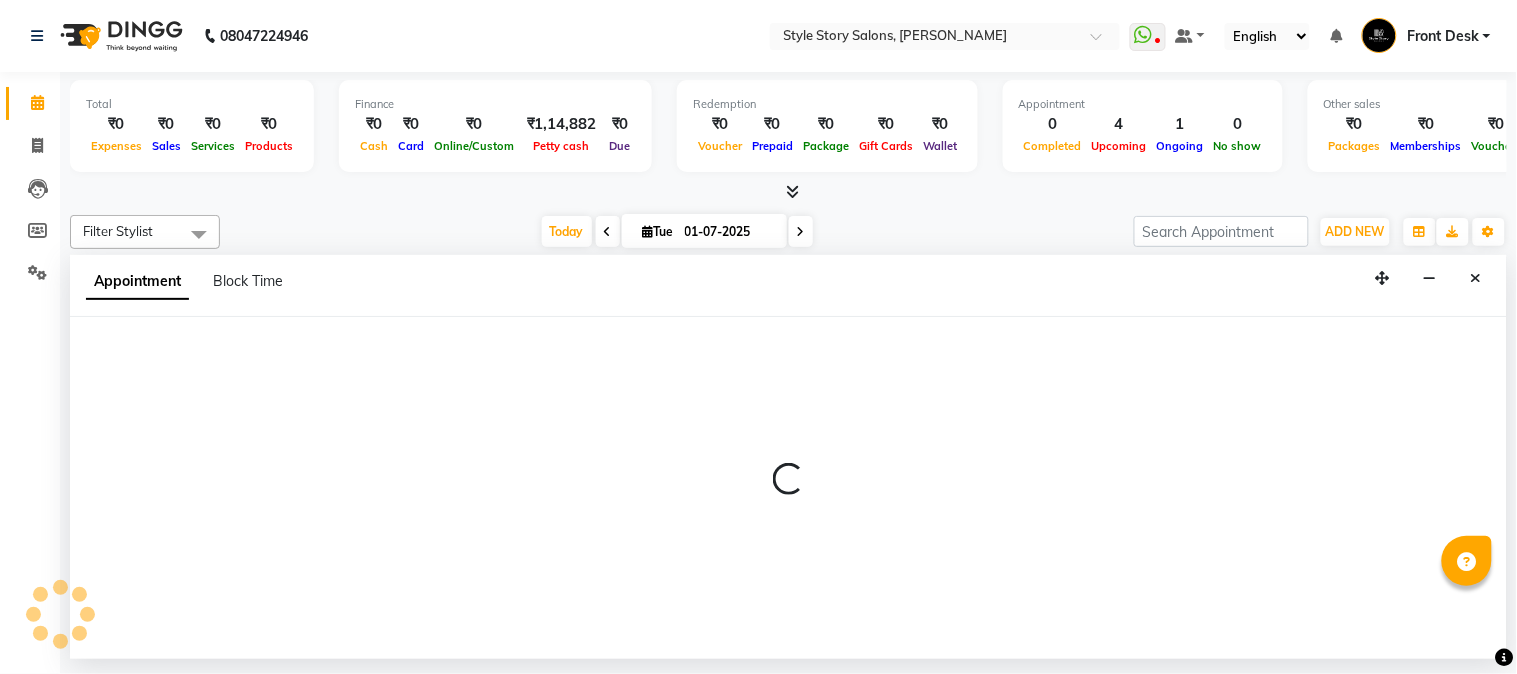 select on "61197" 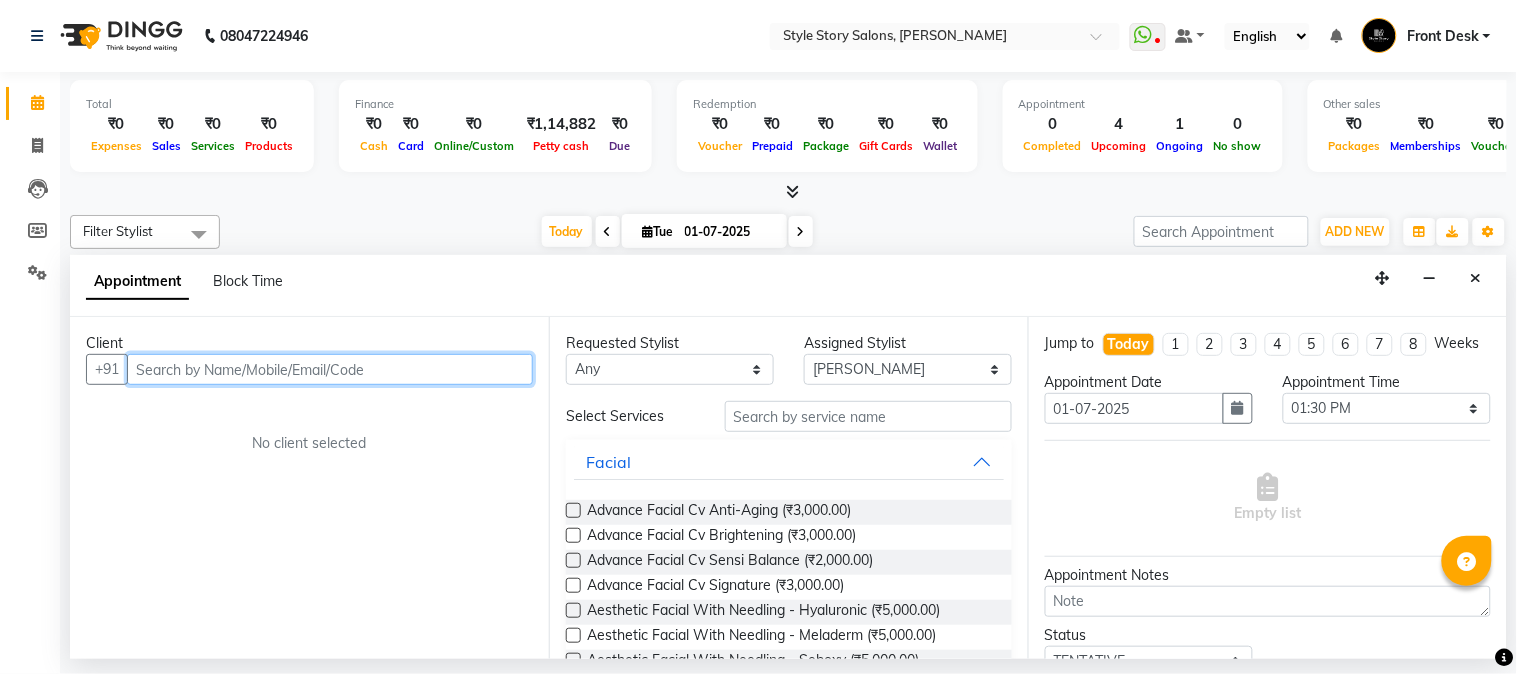 click at bounding box center (330, 369) 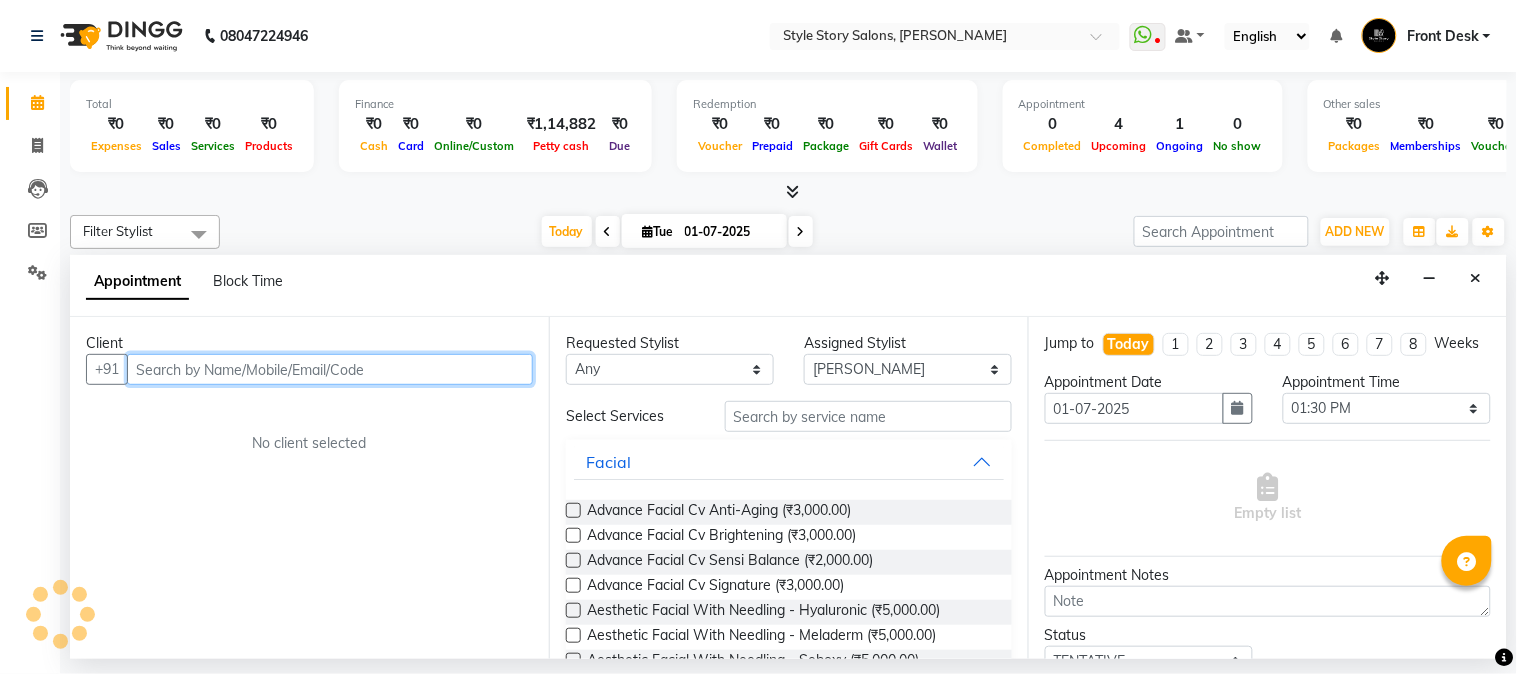 type on "r" 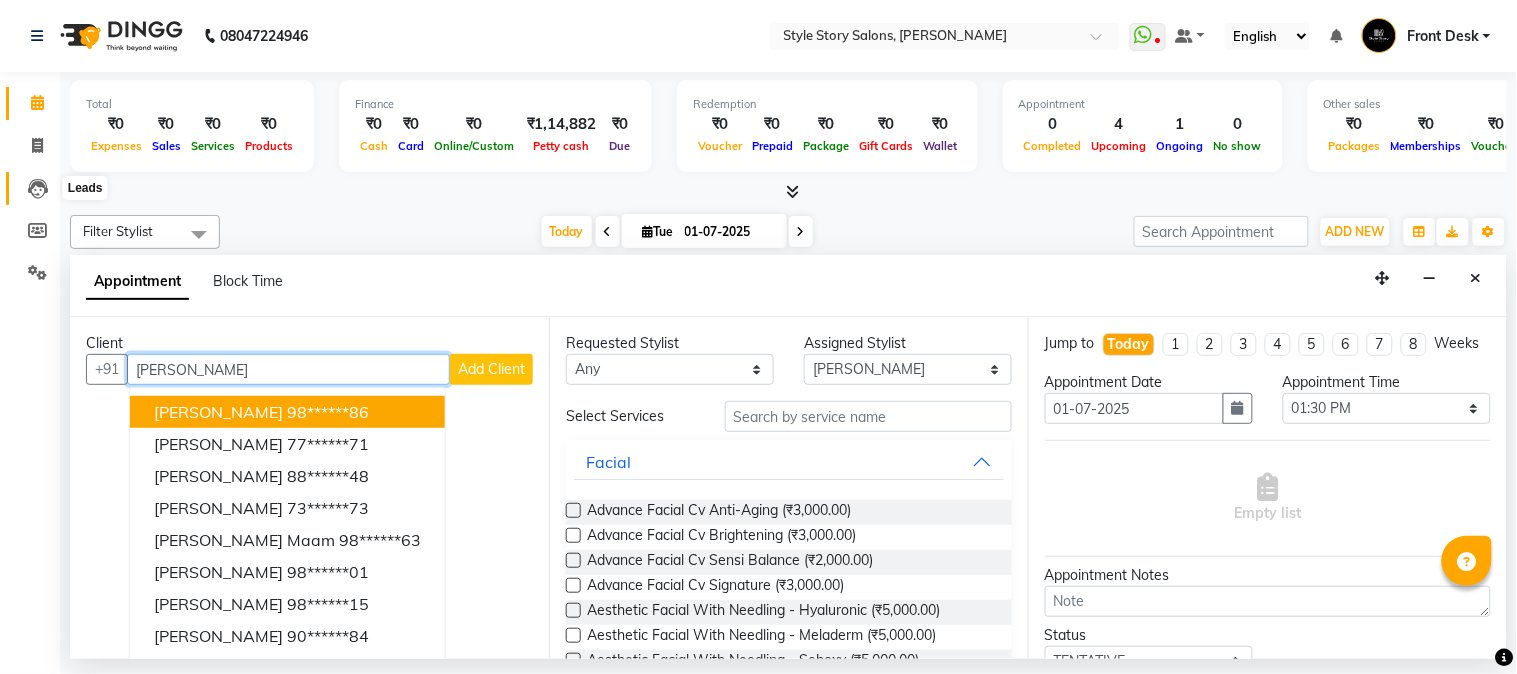 type on "sonal" 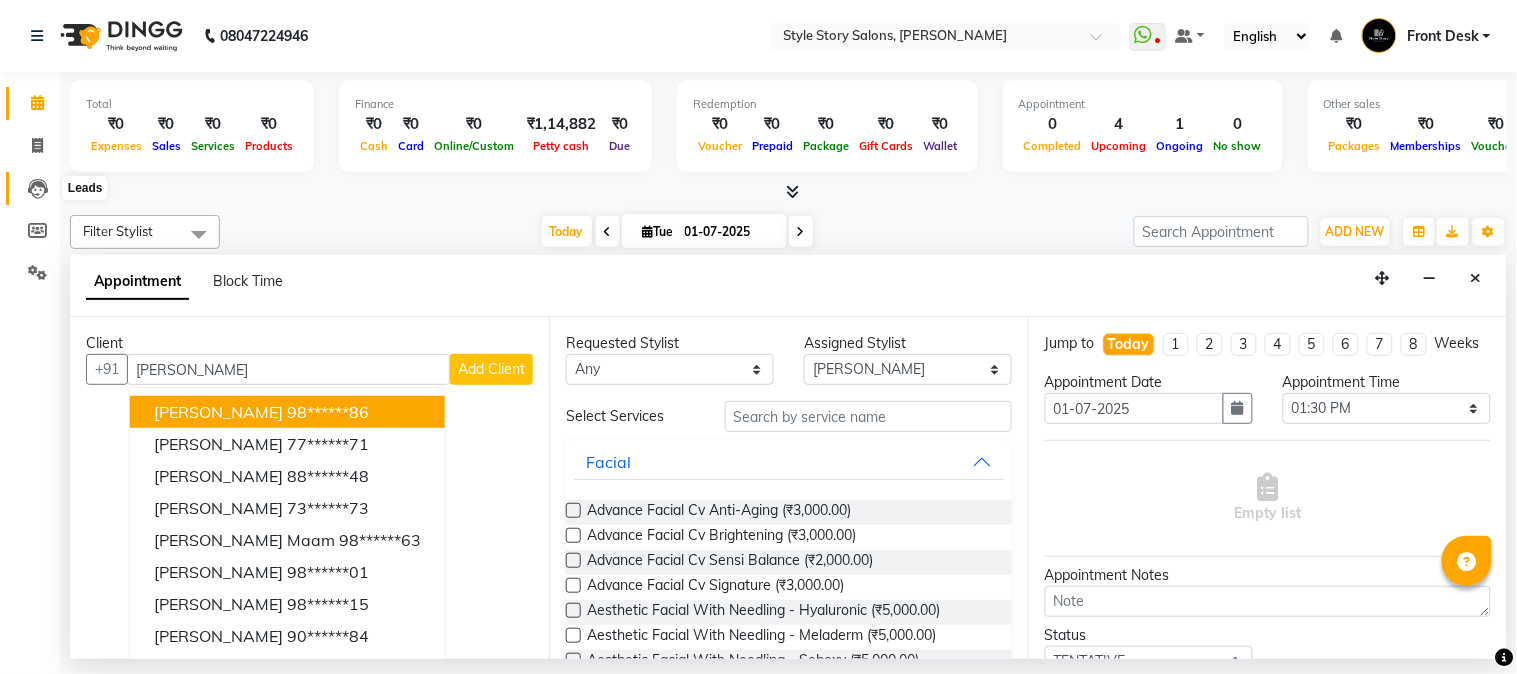 click 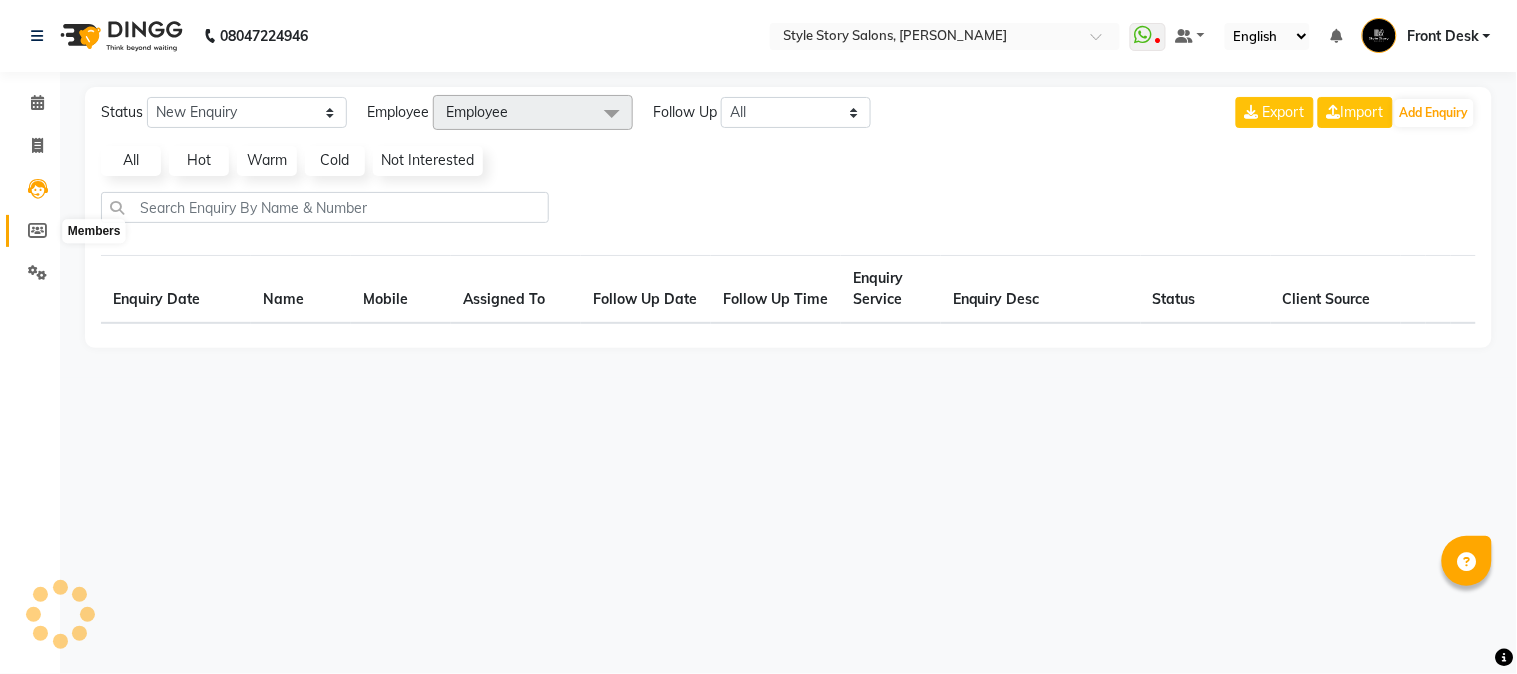 click 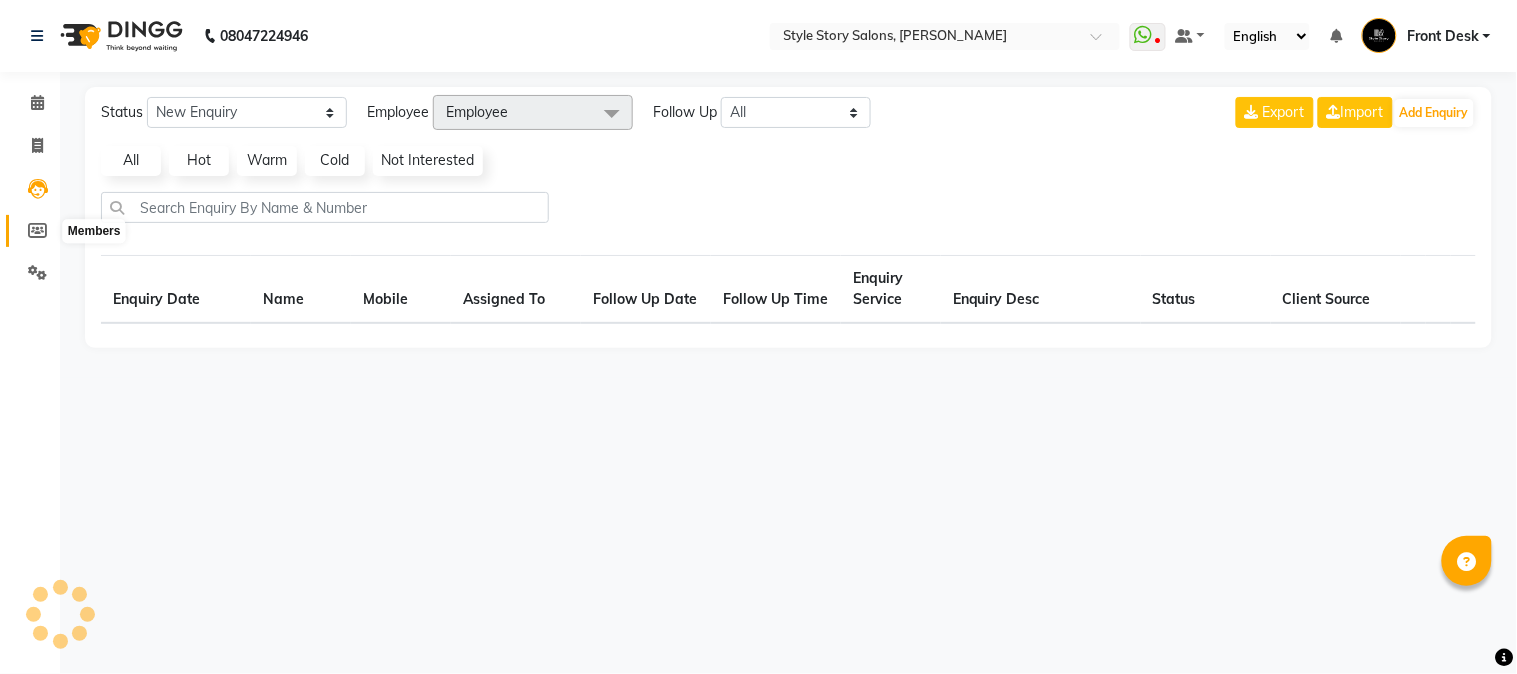 select 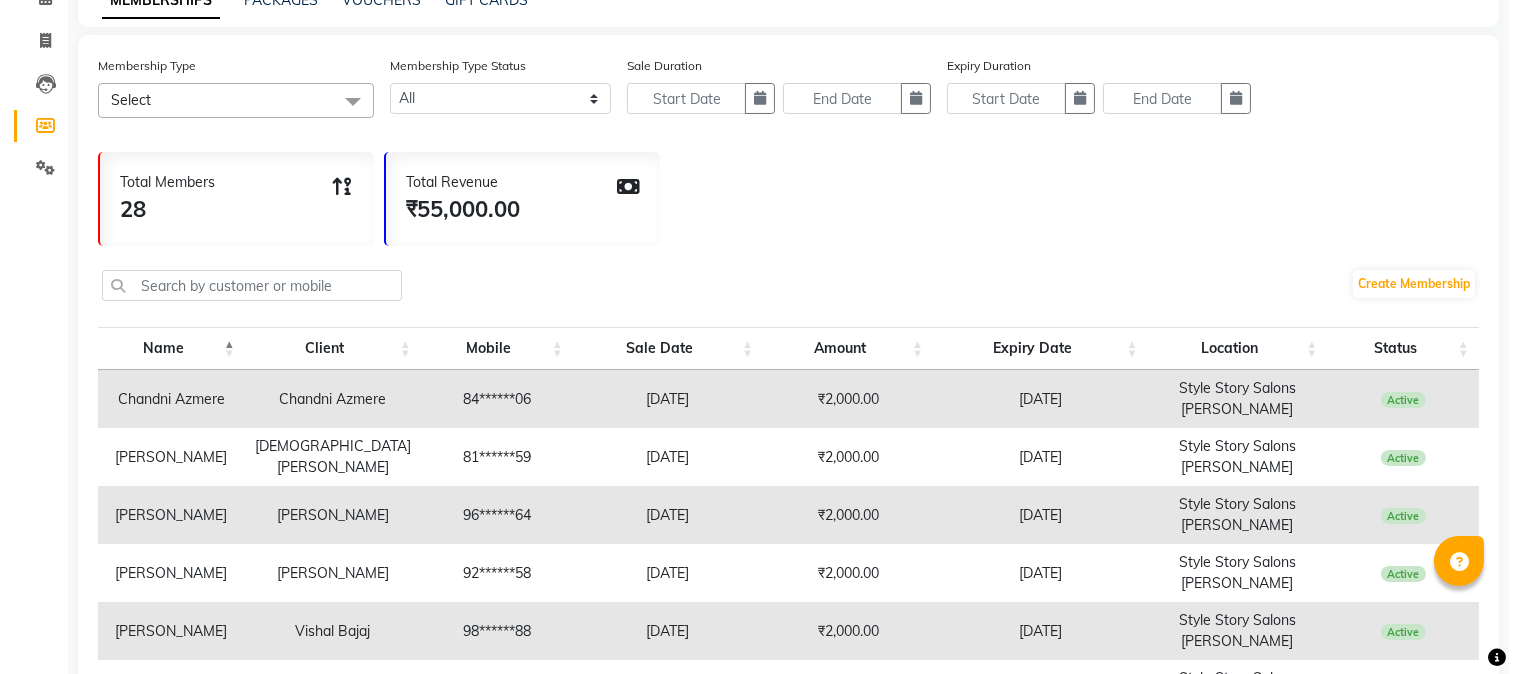 scroll, scrollTop: 0, scrollLeft: 0, axis: both 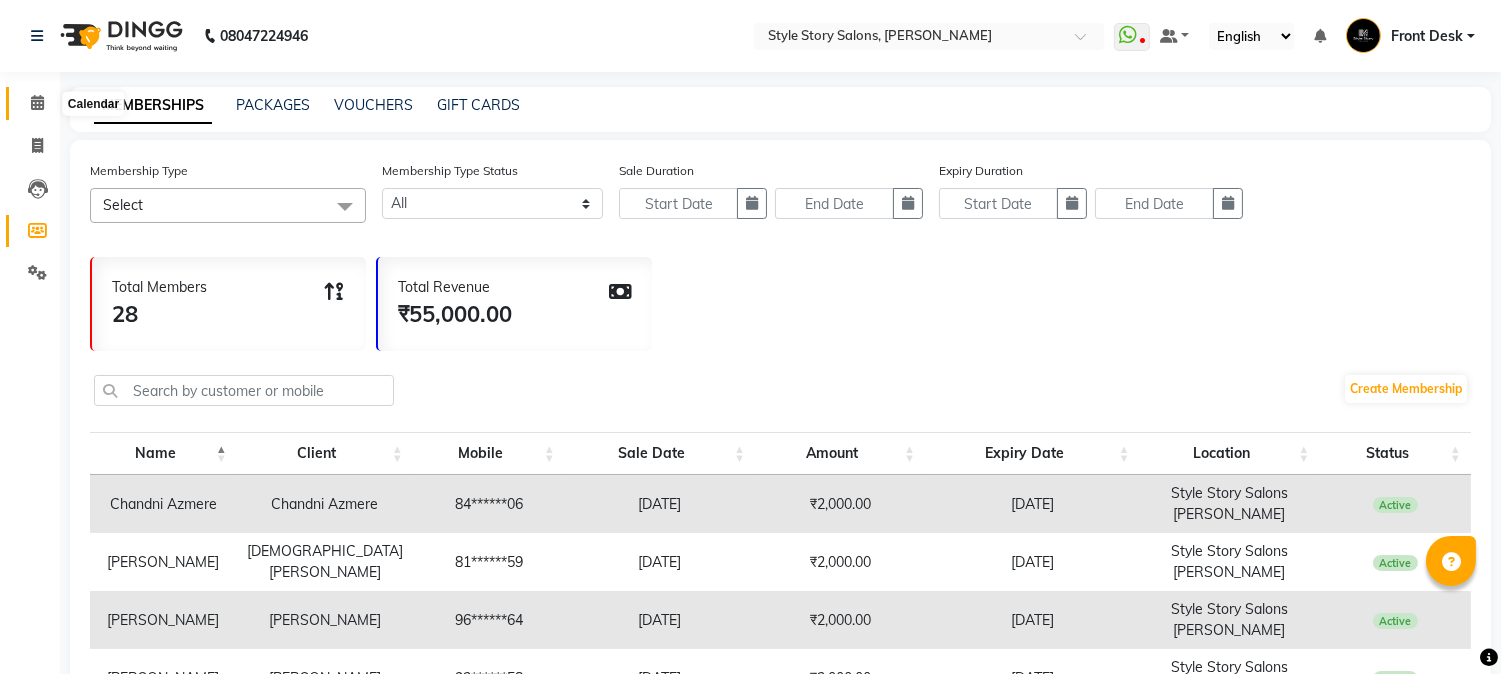 click 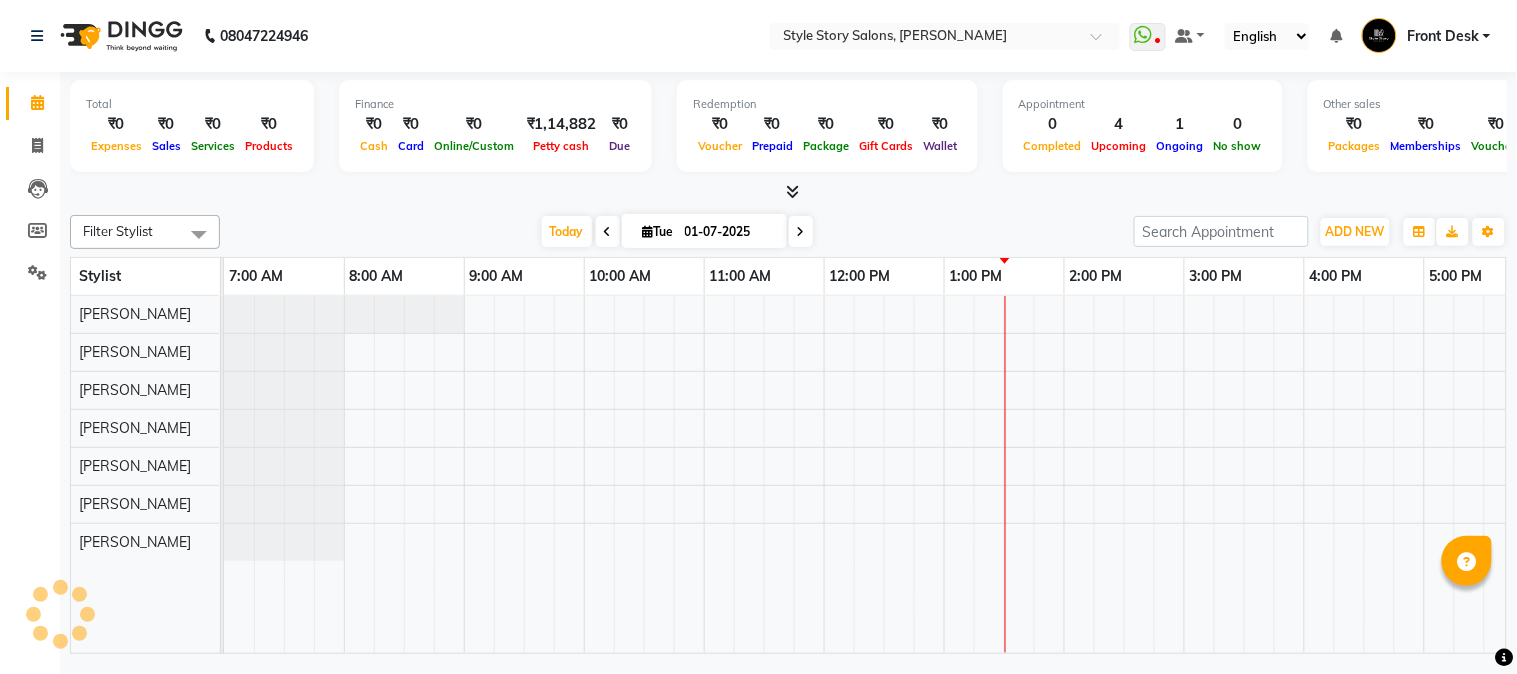 scroll, scrollTop: 0, scrollLeft: 0, axis: both 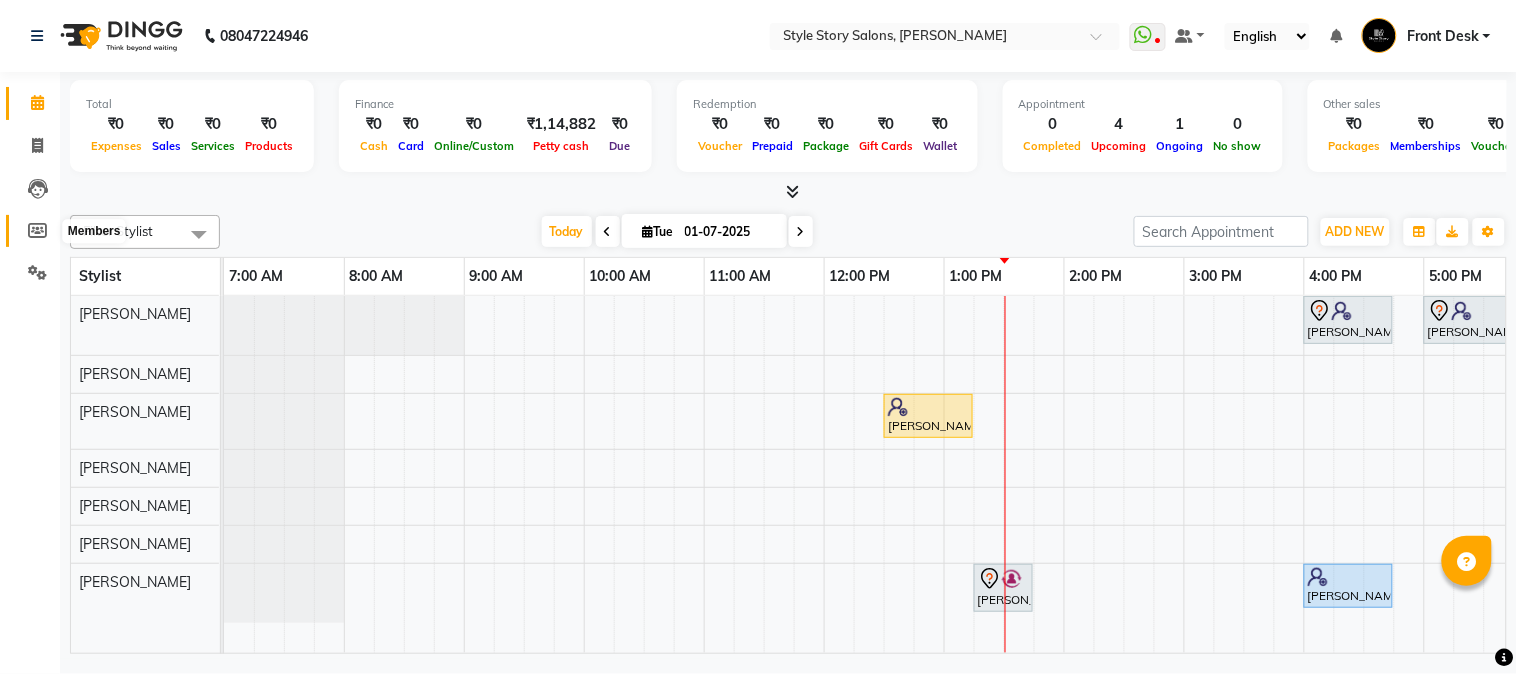 click 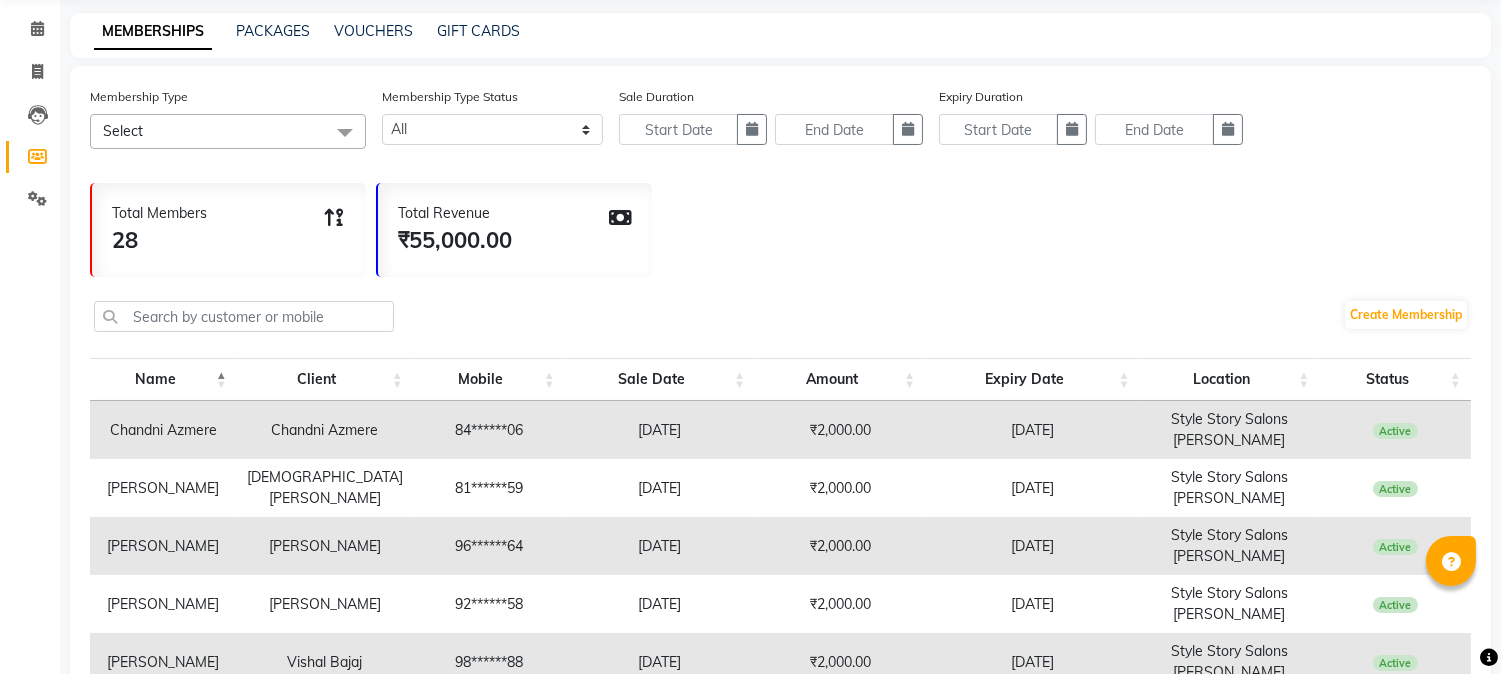 scroll, scrollTop: 222, scrollLeft: 0, axis: vertical 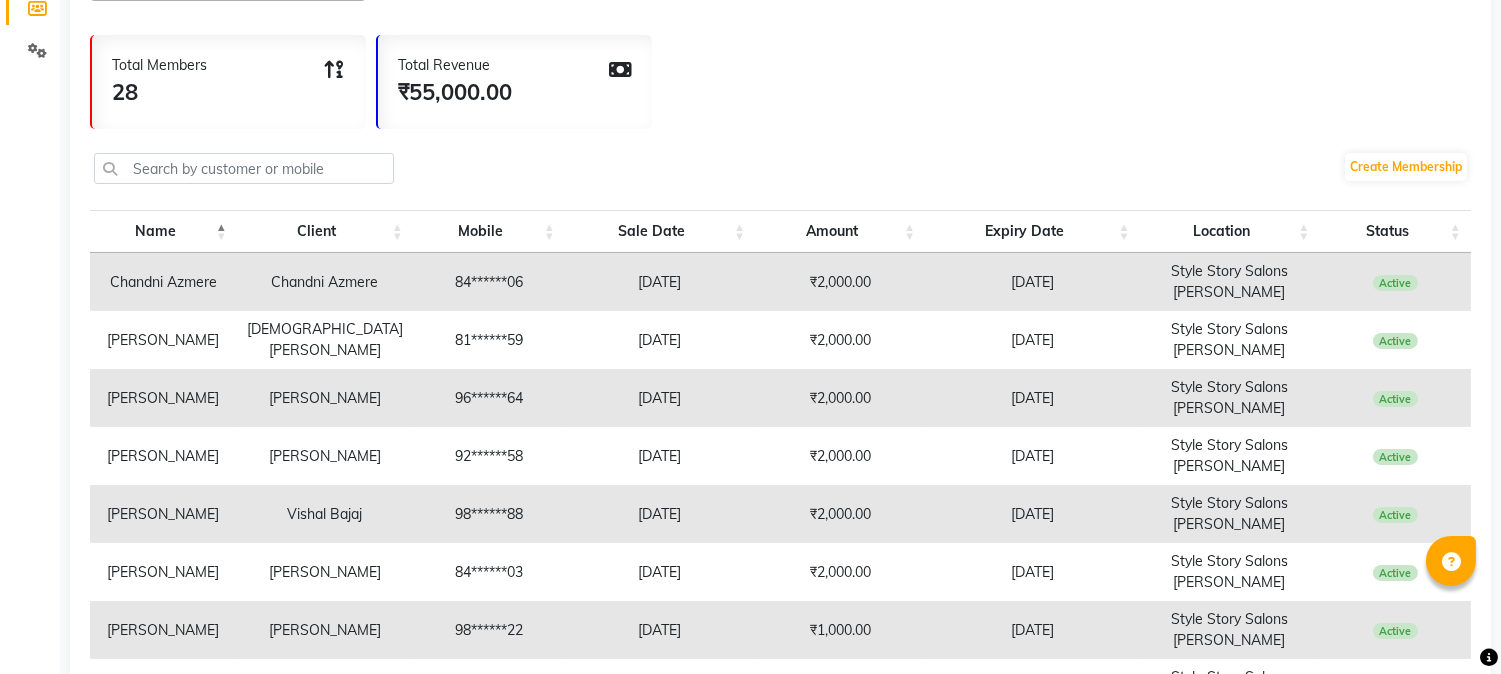 click on "Chandni Azmere" at bounding box center [163, 282] 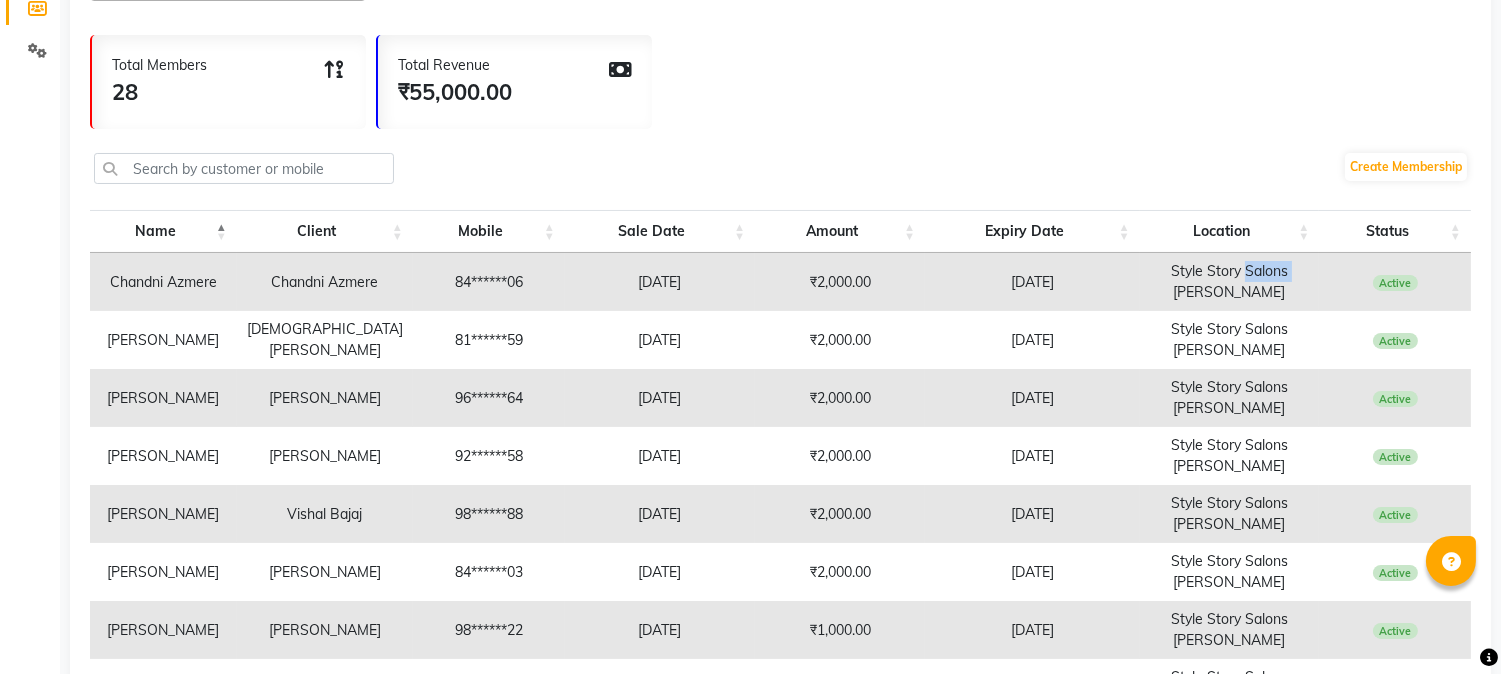 click on "Style Story Salons Ram Nagar" at bounding box center [1230, 282] 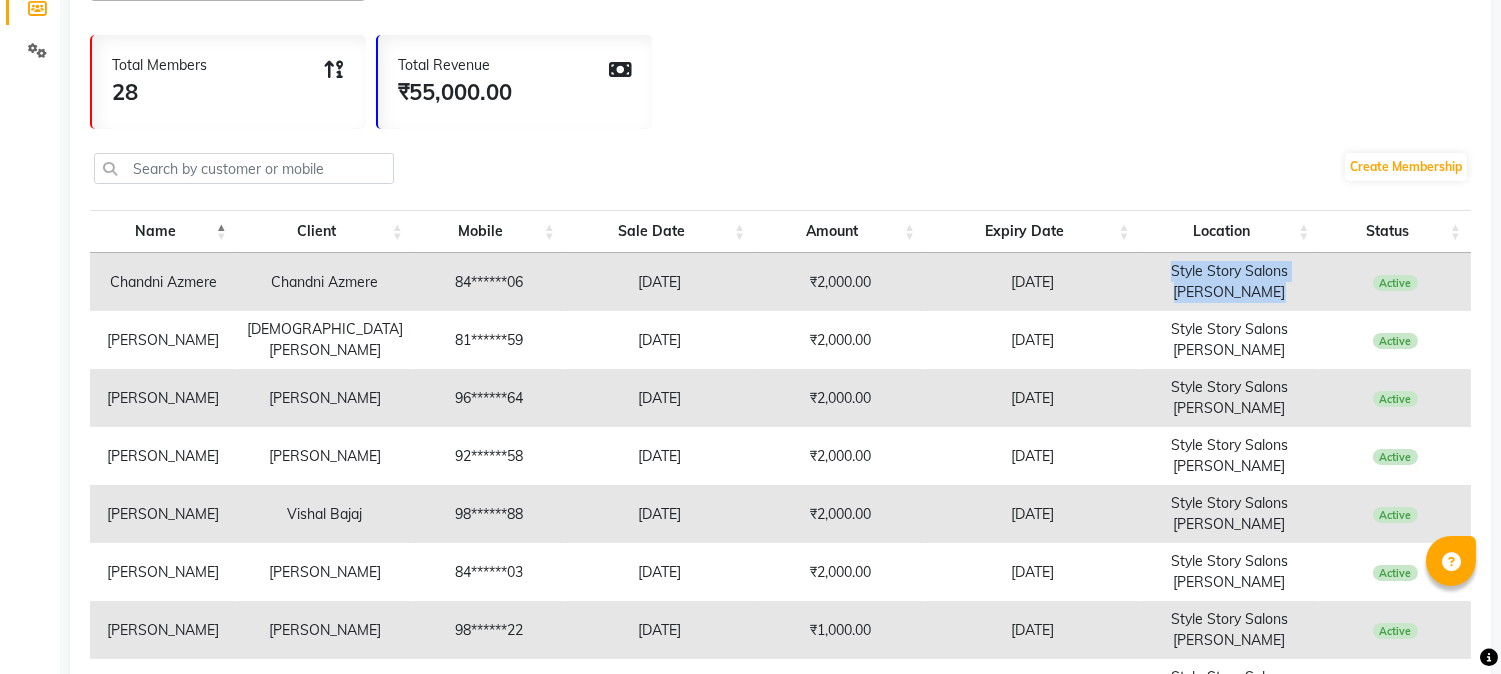 click on "Style Story Salons Ram Nagar" at bounding box center (1230, 282) 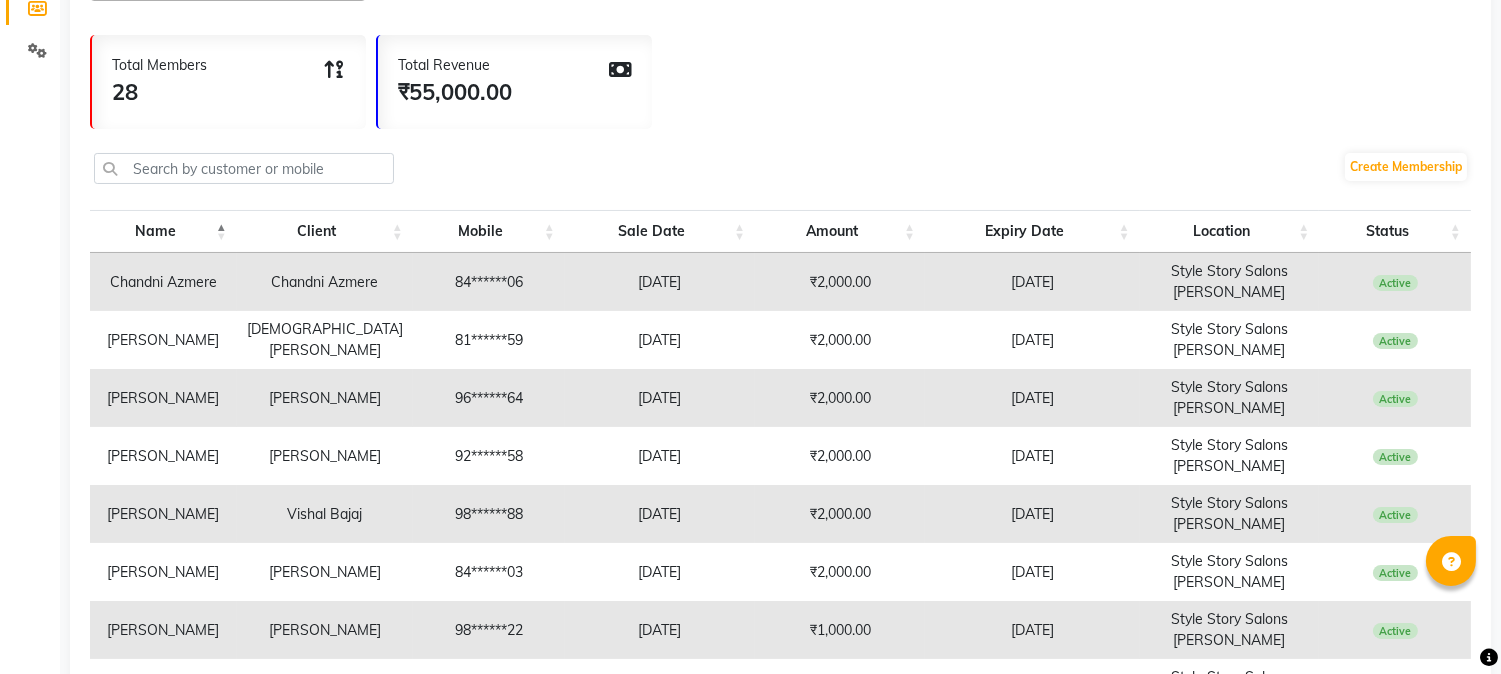 click on "06-04-2026" at bounding box center (1032, 282) 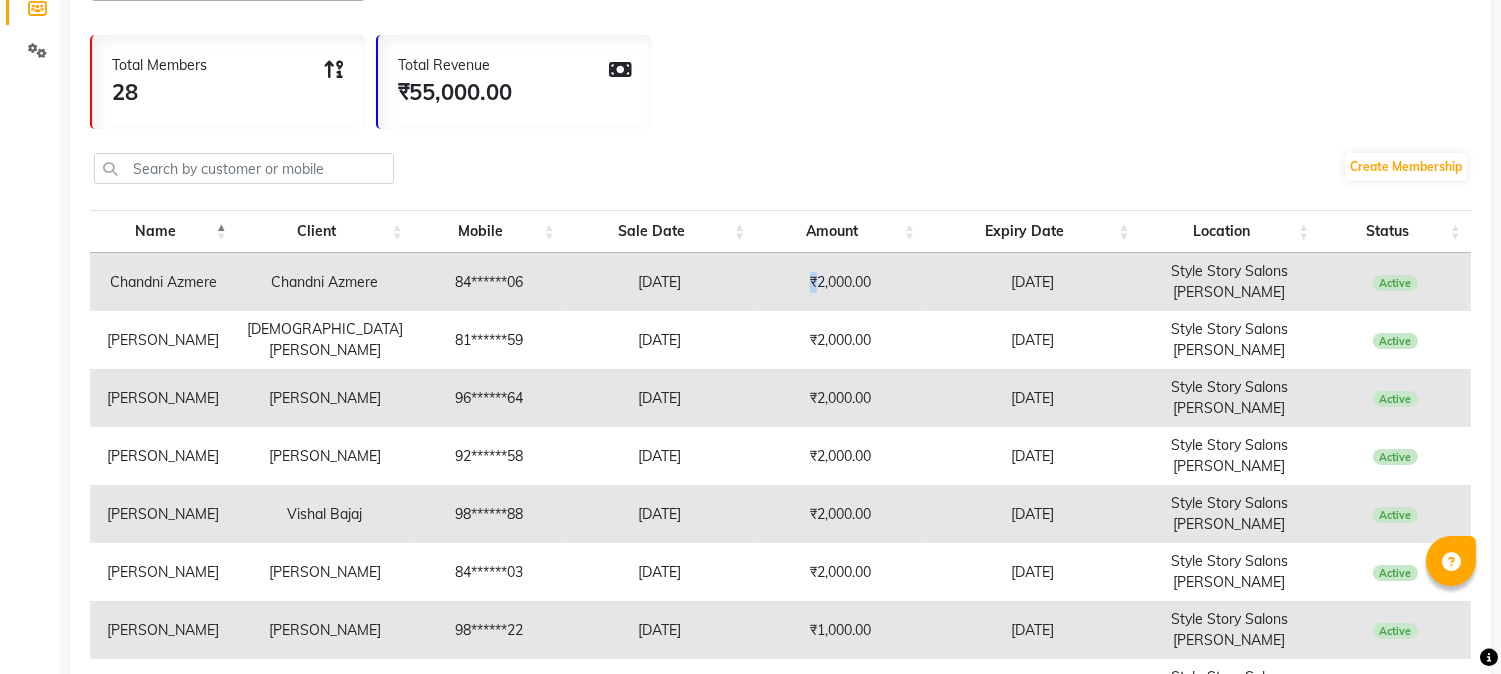 click on "₹2,000.00" at bounding box center [840, 282] 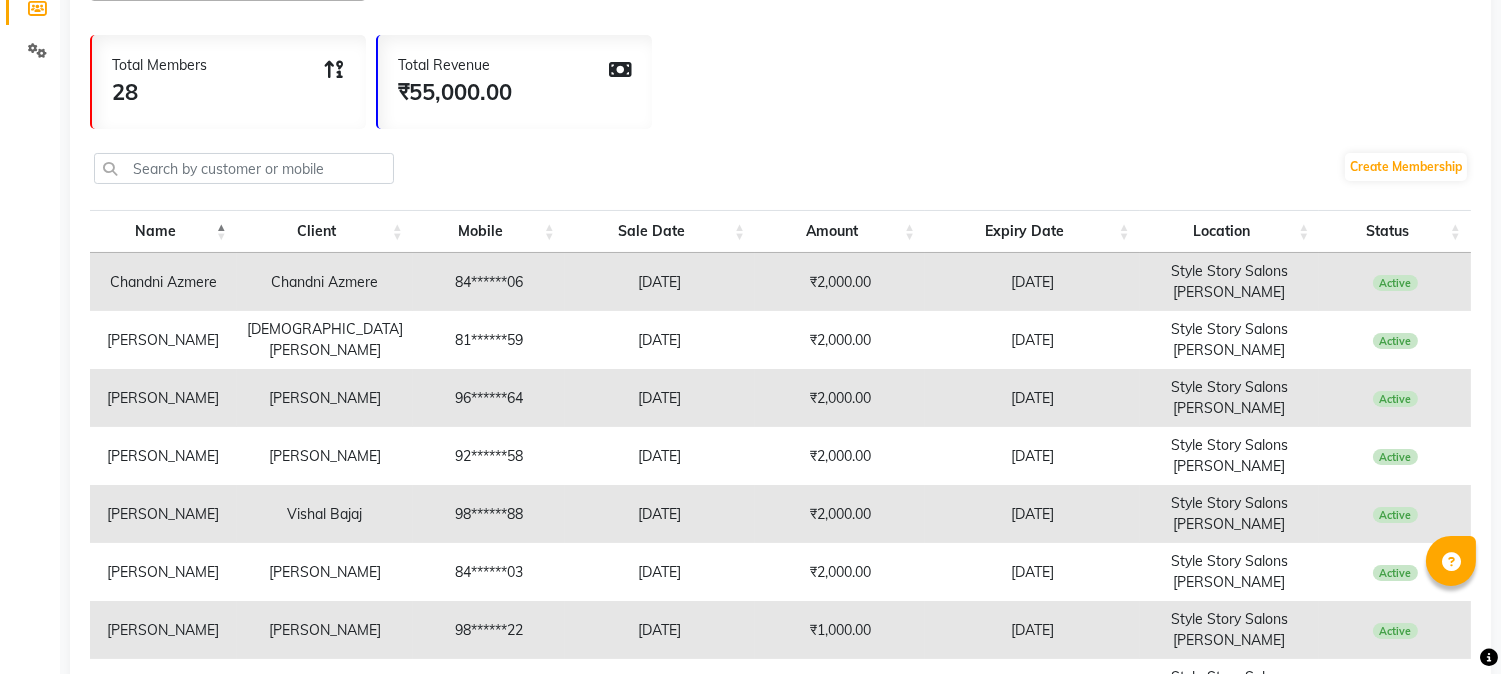 click on "84******06" at bounding box center (489, 282) 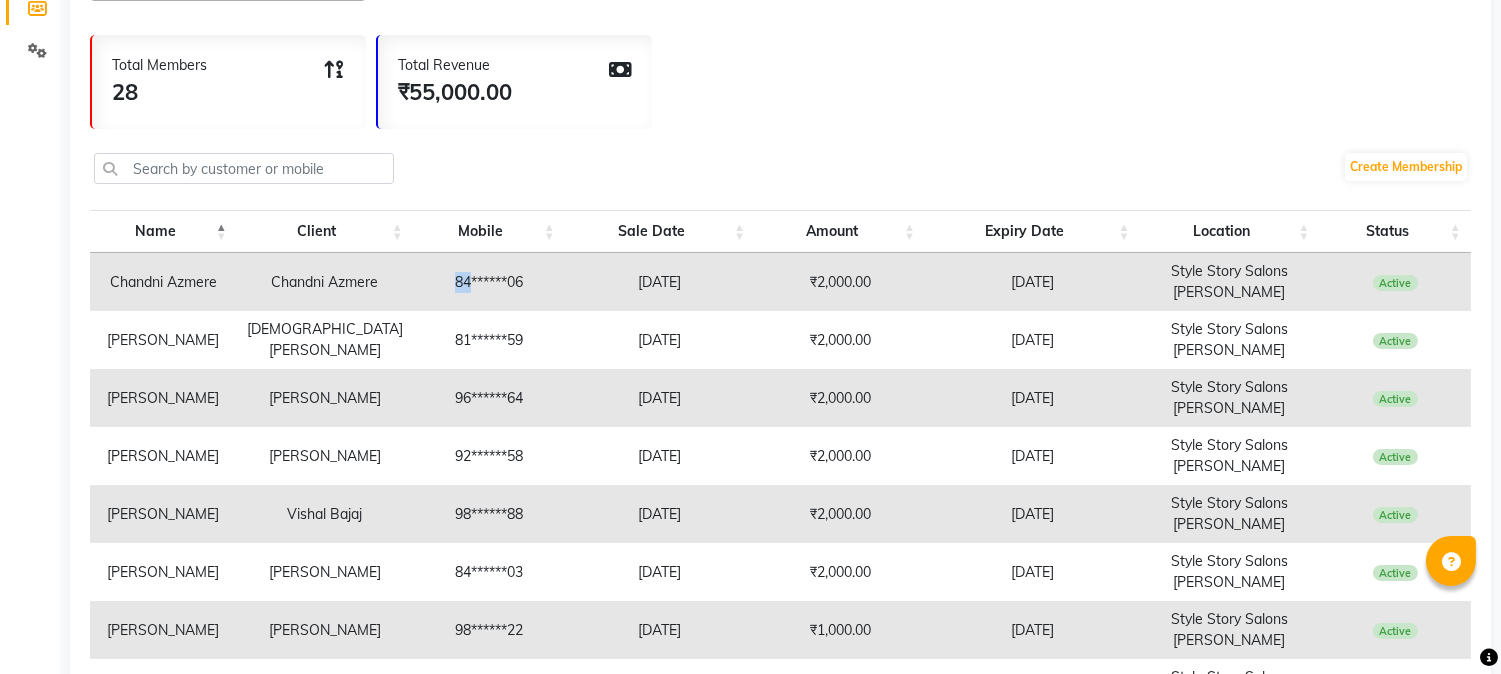 click on "84******06" at bounding box center [489, 282] 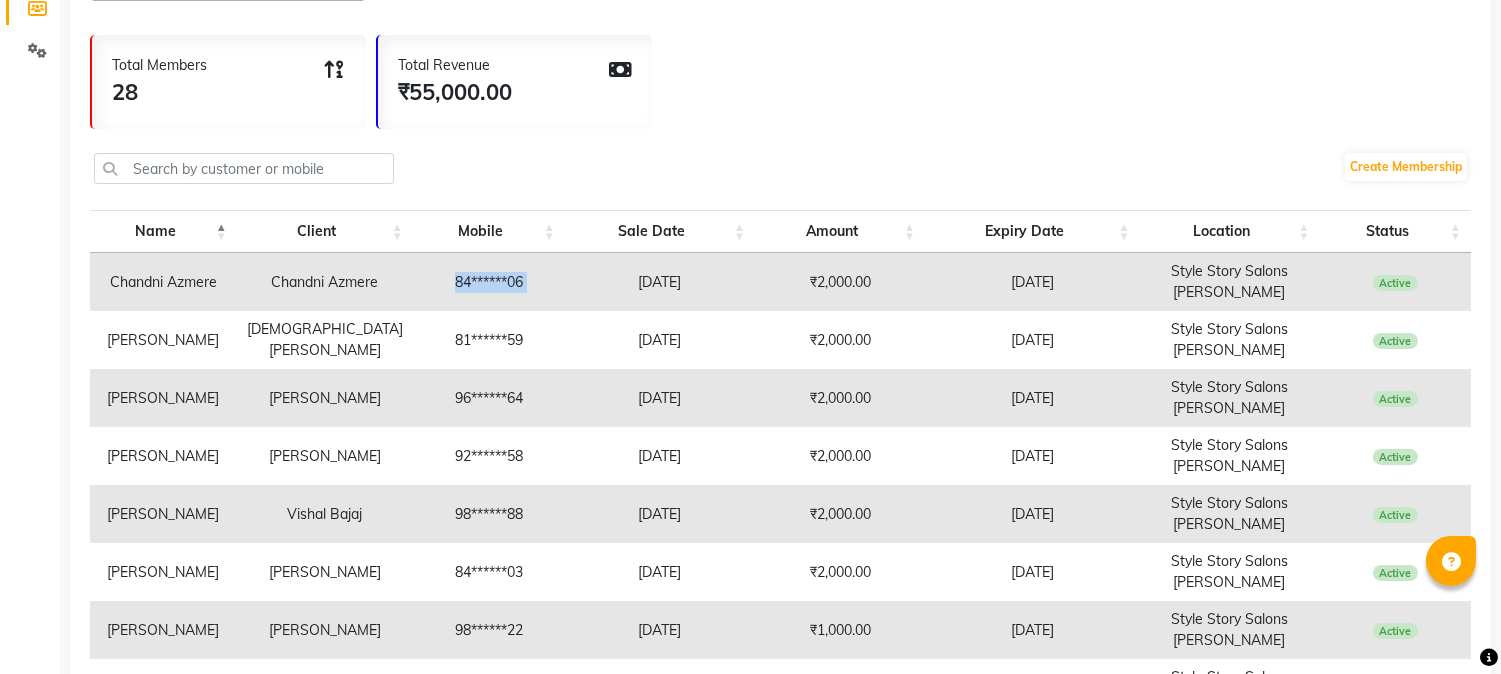 click on "84******06" at bounding box center (489, 282) 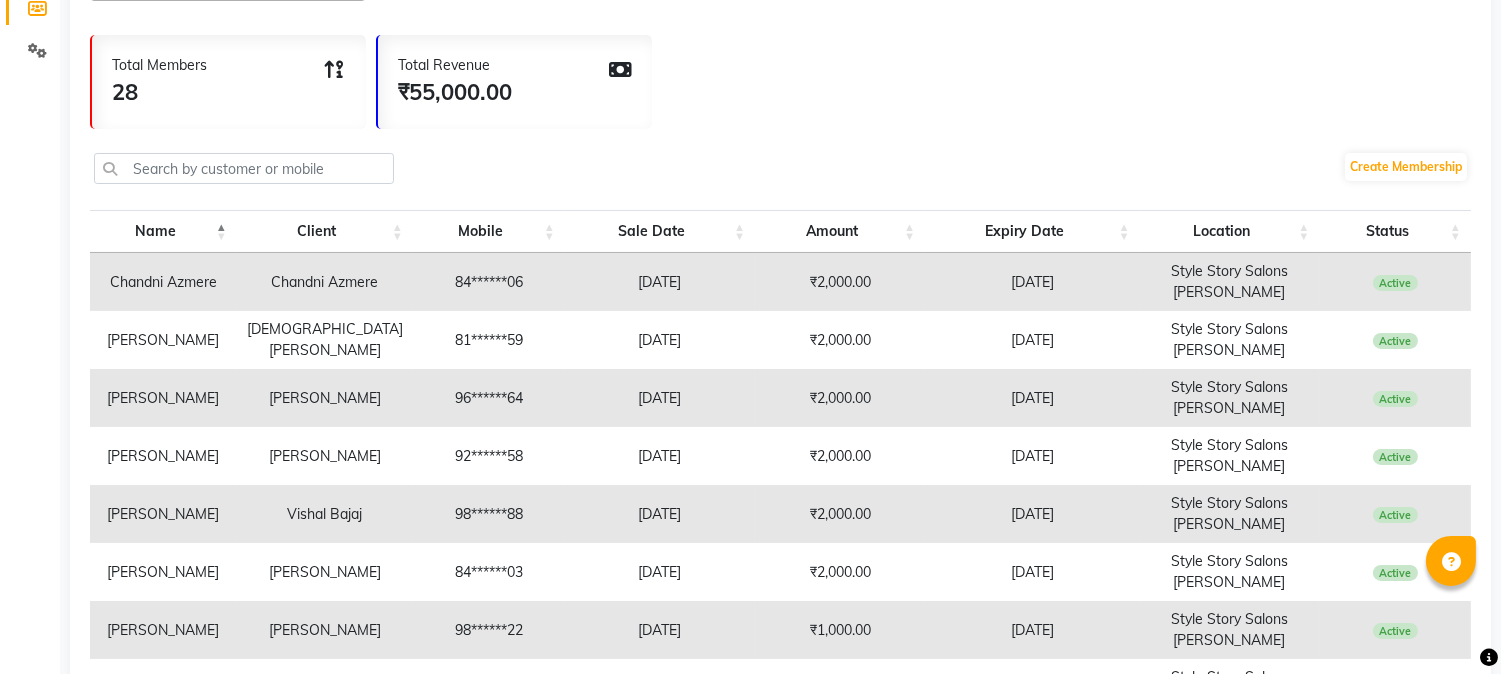click on "Chandni Azmere" at bounding box center [325, 282] 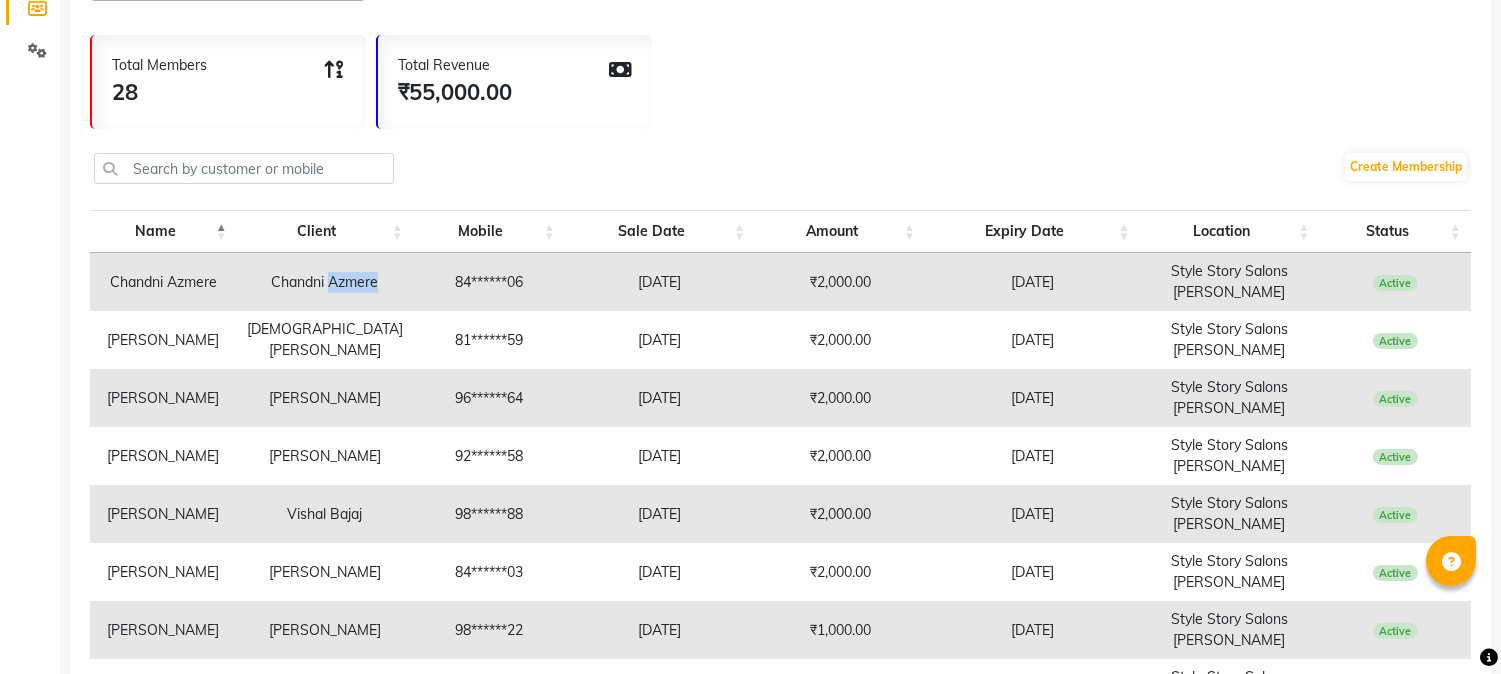 click on "Chandni Azmere" at bounding box center (325, 282) 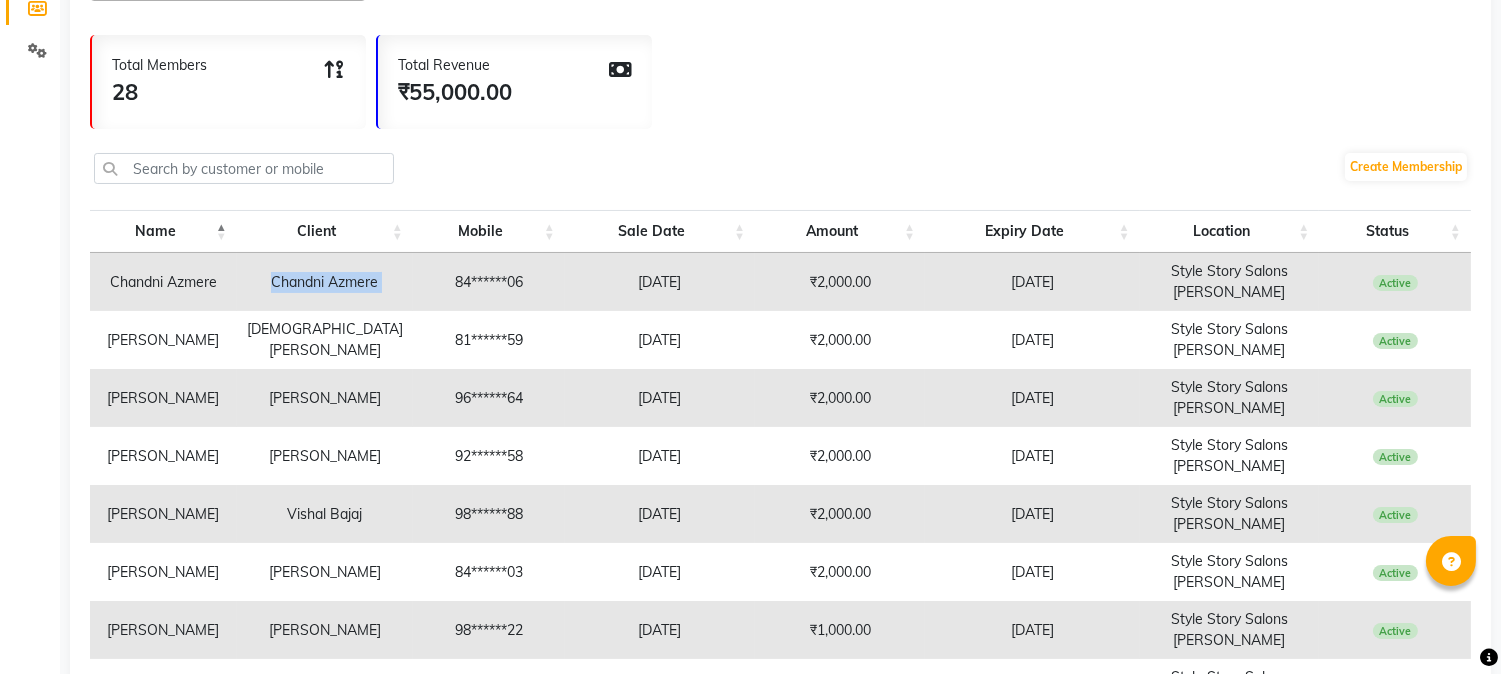 click on "Chandni Azmere" at bounding box center (325, 282) 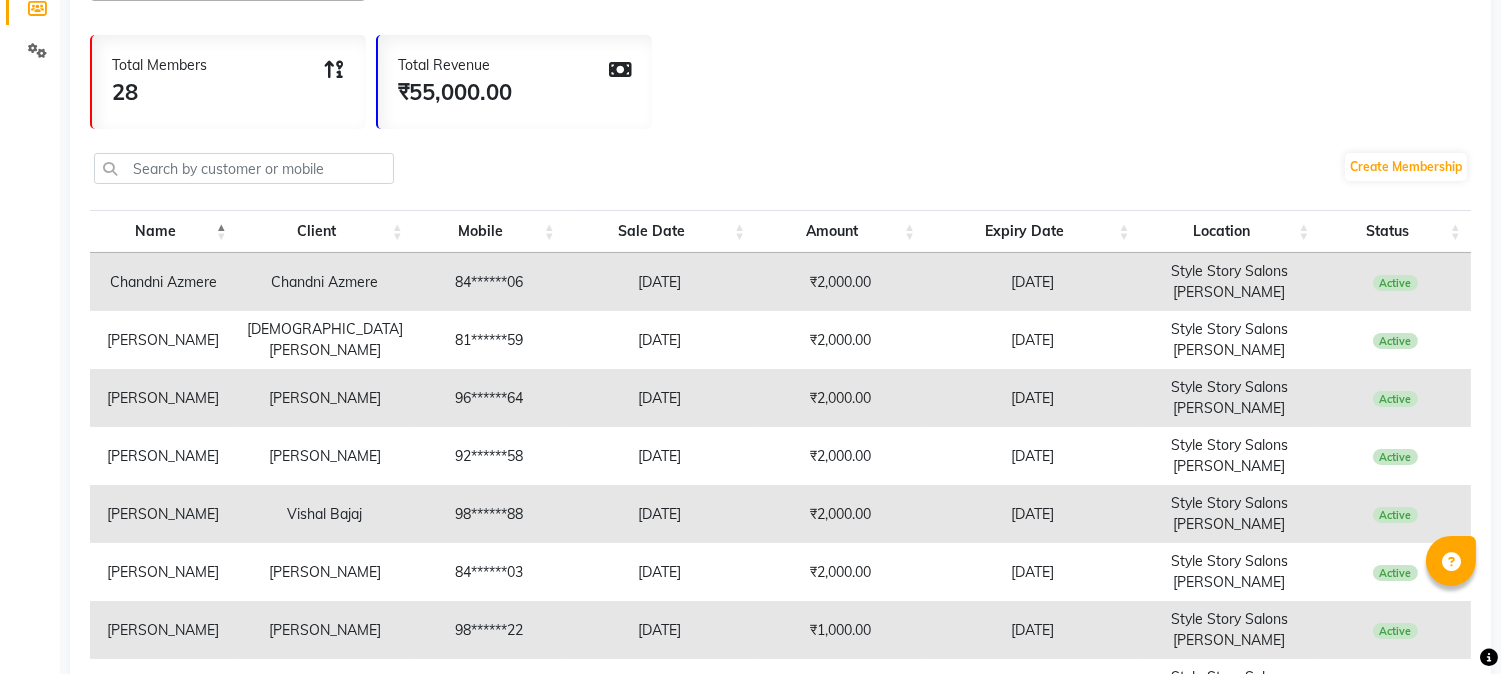 click on "Chandni Azmere" at bounding box center (163, 282) 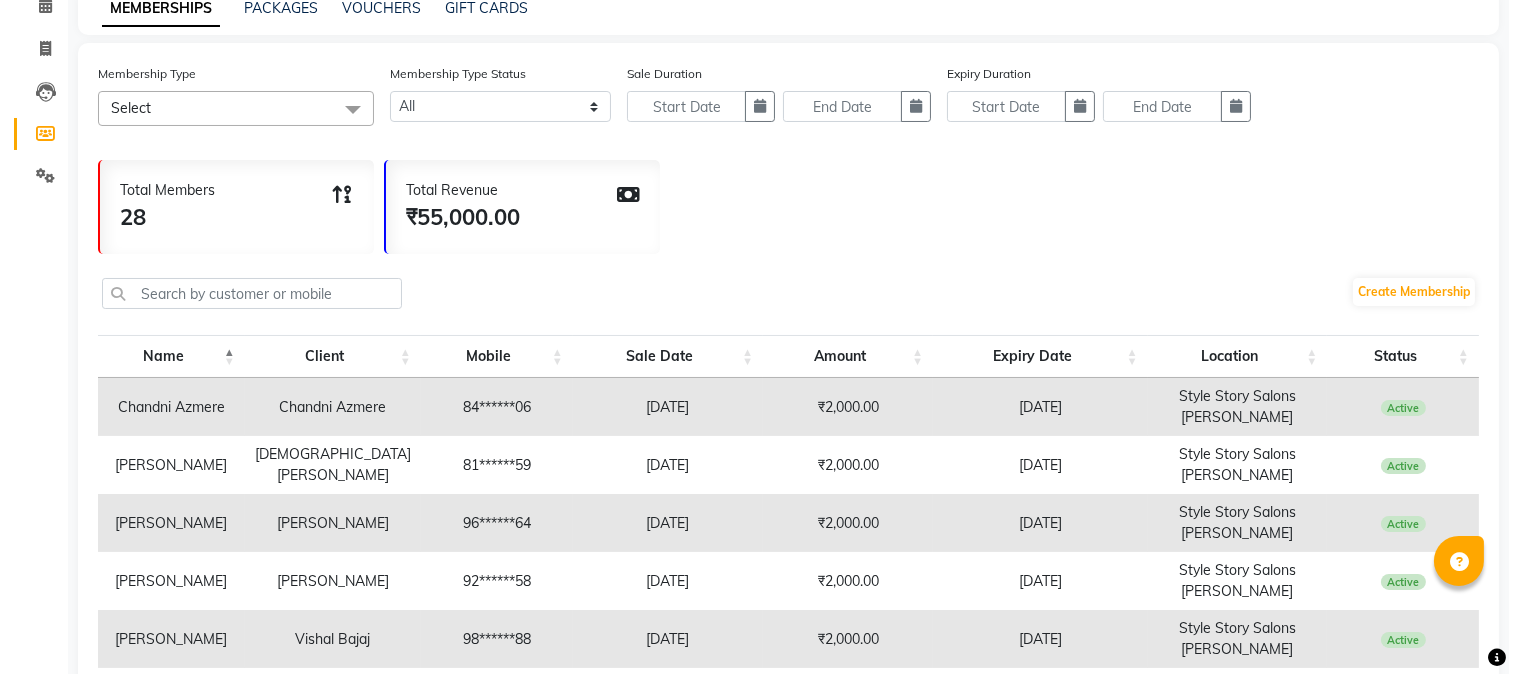 scroll, scrollTop: 0, scrollLeft: 0, axis: both 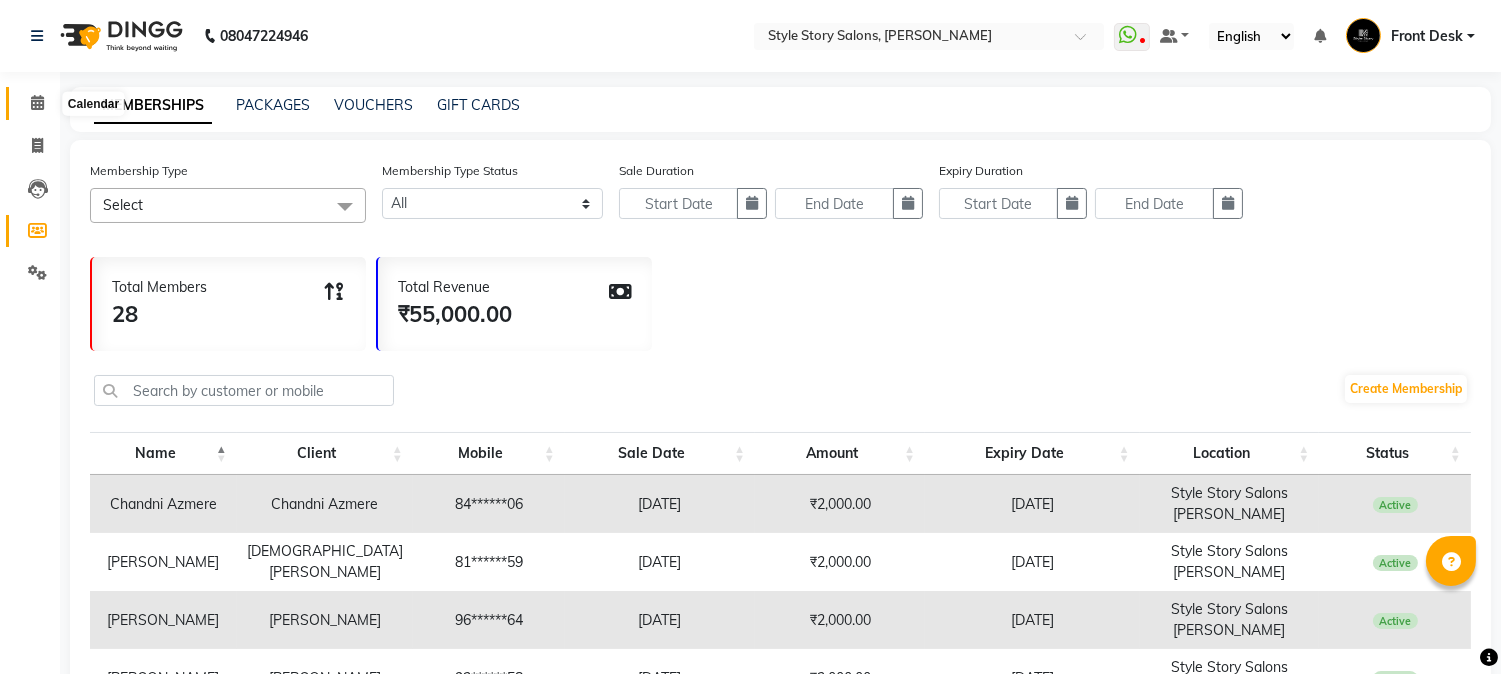 click 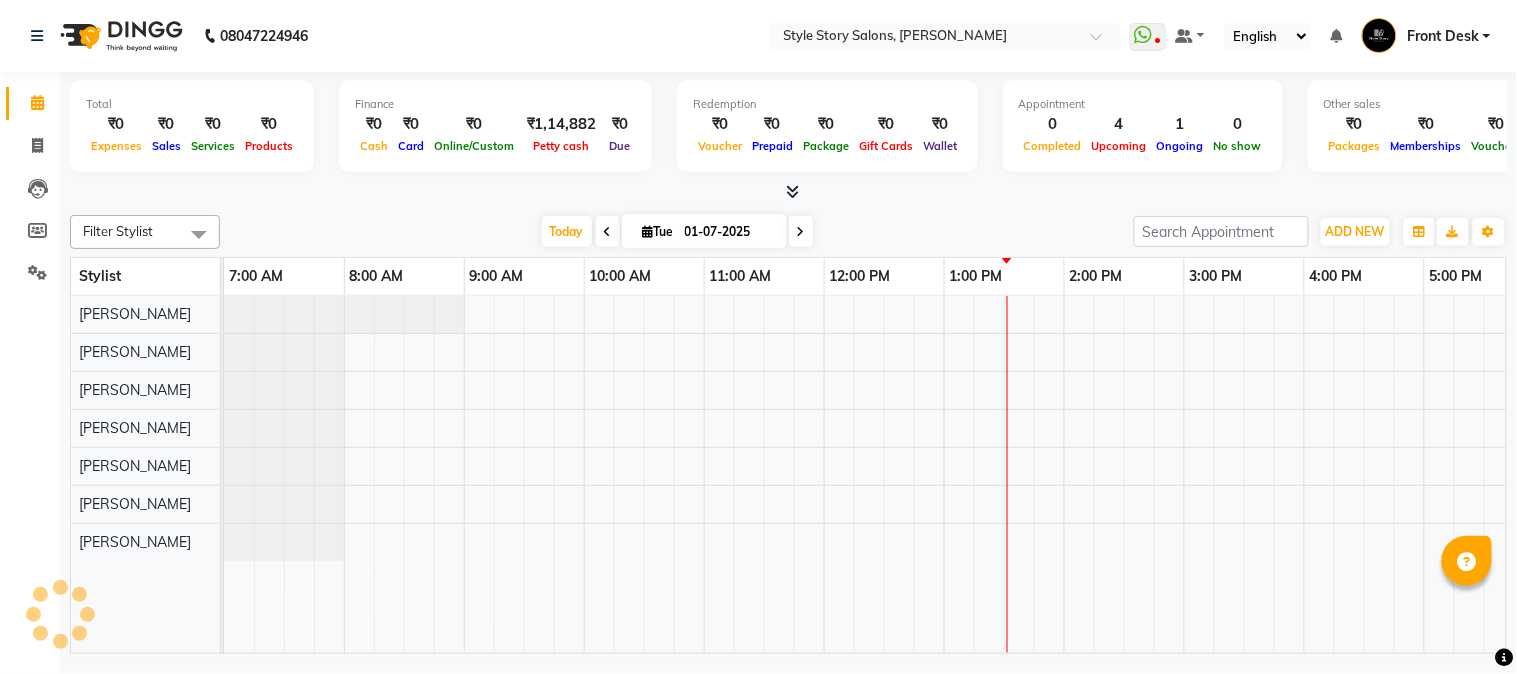 scroll, scrollTop: 0, scrollLeft: 0, axis: both 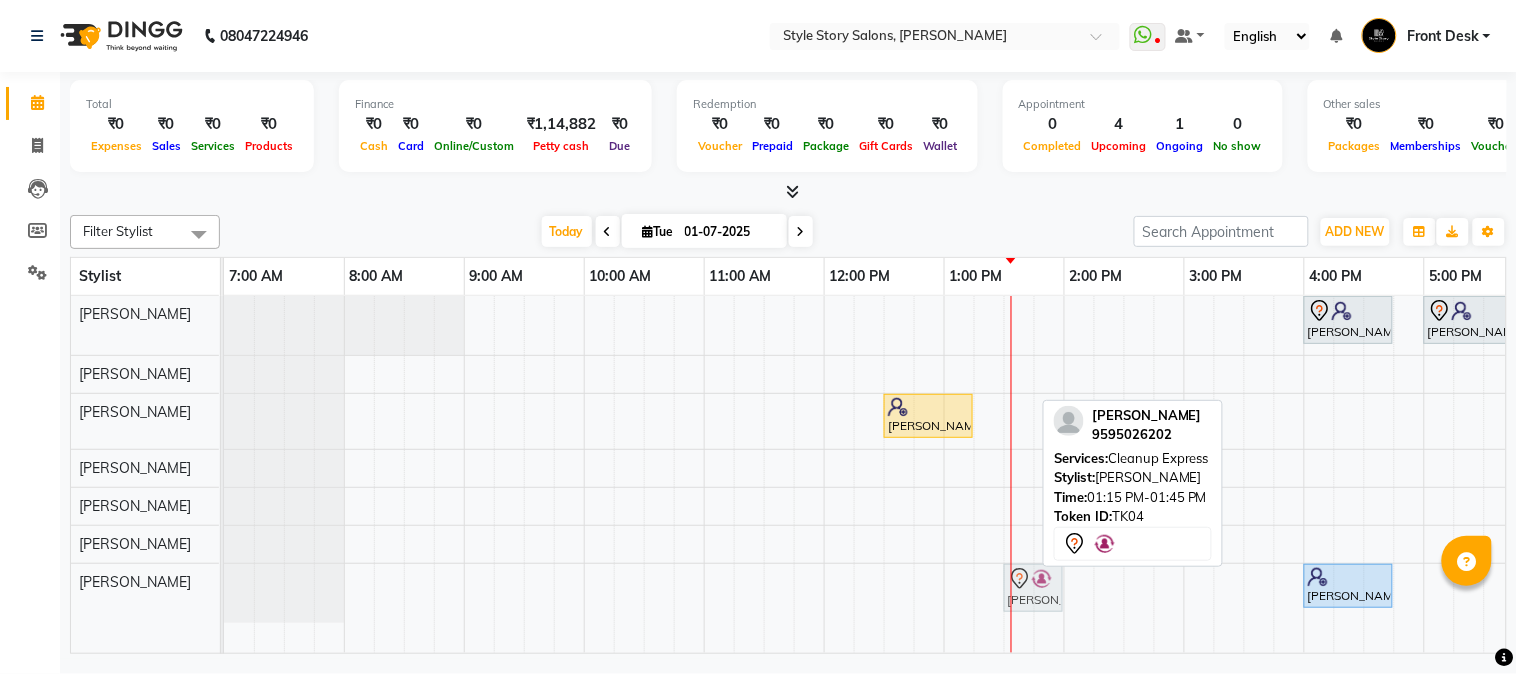 drag, startPoint x: 996, startPoint y: 577, endPoint x: 1023, endPoint y: 593, distance: 31.38471 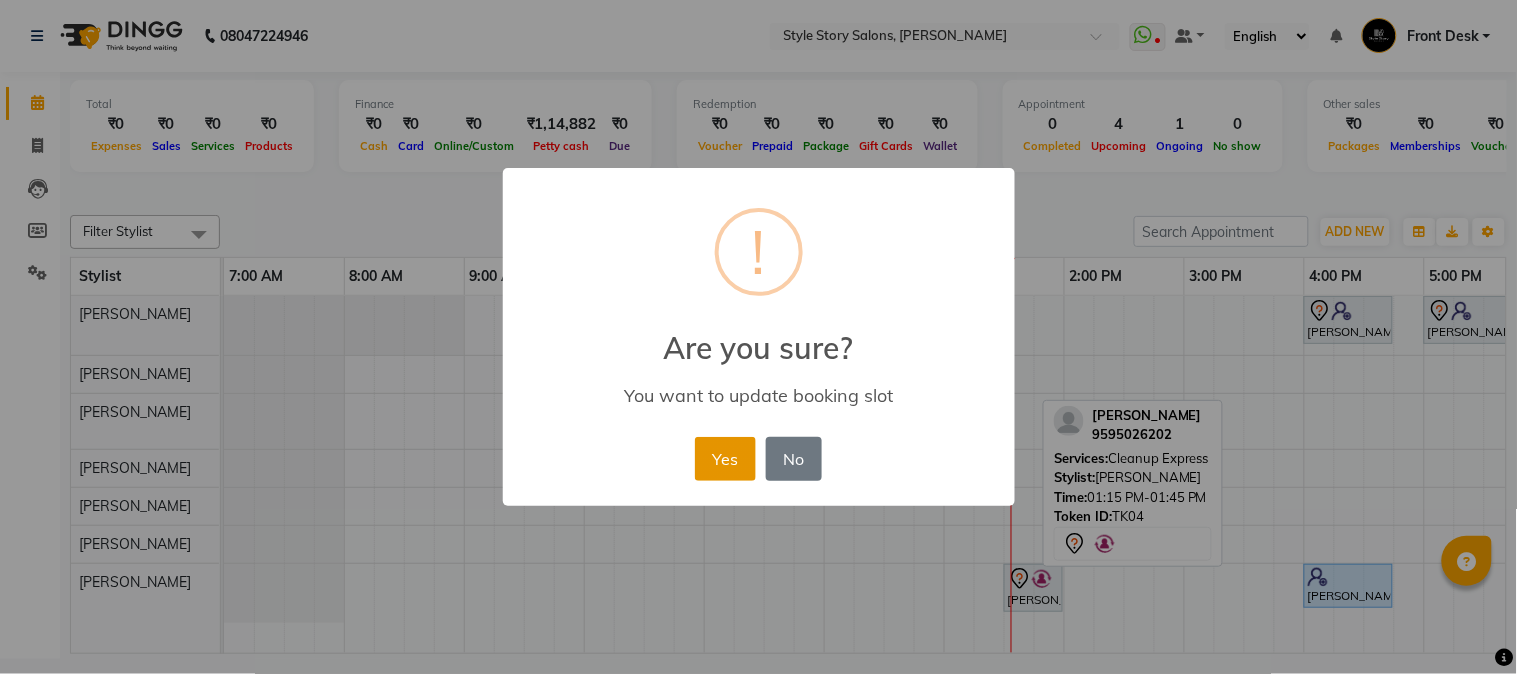 click on "Yes" at bounding box center (725, 459) 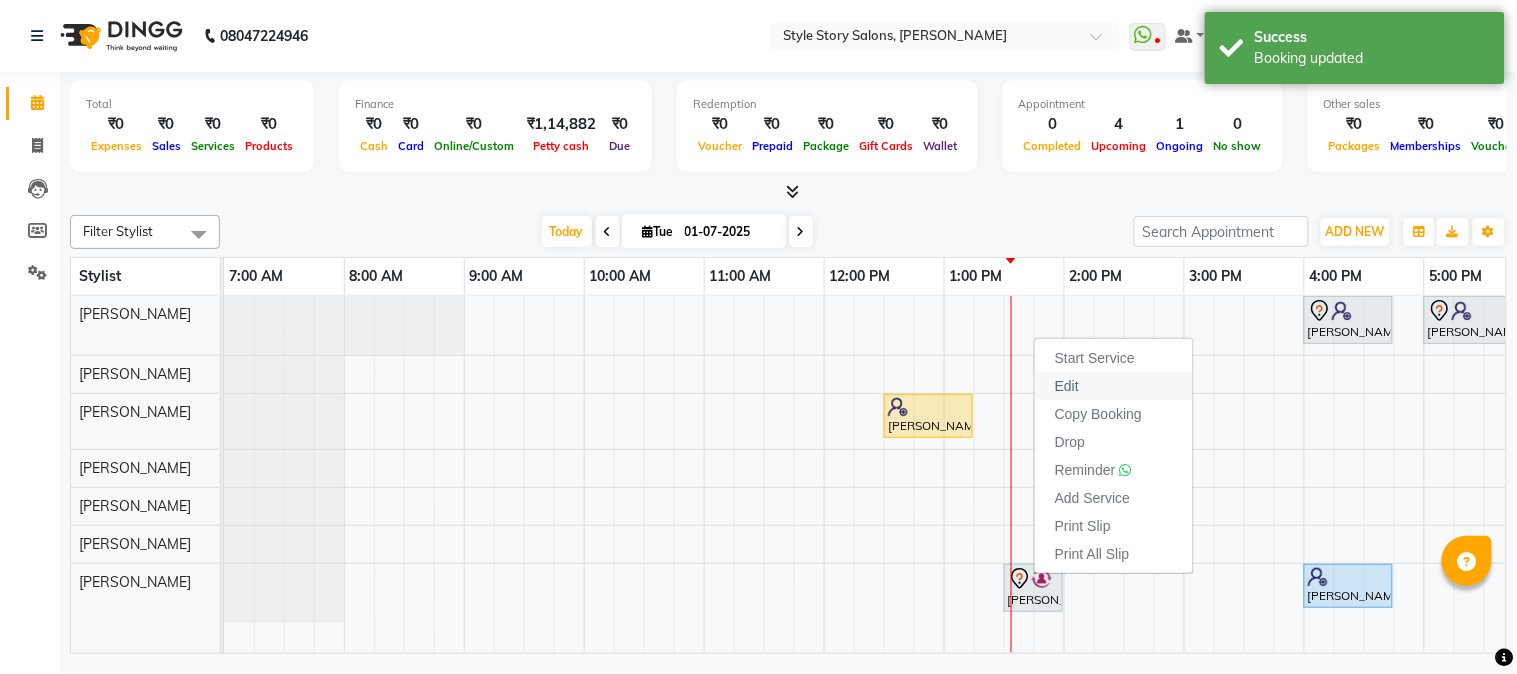 click on "Edit" at bounding box center (1067, 386) 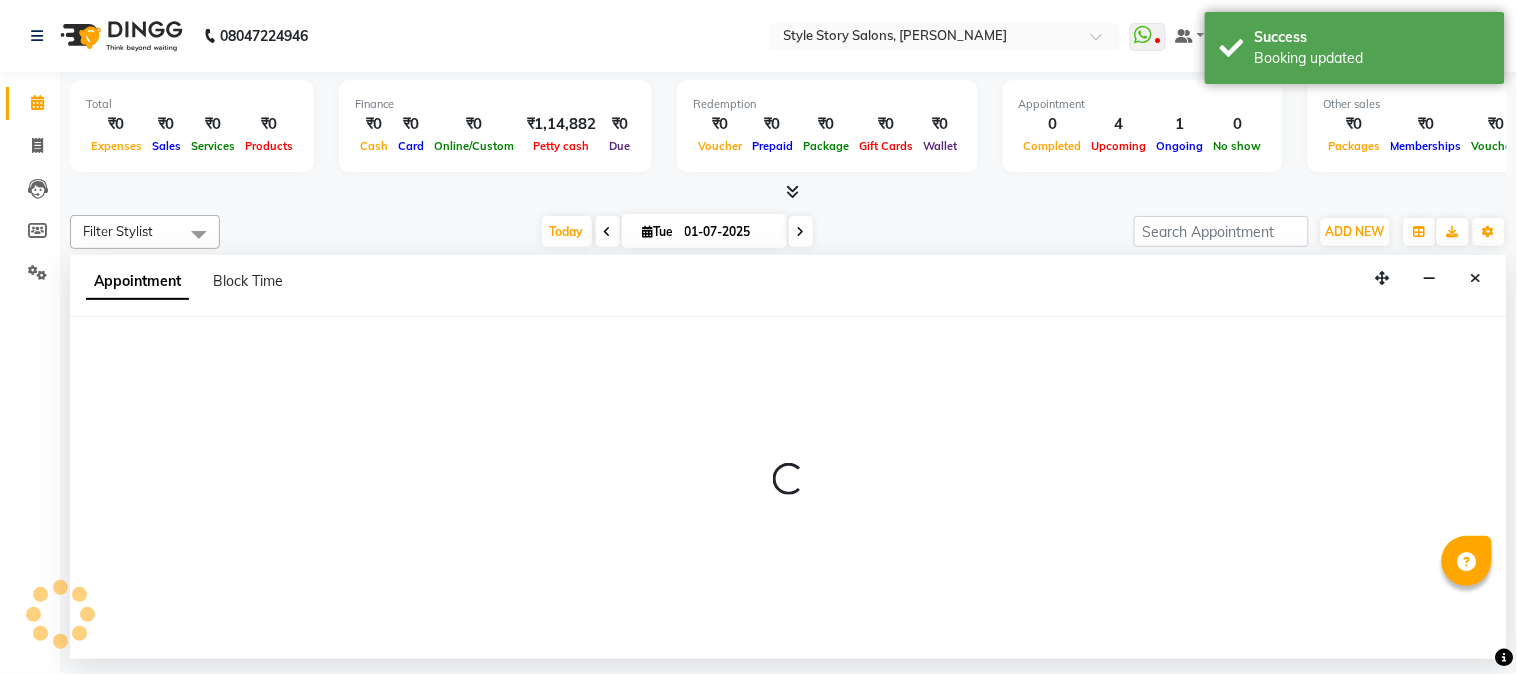 select on "tentative" 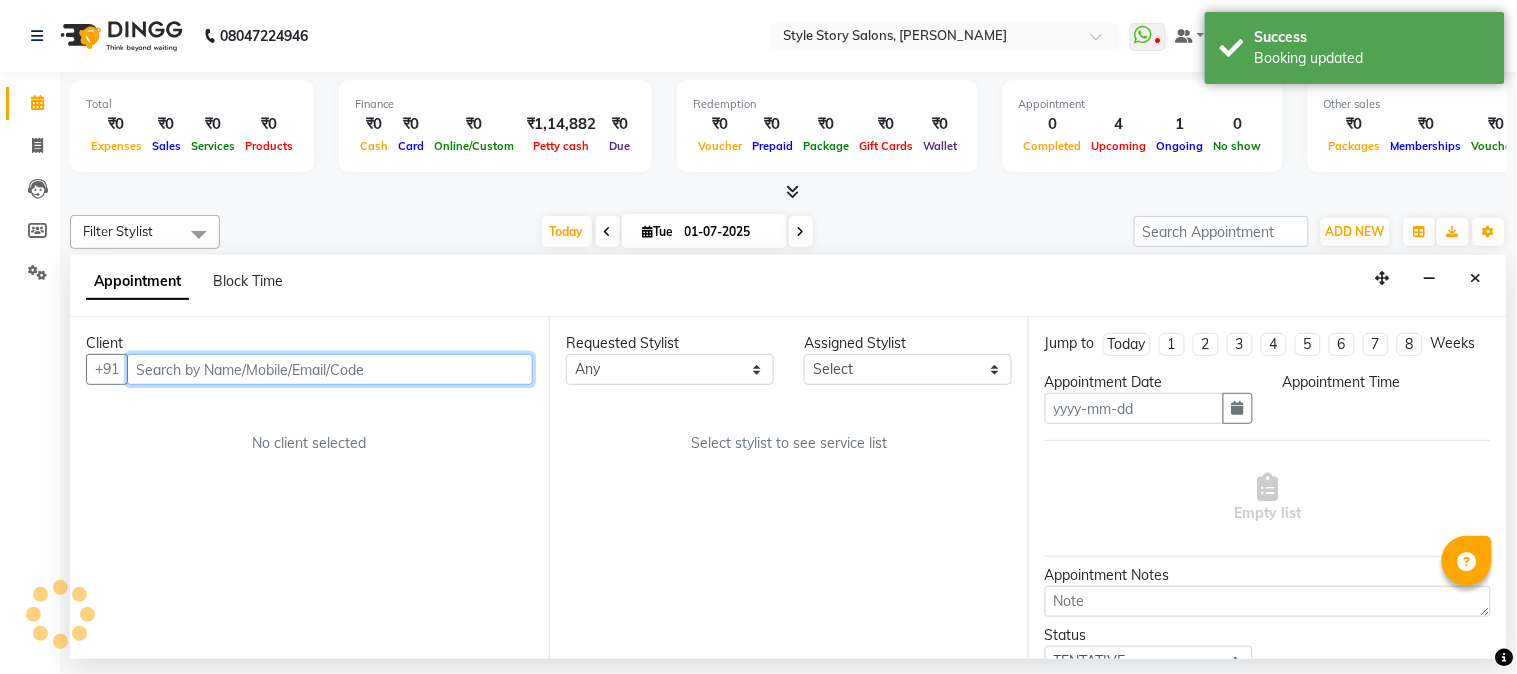 type on "01-07-2025" 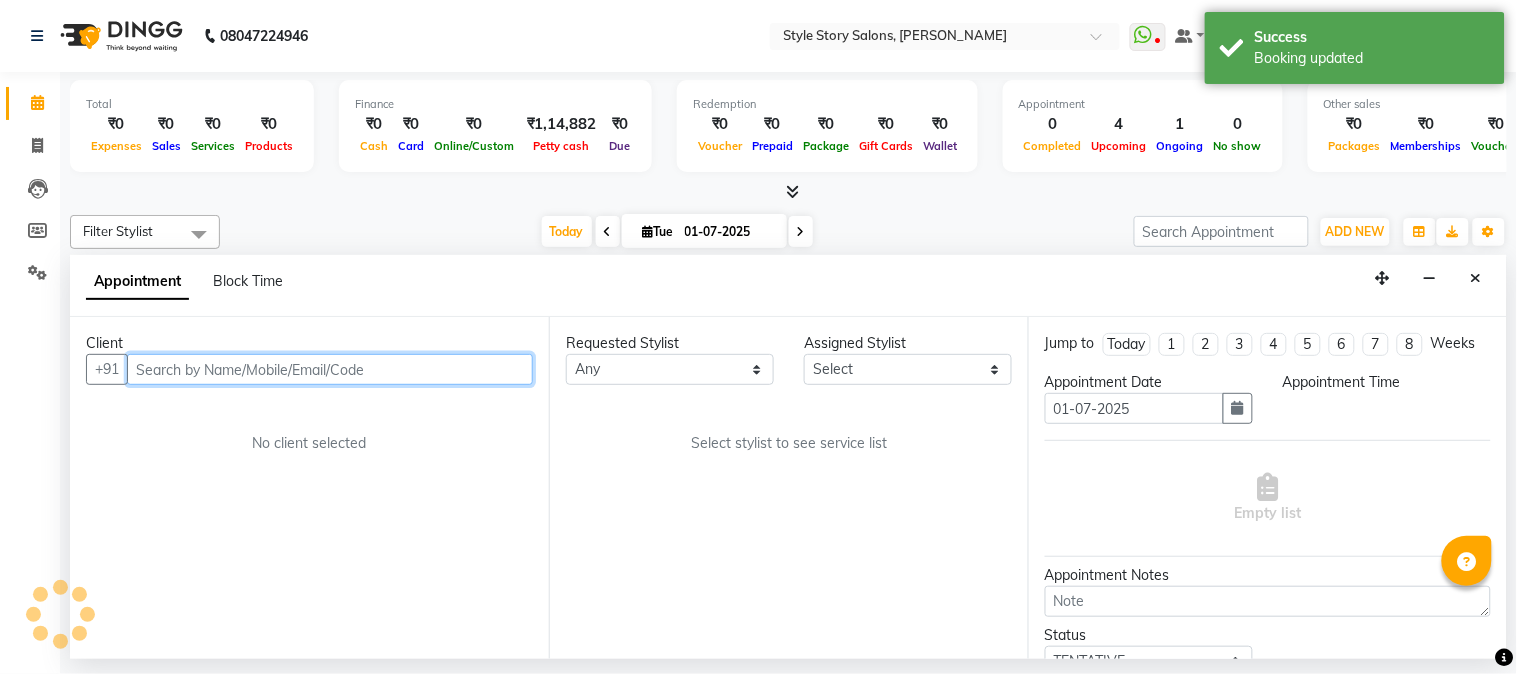 select on "810" 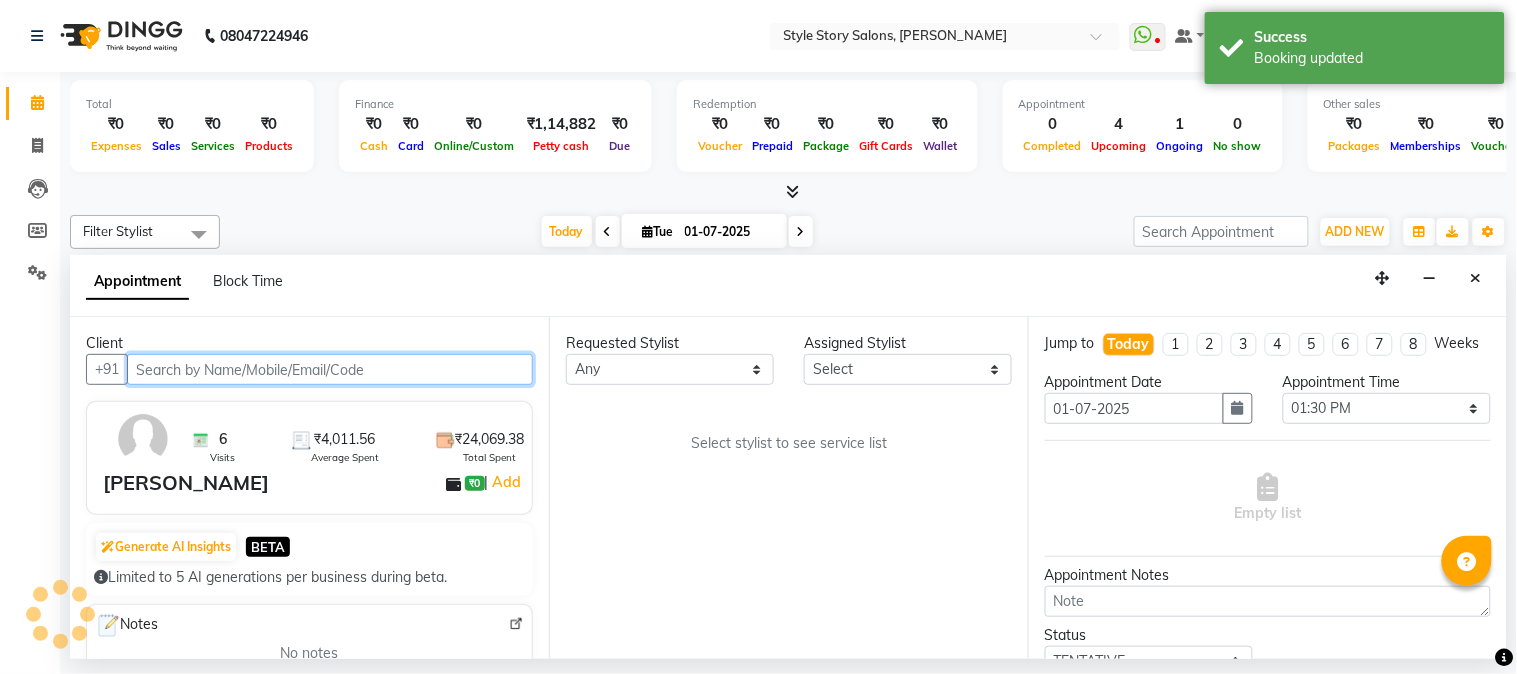 scroll, scrollTop: 0, scrollLeft: 637, axis: horizontal 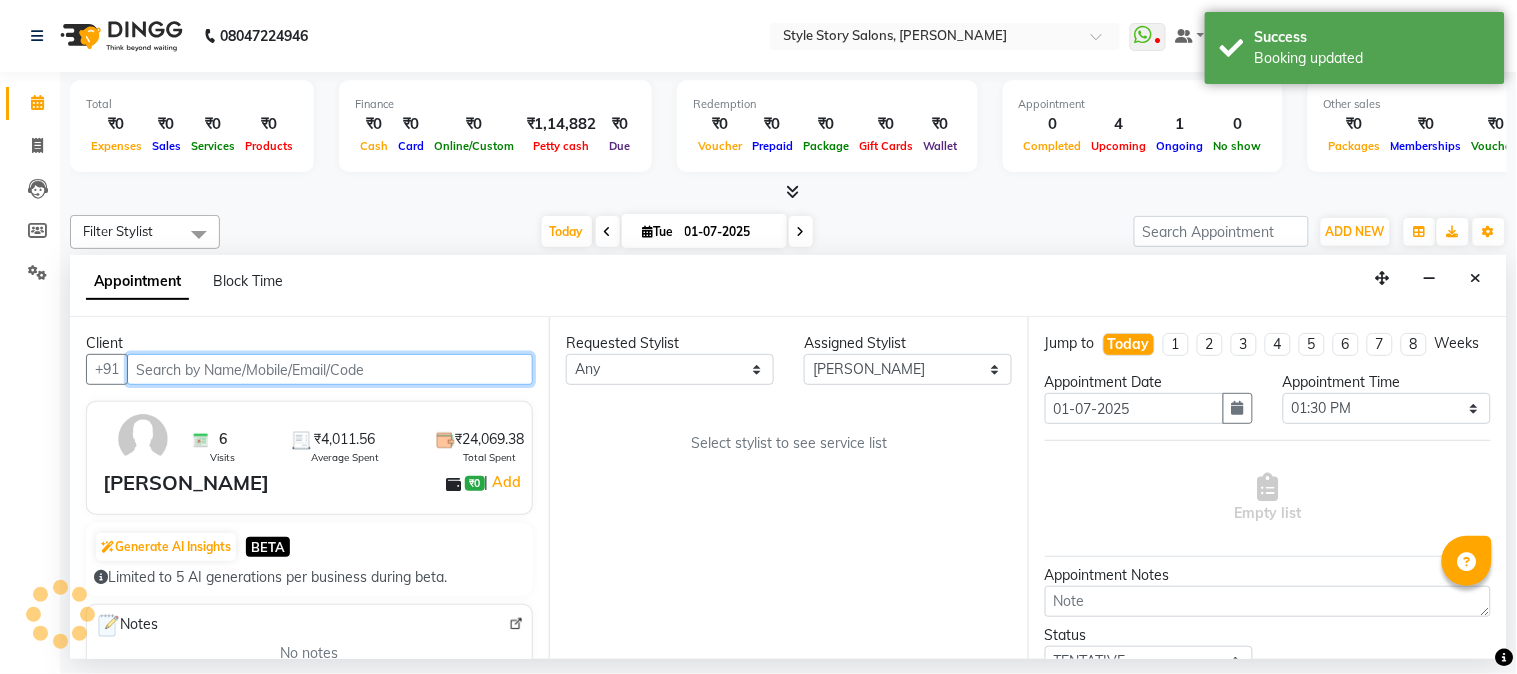 select on "3090" 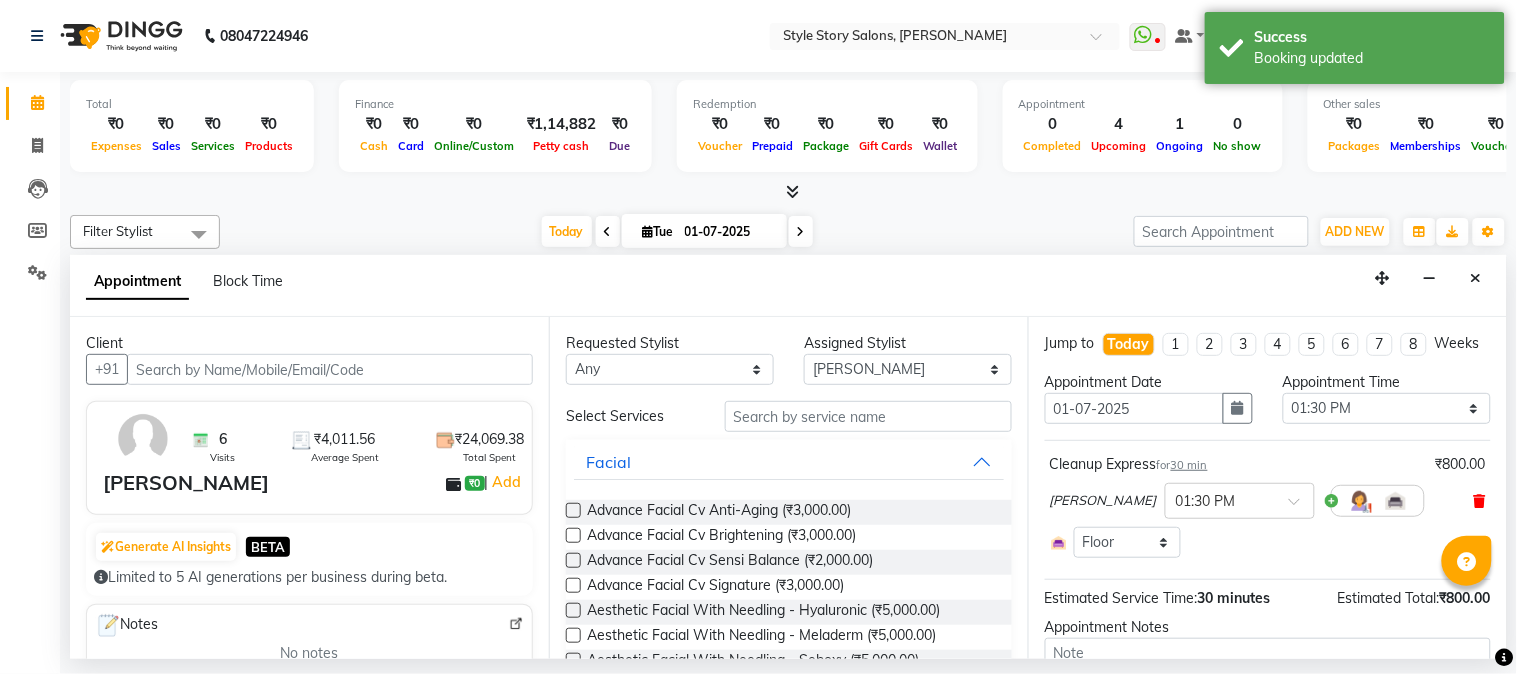 click at bounding box center (1480, 501) 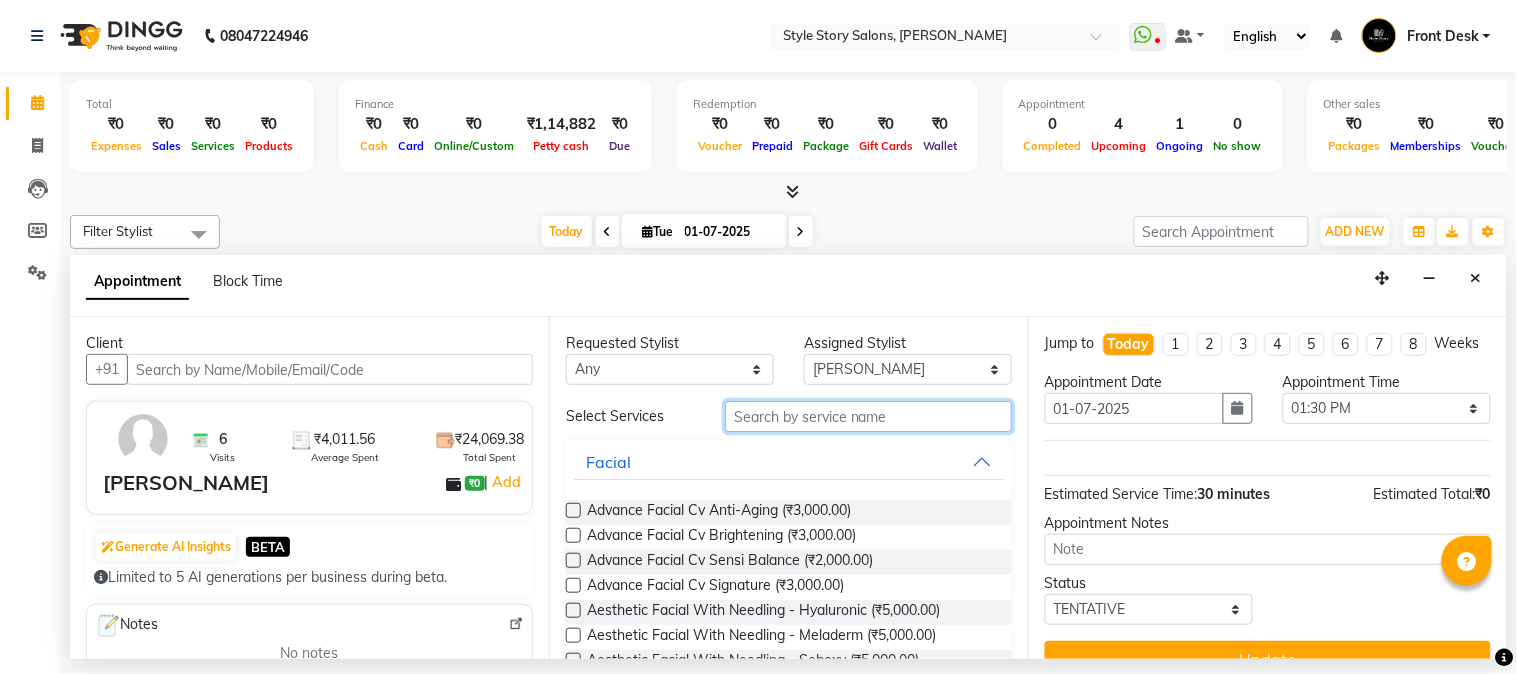 click at bounding box center (868, 416) 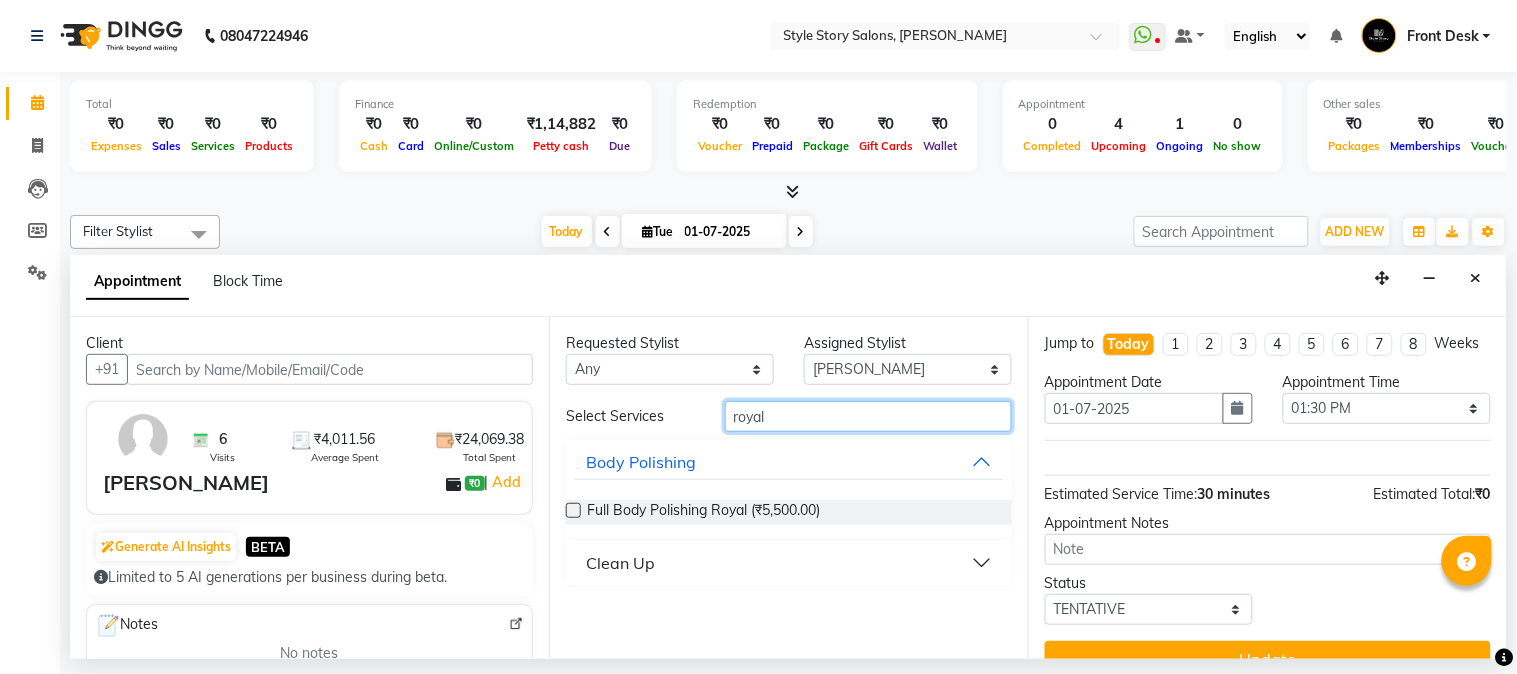 type on "royal" 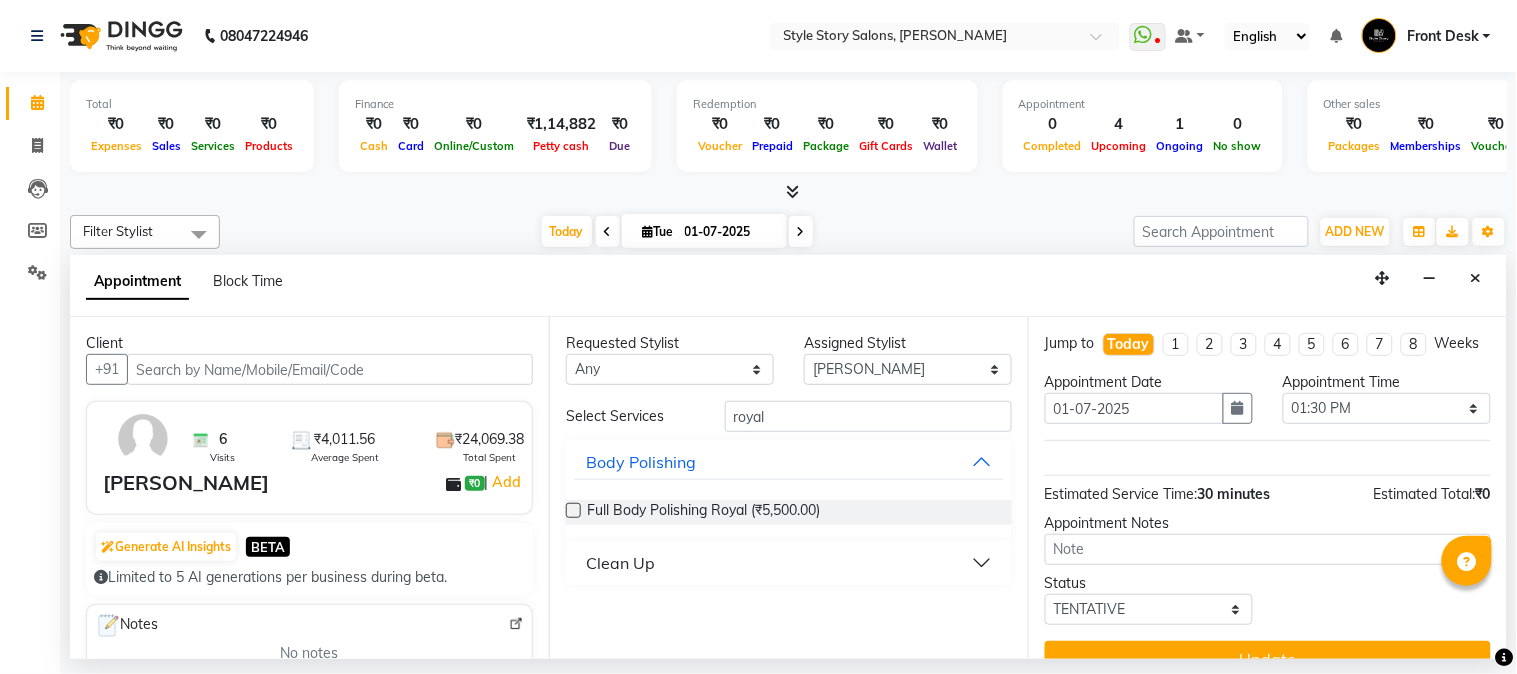 click on "Clean Up" at bounding box center (620, 563) 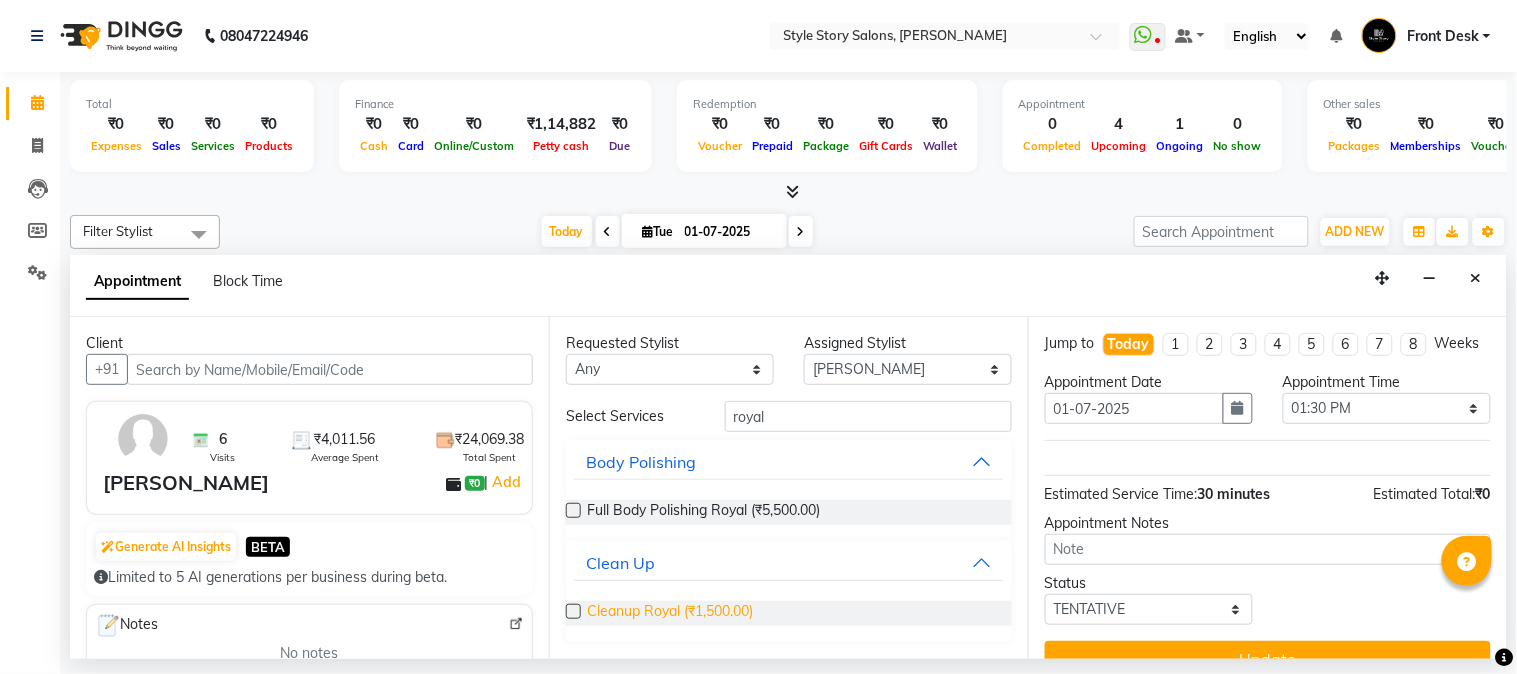 click on "Cleanup Royal (₹1,500.00)" at bounding box center (670, 613) 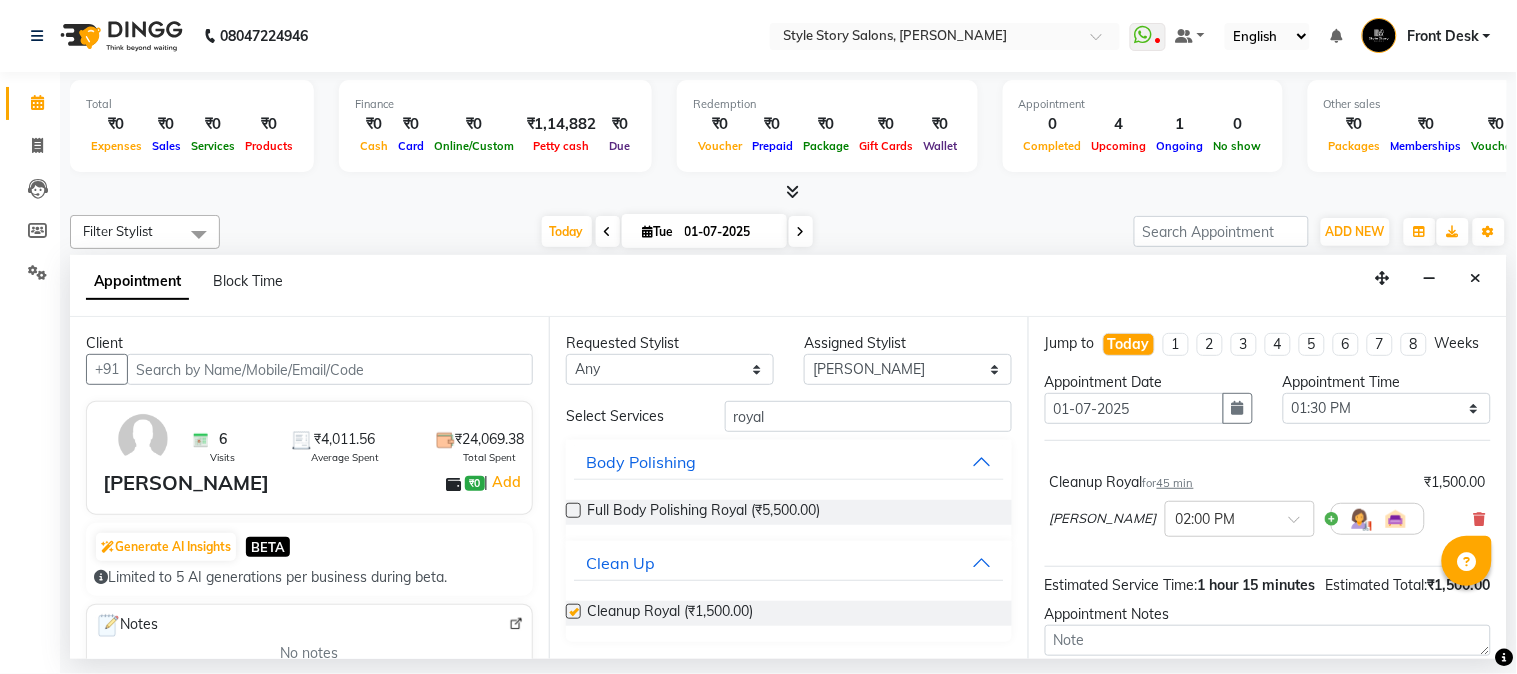 checkbox on "false" 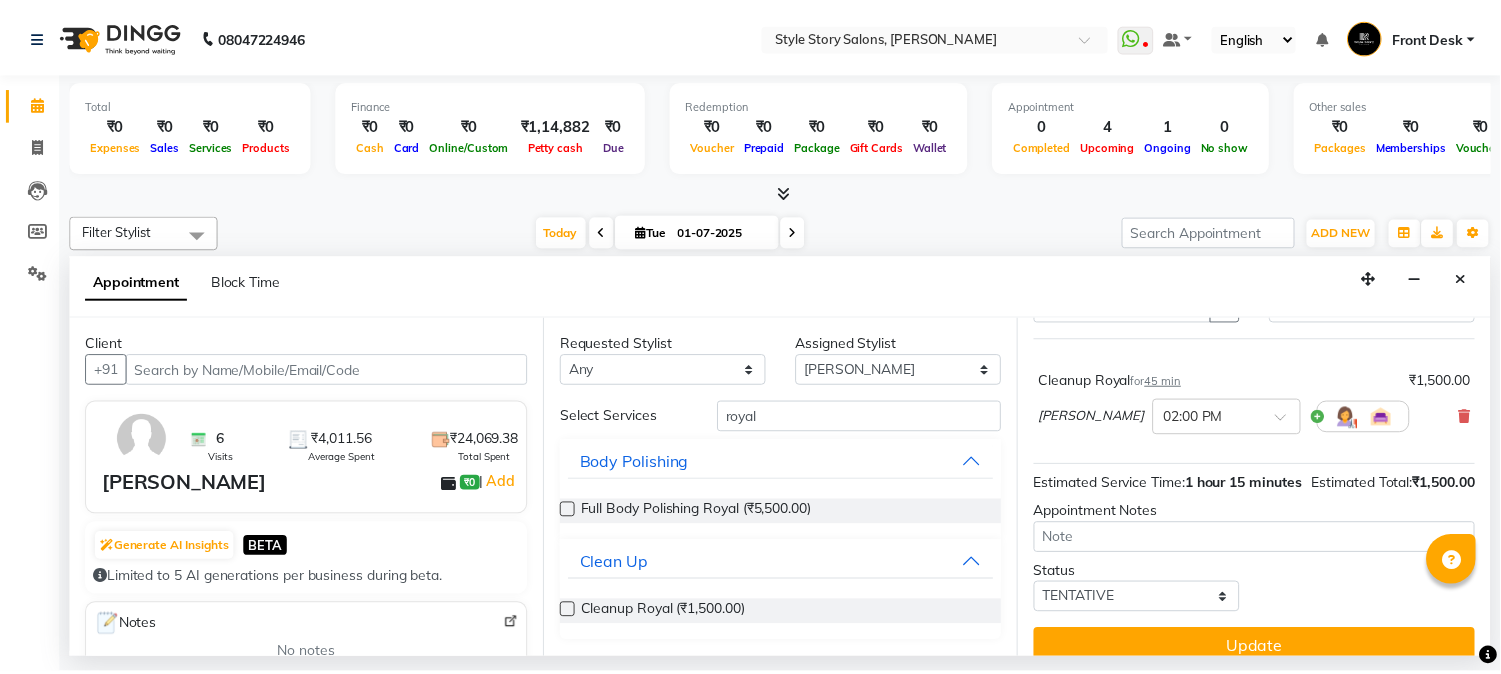 scroll, scrollTop: 164, scrollLeft: 0, axis: vertical 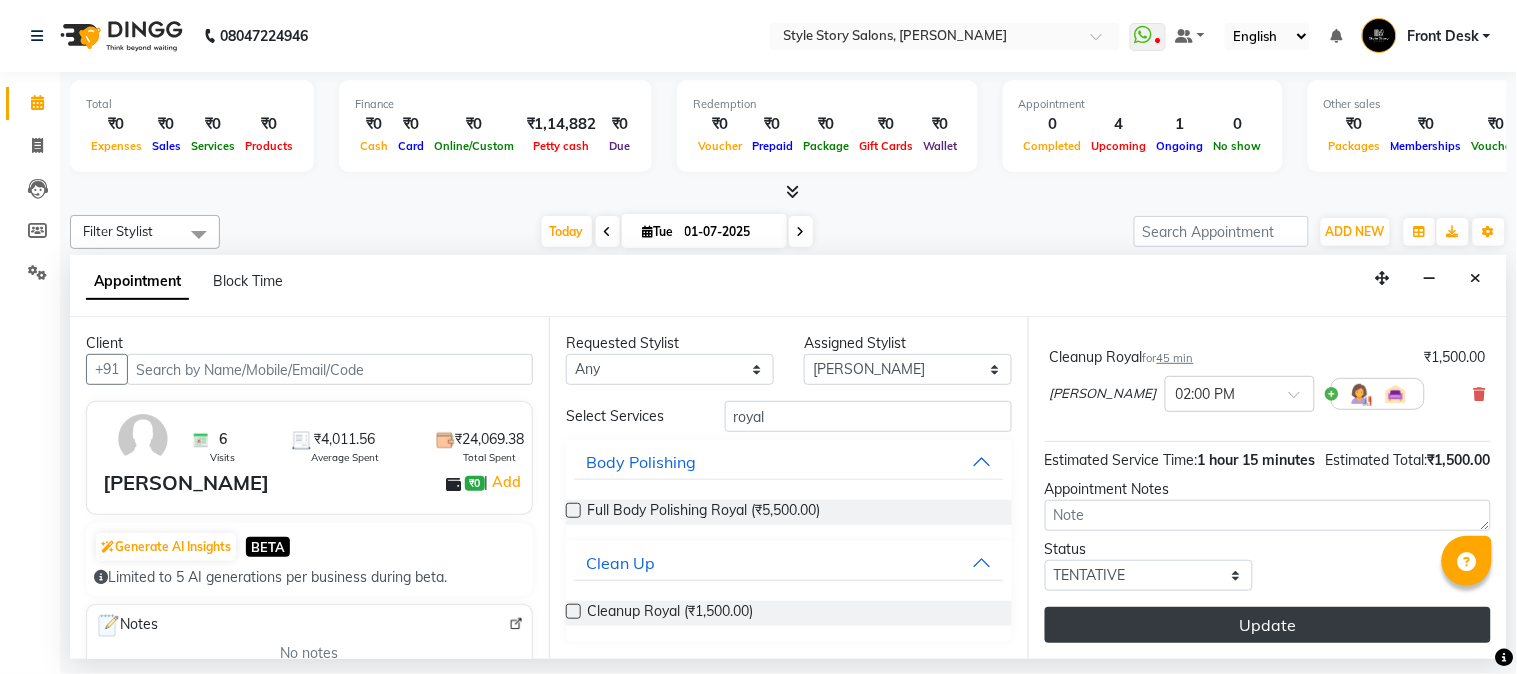 click on "Update" at bounding box center (1268, 625) 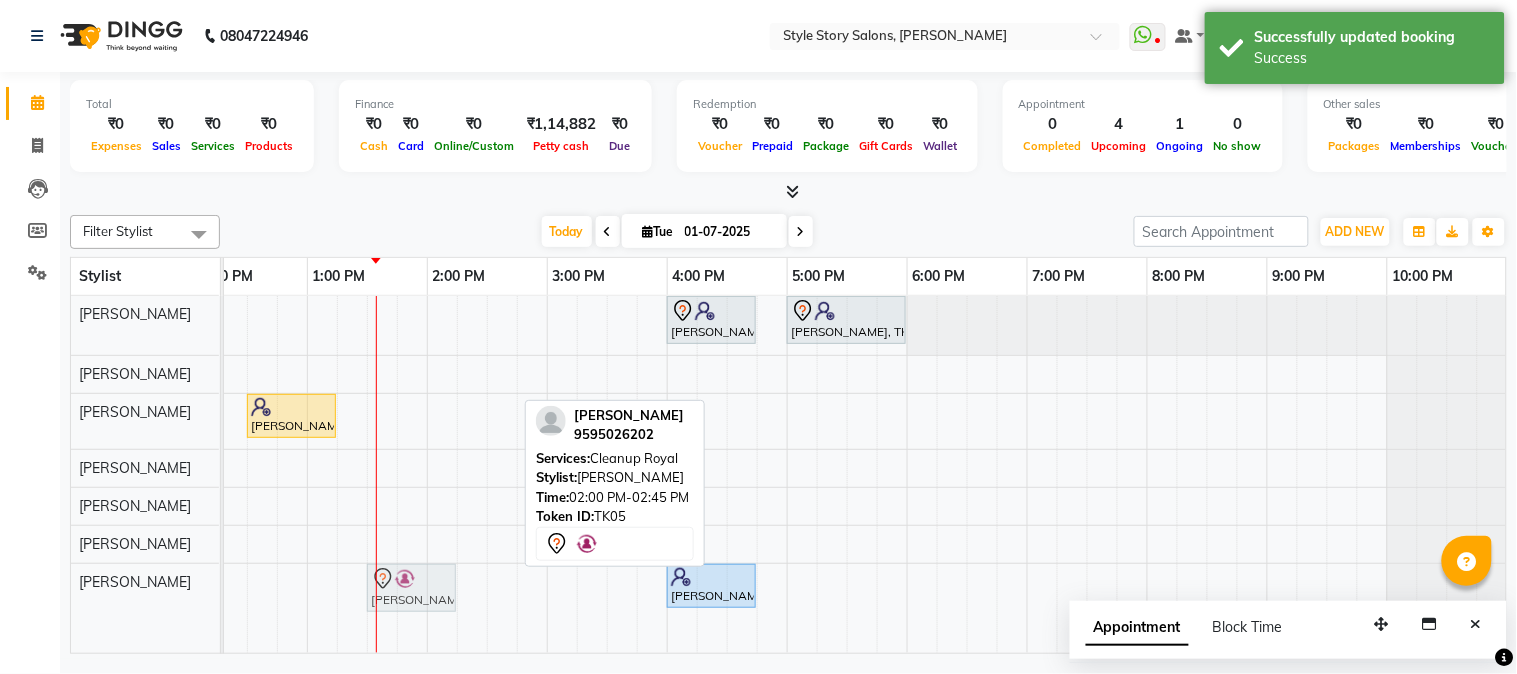 drag, startPoint x: 458, startPoint y: 585, endPoint x: 391, endPoint y: 607, distance: 70.5195 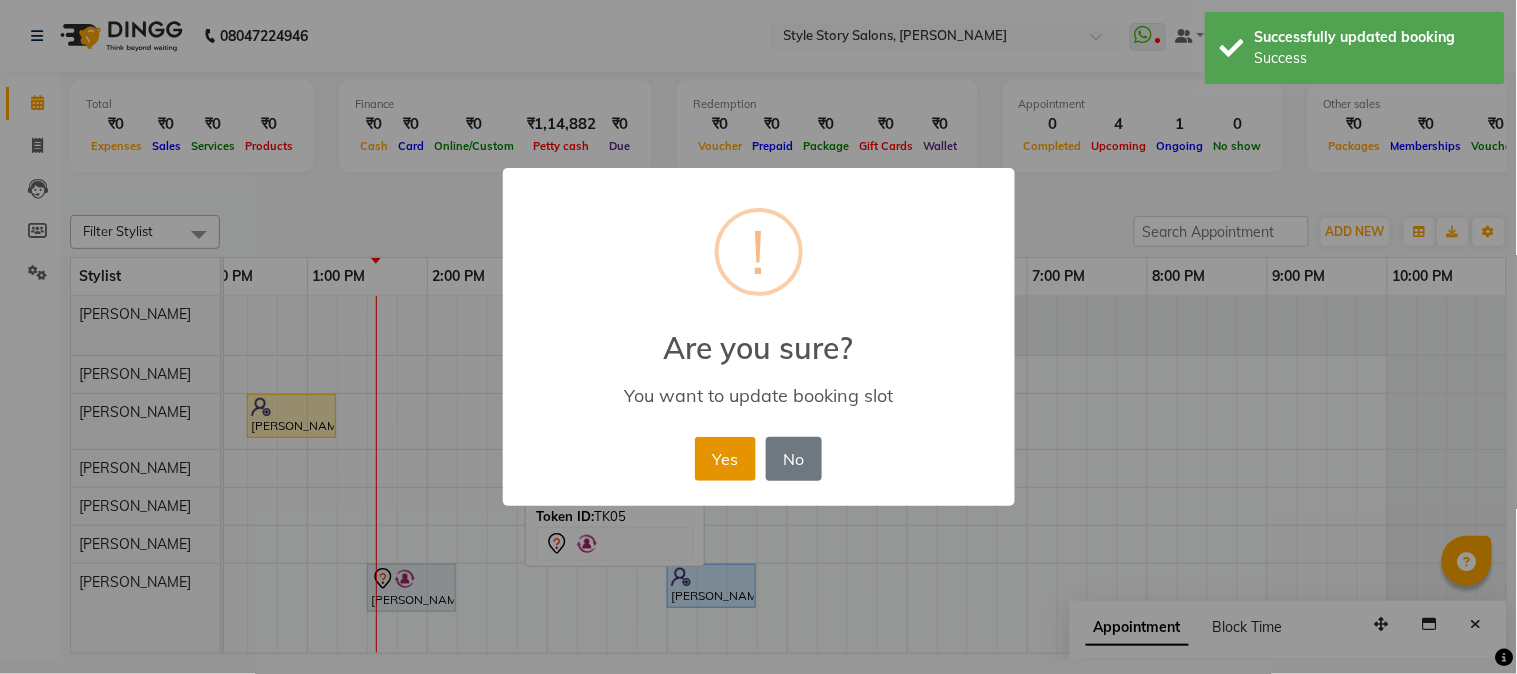 click on "Yes" at bounding box center (725, 459) 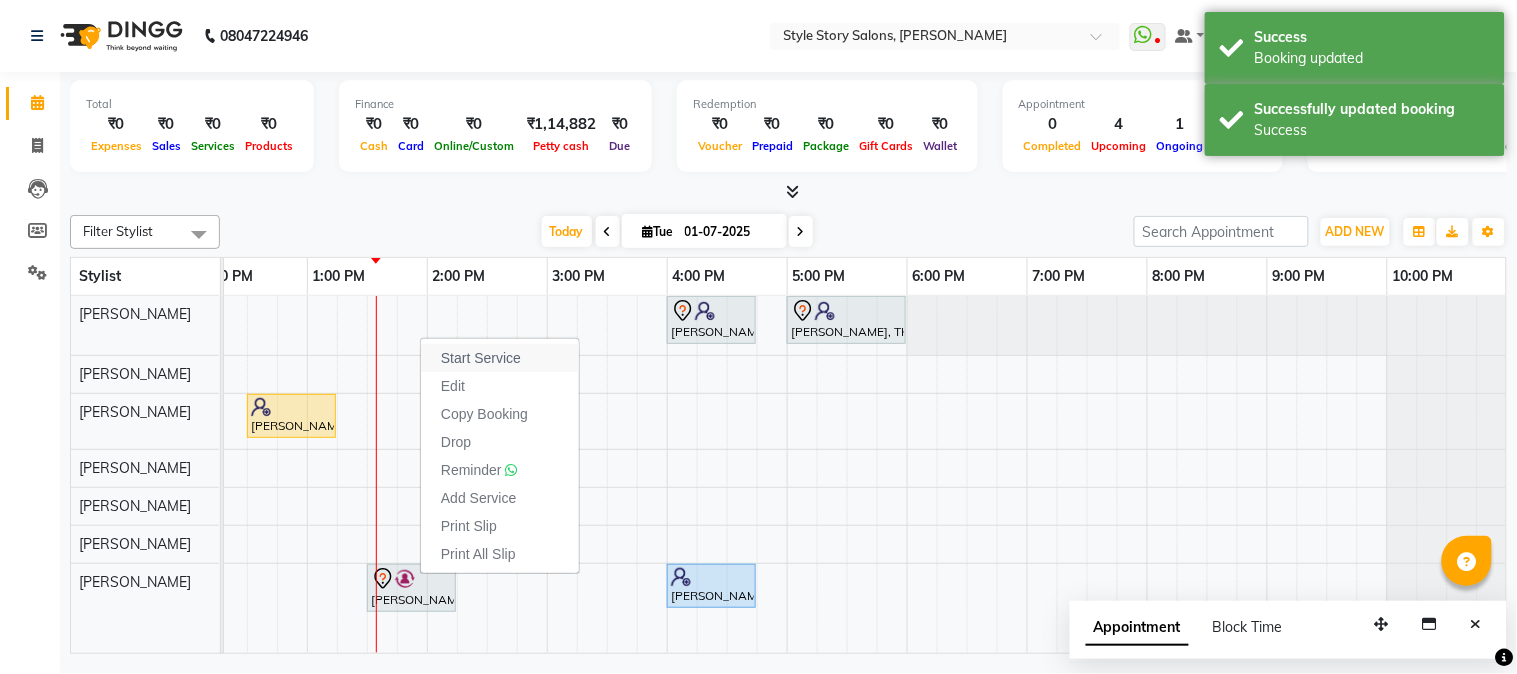 click on "Start Service" at bounding box center (500, 358) 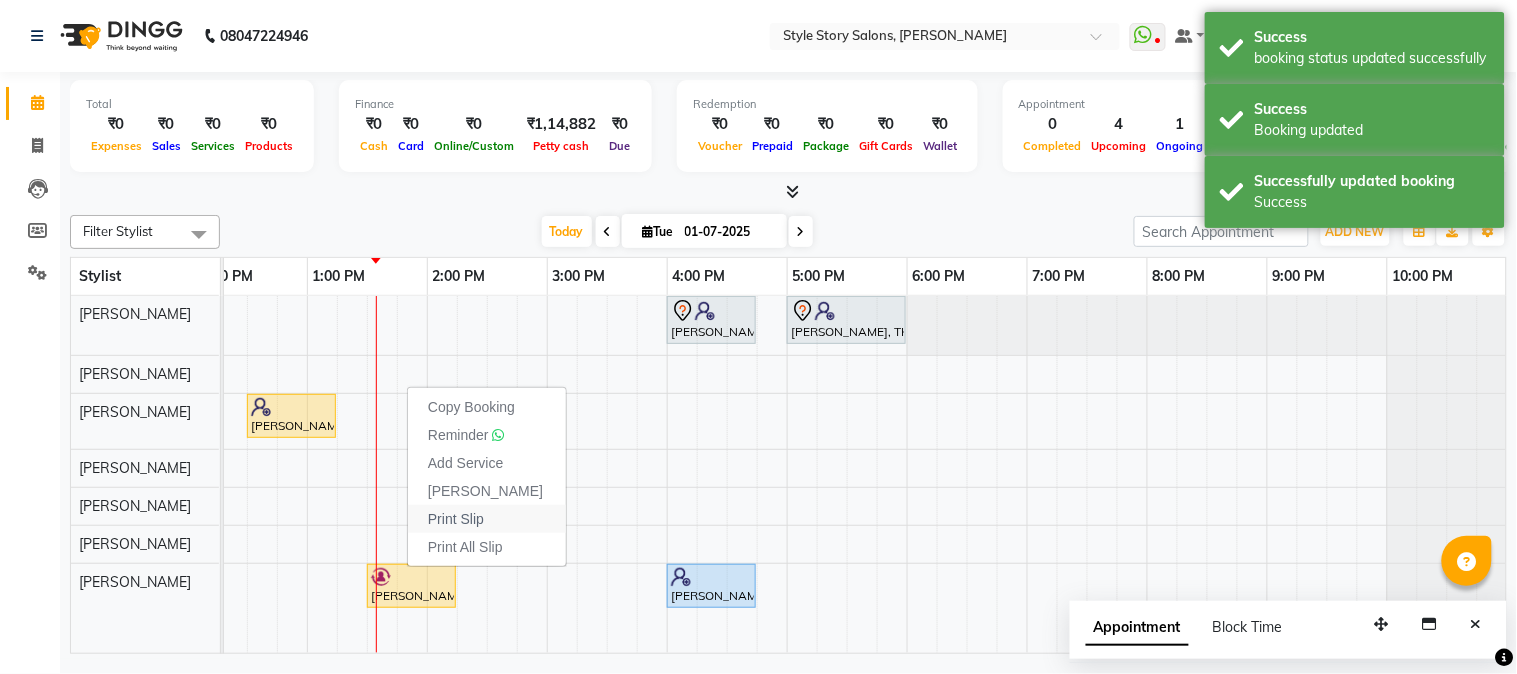 click on "Print Slip" at bounding box center (456, 519) 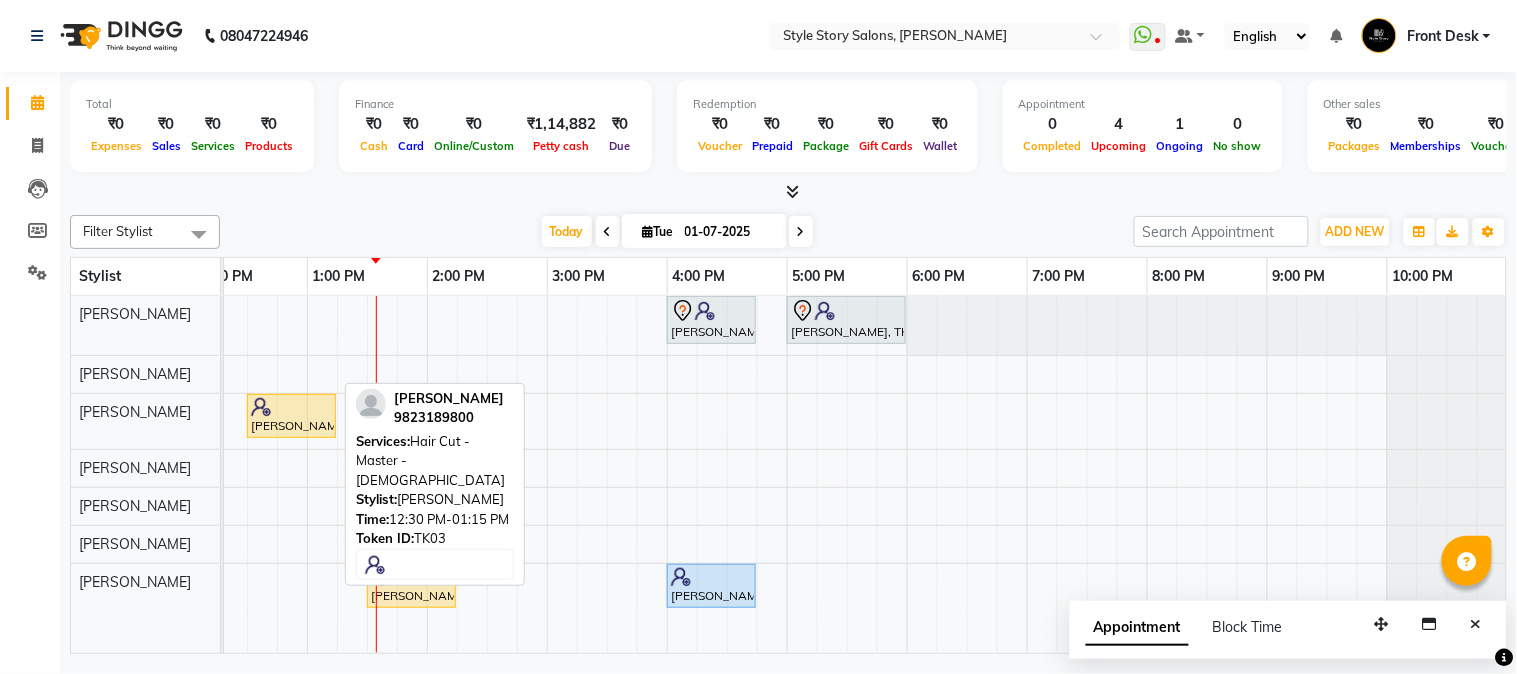 click at bounding box center (291, 407) 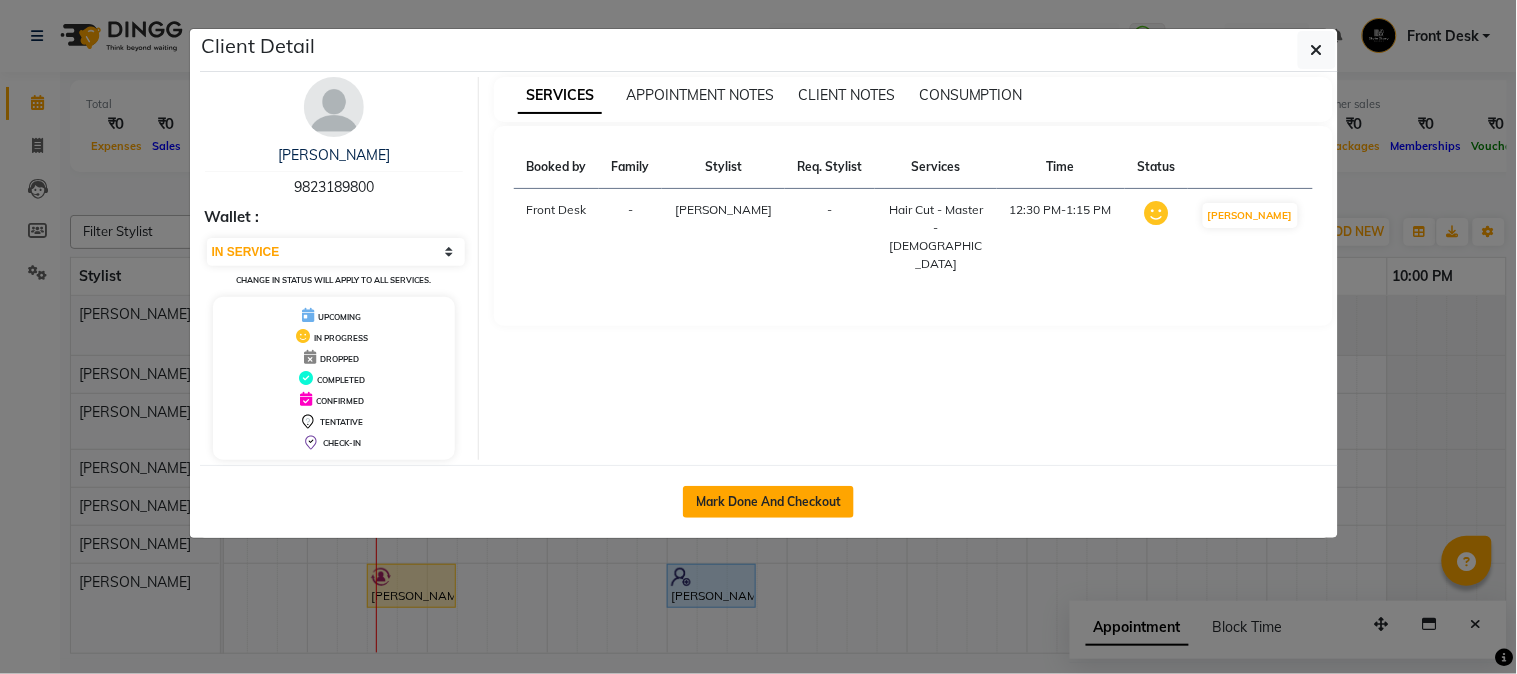 click on "Mark Done And Checkout" 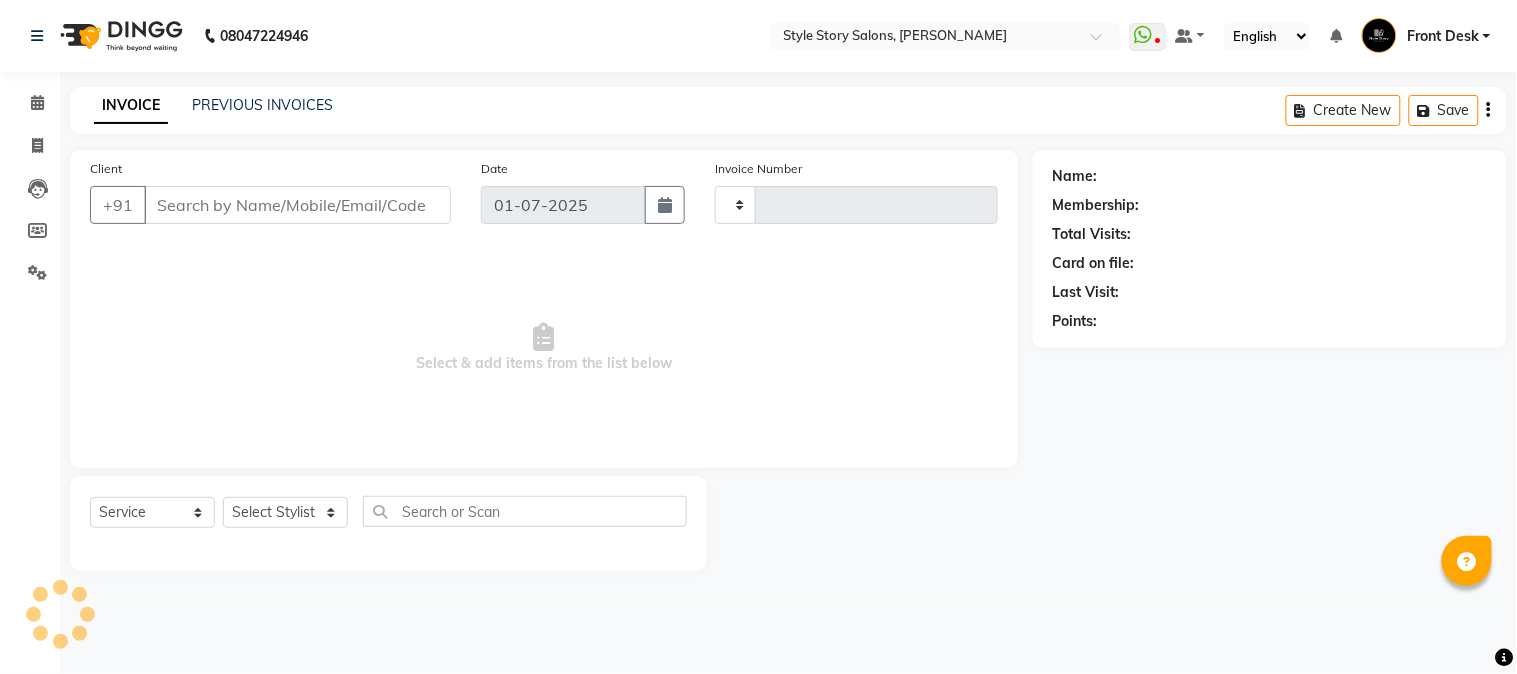 type on "0841" 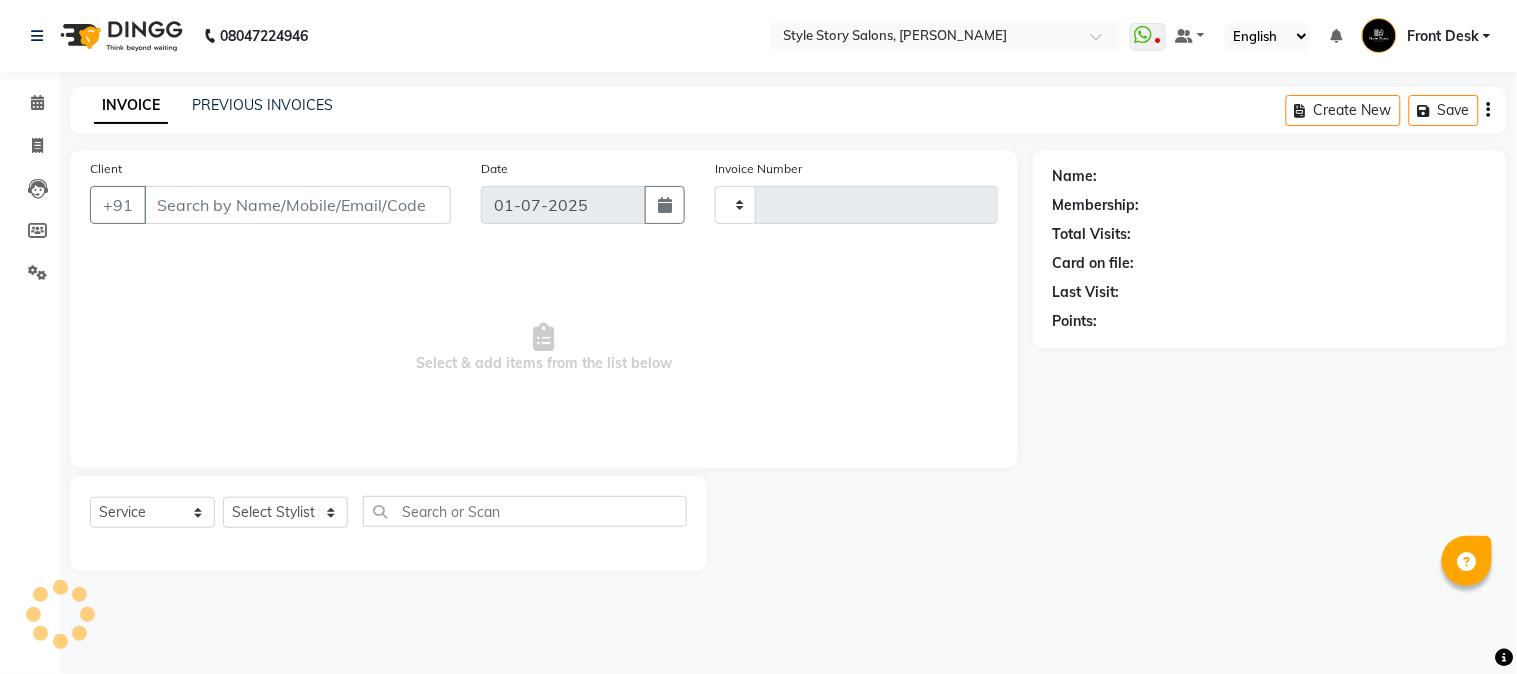 select on "6249" 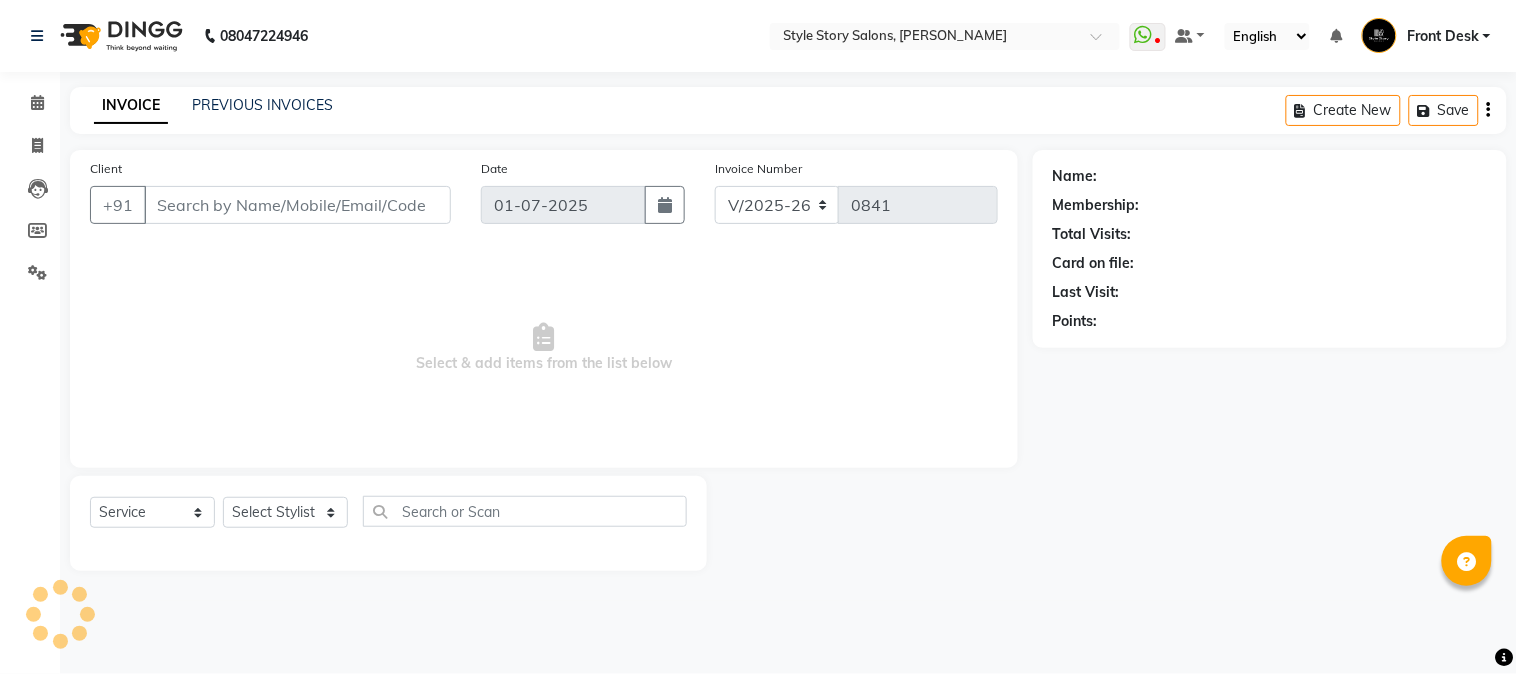 type on "98******00" 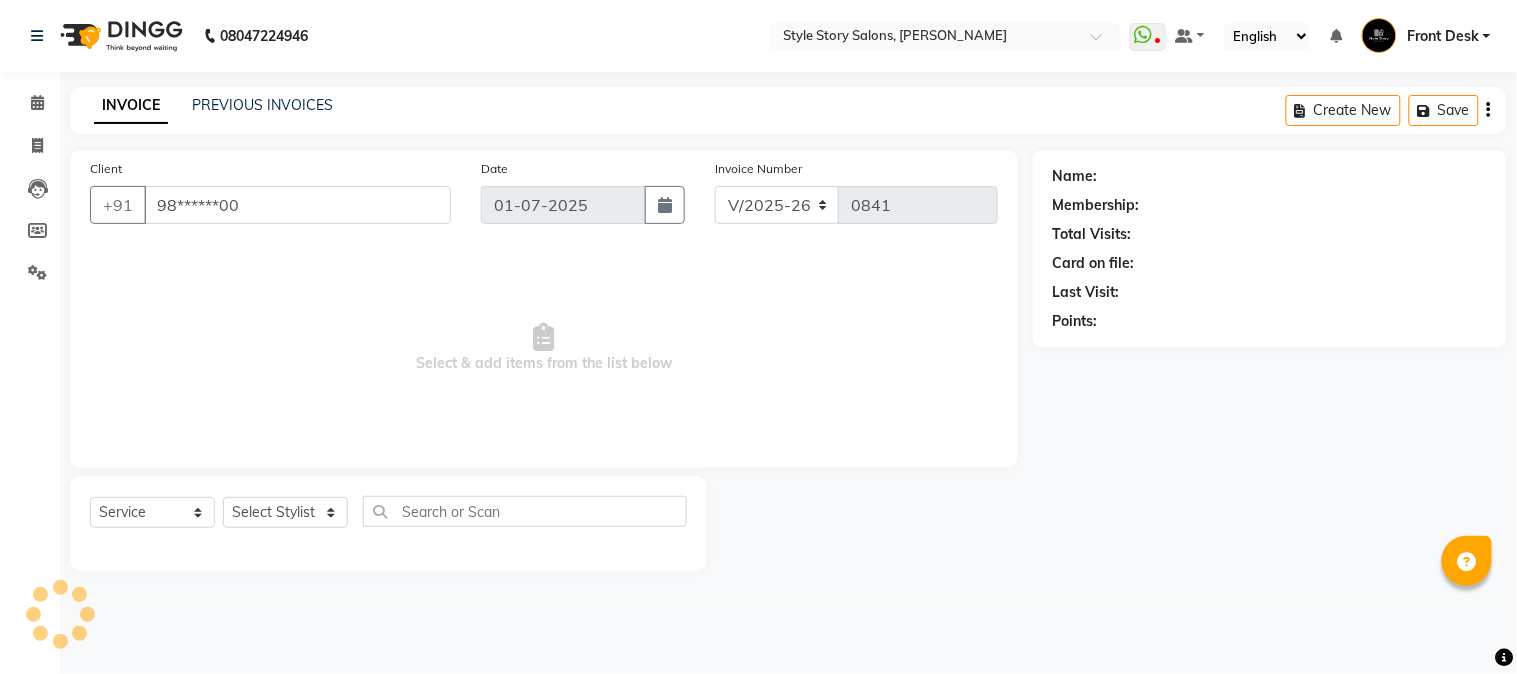 select on "61197" 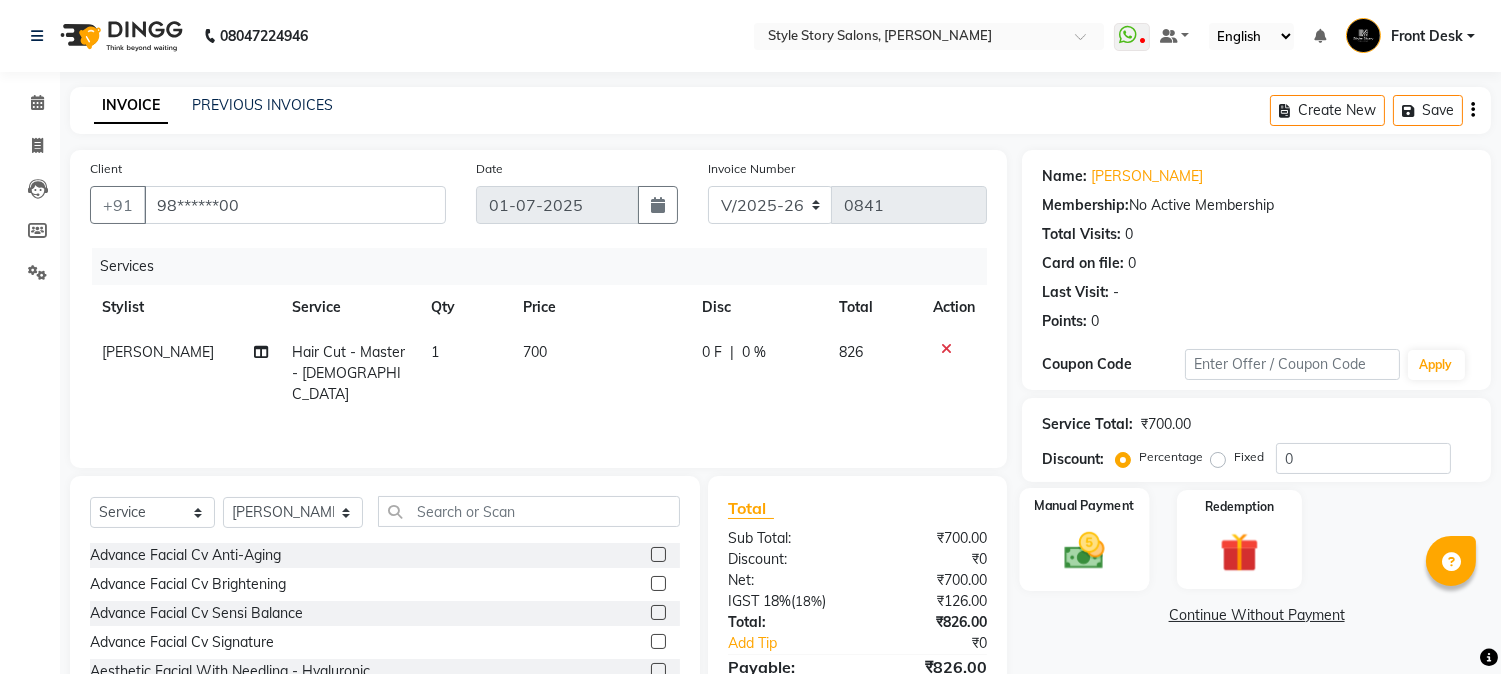 click 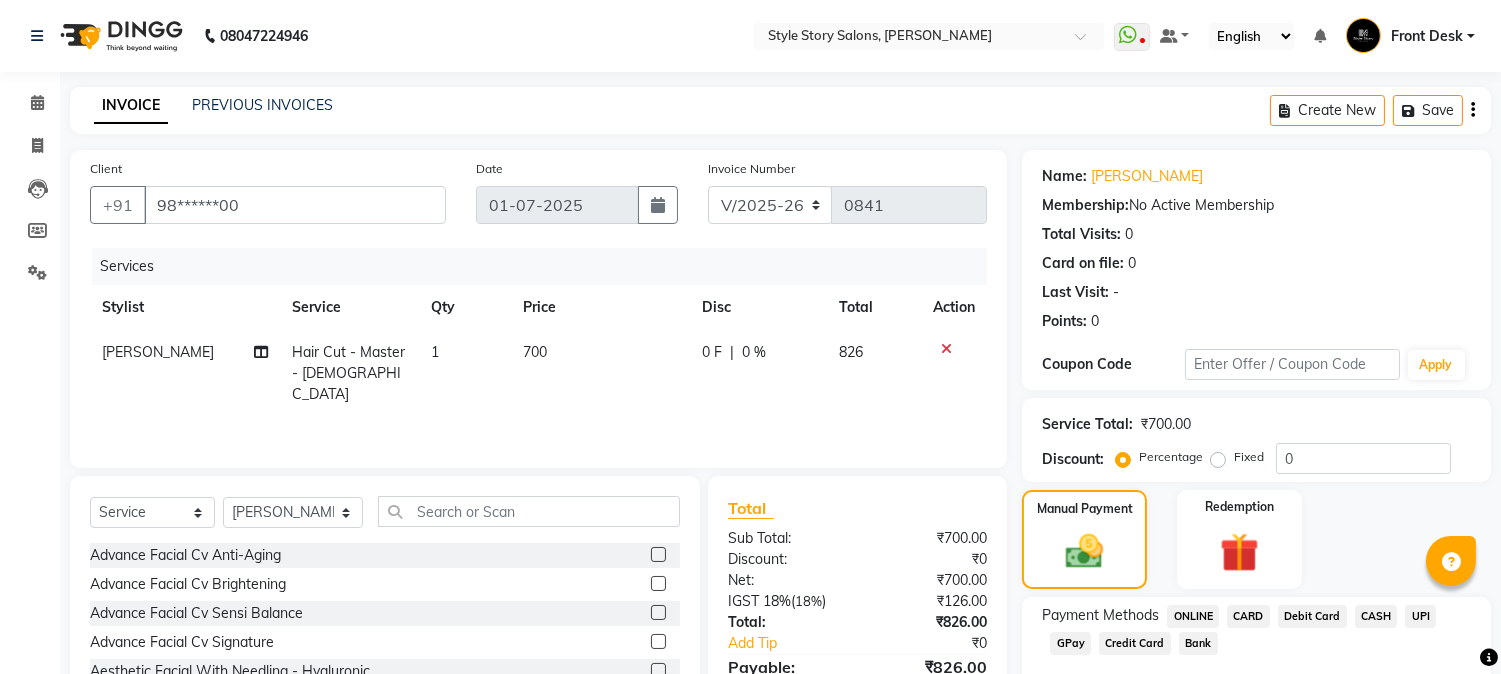 click on "CARD" 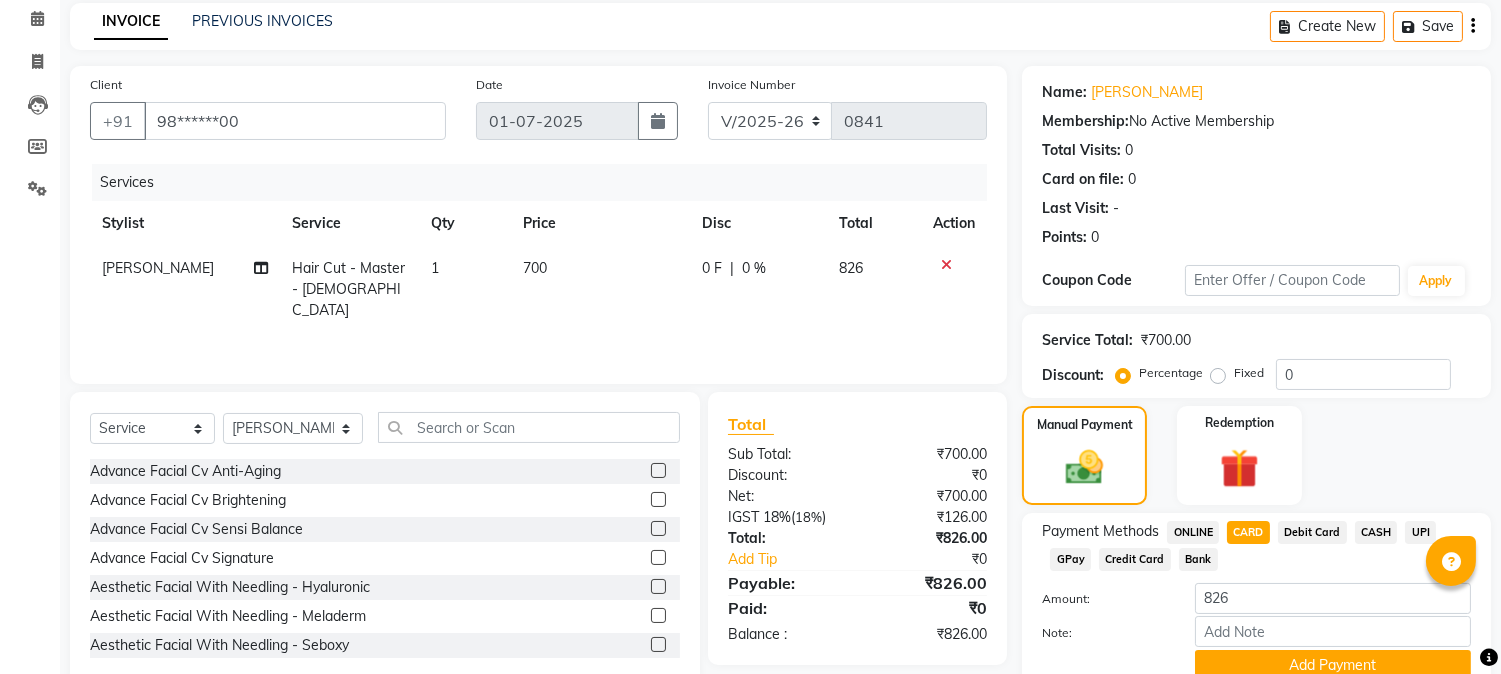 scroll, scrollTop: 170, scrollLeft: 0, axis: vertical 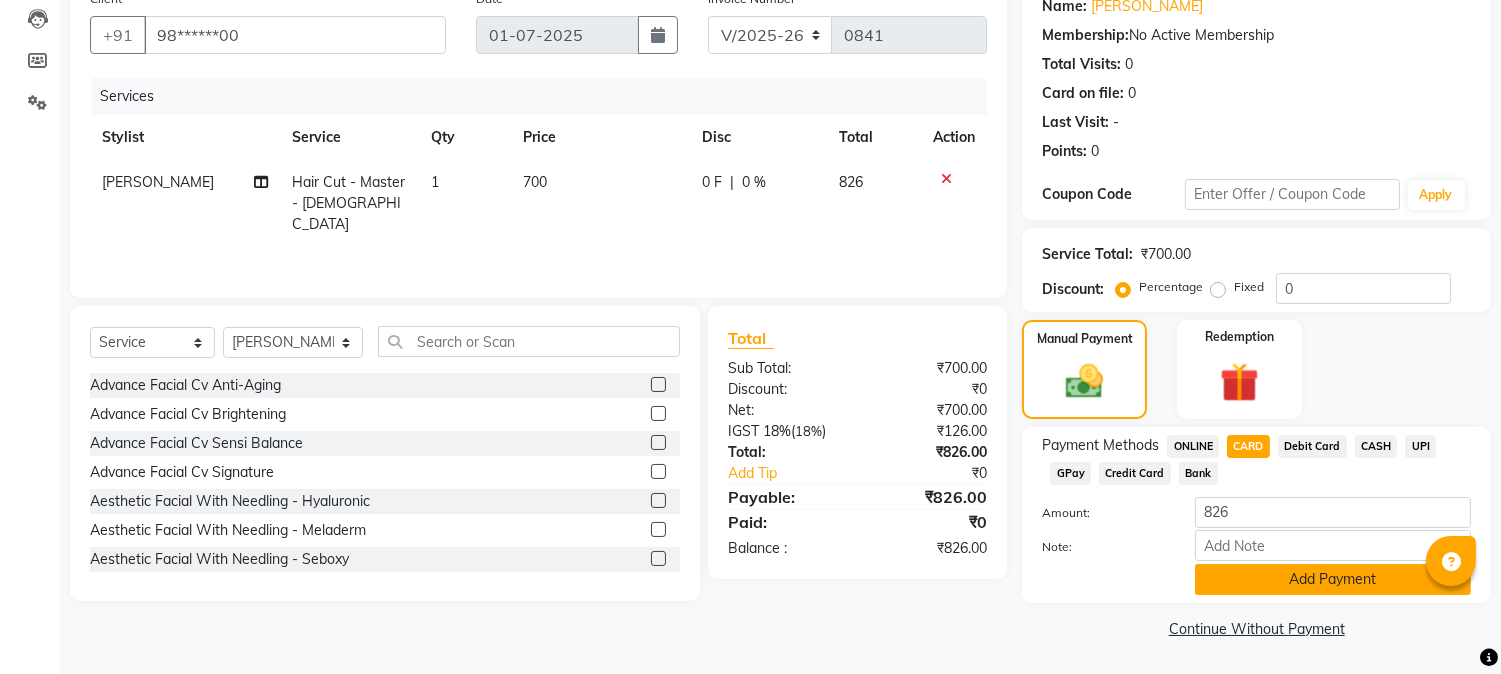 click on "Add Payment" 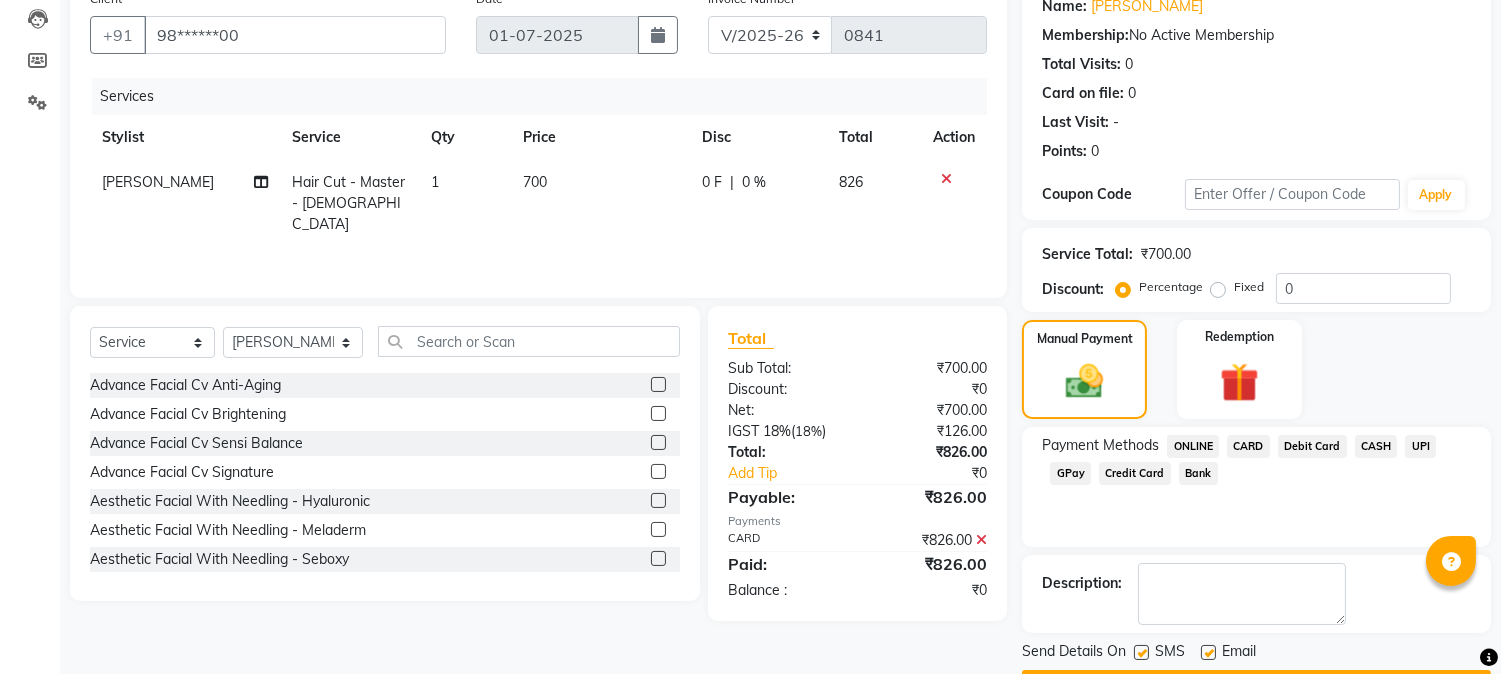 scroll, scrollTop: 225, scrollLeft: 0, axis: vertical 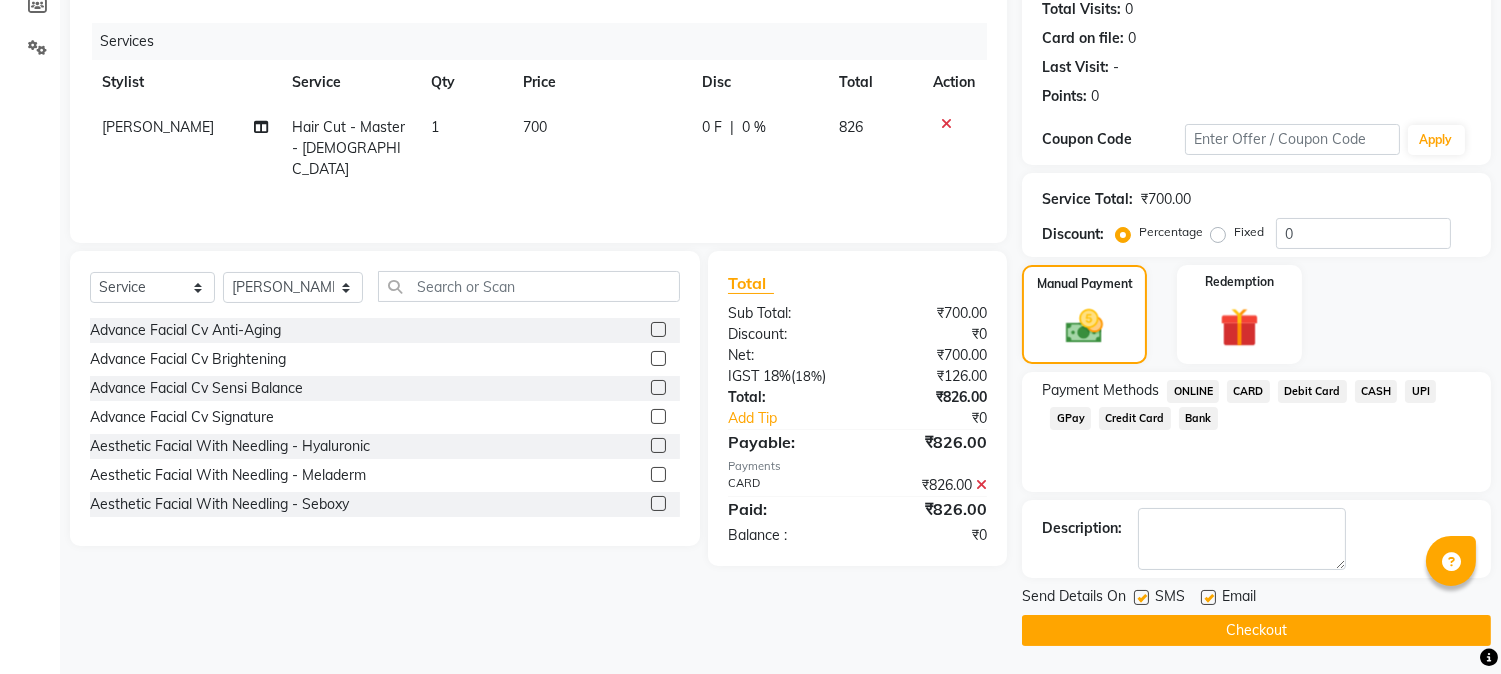 click on "Checkout" 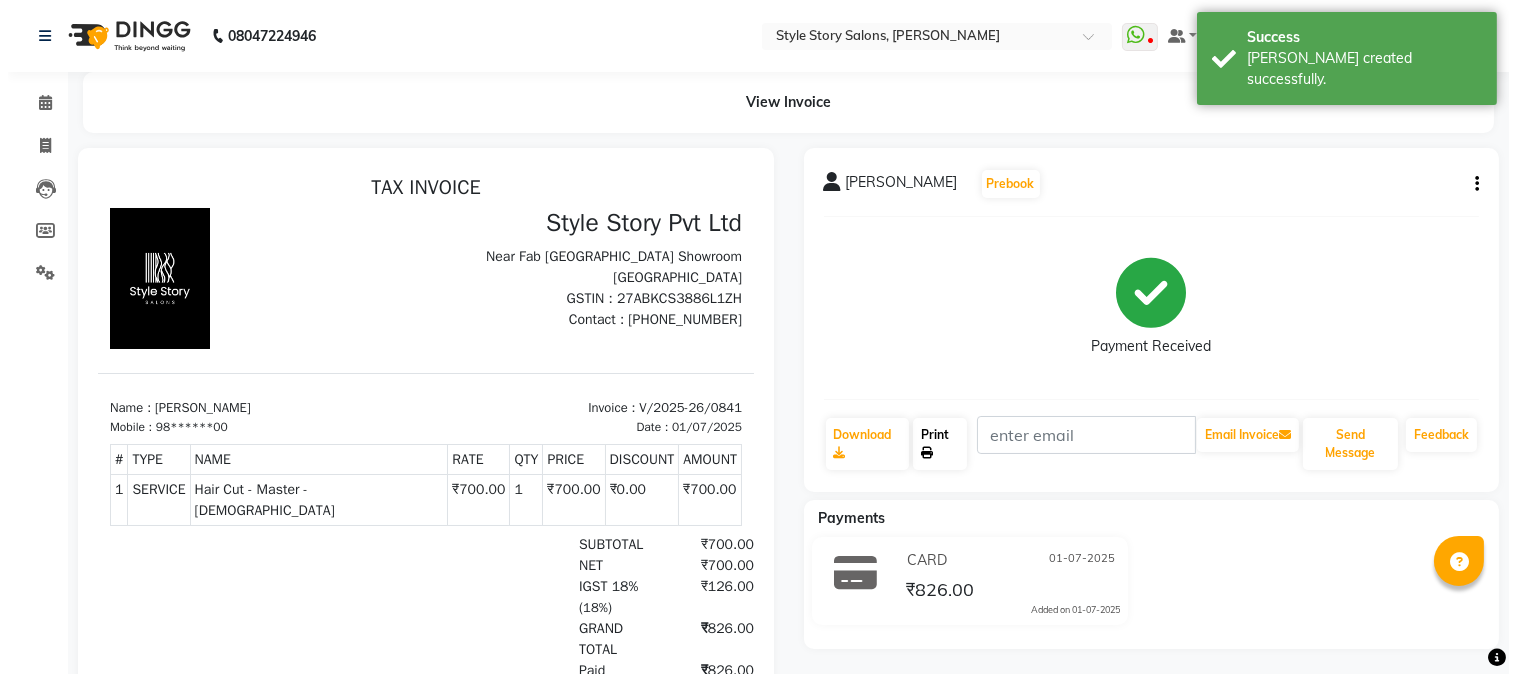 scroll, scrollTop: 0, scrollLeft: 0, axis: both 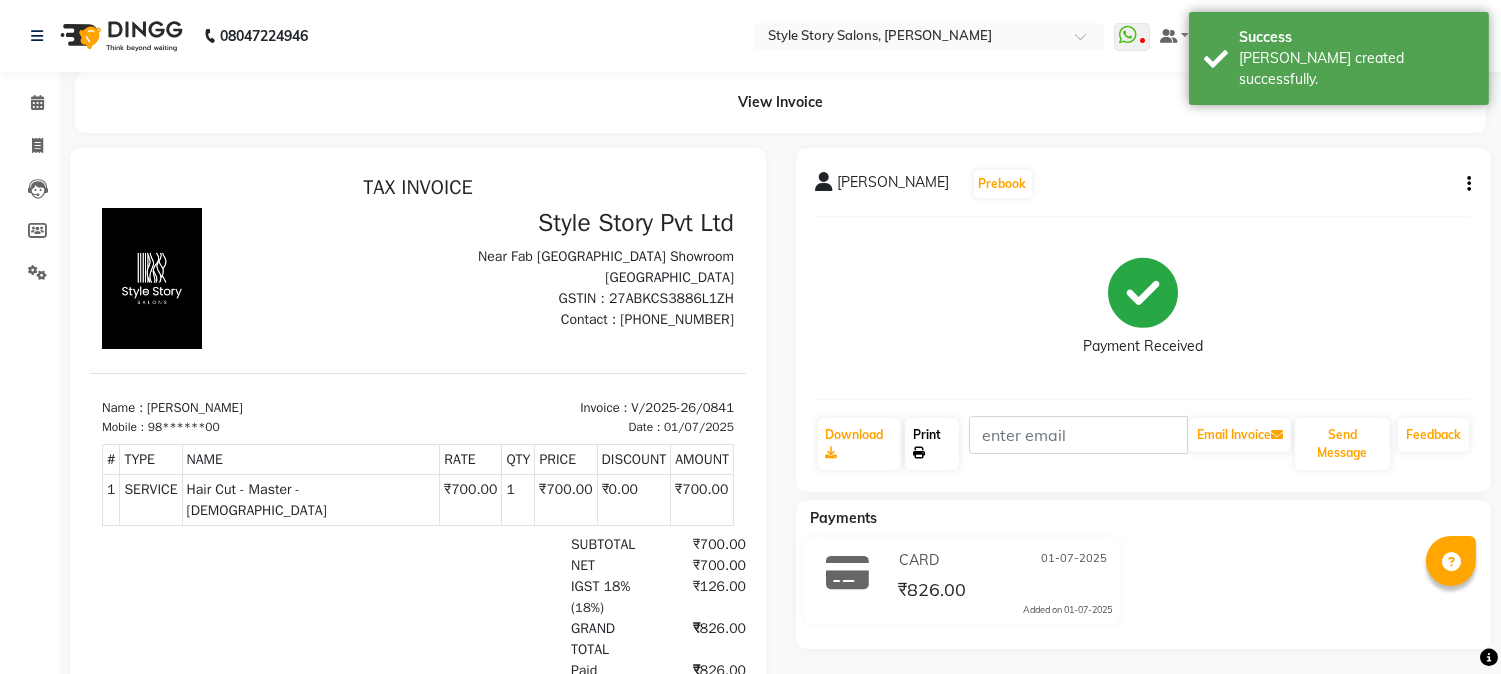 click on "Print" 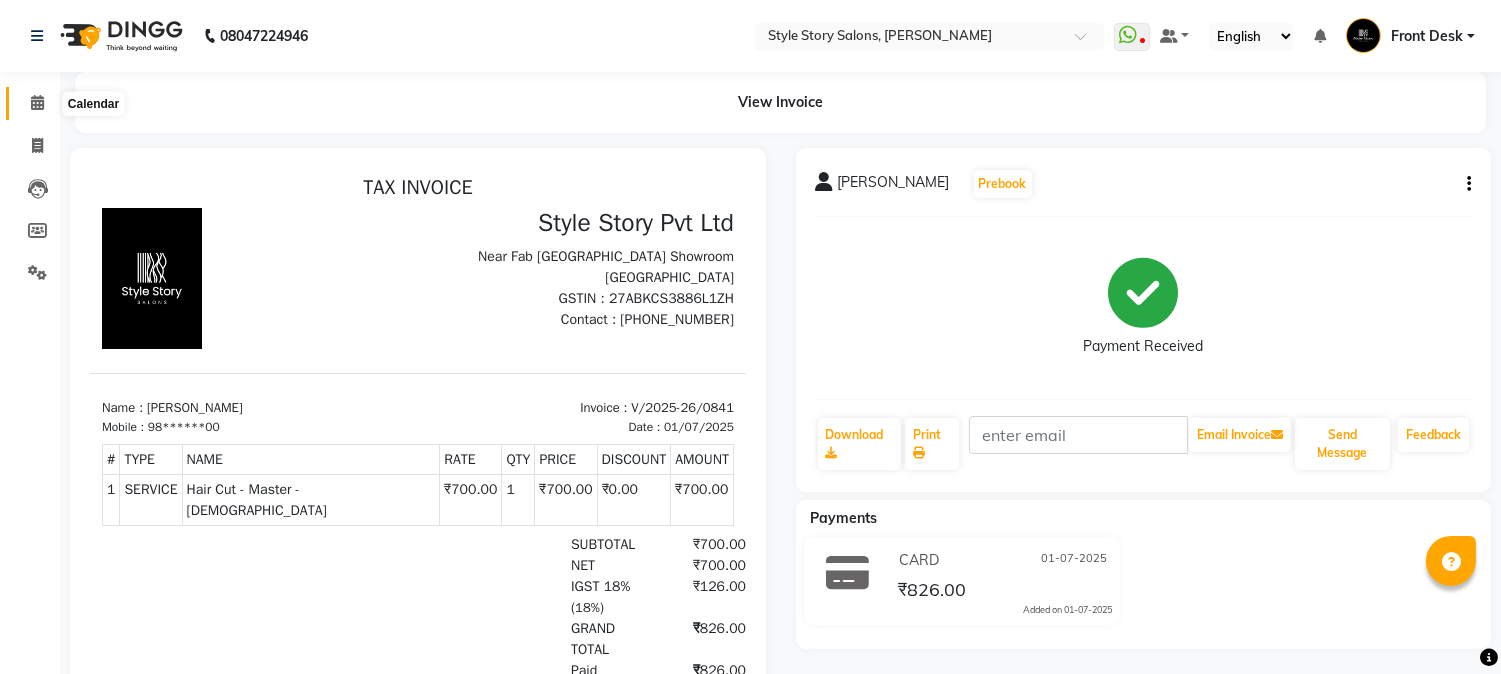 click 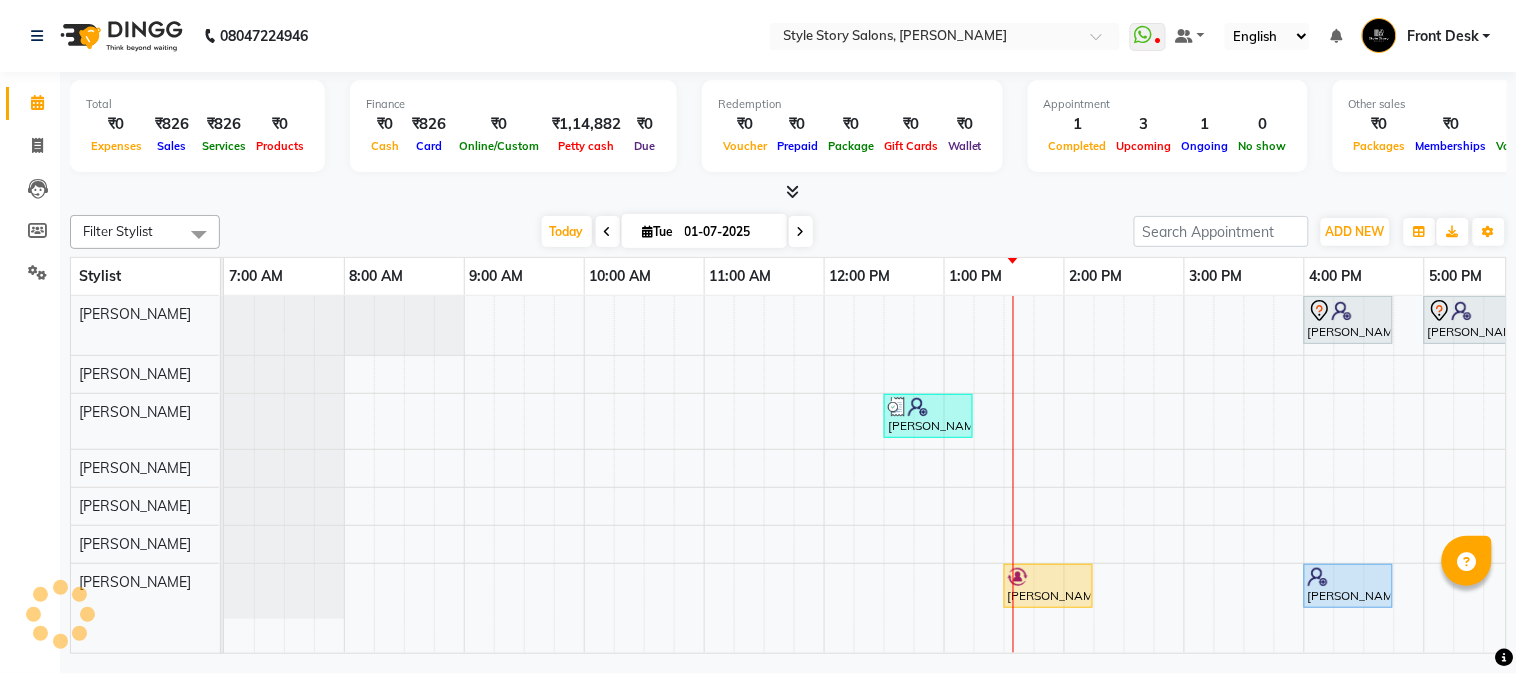scroll, scrollTop: 0, scrollLeft: 0, axis: both 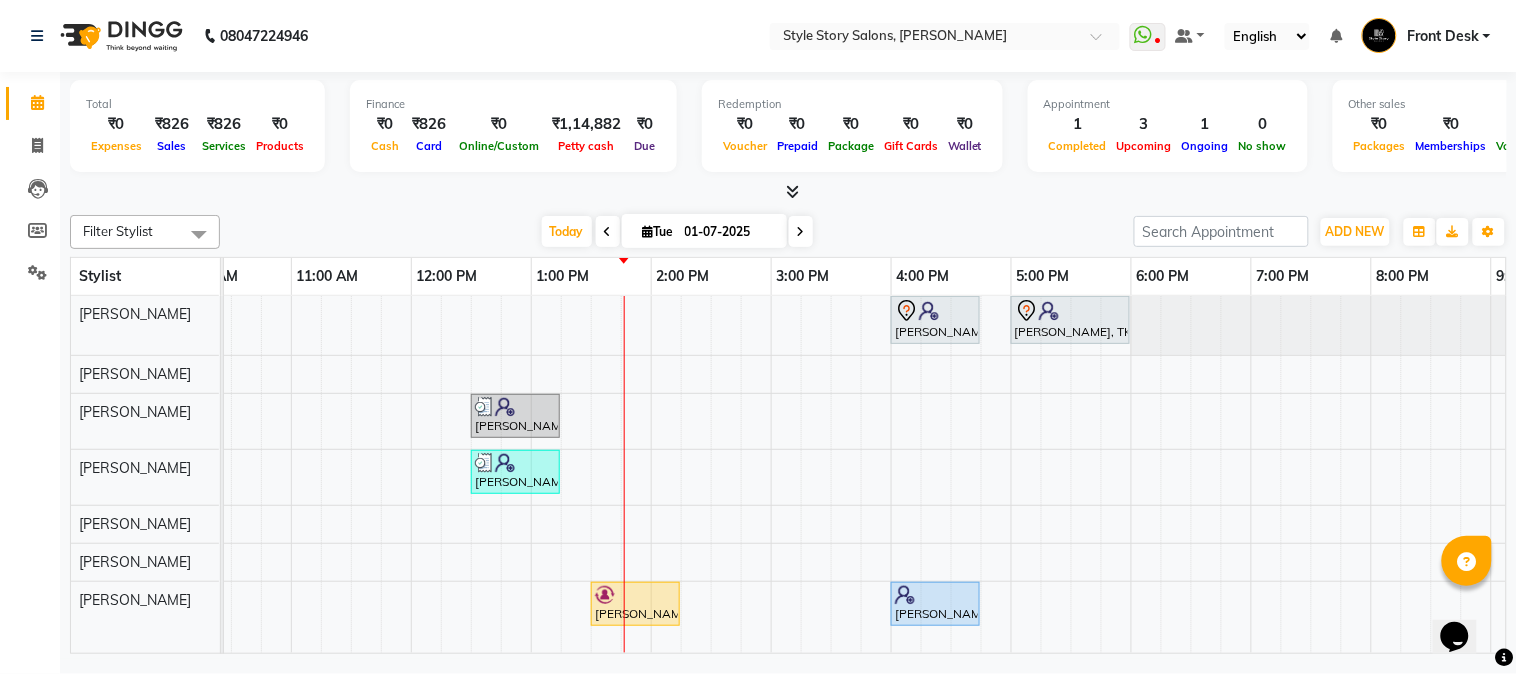 click on "[PERSON_NAME], TK02, 04:00 PM-04:45 PM, Classic Pedicure             [PERSON_NAME], TK01, 05:00 PM-06:00 PM, Nail Art Simple With Gel Polish     [PERSON_NAME], TK03, 12:30 PM-01:15 PM, Hair Cut - Master - [DEMOGRAPHIC_DATA]     [PERSON_NAME], TK03, 12:30 PM-01:15 PM, Hair Cut - Master - [DEMOGRAPHIC_DATA]     [PERSON_NAME], TK05, 01:30 PM-02:15 PM, Cleanup Royal     [PERSON_NAME], TK02, 04:00 PM-04:45 PM, Classic Pedicure" at bounding box center (771, 475) 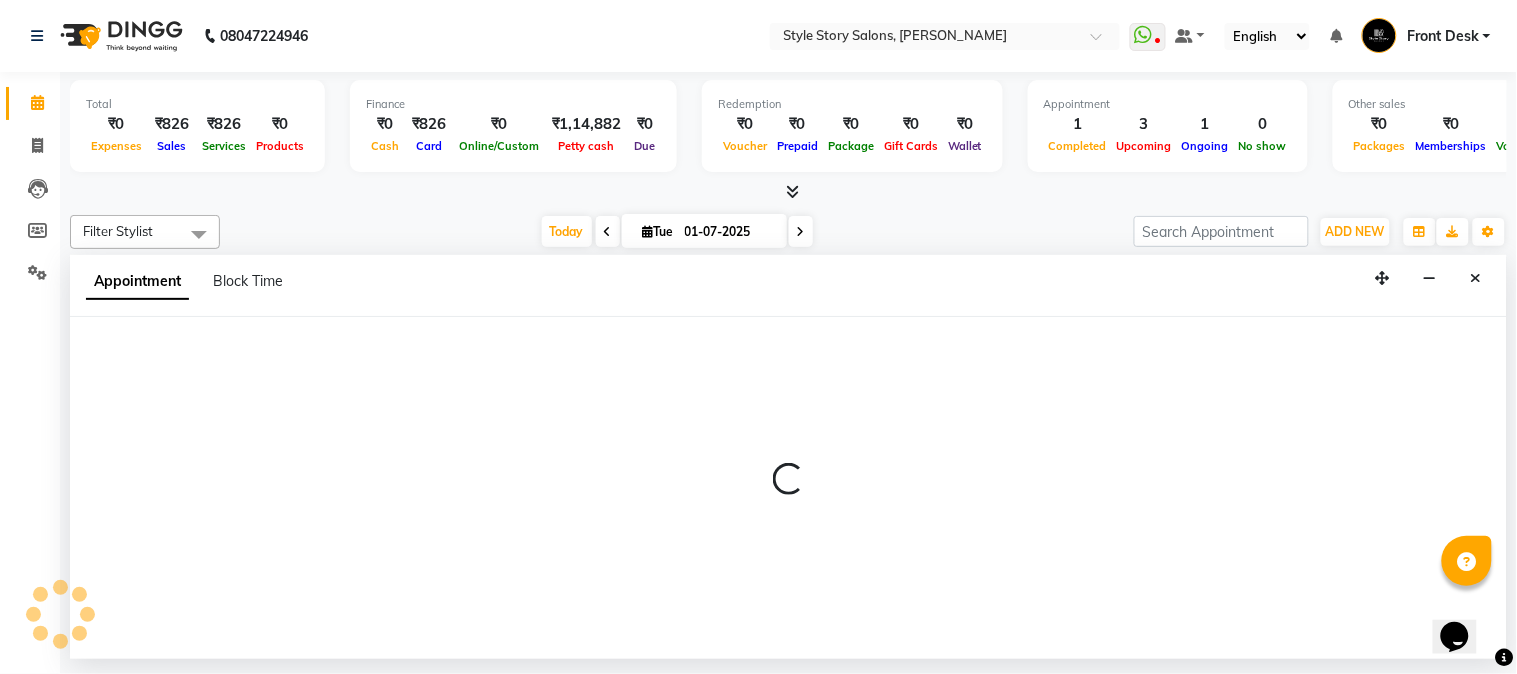 select on "84756" 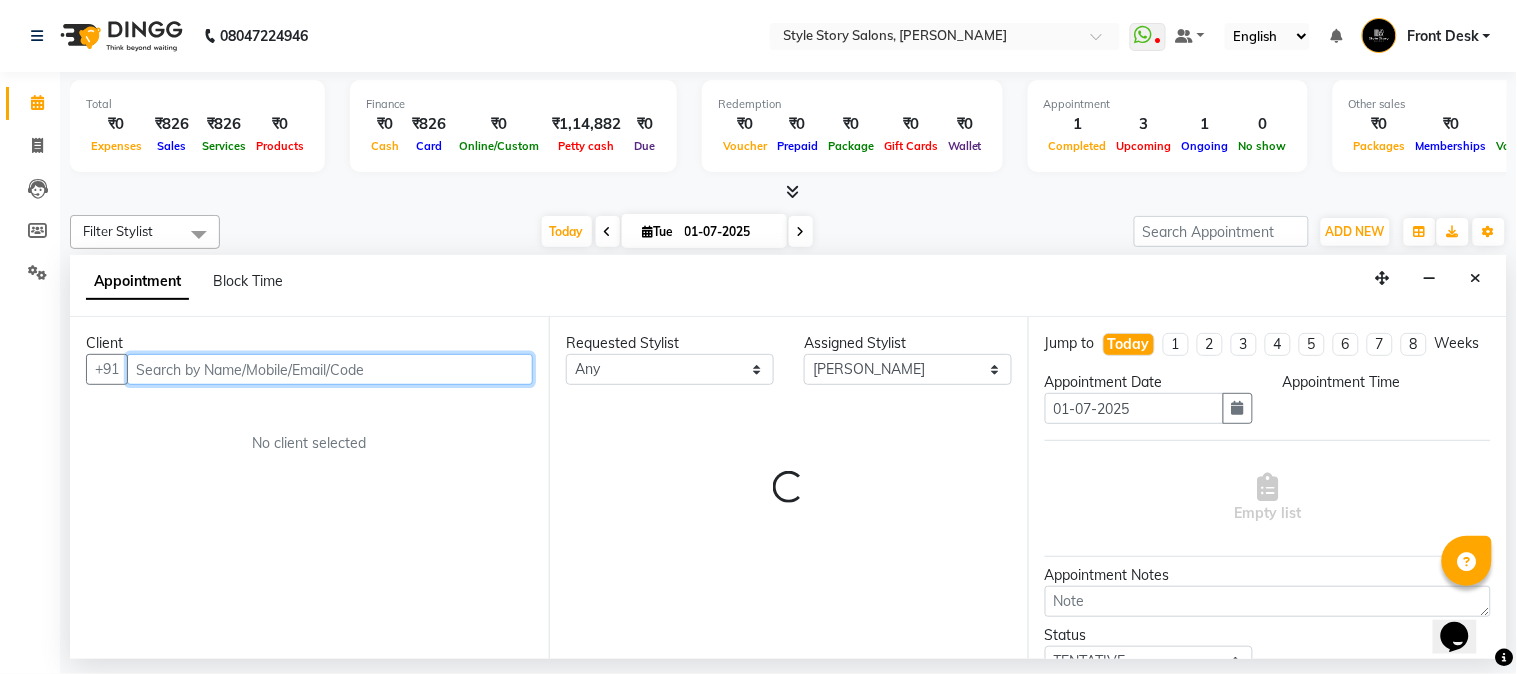 select on "1020" 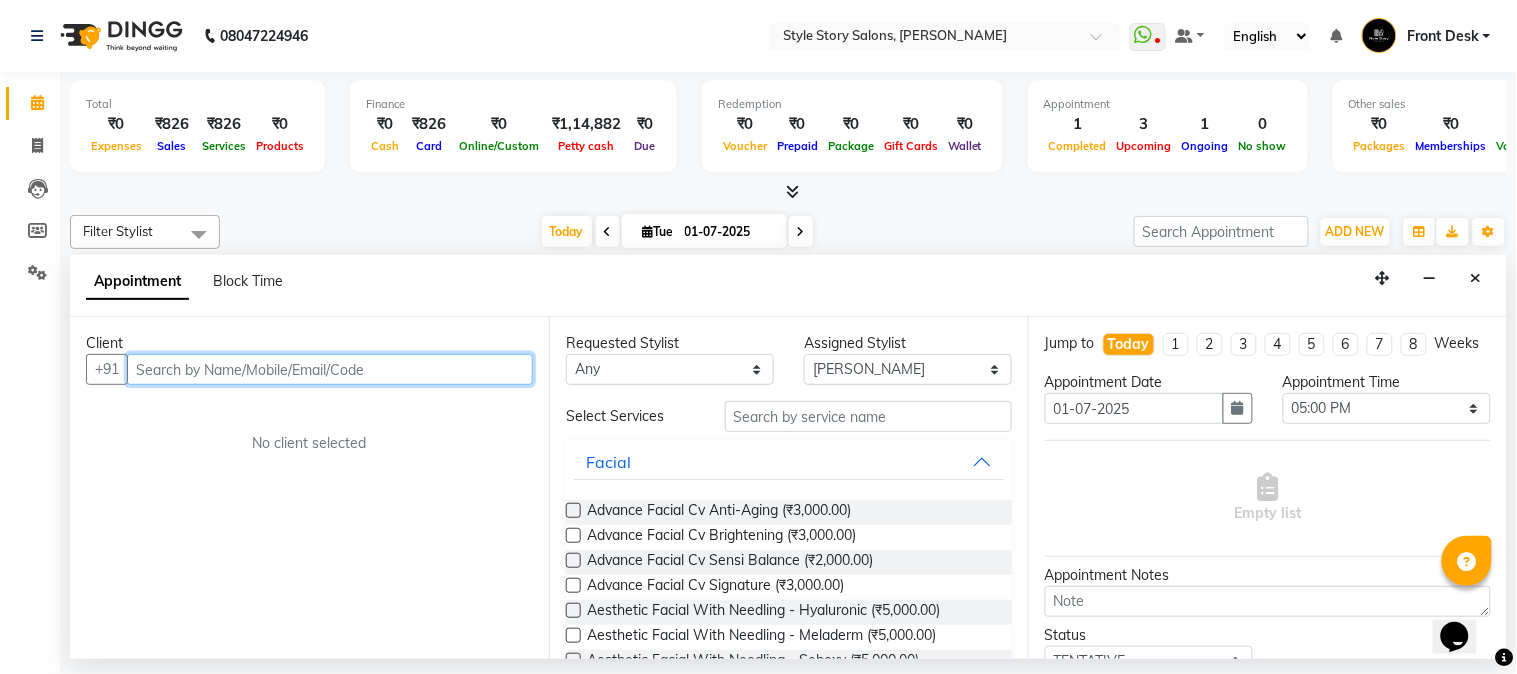 click at bounding box center [330, 369] 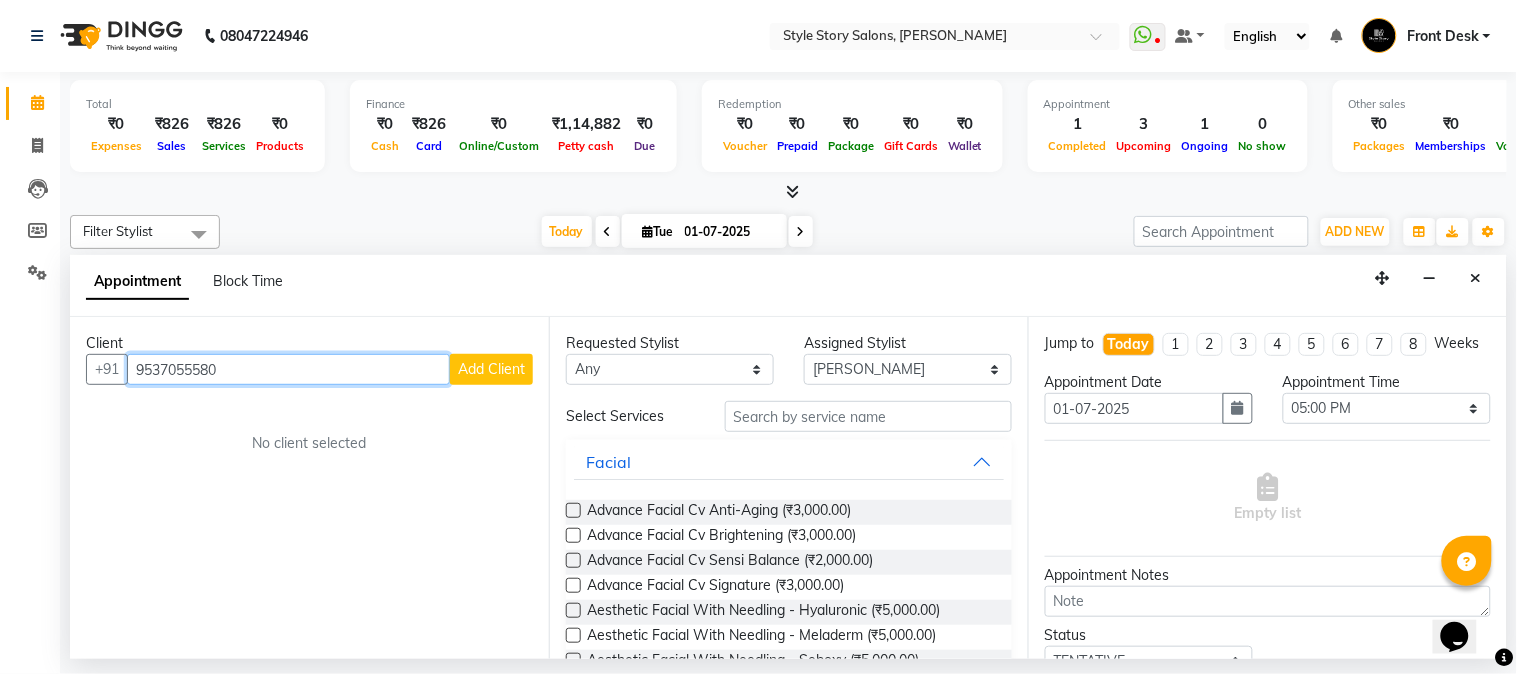 type on "9537055580" 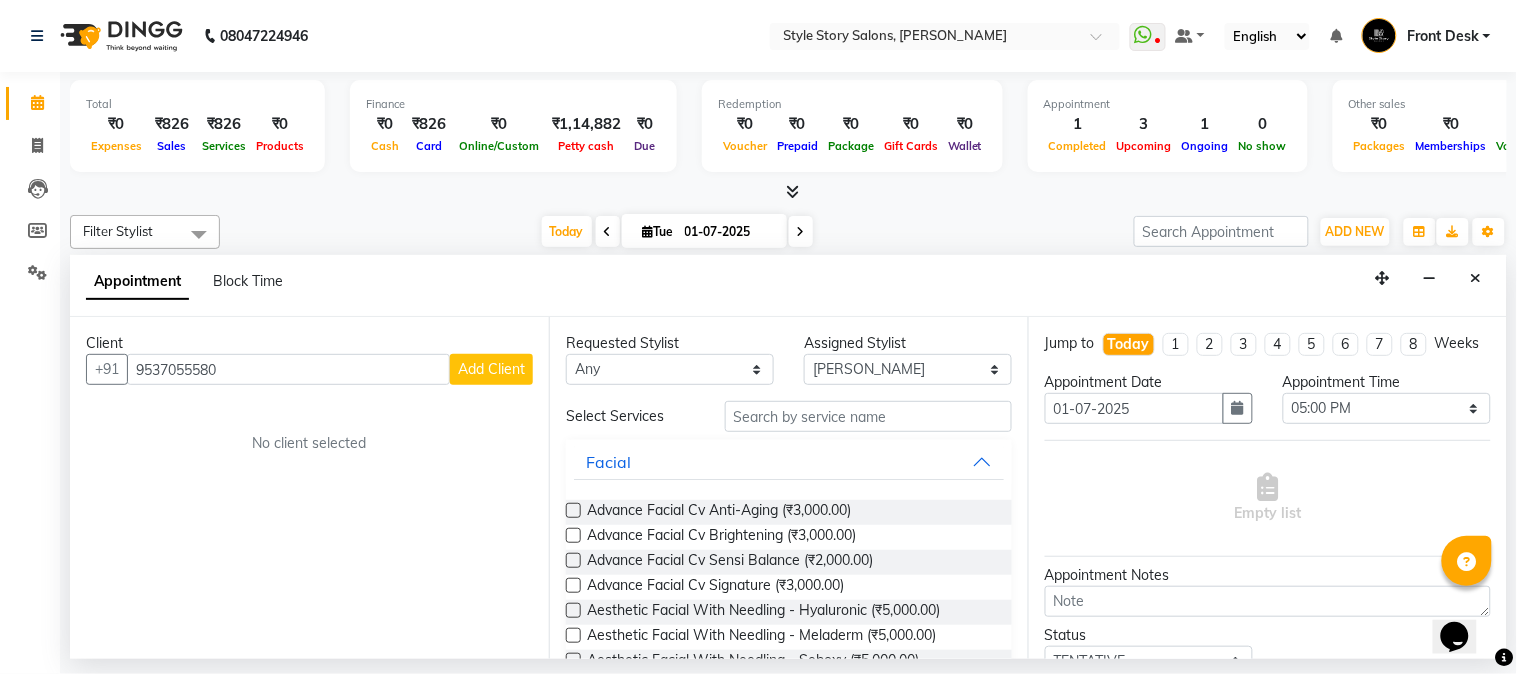 click on "Add Client" at bounding box center (491, 369) 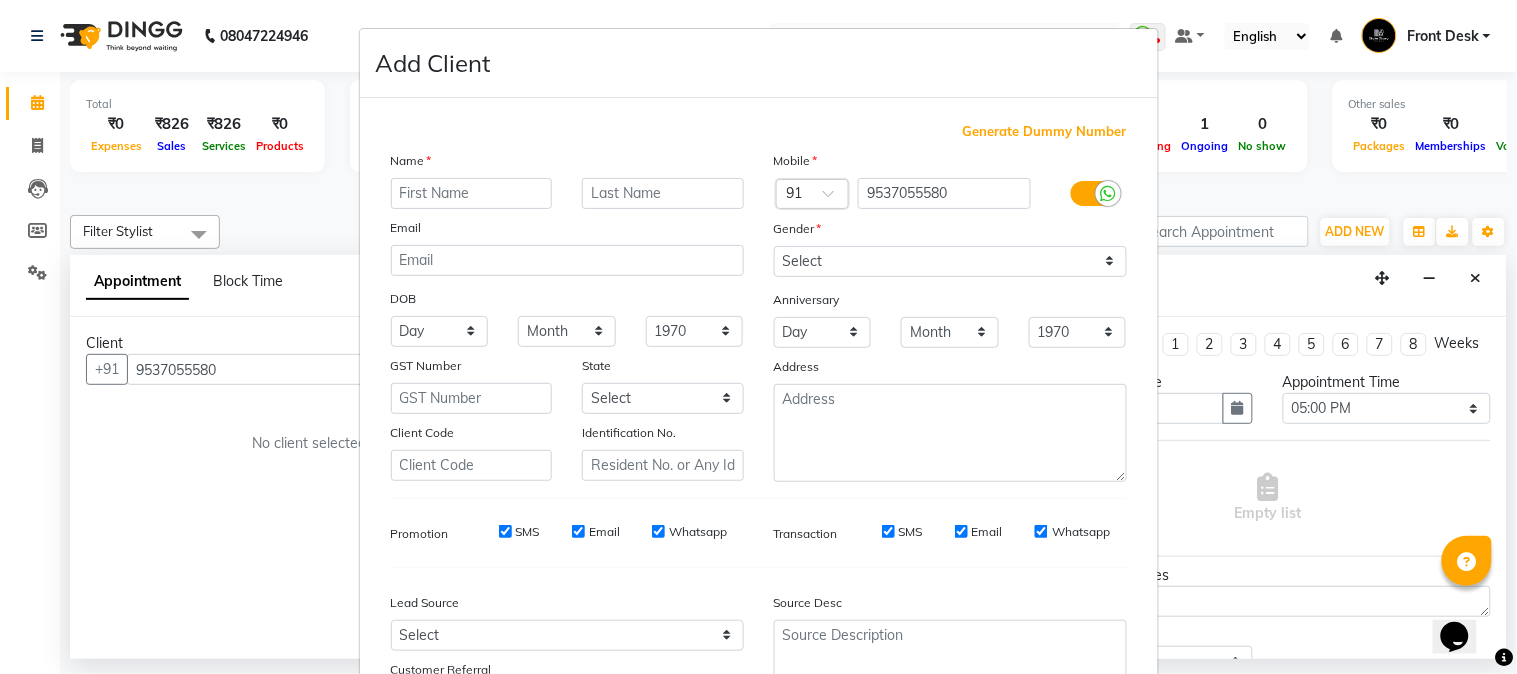 click at bounding box center (472, 193) 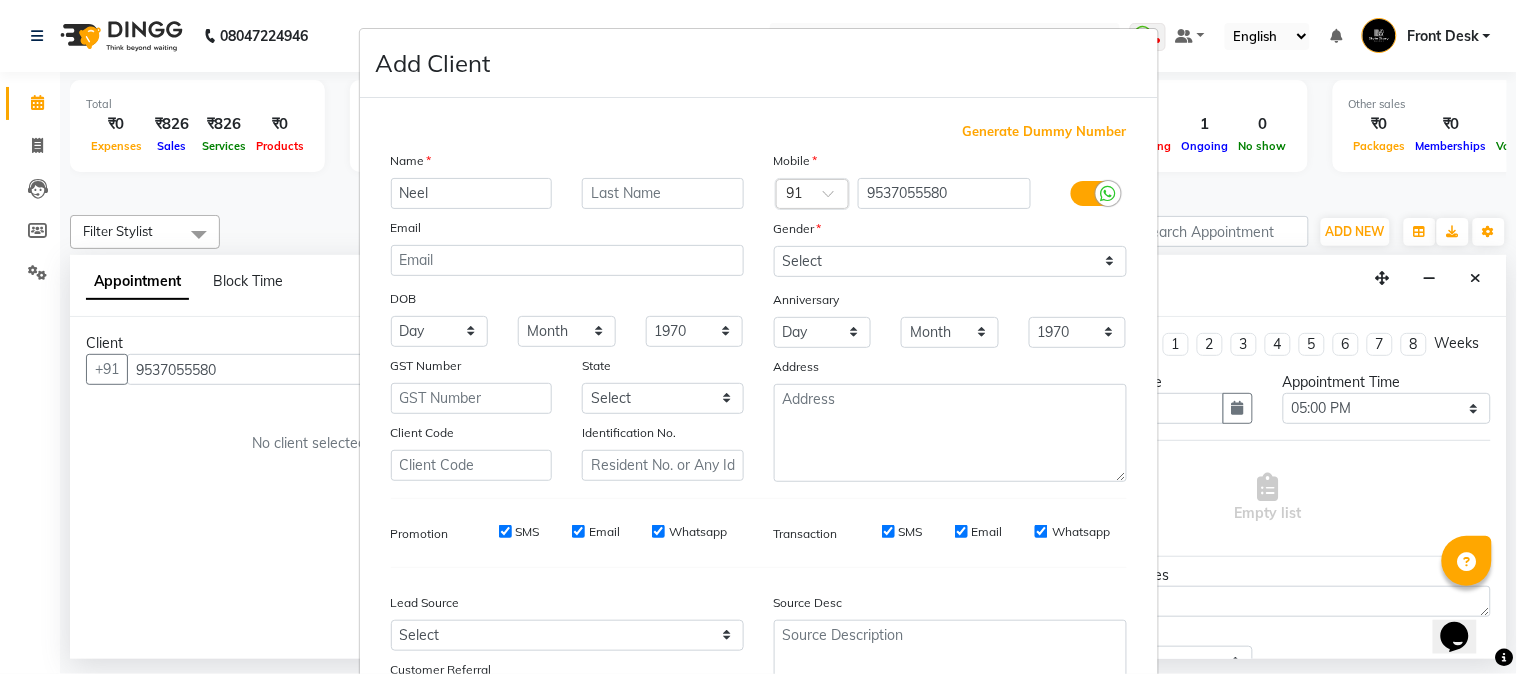 type on "Neel" 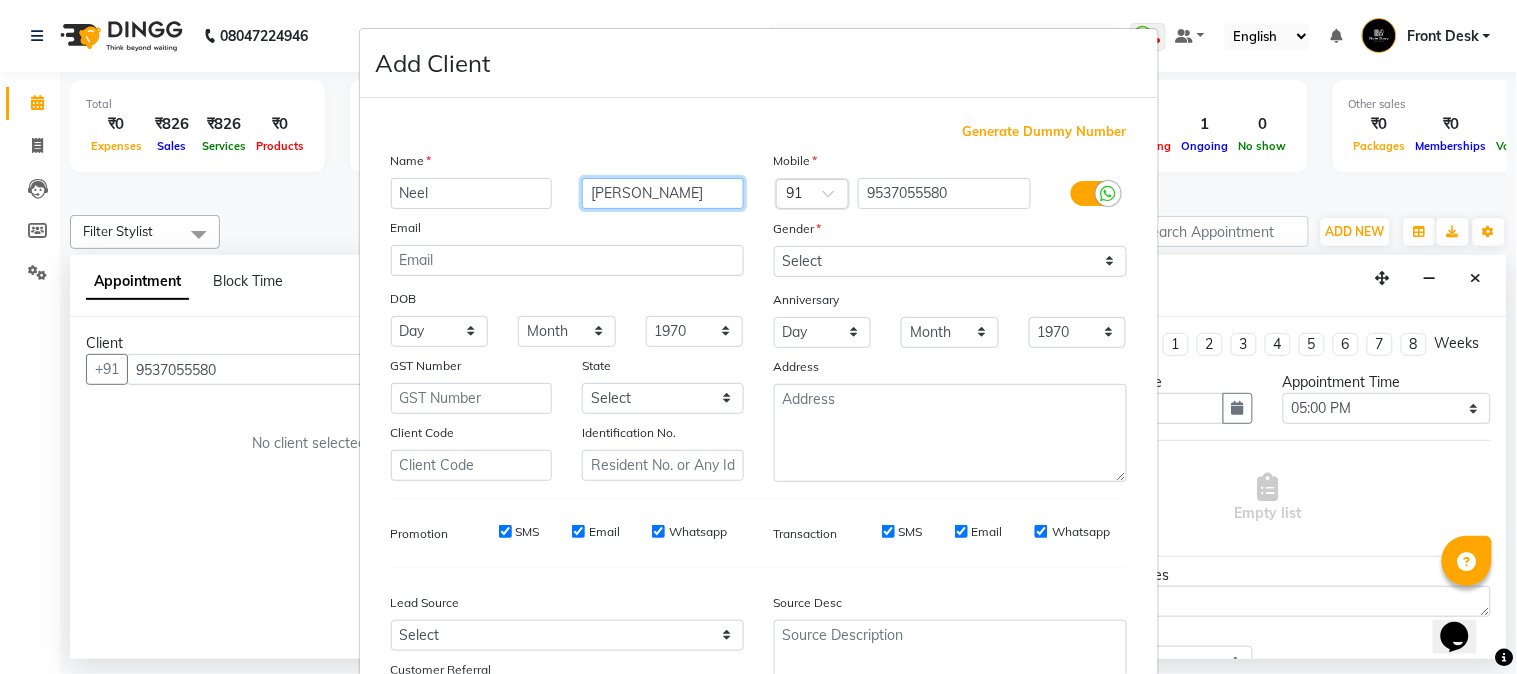 type on "Sarkhedi" 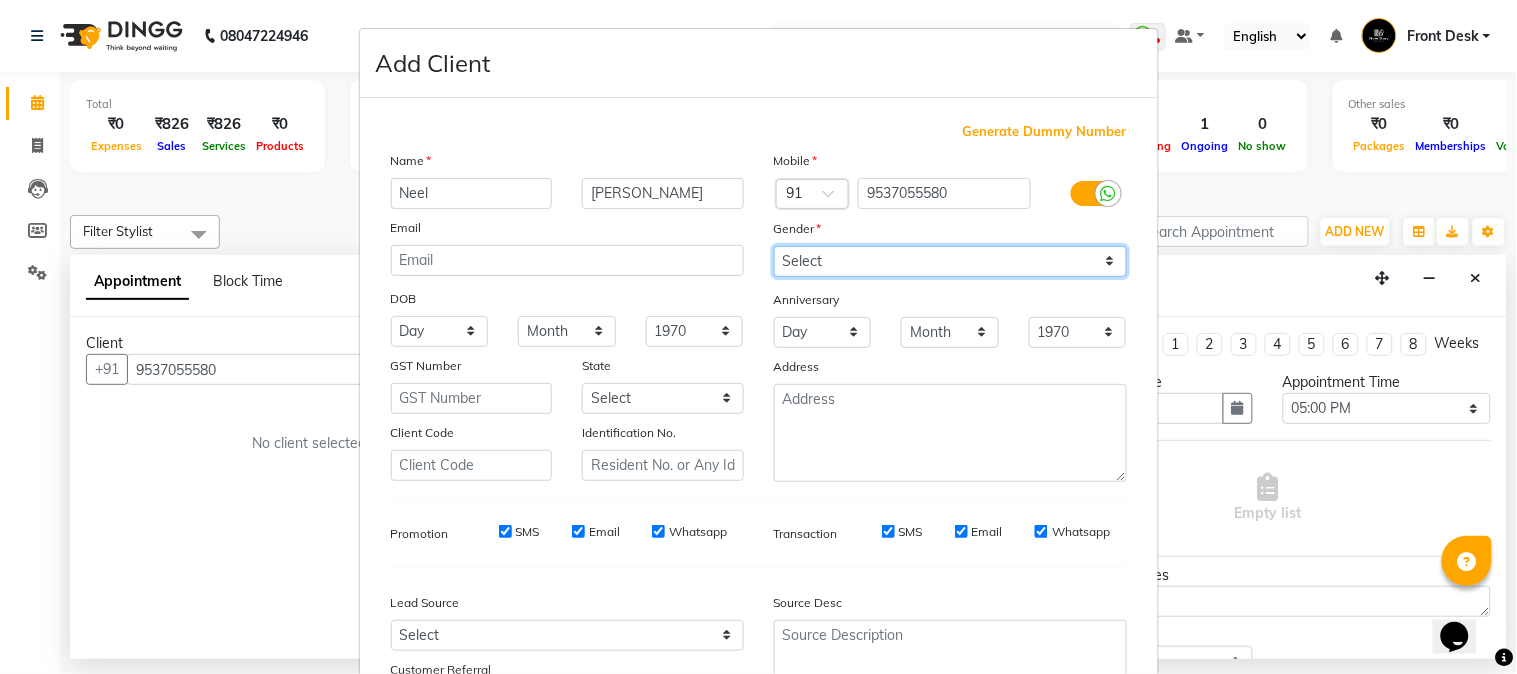 click on "Select Male Female Other Prefer Not To Say" at bounding box center [950, 261] 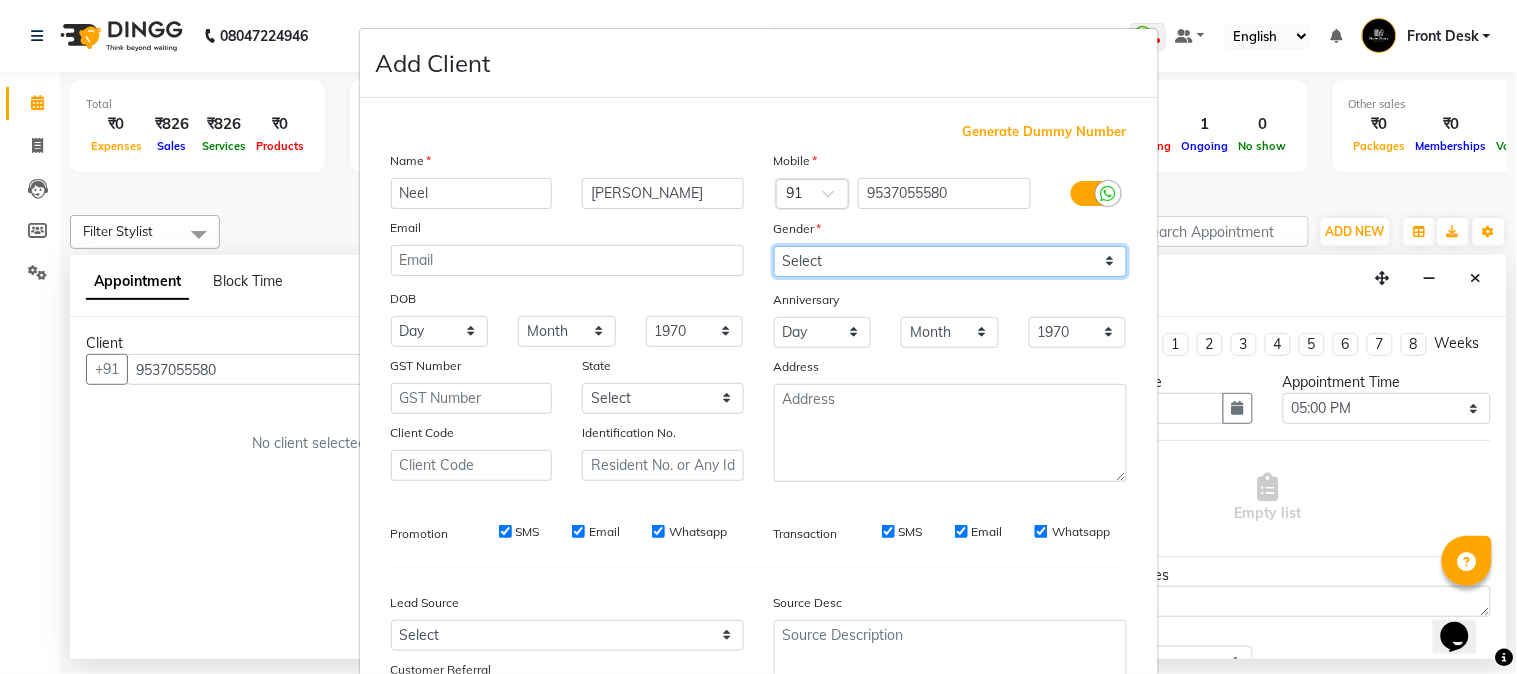 select on "male" 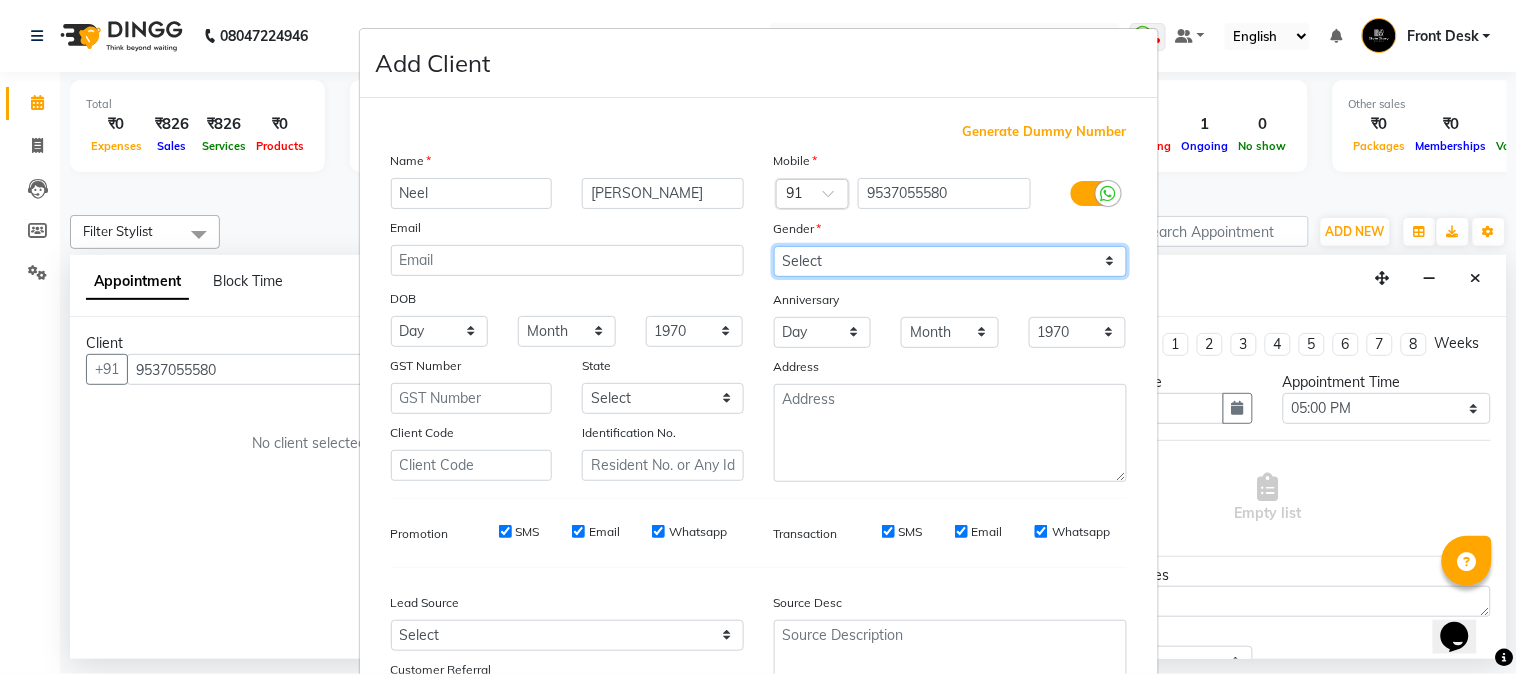 click on "Select Male Female Other Prefer Not To Say" at bounding box center [950, 261] 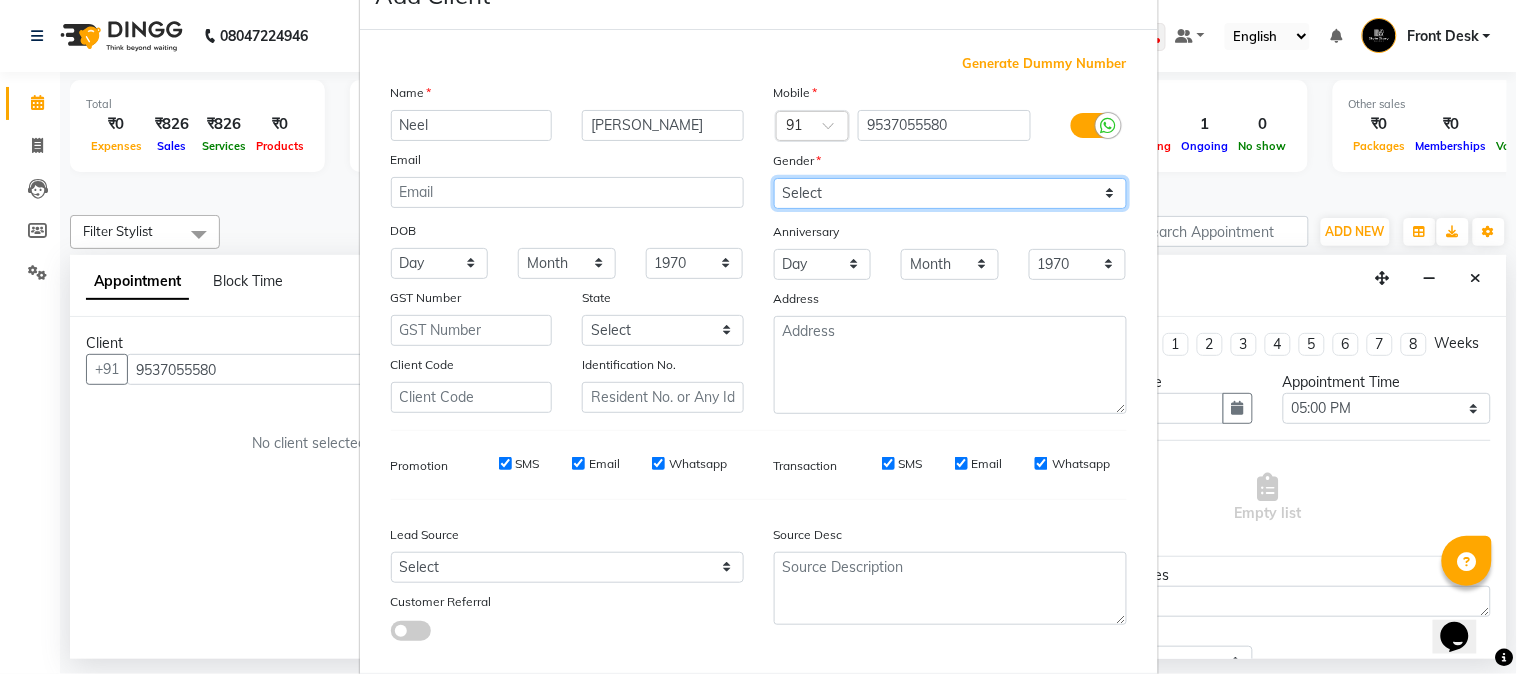 scroll, scrollTop: 176, scrollLeft: 0, axis: vertical 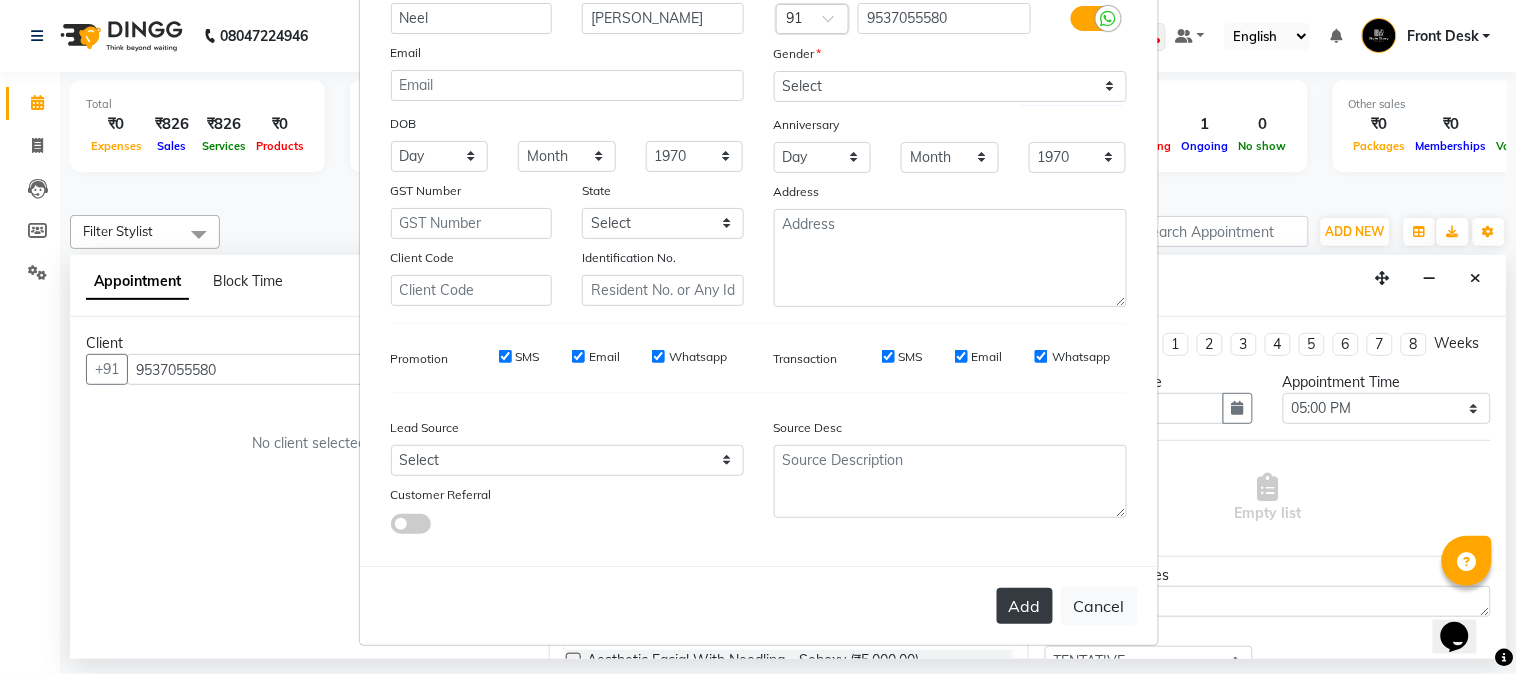 click on "Add" at bounding box center (1025, 606) 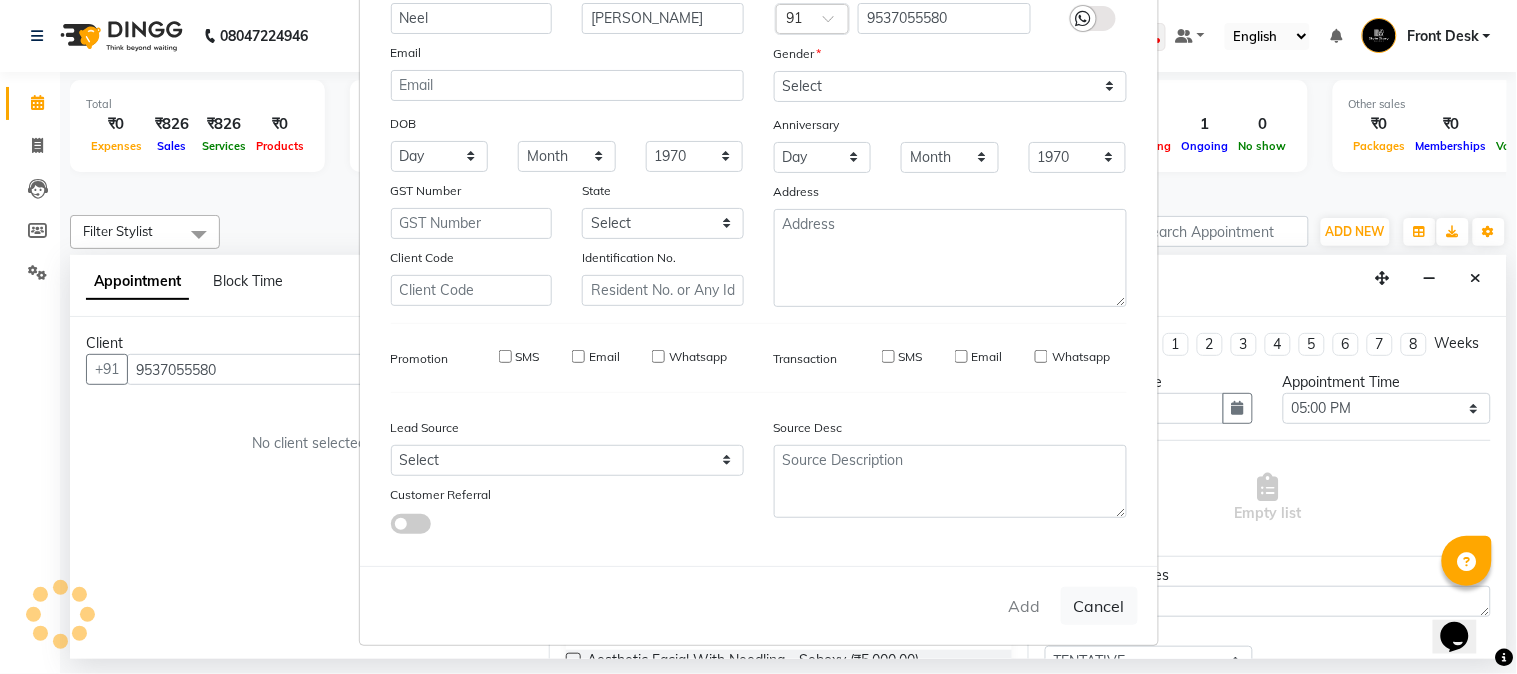 type on "95******80" 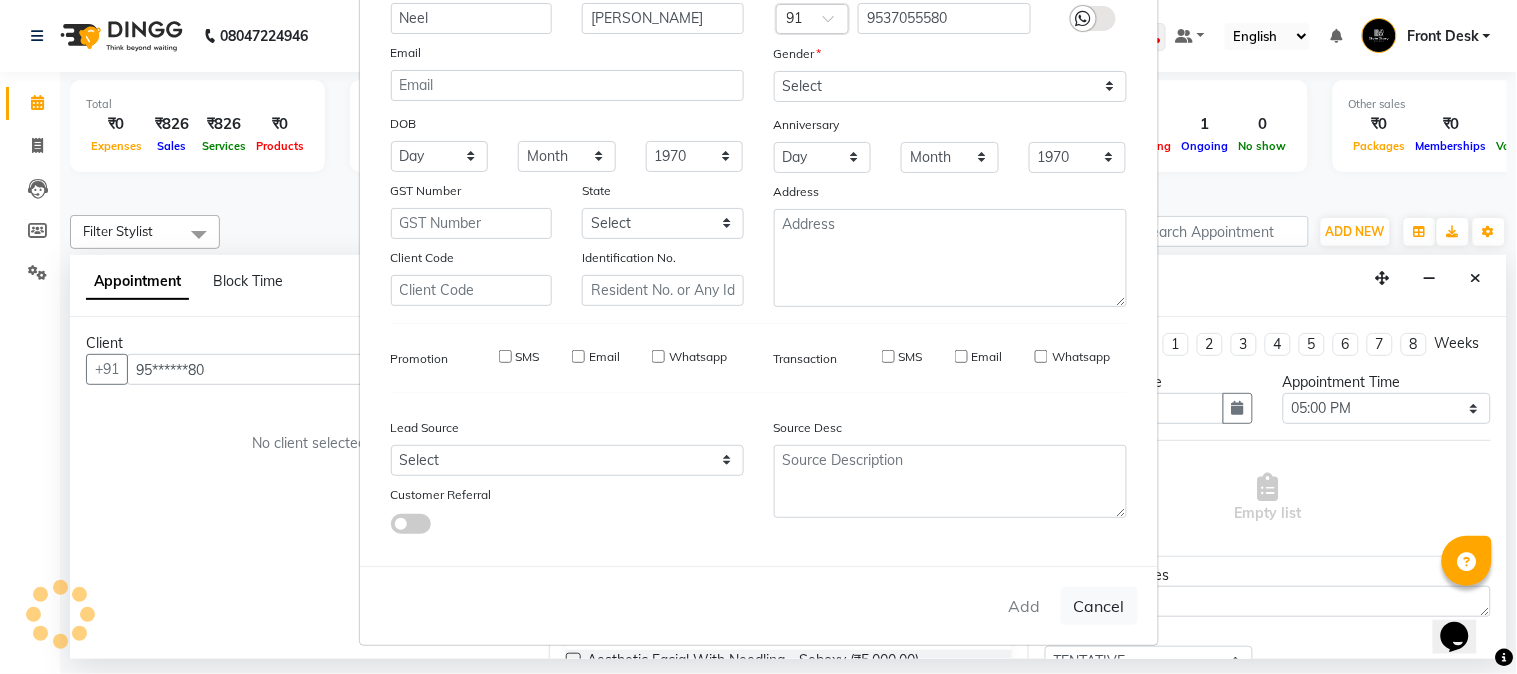 type 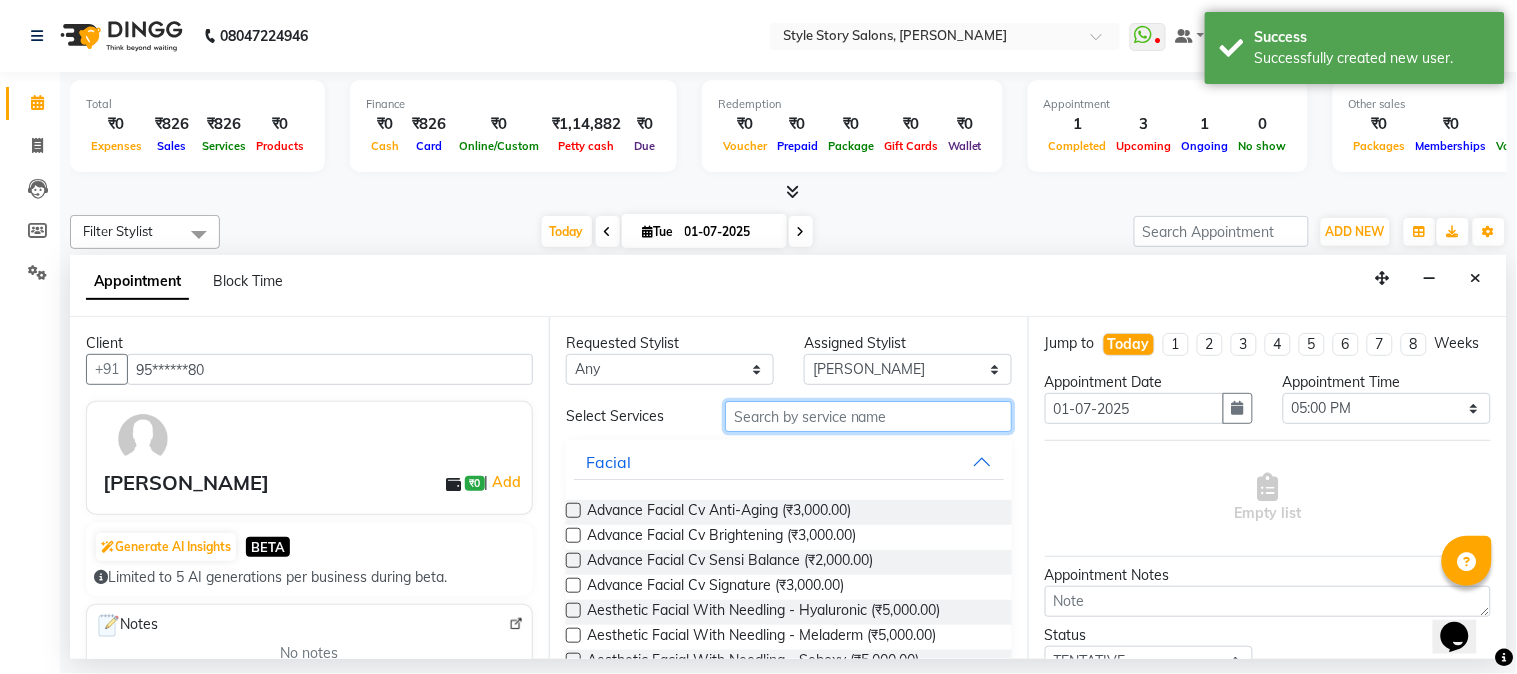click at bounding box center (868, 416) 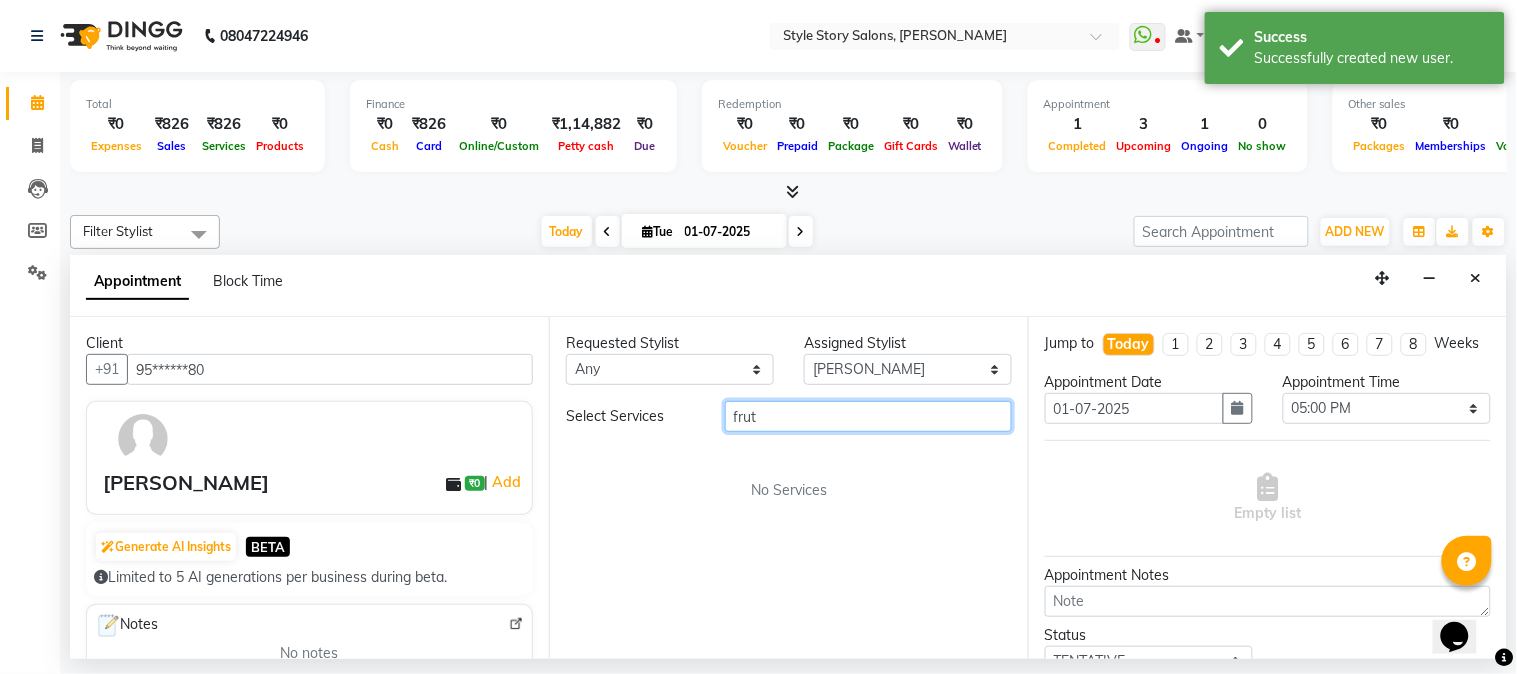 type on "fru" 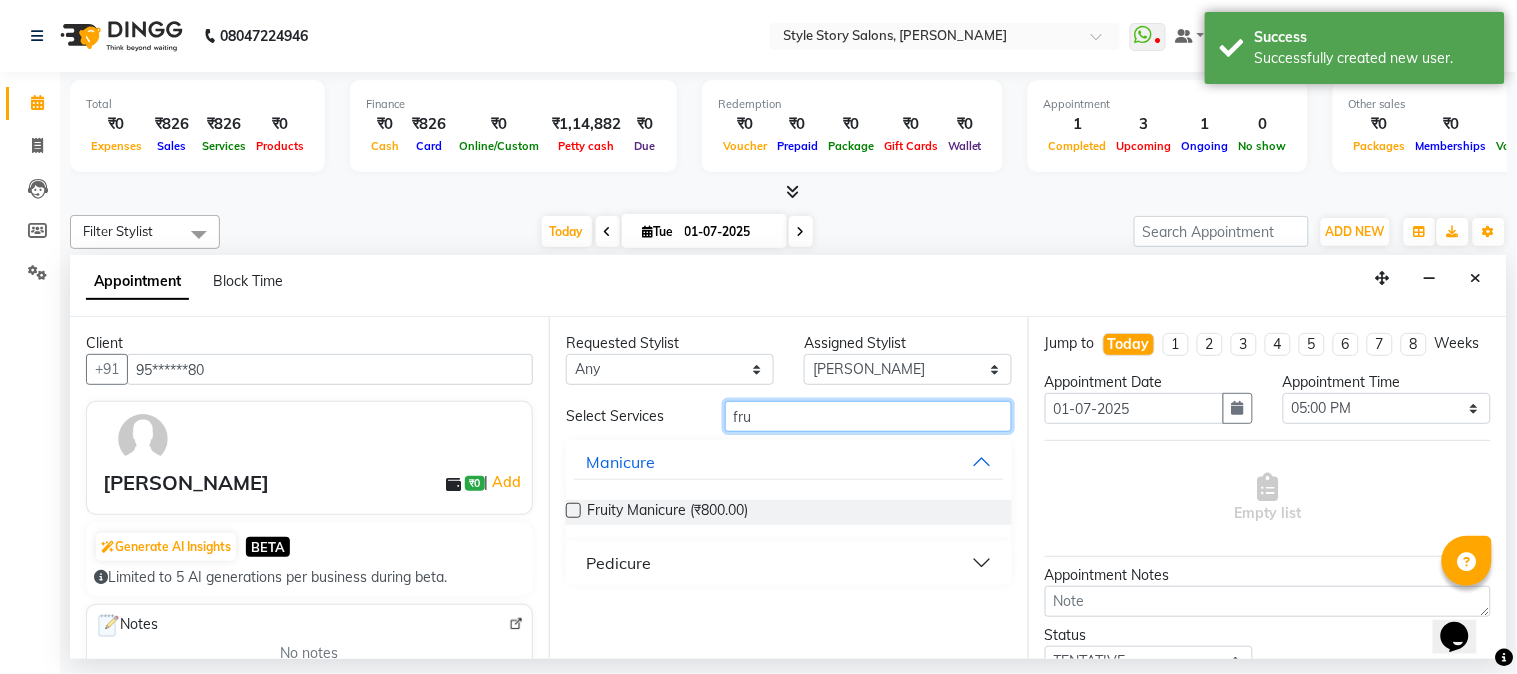 drag, startPoint x: 801, startPoint y: 422, endPoint x: 706, endPoint y: 435, distance: 95.885345 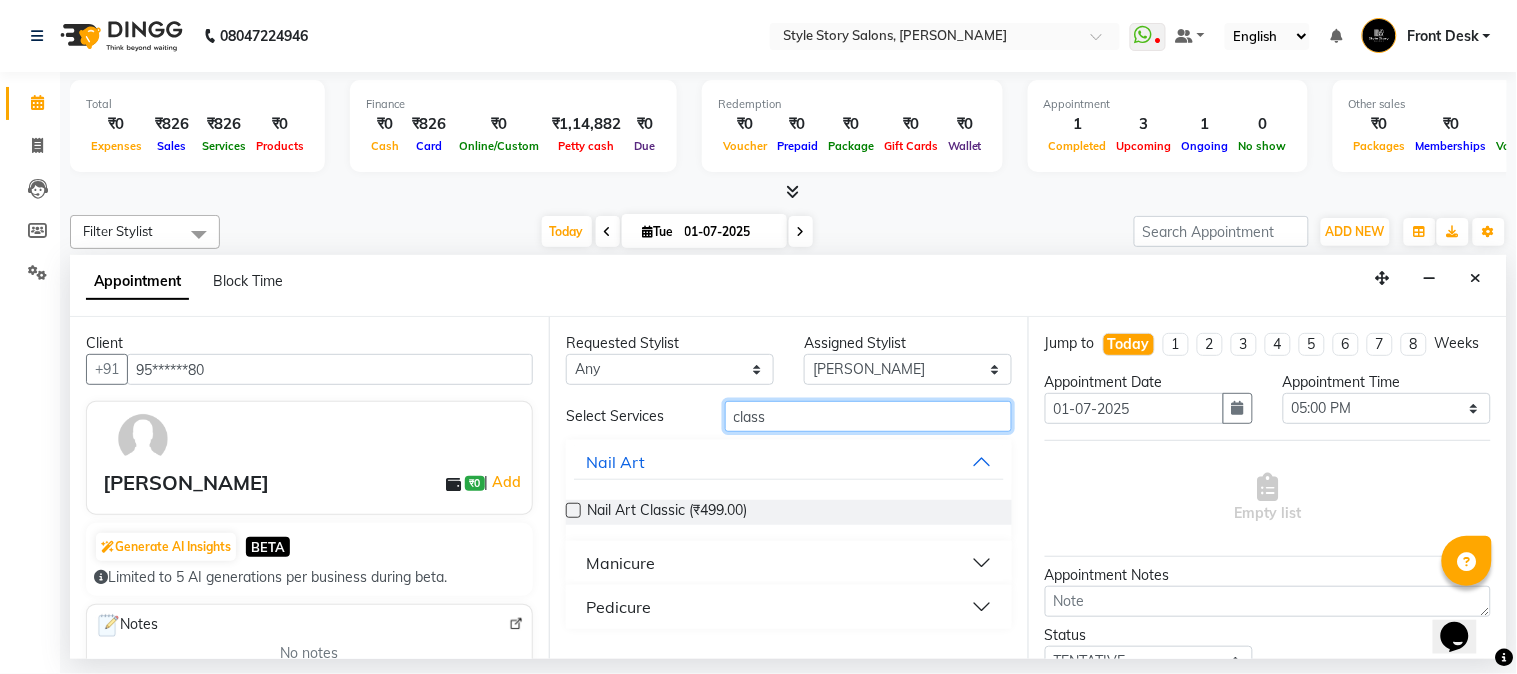 type on "class" 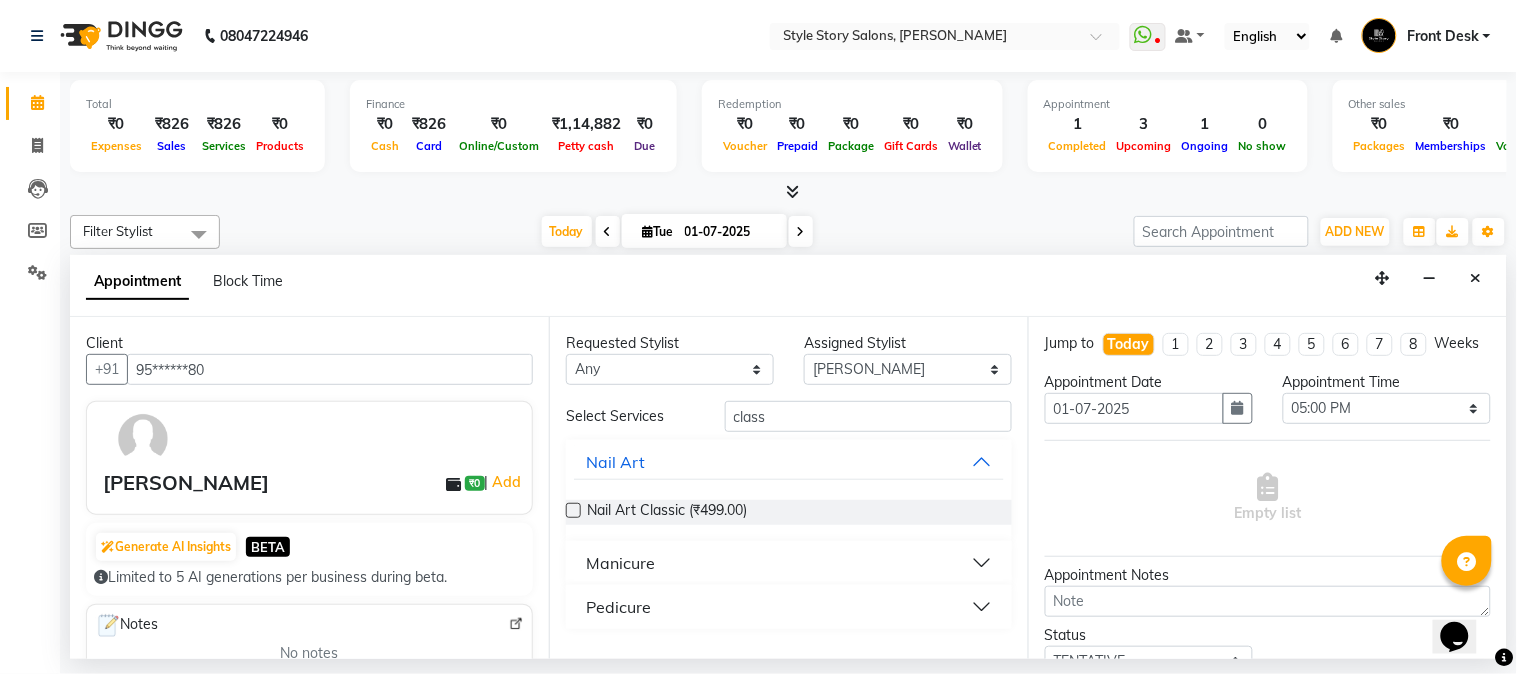 click on "Pedicure" at bounding box center (618, 607) 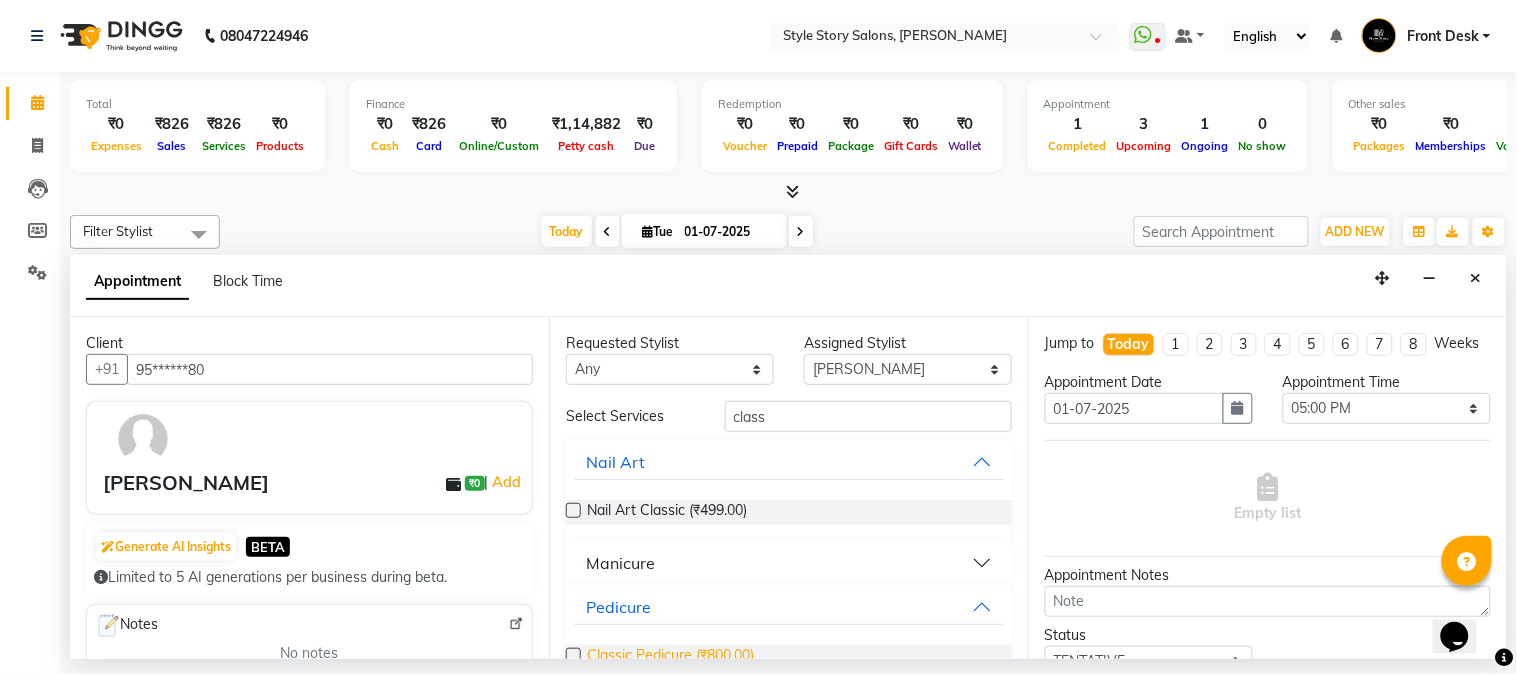 click on "Classic Pedicure (₹800.00)" at bounding box center (670, 657) 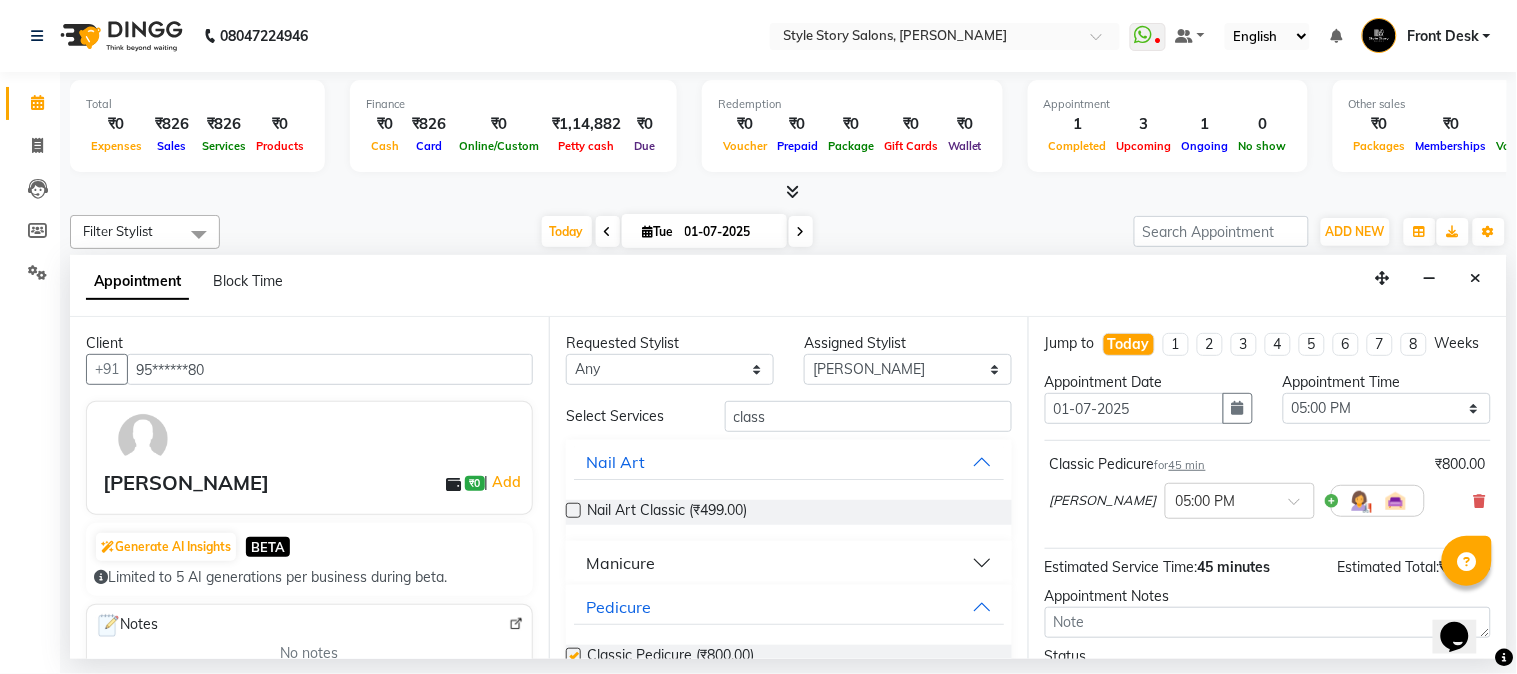 checkbox on "false" 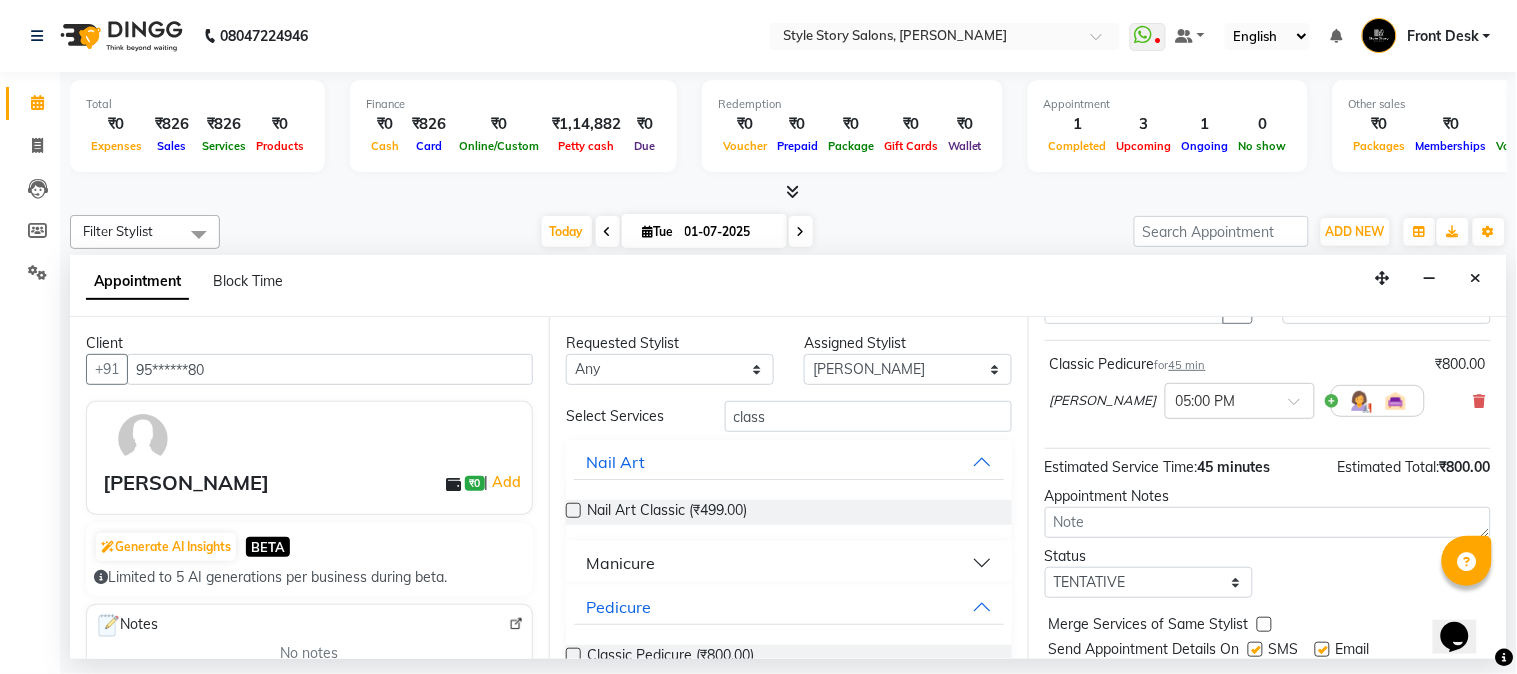 scroll, scrollTop: 183, scrollLeft: 0, axis: vertical 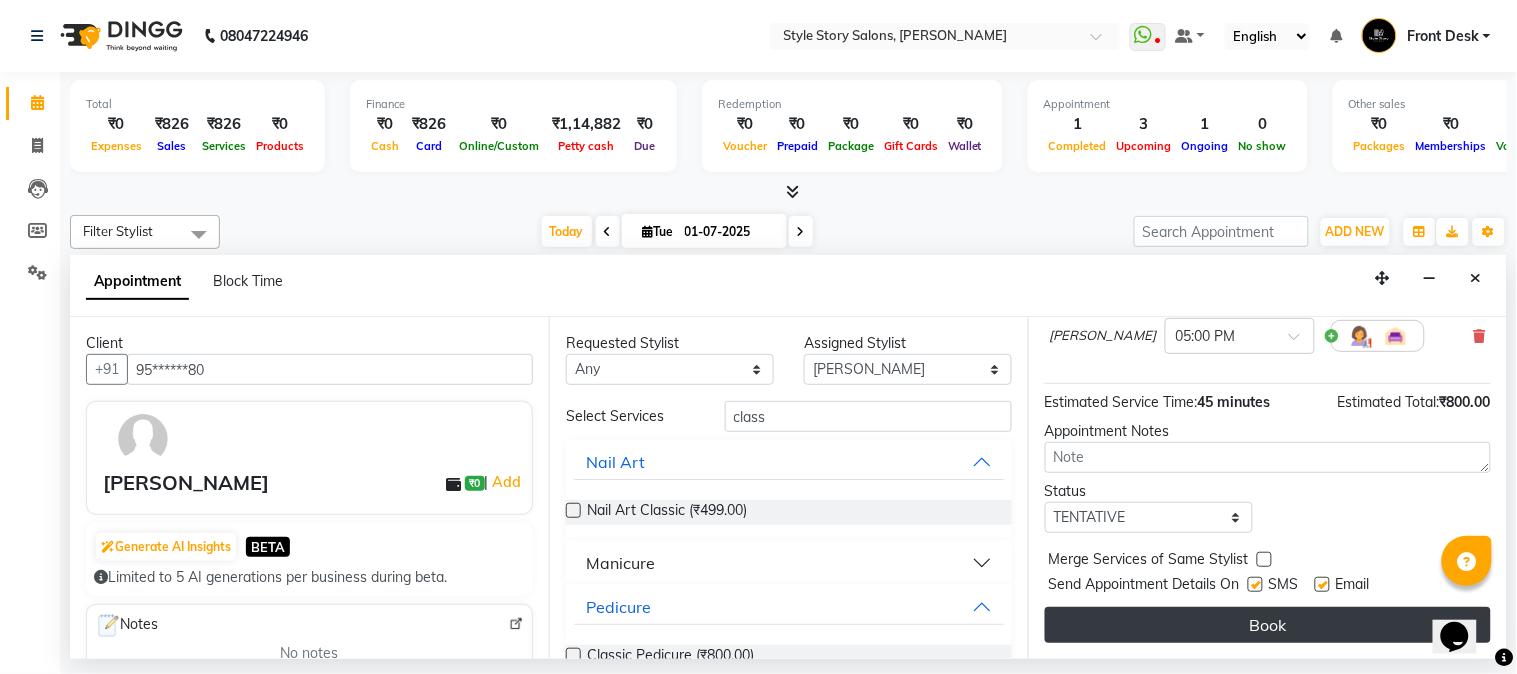 click on "Book" at bounding box center [1268, 625] 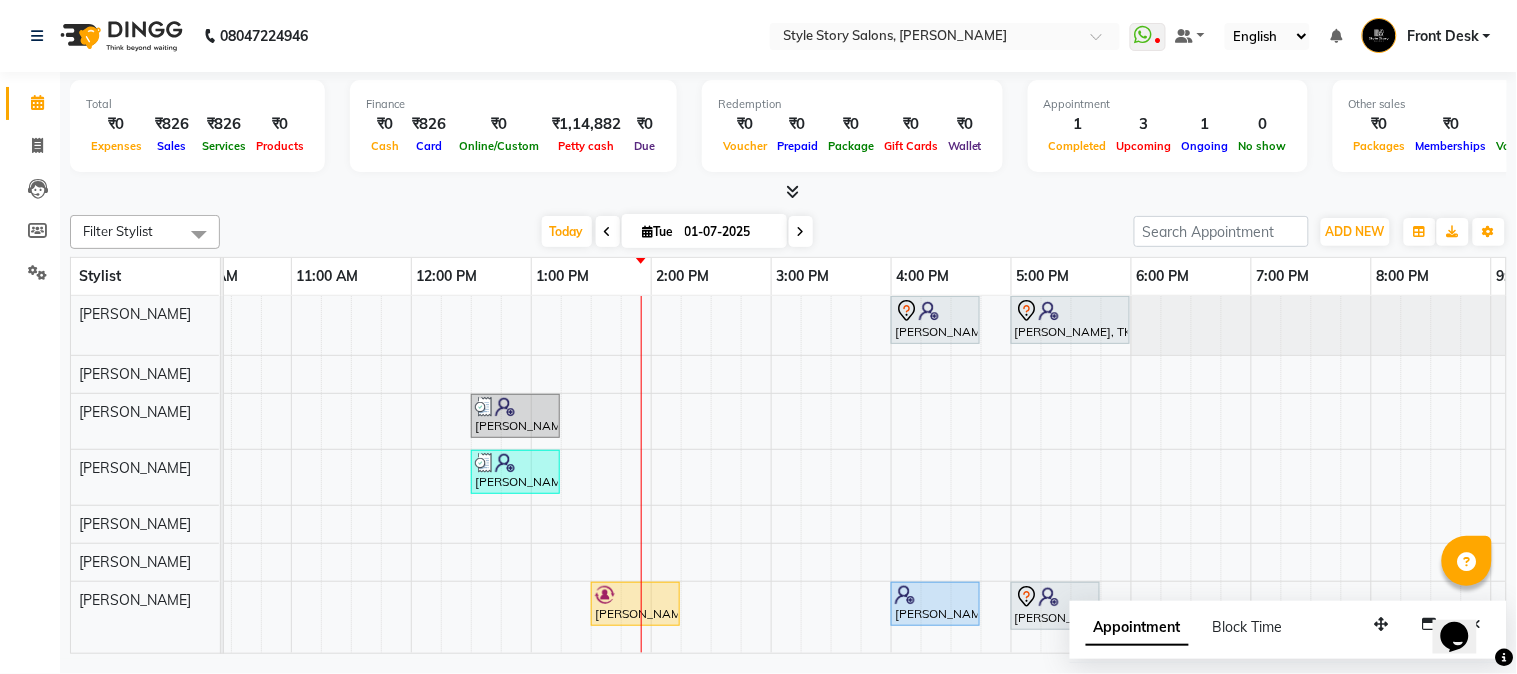 click on "01-07-2025" at bounding box center [729, 232] 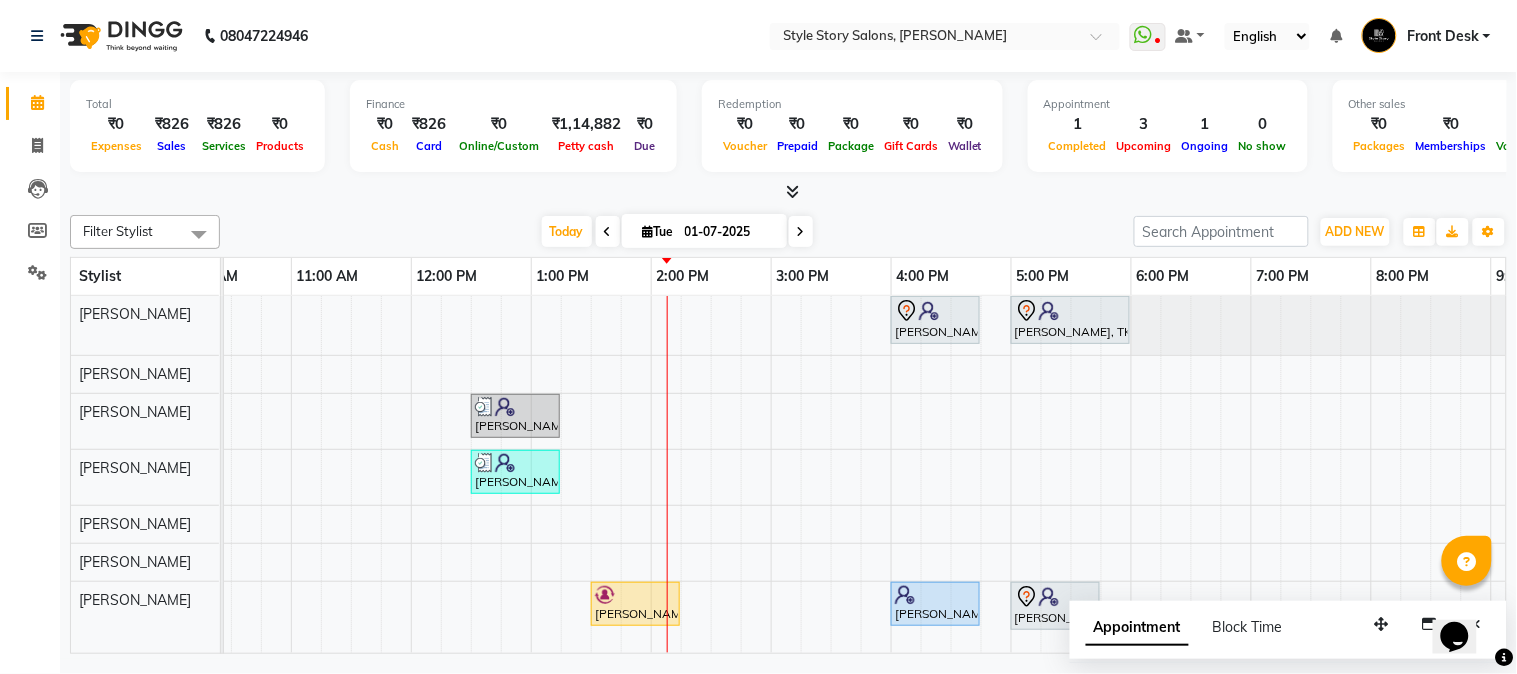 click on "01-07-2025" at bounding box center [729, 232] 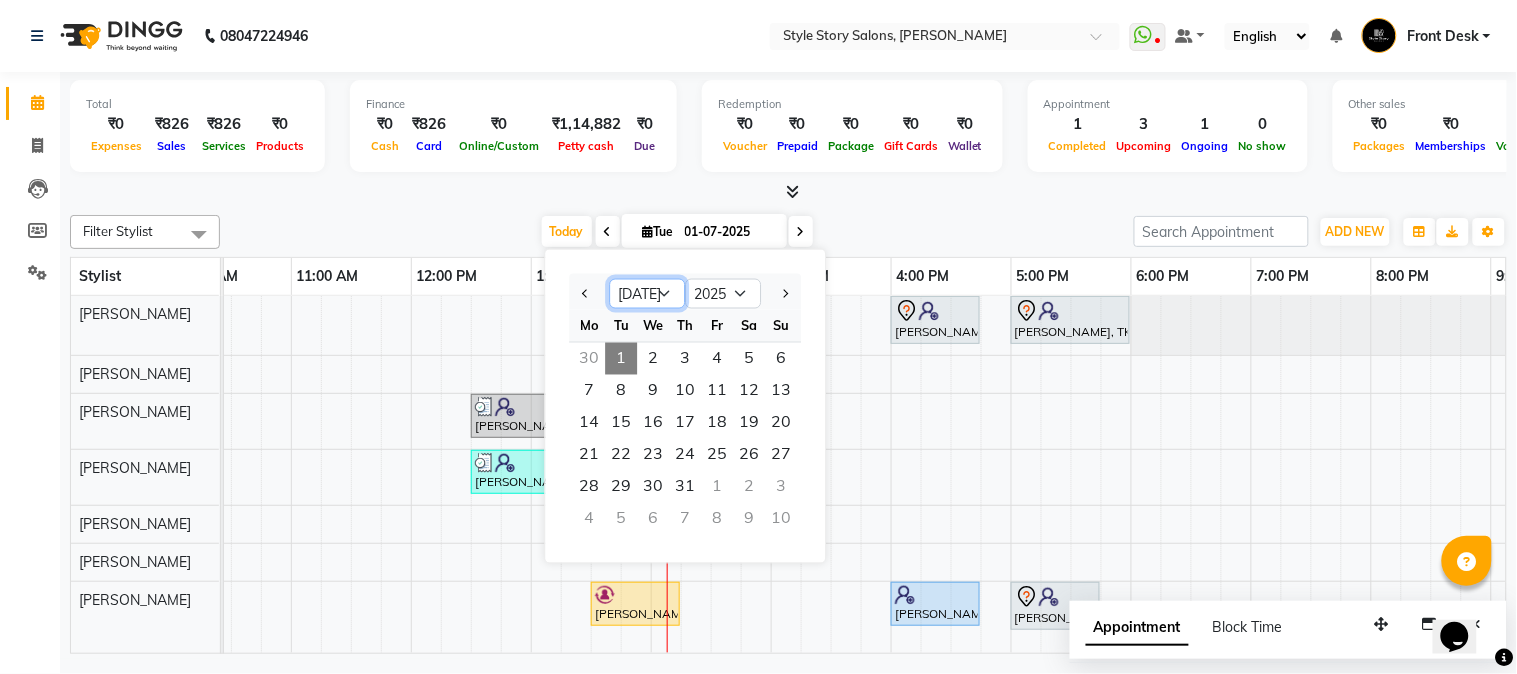 click on "Jan Feb Mar Apr May Jun Jul Aug Sep Oct Nov Dec" at bounding box center [647, 294] 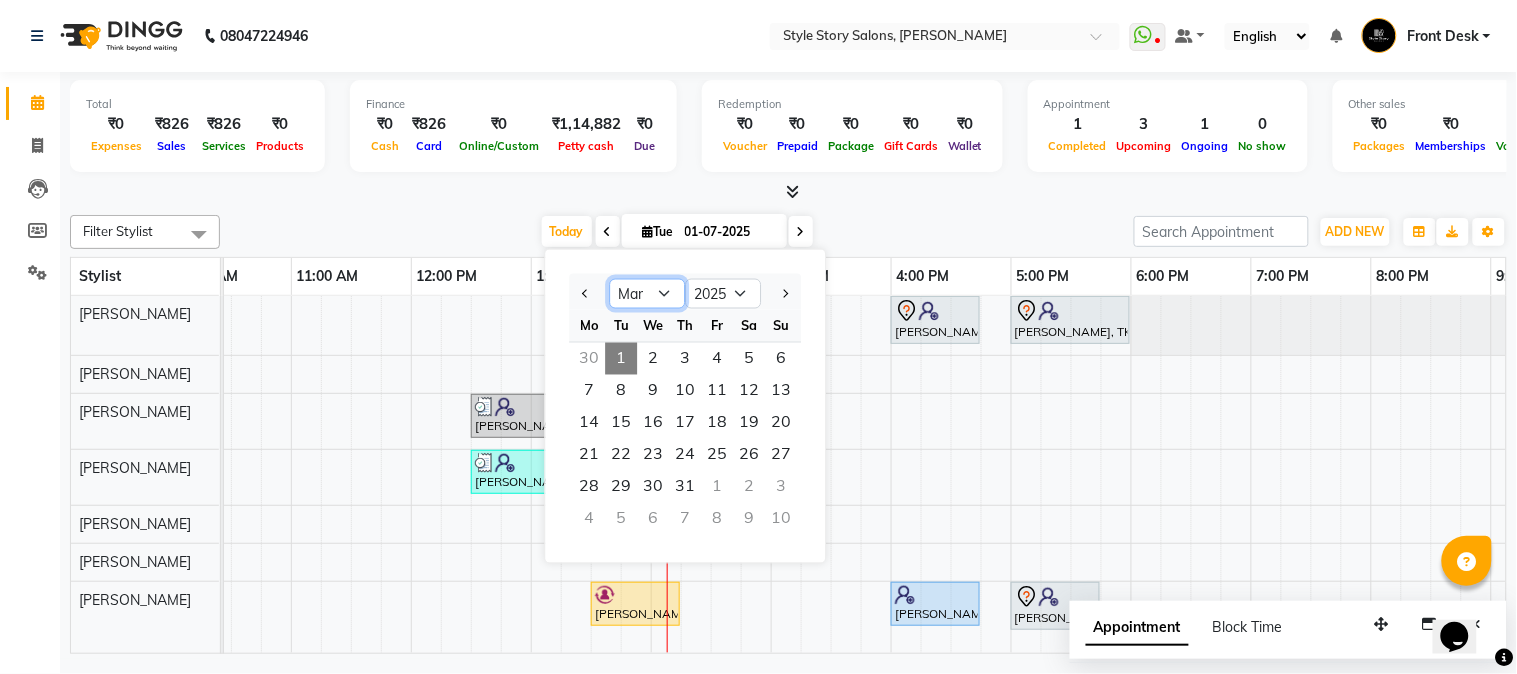 click on "Jan Feb Mar Apr May Jun Jul Aug Sep Oct Nov Dec" at bounding box center [647, 294] 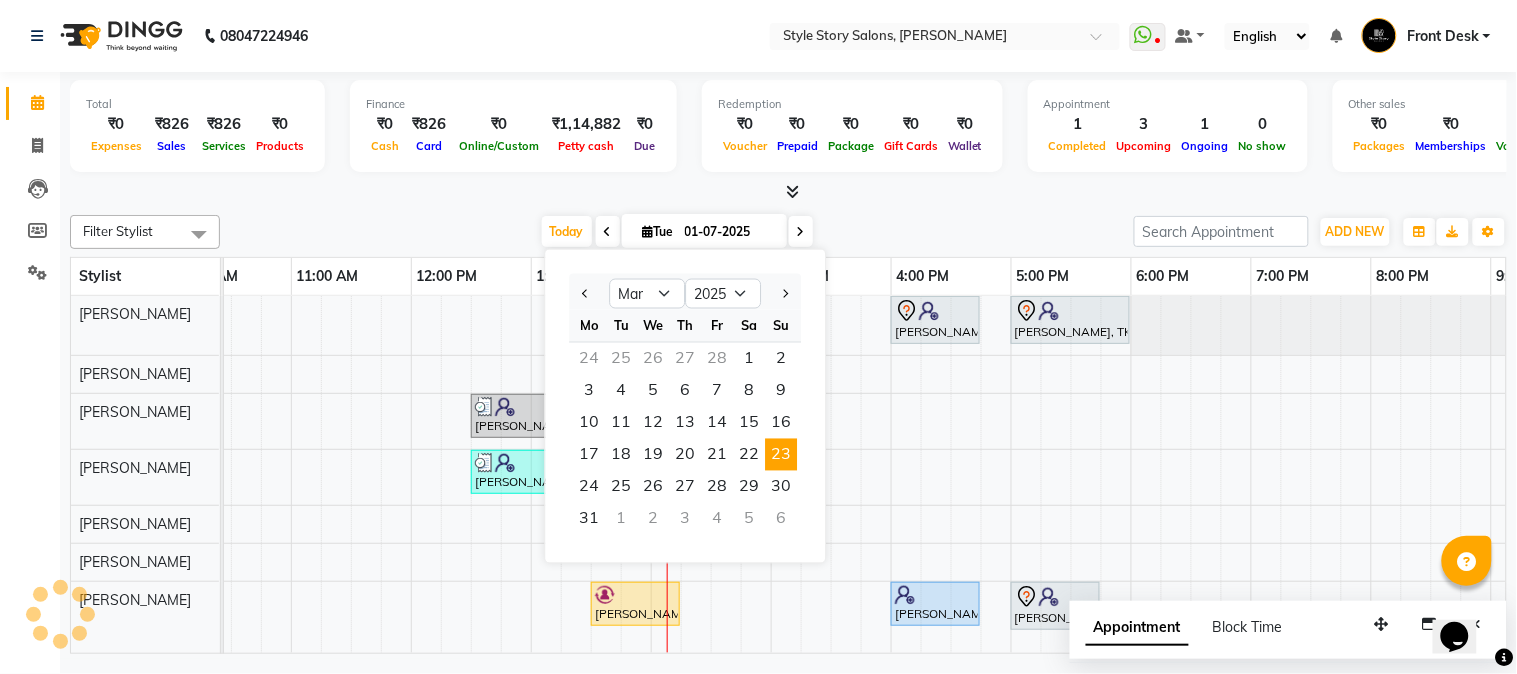 click on "23" at bounding box center [781, 455] 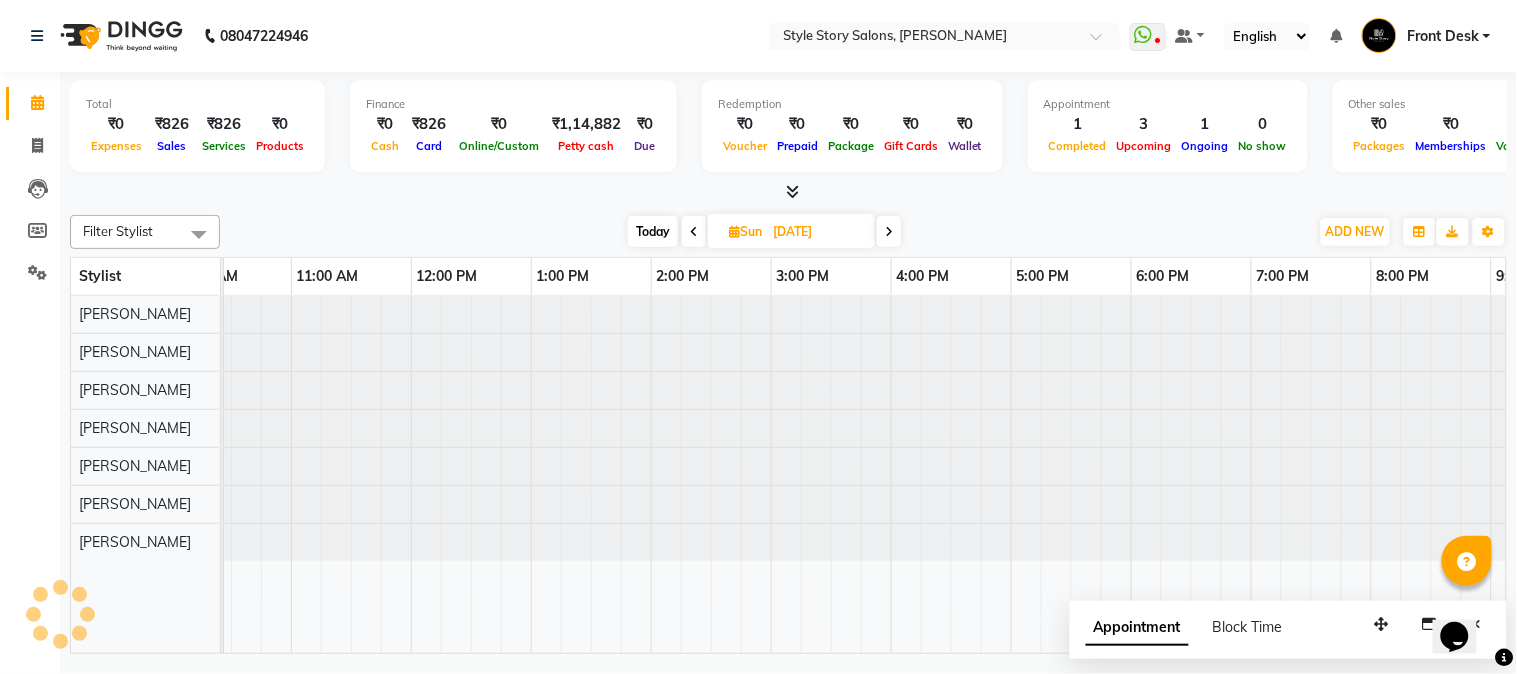 scroll, scrollTop: 0, scrollLeft: 637, axis: horizontal 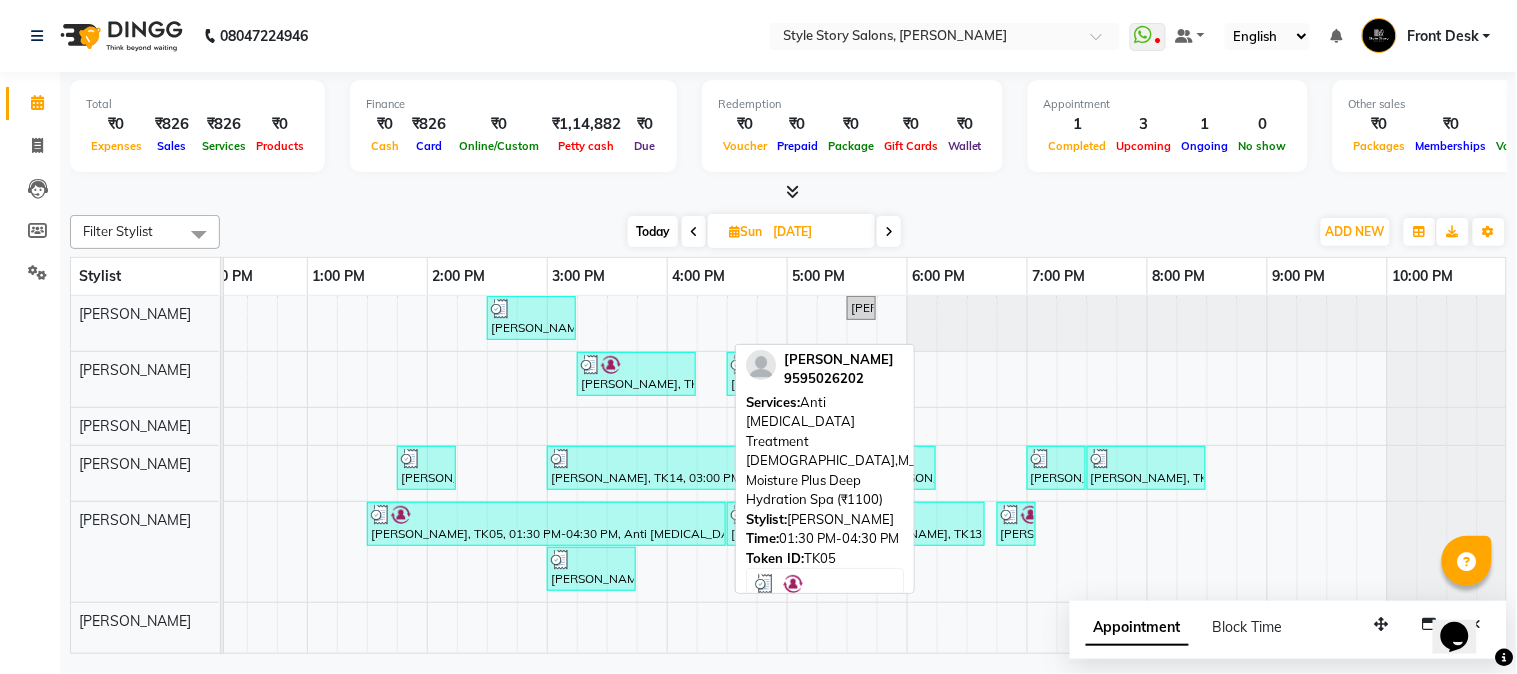 click at bounding box center [546, 515] 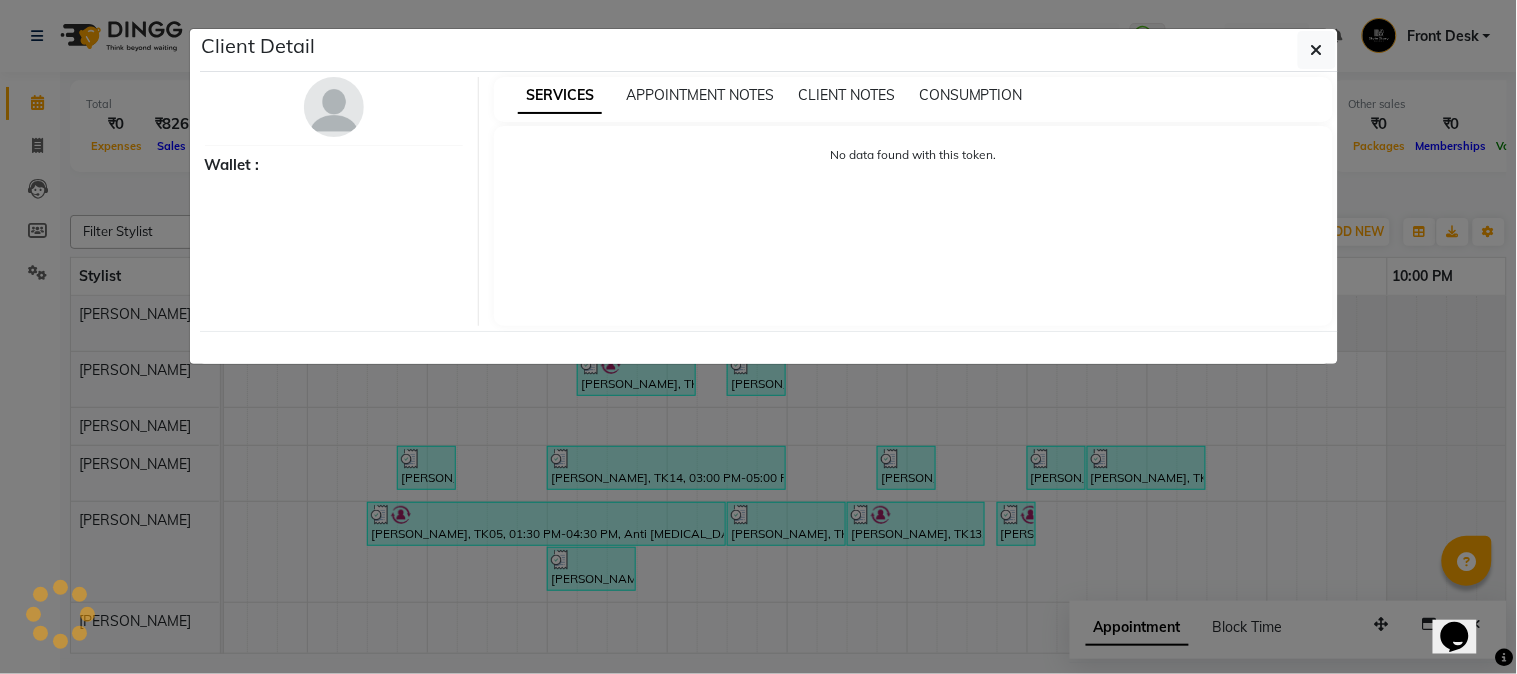 select on "3" 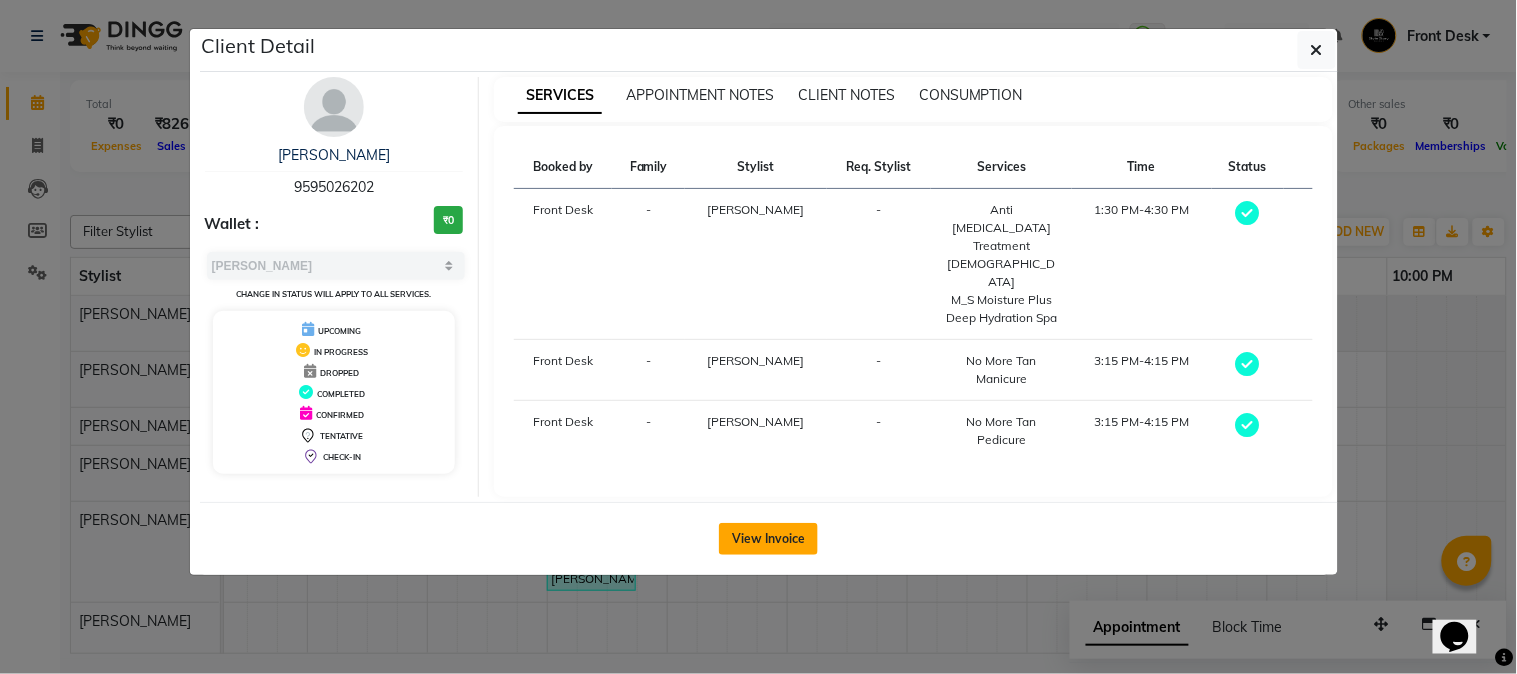 click on "View Invoice" 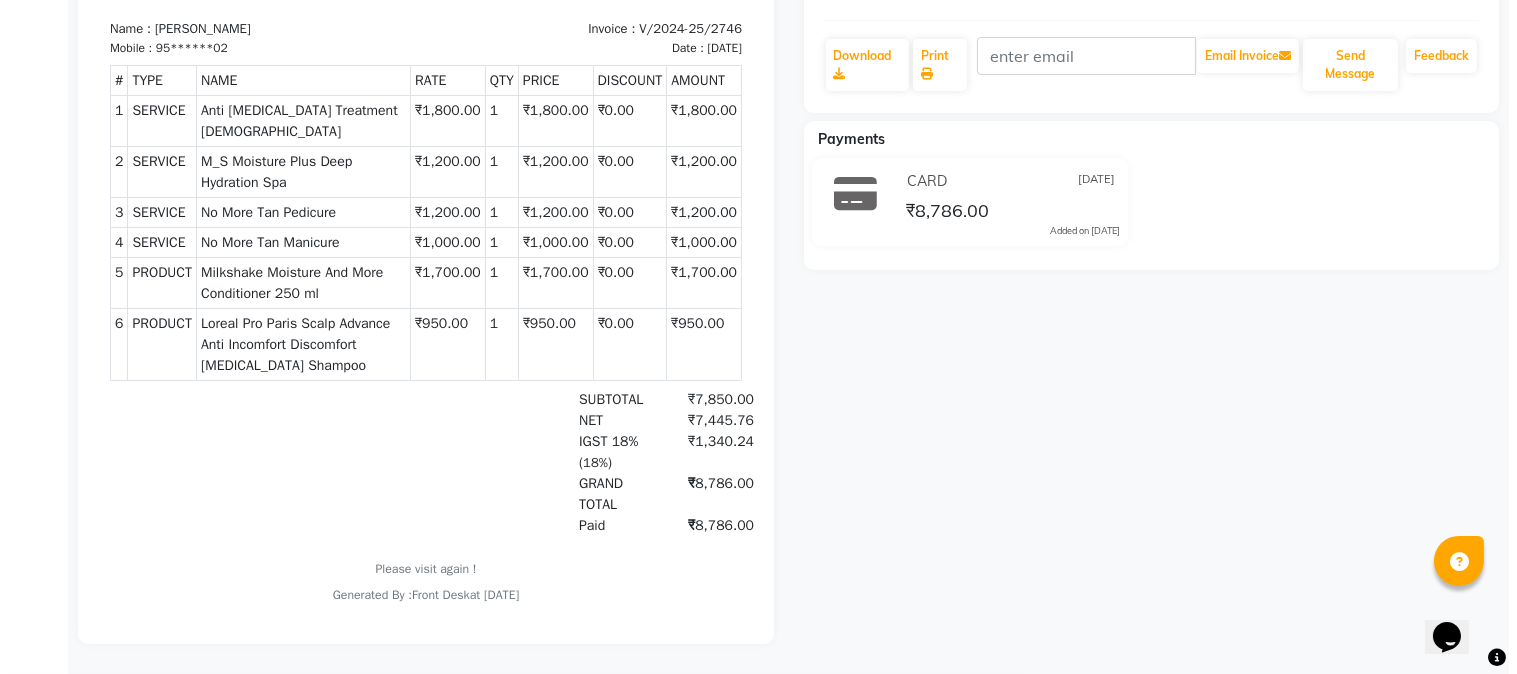 scroll, scrollTop: 0, scrollLeft: 0, axis: both 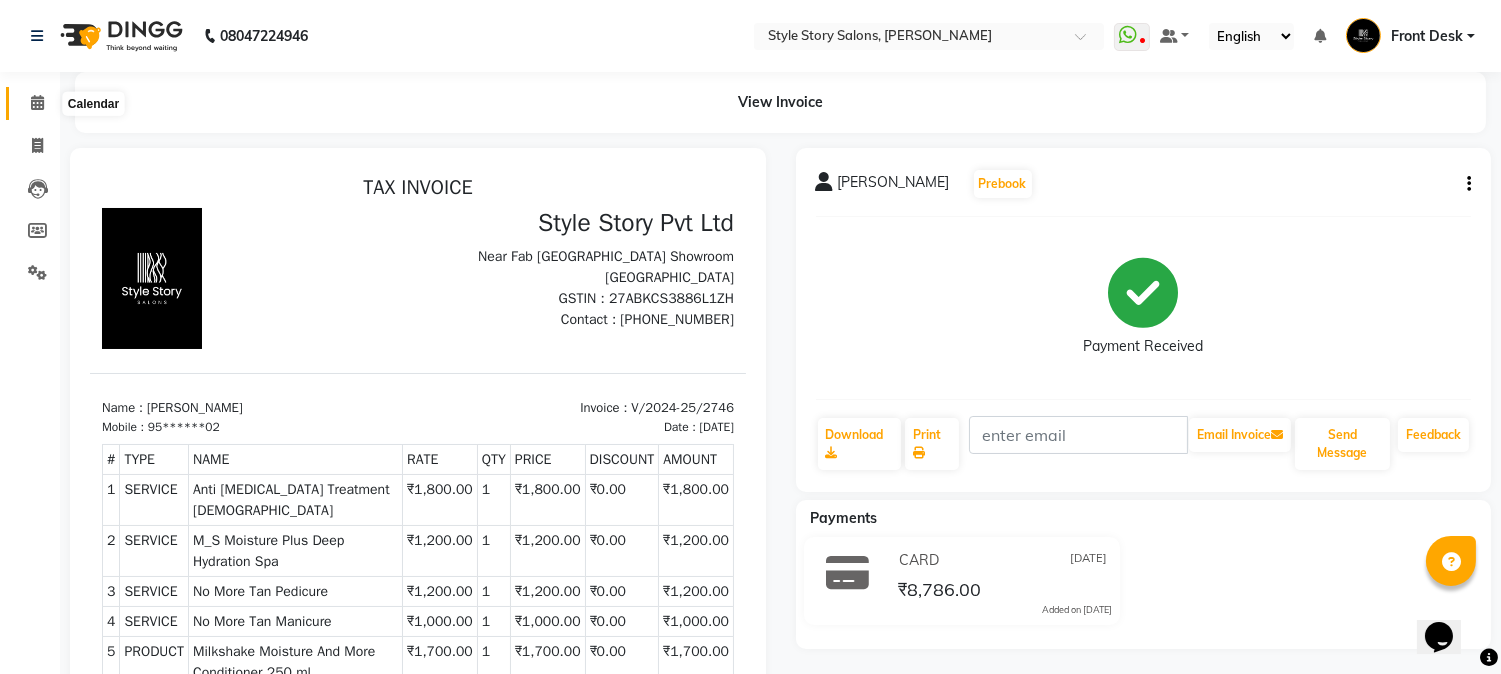 click 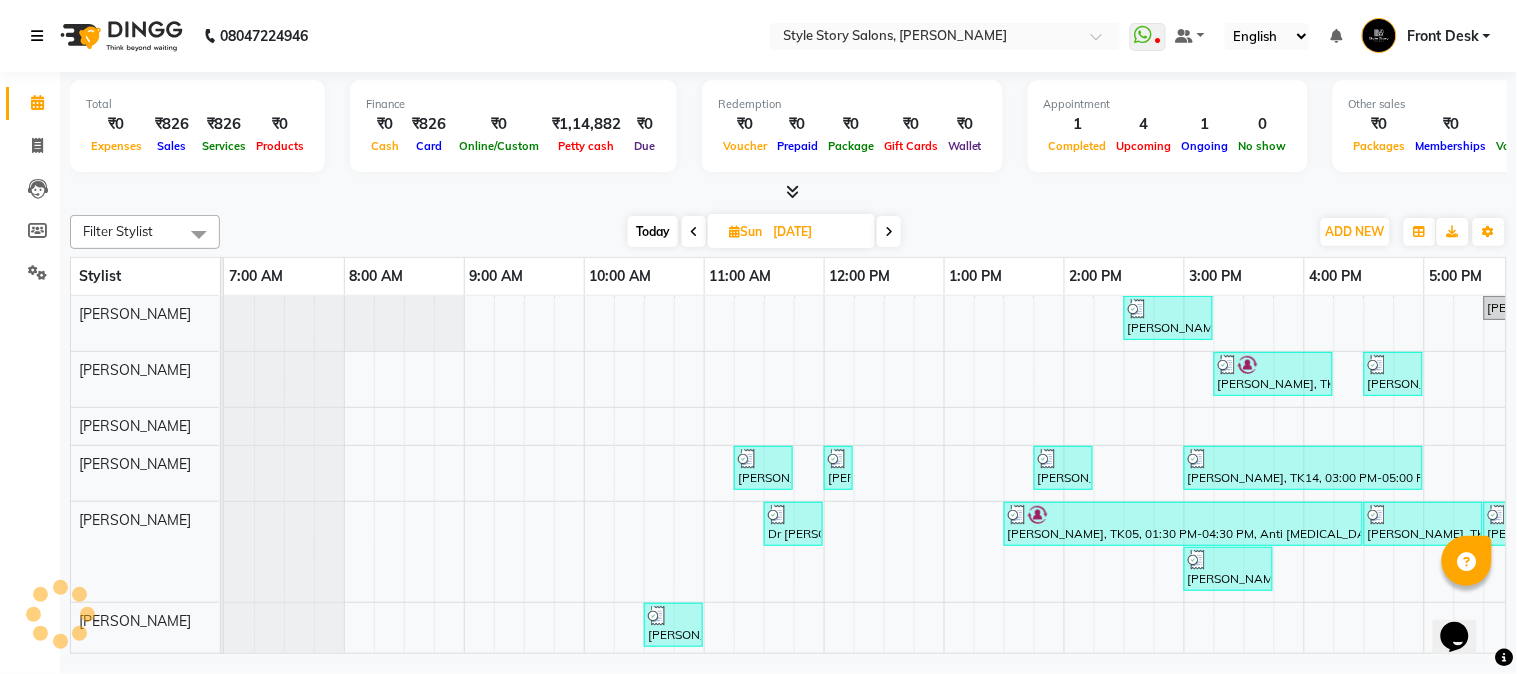 scroll, scrollTop: 0, scrollLeft: 0, axis: both 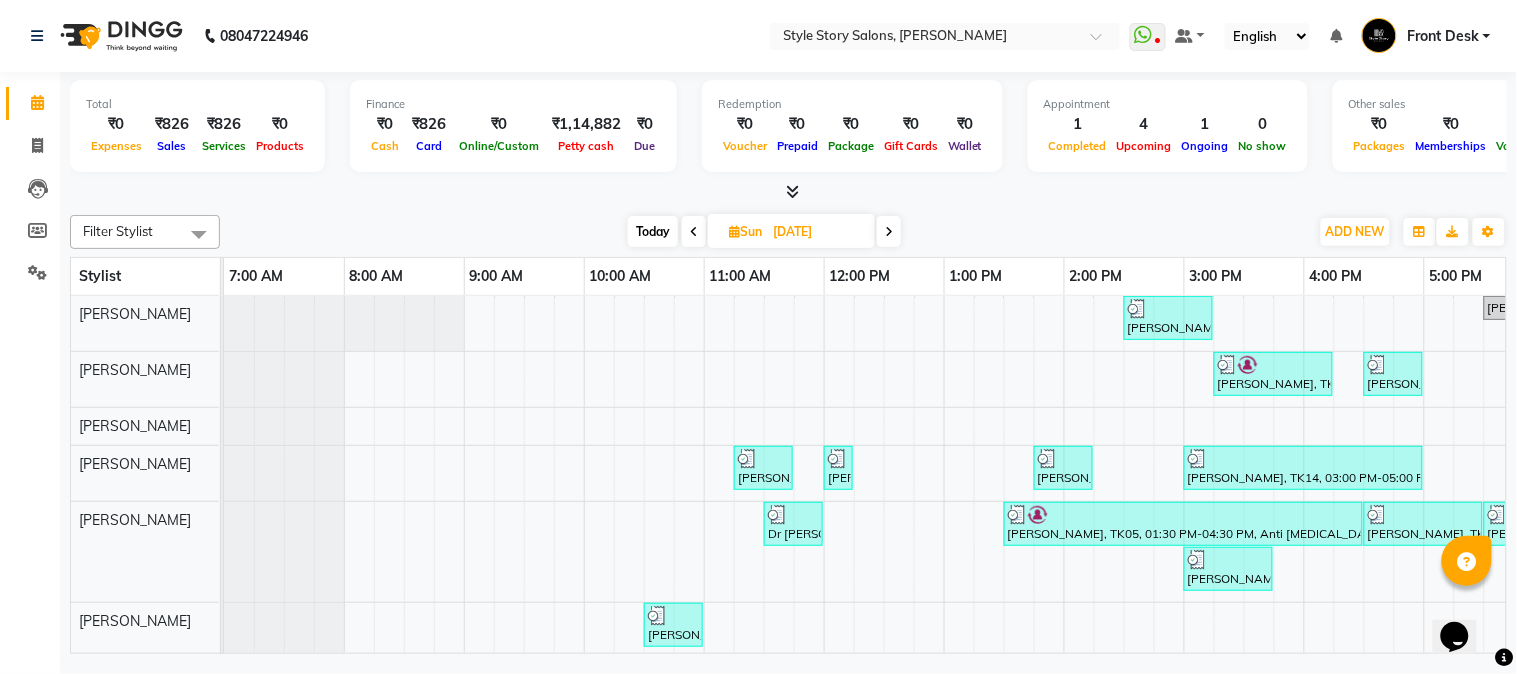 click at bounding box center (889, 231) 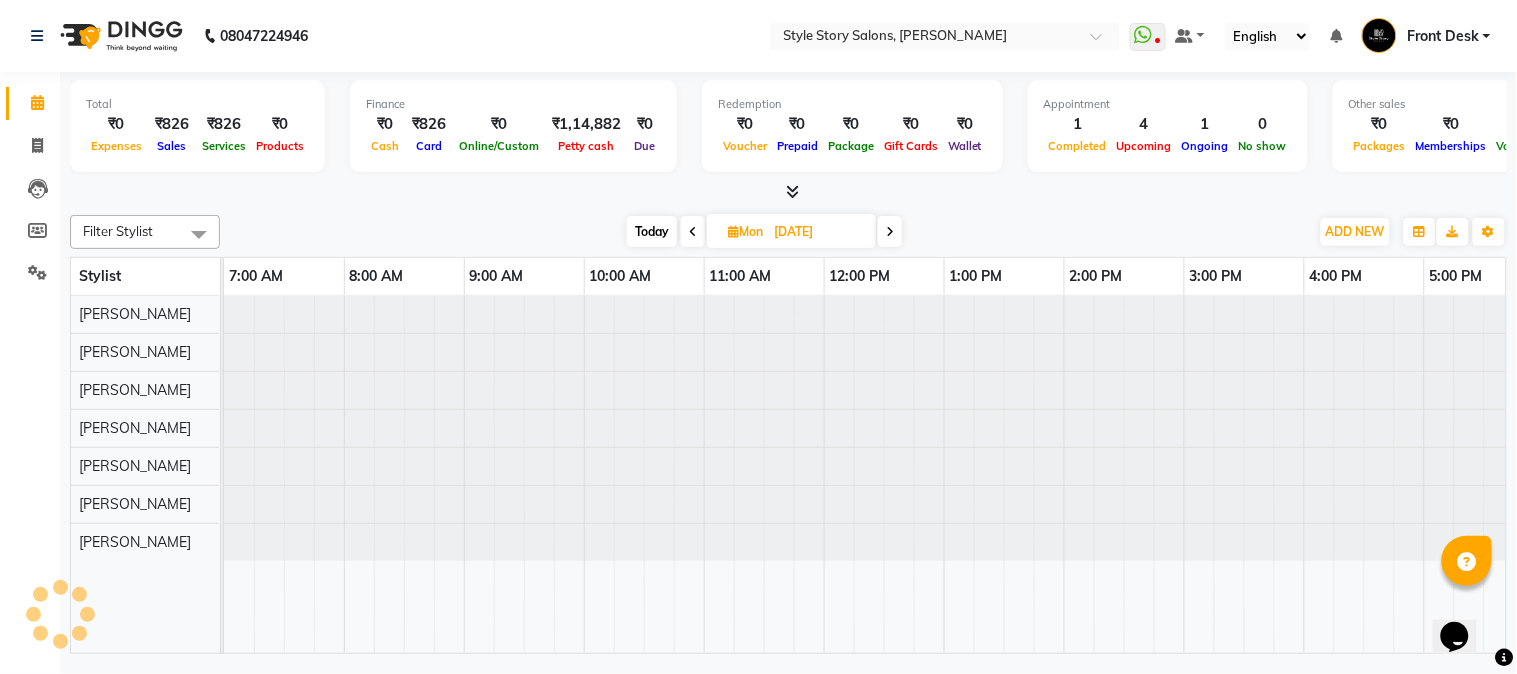 scroll, scrollTop: 0, scrollLeft: 637, axis: horizontal 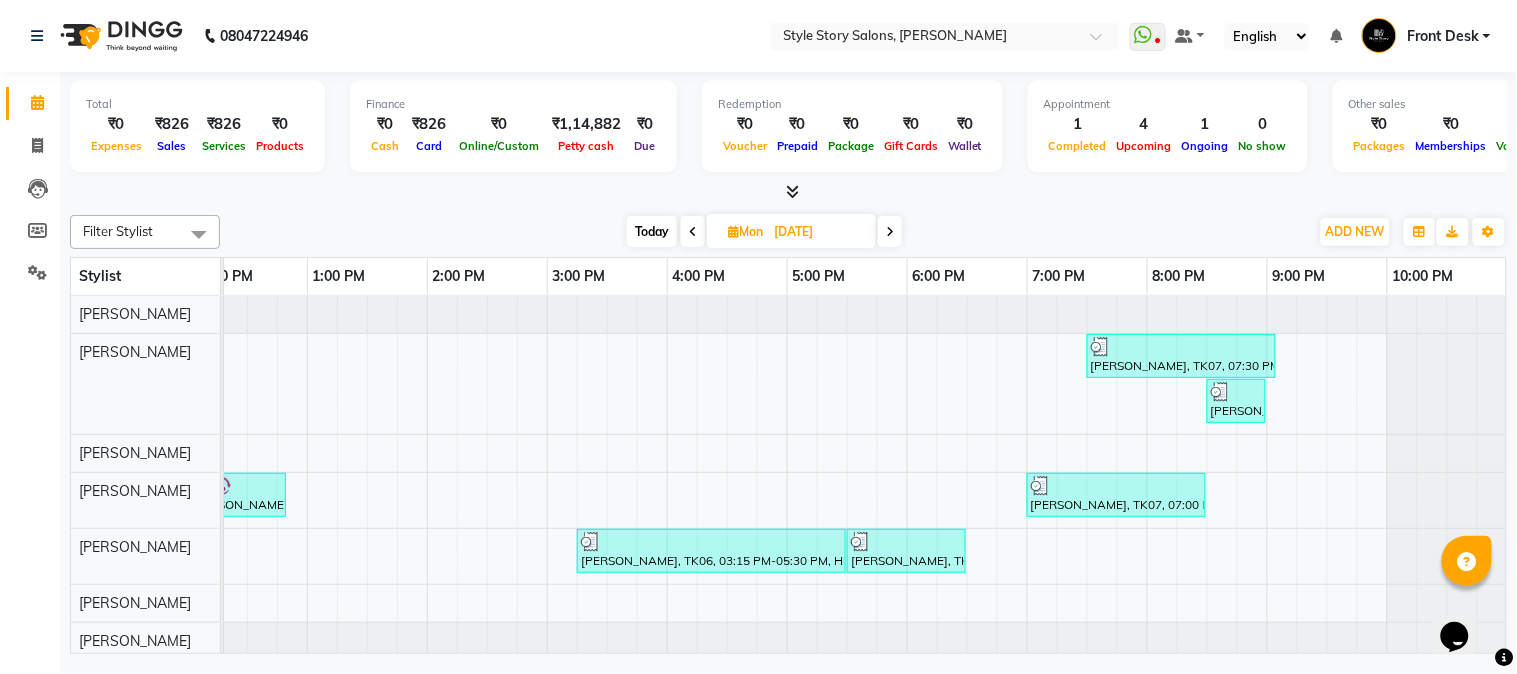 click on "24-03-2025" at bounding box center (818, 232) 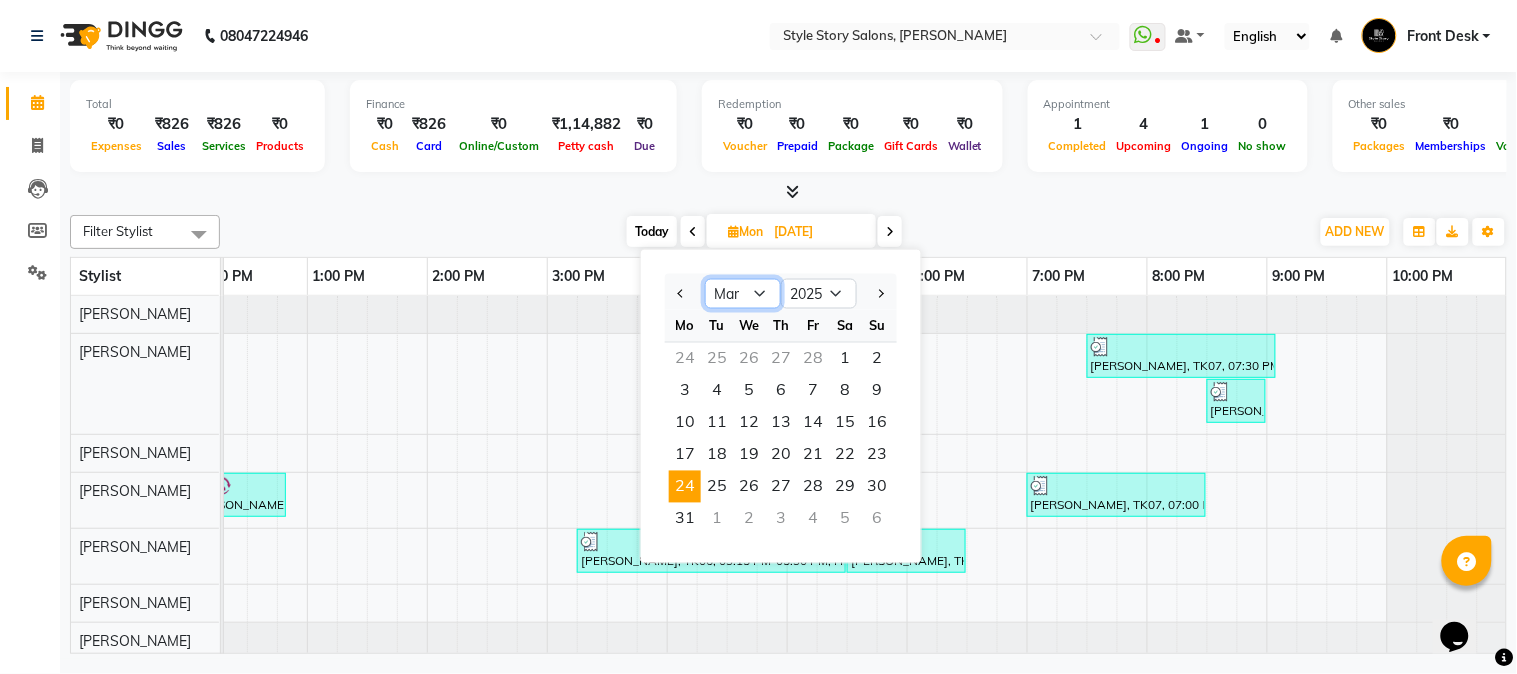 click on "Jan Feb Mar Apr May Jun Jul Aug Sep Oct Nov Dec" at bounding box center (743, 294) 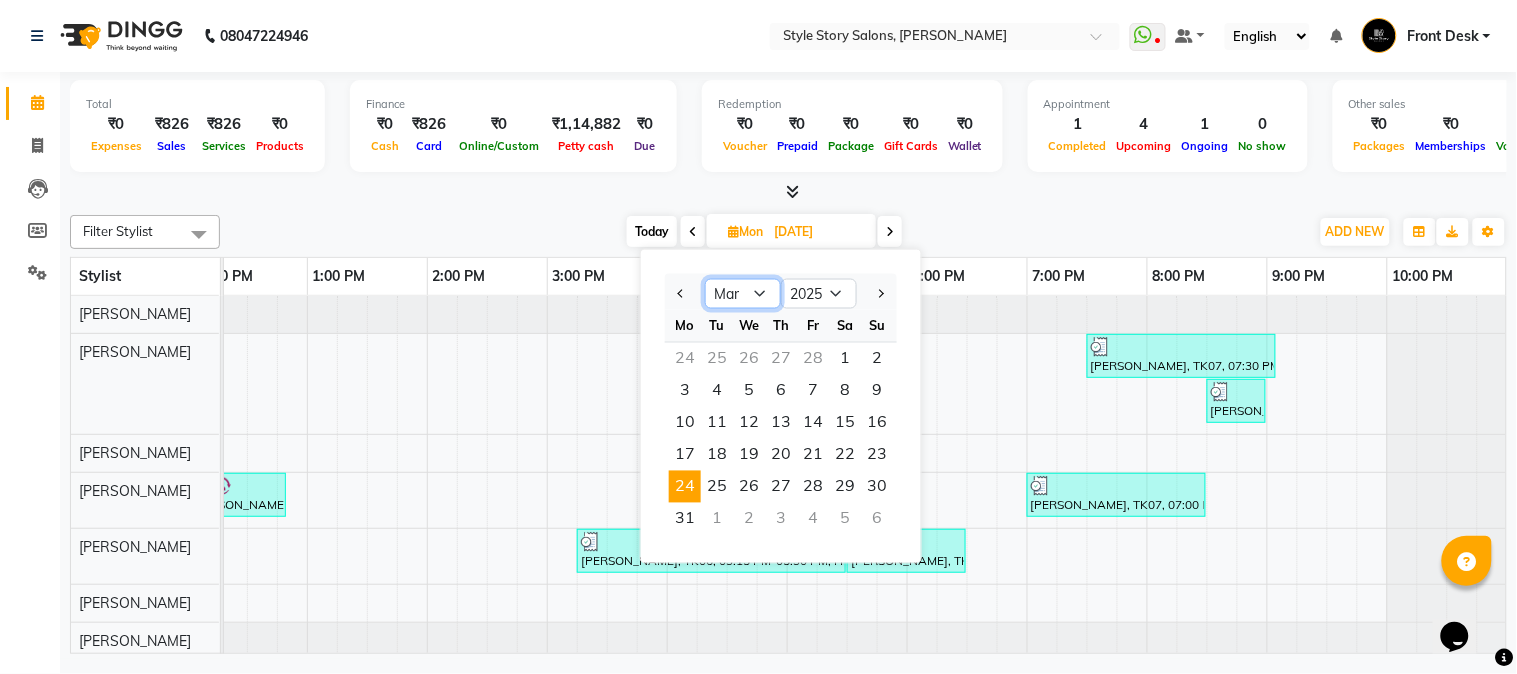 select on "6" 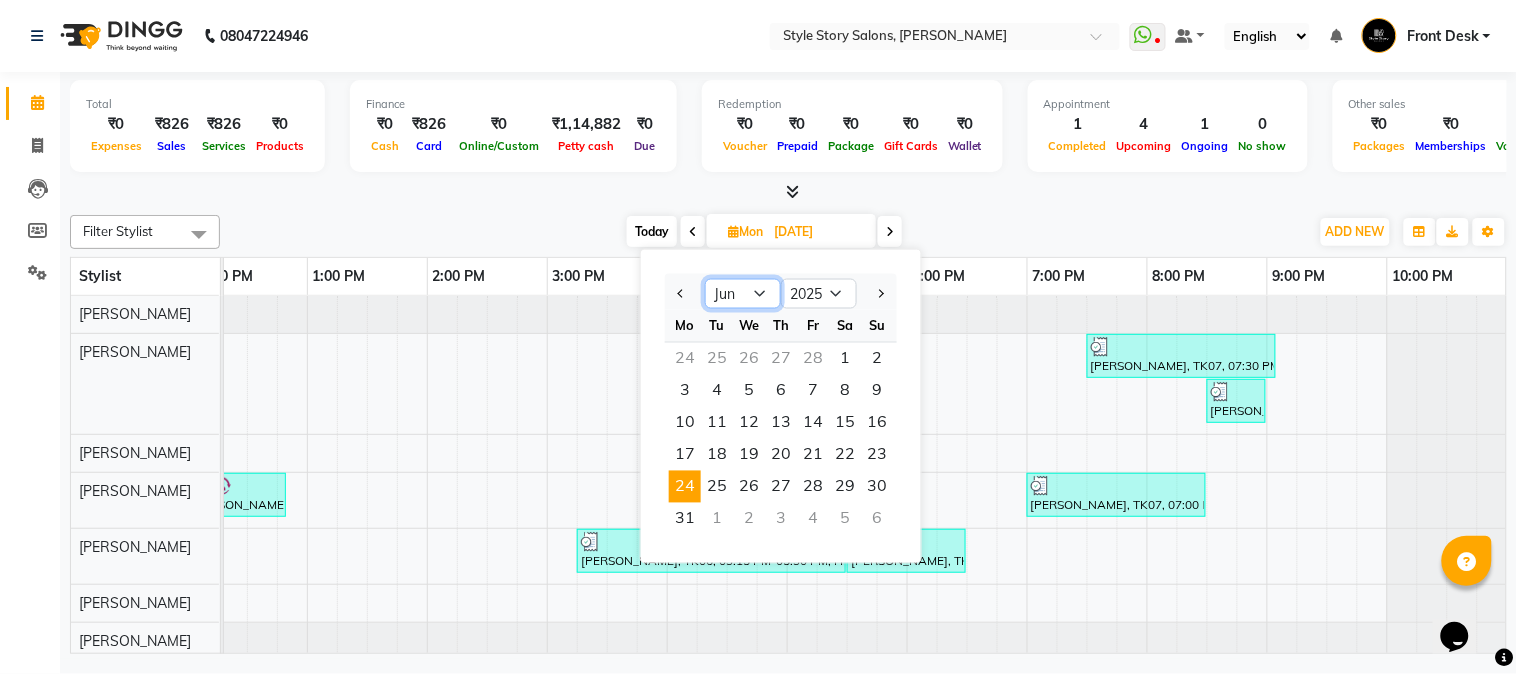 click on "Jan Feb Mar Apr May Jun Jul Aug Sep Oct Nov Dec" at bounding box center (743, 294) 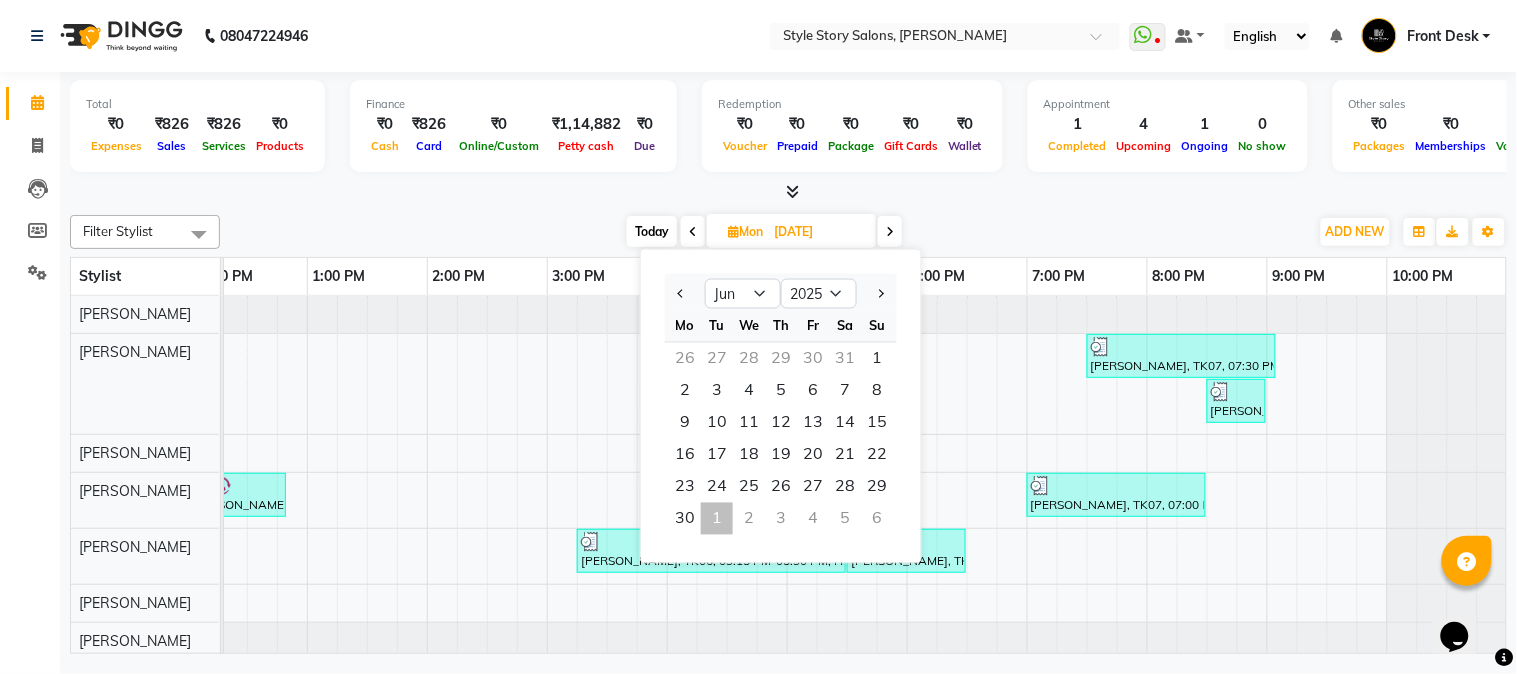 click on "1" at bounding box center [717, 519] 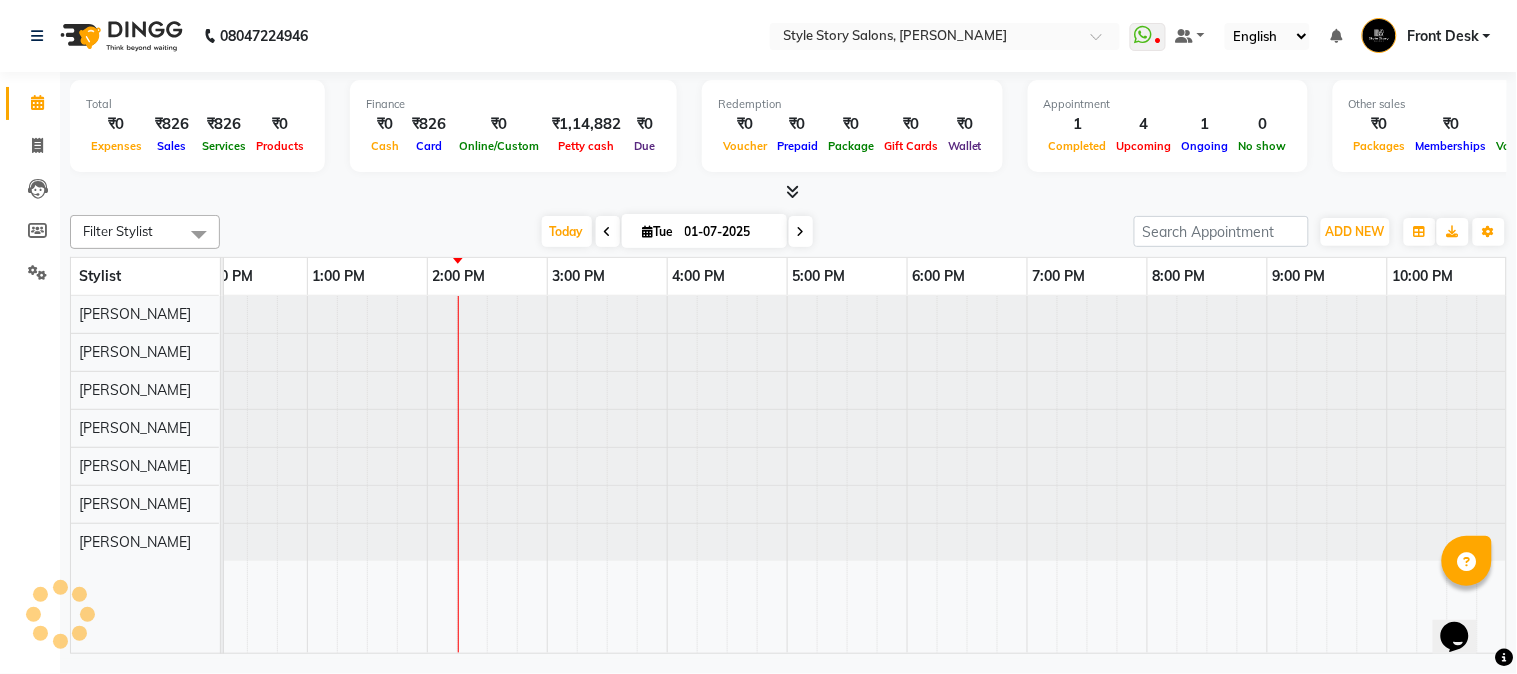 scroll, scrollTop: 0, scrollLeft: 0, axis: both 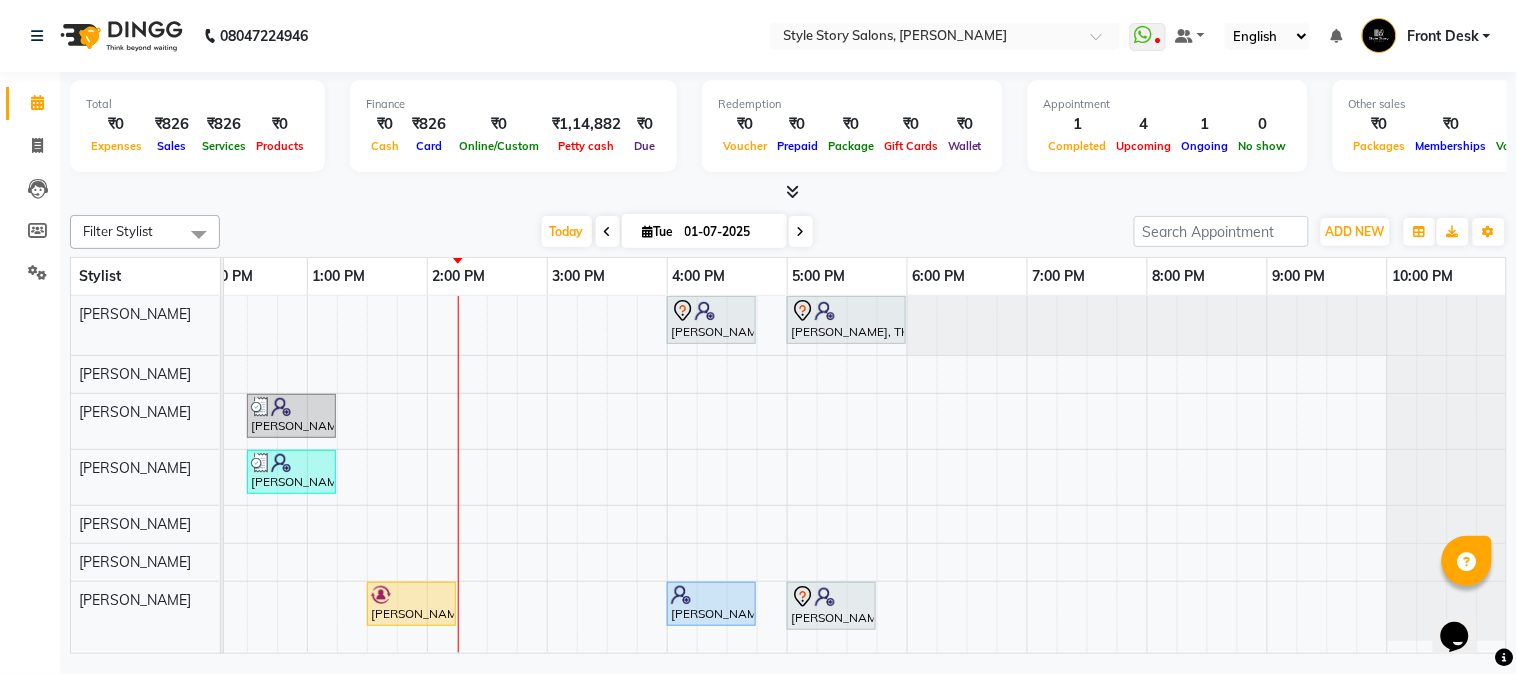 click at bounding box center (792, 191) 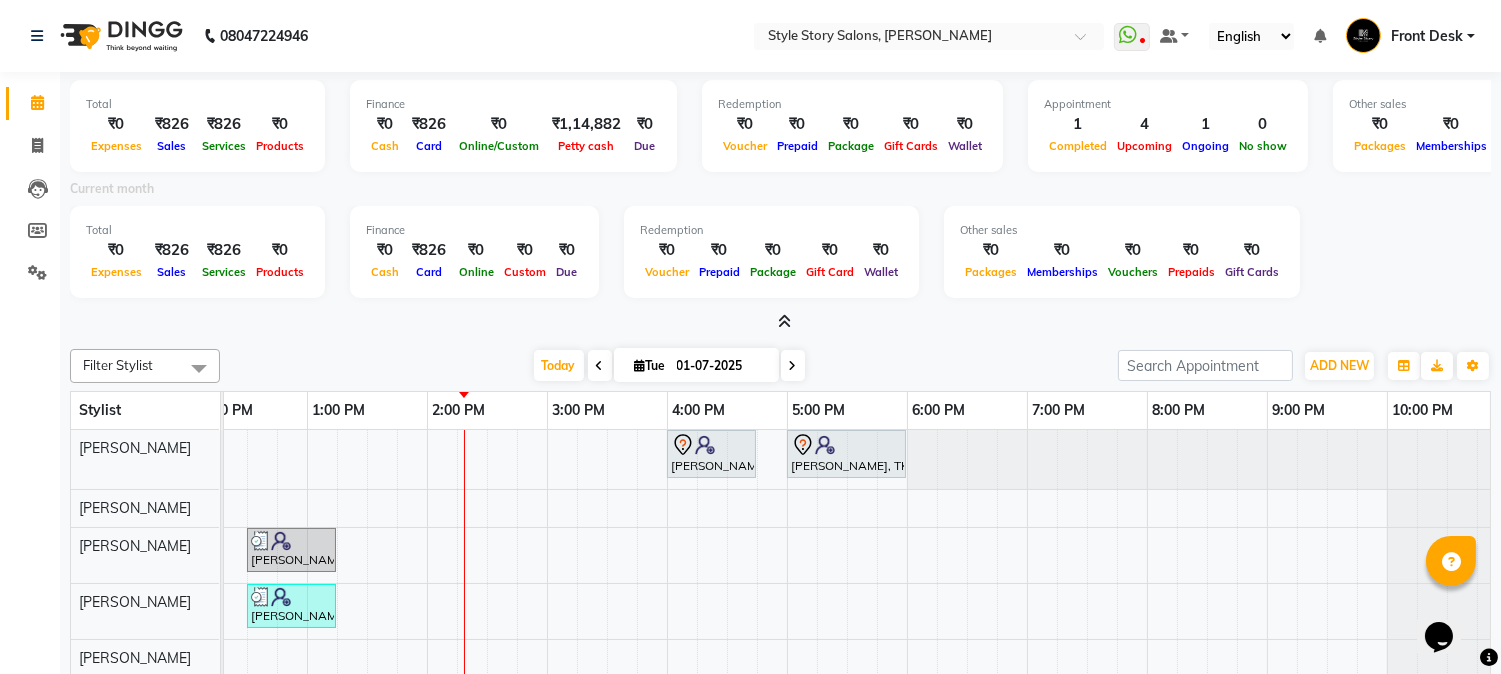 click on "01-07-2025" at bounding box center (721, 366) 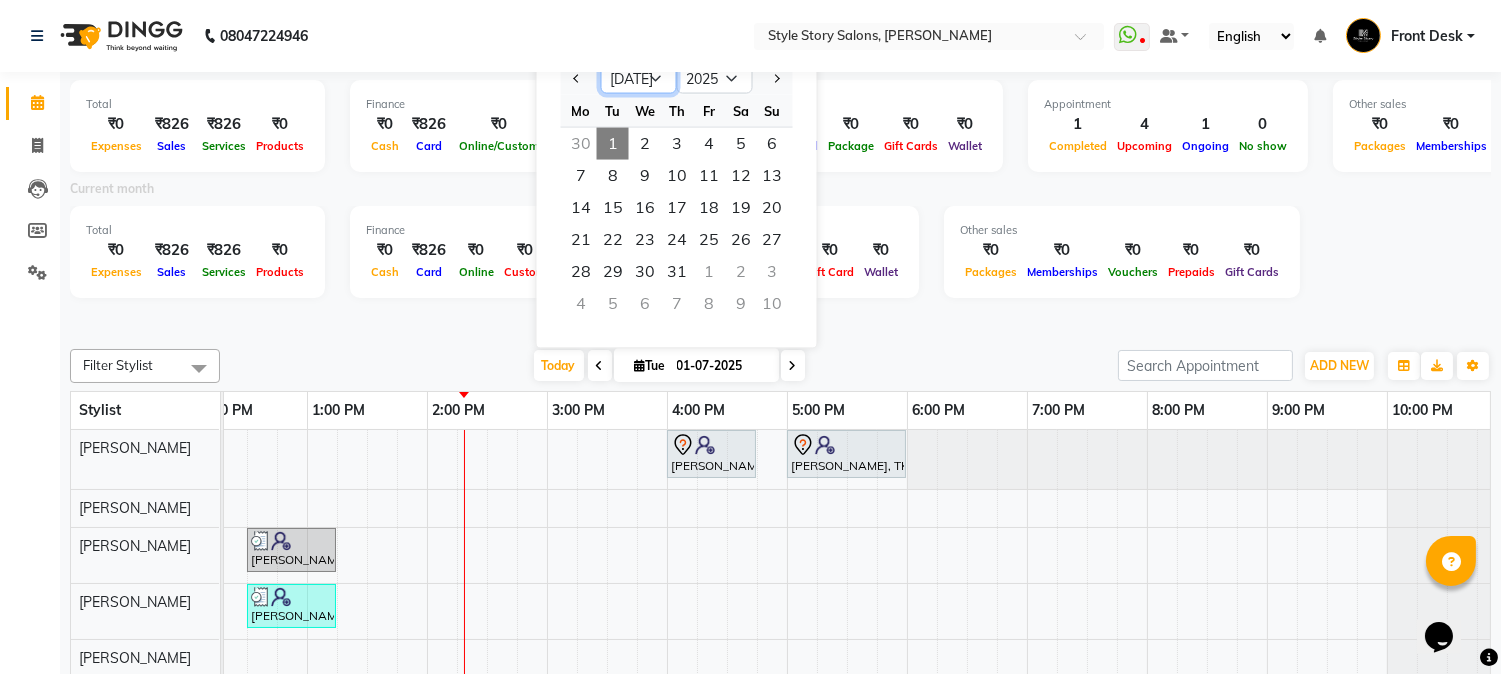 click on "Jan Feb Mar Apr May Jun Jul Aug Sep Oct Nov Dec" at bounding box center (639, 79) 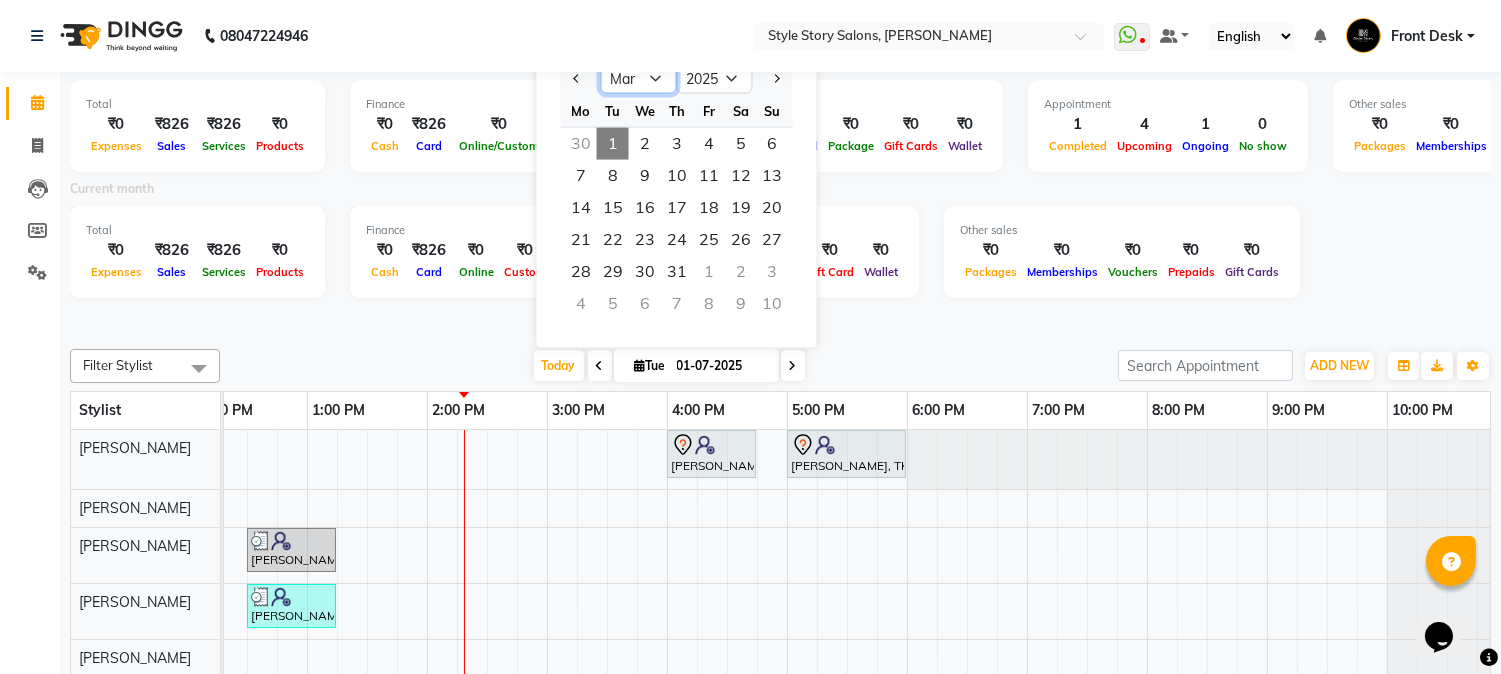 click on "Jan Feb Mar Apr May Jun Jul Aug Sep Oct Nov Dec" at bounding box center [639, 79] 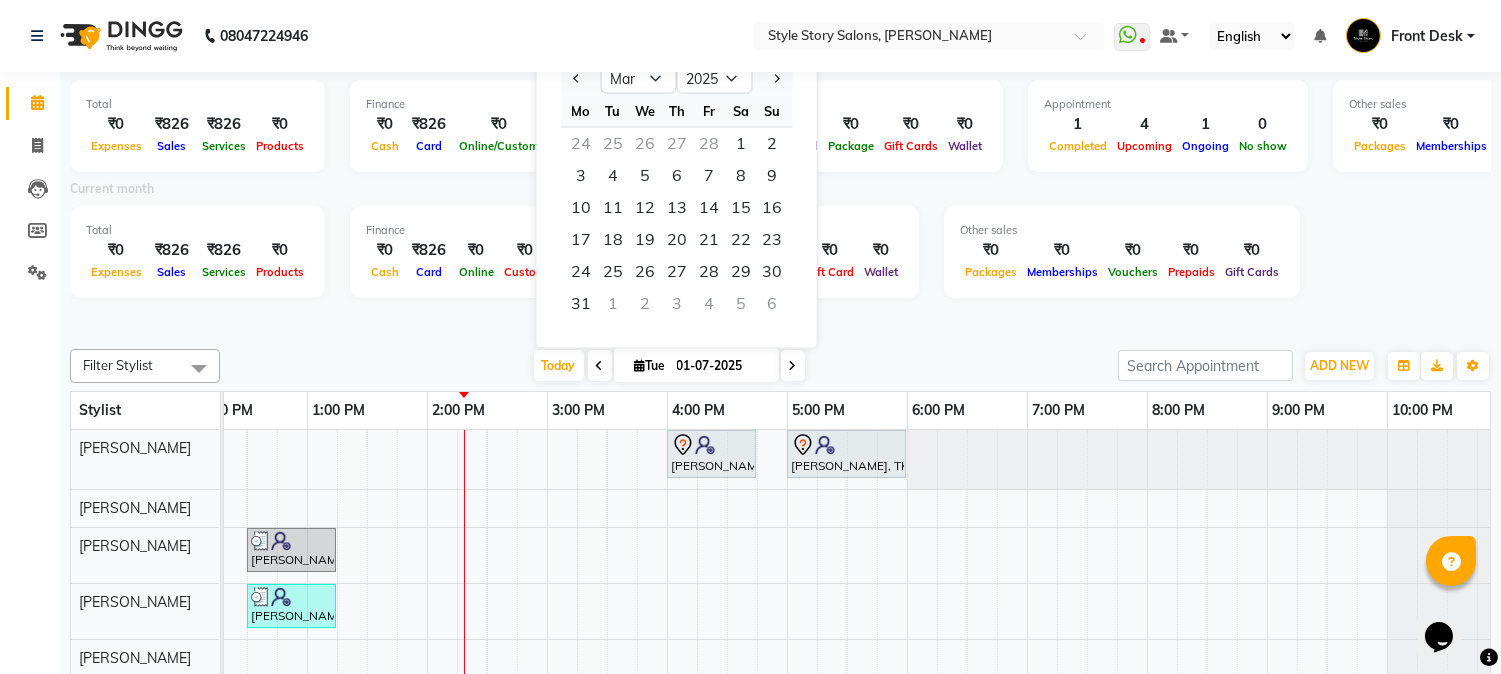 click on "28" at bounding box center (709, 272) 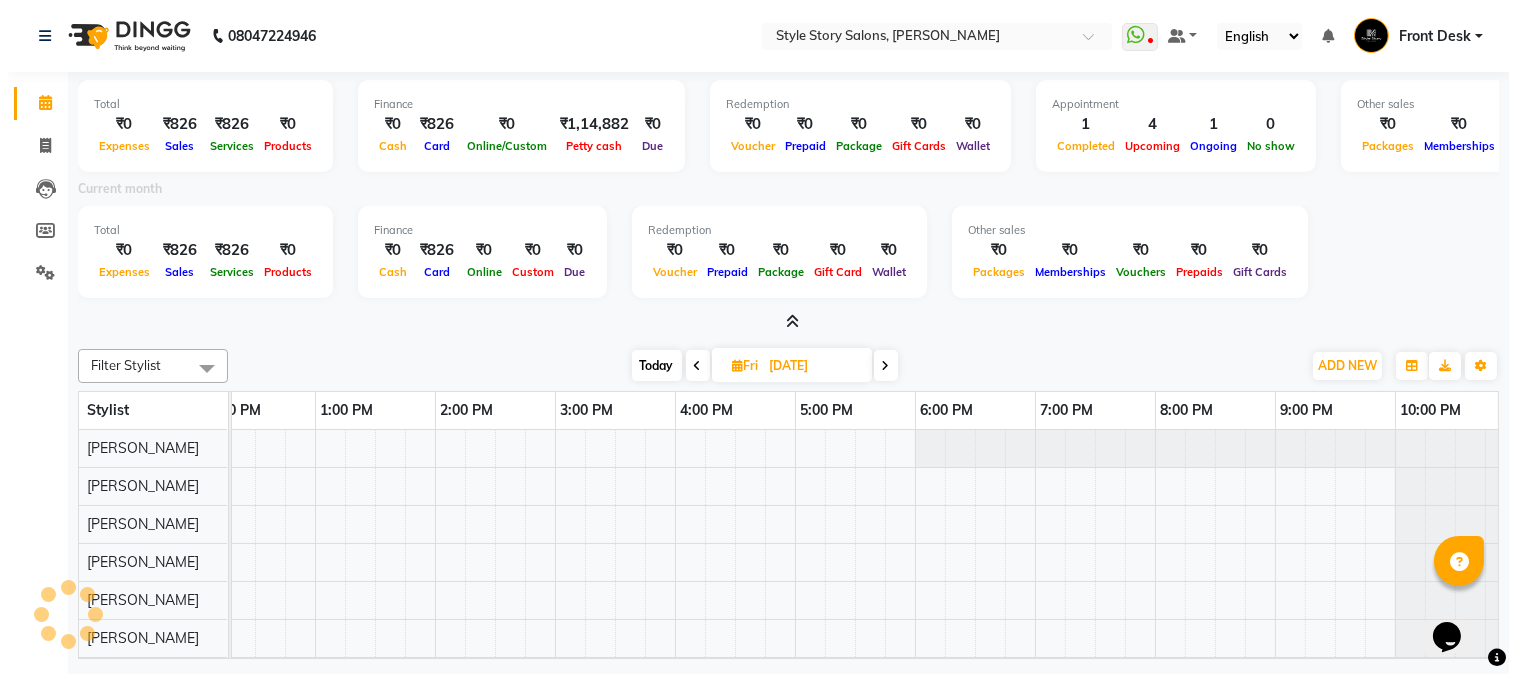 scroll, scrollTop: 0, scrollLeft: 637, axis: horizontal 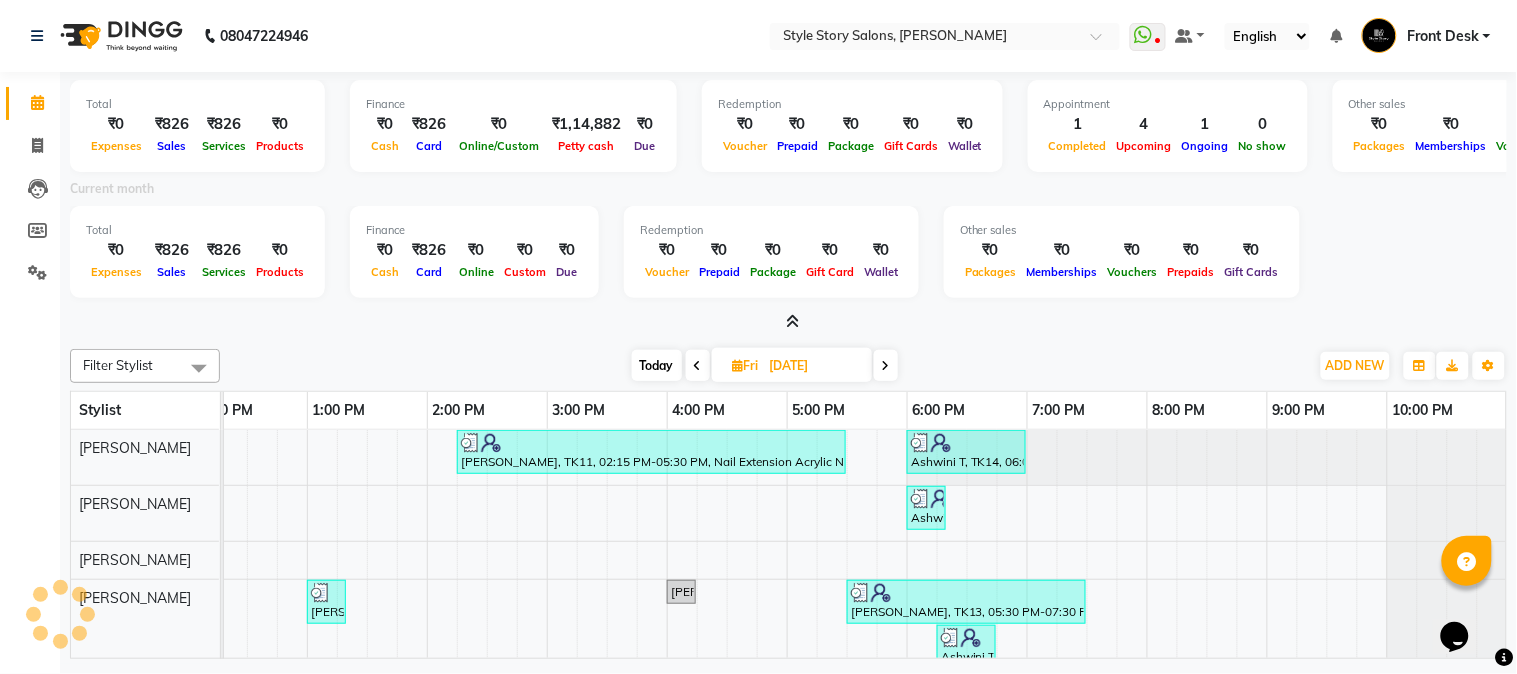 click on "28-03-2025" at bounding box center [814, 366] 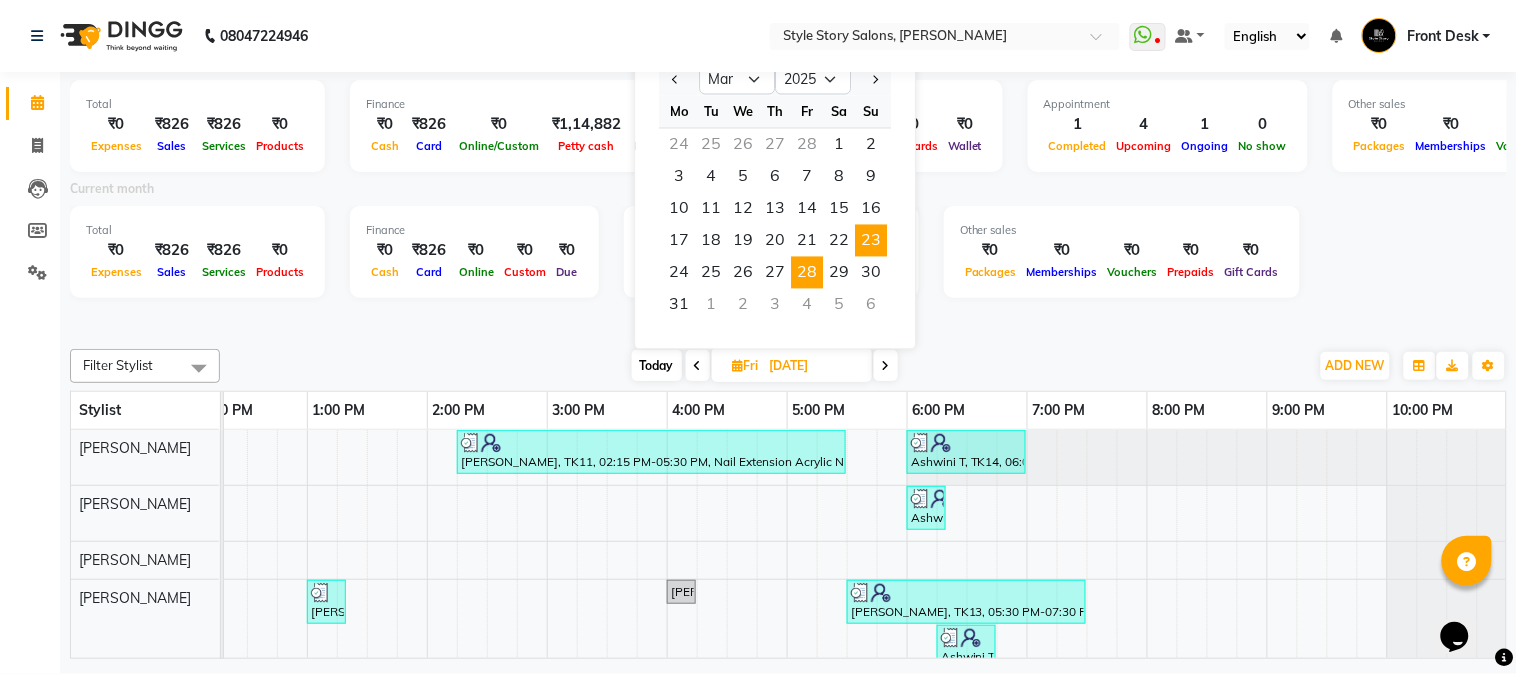 click on "23" at bounding box center (871, 240) 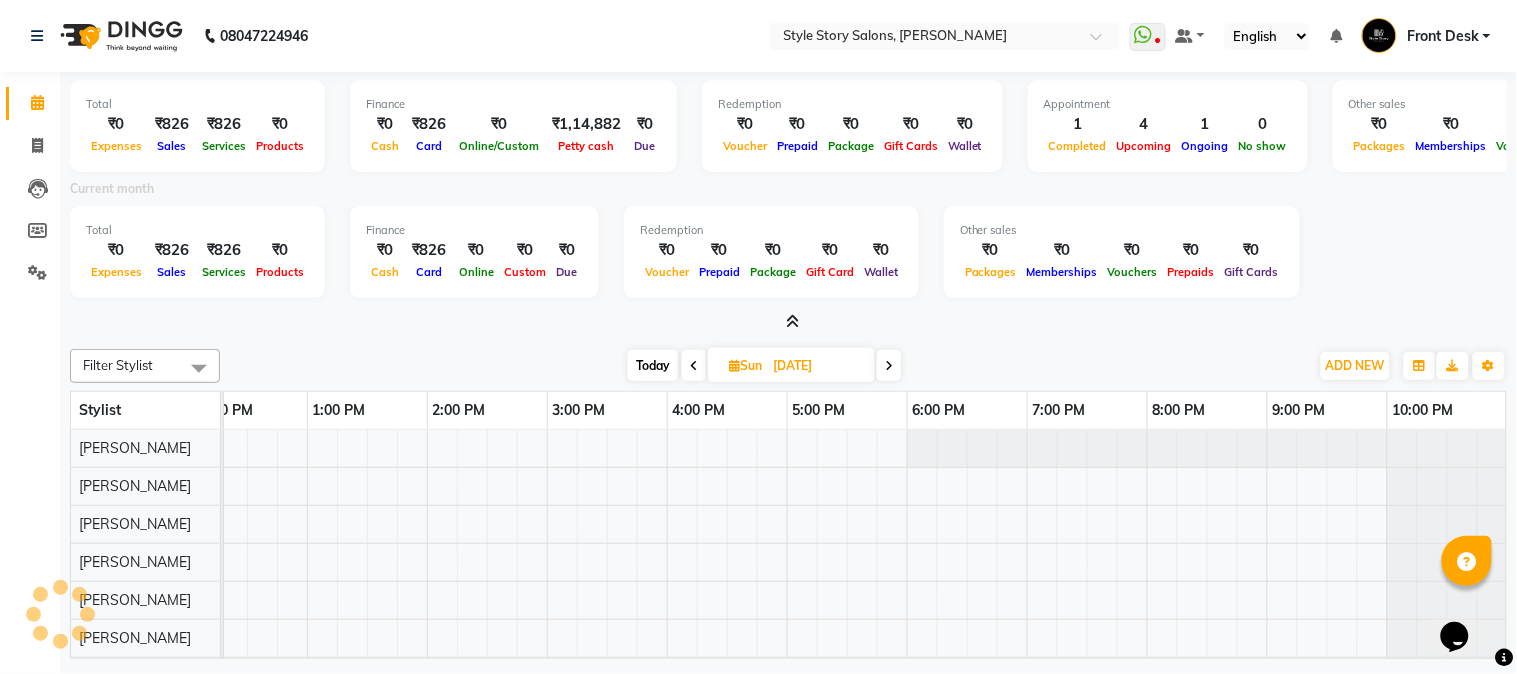 scroll, scrollTop: 0, scrollLeft: 637, axis: horizontal 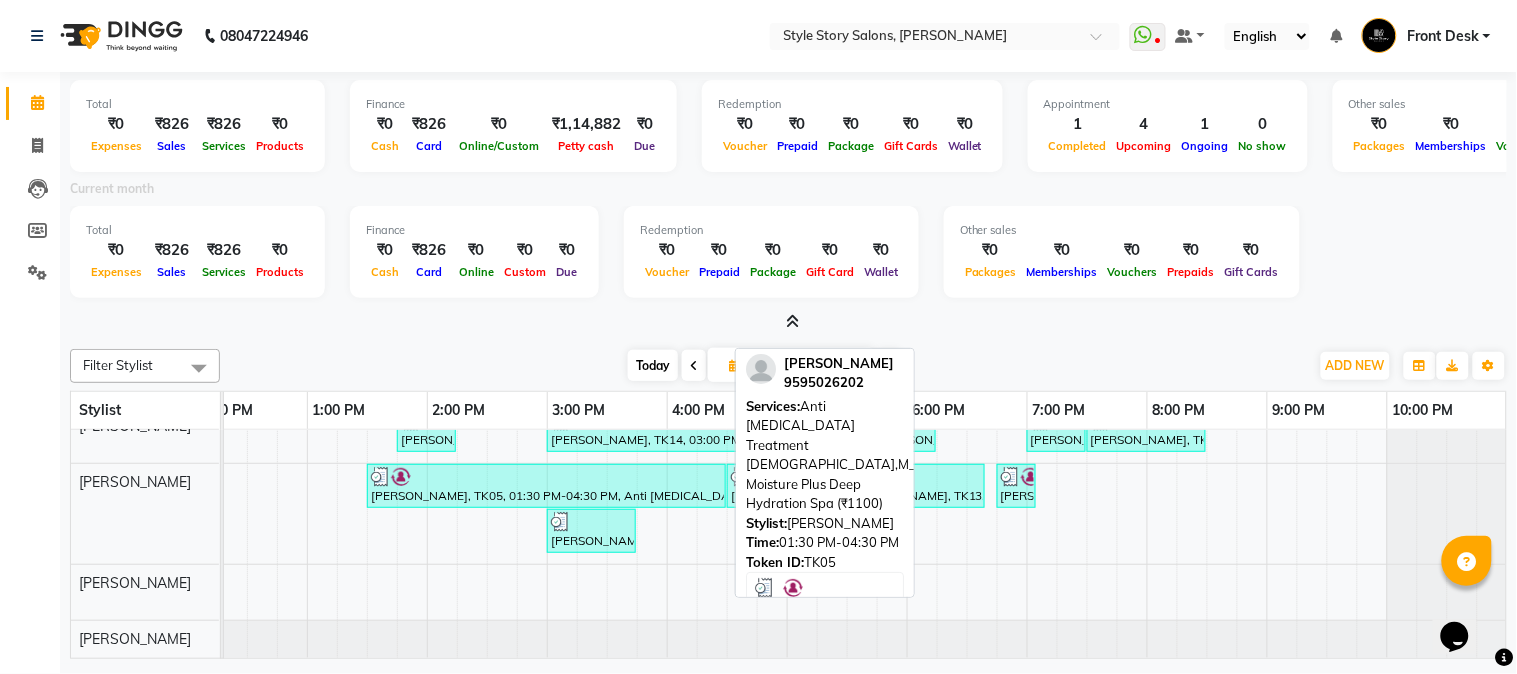 click at bounding box center [546, 477] 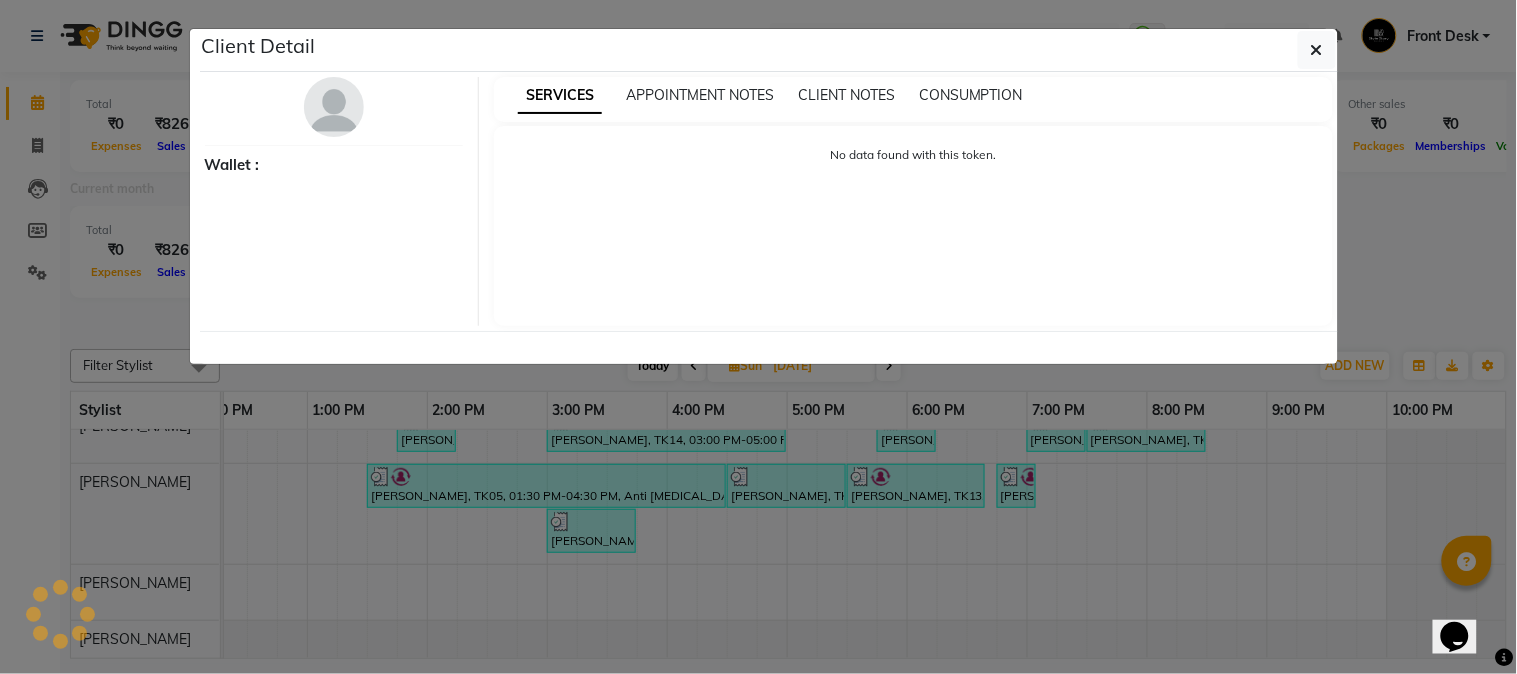 select on "3" 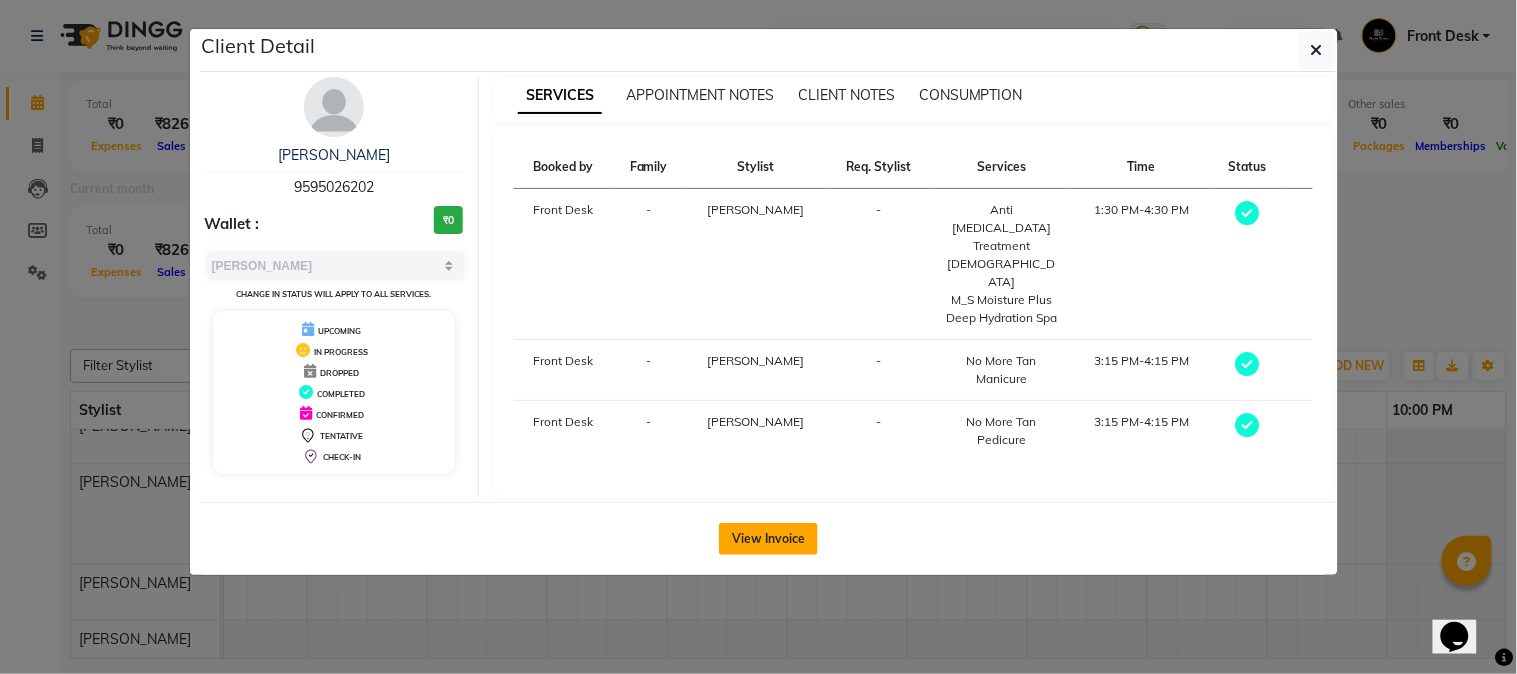 click on "View Invoice" 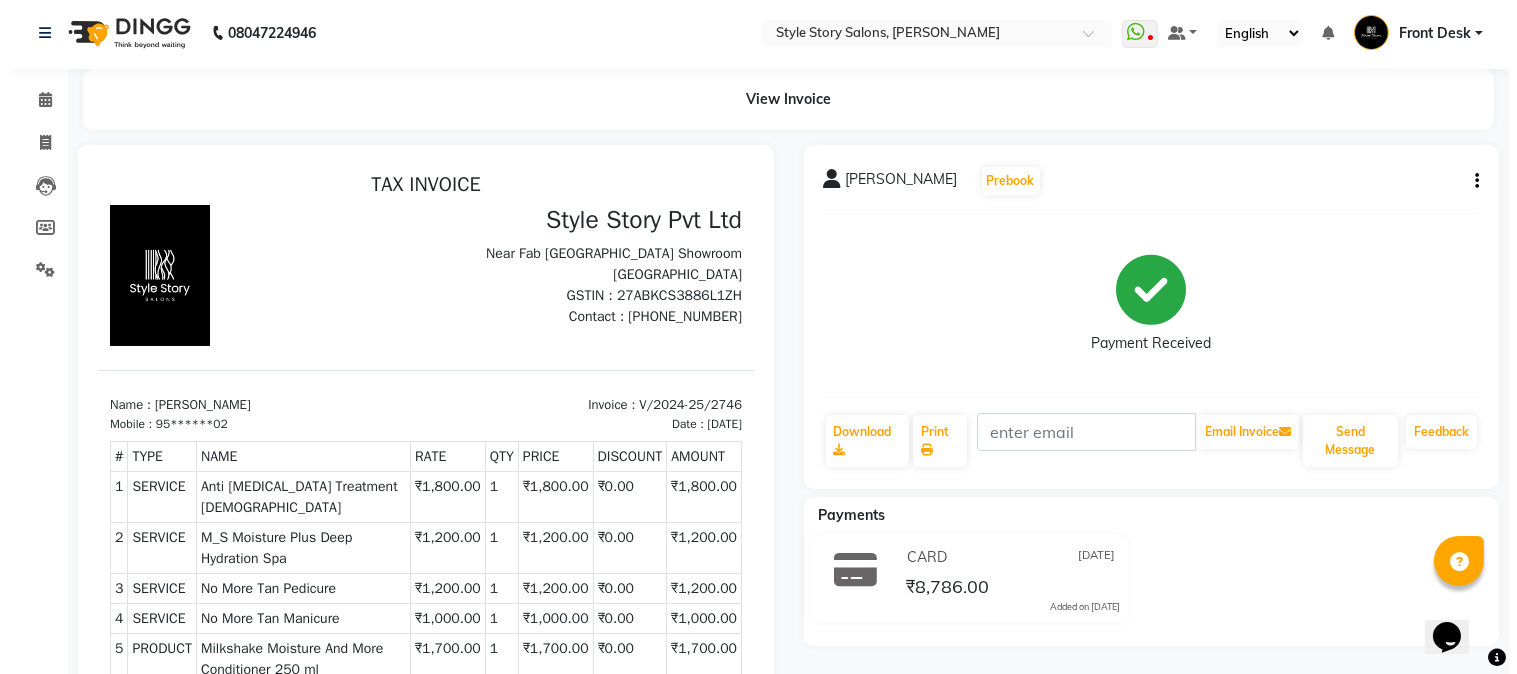 scroll, scrollTop: 0, scrollLeft: 0, axis: both 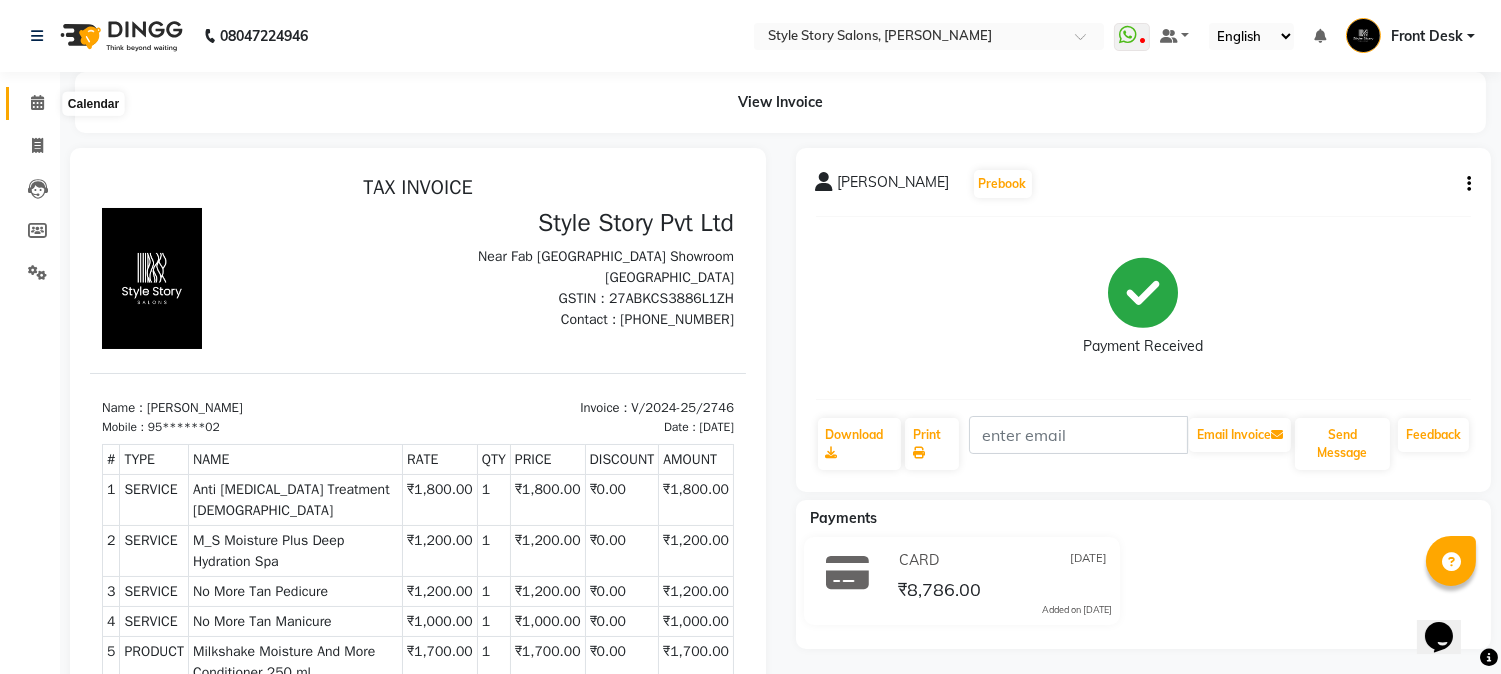click 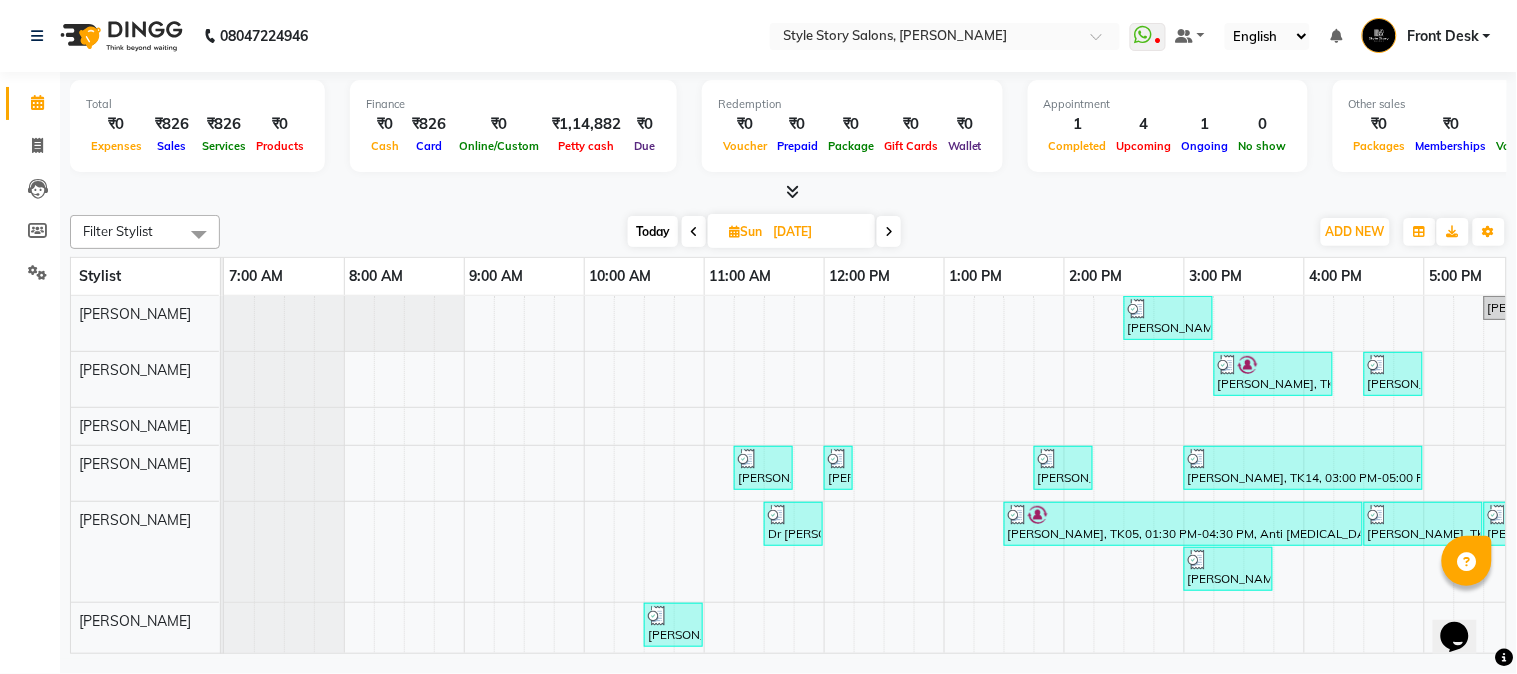 click on "23-03-2025" at bounding box center [817, 232] 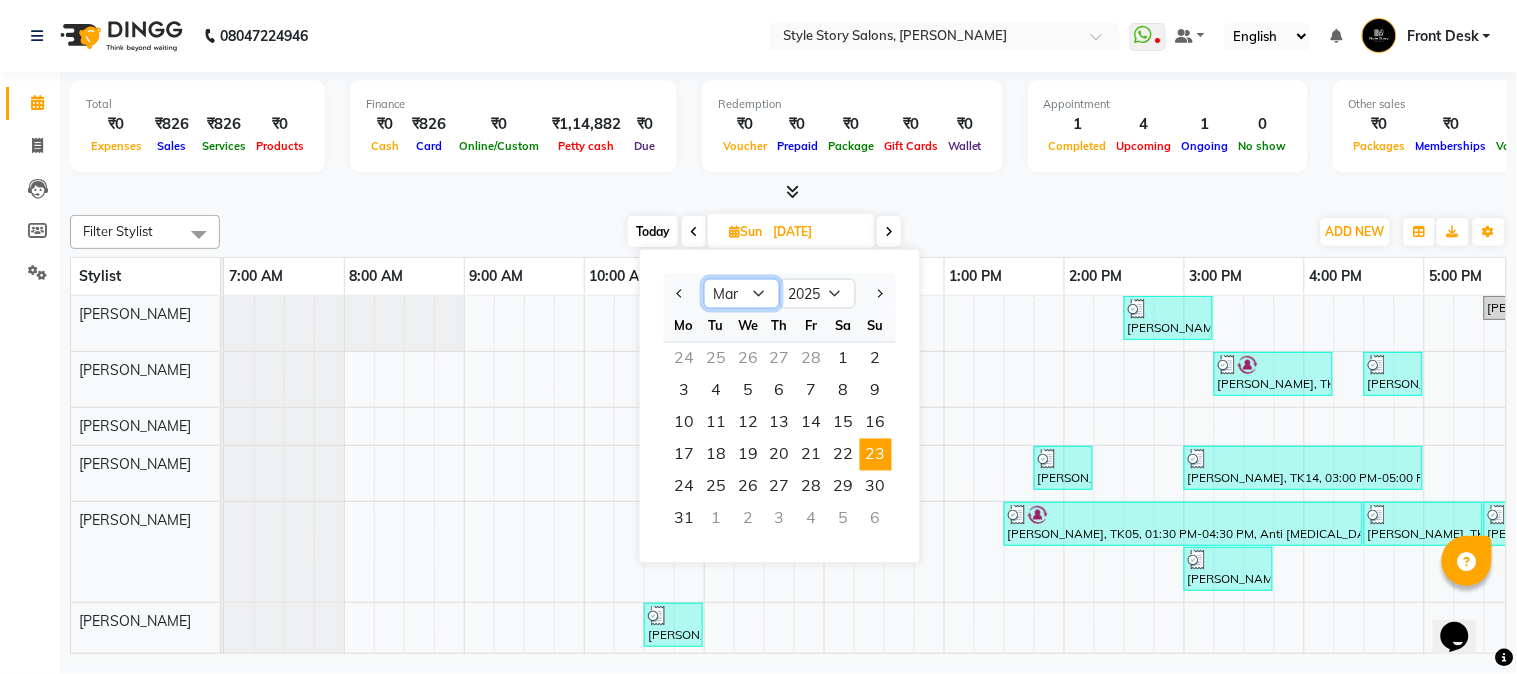 click on "Jan Feb Mar Apr May Jun [DATE] Aug Sep Oct Nov Dec" at bounding box center (742, 294) 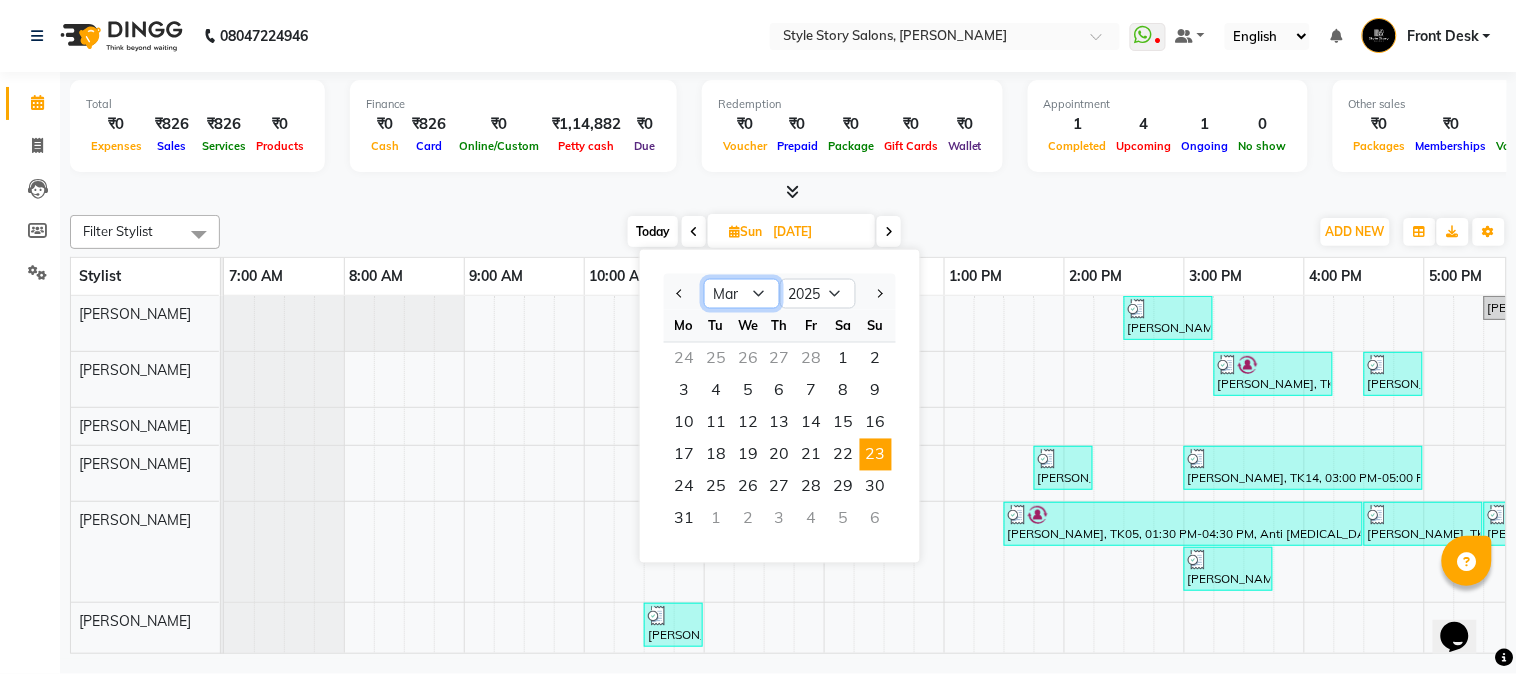select on "7" 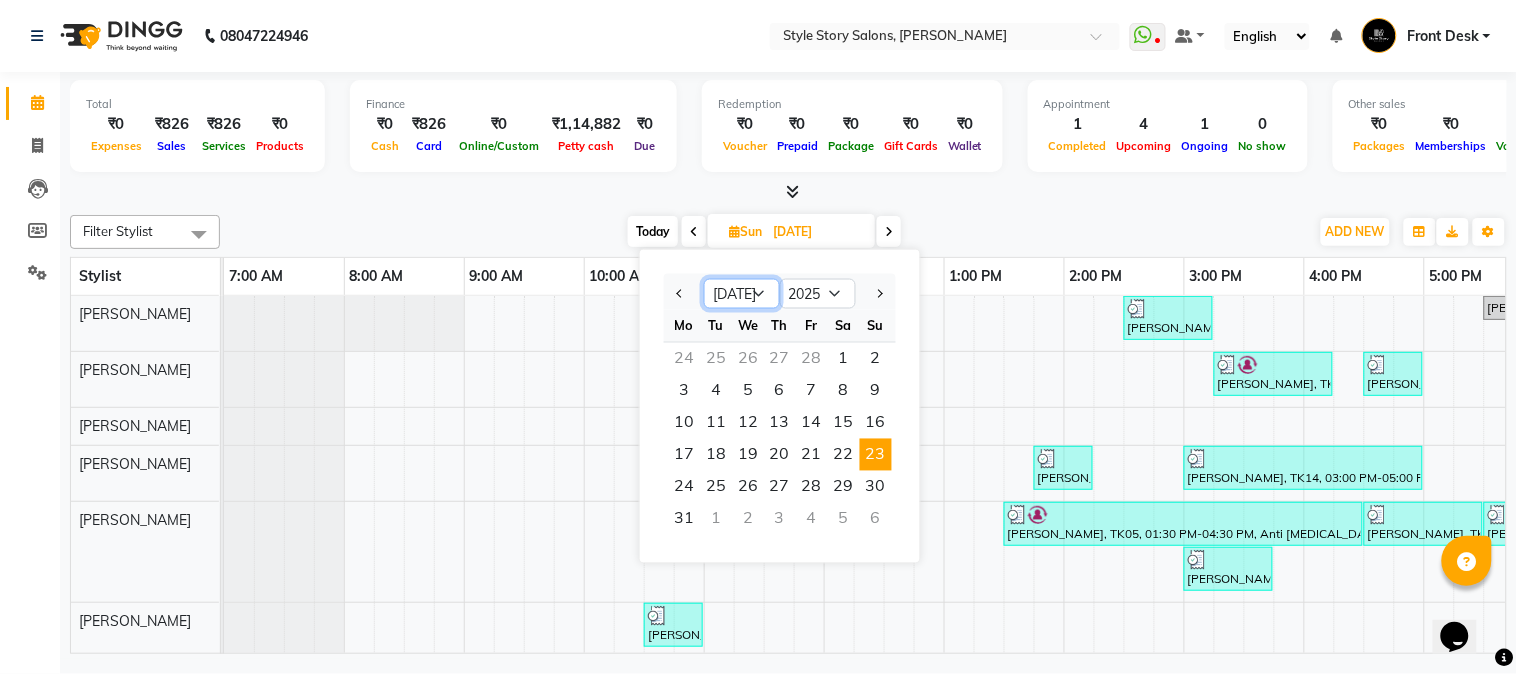 click on "Jan Feb Mar Apr May Jun [DATE] Aug Sep Oct Nov Dec" at bounding box center [742, 294] 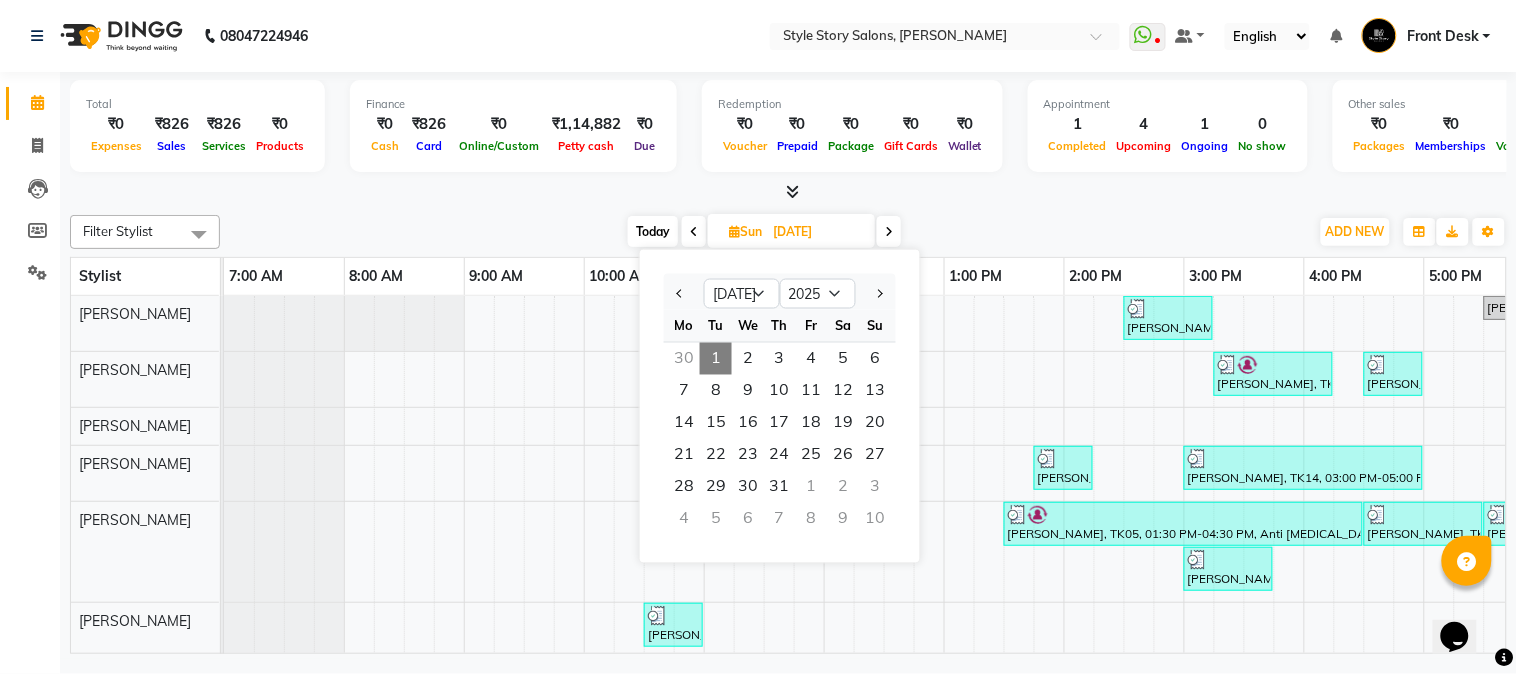 click on "1" at bounding box center [716, 359] 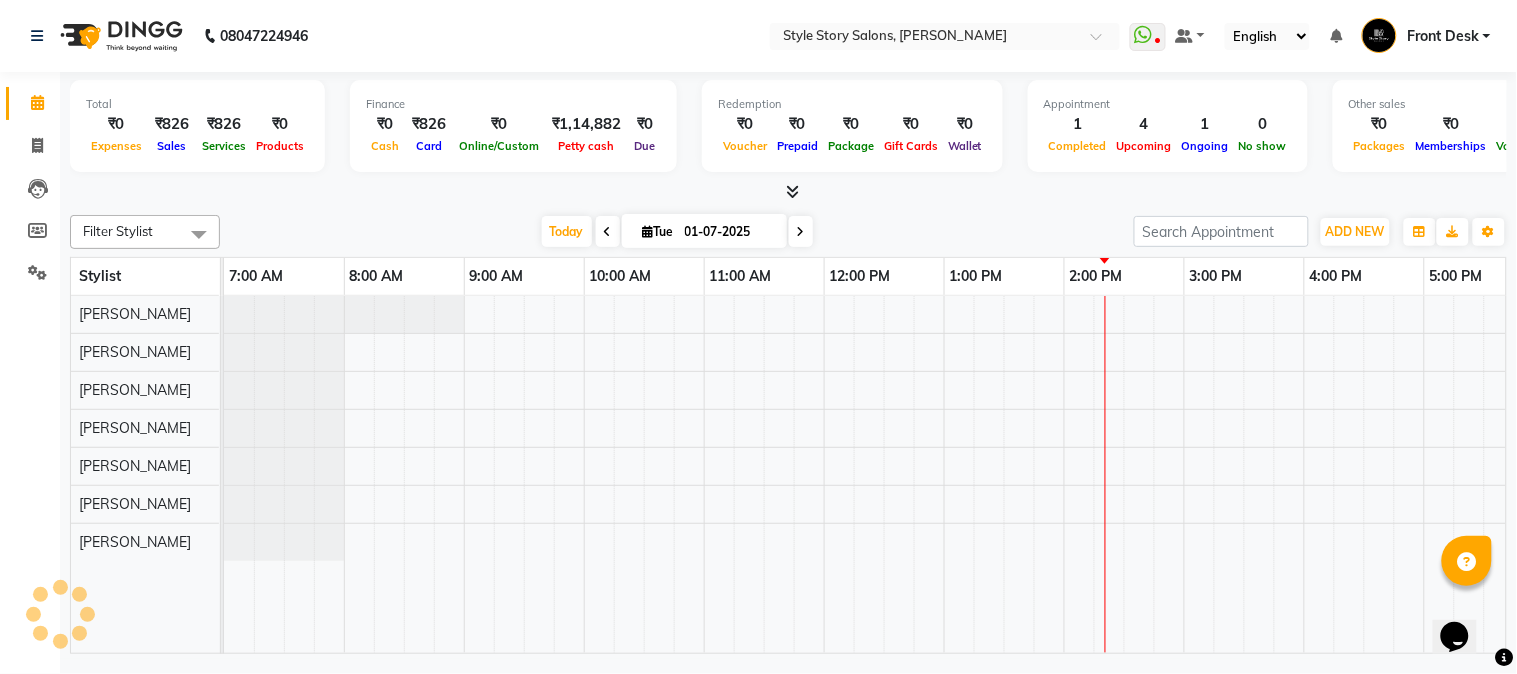 scroll, scrollTop: 0, scrollLeft: 637, axis: horizontal 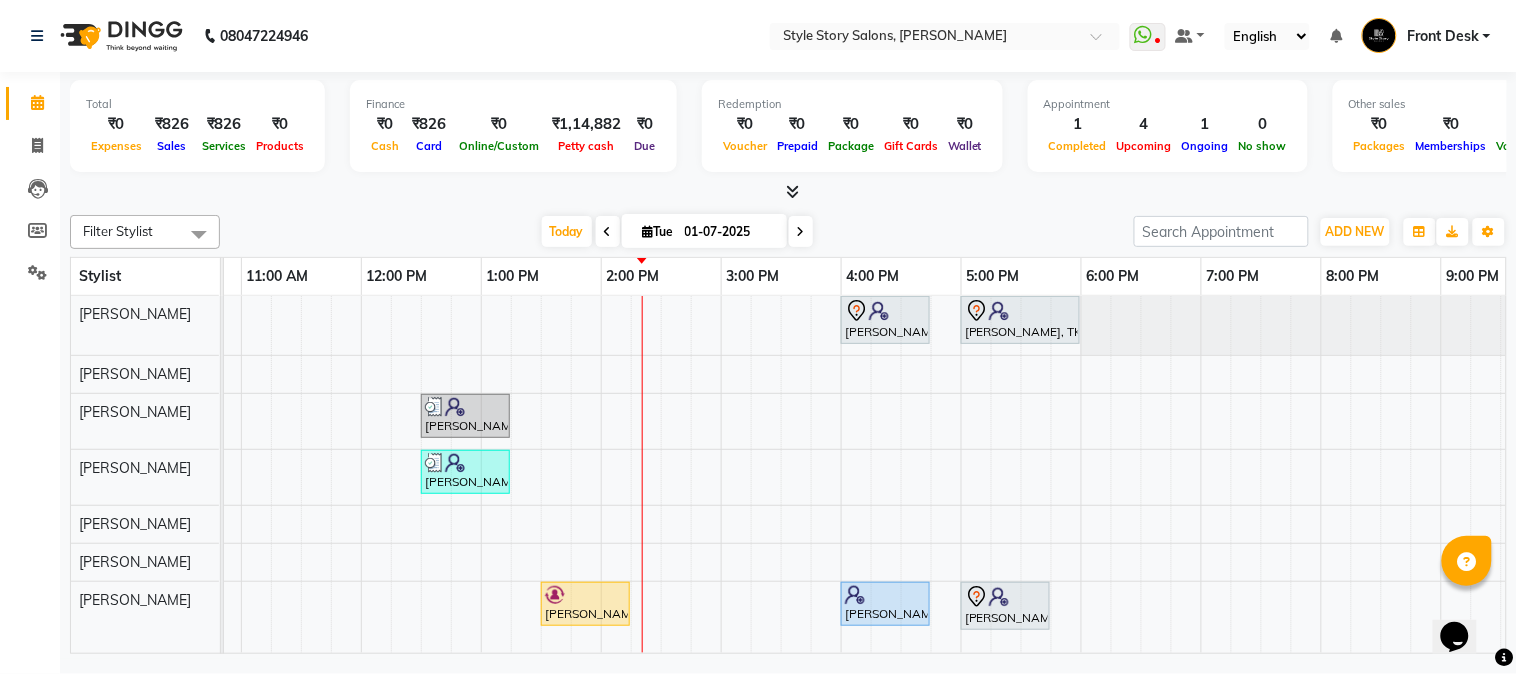 click on "Shrishti Gupta, TK02, 04:00 PM-04:45 PM, Classic Pedicure             Khushi Surana, TK01, 05:00 PM-06:00 PM, Nail Art Simple With Gel Polish     Nishant Dhone, TK03, 12:30 PM-01:15 PM, Hair Cut - Master - Female     Nishant Dhone, TK03, 12:30 PM-01:15 PM, Hair Cut - Master - Female     Pratik Hiranwar, TK05, 01:30 PM-02:15 PM, Cleanup Royal     Shrishti Gupta, TK02, 04:00 PM-04:45 PM, Classic Pedicure             Neel Sarkhedi, TK06, 05:00 PM-05:45 PM, Classic Pedicure" at bounding box center (721, 475) 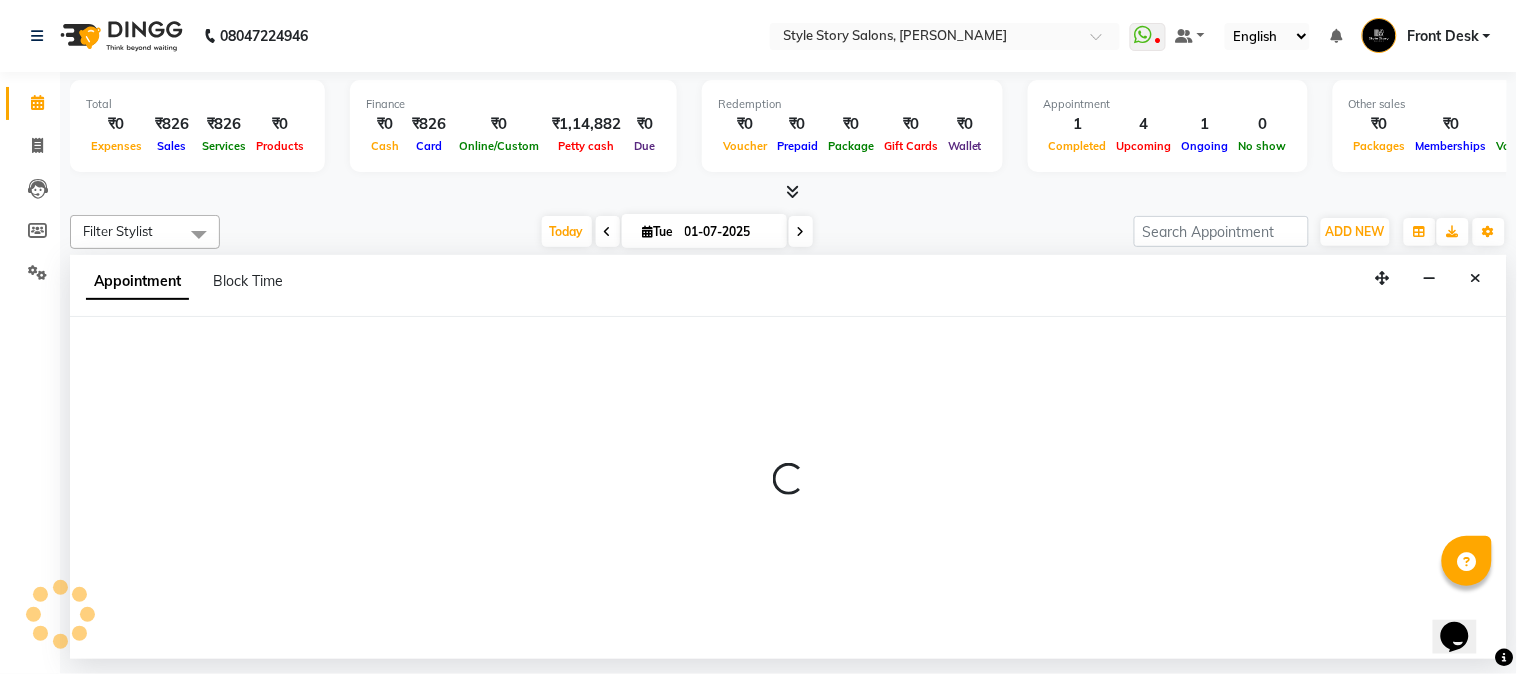 select on "62113" 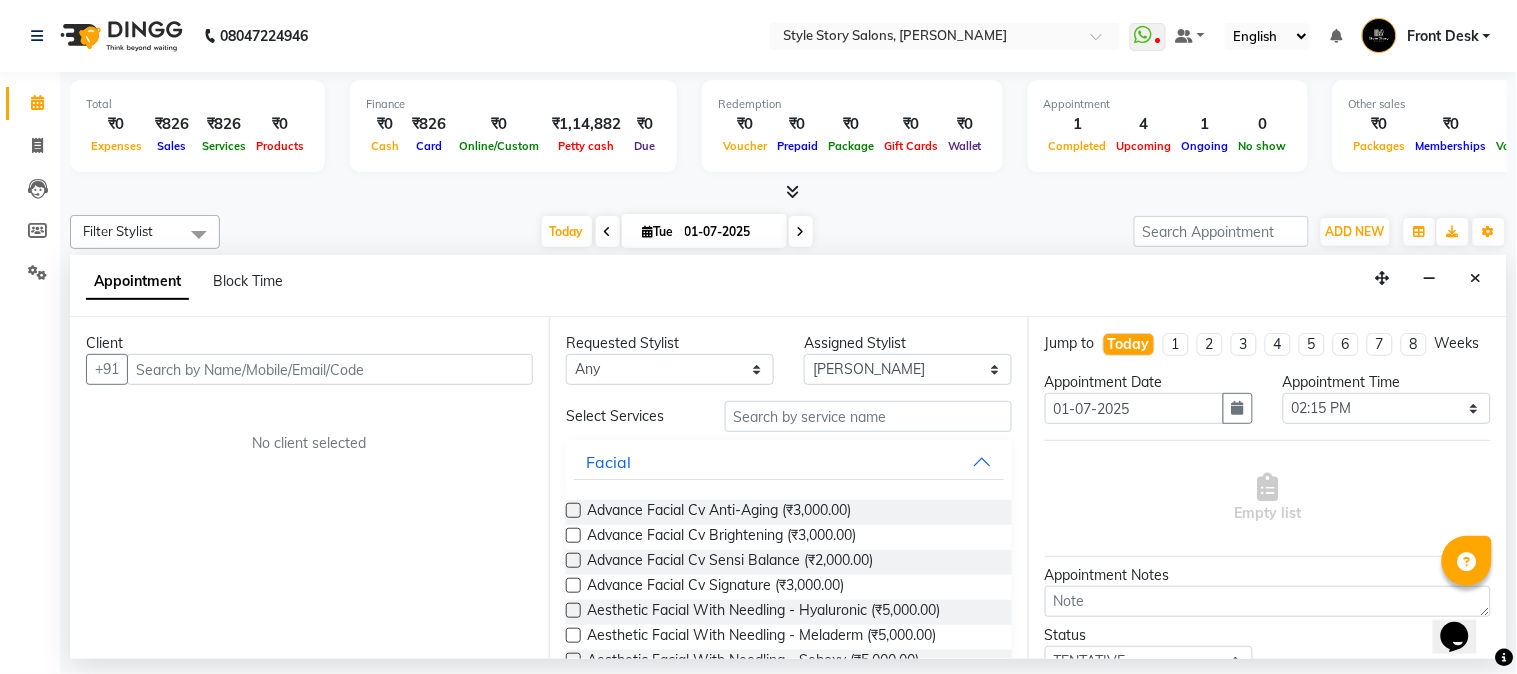 click at bounding box center (330, 369) 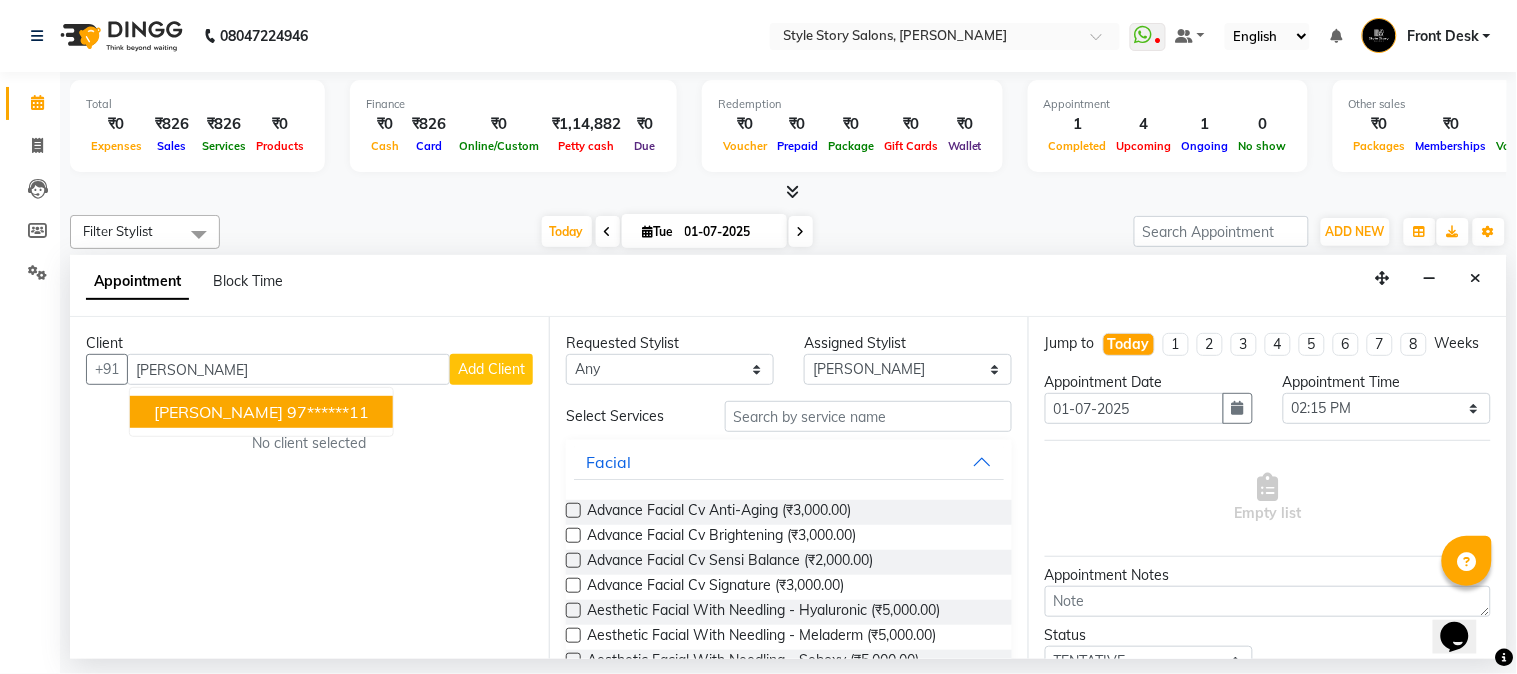 click on "Shelly maam  97******11" at bounding box center (261, 412) 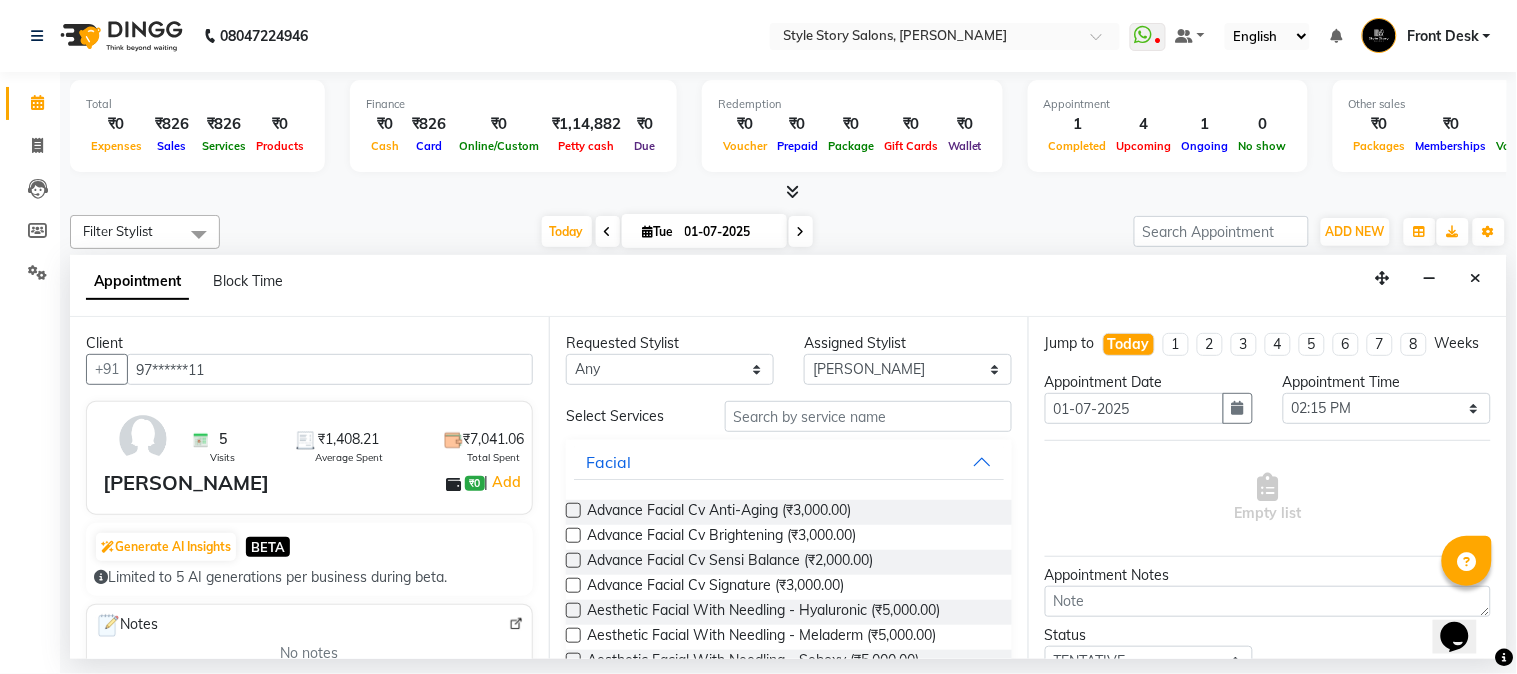 type on "97******11" 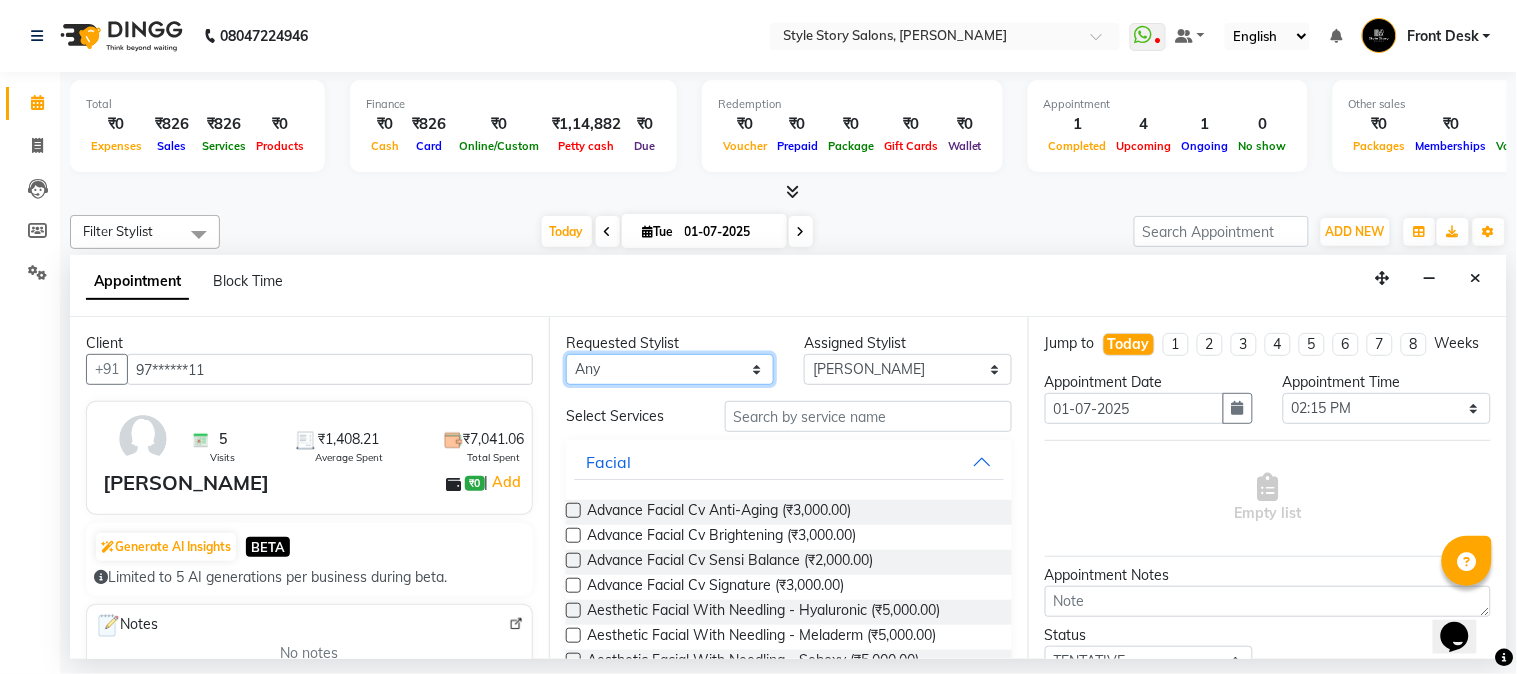 click on "Any [PERSON_NAME] [PERSON_NAME] [PERSON_NAME] [PERSON_NAME] [PERSON_NAME] [PERSON_NAME] [PERSON_NAME]" at bounding box center (670, 369) 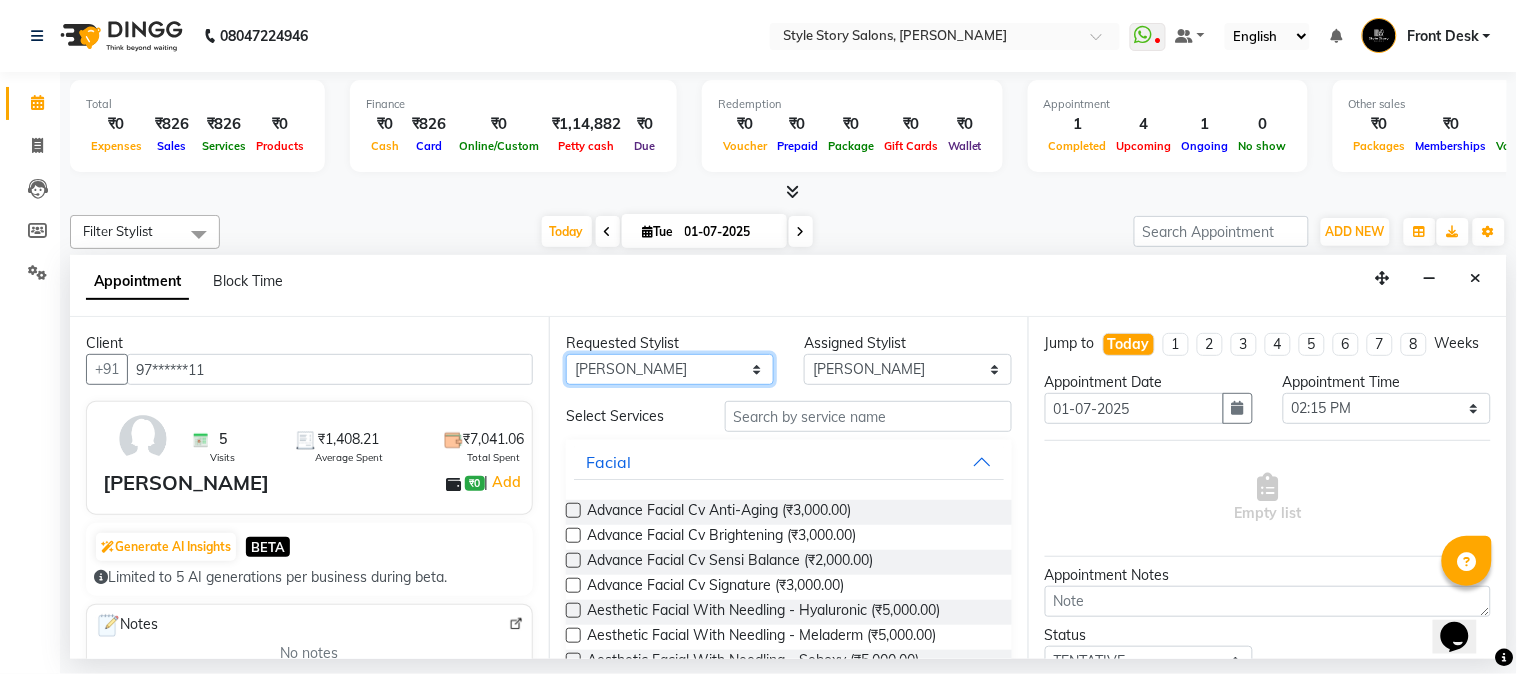 click on "Any [PERSON_NAME] [PERSON_NAME] [PERSON_NAME] [PERSON_NAME] [PERSON_NAME] [PERSON_NAME] [PERSON_NAME]" at bounding box center [670, 369] 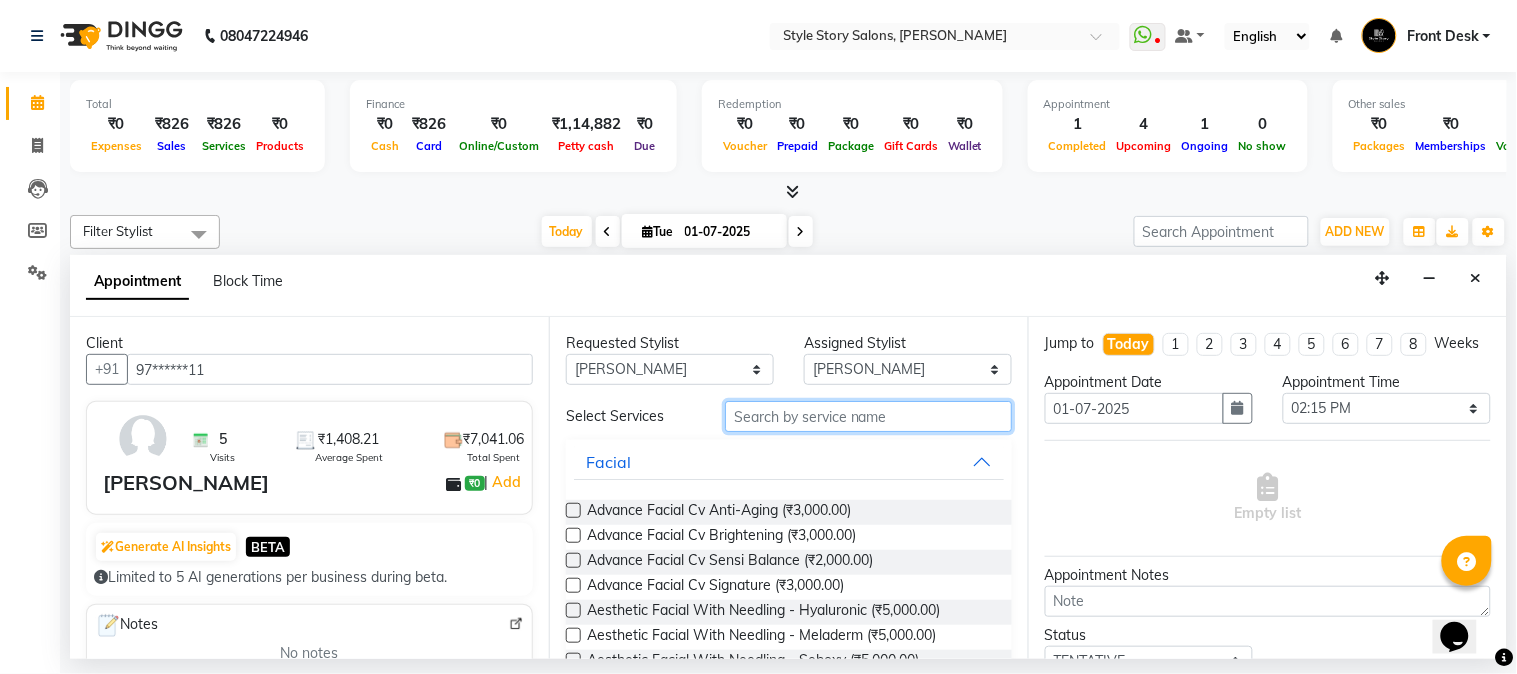 click at bounding box center (868, 416) 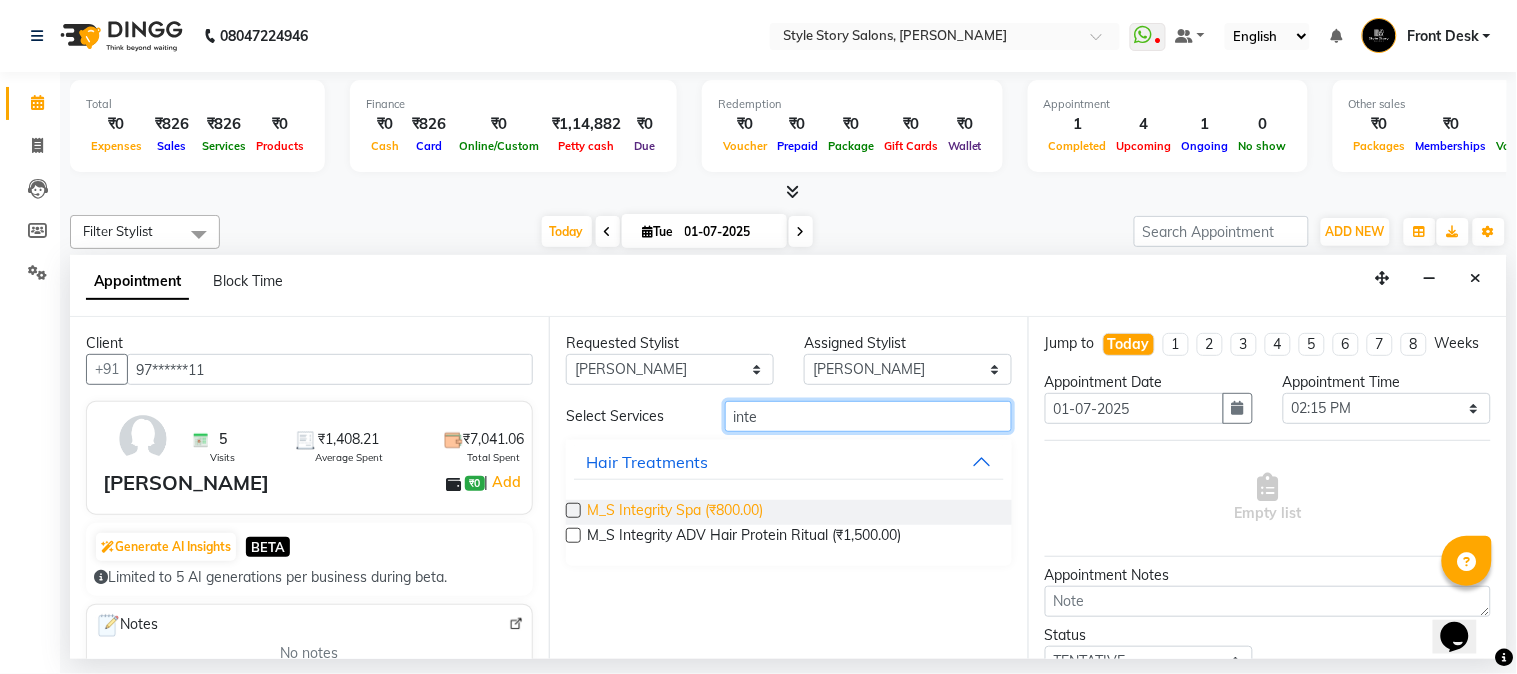 type on "inte" 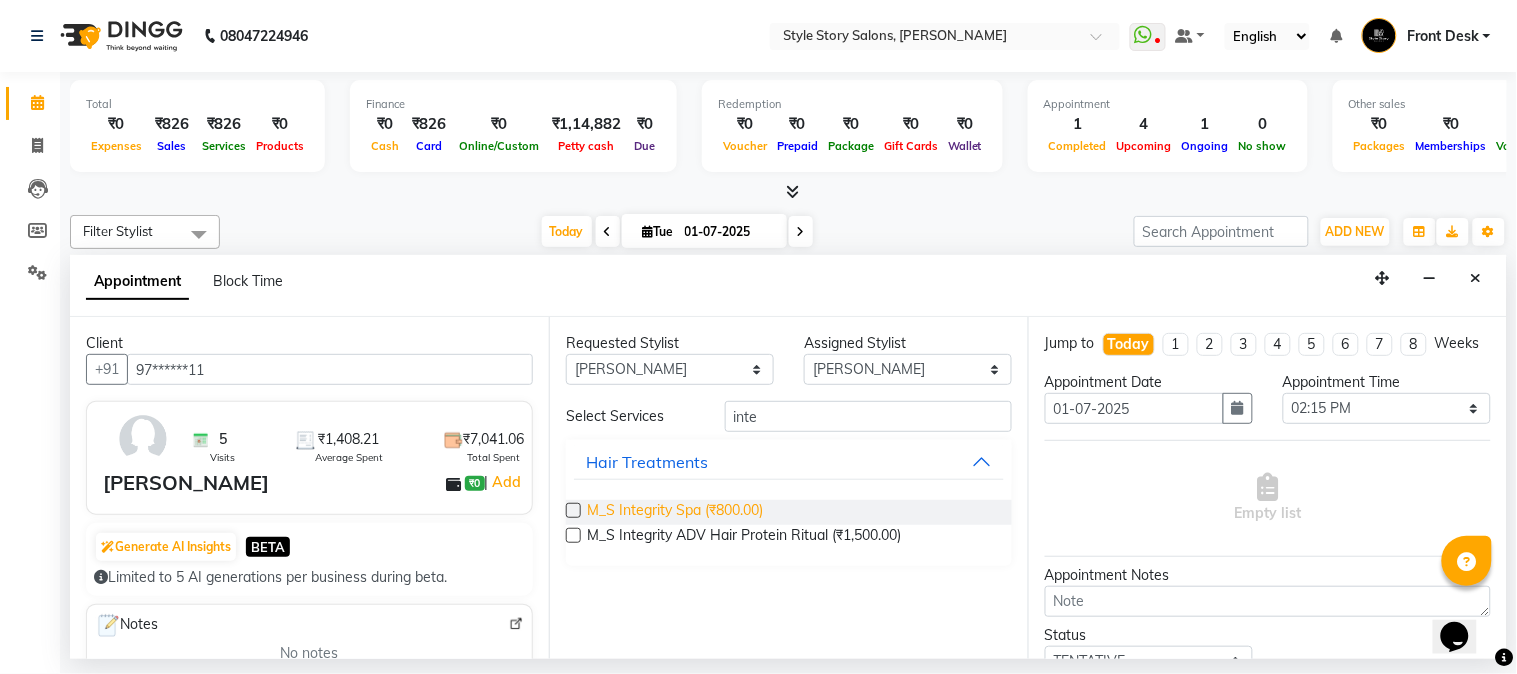 click on "M_S Integrity Spa (₹800.00)" at bounding box center (675, 512) 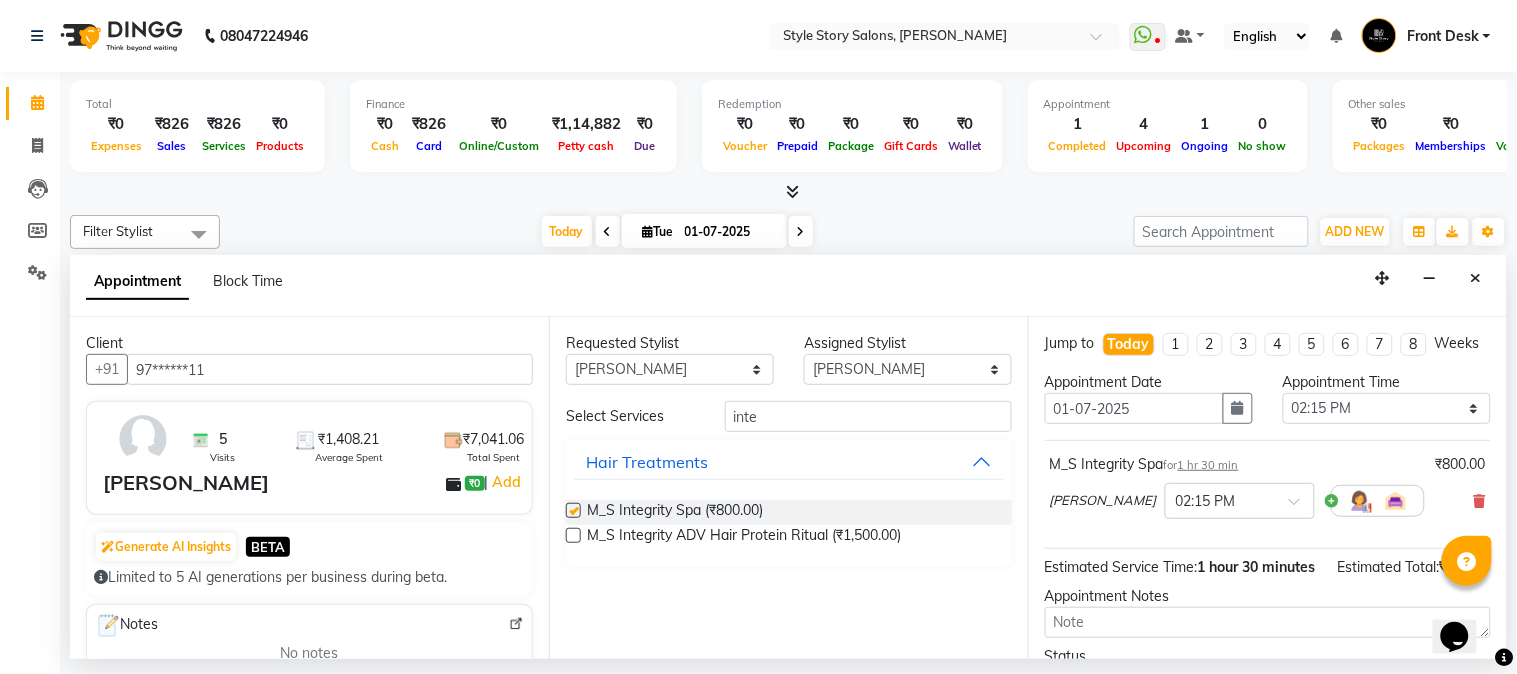 checkbox on "false" 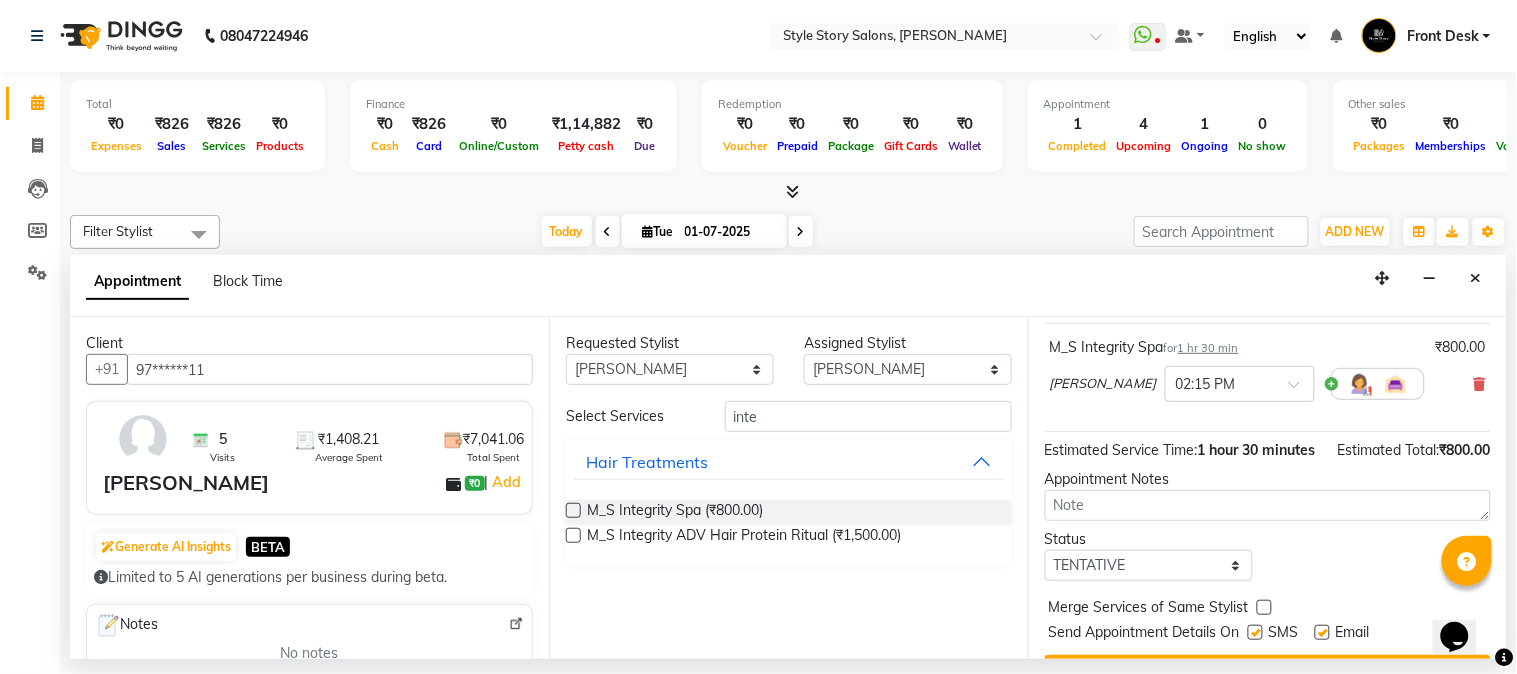 scroll, scrollTop: 204, scrollLeft: 0, axis: vertical 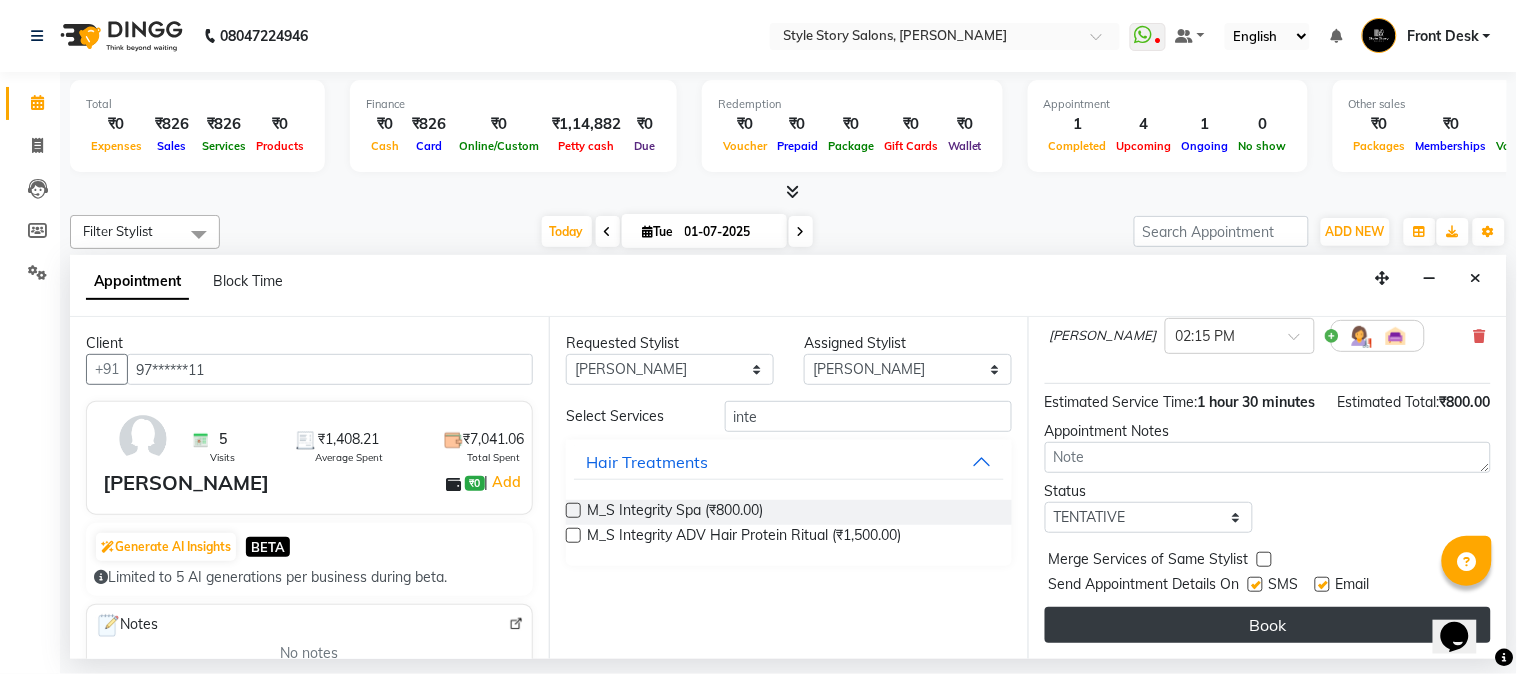 click on "Book" at bounding box center (1268, 625) 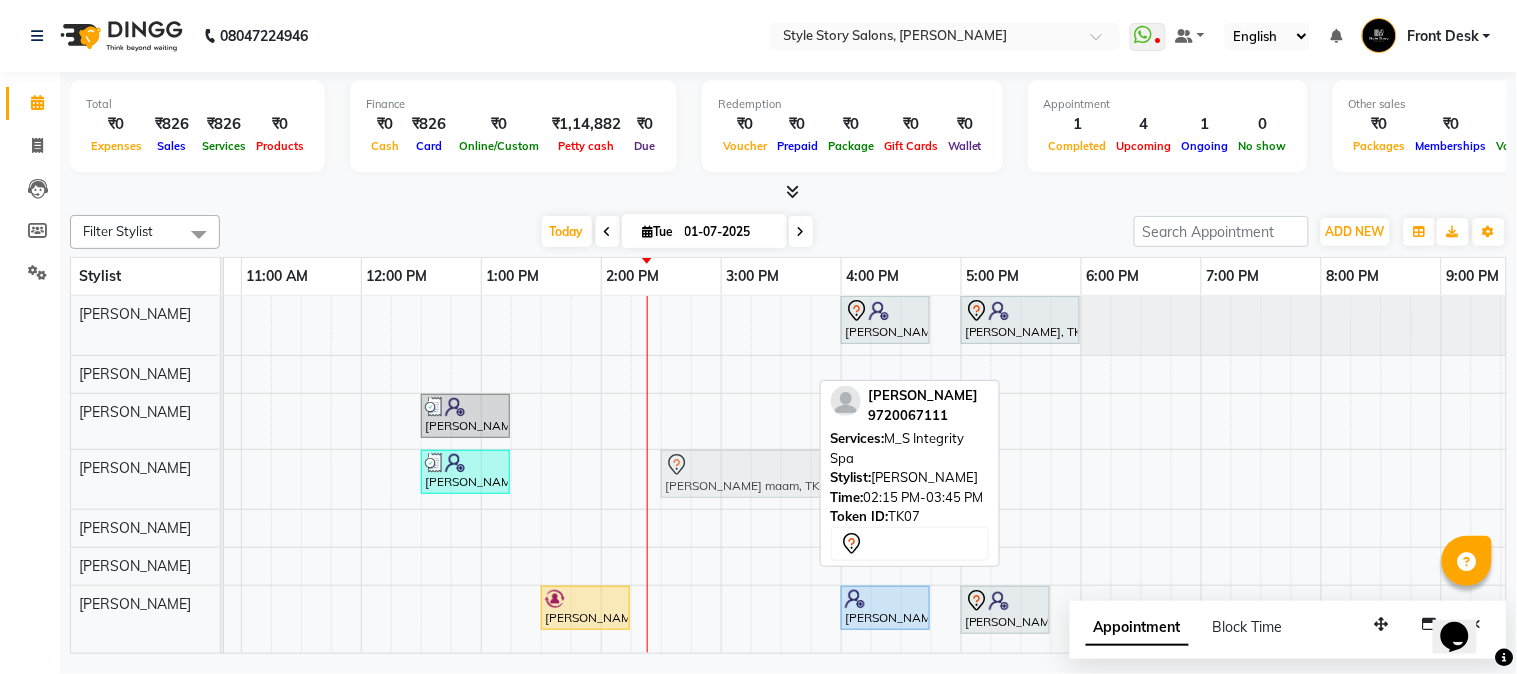 drag, startPoint x: 693, startPoint y: 468, endPoint x: 723, endPoint y: 471, distance: 30.149628 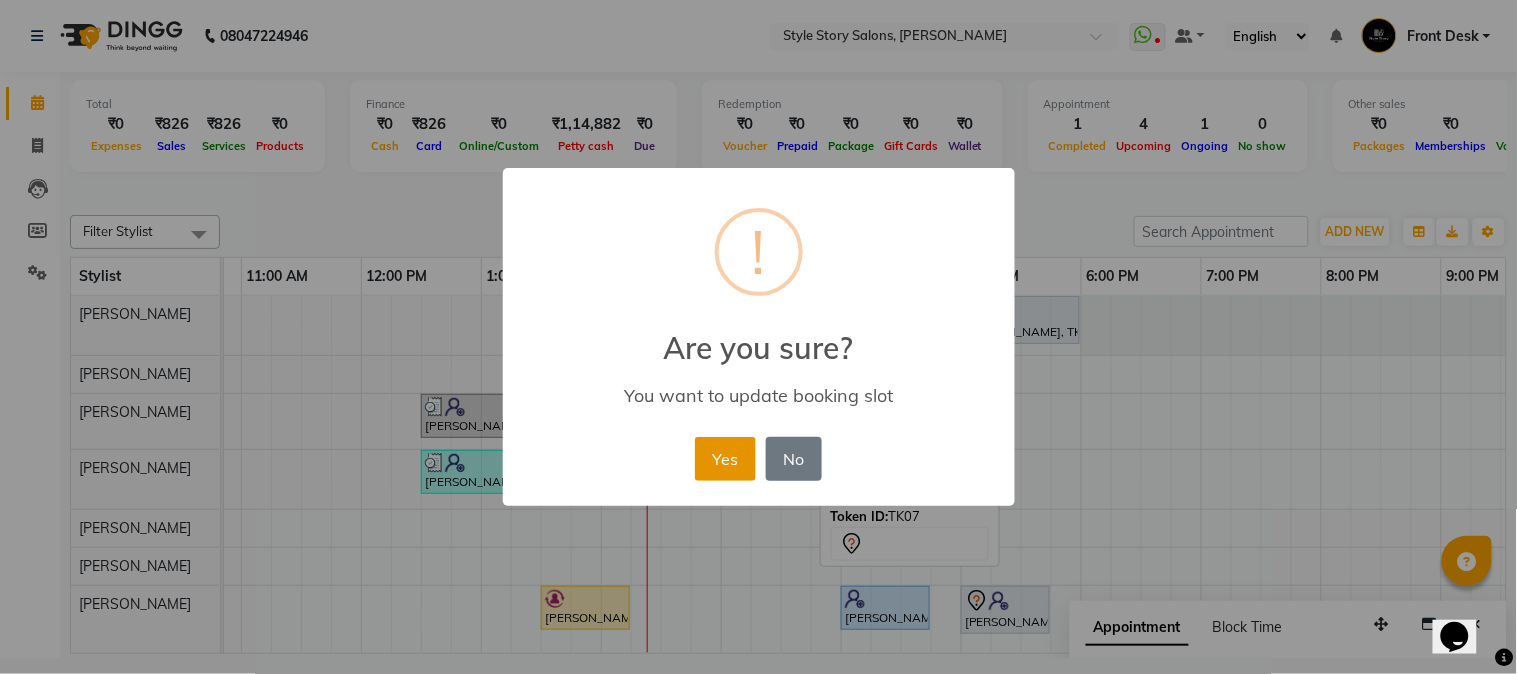 click on "Yes" at bounding box center [725, 459] 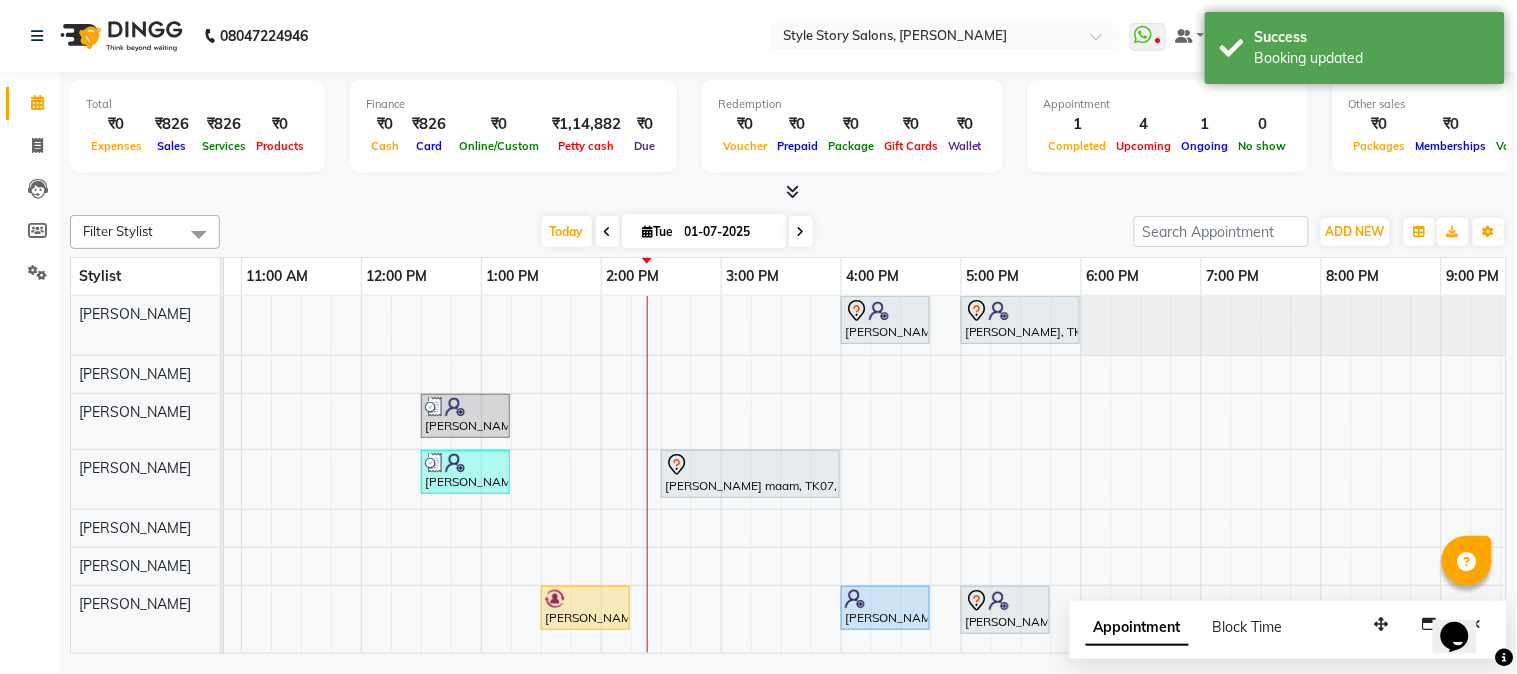 click at bounding box center [792, 191] 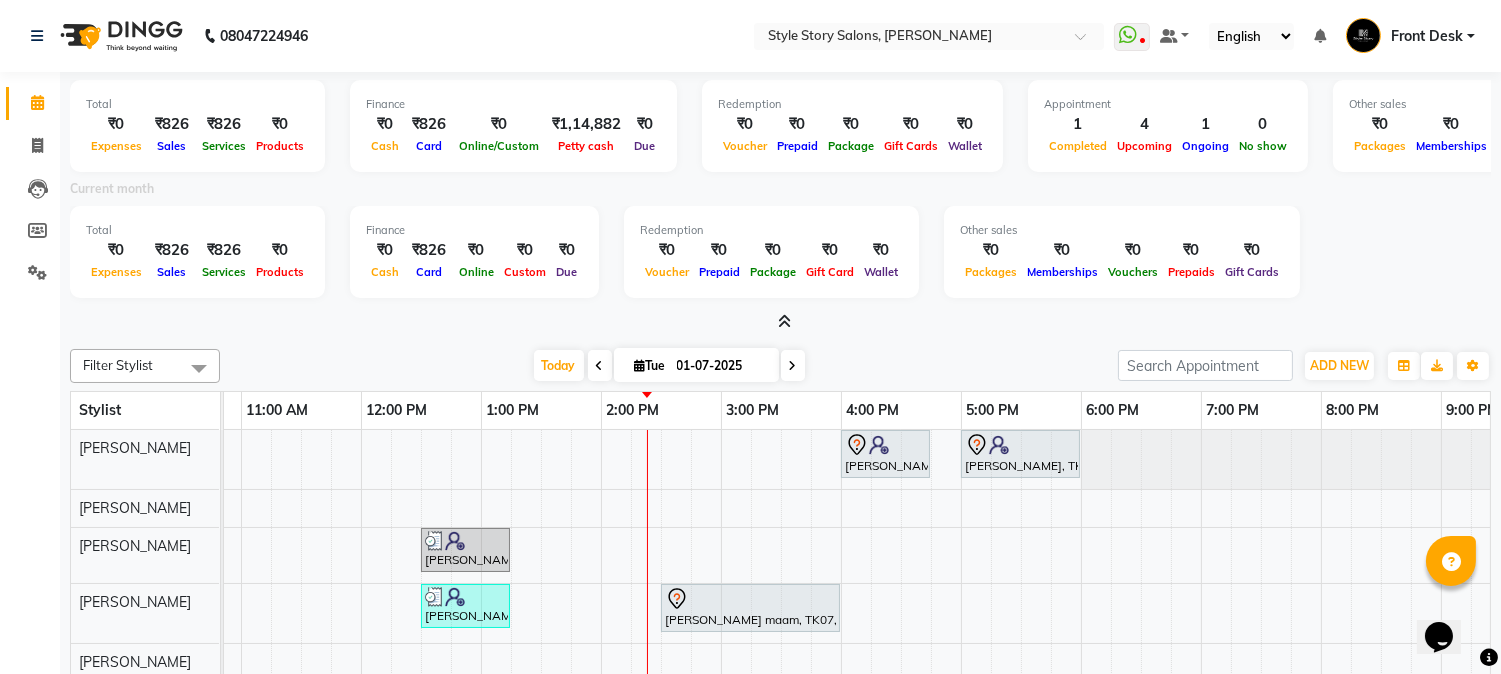 click at bounding box center [784, 321] 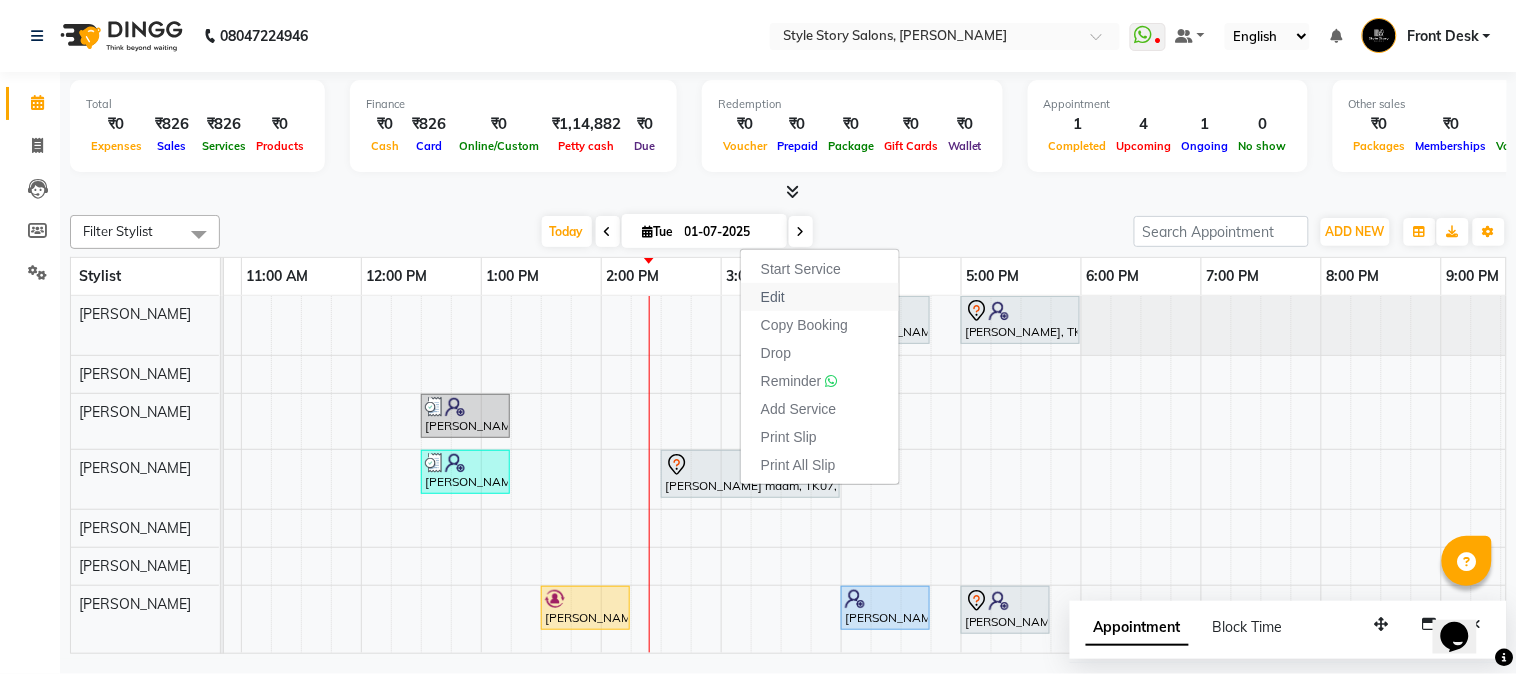 click on "Edit" at bounding box center [820, 297] 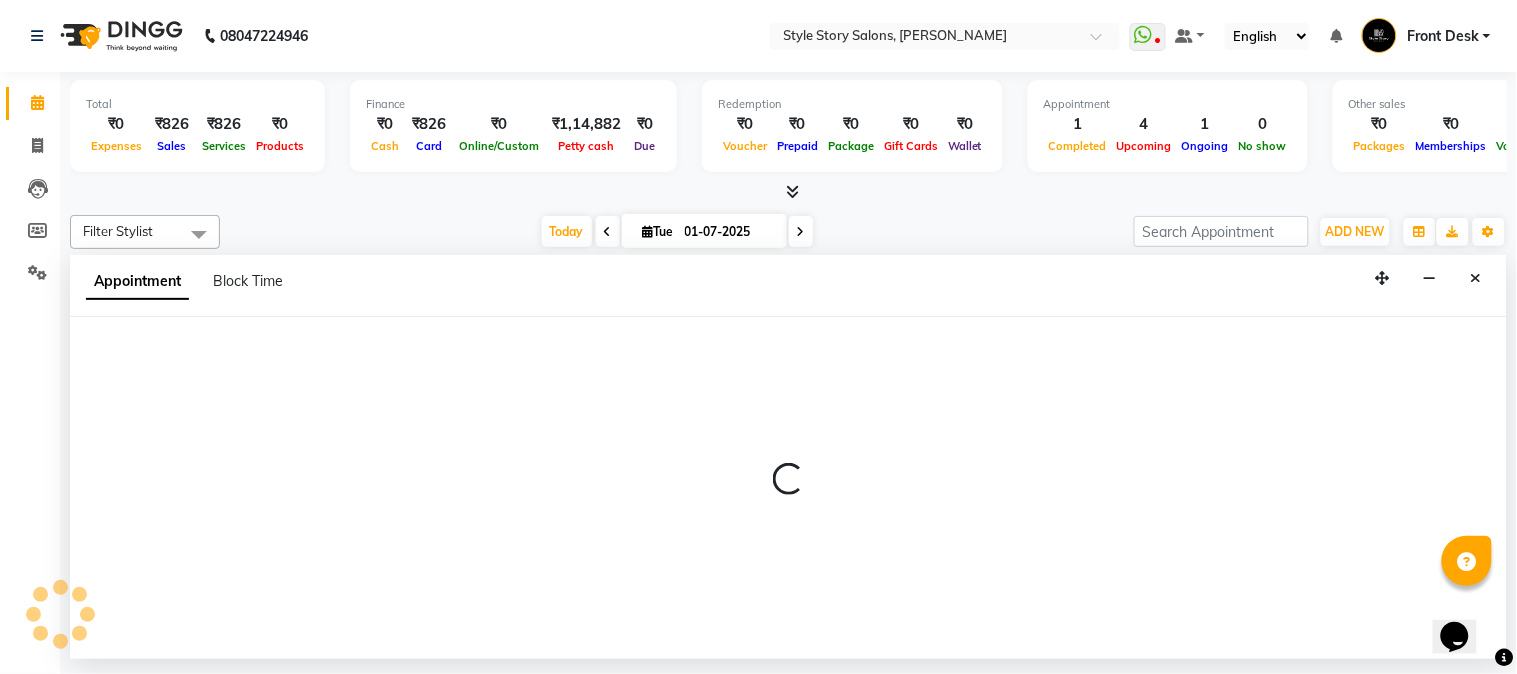 select on "tentative" 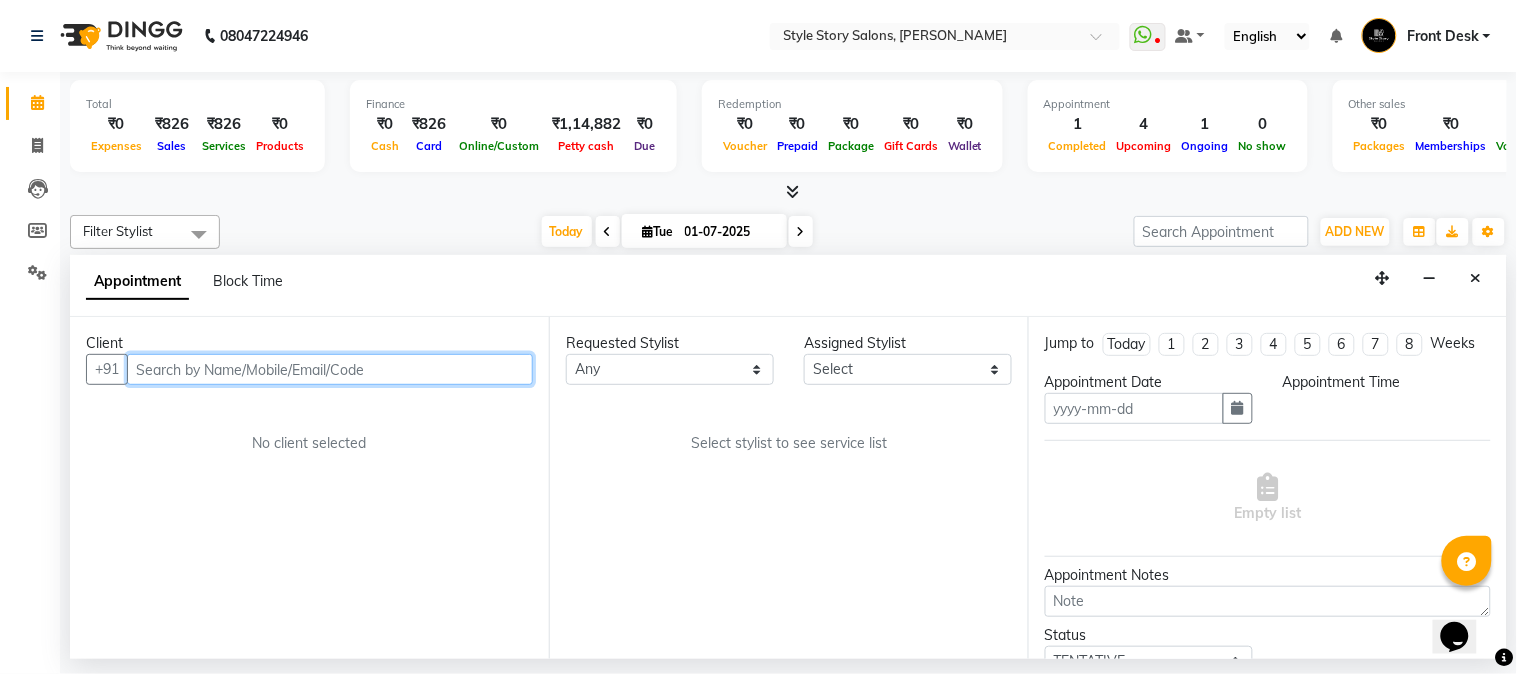 type on "01-07-2025" 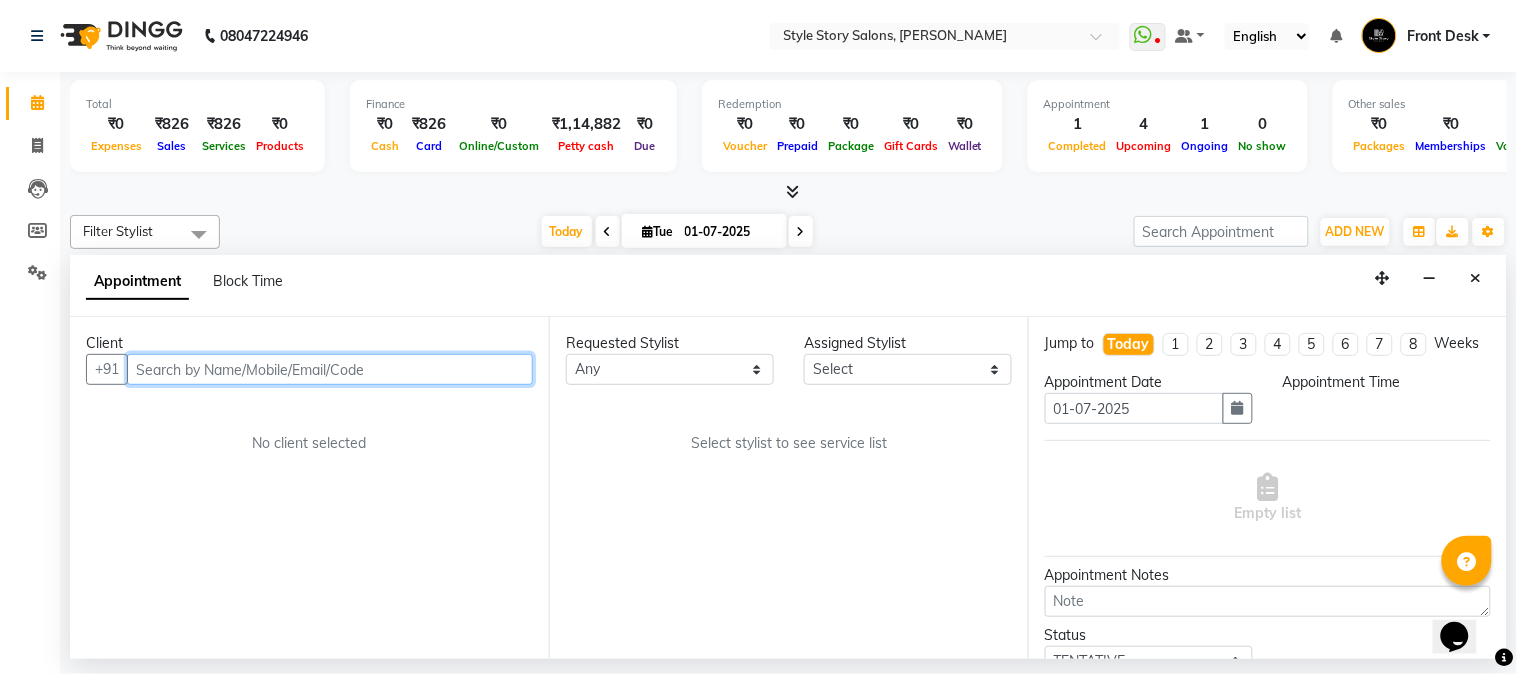 scroll, scrollTop: 0, scrollLeft: 637, axis: horizontal 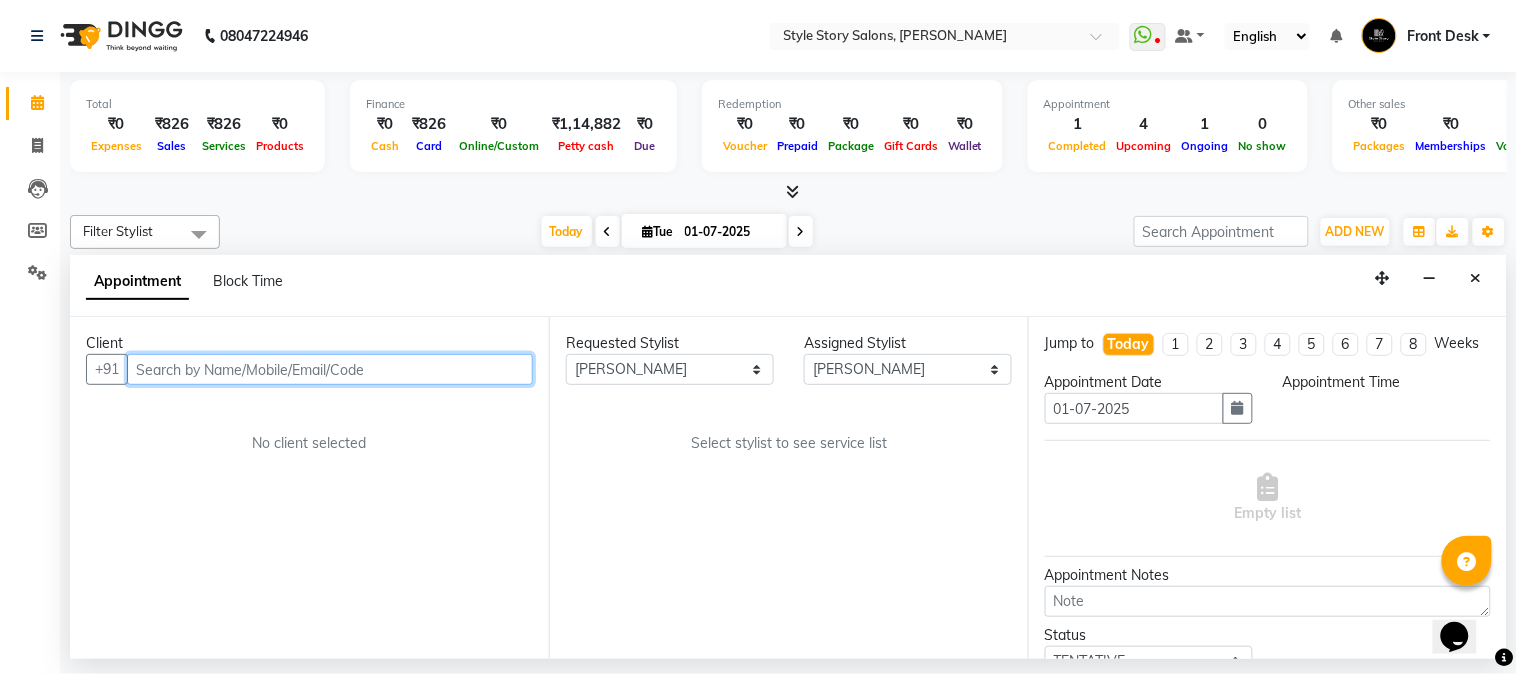 select on "870" 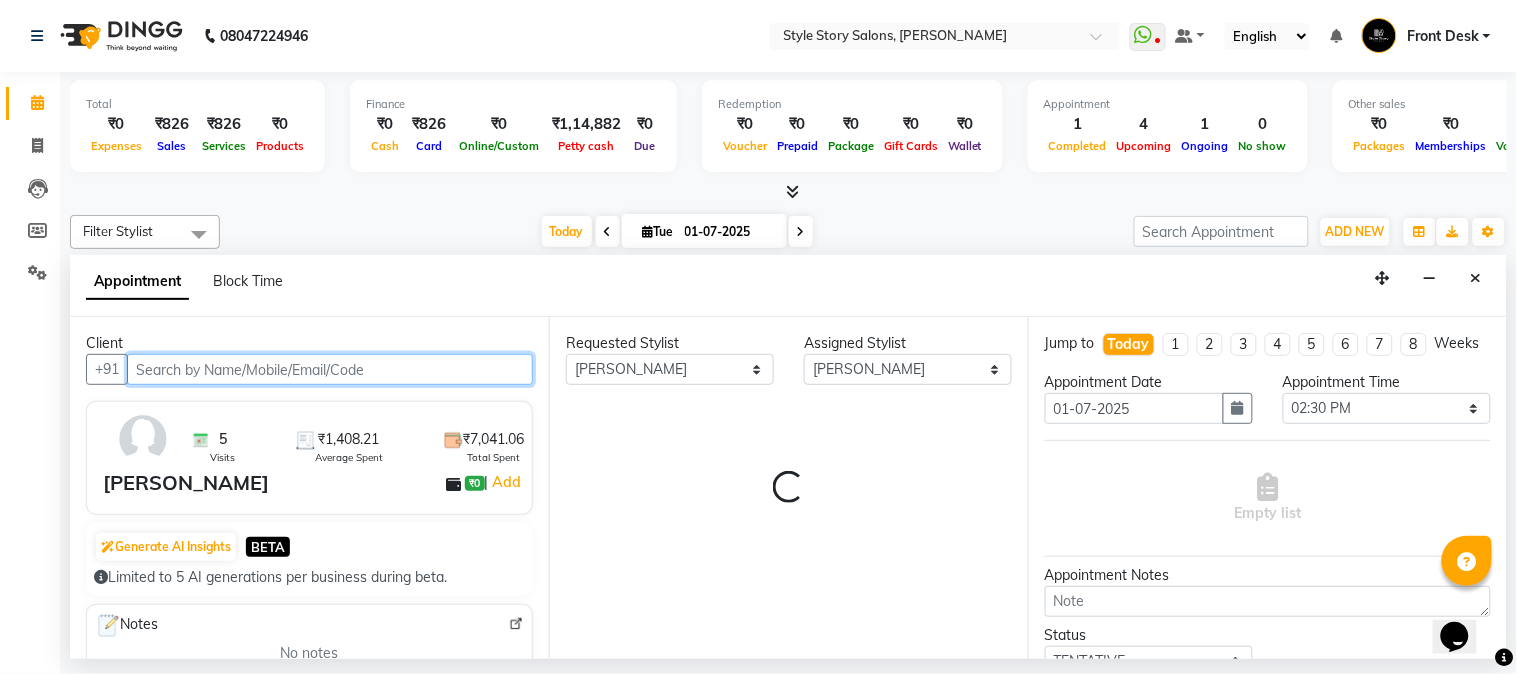 select on "3090" 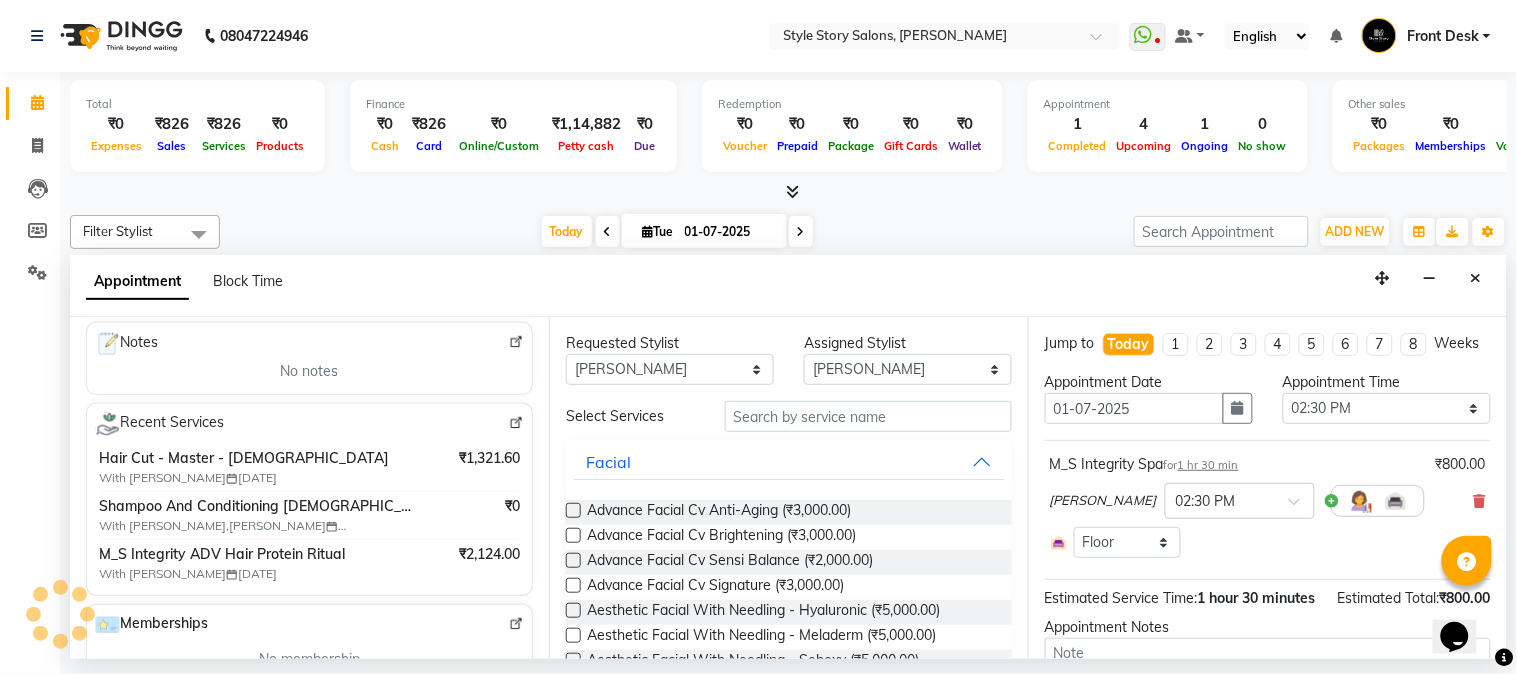 scroll, scrollTop: 333, scrollLeft: 0, axis: vertical 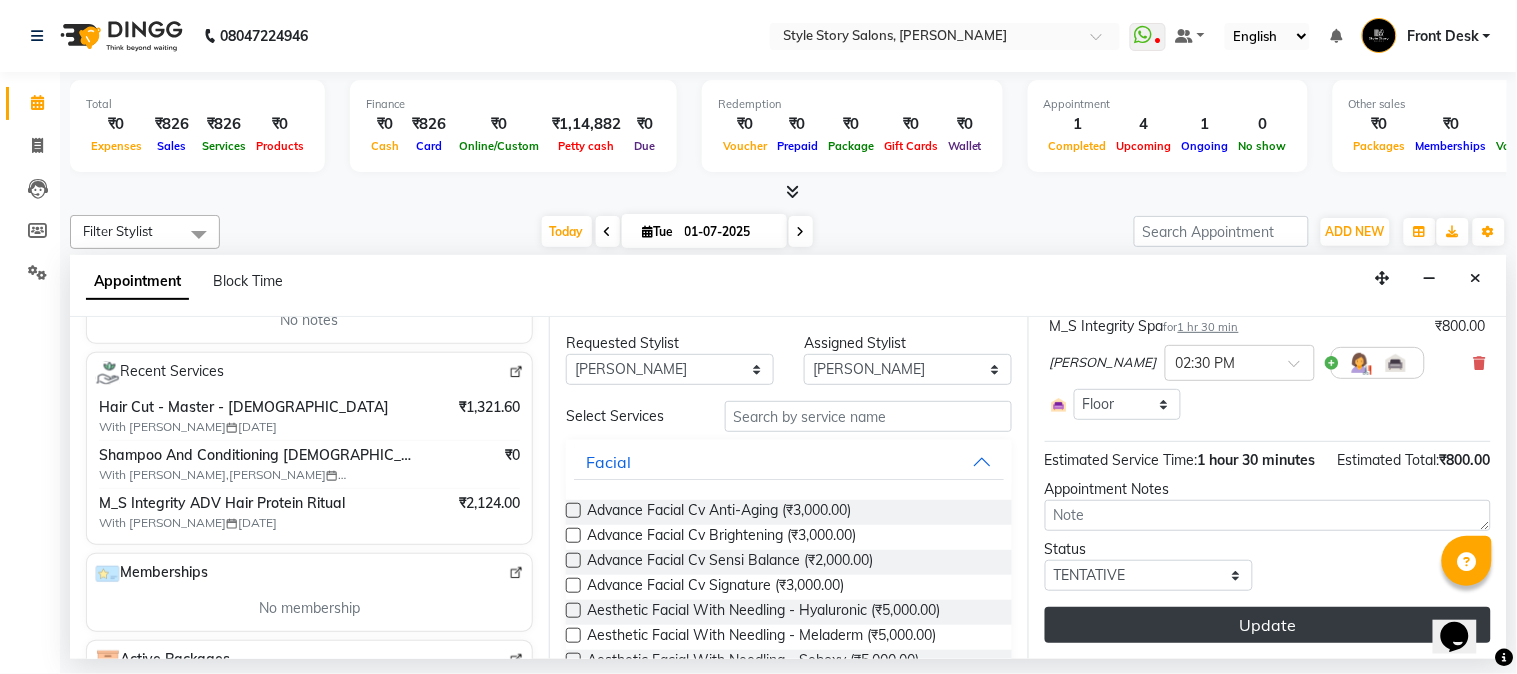 click on "Update" at bounding box center (1268, 625) 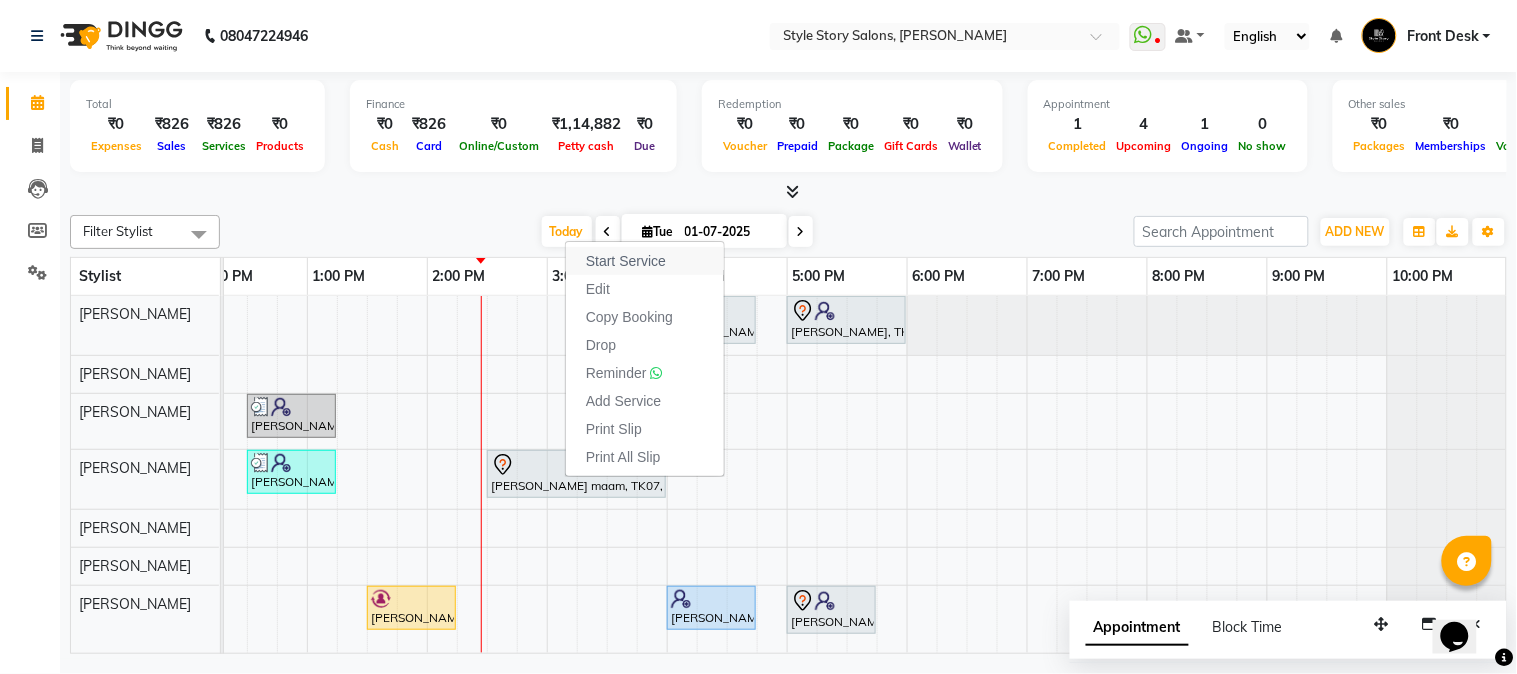 click on "Start Service" at bounding box center (645, 261) 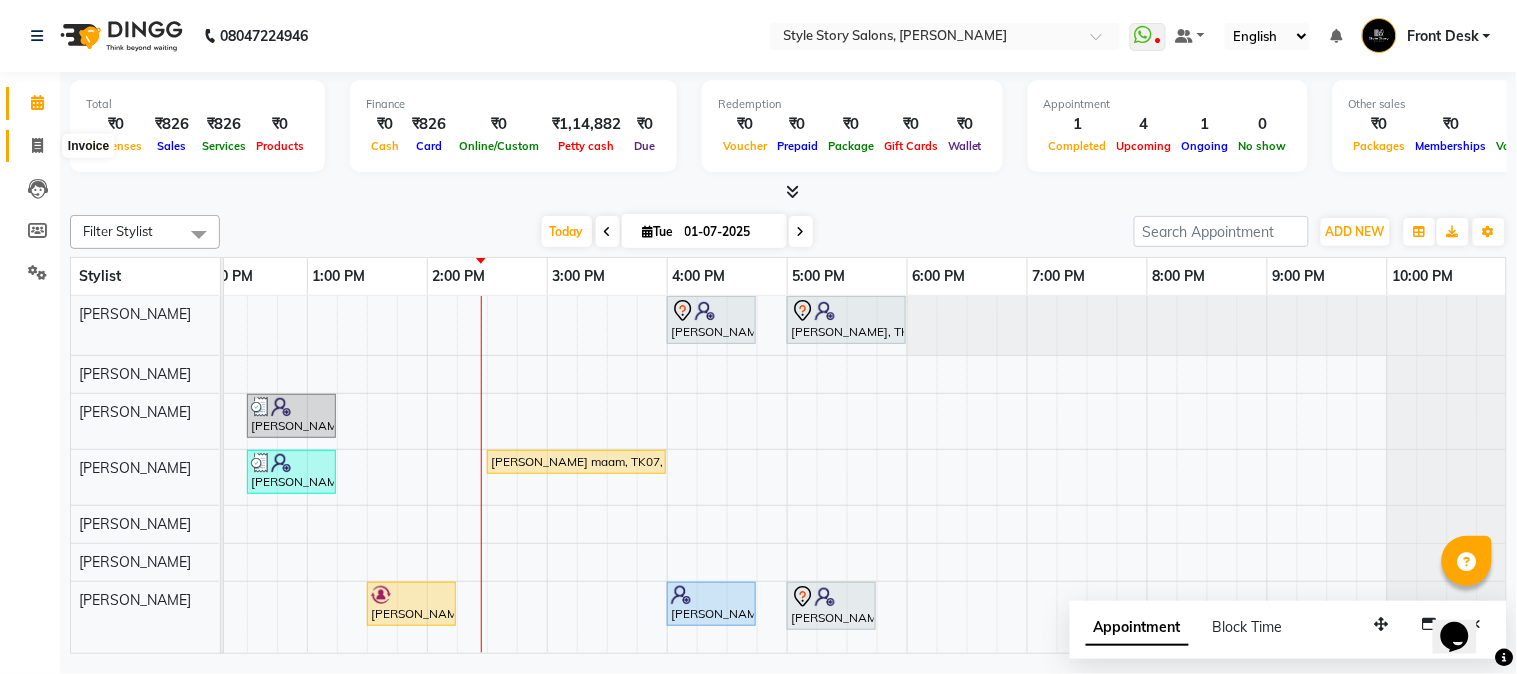 click 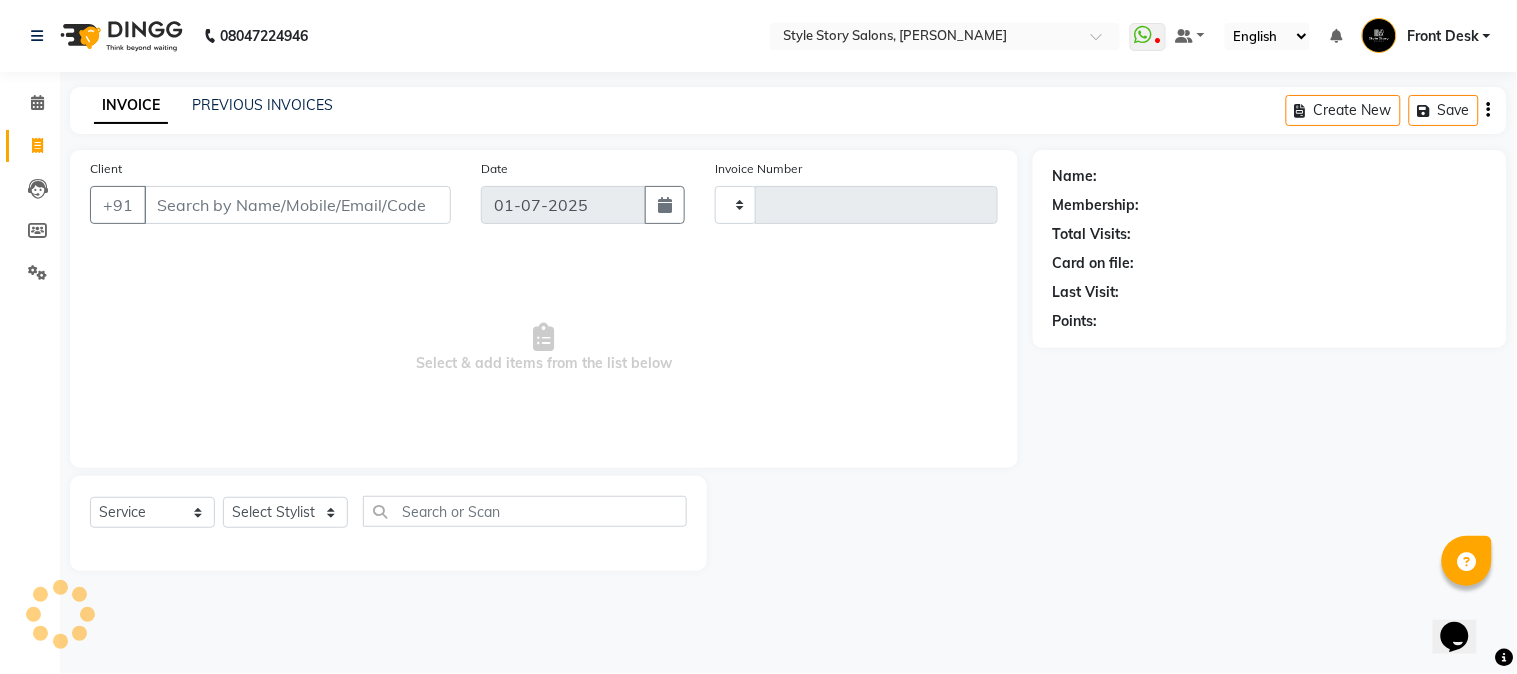 type on "0842" 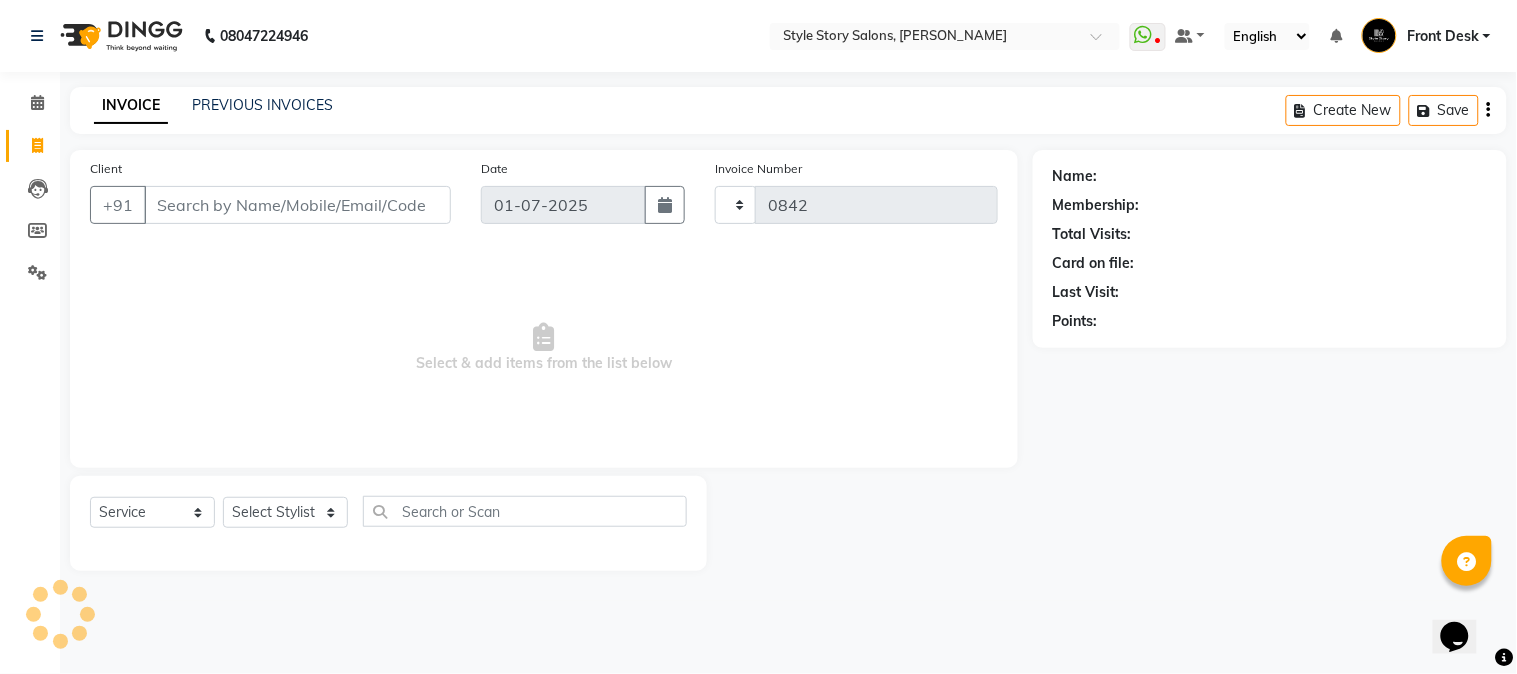 select on "6249" 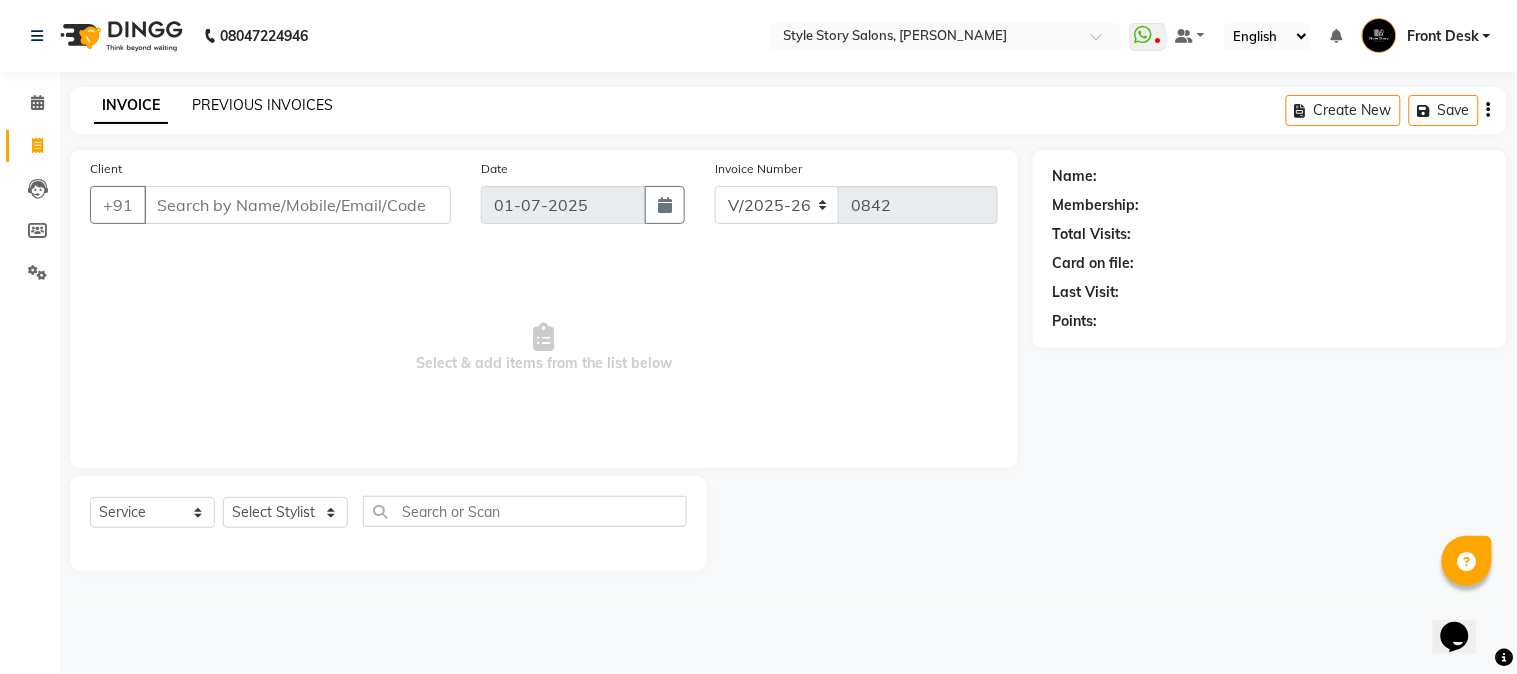 click on "PREVIOUS INVOICES" 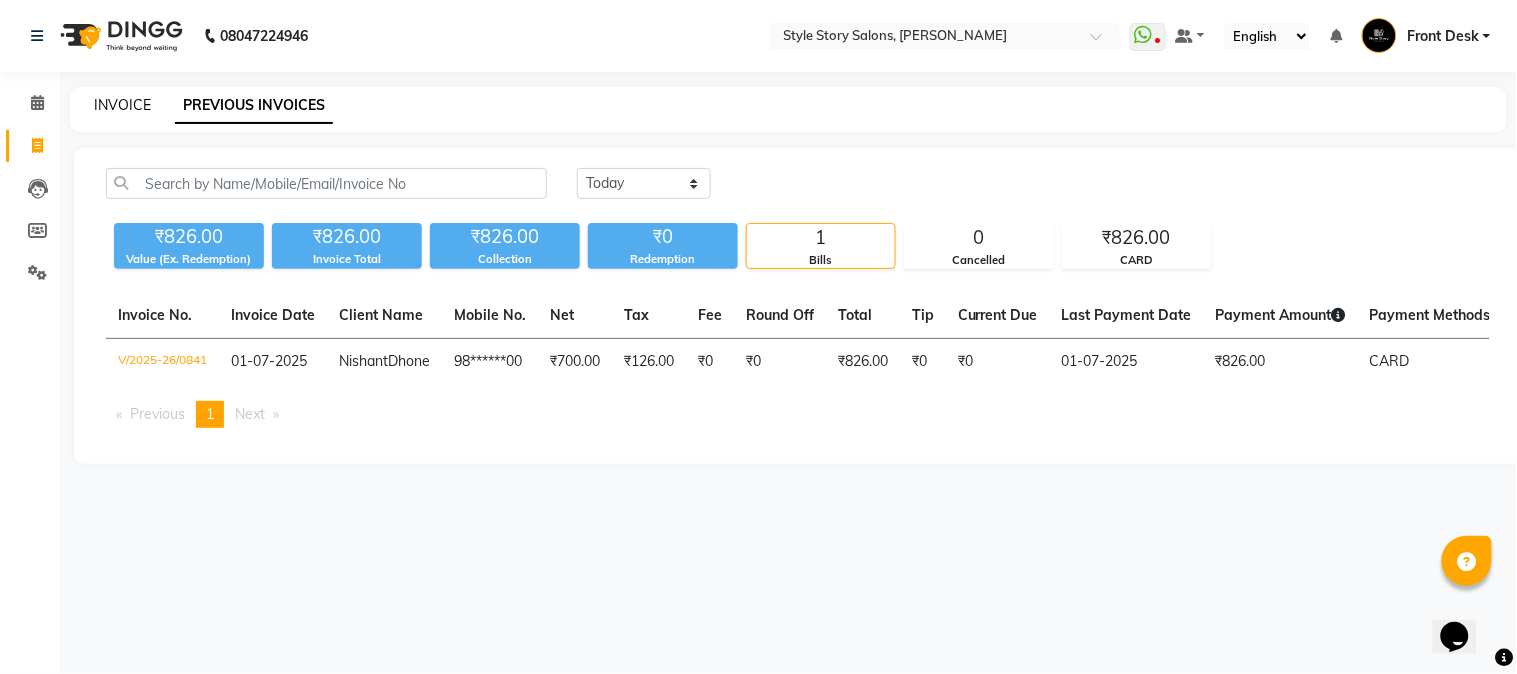 click on "INVOICE" 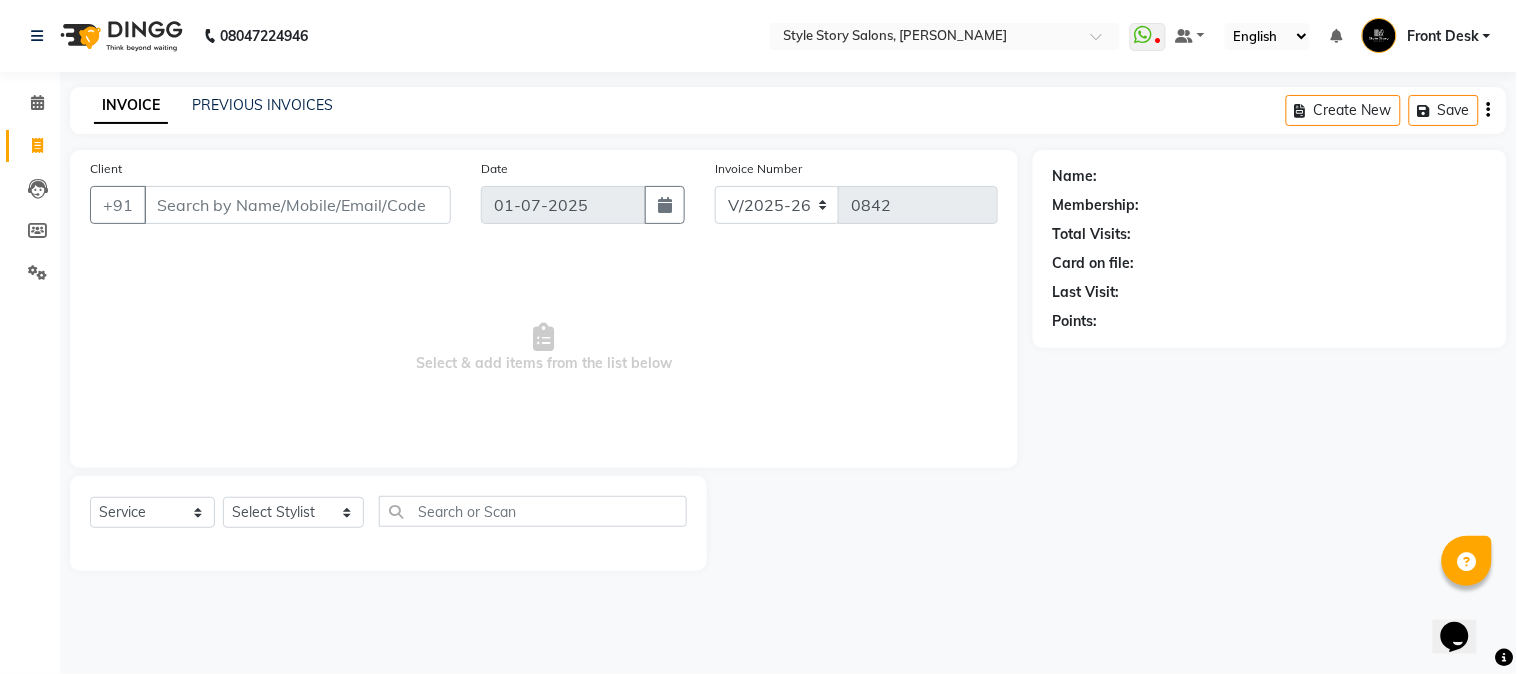 click on "Client" at bounding box center [297, 205] 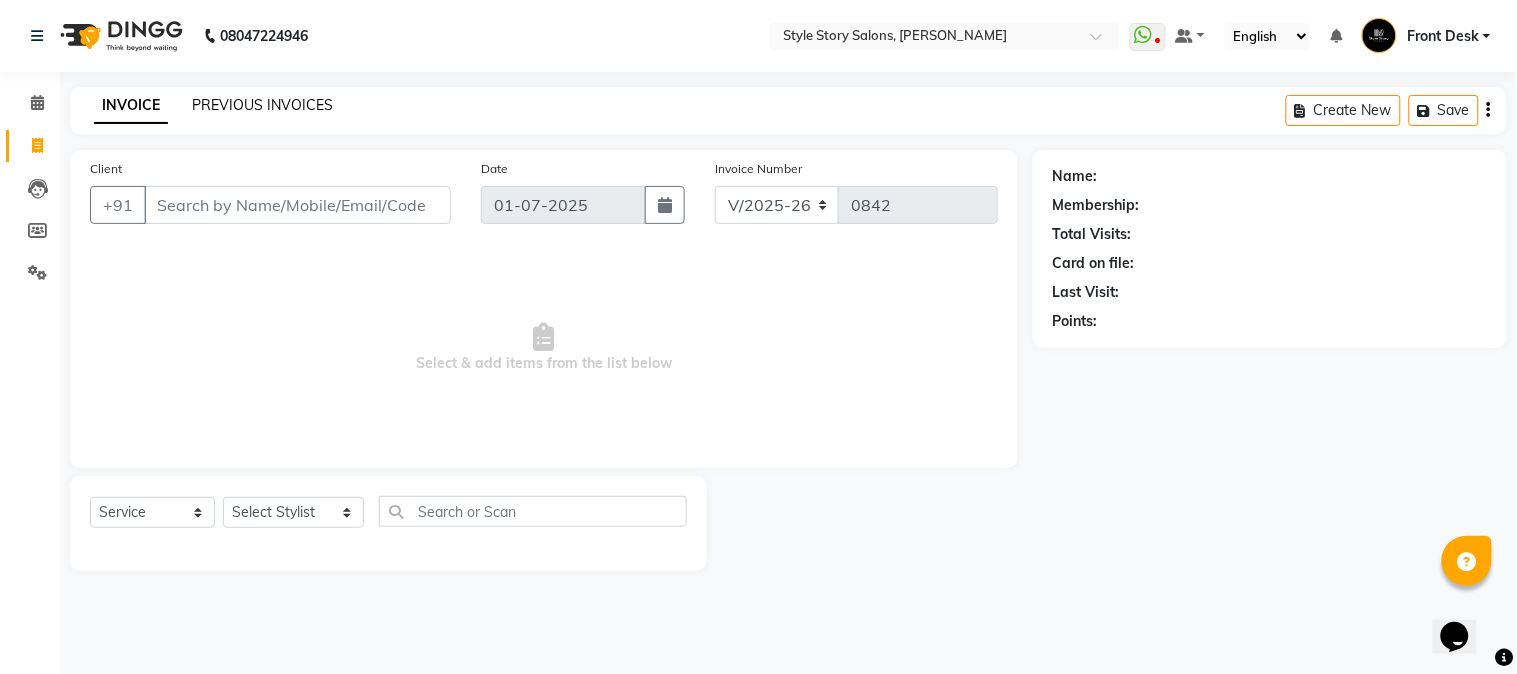 click on "PREVIOUS INVOICES" 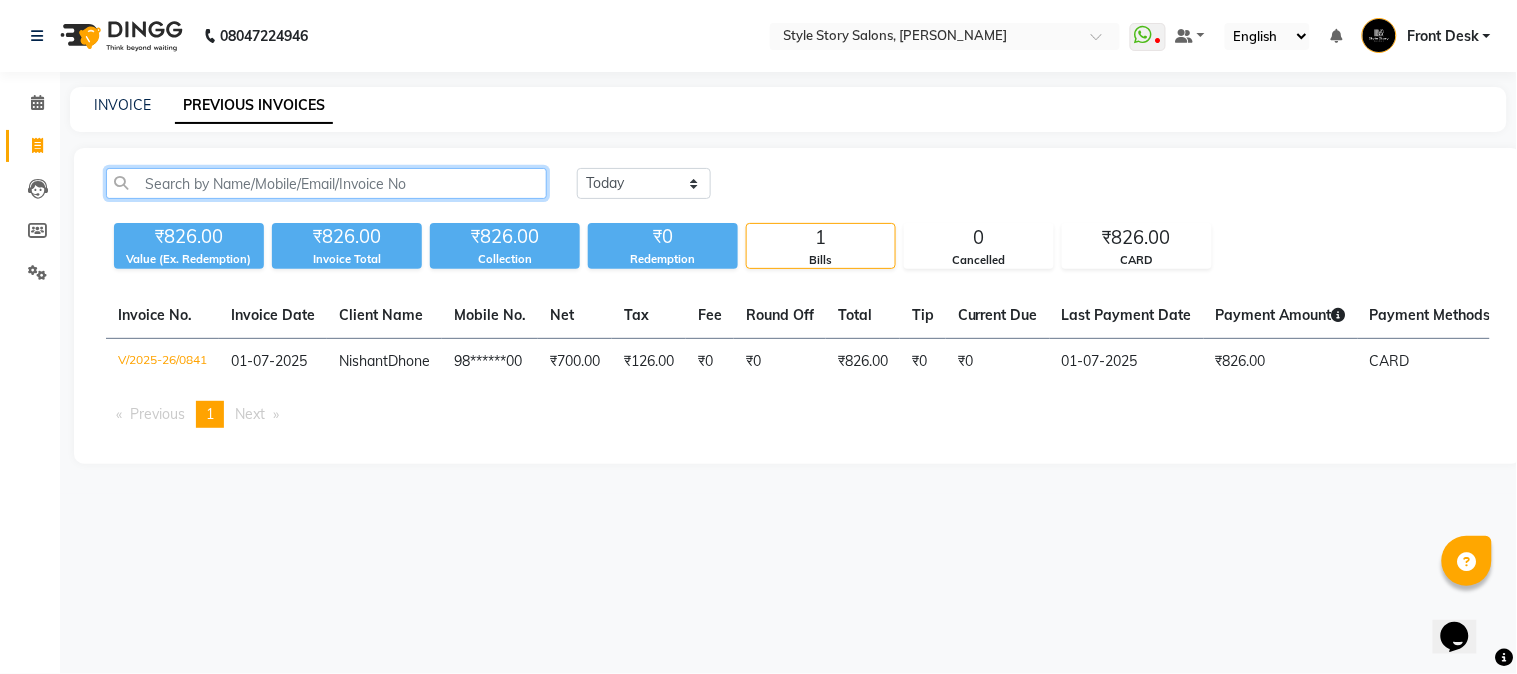 click 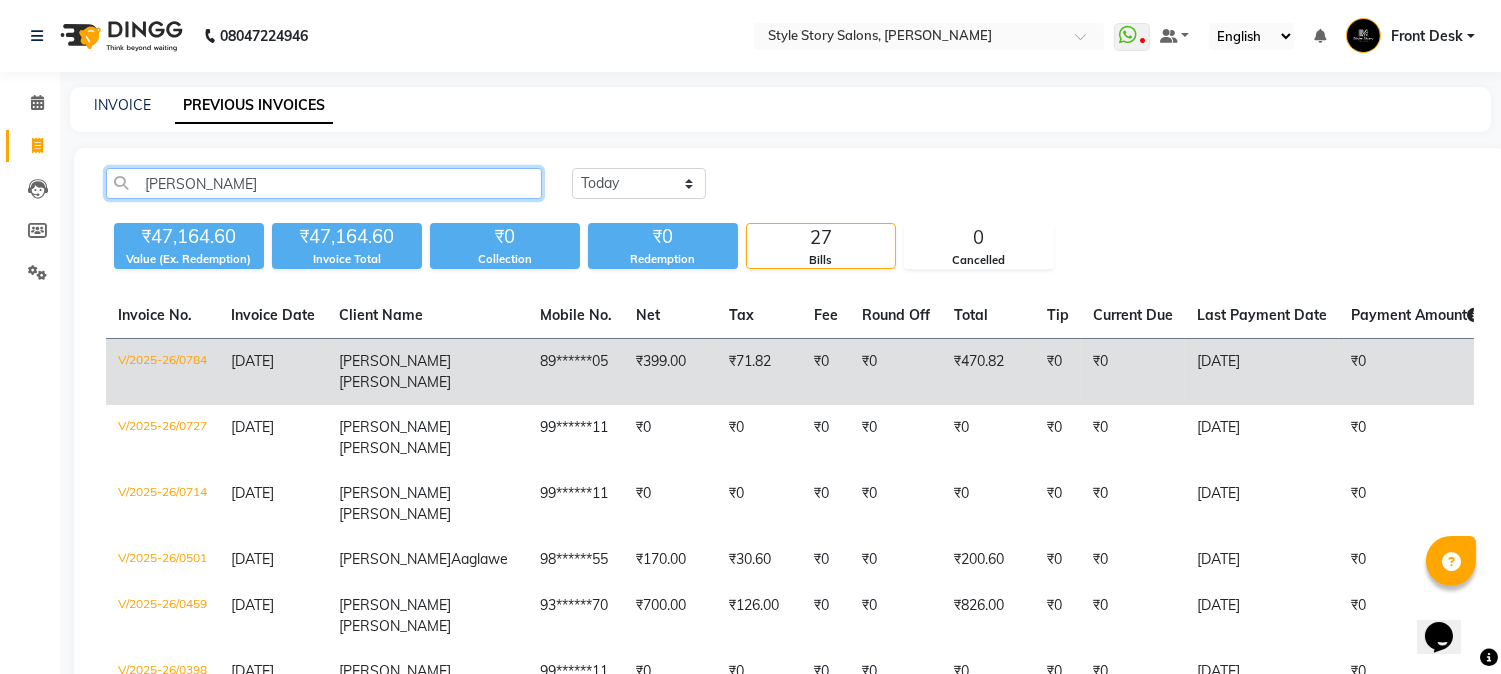 type on "bhavna" 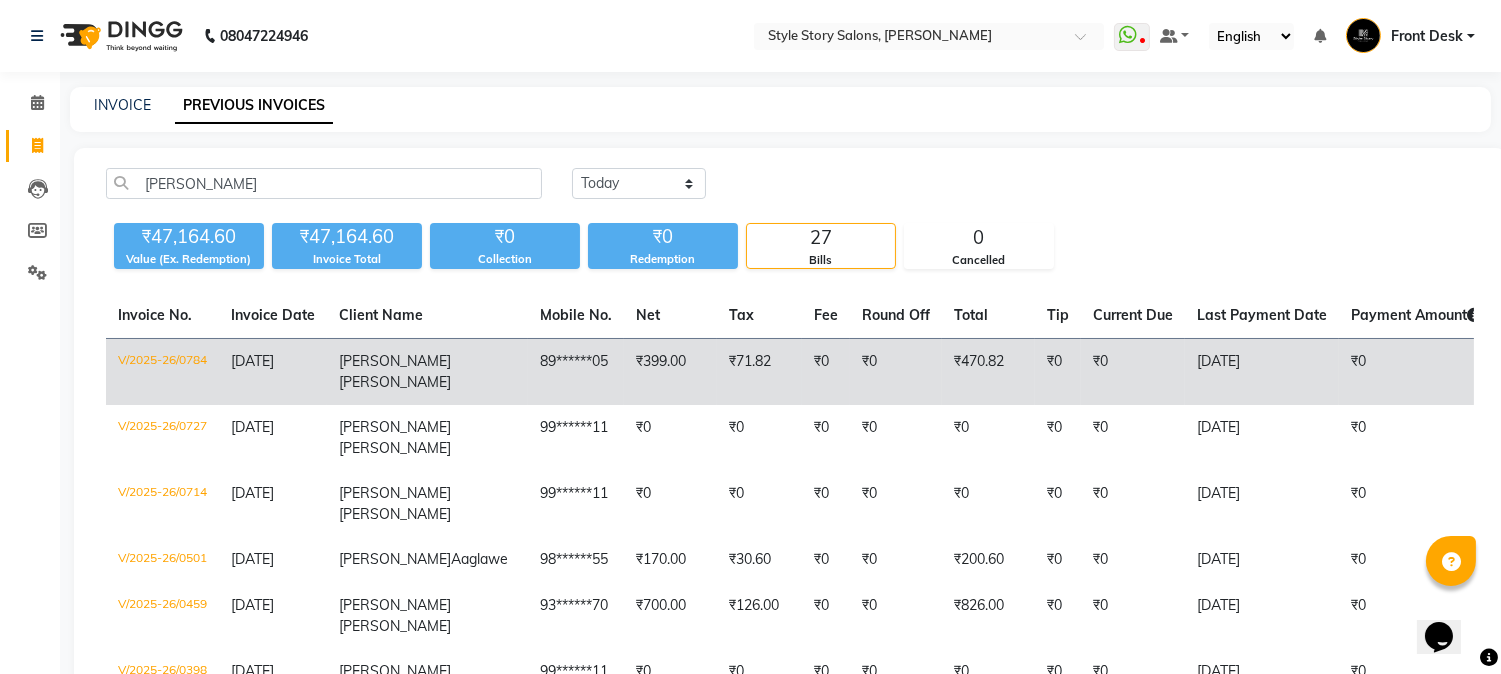 click on "V/2025-26/0784" 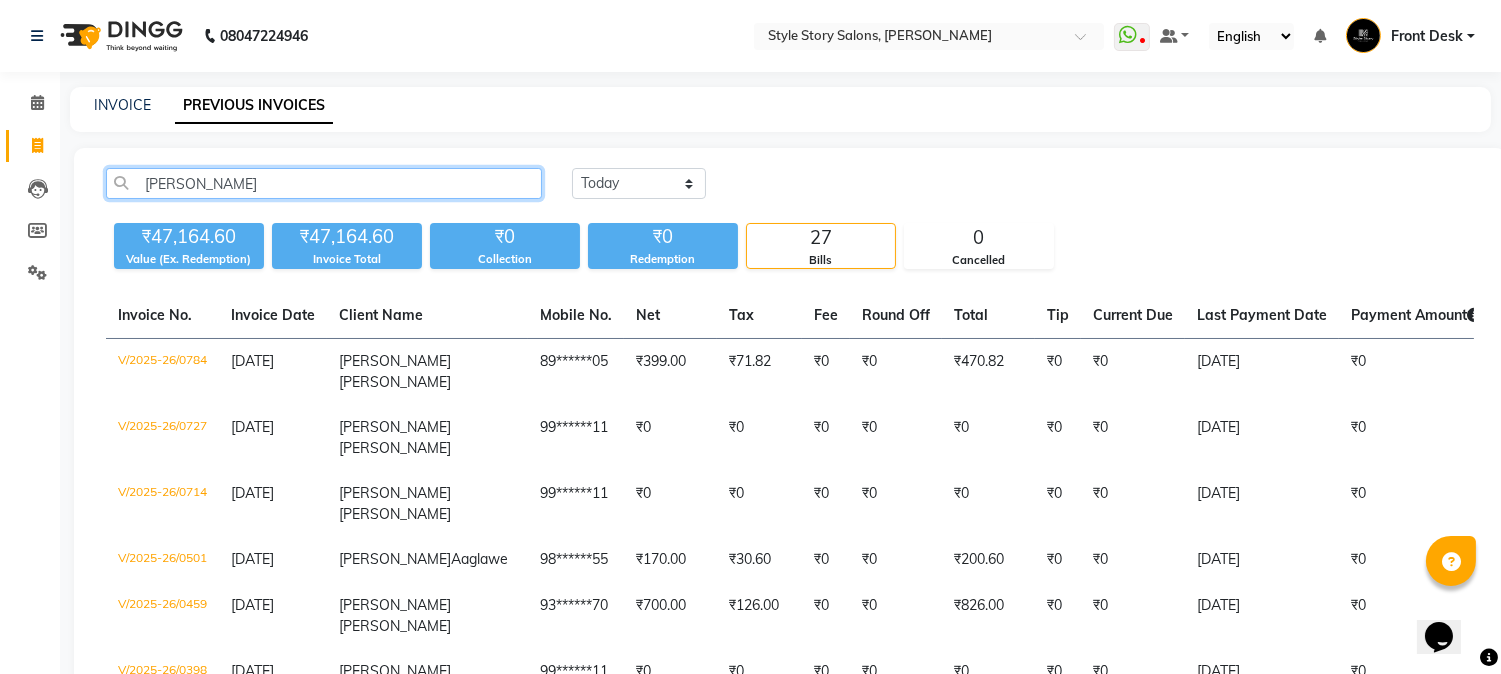 click on "bhavna" 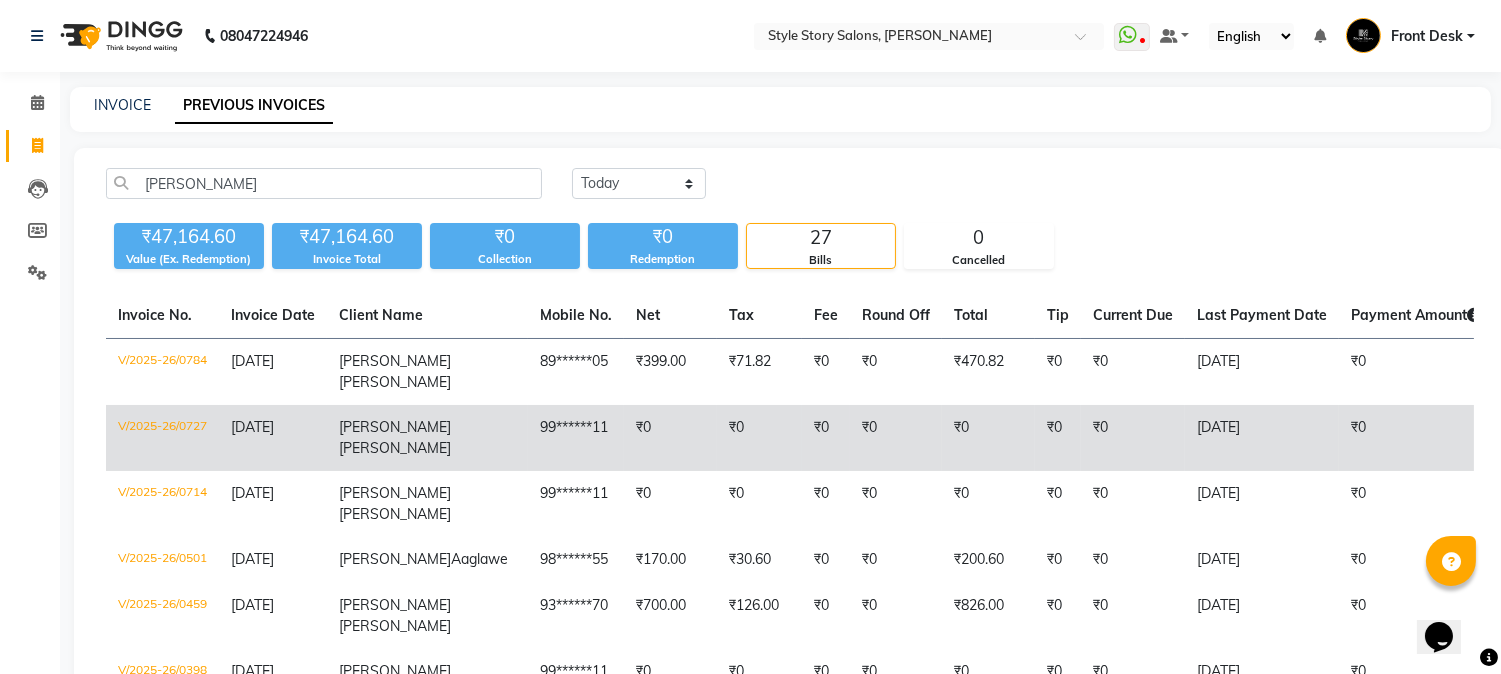 click on "V/2025-26/0727" 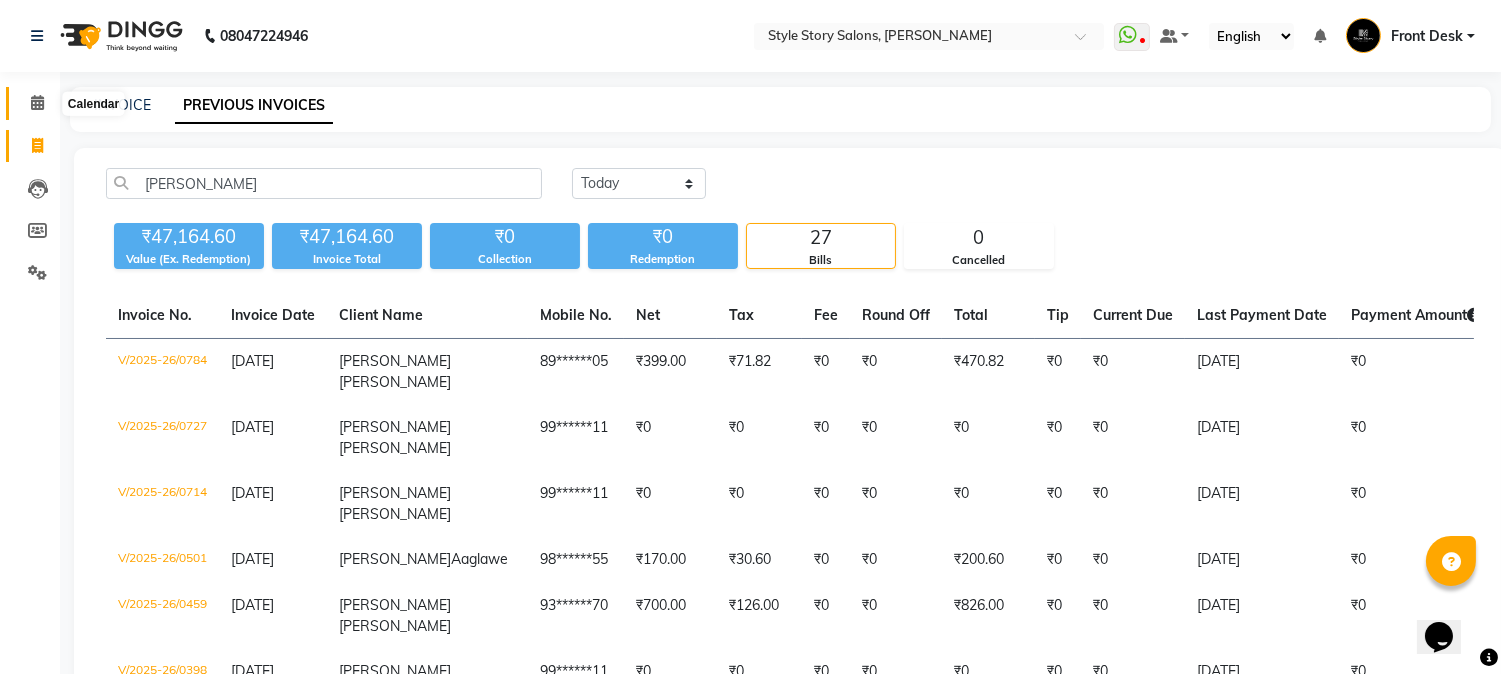 click 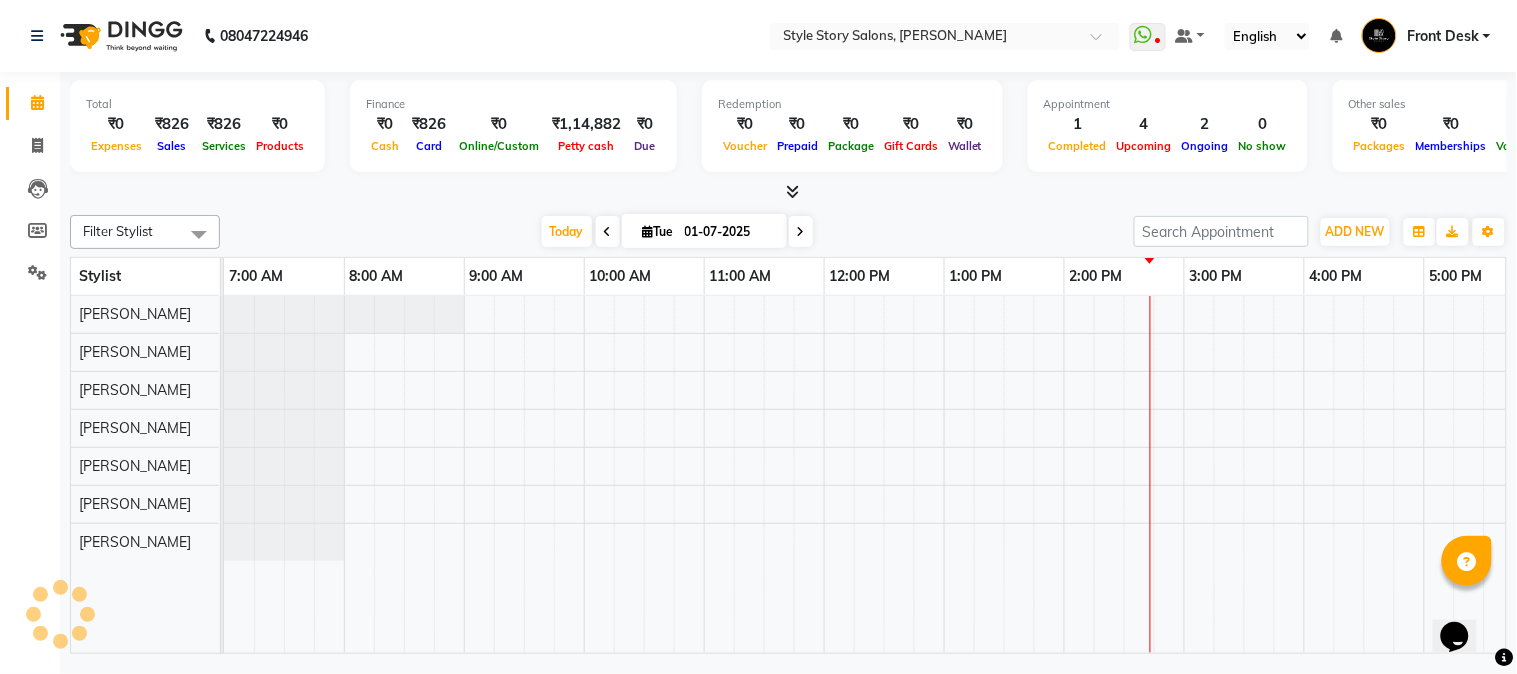 click on "01-07-2025" at bounding box center (729, 232) 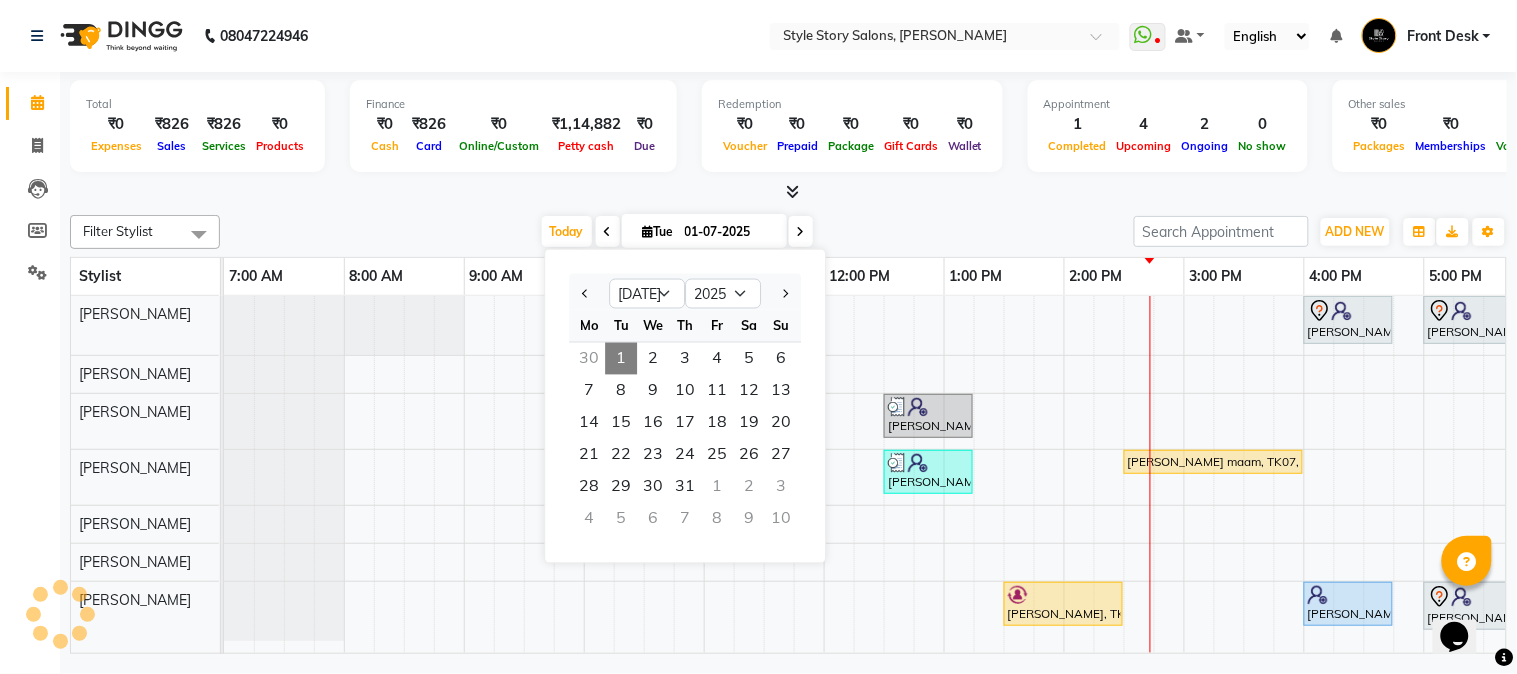 scroll, scrollTop: 0, scrollLeft: 637, axis: horizontal 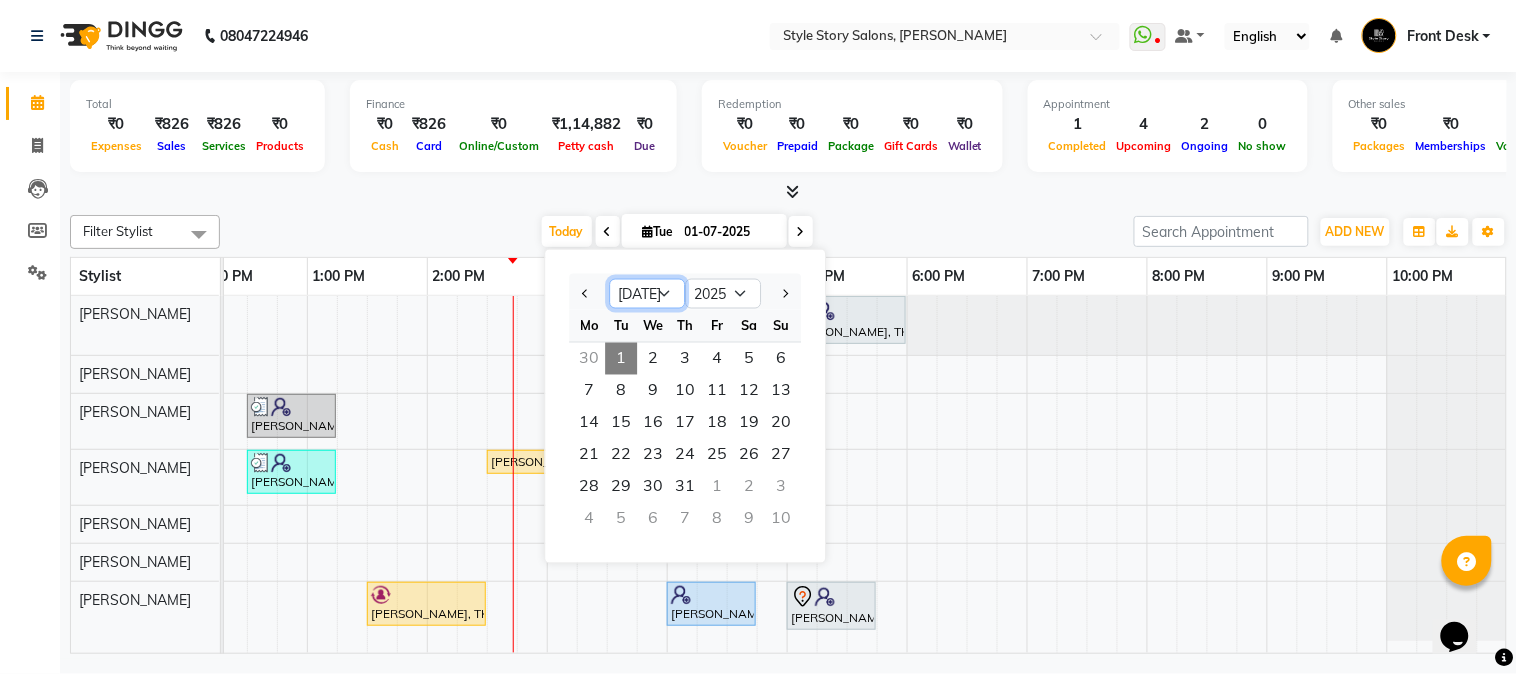 click on "Jan Feb Mar Apr May Jun [DATE] Aug Sep Oct Nov Dec" at bounding box center [647, 294] 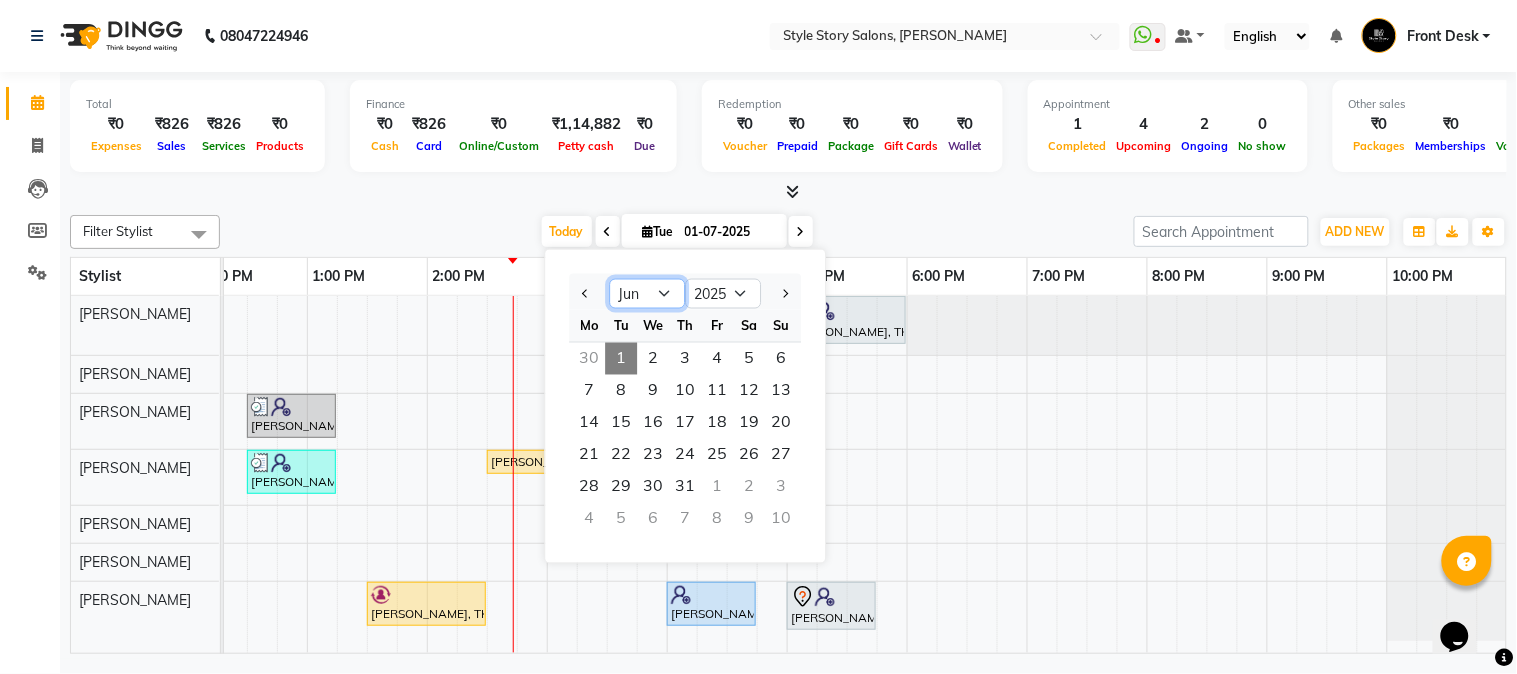 click on "Jan Feb Mar Apr May Jun [DATE] Aug Sep Oct Nov Dec" at bounding box center [647, 294] 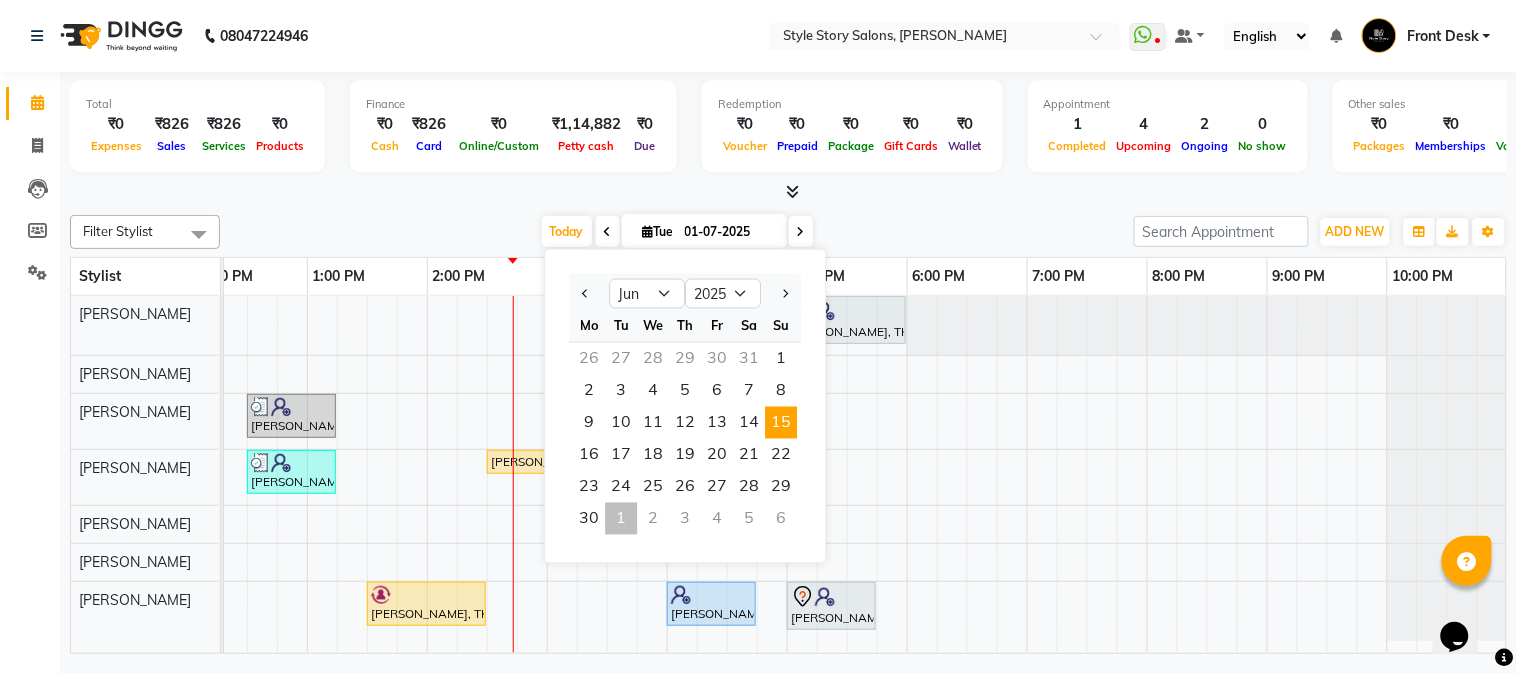 click on "15" at bounding box center [781, 423] 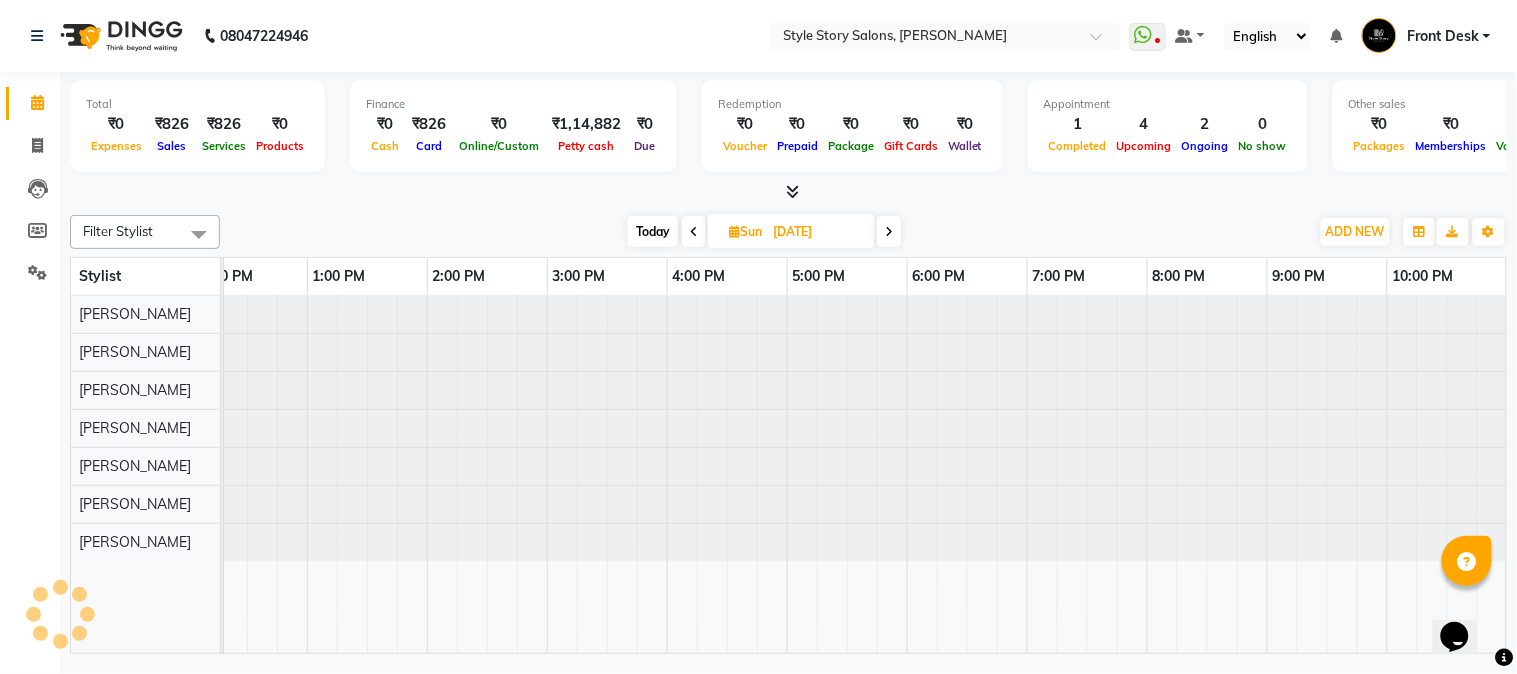 scroll, scrollTop: 0, scrollLeft: 0, axis: both 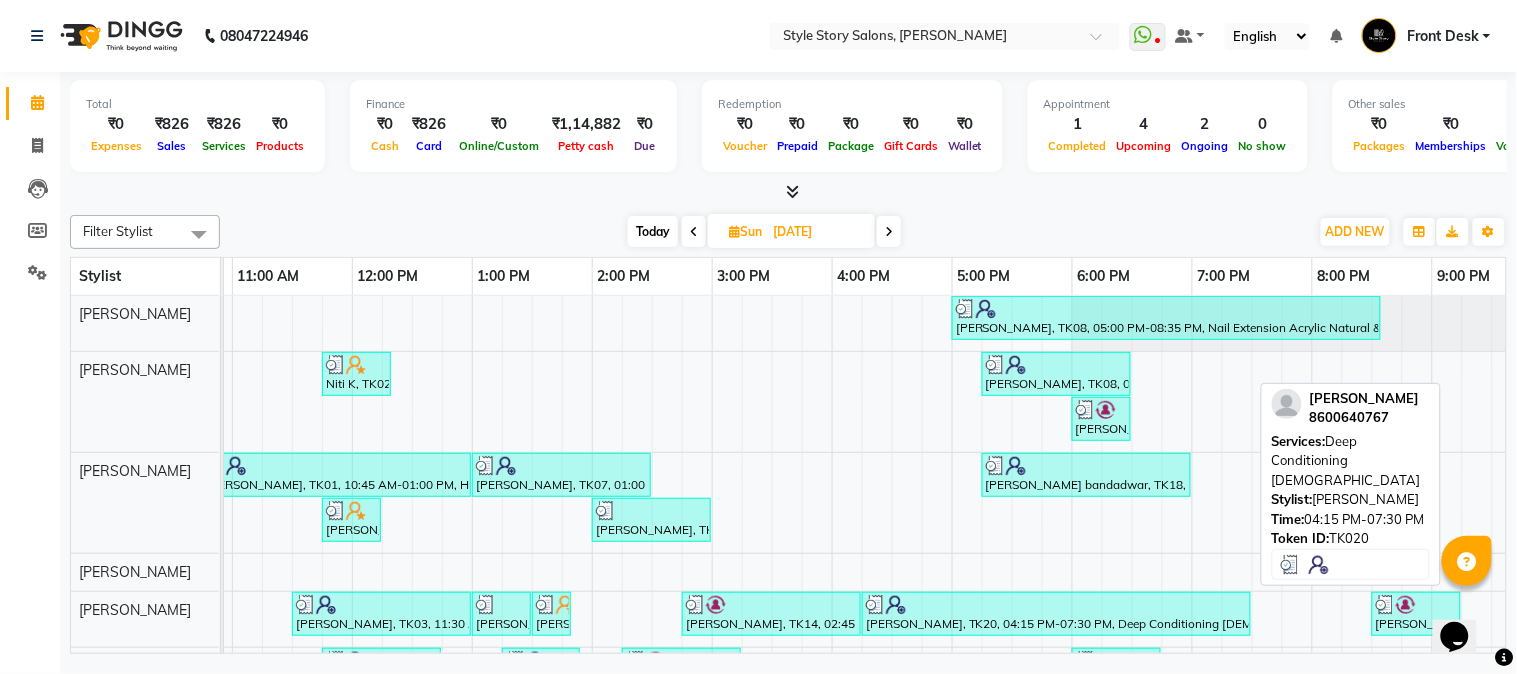click on "Rahul Donge, TK20, 04:15 PM-07:30 PM, Deep Conditioning Female" at bounding box center [1056, 614] 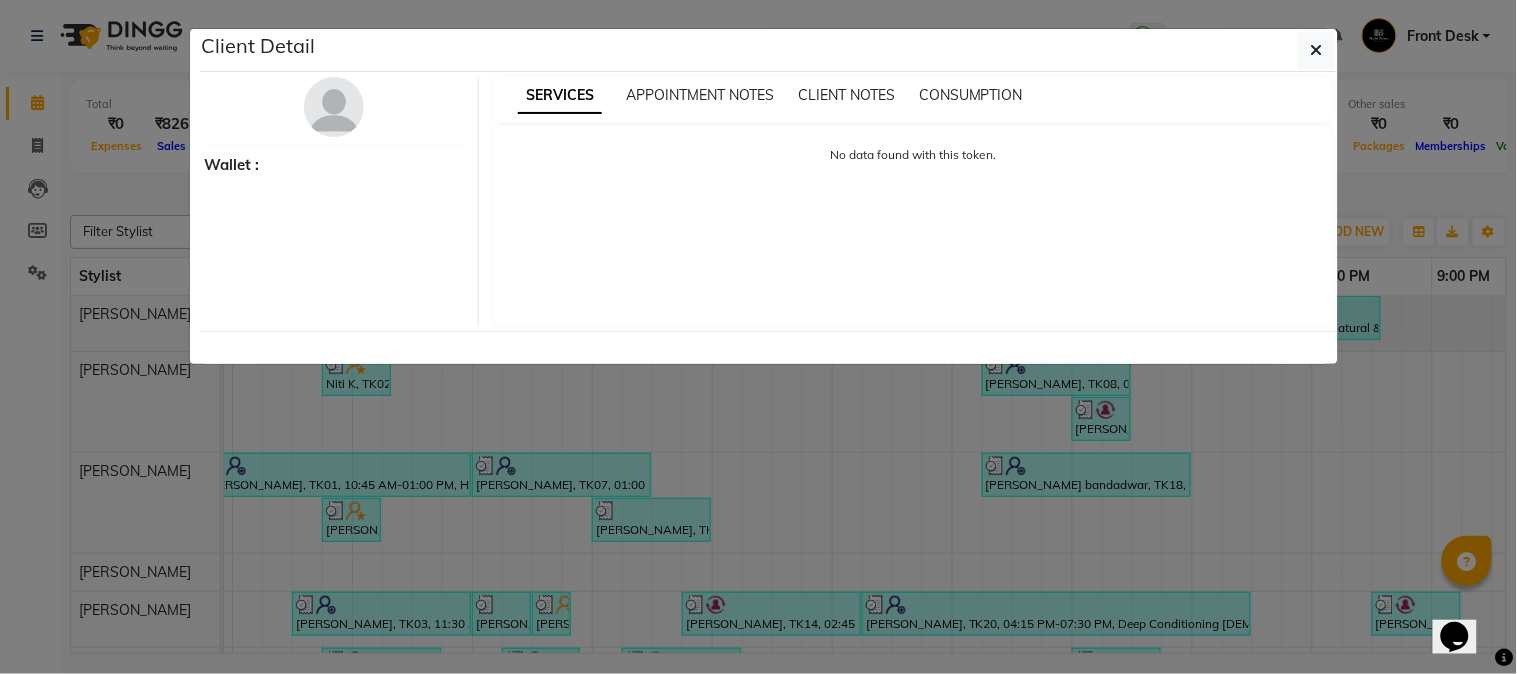 select on "3" 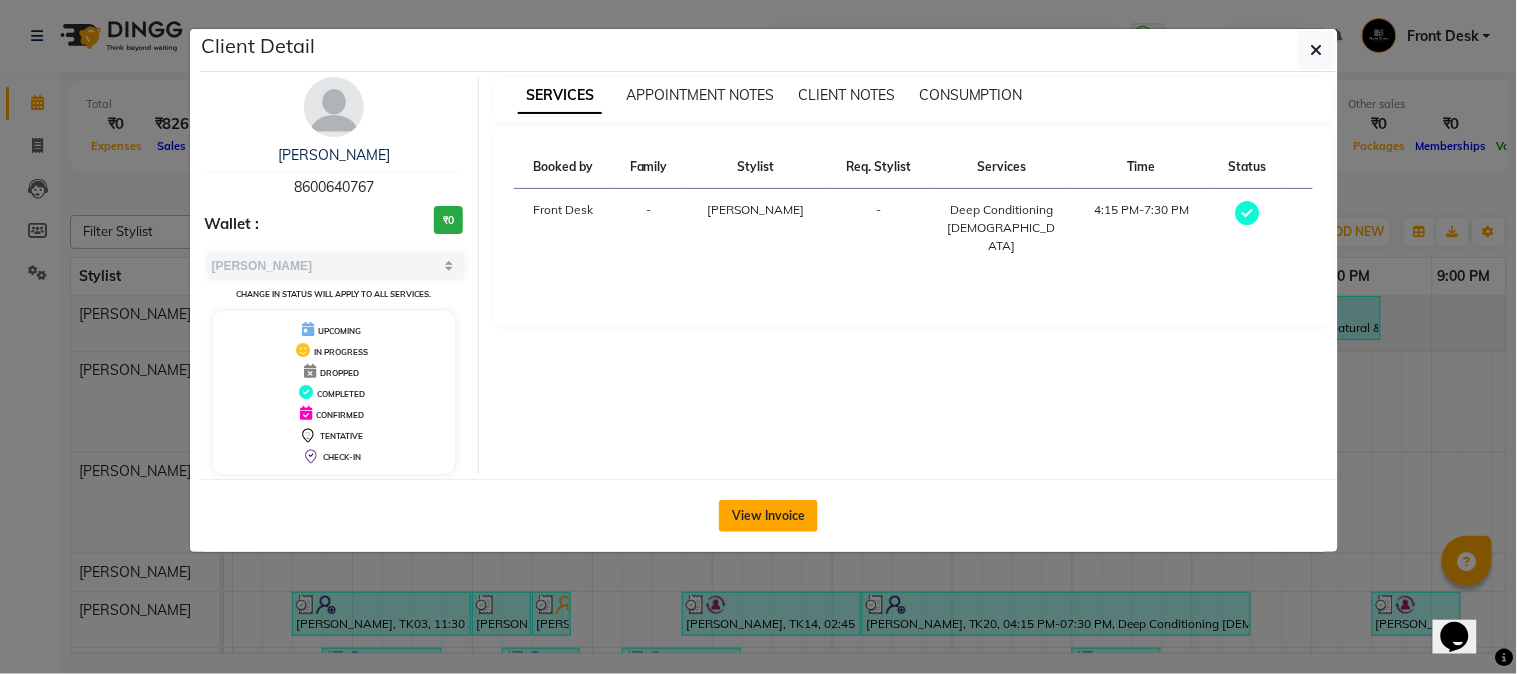 click on "View Invoice" 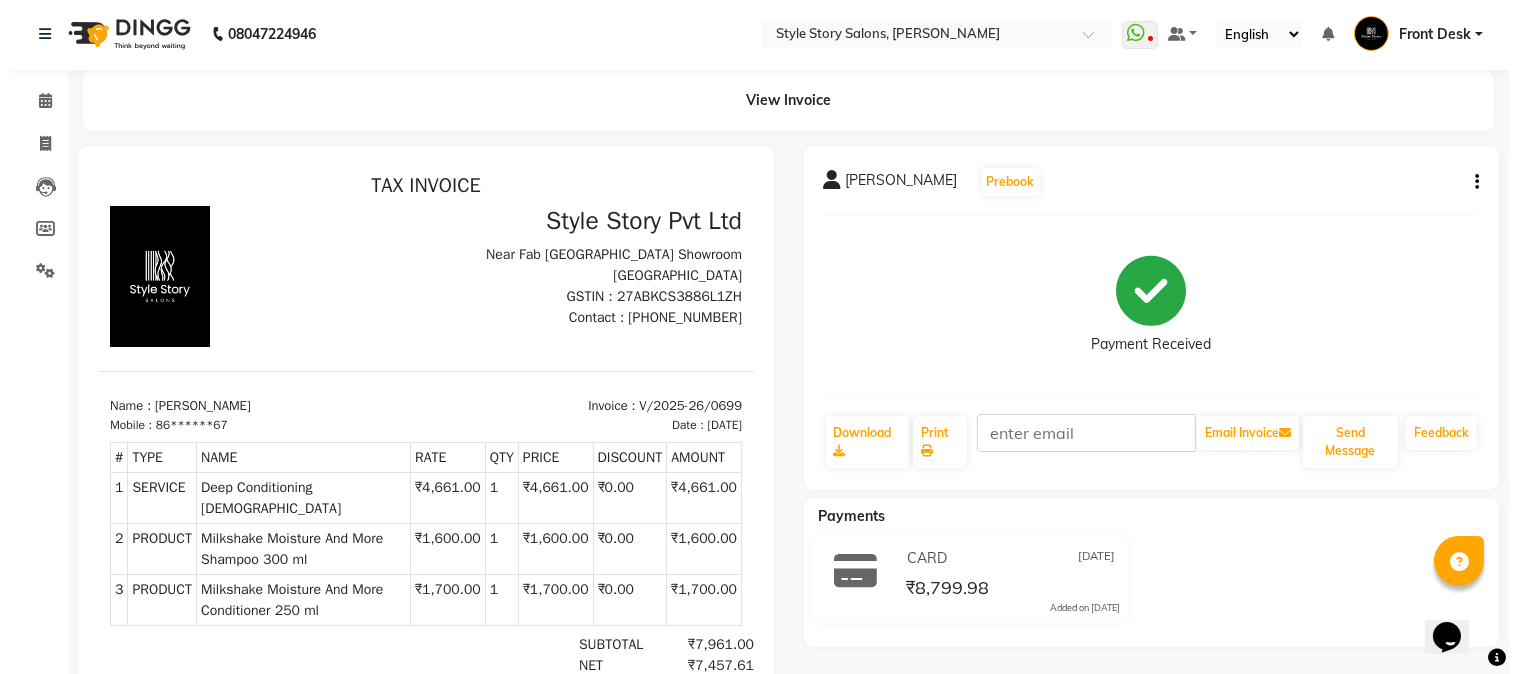scroll, scrollTop: 0, scrollLeft: 0, axis: both 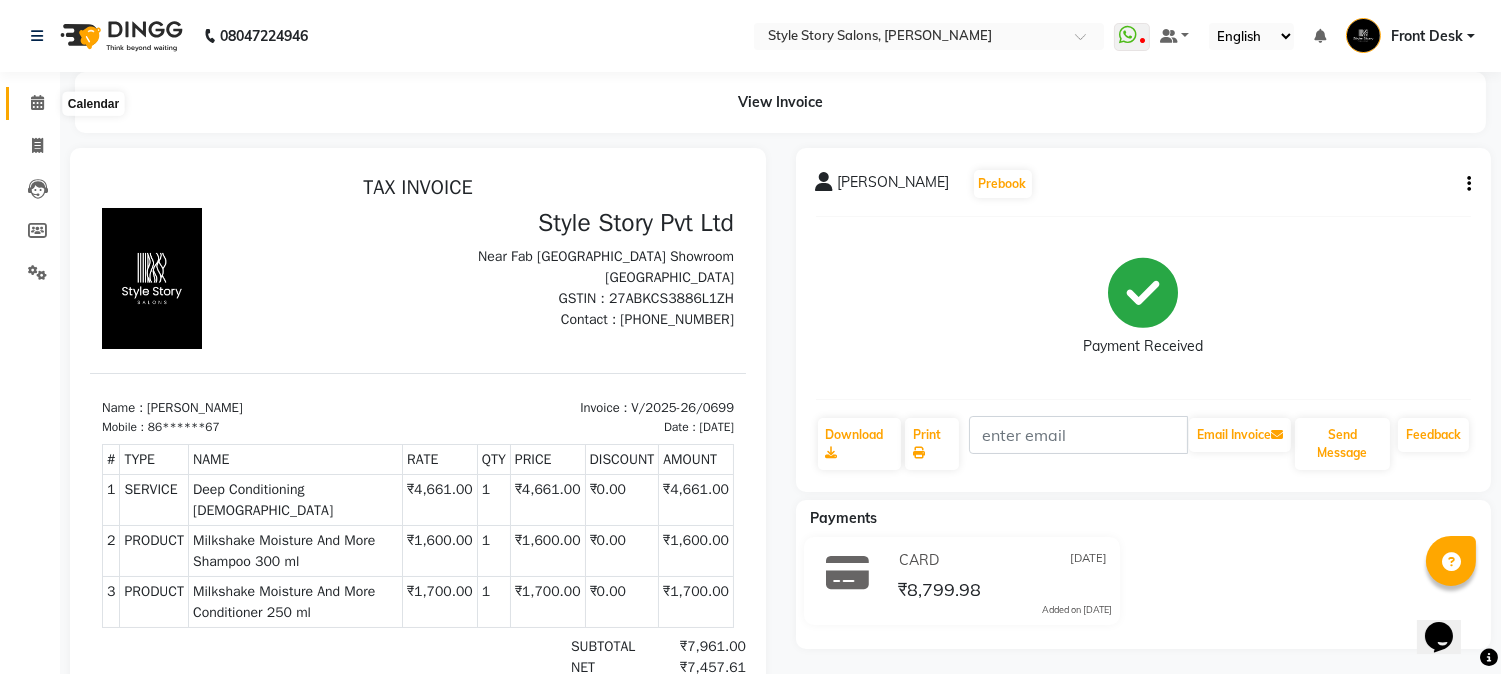 click 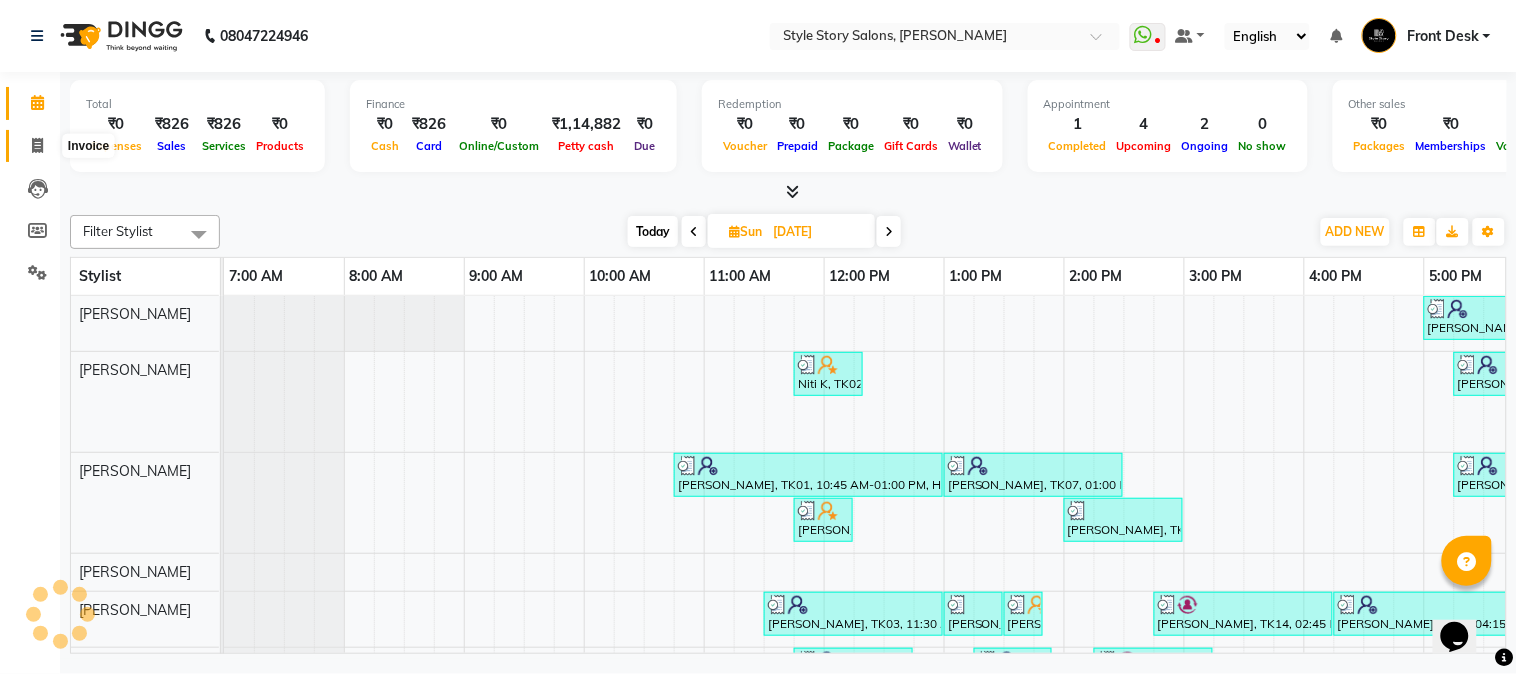 scroll, scrollTop: 0, scrollLeft: 0, axis: both 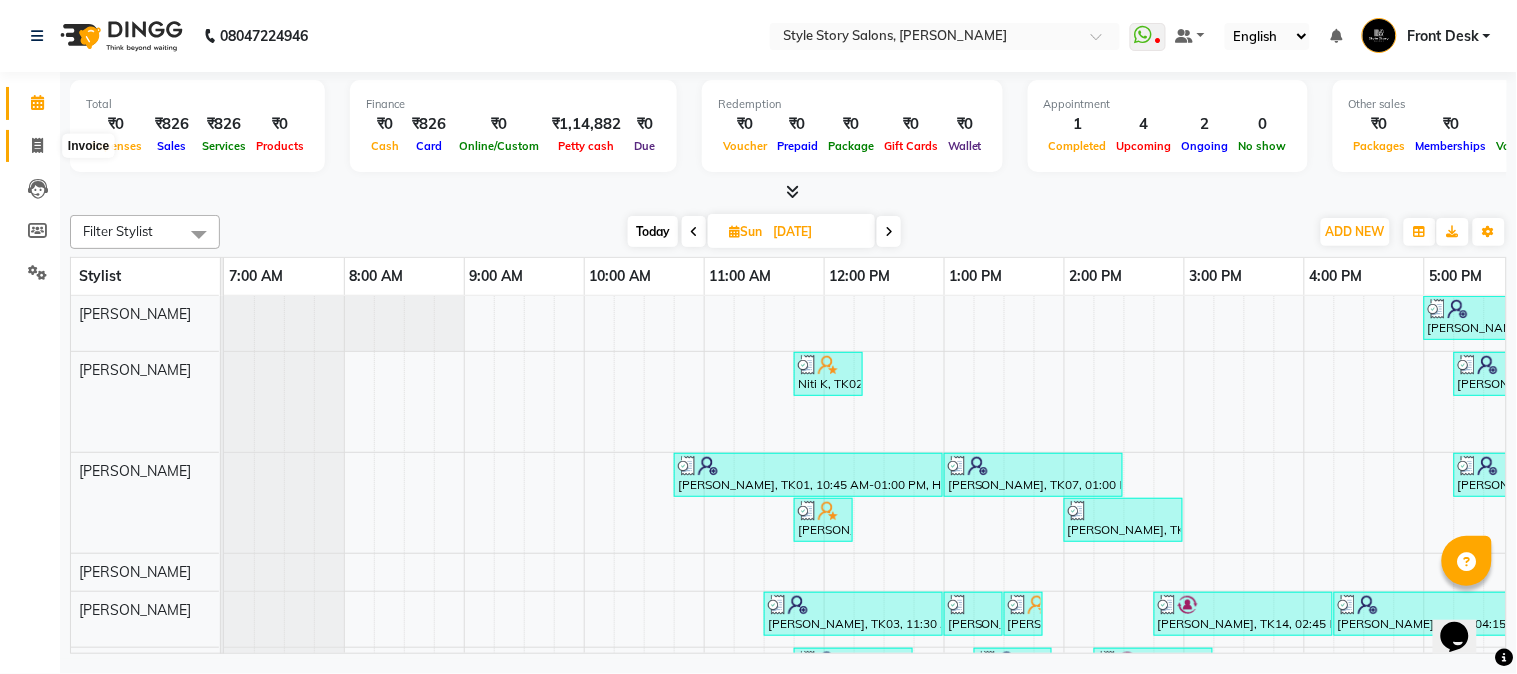 click 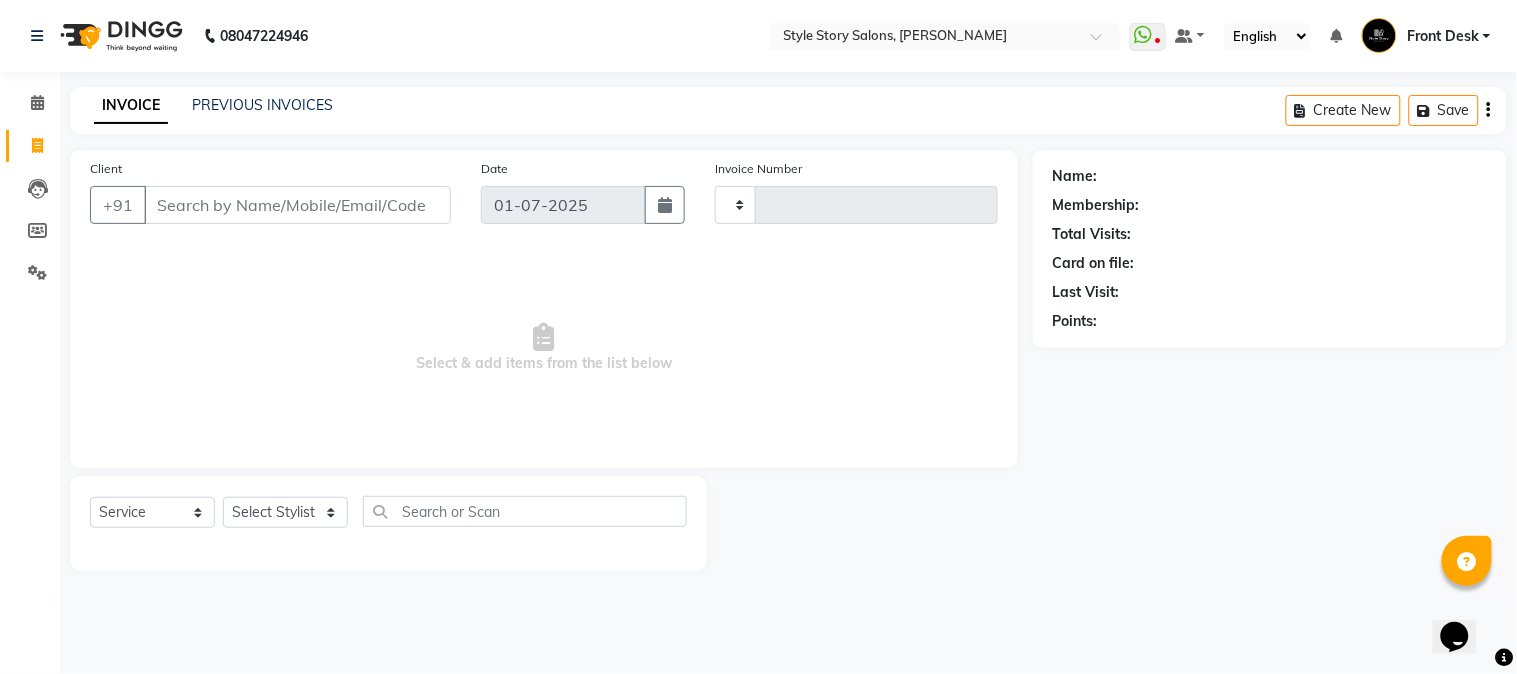 type on "0842" 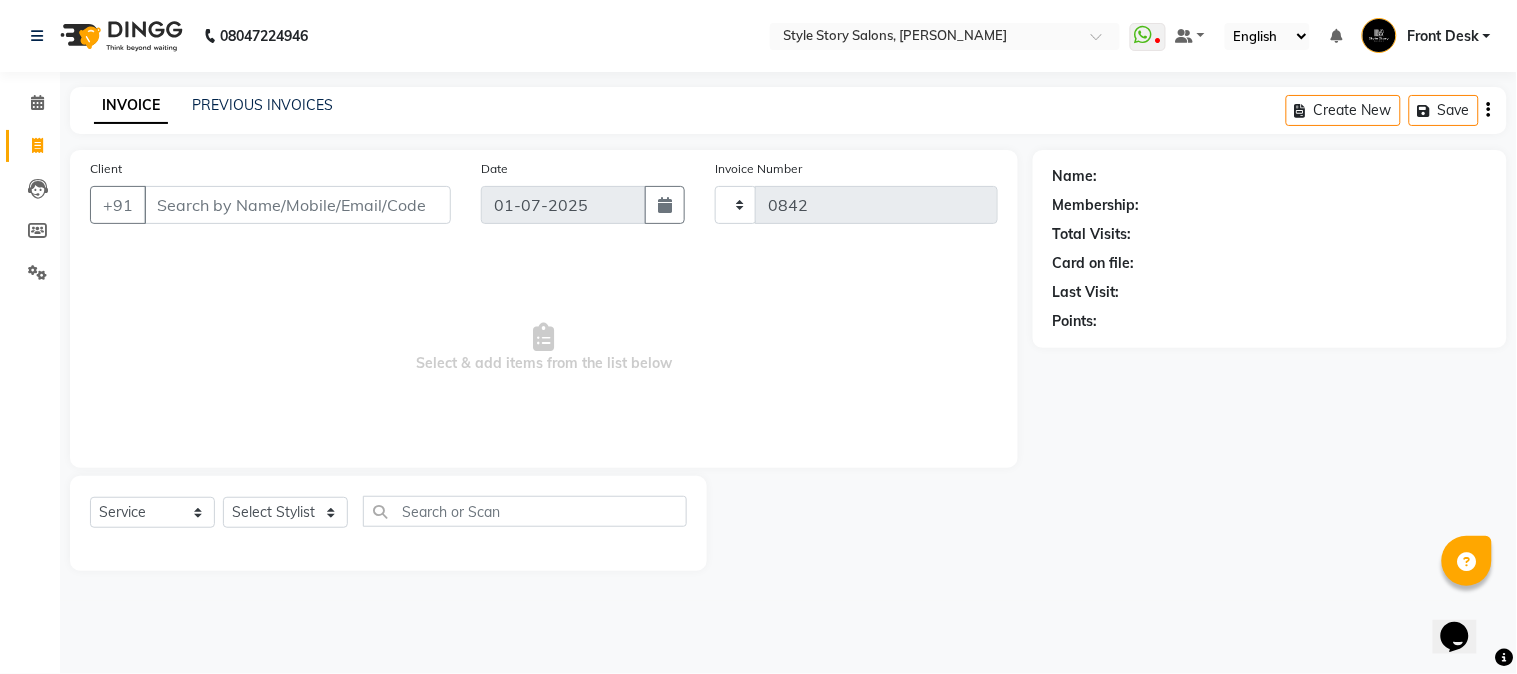 select on "6249" 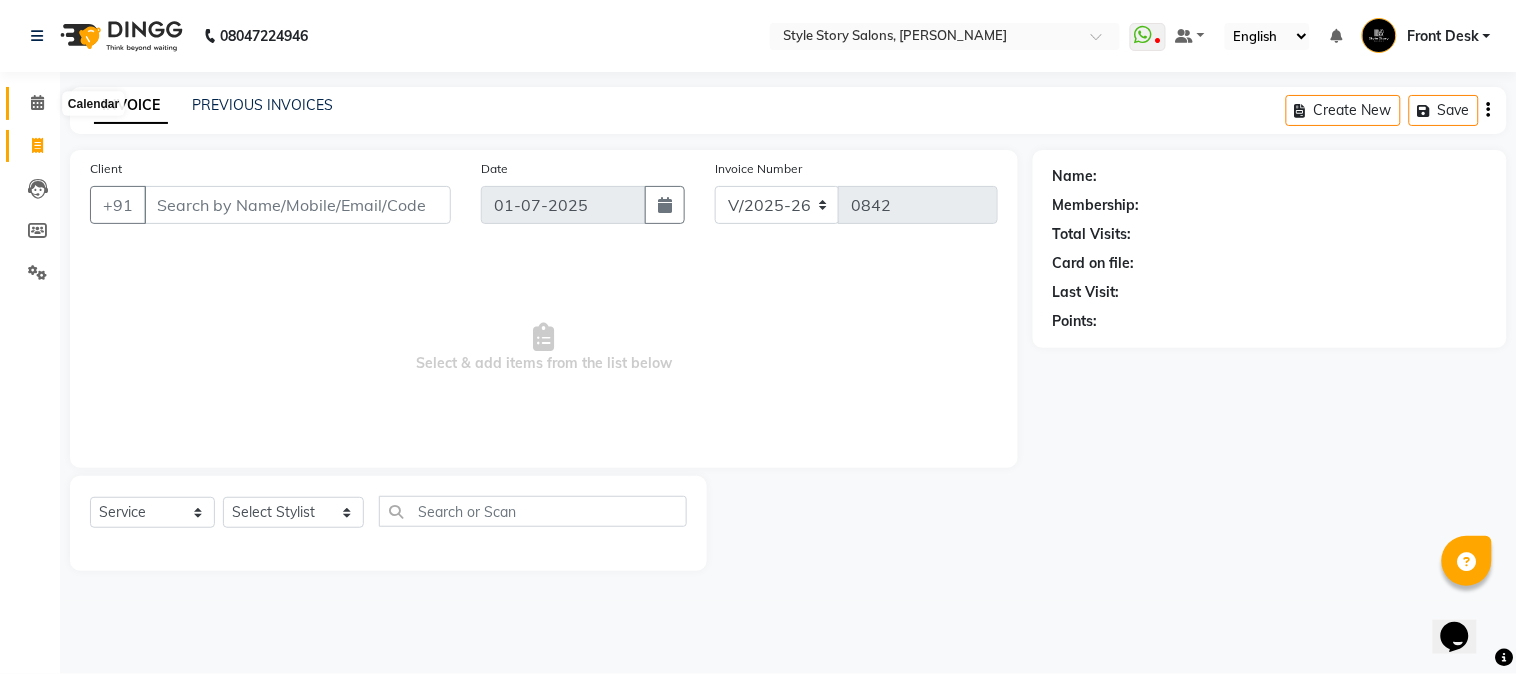 click 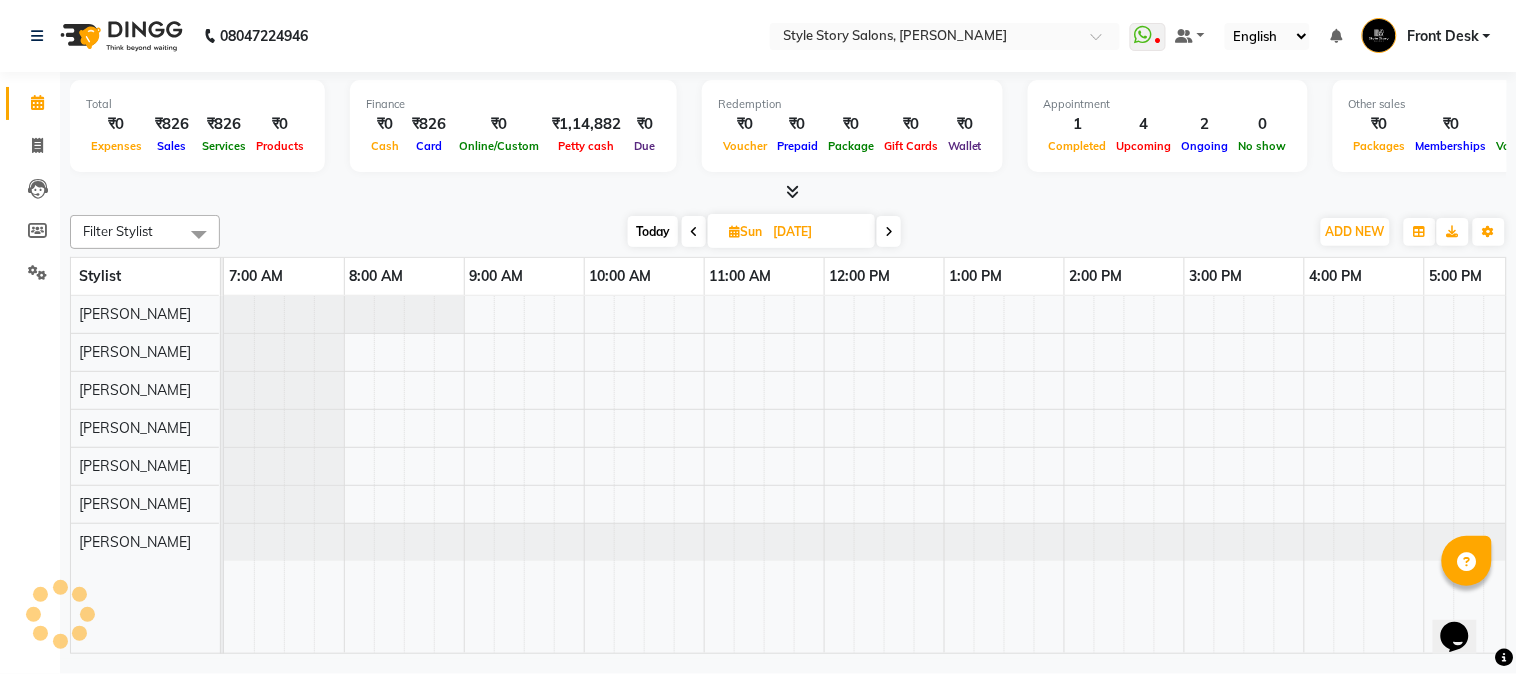 scroll, scrollTop: 0, scrollLeft: 637, axis: horizontal 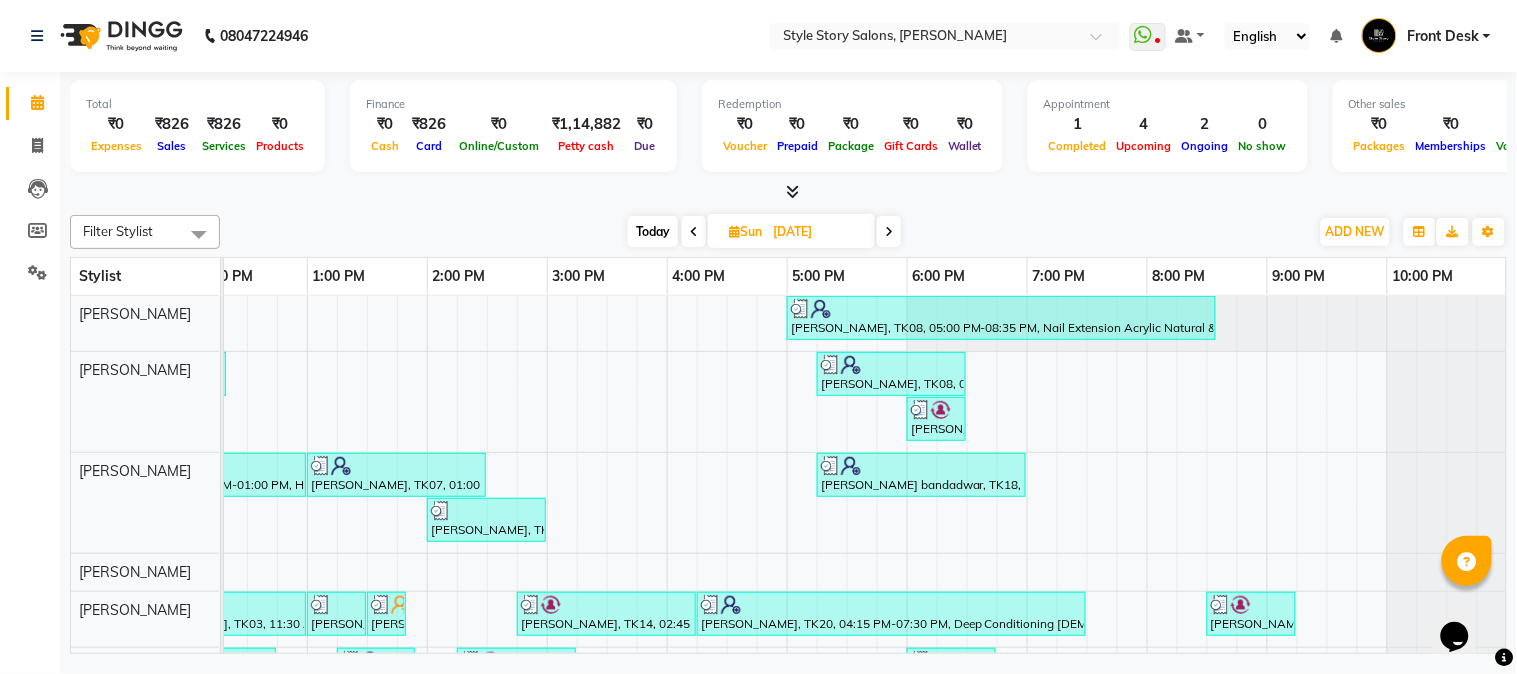 click on "15-06-2025" at bounding box center (817, 232) 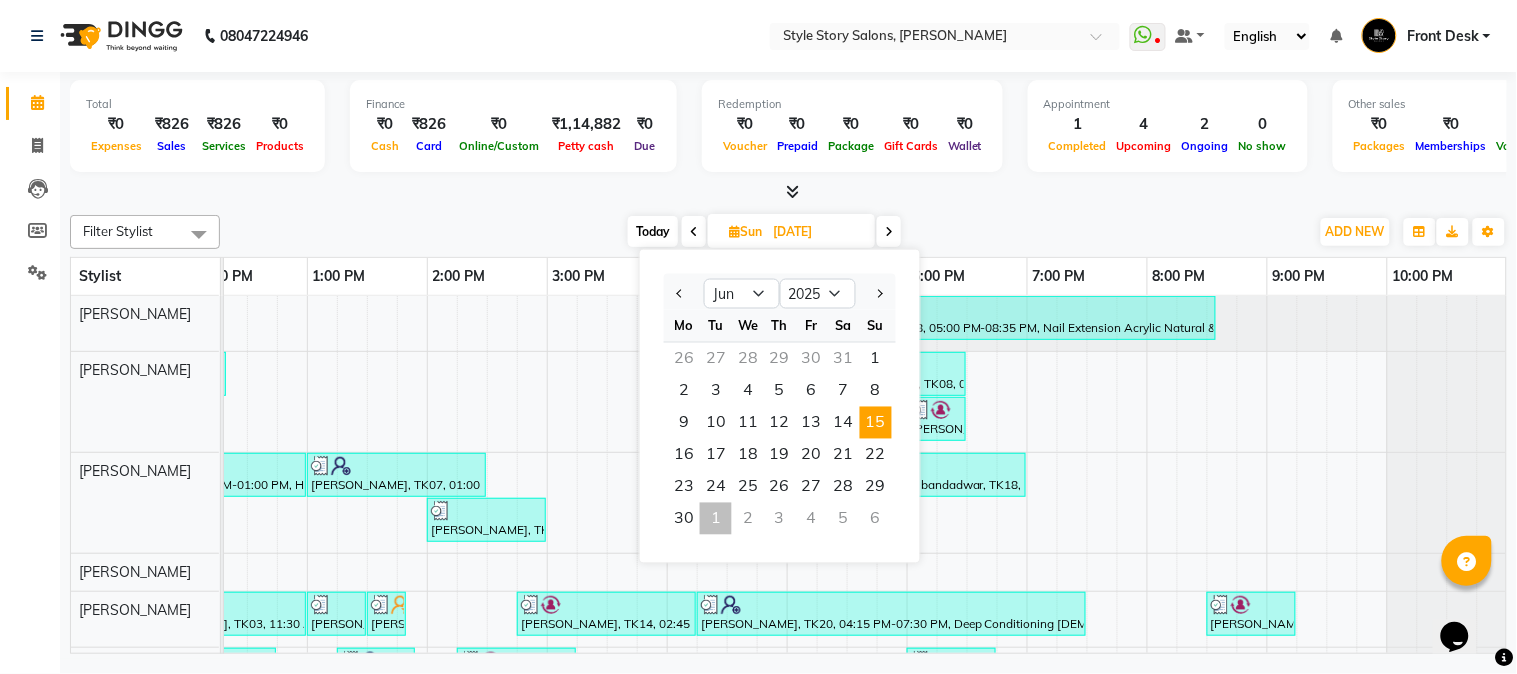 click on "1" at bounding box center [716, 519] 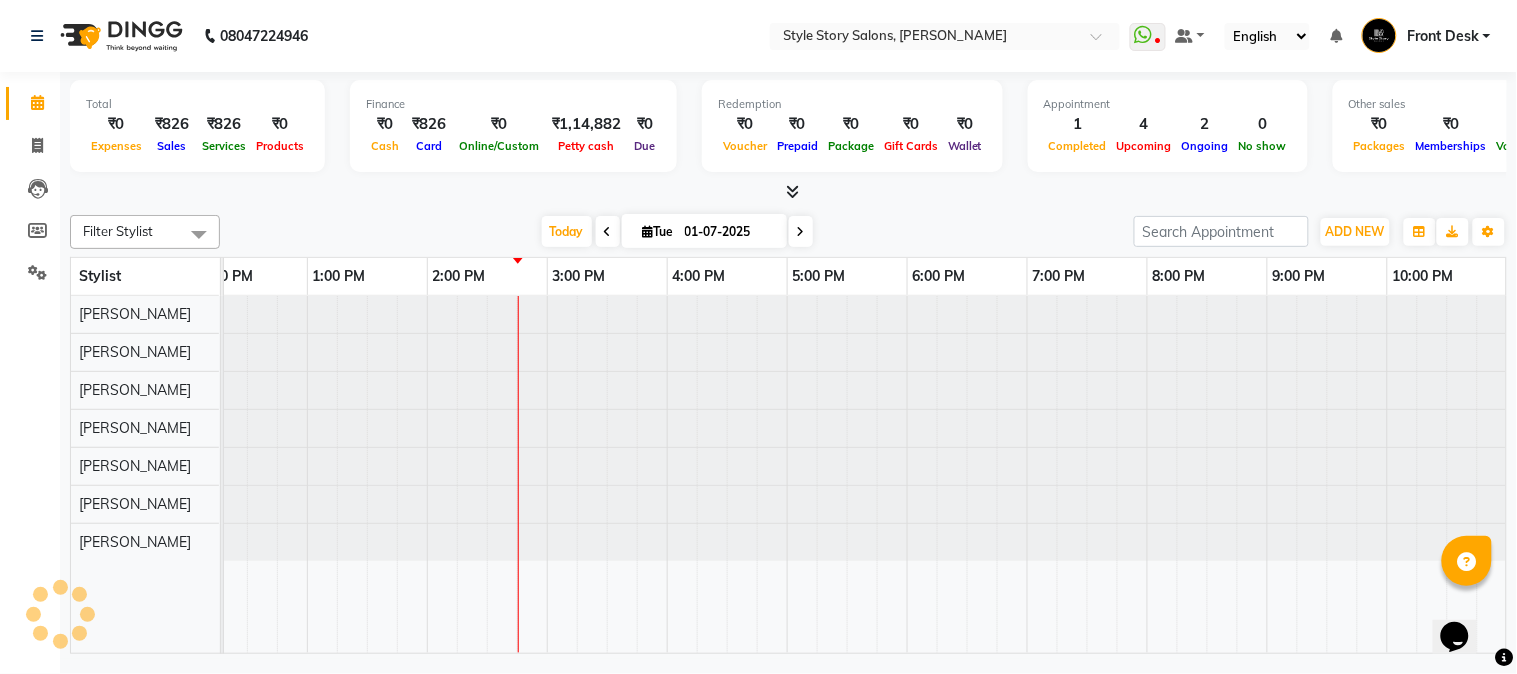 scroll, scrollTop: 0, scrollLeft: 637, axis: horizontal 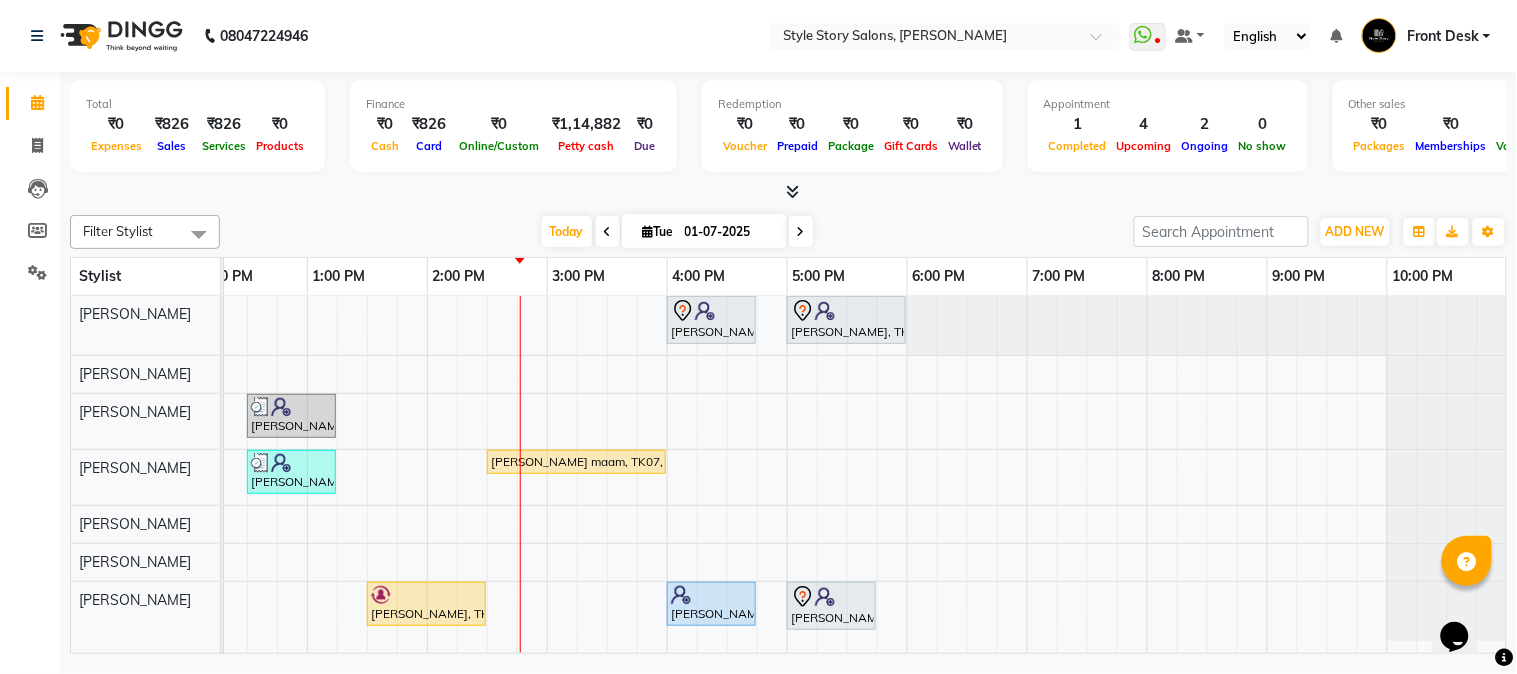 click on "01-07-2025" at bounding box center [729, 232] 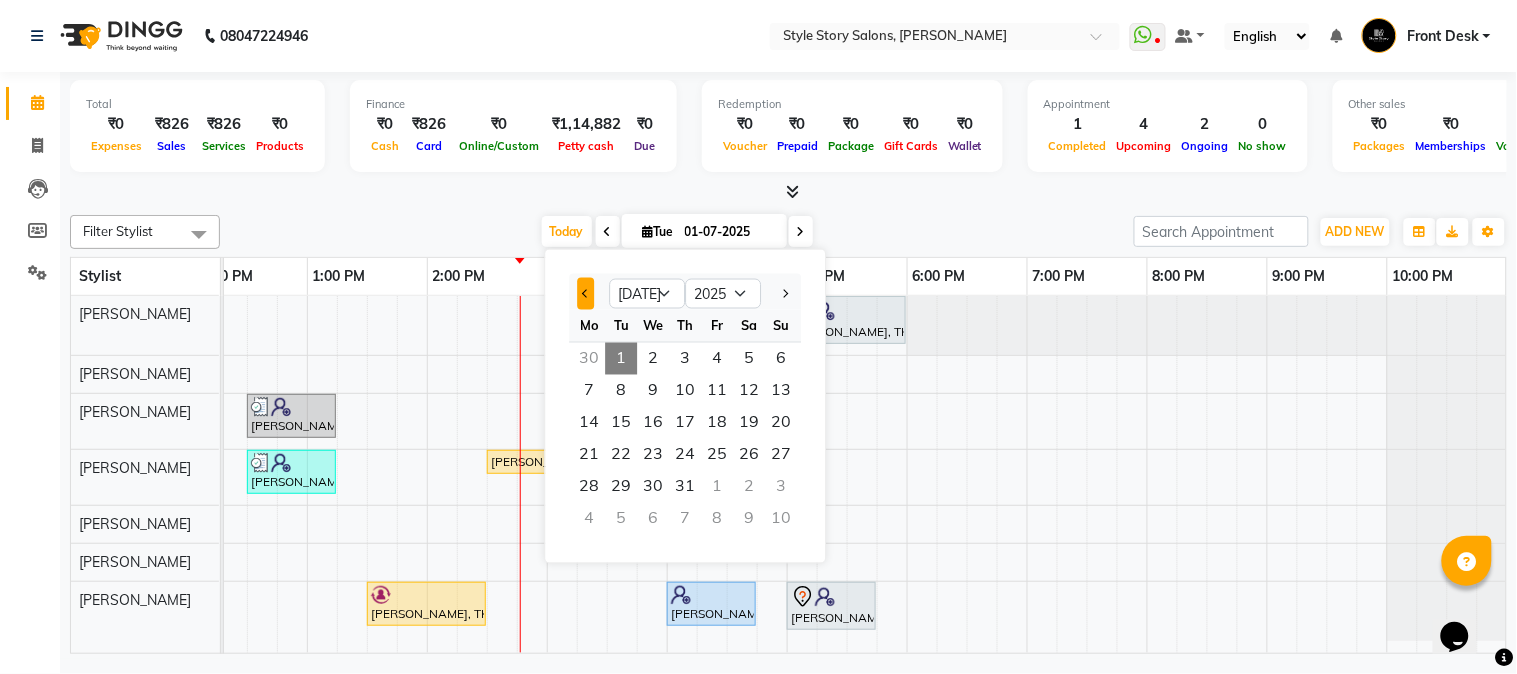 click at bounding box center [585, 294] 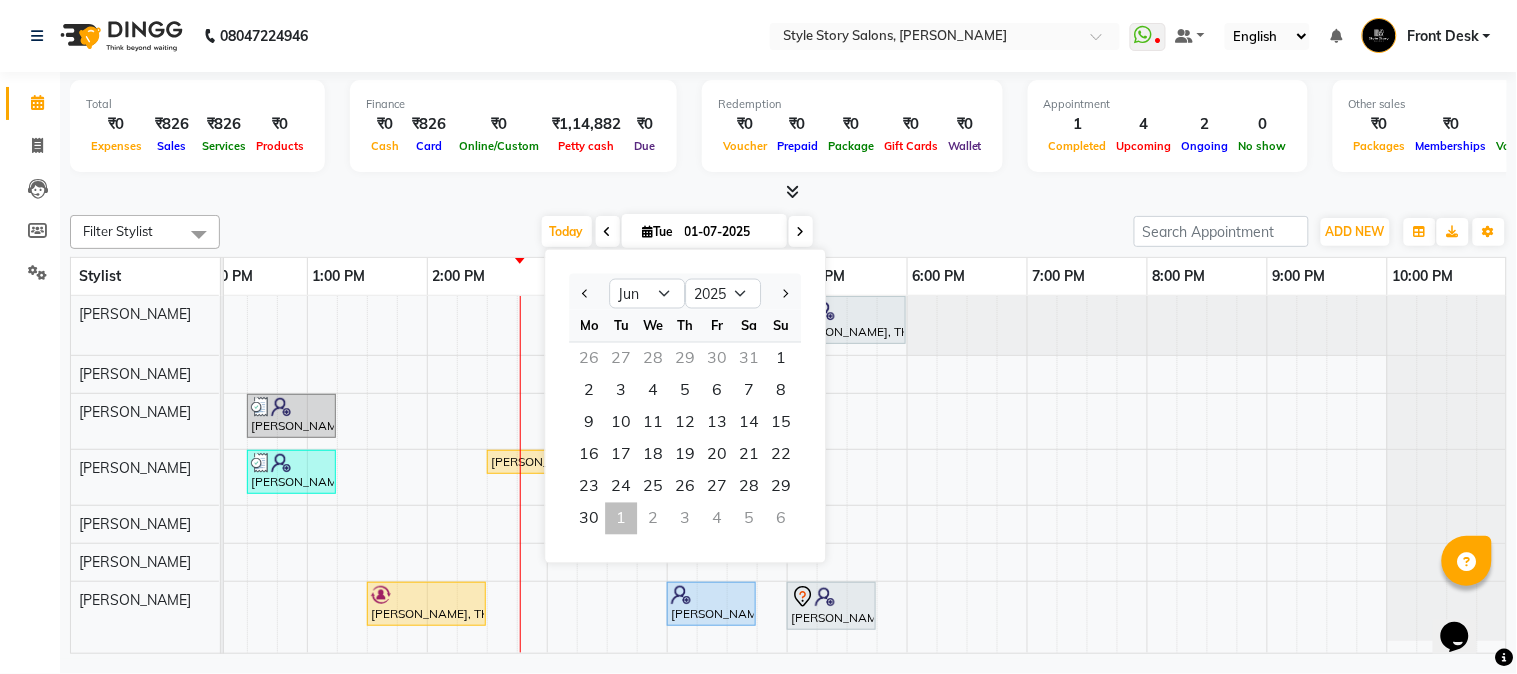 click at bounding box center (1012, 475) 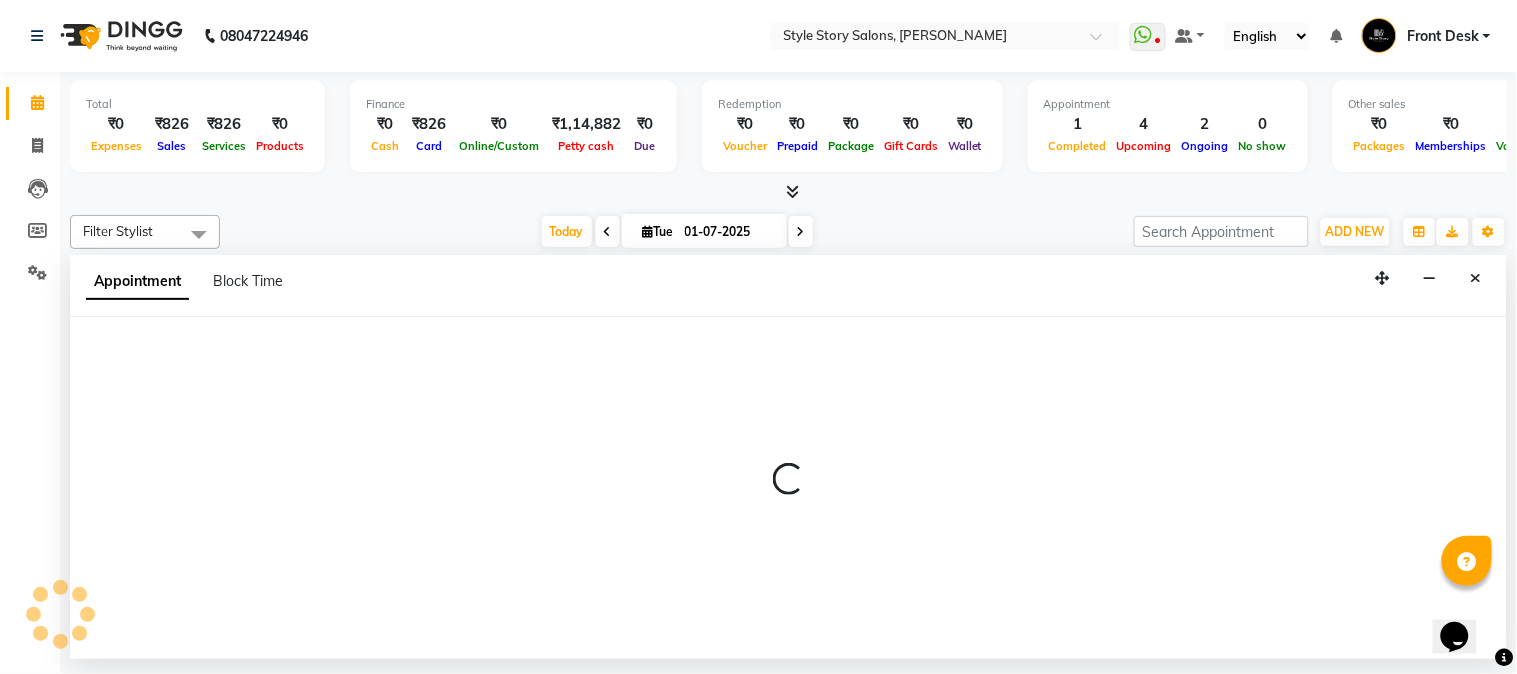 select on "61197" 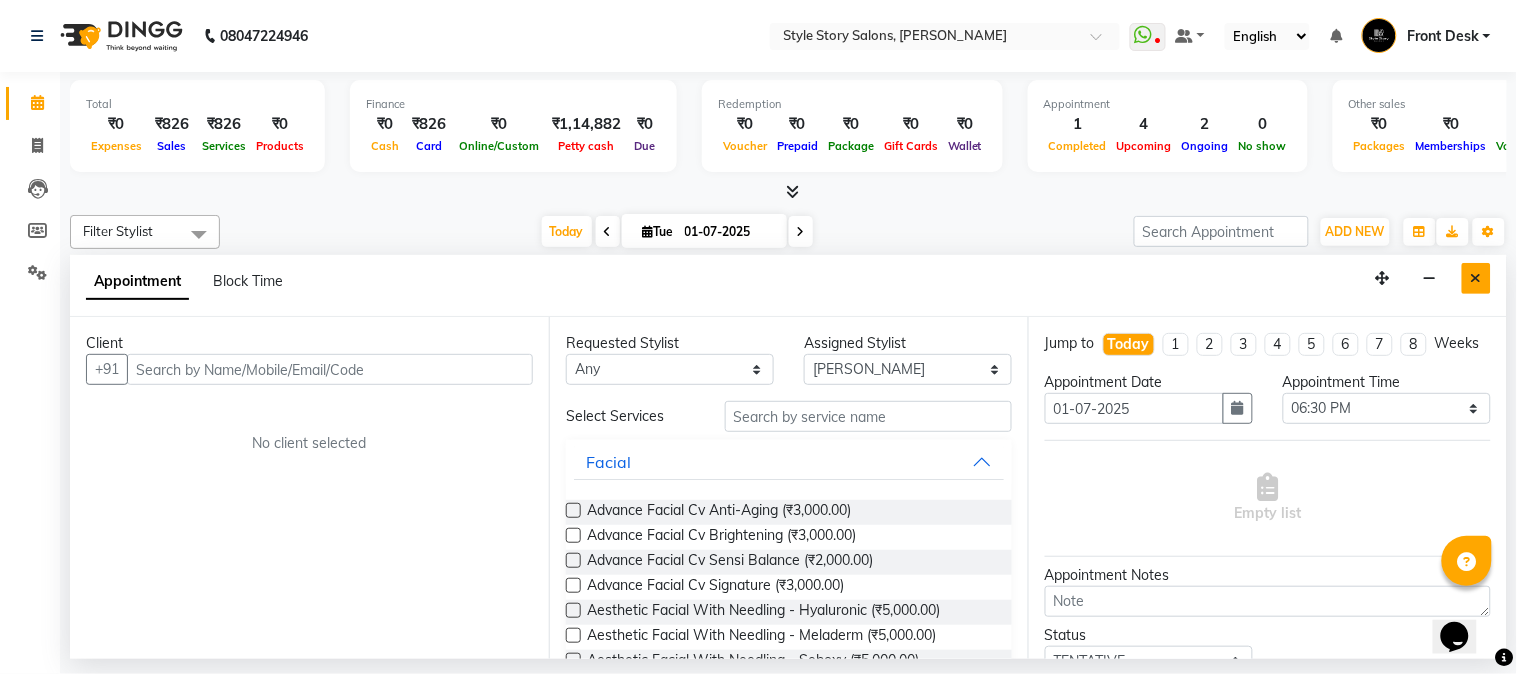 click at bounding box center [1476, 278] 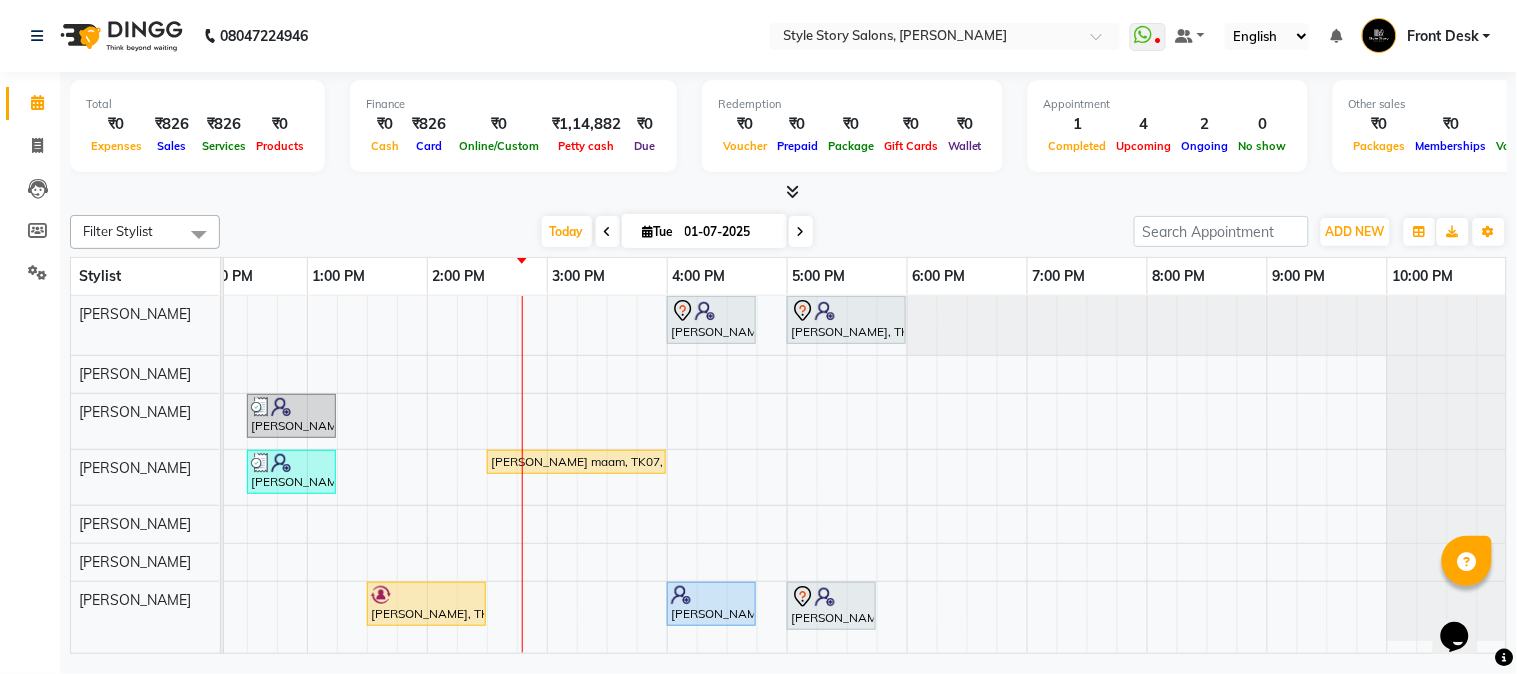 click on "01-07-2025" at bounding box center (729, 232) 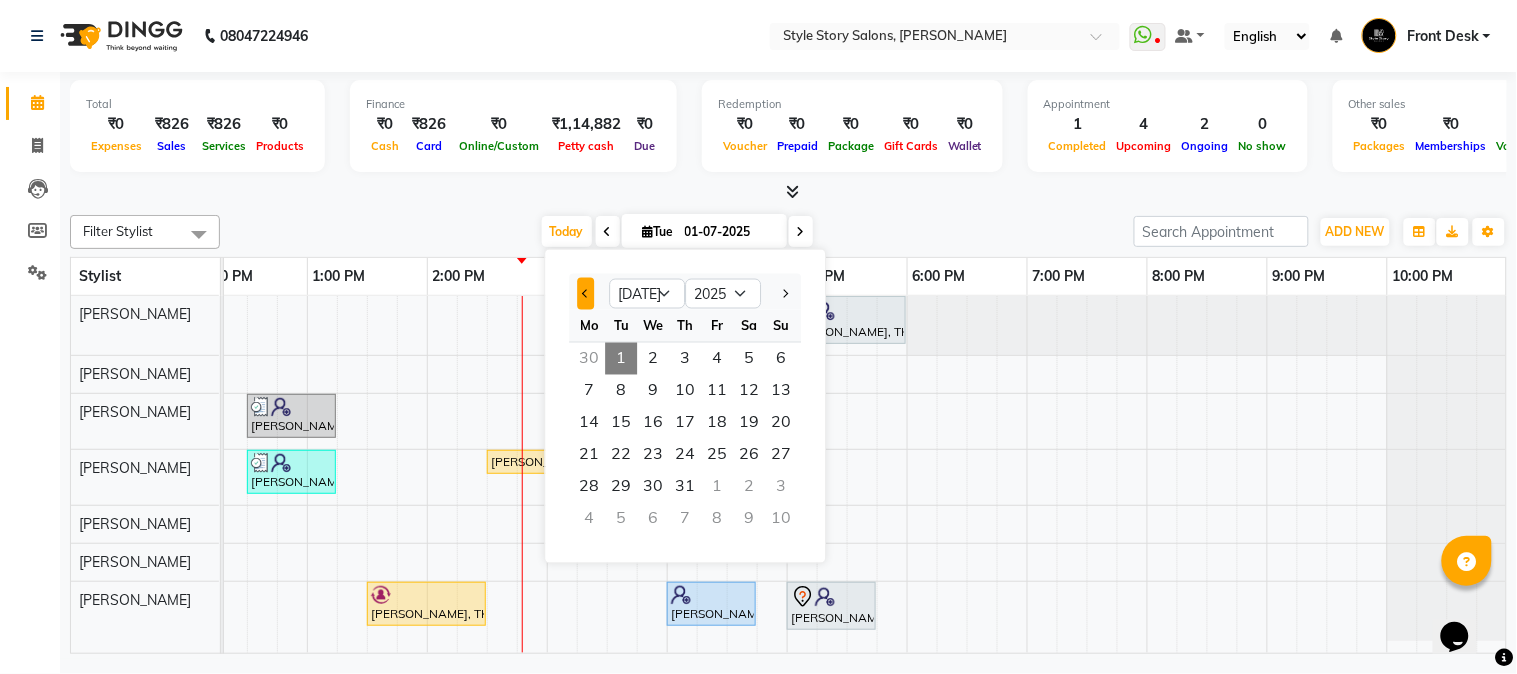 click at bounding box center (585, 294) 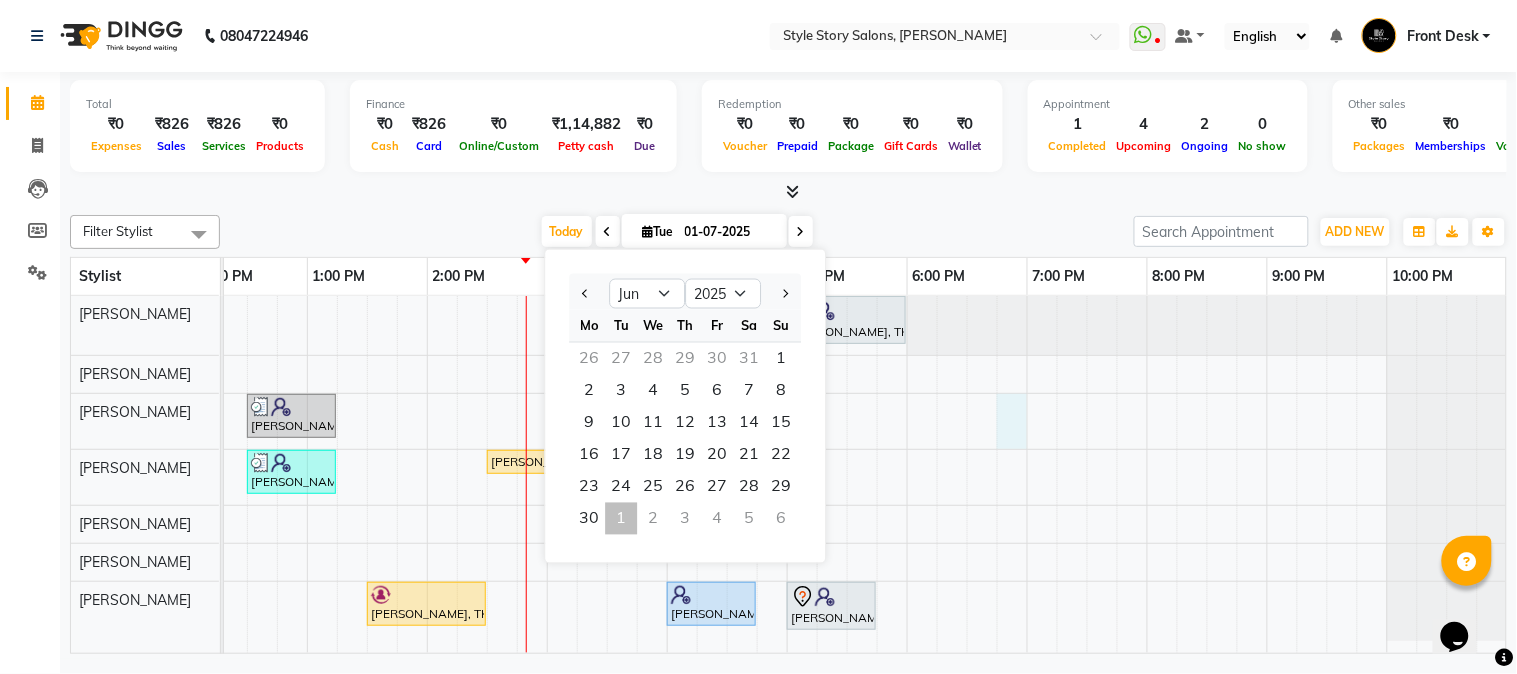 click on "Shrishti Gupta, TK02, 04:00 PM-04:45 PM, Classic Pedicure             Khushi Surana, TK01, 05:00 PM-06:00 PM, Nail Art Simple With Gel Polish     Nishant Dhone, TK03, 12:30 PM-01:15 PM, Hair Cut - Master - Female     Nishant Dhone, TK03, 12:30 PM-01:15 PM, Hair Cut - Master - Female    Shelly maam, TK07, 02:30 PM-04:00 PM, M_S Integrity Spa     Pratik Hiranwar, TK05, 01:30 PM-02:30 PM, Cleanup Royal     Shrishti Gupta, TK02, 04:00 PM-04:45 PM, Classic Pedicure             Neel Sarkhedi, TK06, 05:00 PM-05:45 PM, Classic Pedicure" at bounding box center (547, 475) 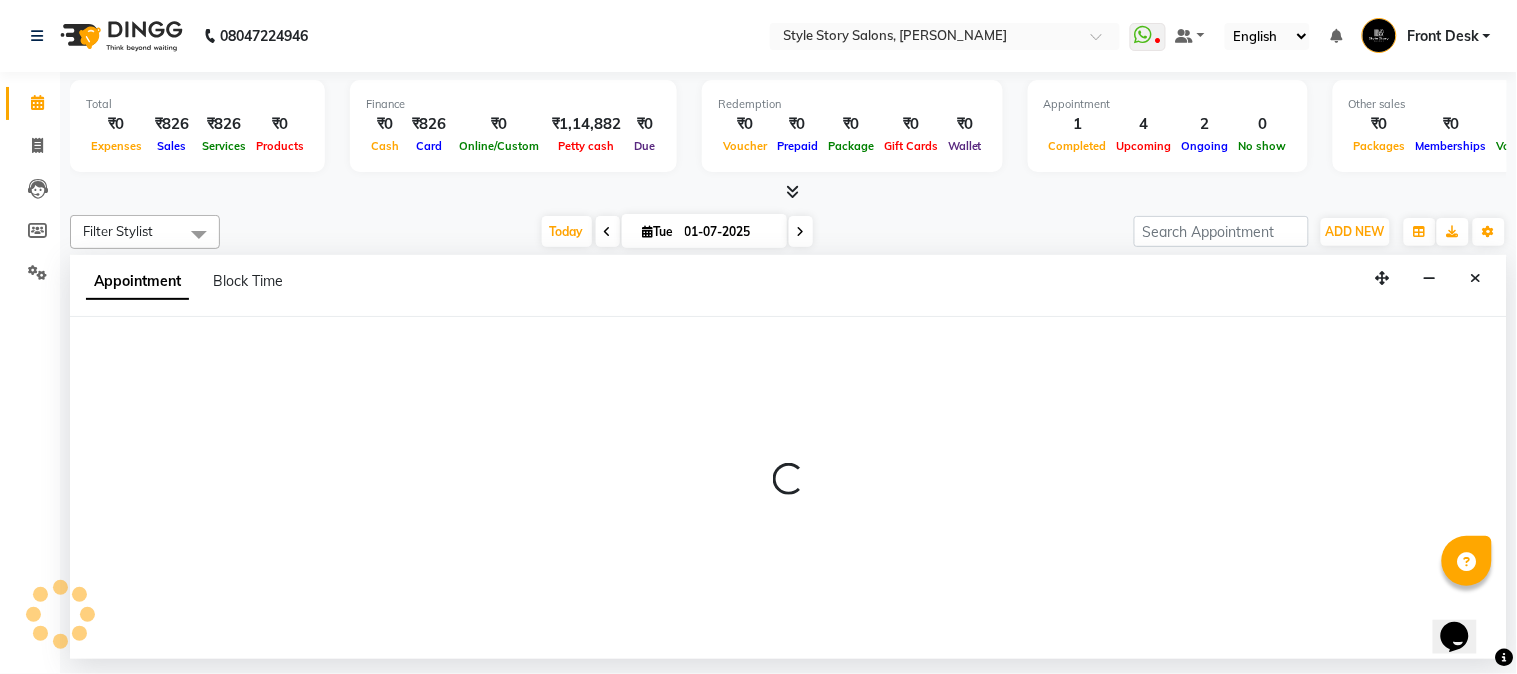 select on "61197" 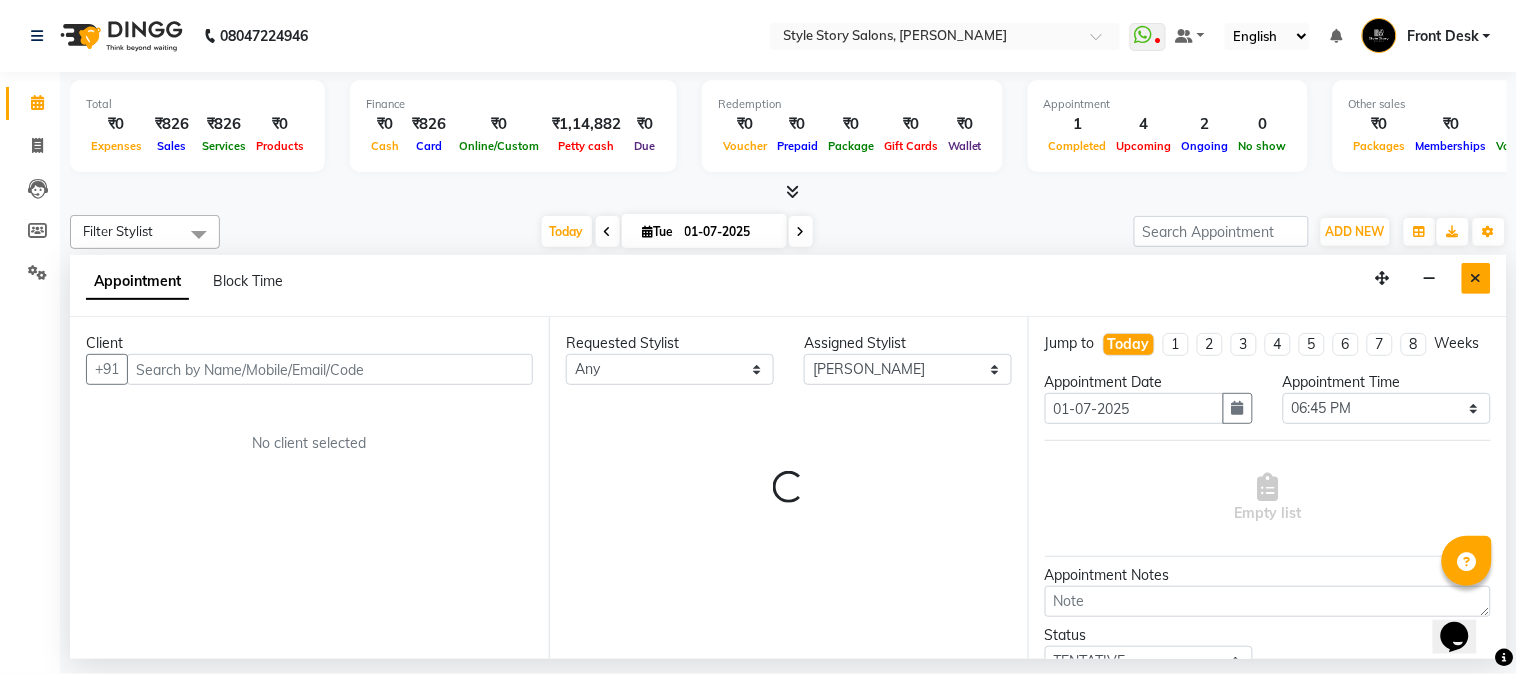 click at bounding box center [1476, 278] 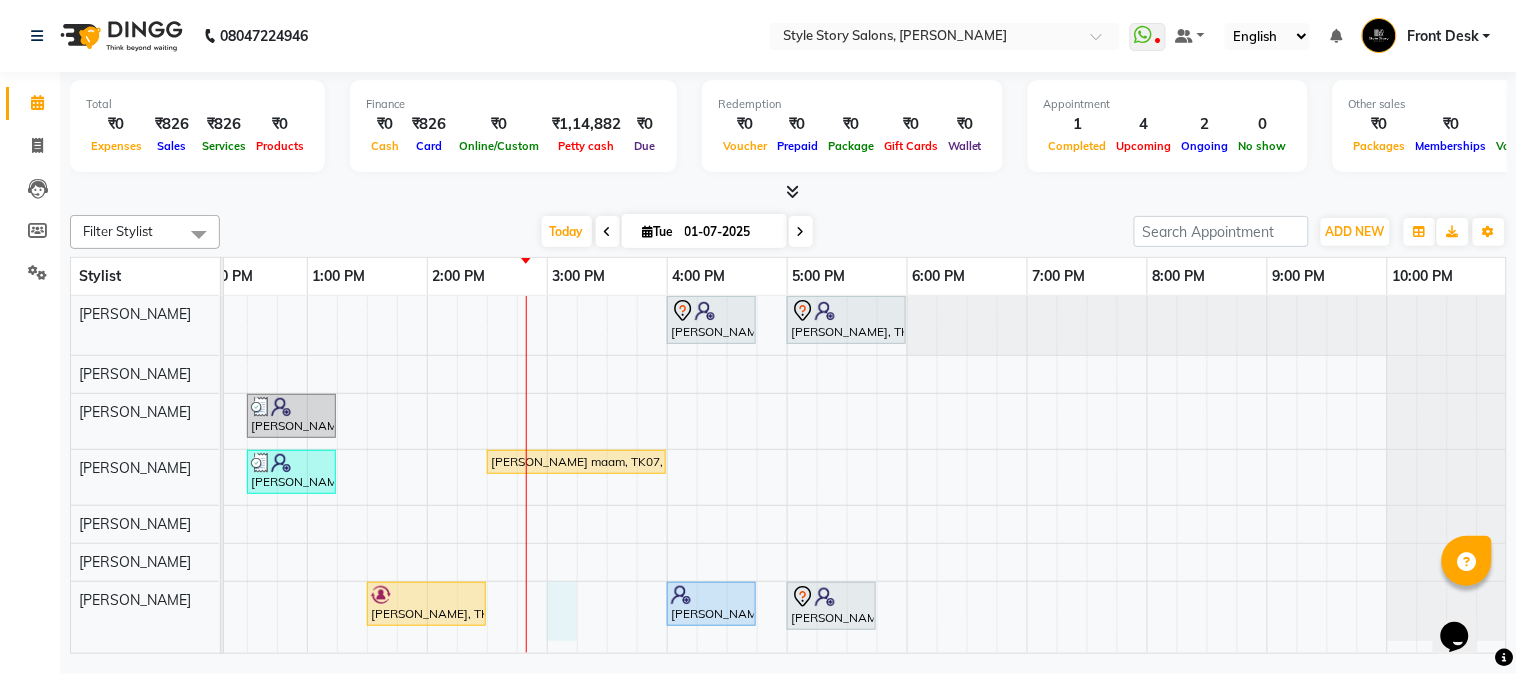 click on "Shrishti Gupta, TK02, 04:00 PM-04:45 PM, Classic Pedicure             Khushi Surana, TK01, 05:00 PM-06:00 PM, Nail Art Simple With Gel Polish     Nishant Dhone, TK03, 12:30 PM-01:15 PM, Hair Cut - Master - Female     Nishant Dhone, TK03, 12:30 PM-01:15 PM, Hair Cut - Master - Female    Shelly maam, TK07, 02:30 PM-04:00 PM, M_S Integrity Spa     Pratik Hiranwar, TK05, 01:30 PM-02:30 PM, Cleanup Royal     Shrishti Gupta, TK02, 04:00 PM-04:45 PM, Classic Pedicure             Neel Sarkhedi, TK06, 05:00 PM-05:45 PM, Classic Pedicure" at bounding box center (547, 475) 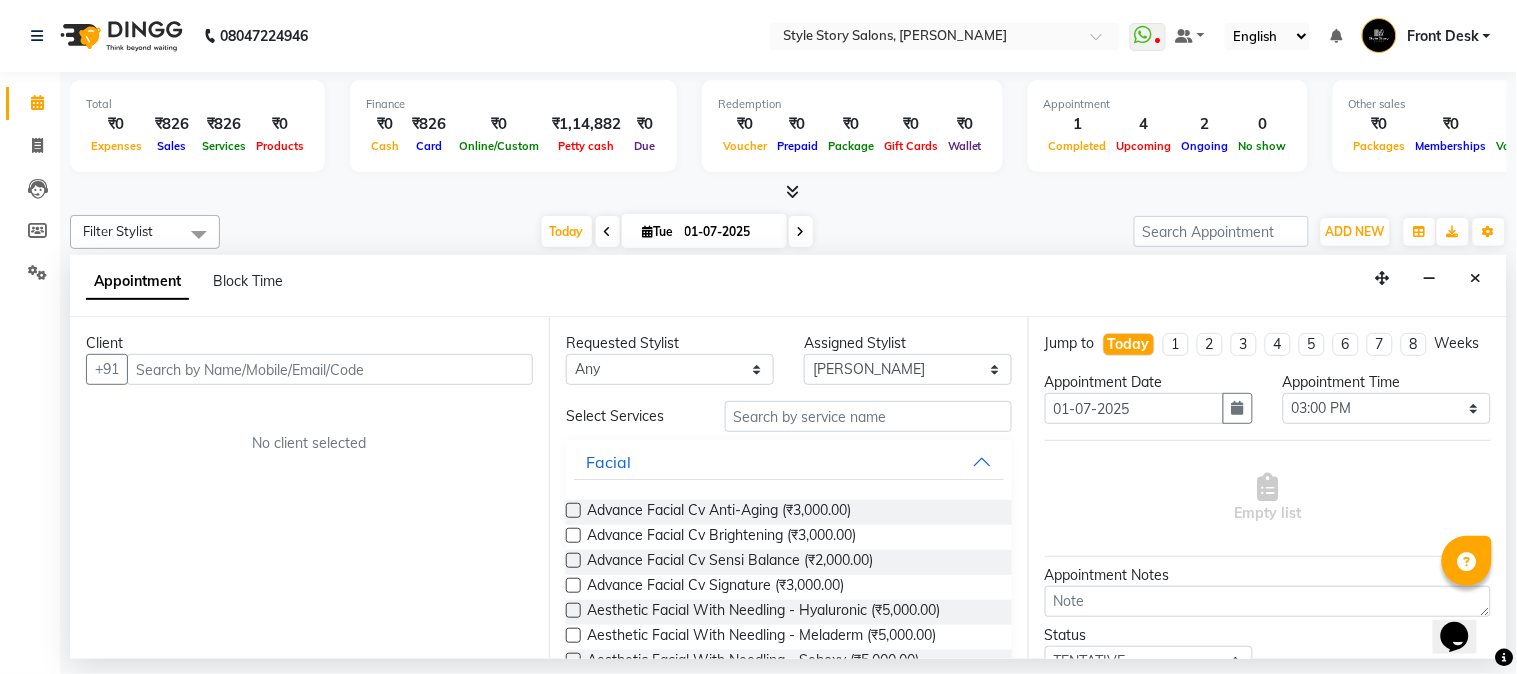 click at bounding box center [330, 369] 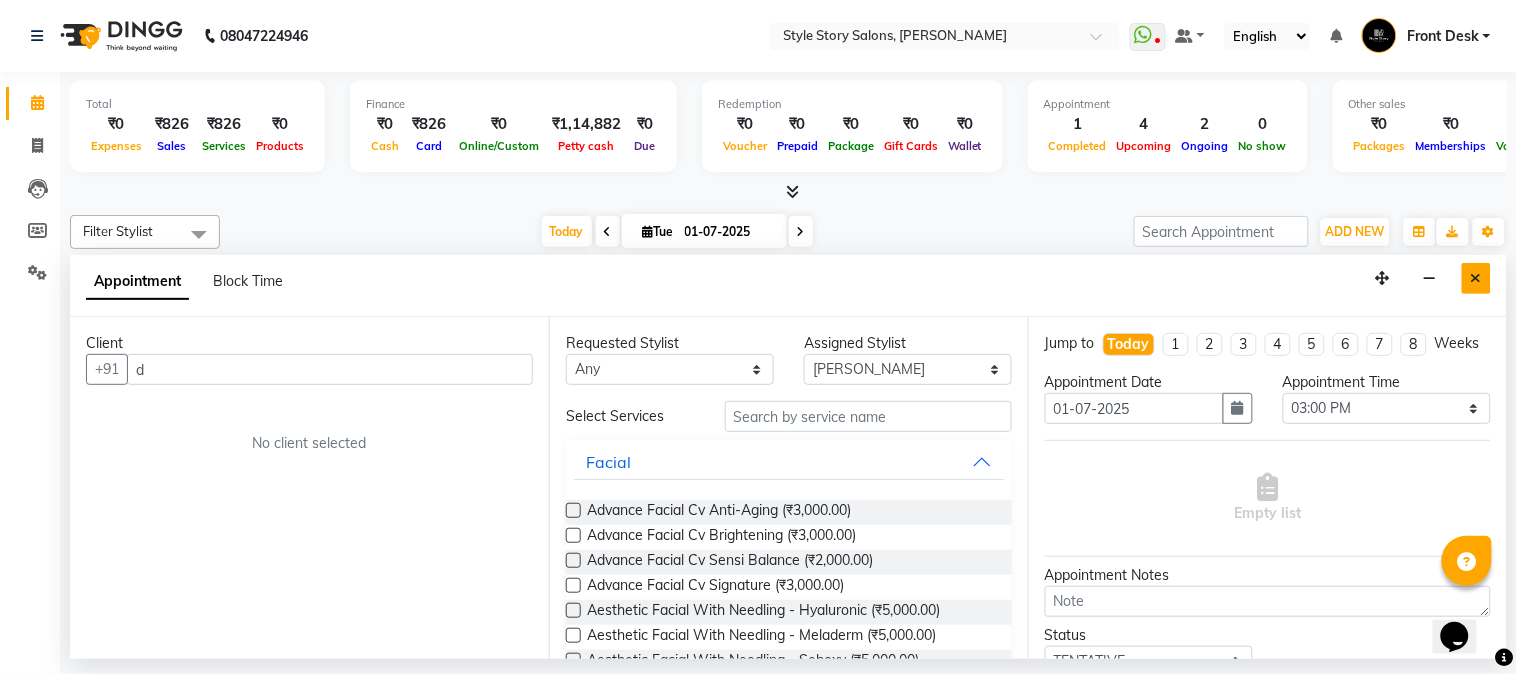 type on "d" 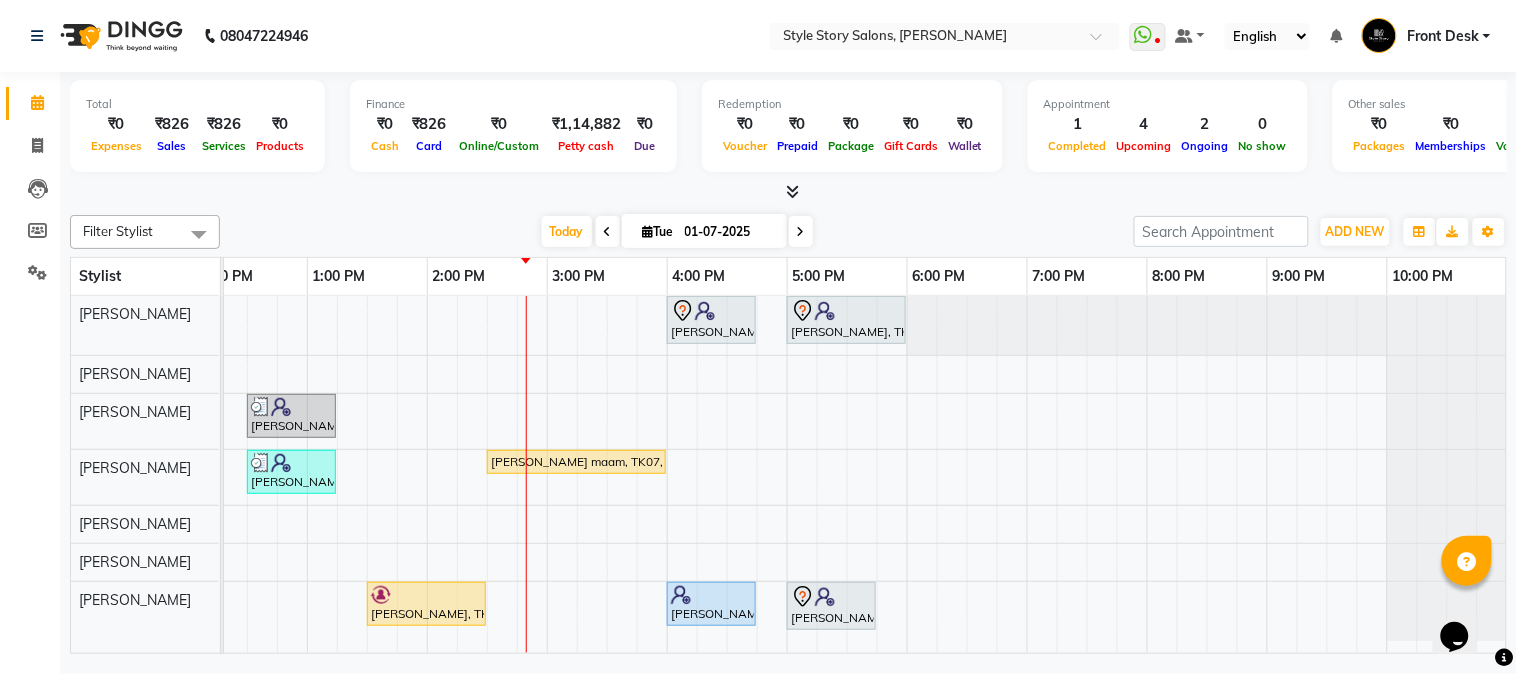 click on "01-07-2025" at bounding box center [729, 232] 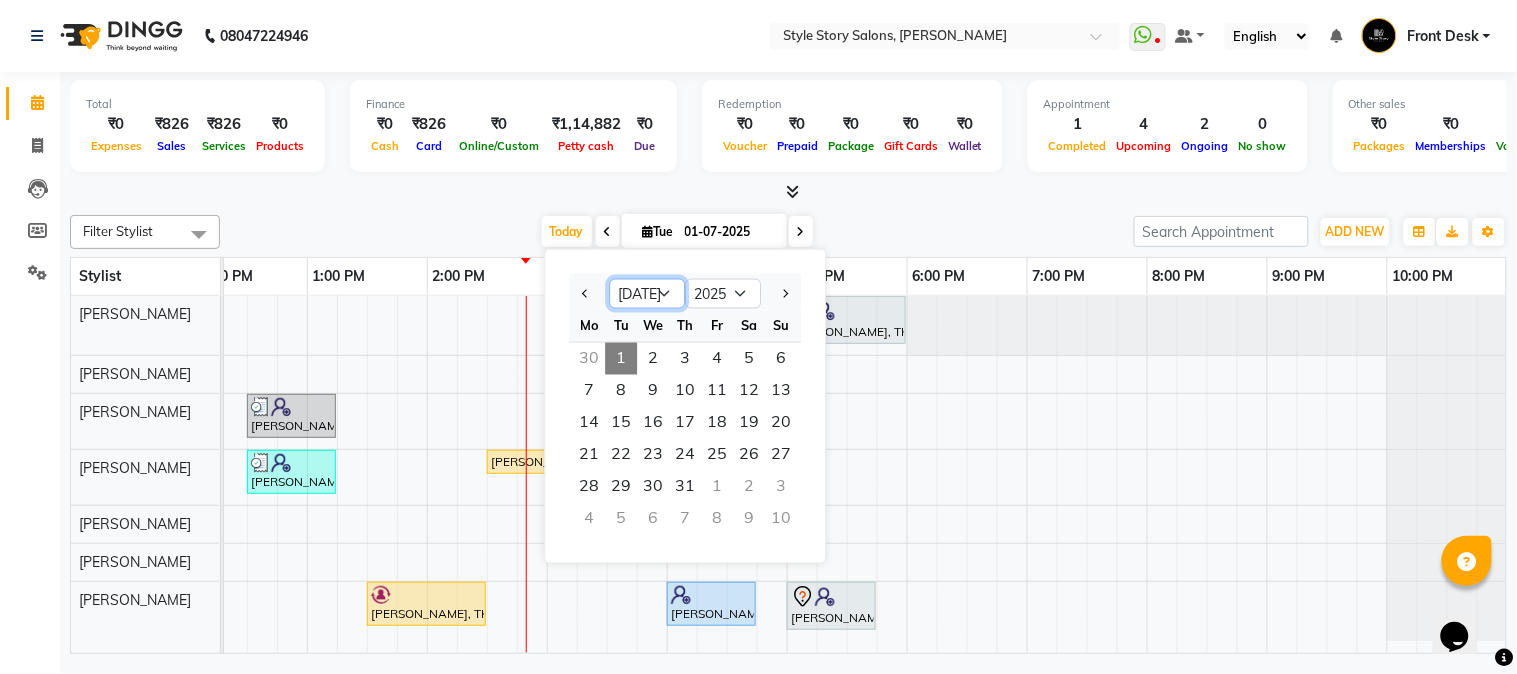 click on "Jan Feb Mar Apr May Jun [DATE] Aug Sep Oct Nov Dec" at bounding box center (647, 294) 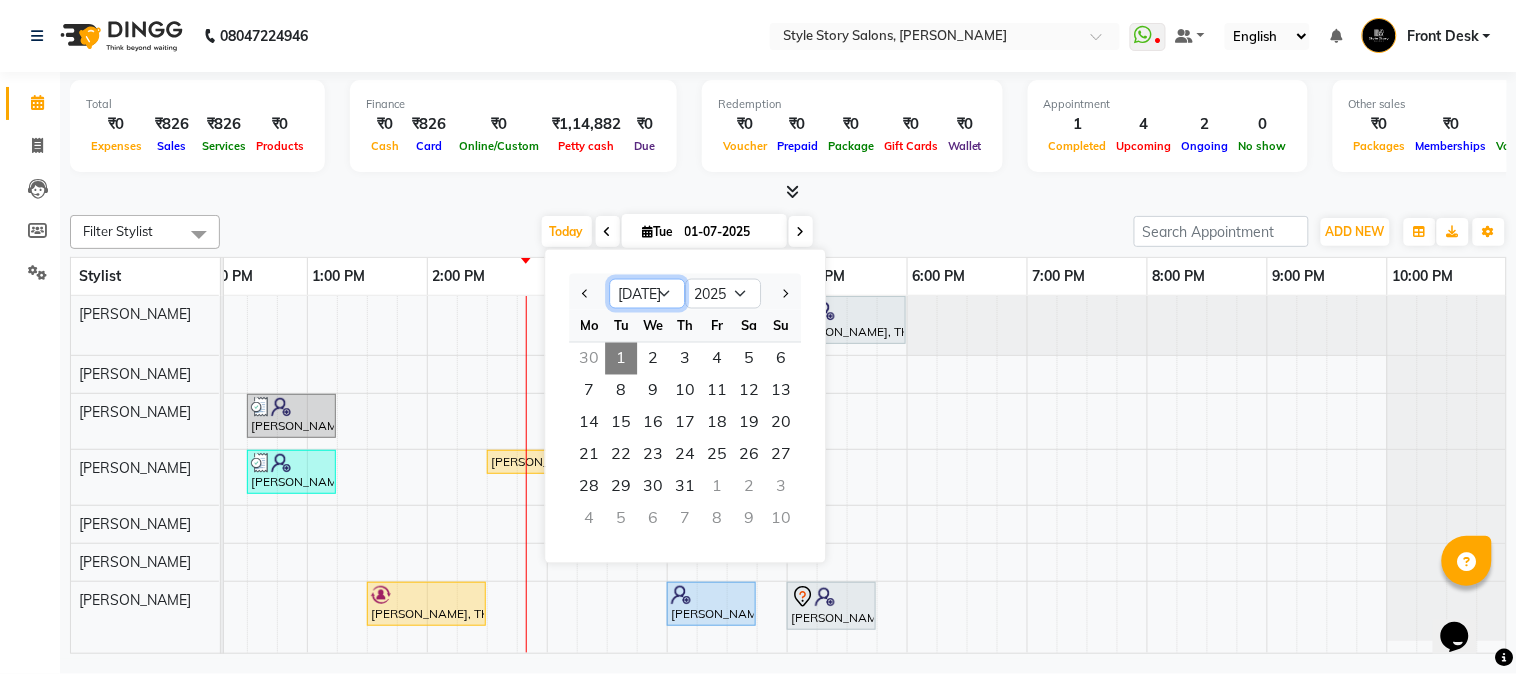 select on "4" 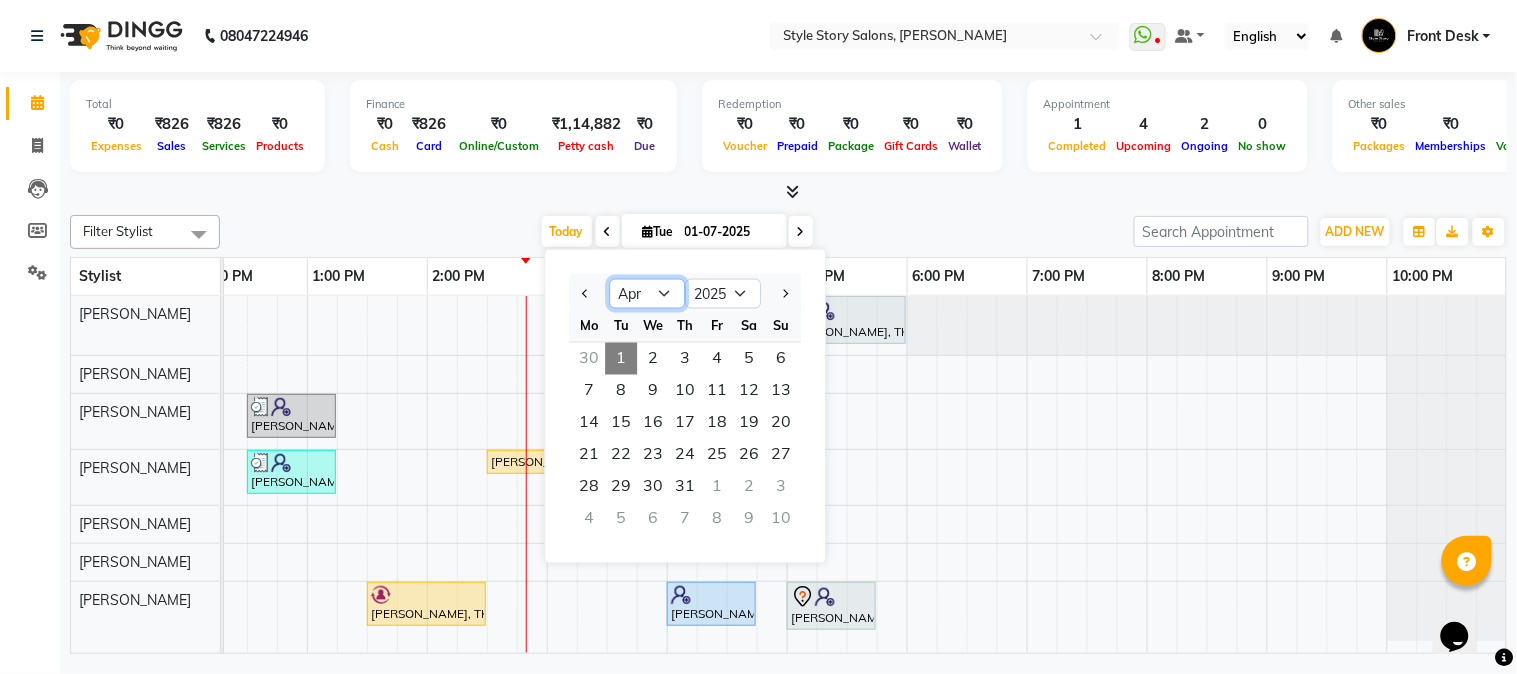 click on "Jan Feb Mar Apr May Jun [DATE] Aug Sep Oct Nov Dec" at bounding box center [647, 294] 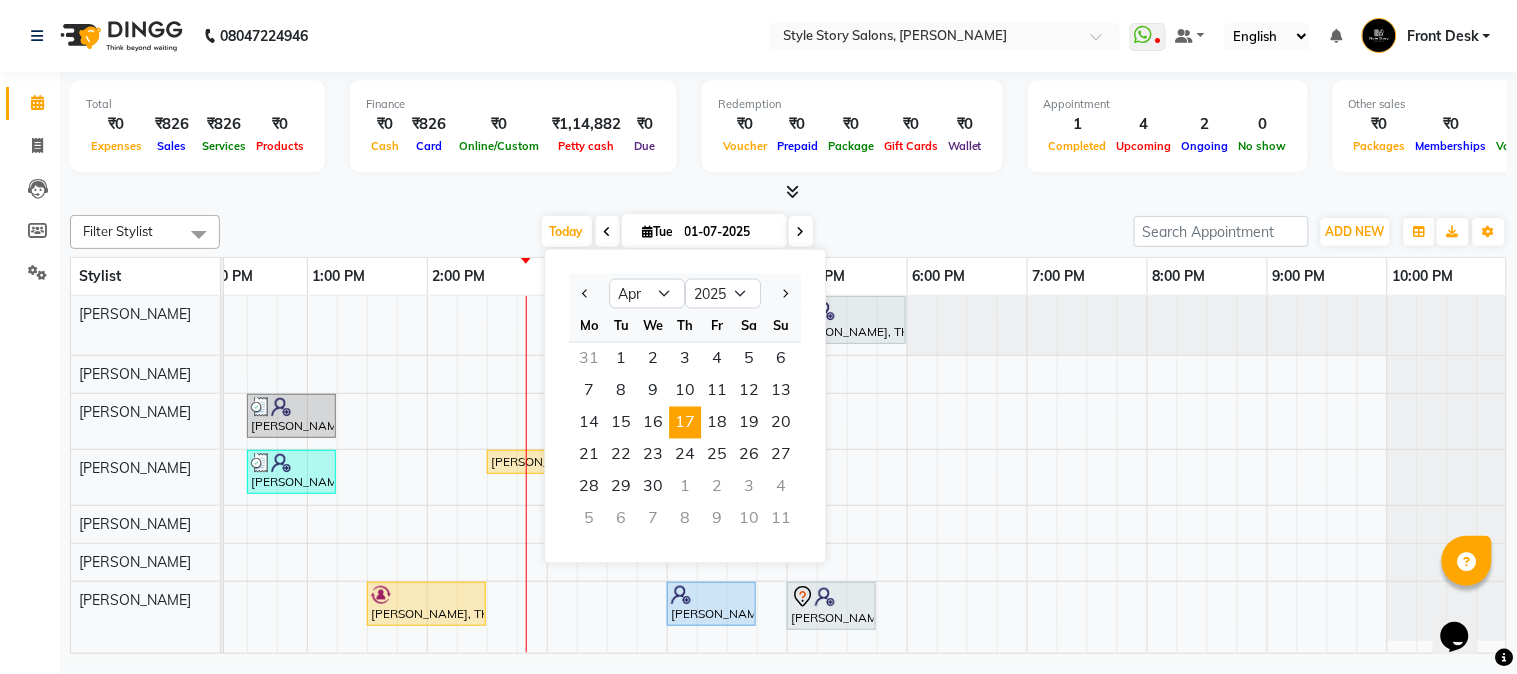 click on "17" at bounding box center (685, 423) 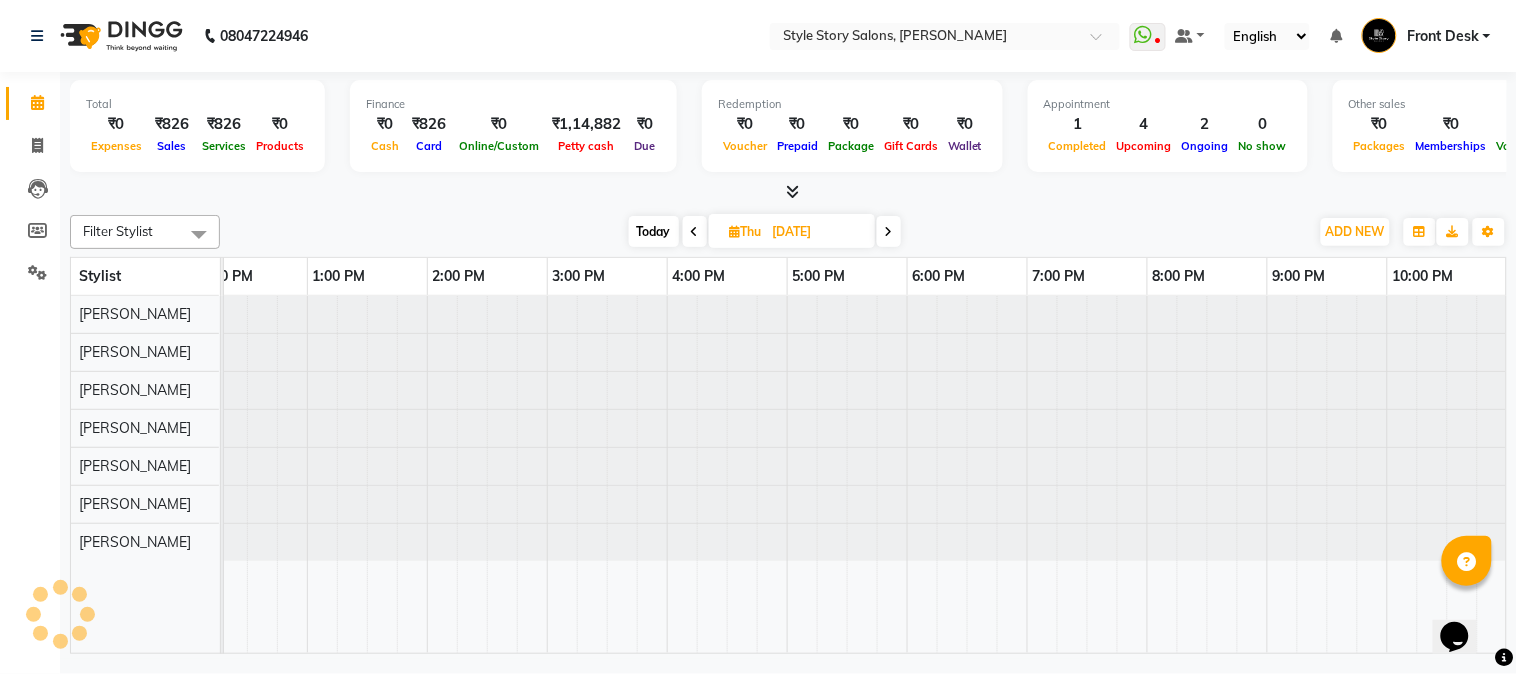 scroll, scrollTop: 0, scrollLeft: 0, axis: both 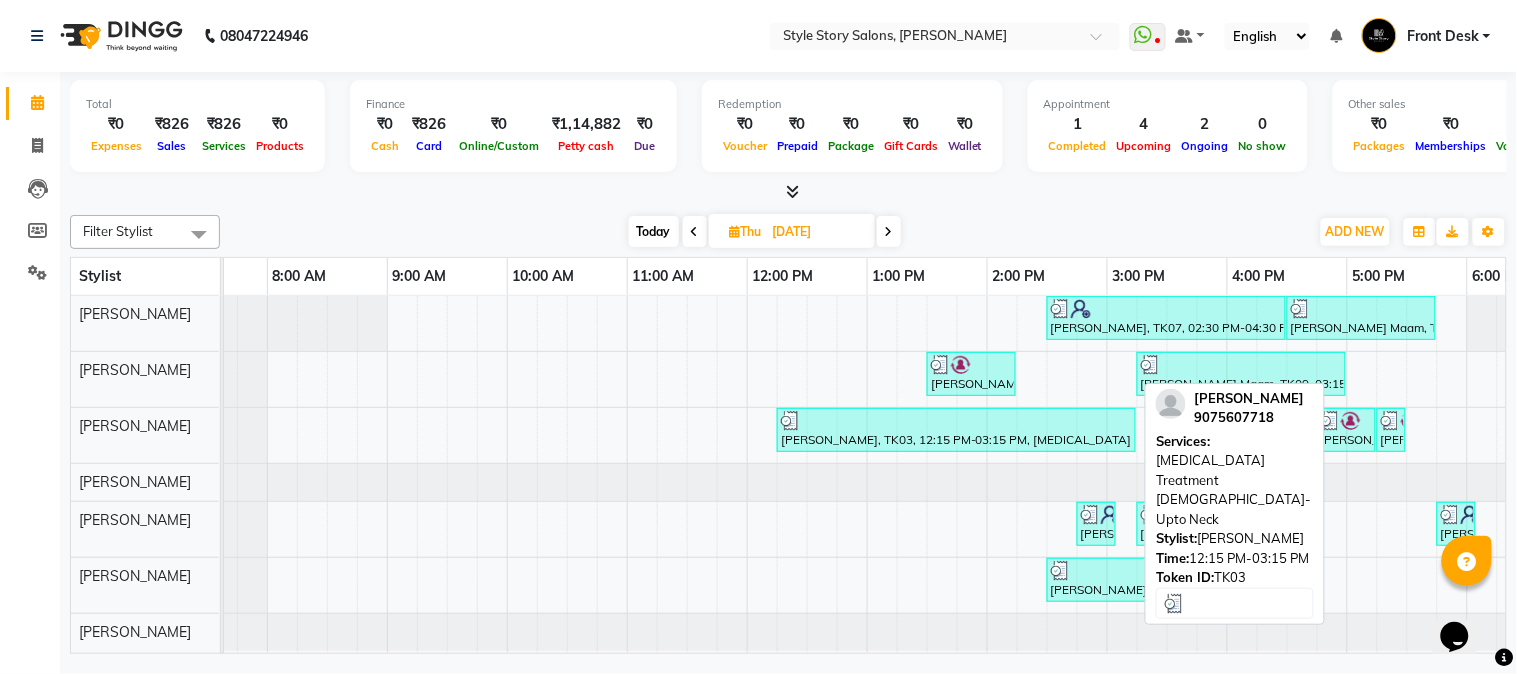 click at bounding box center (956, 421) 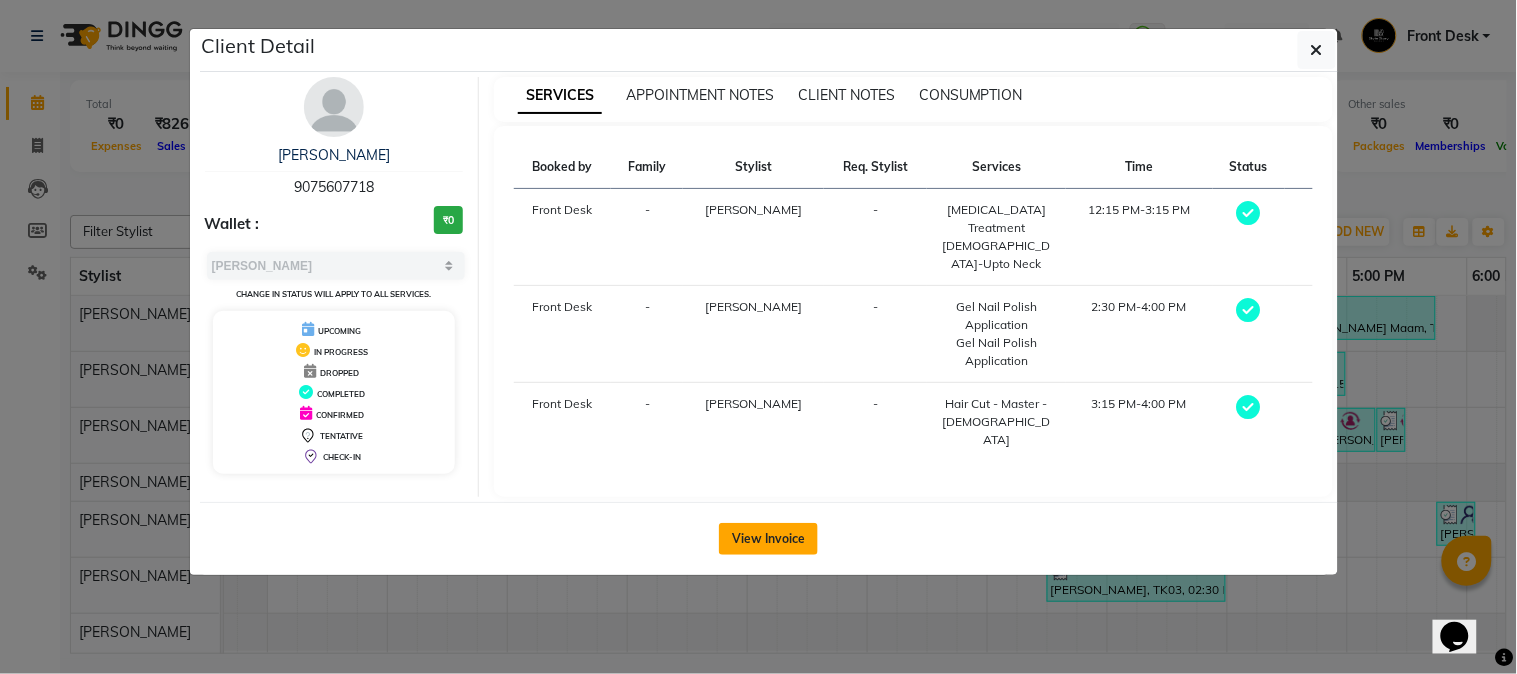 click on "View Invoice" 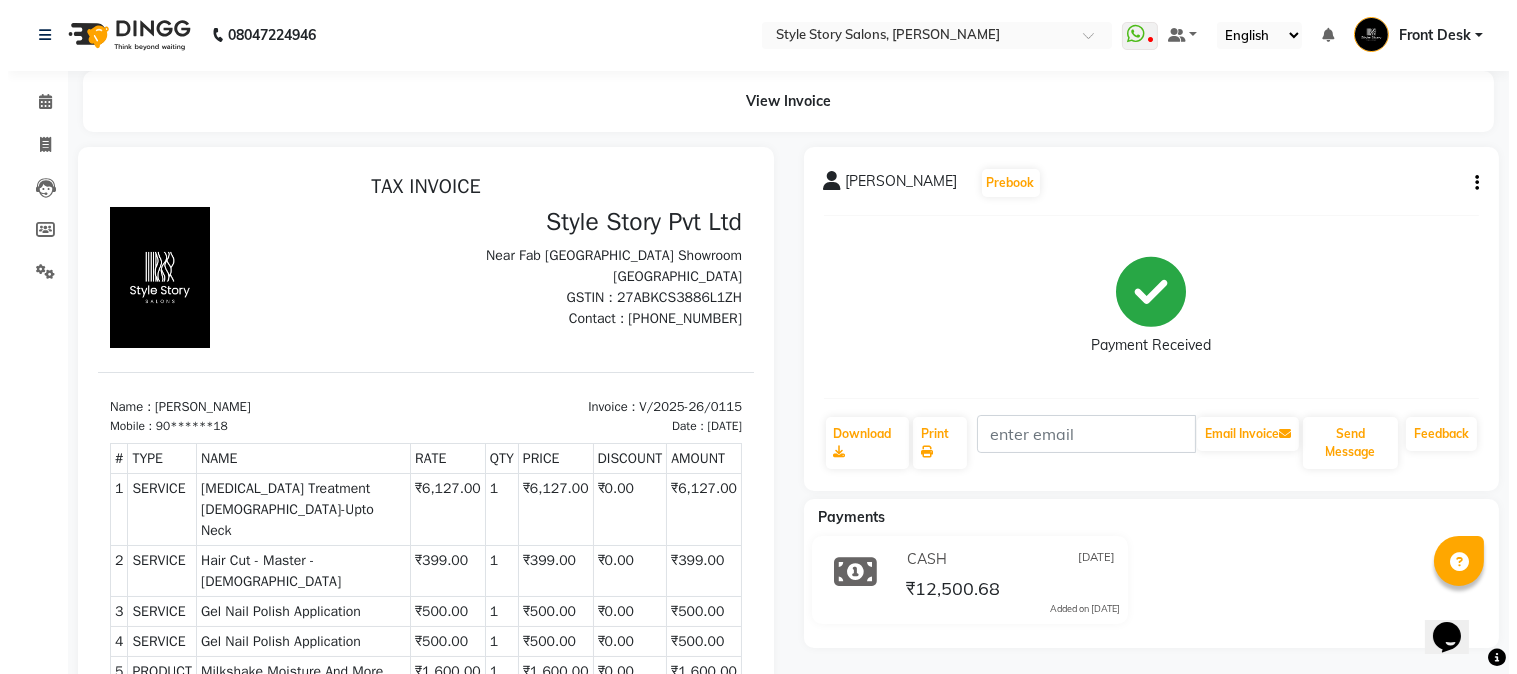 scroll, scrollTop: 0, scrollLeft: 0, axis: both 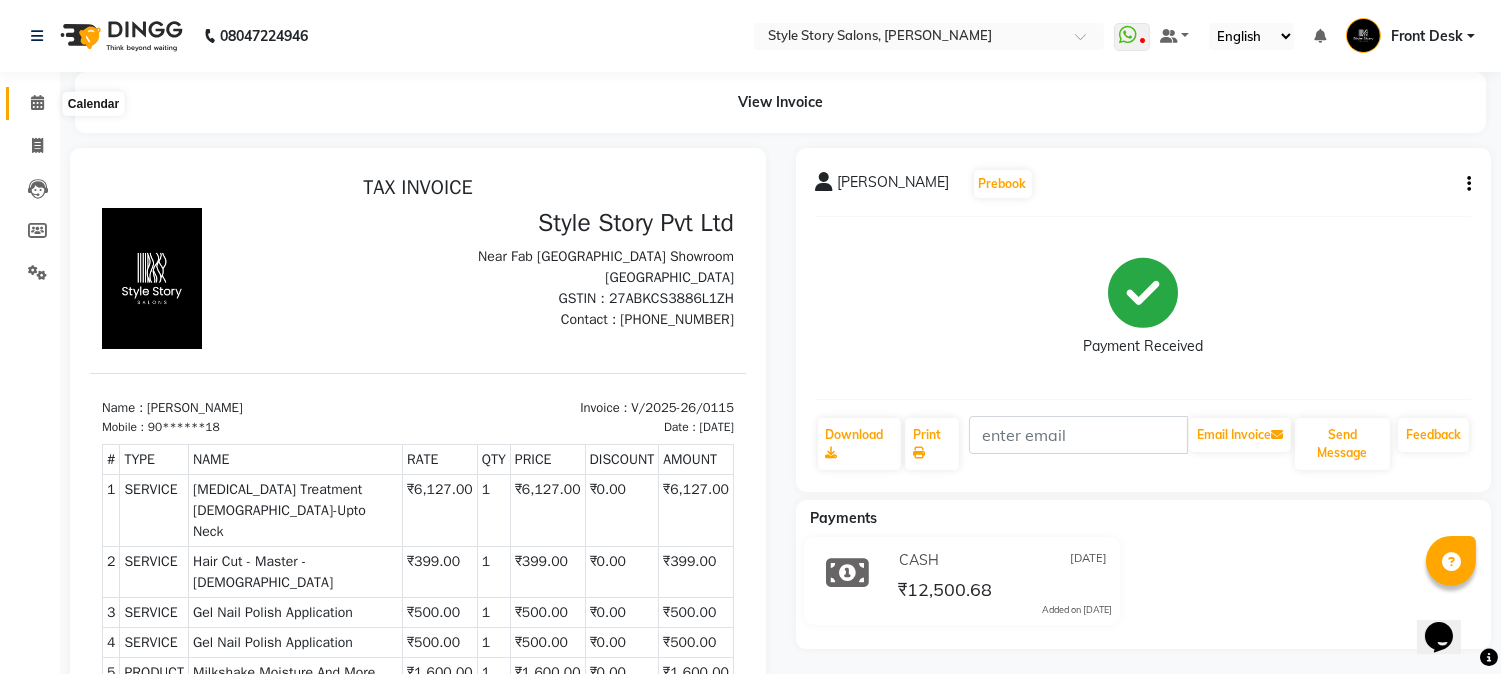 click 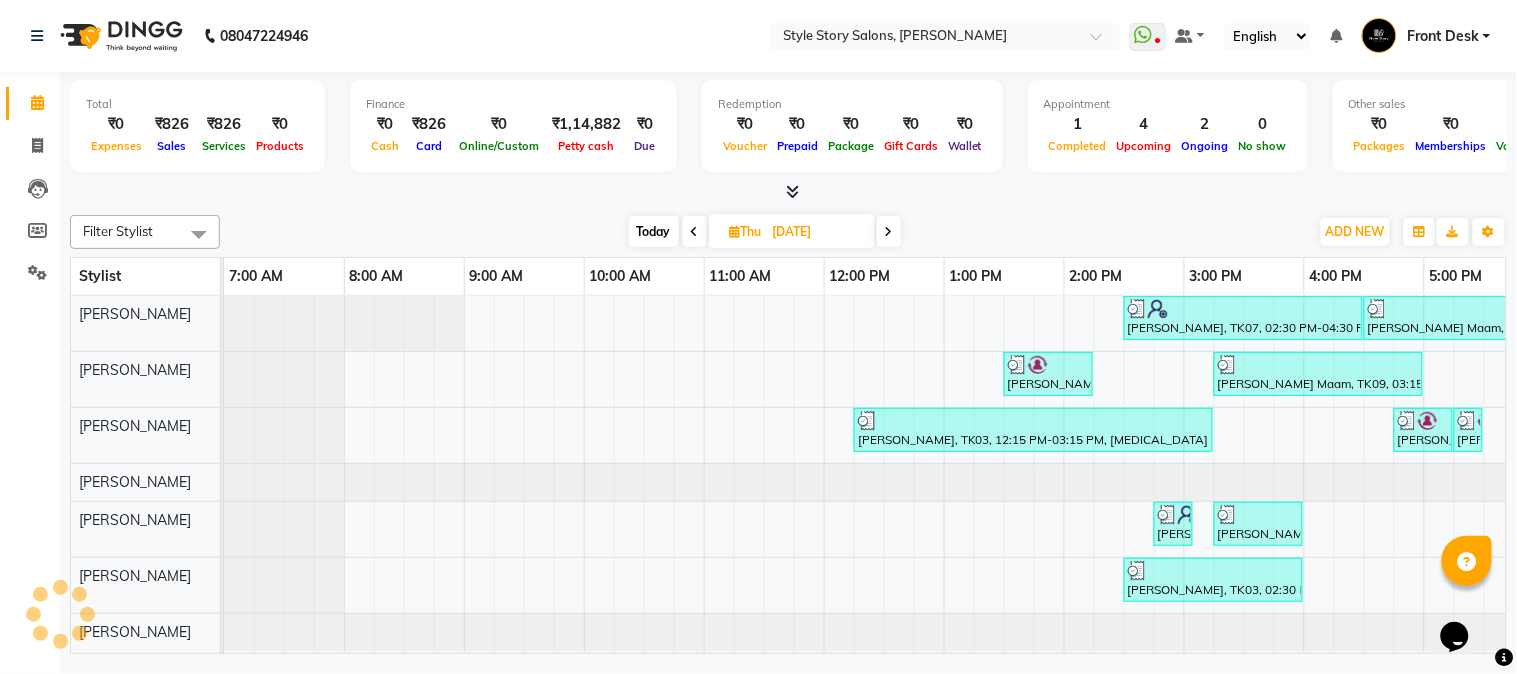 scroll, scrollTop: 0, scrollLeft: 0, axis: both 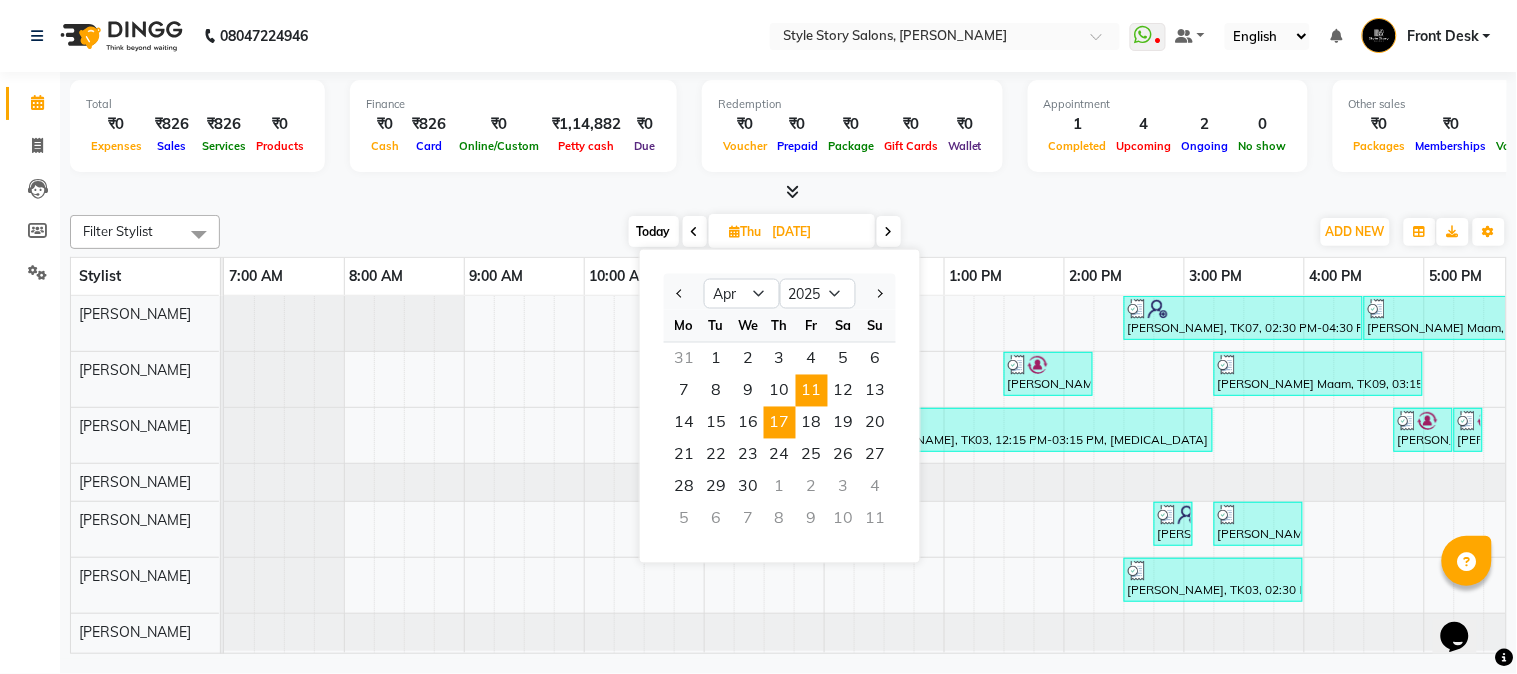 click on "11" at bounding box center (812, 391) 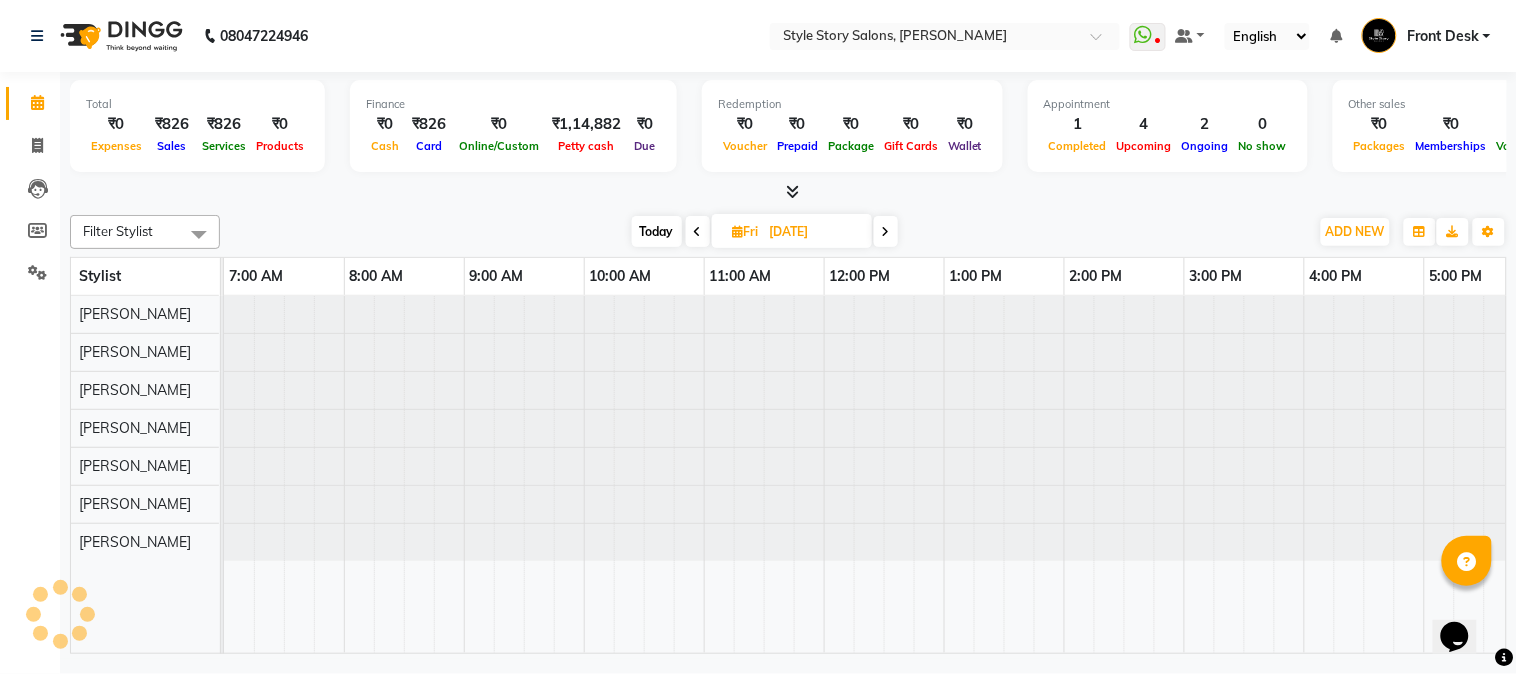 scroll, scrollTop: 0, scrollLeft: 637, axis: horizontal 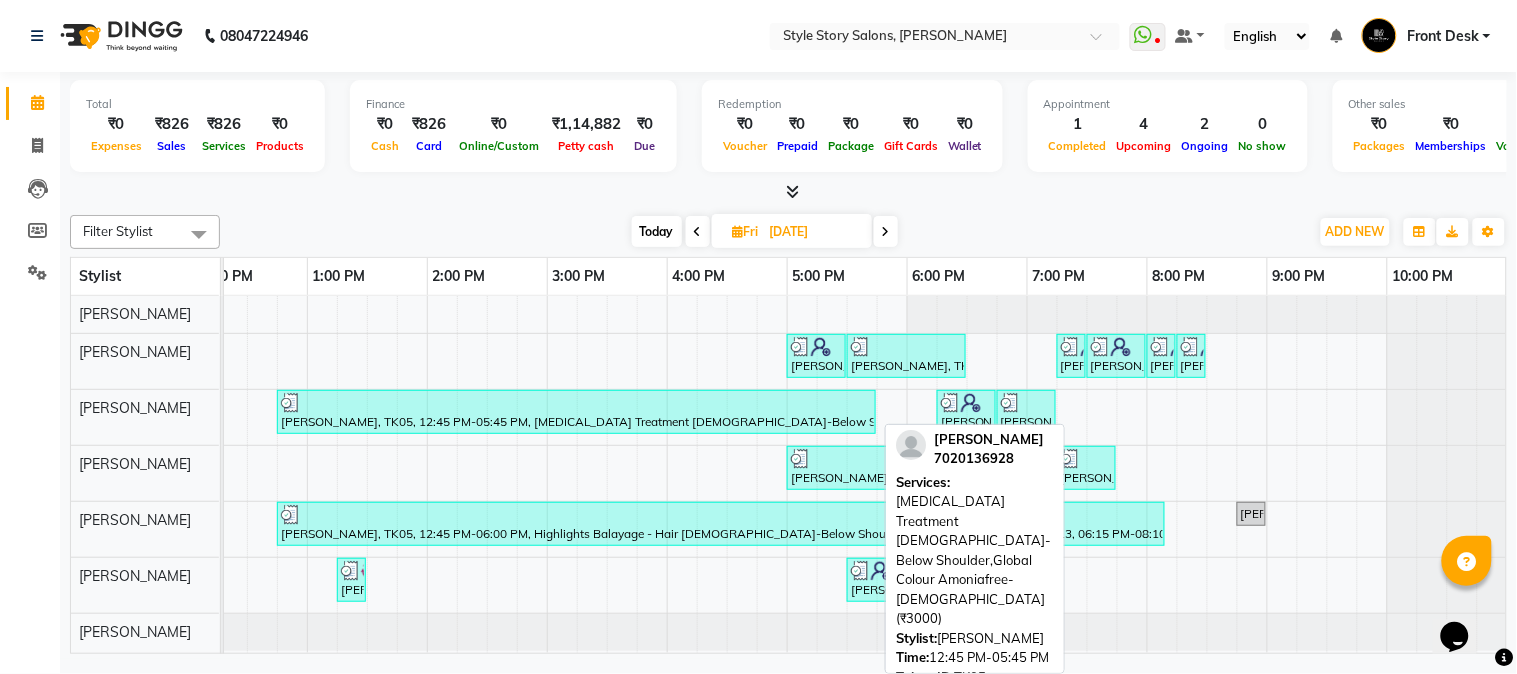 click on "Shreshtha Chauhan, TK05, 12:45 PM-05:45 PM, Botox Treatment Female-Below Shoulder,Global Colour Amoniafree-Female (₹3000)" at bounding box center (576, 412) 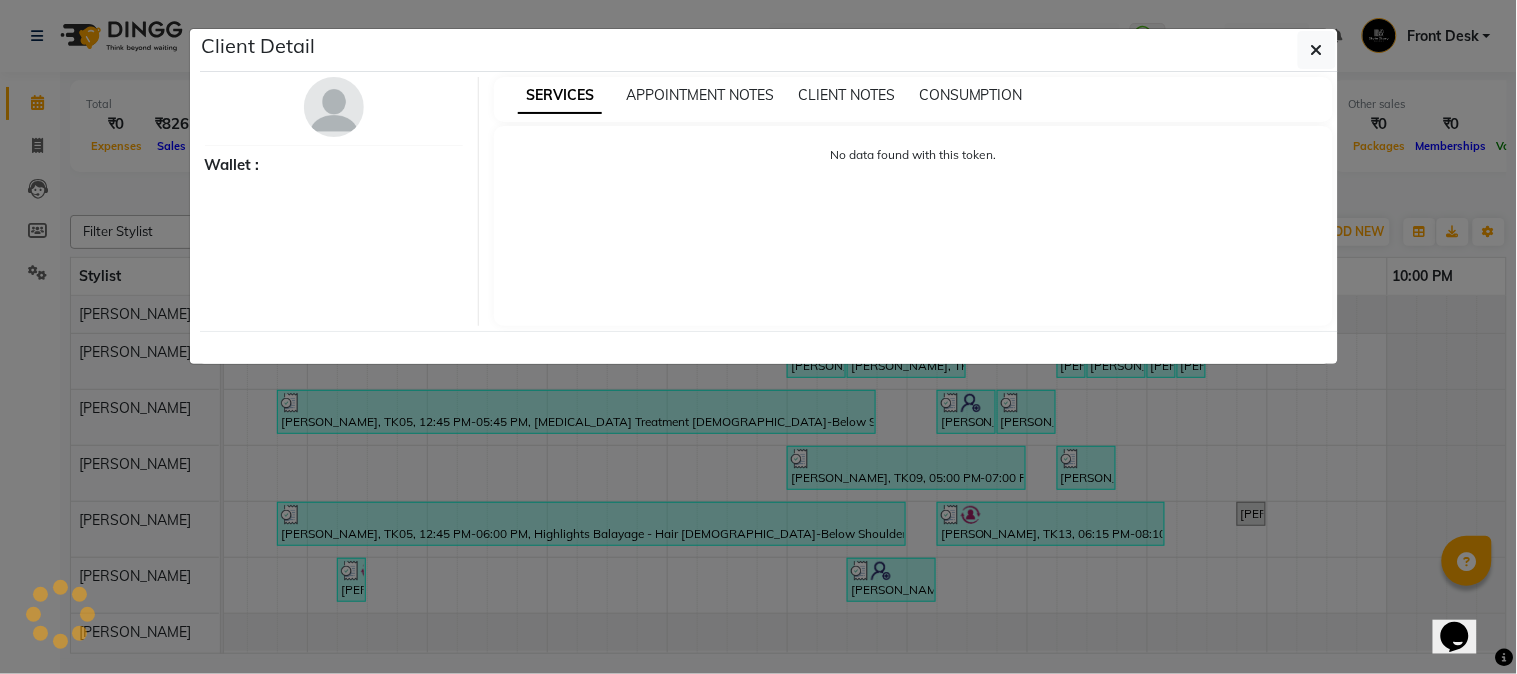 select on "3" 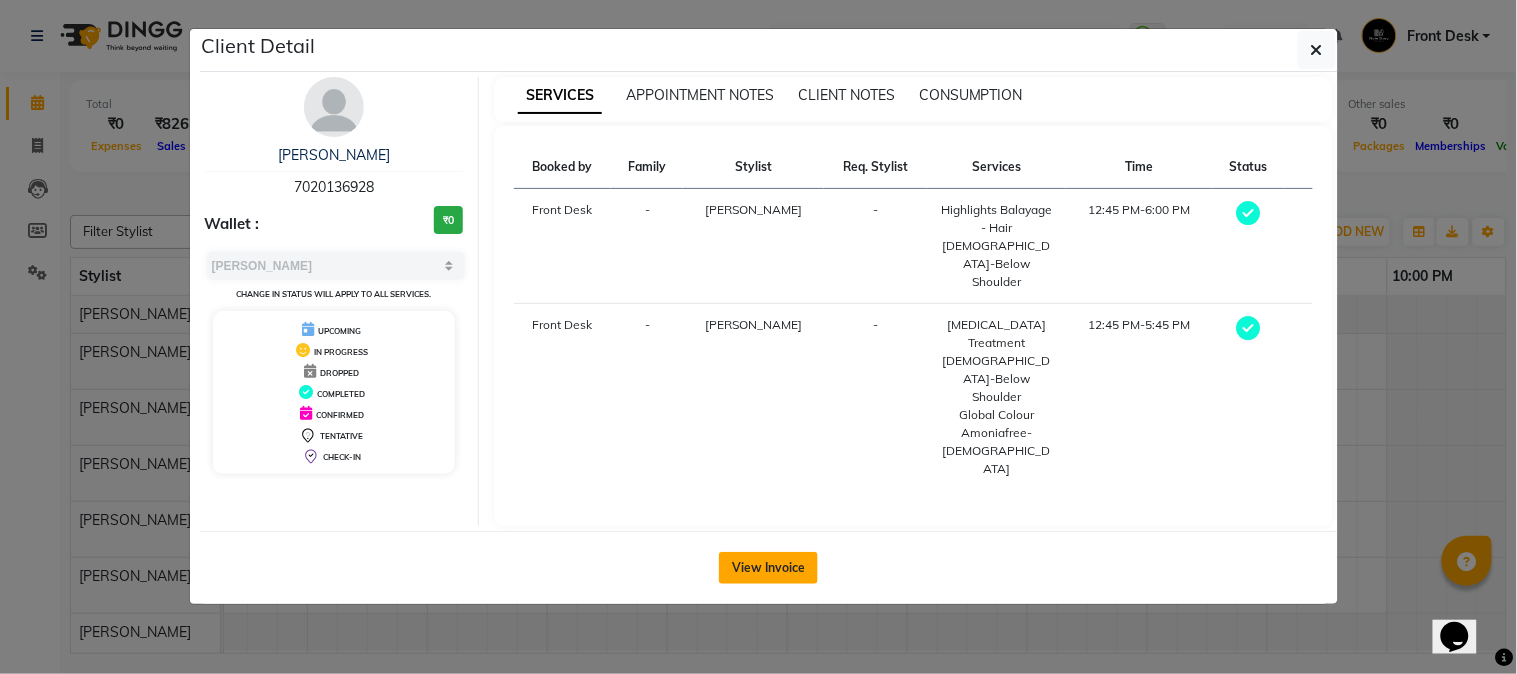 click on "View Invoice" 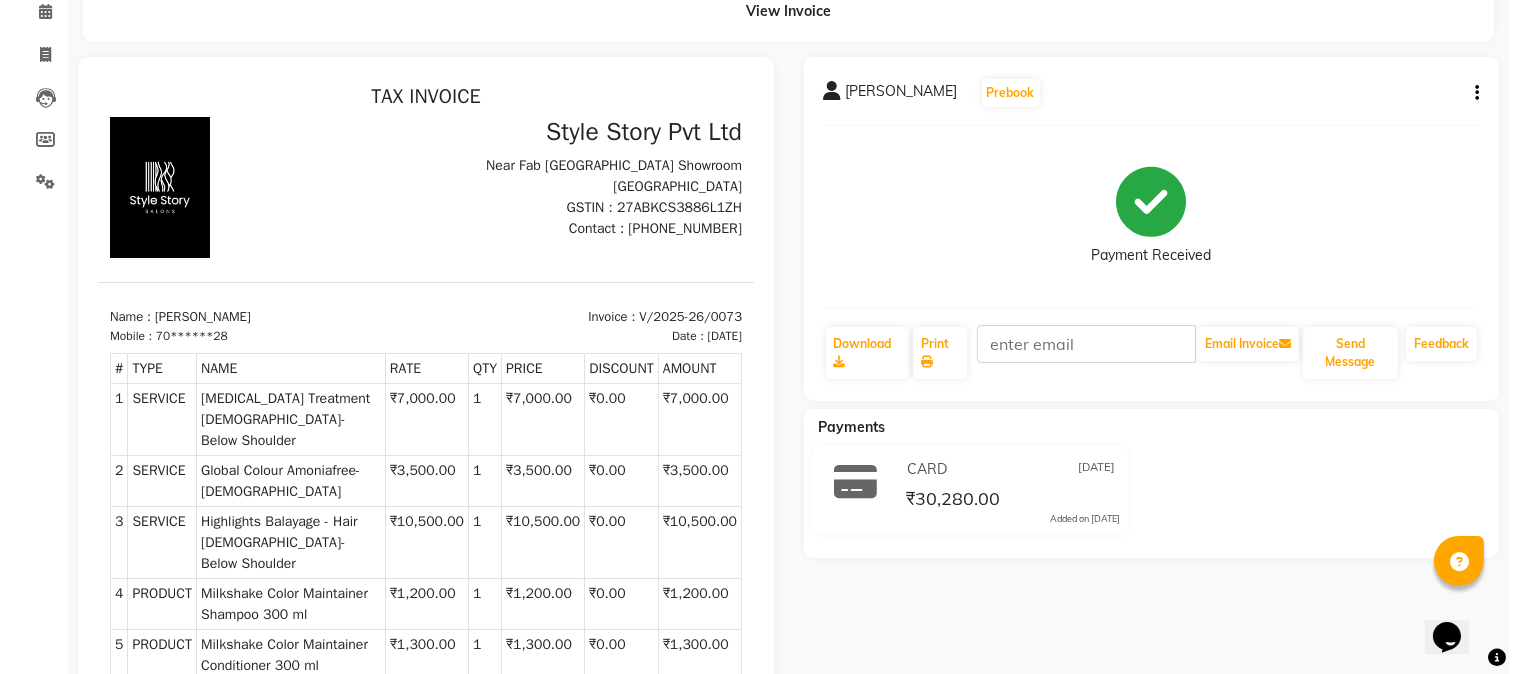 scroll, scrollTop: 0, scrollLeft: 0, axis: both 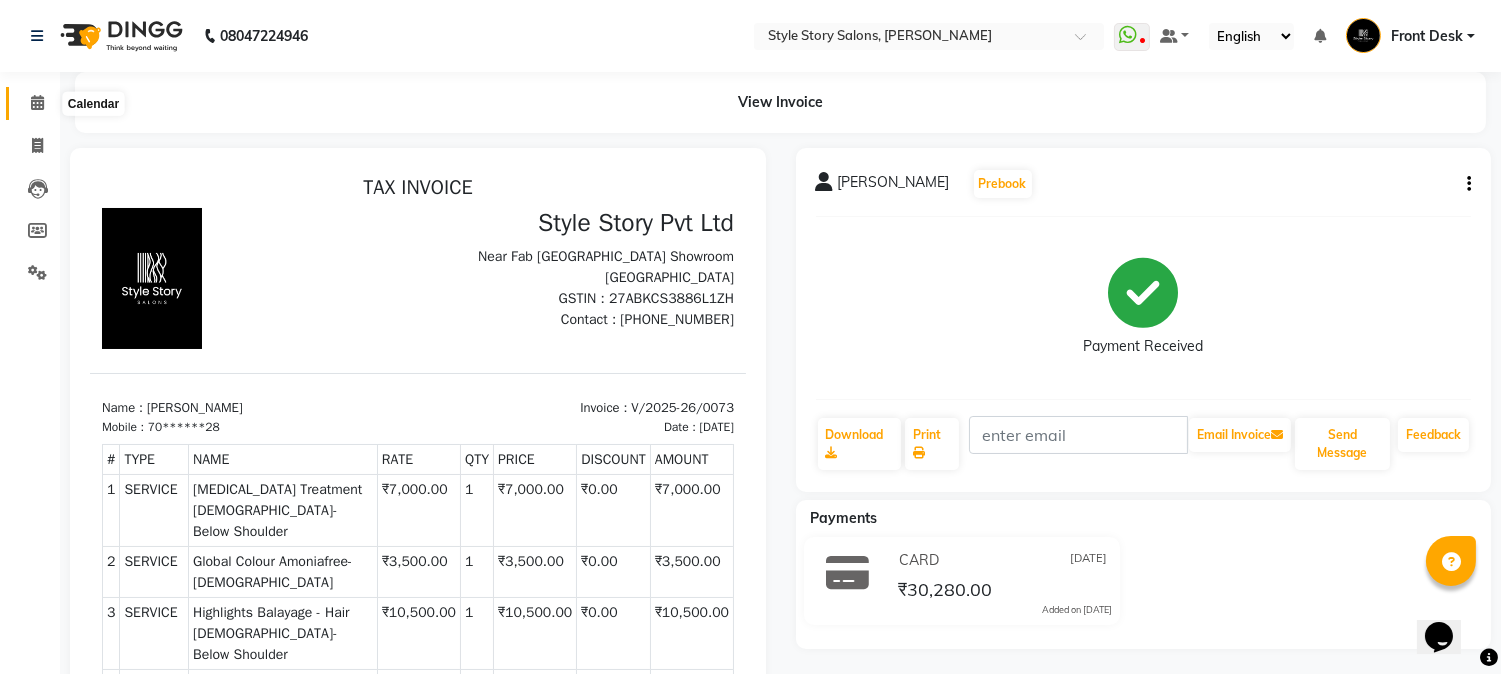 click 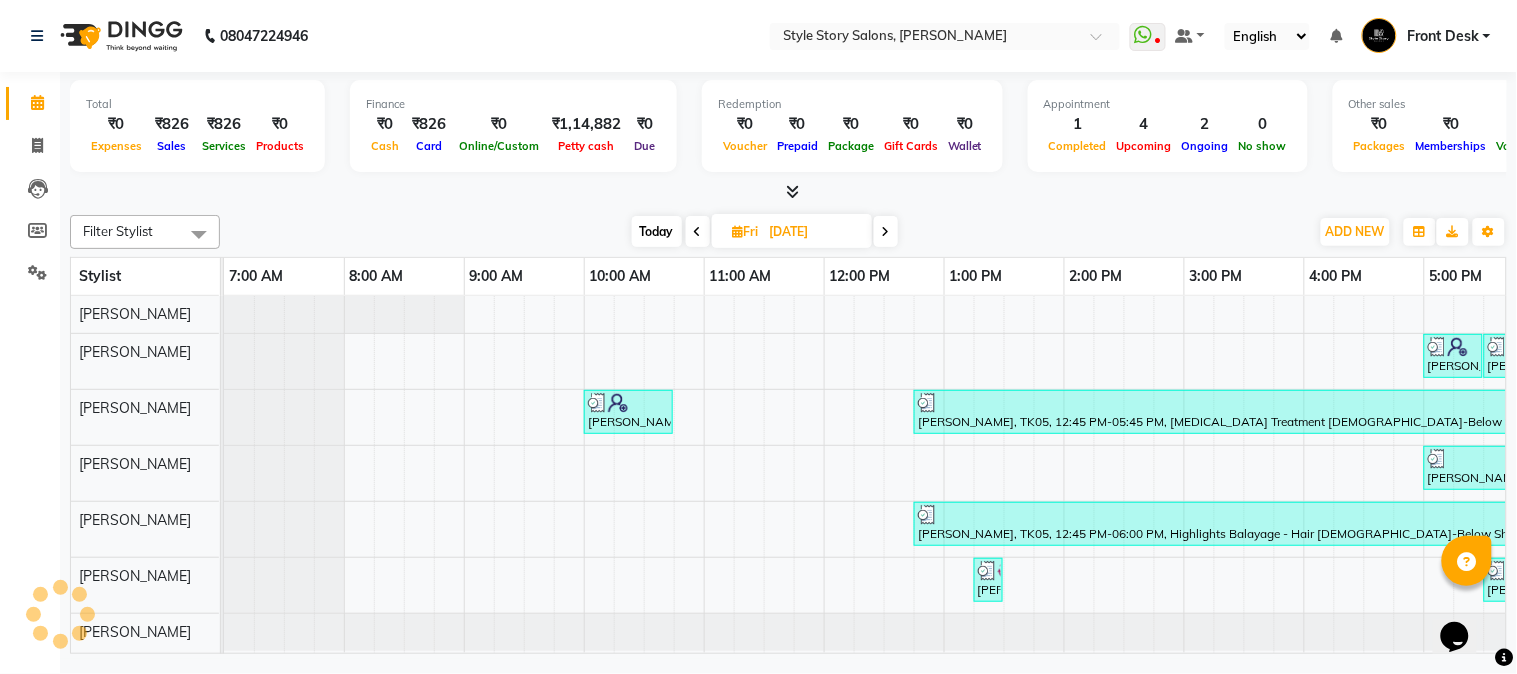 scroll, scrollTop: 0, scrollLeft: 0, axis: both 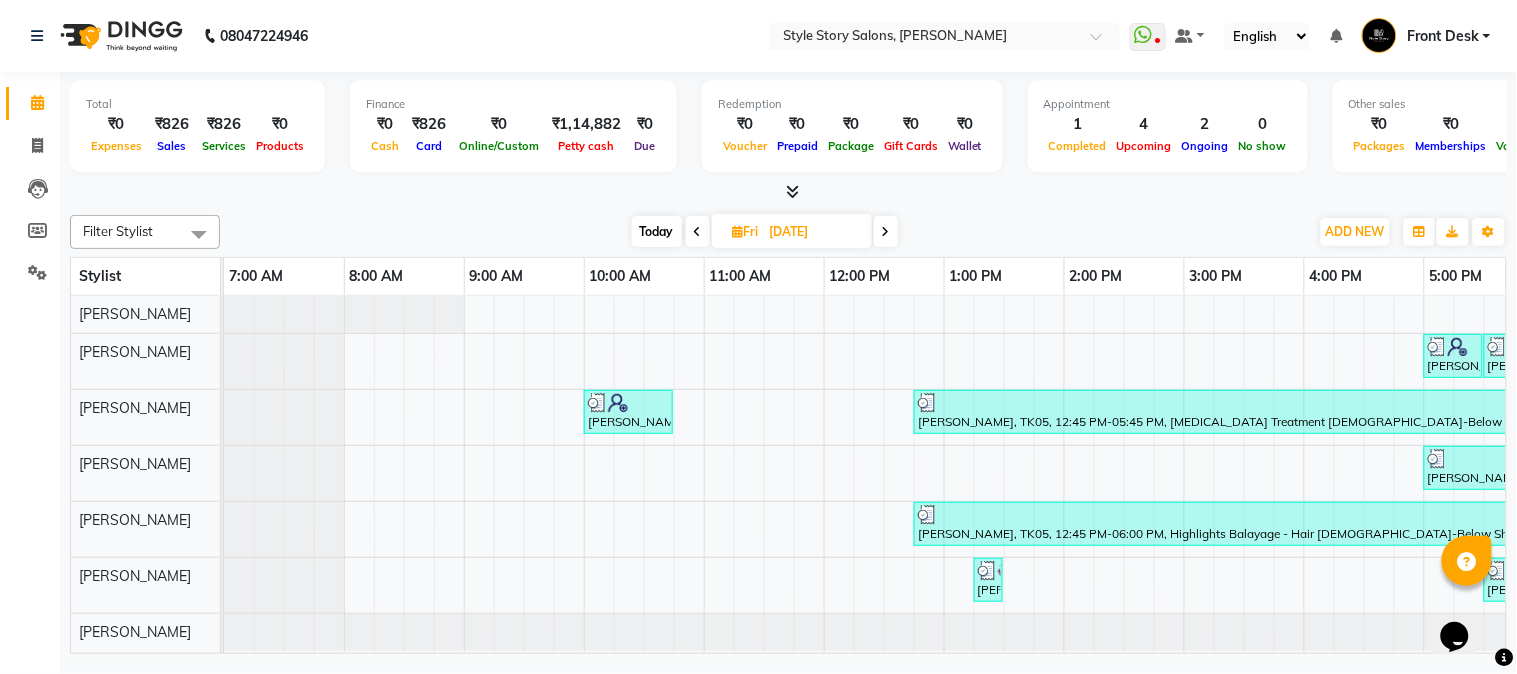 click on "11-04-2025" at bounding box center (814, 232) 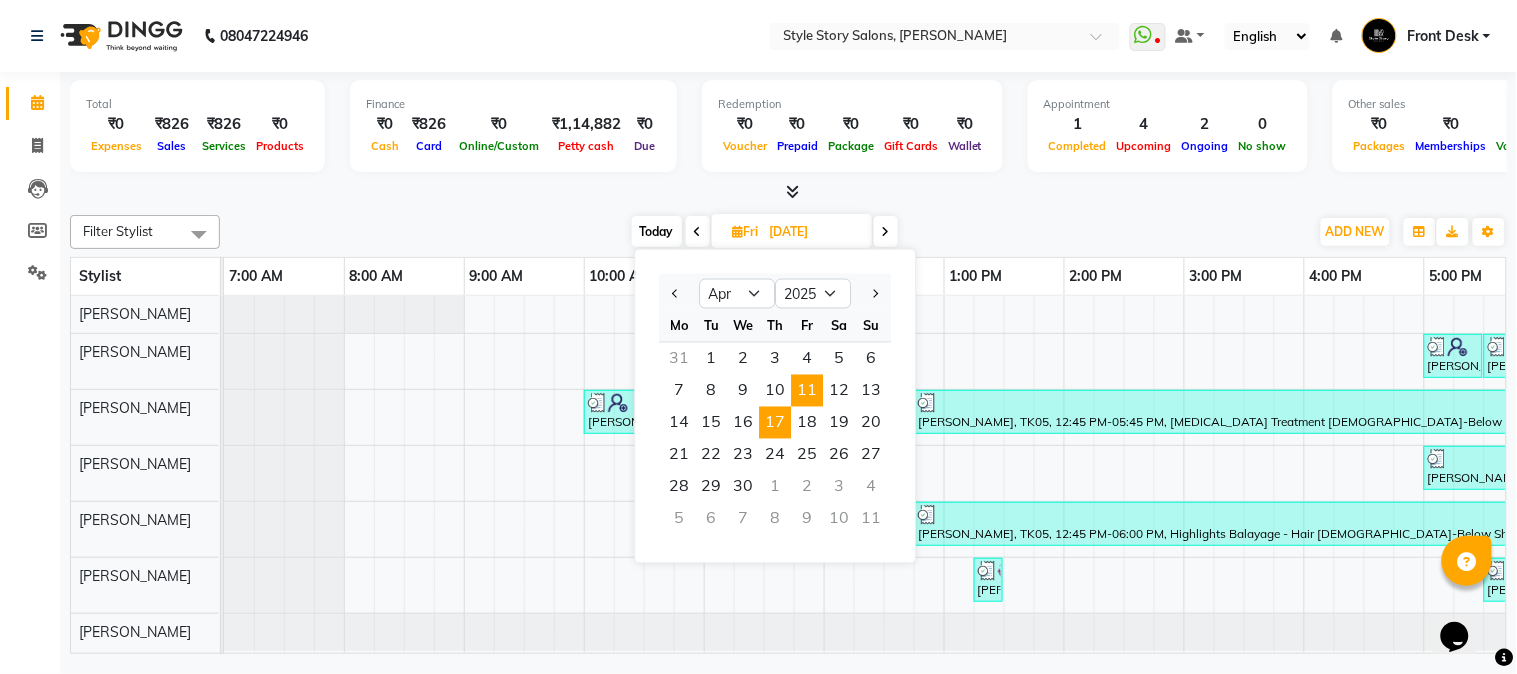 click on "17" at bounding box center [775, 423] 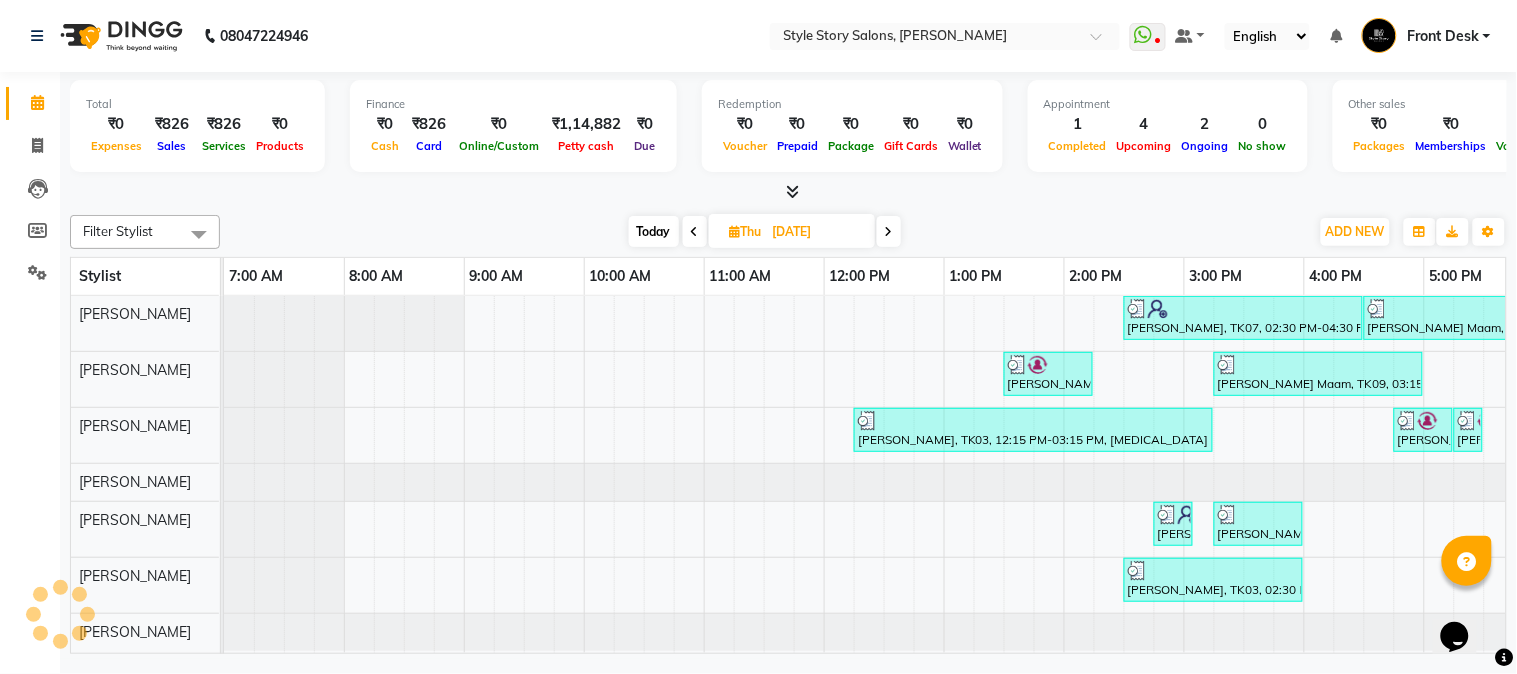 scroll, scrollTop: 0, scrollLeft: 637, axis: horizontal 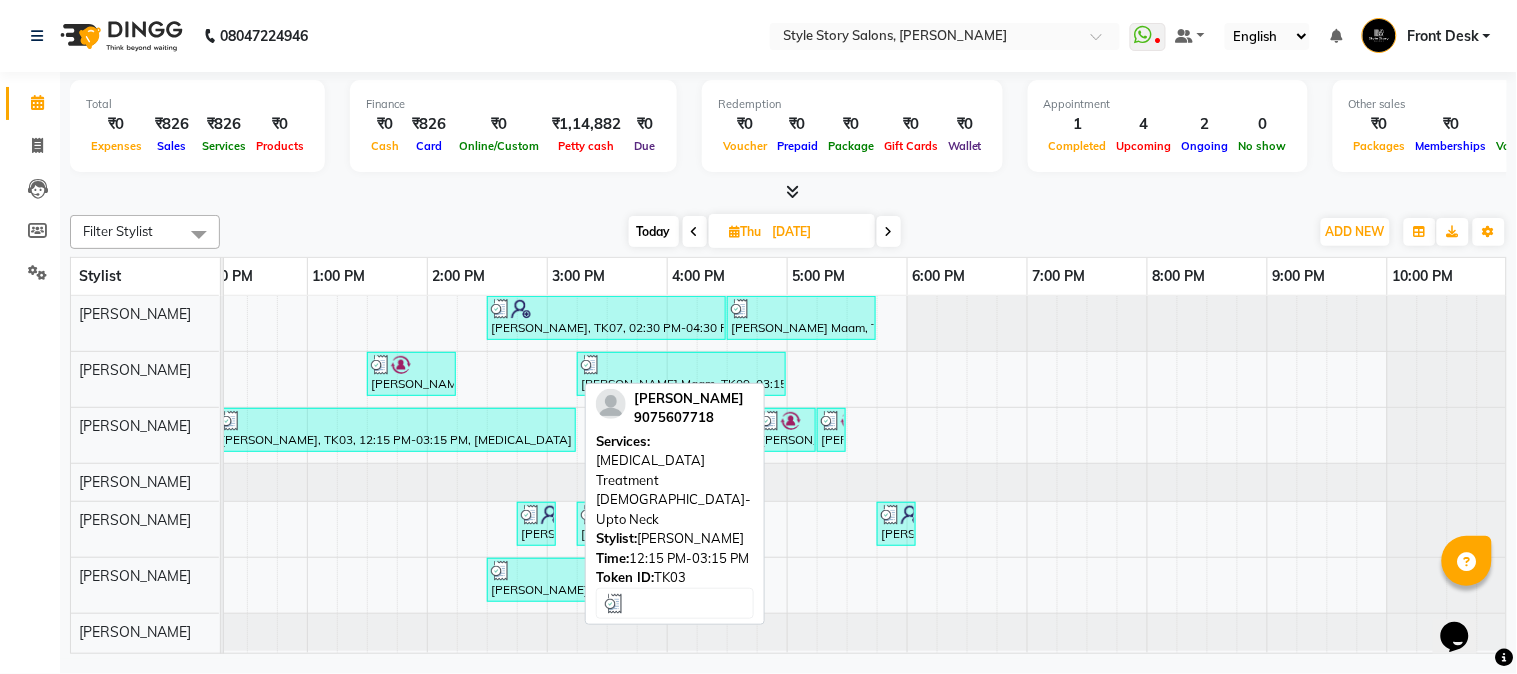 click on "Yogitha Roy, TK03, 12:15 PM-03:15 PM, Botox Treatment Female-Upto Neck" at bounding box center (396, 430) 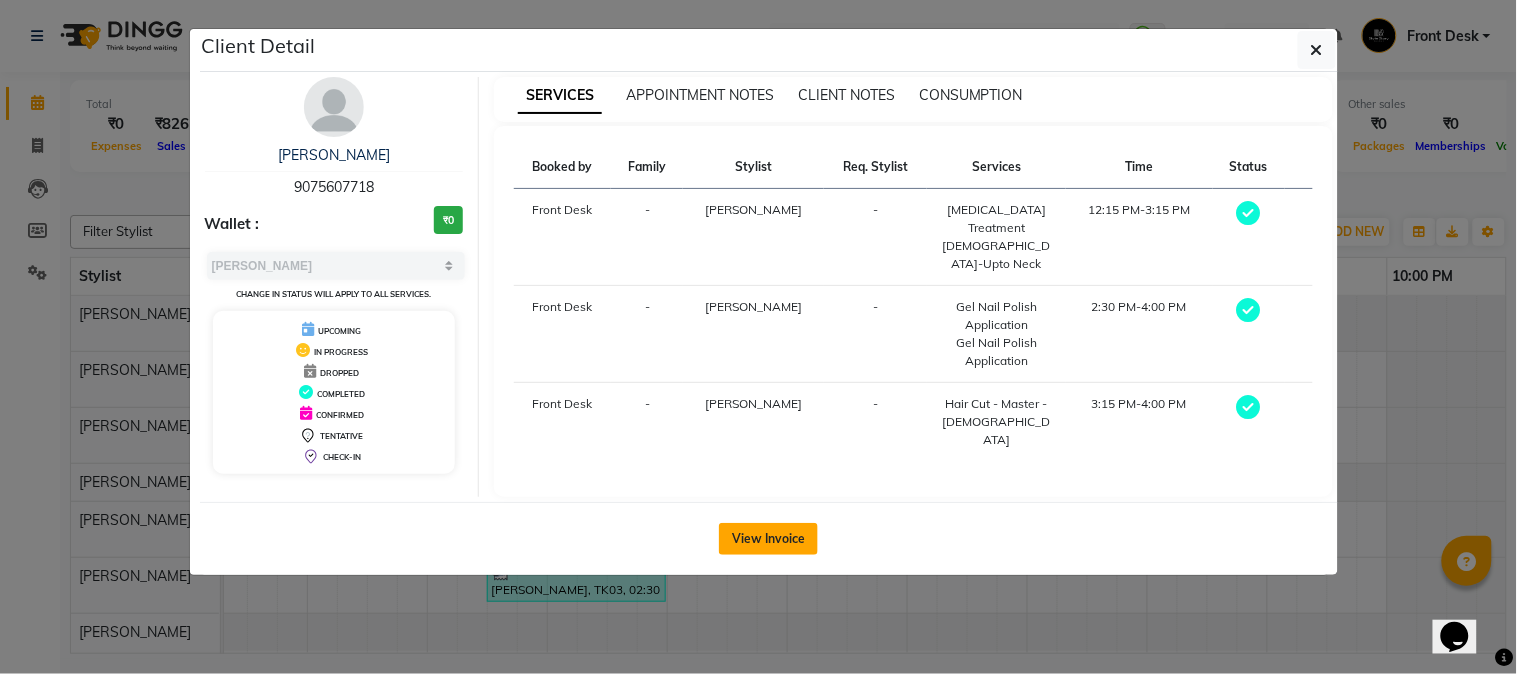 click on "View Invoice" 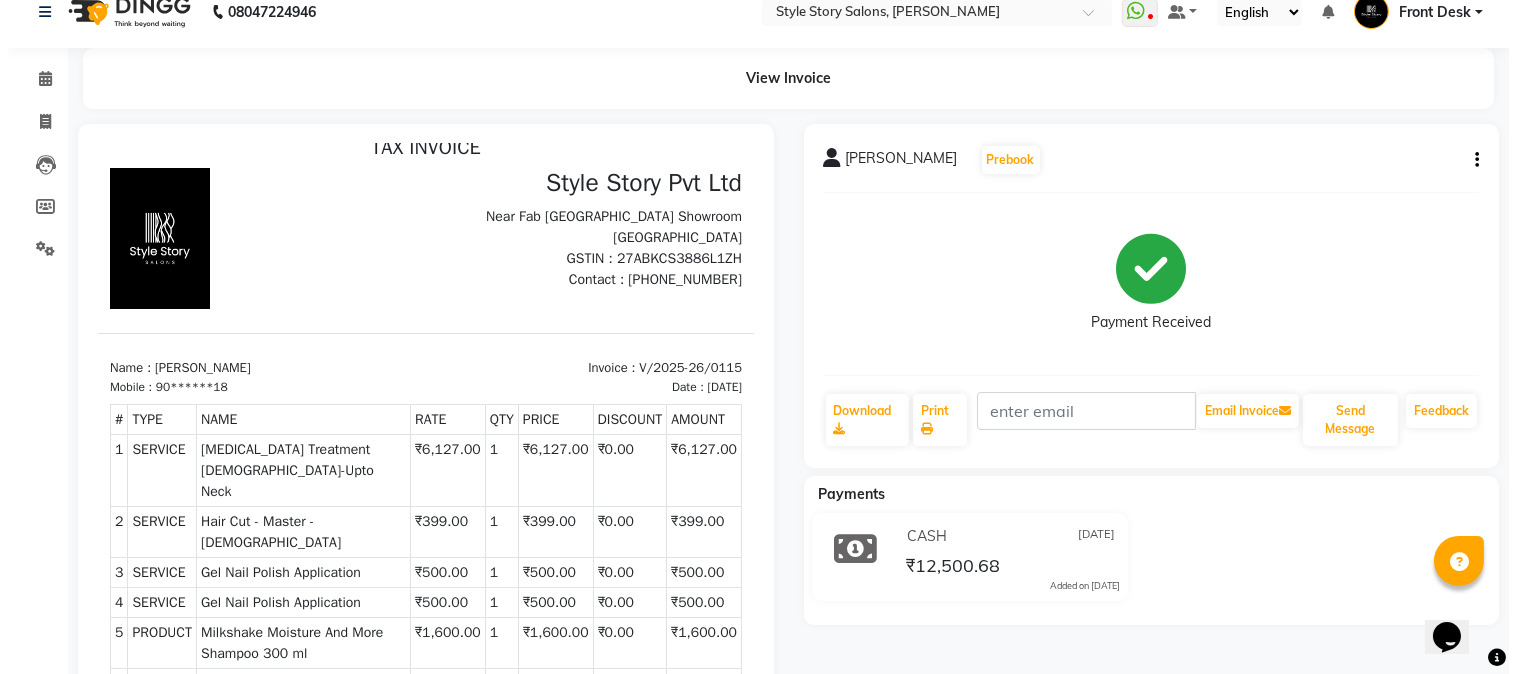 scroll, scrollTop: 0, scrollLeft: 0, axis: both 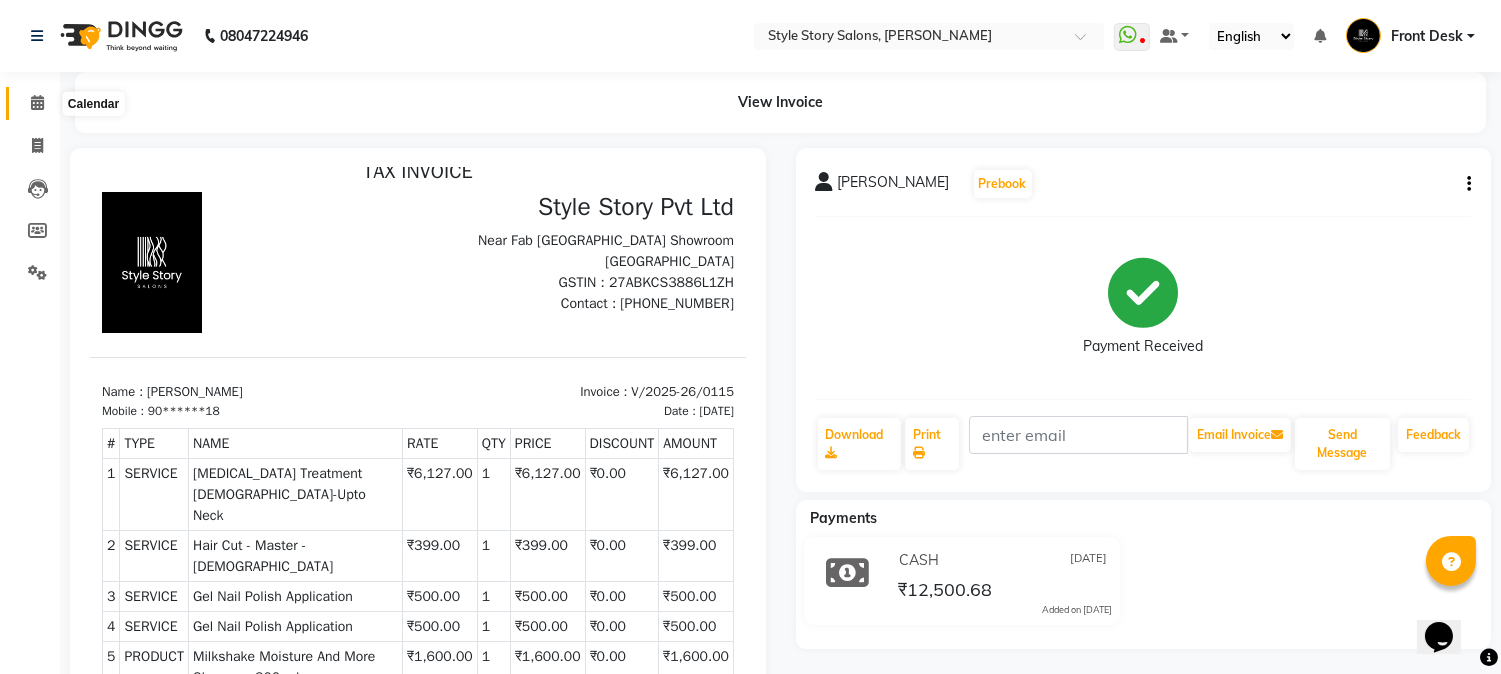 click 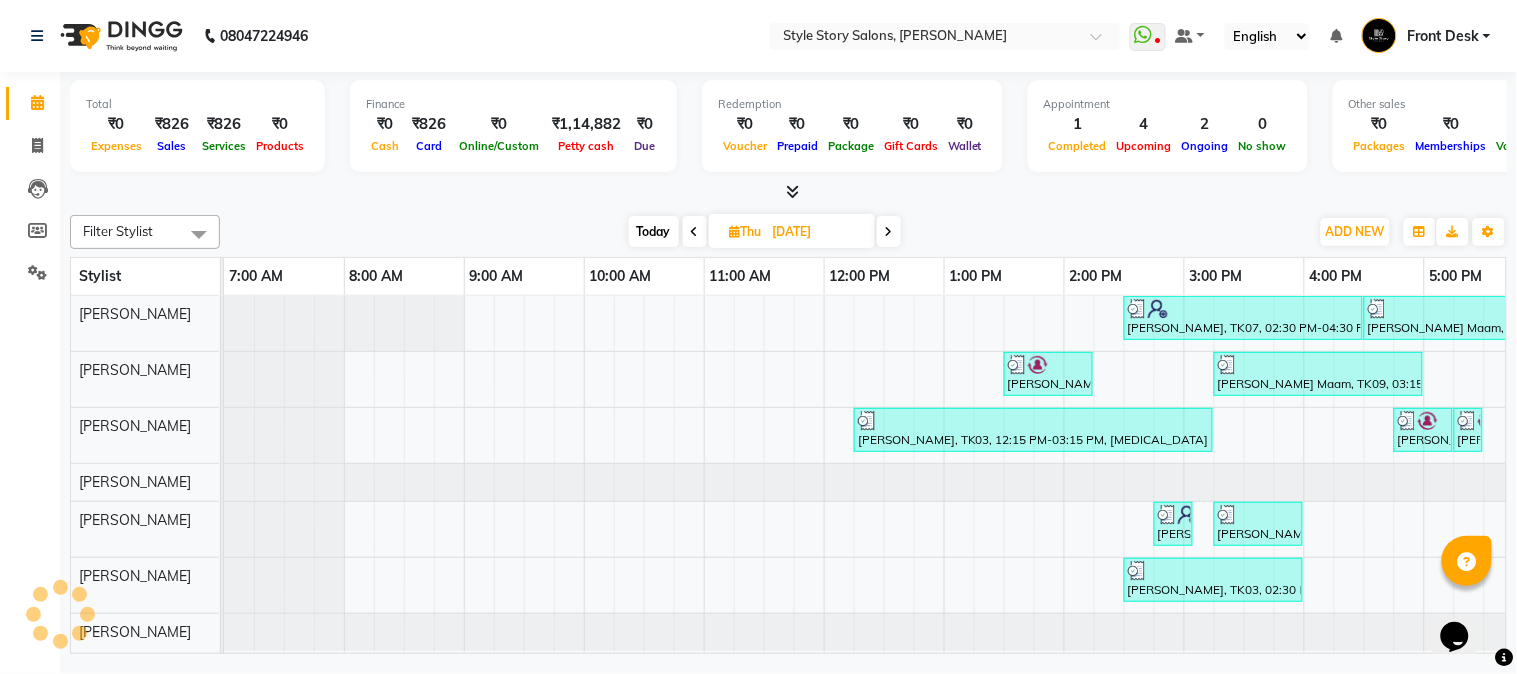 scroll, scrollTop: 0, scrollLeft: 637, axis: horizontal 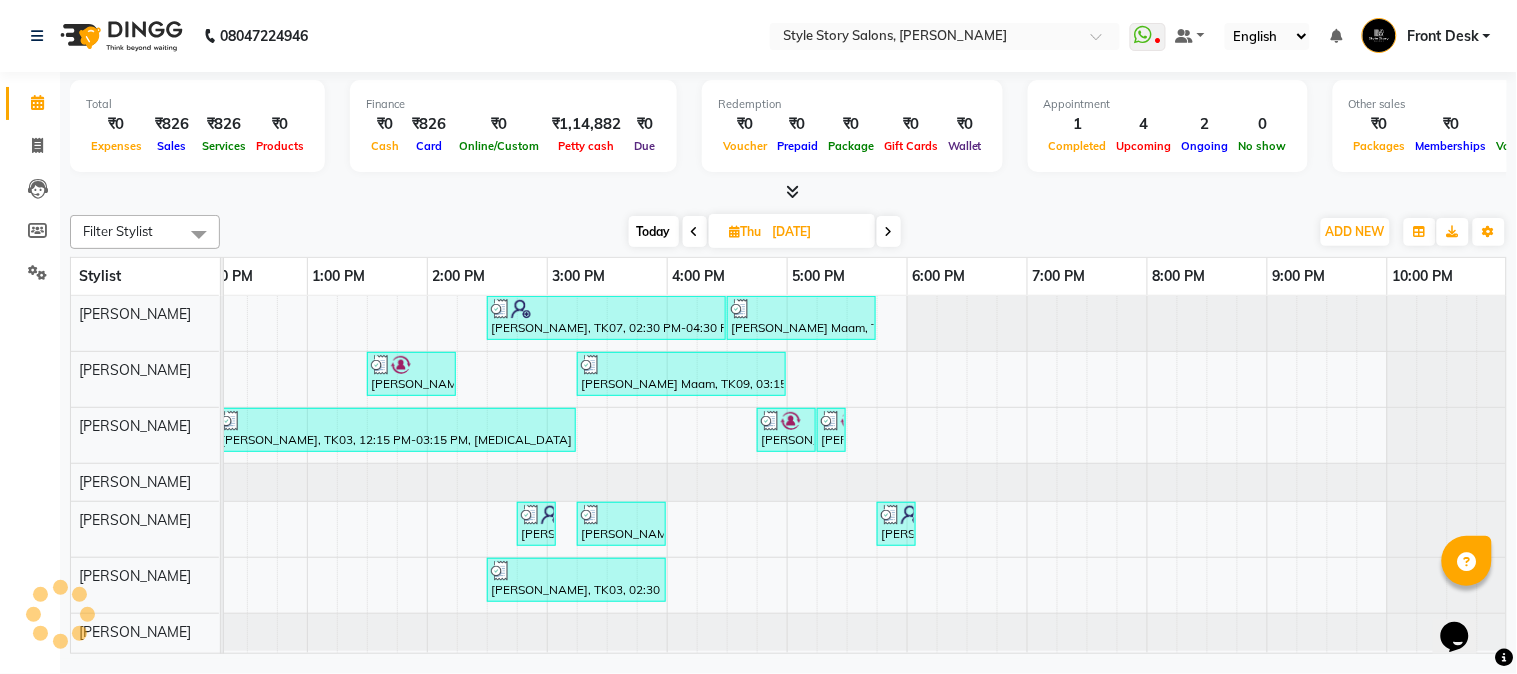 click on "17-04-2025" at bounding box center (817, 232) 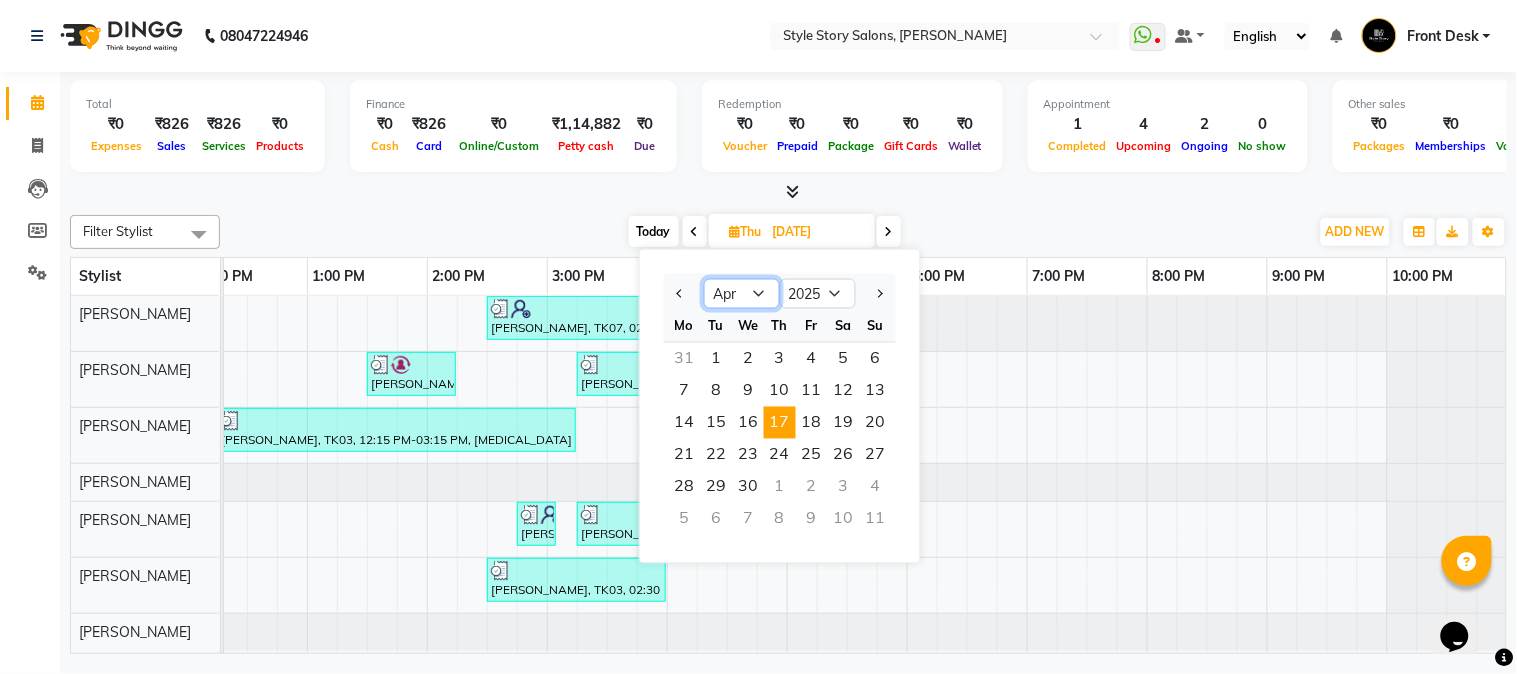 click on "Jan Feb Mar Apr May Jun [DATE] Aug Sep Oct Nov Dec" at bounding box center (742, 294) 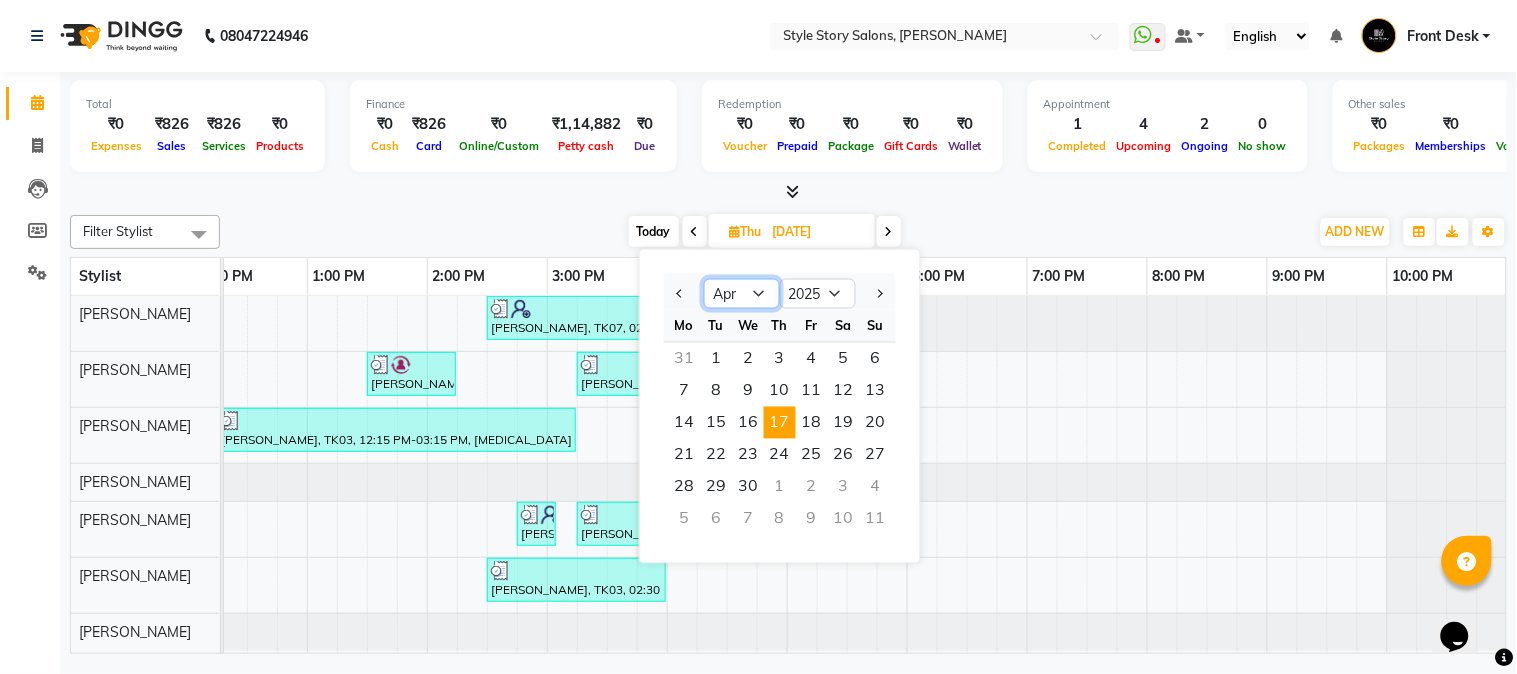 select on "7" 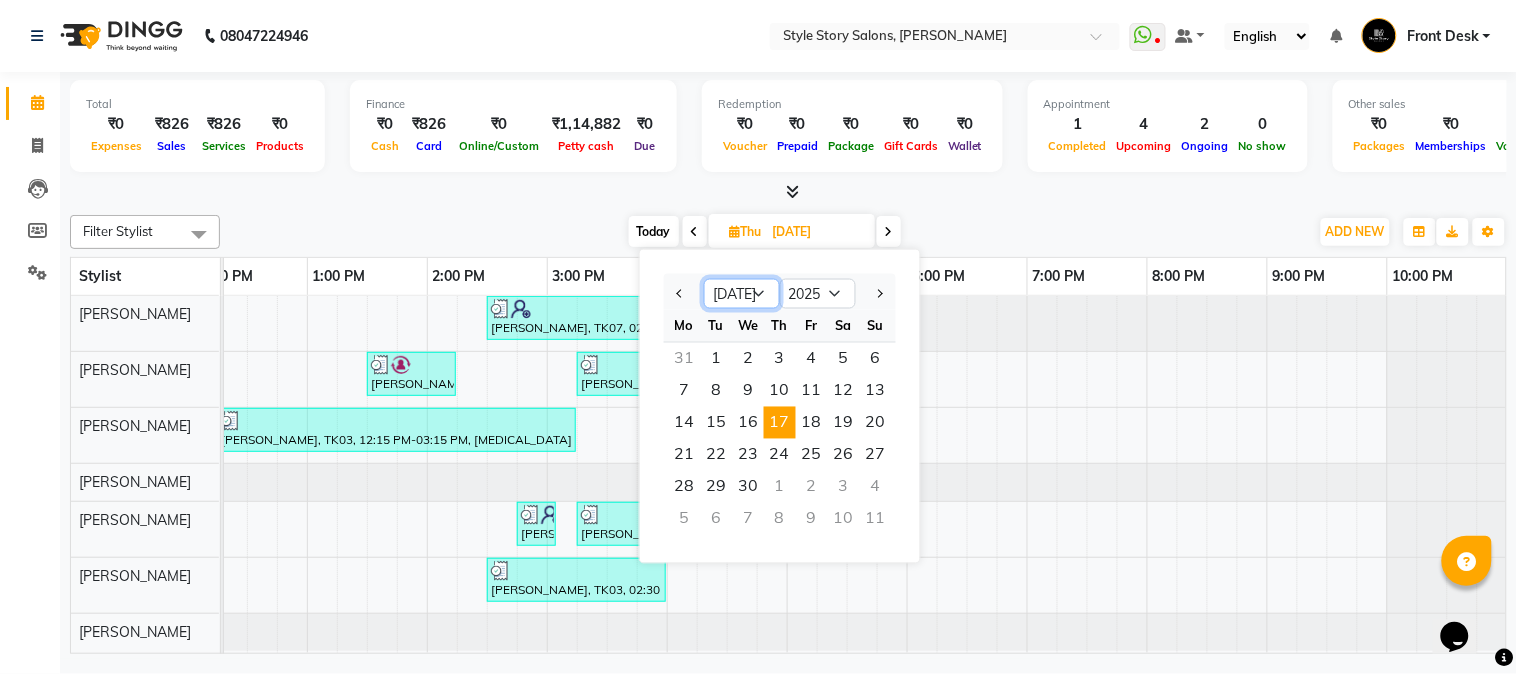 click on "Jan Feb Mar Apr May Jun [DATE] Aug Sep Oct Nov Dec" at bounding box center [742, 294] 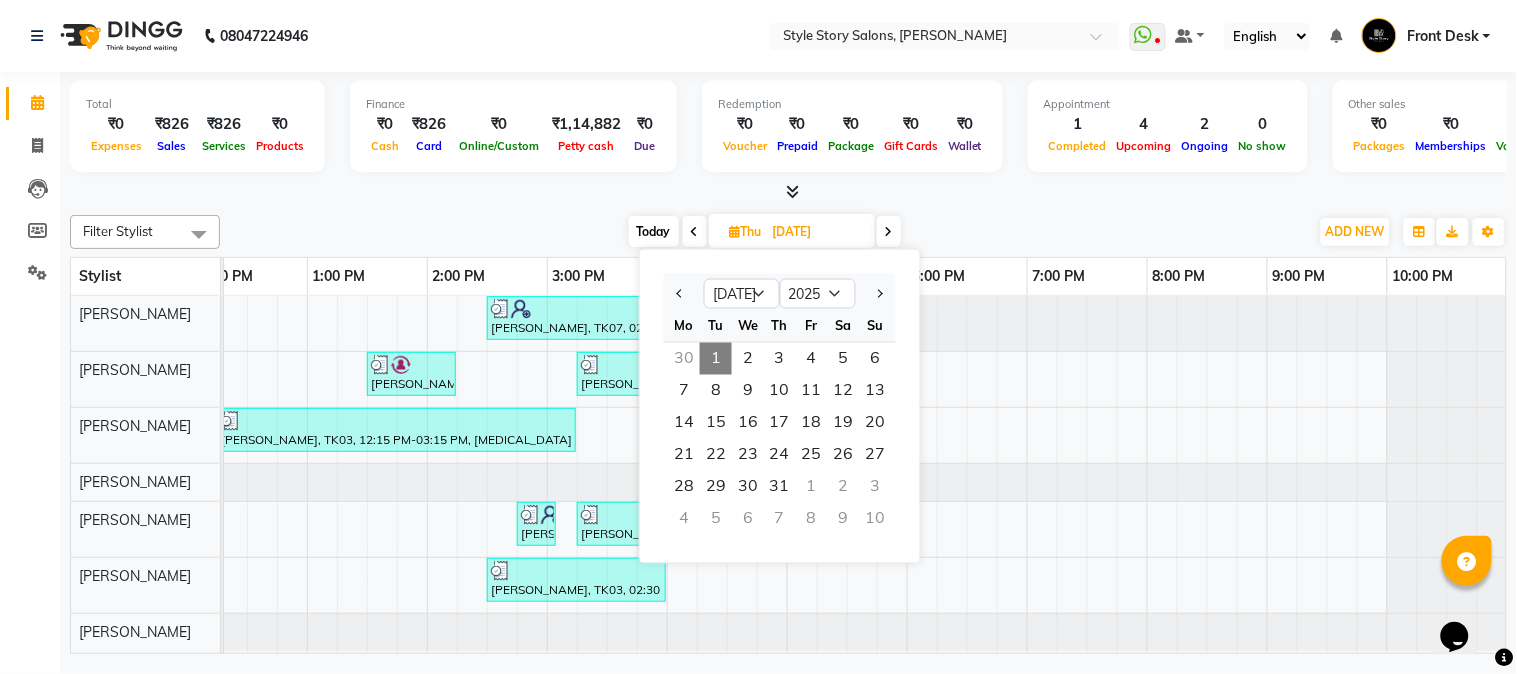 click on "1" at bounding box center [716, 359] 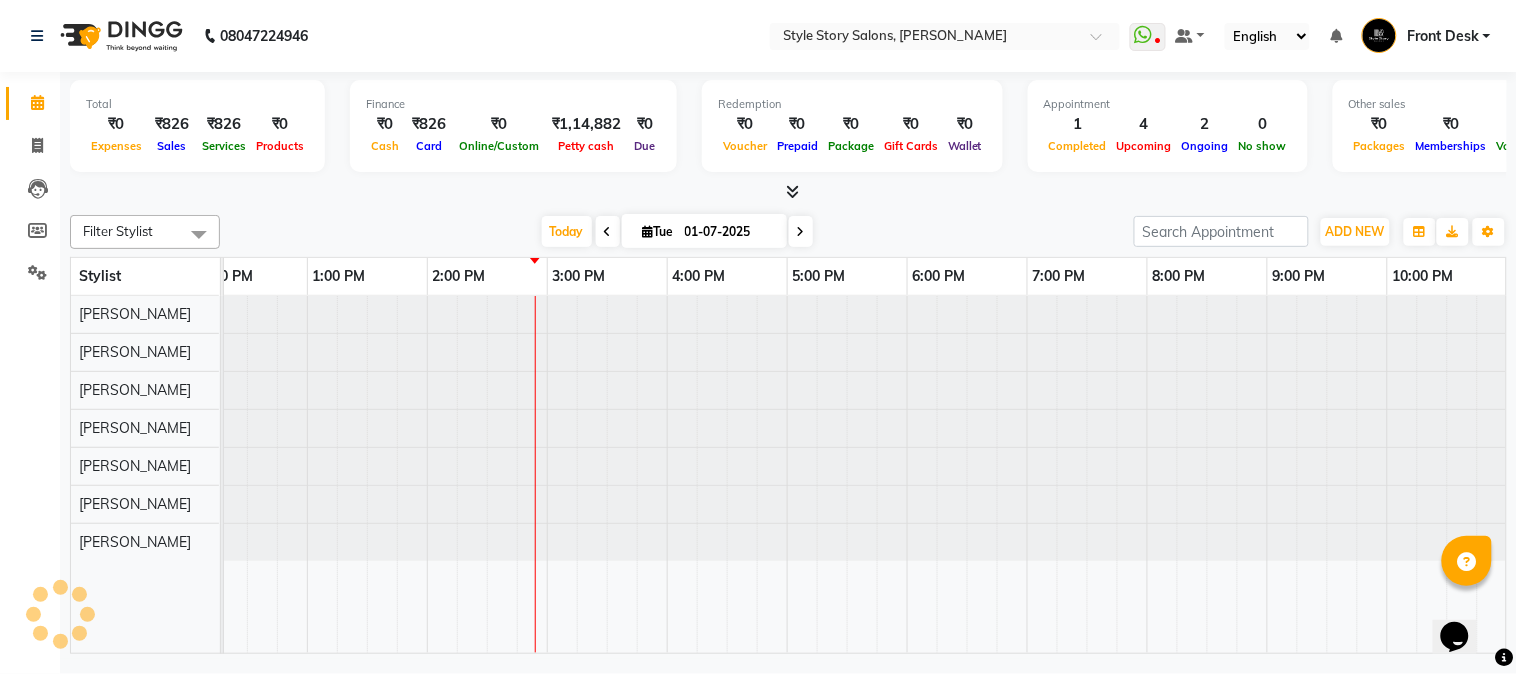 scroll, scrollTop: 0, scrollLeft: 0, axis: both 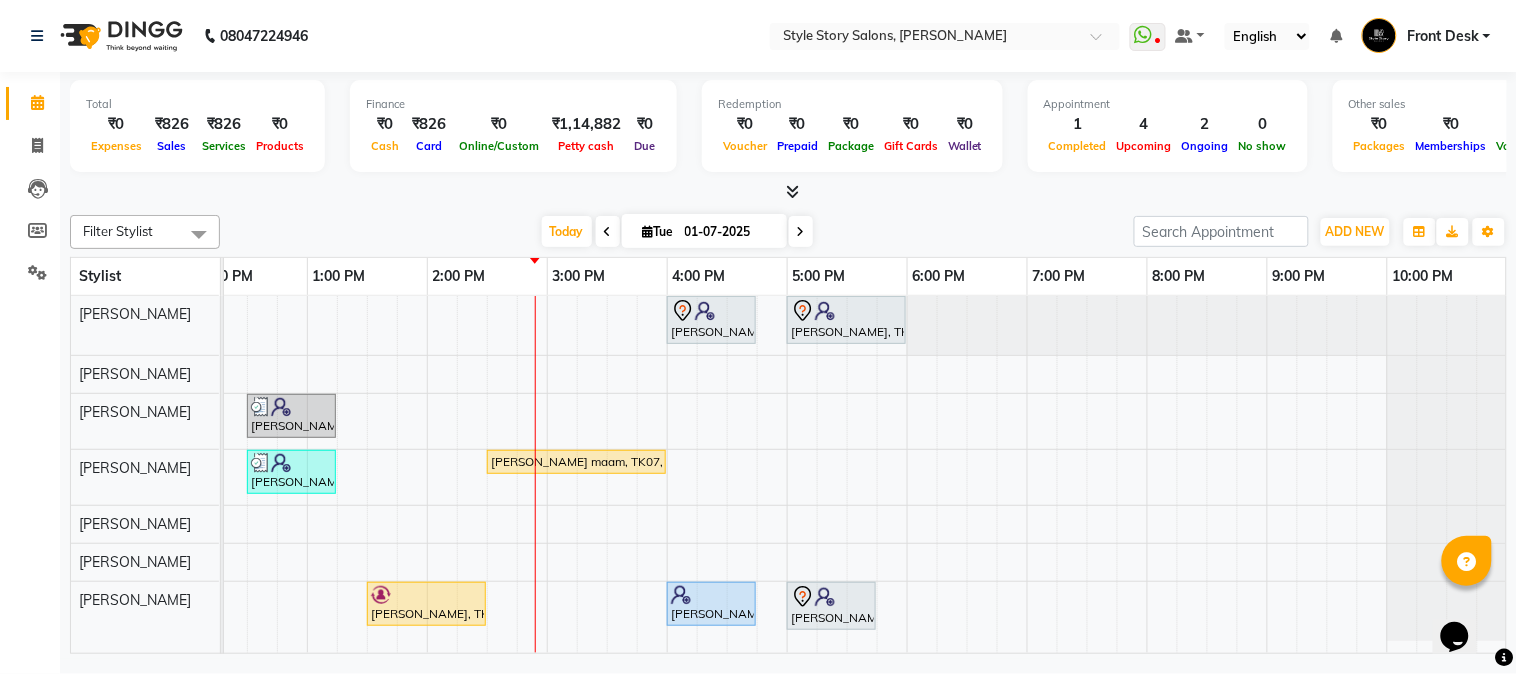 click on "Shrishti Gupta, TK02, 04:00 PM-04:45 PM, Classic Pedicure             Khushi Surana, TK01, 05:00 PM-06:00 PM, Nail Art Simple With Gel Polish     Nishant Dhone, TK03, 12:30 PM-01:15 PM, Hair Cut - Master - Female     Nishant Dhone, TK03, 12:30 PM-01:15 PM, Hair Cut - Master - Female    Shelly maam, TK07, 02:30 PM-04:00 PM, M_S Integrity Spa     Pratik Hiranwar, TK05, 01:30 PM-02:30 PM, Cleanup Royal     Shrishti Gupta, TK02, 04:00 PM-04:45 PM, Classic Pedicure             Neel Sarkhedi, TK06, 05:00 PM-05:45 PM, Classic Pedicure" at bounding box center (547, 475) 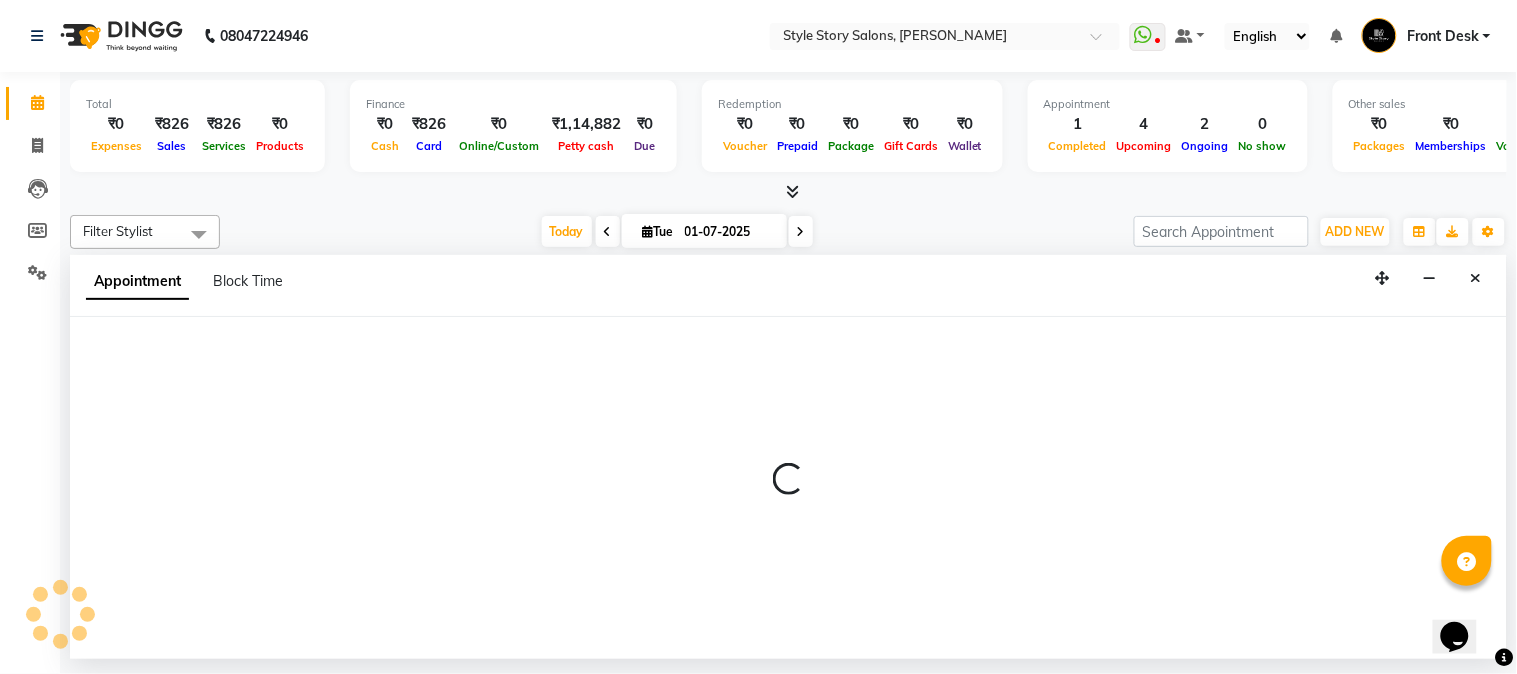 select on "84756" 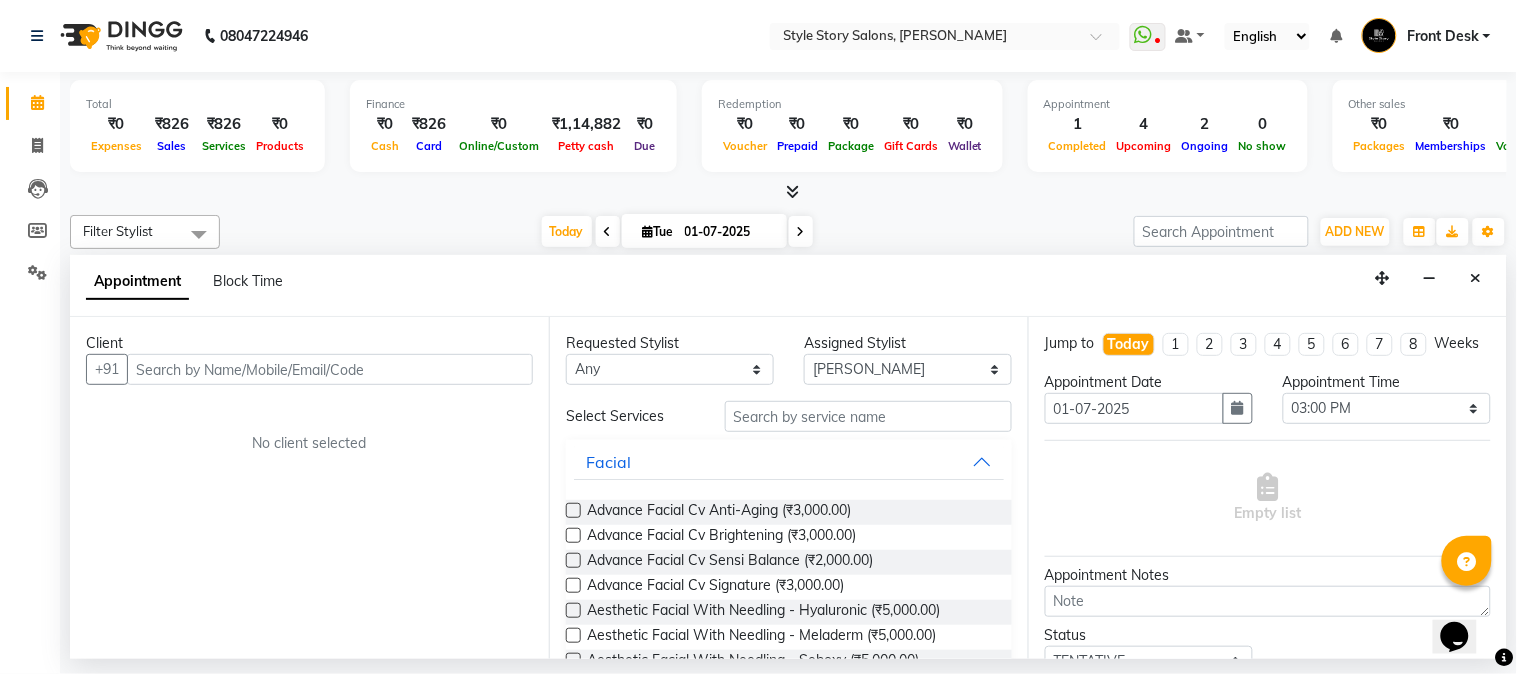 click at bounding box center (330, 369) 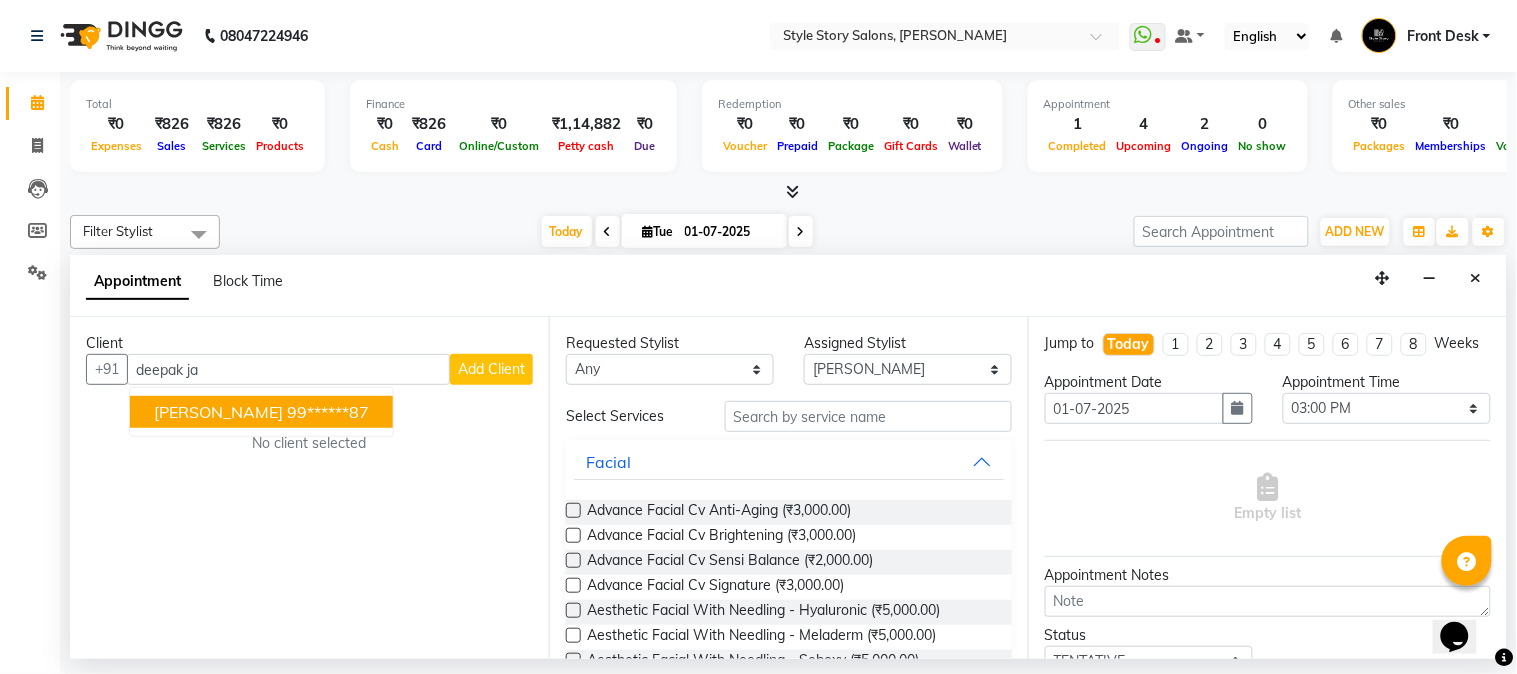 click on "Deepak Jain  99******87" at bounding box center (261, 412) 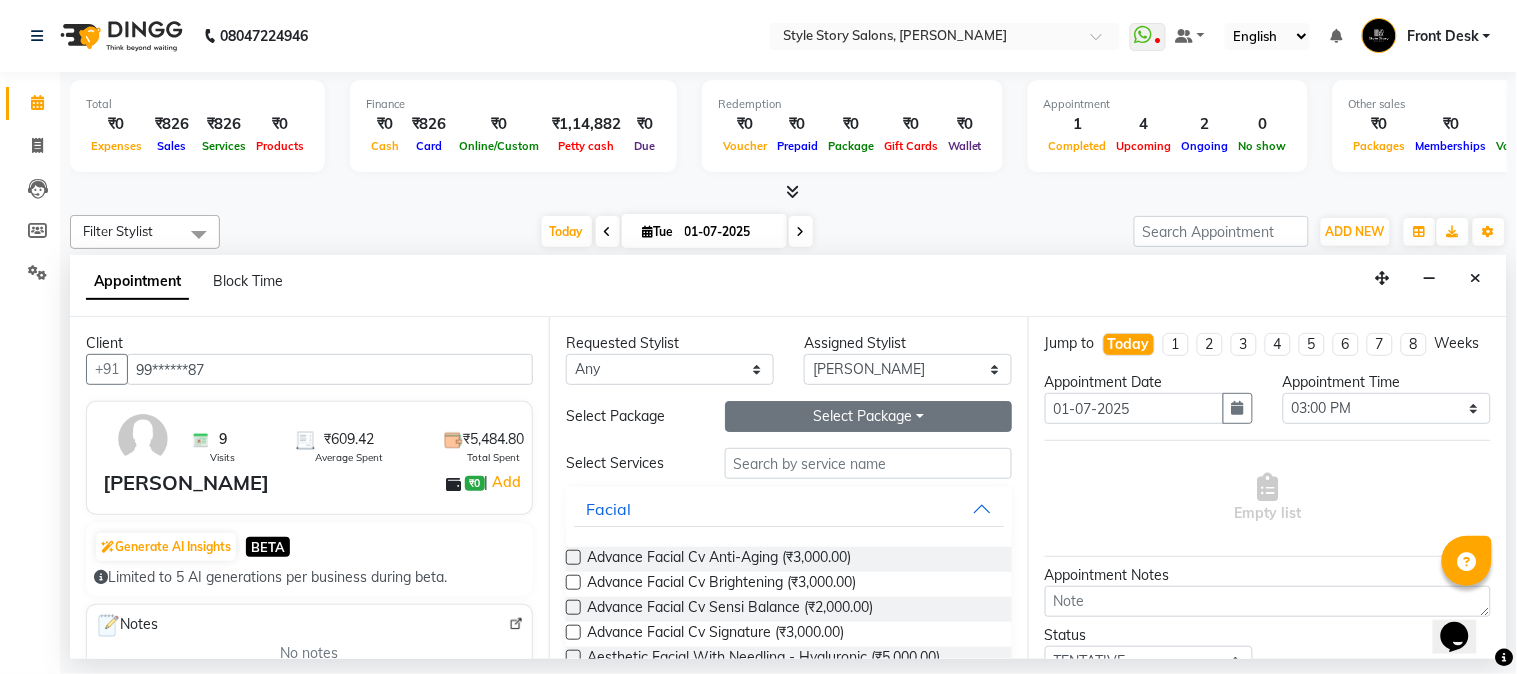 type on "99******87" 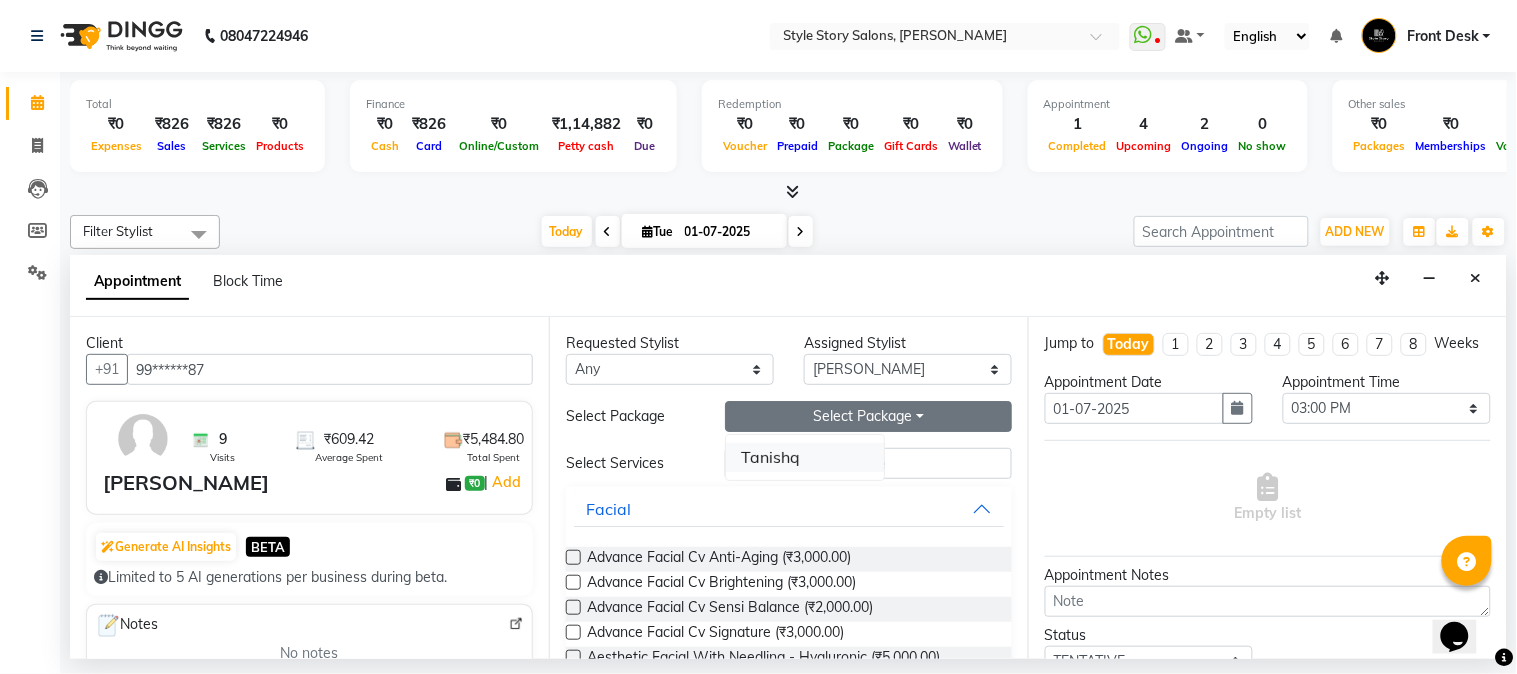 click on "Tanishq" at bounding box center [805, 457] 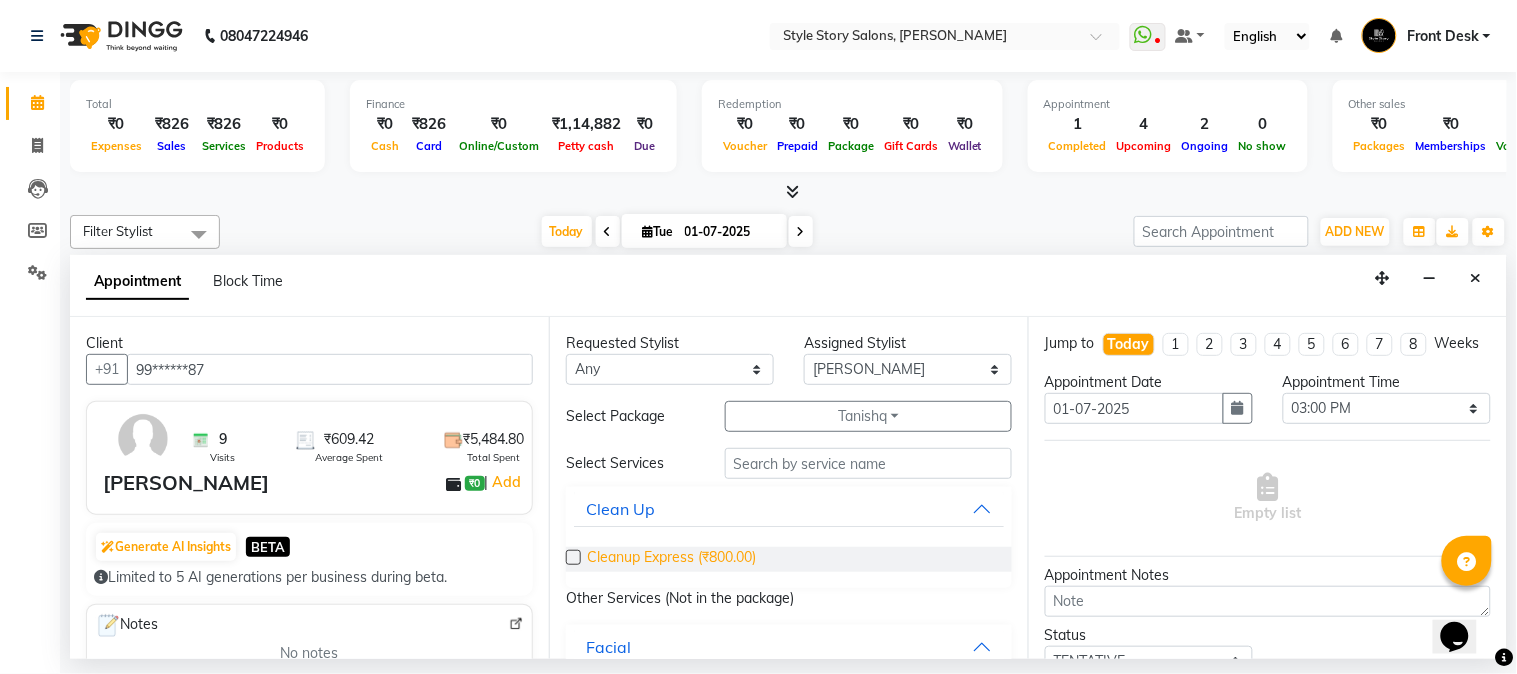 click on "Cleanup Express (₹800.00)" at bounding box center [671, 559] 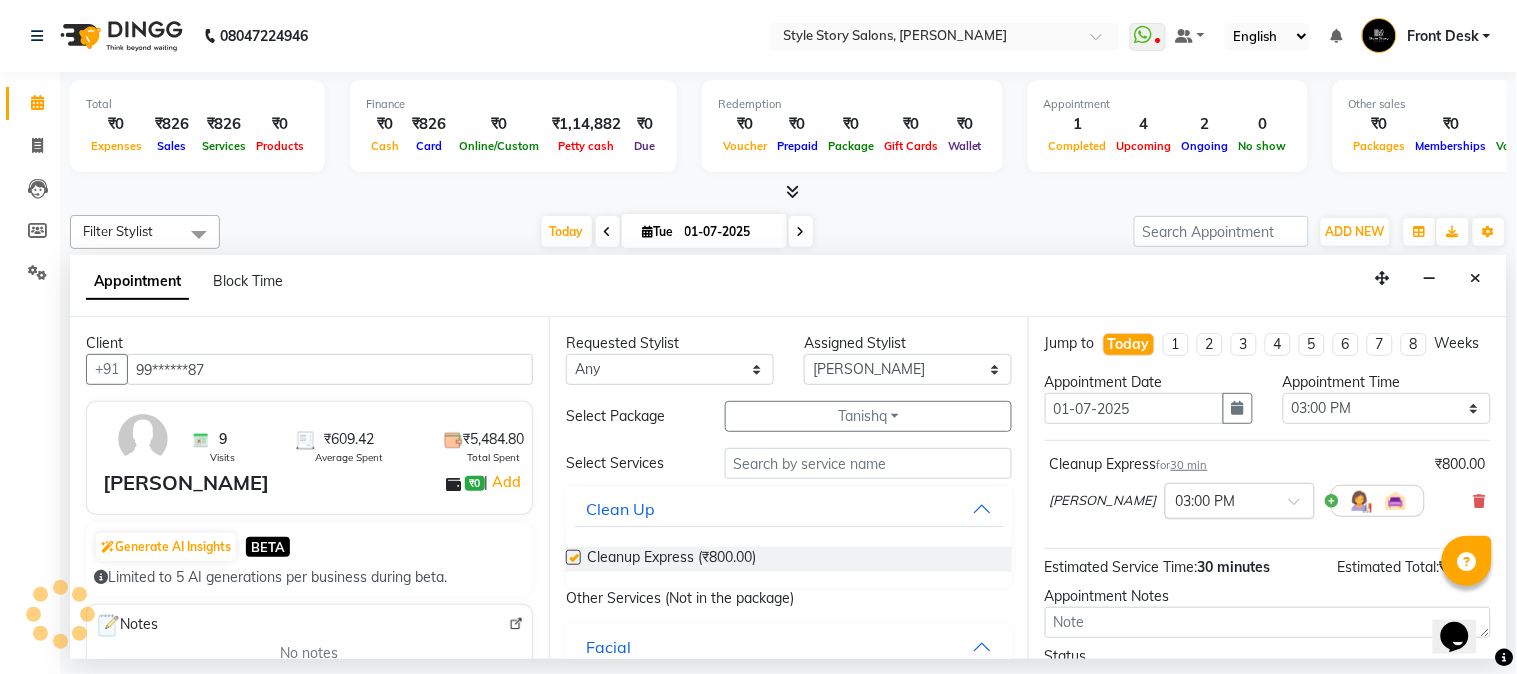 checkbox on "false" 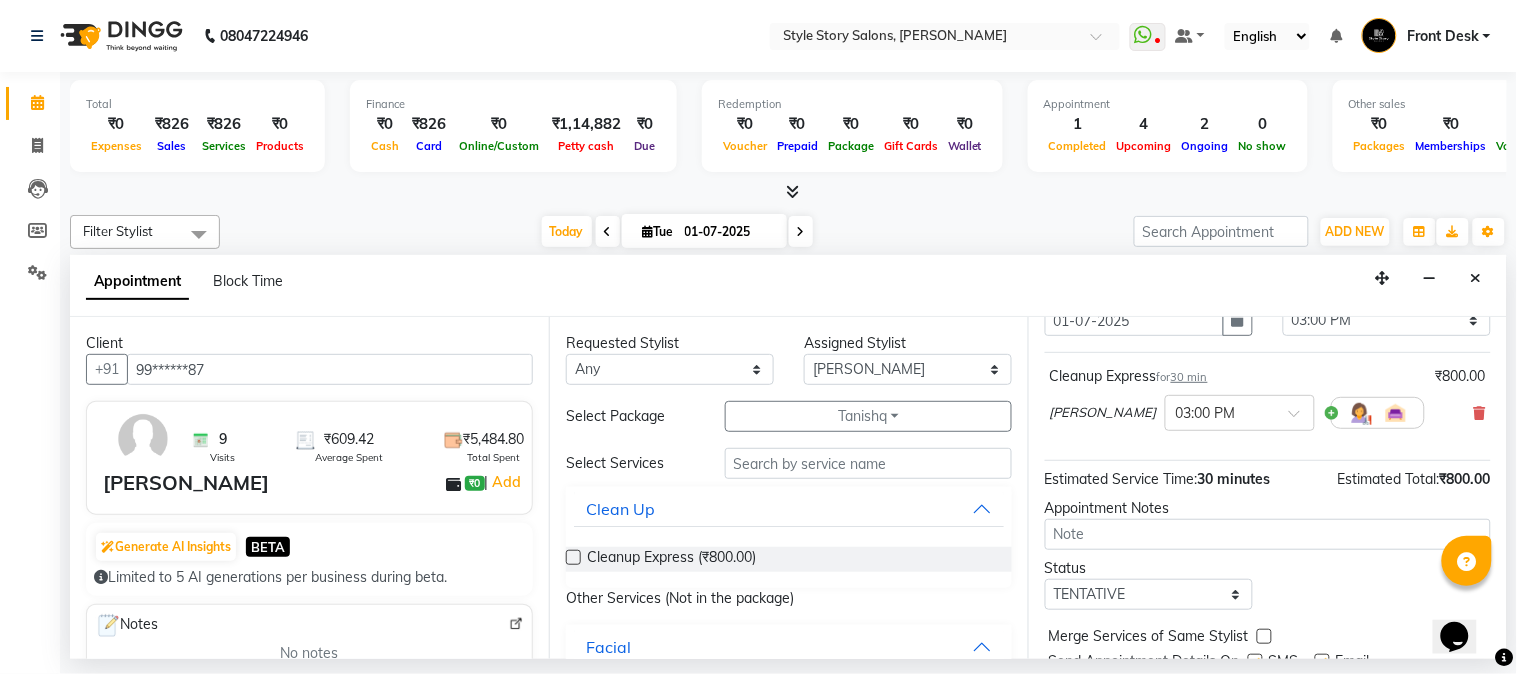 scroll, scrollTop: 183, scrollLeft: 0, axis: vertical 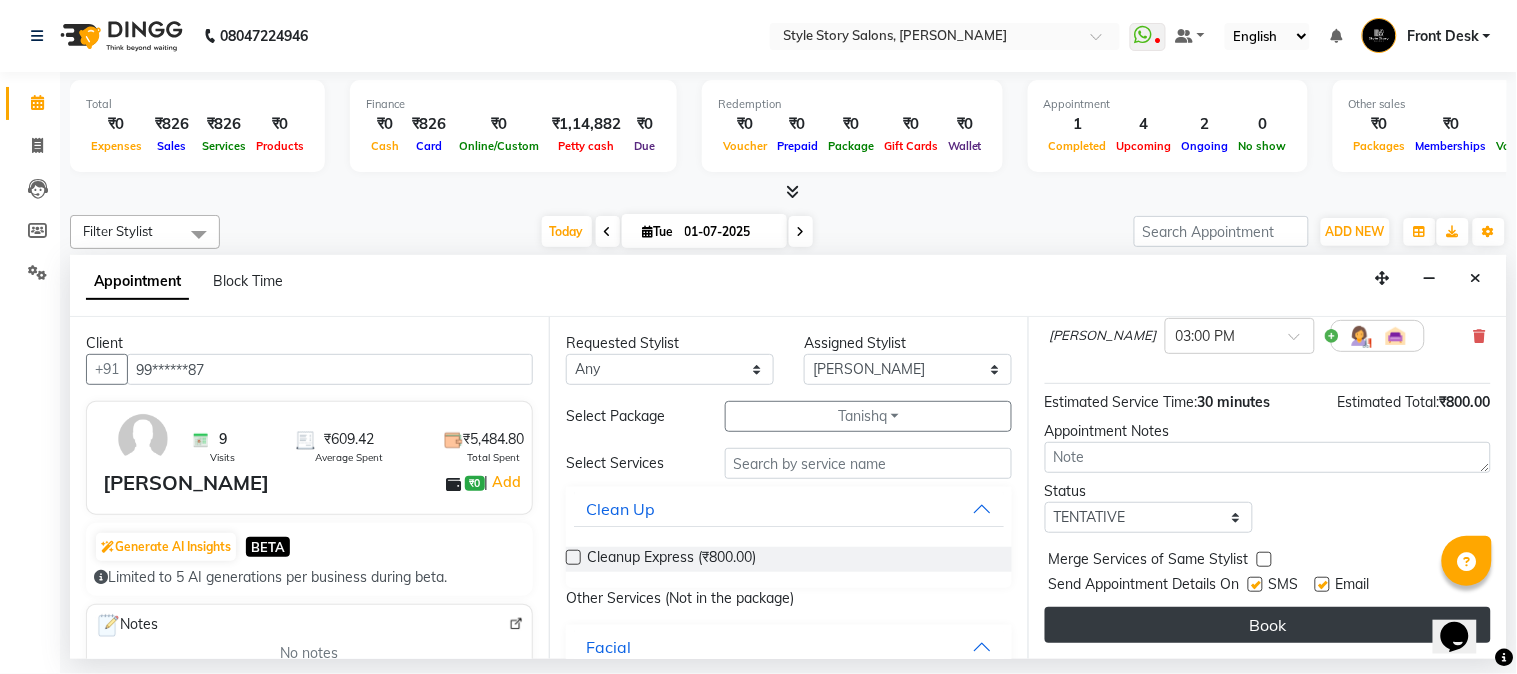 click on "Book" at bounding box center [1268, 625] 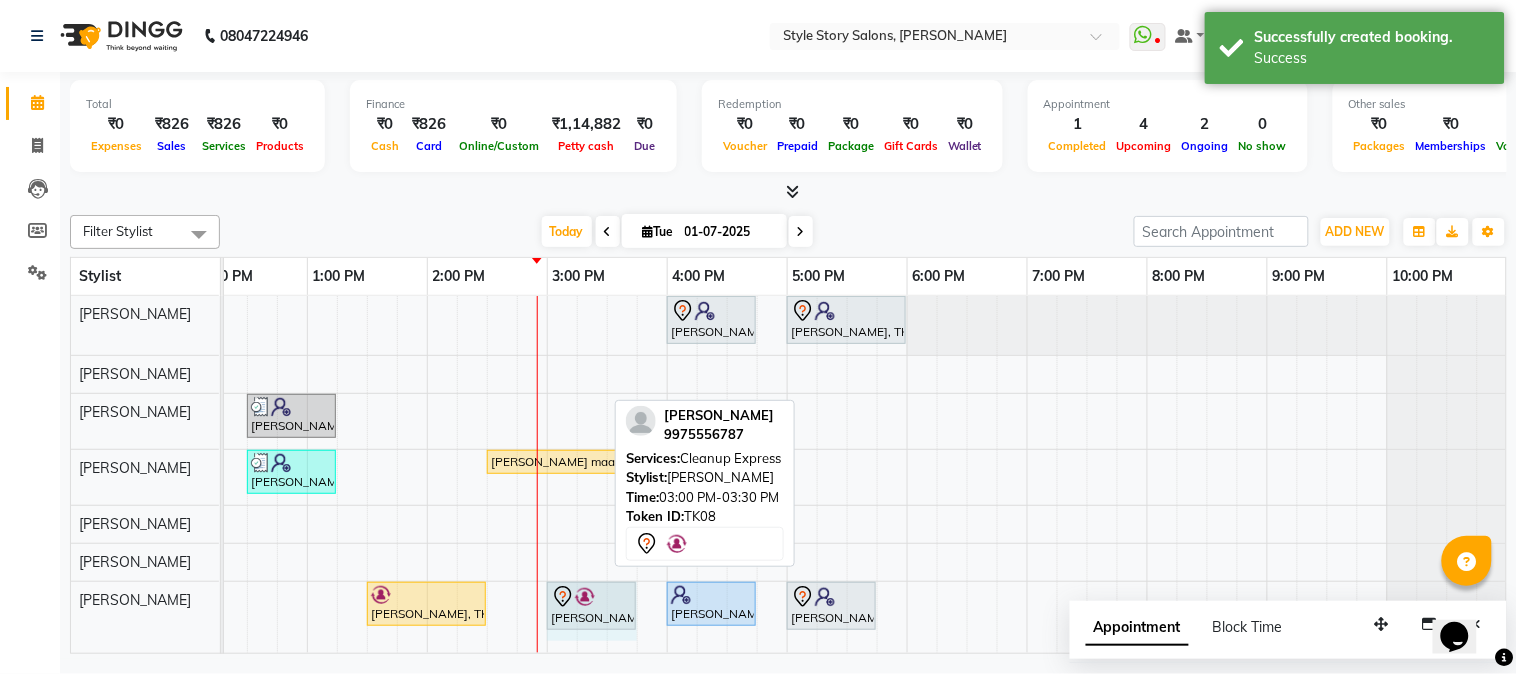drag, startPoint x: 602, startPoint y: 610, endPoint x: 613, endPoint y: 606, distance: 11.7046995 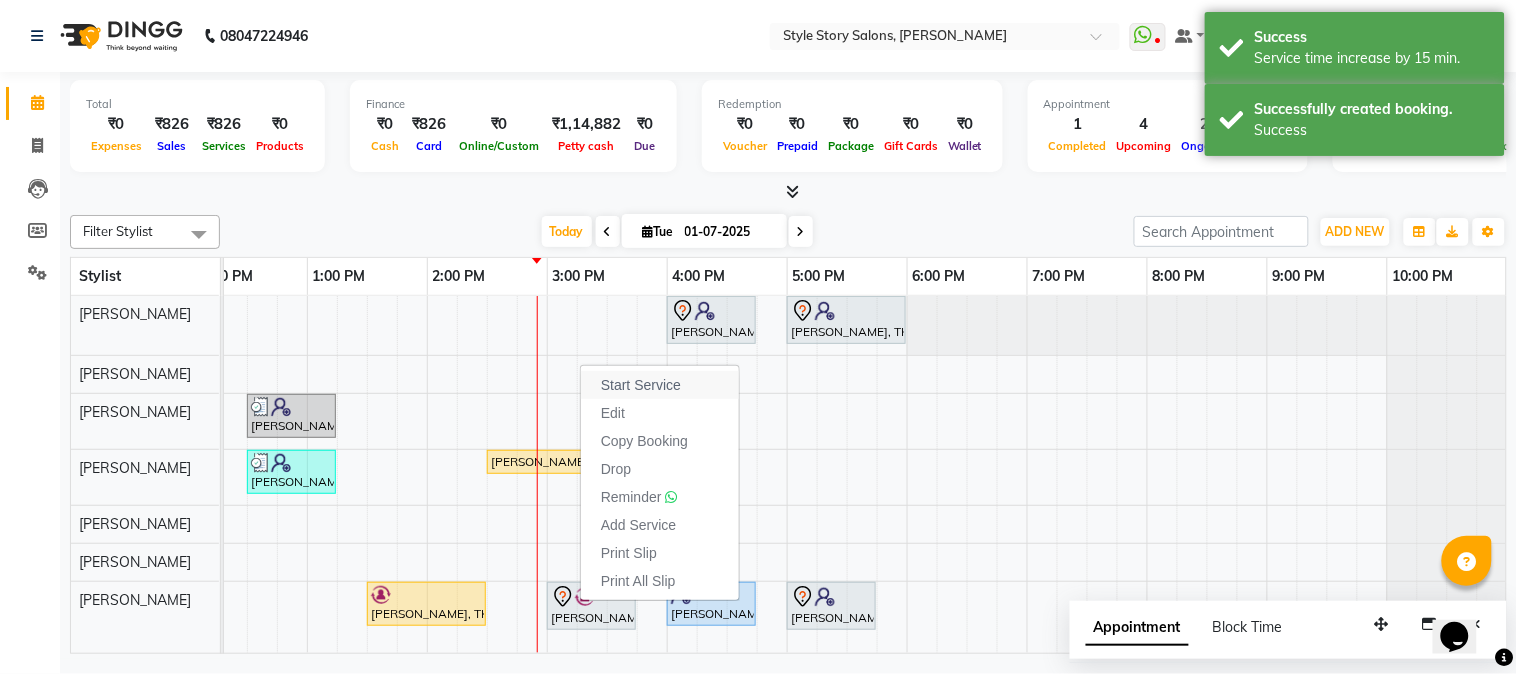 click on "Start Service" at bounding box center (641, 385) 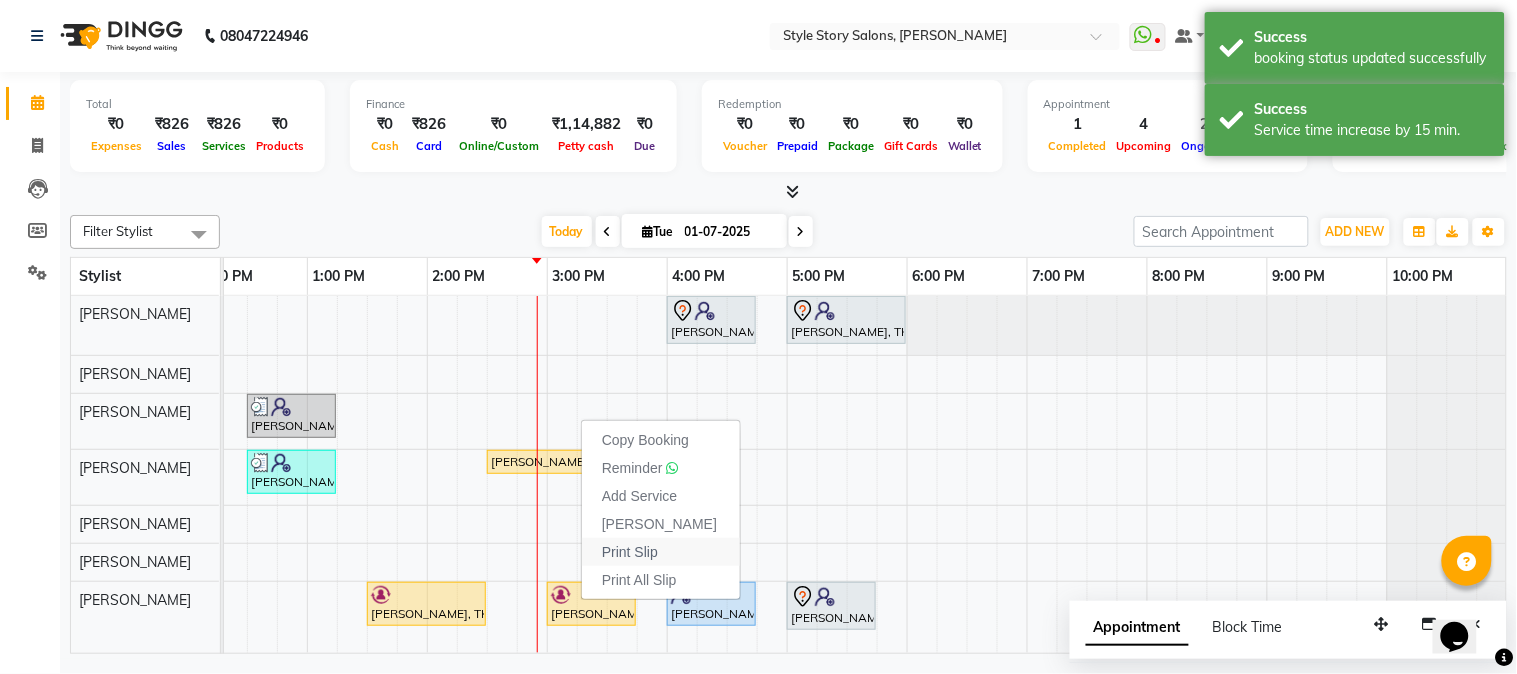 click on "Print Slip" at bounding box center [630, 552] 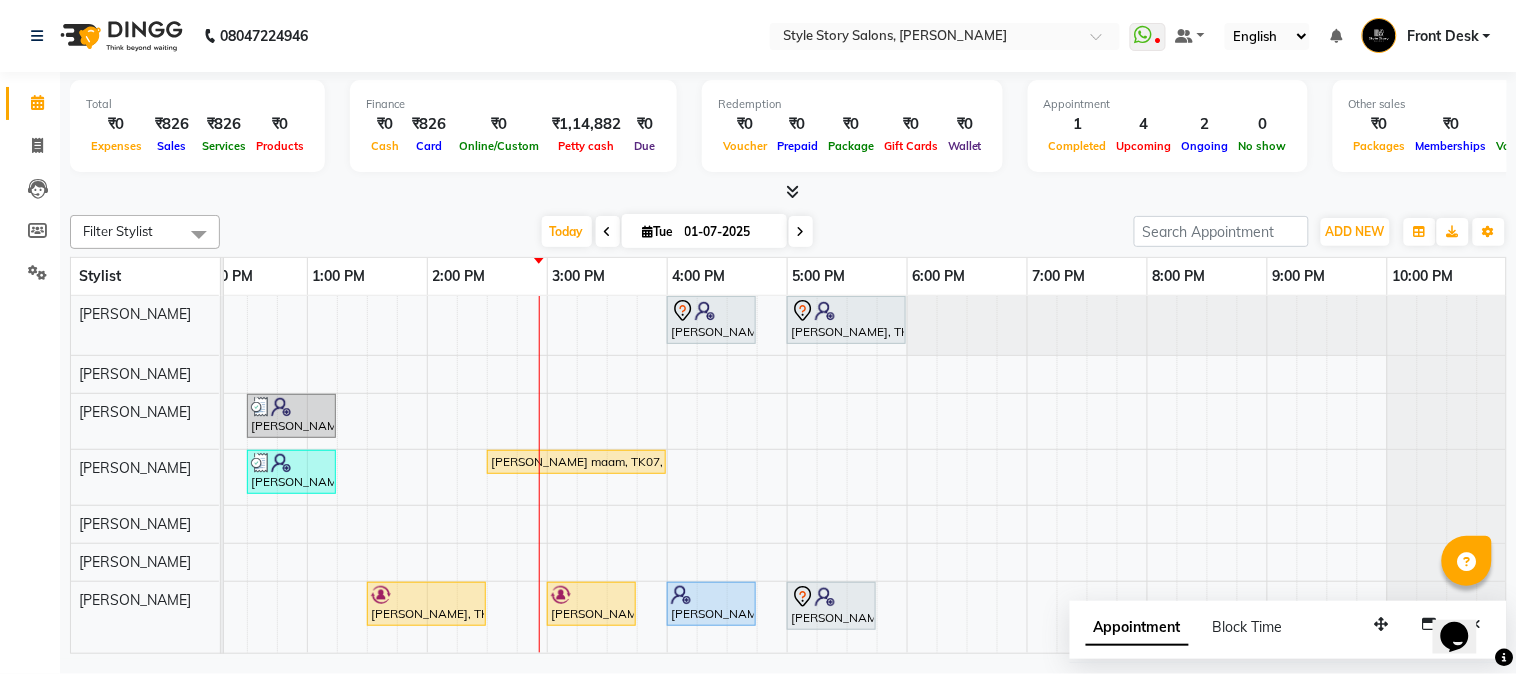 click on "01-07-2025" at bounding box center [729, 232] 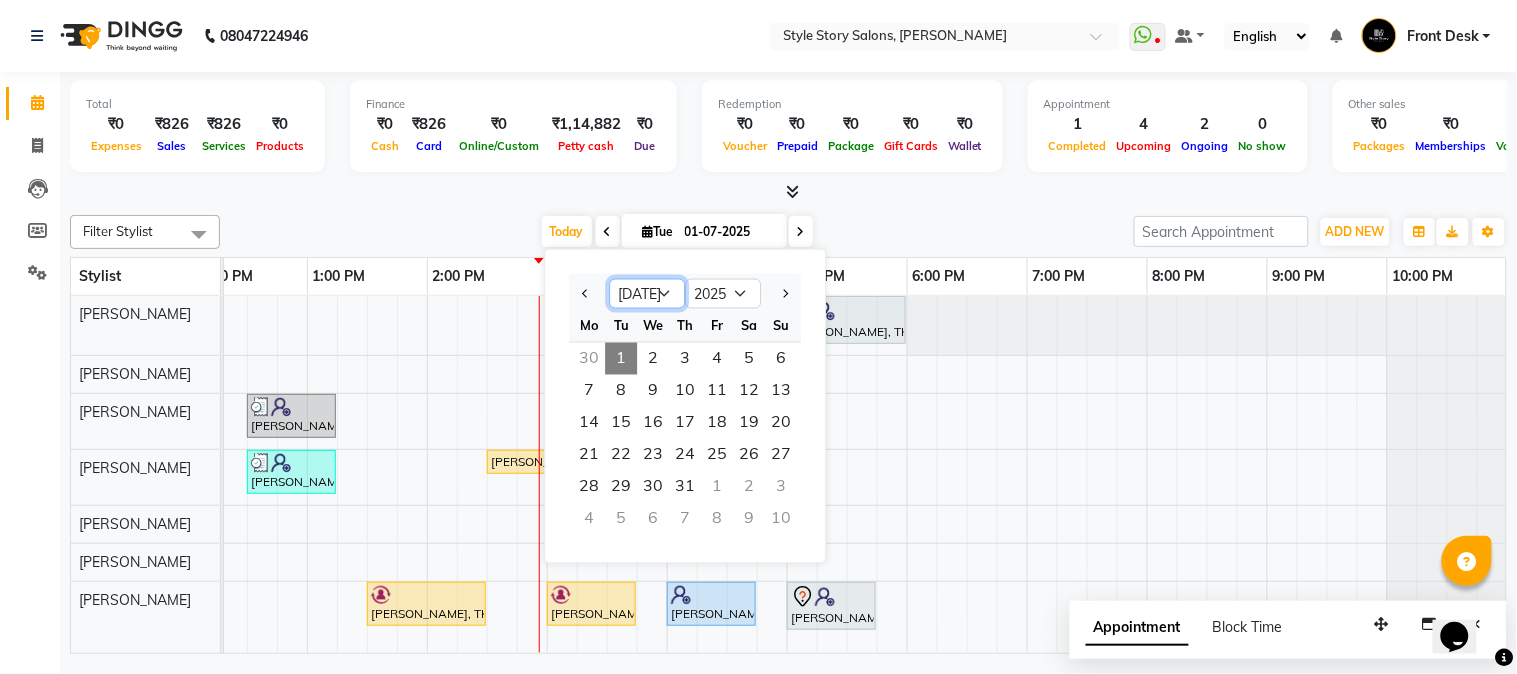 click on "Jan Feb Mar Apr May Jun [DATE] Aug Sep Oct Nov Dec" at bounding box center (647, 294) 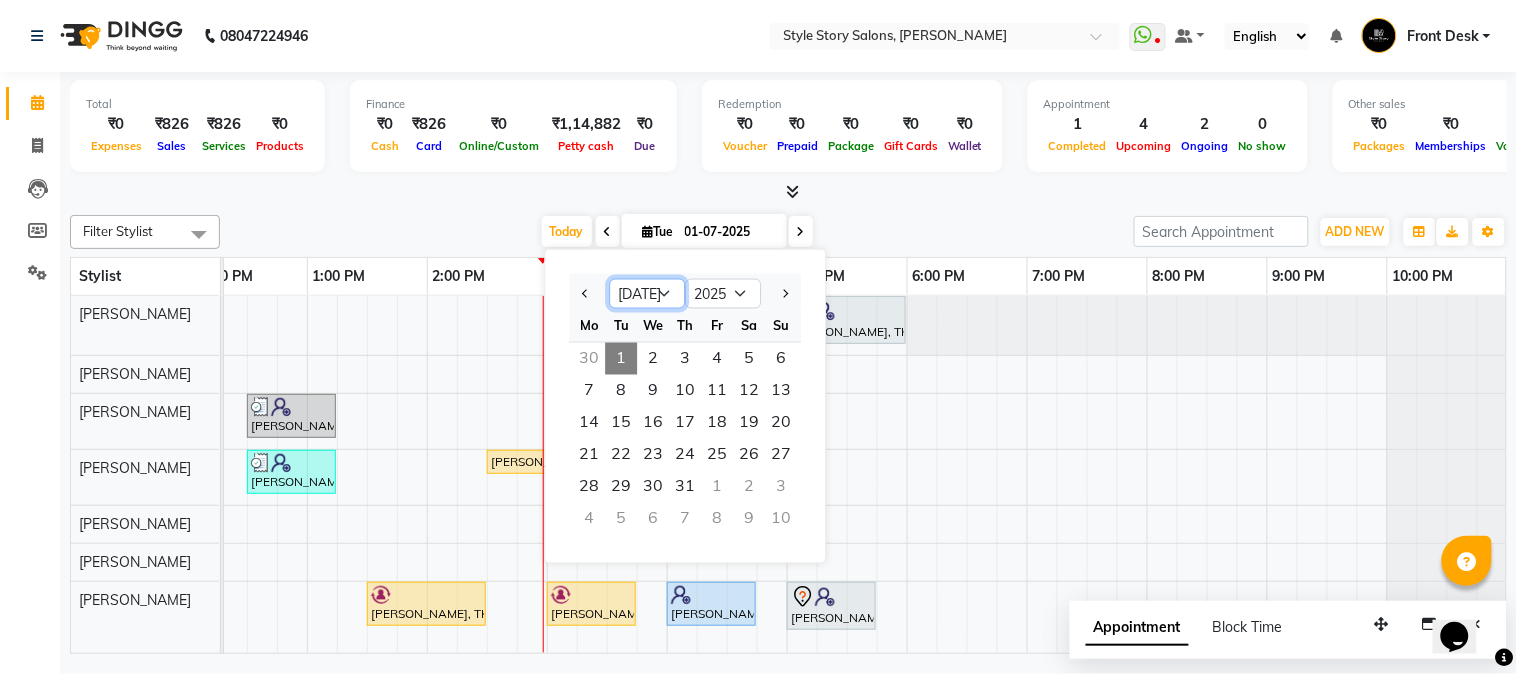 click on "Shrishti Gupta, TK02, 04:00 PM-04:45 PM, Classic Pedicure             Khushi Surana, TK01, 05:00 PM-06:00 PM, Nail Art Simple With Gel Polish     Nishant Dhone, TK03, 12:30 PM-01:15 PM, Hair Cut - Master - Female     Nishant Dhone, TK03, 12:30 PM-01:15 PM, Hair Cut - Master - Female    Shelly maam, TK07, 02:30 PM-04:00 PM, M_S Integrity Spa     Pratik Hiranwar, TK05, 01:30 PM-02:30 PM, Cleanup Royal     Deepak Jain, TK08, 03:00 PM-03:45 PM, Cleanup Express     Shrishti Gupta, TK02, 04:00 PM-04:45 PM, Classic Pedicure             Neel Sarkhedi, TK06, 05:00 PM-05:45 PM, Classic Pedicure" at bounding box center [547, 475] 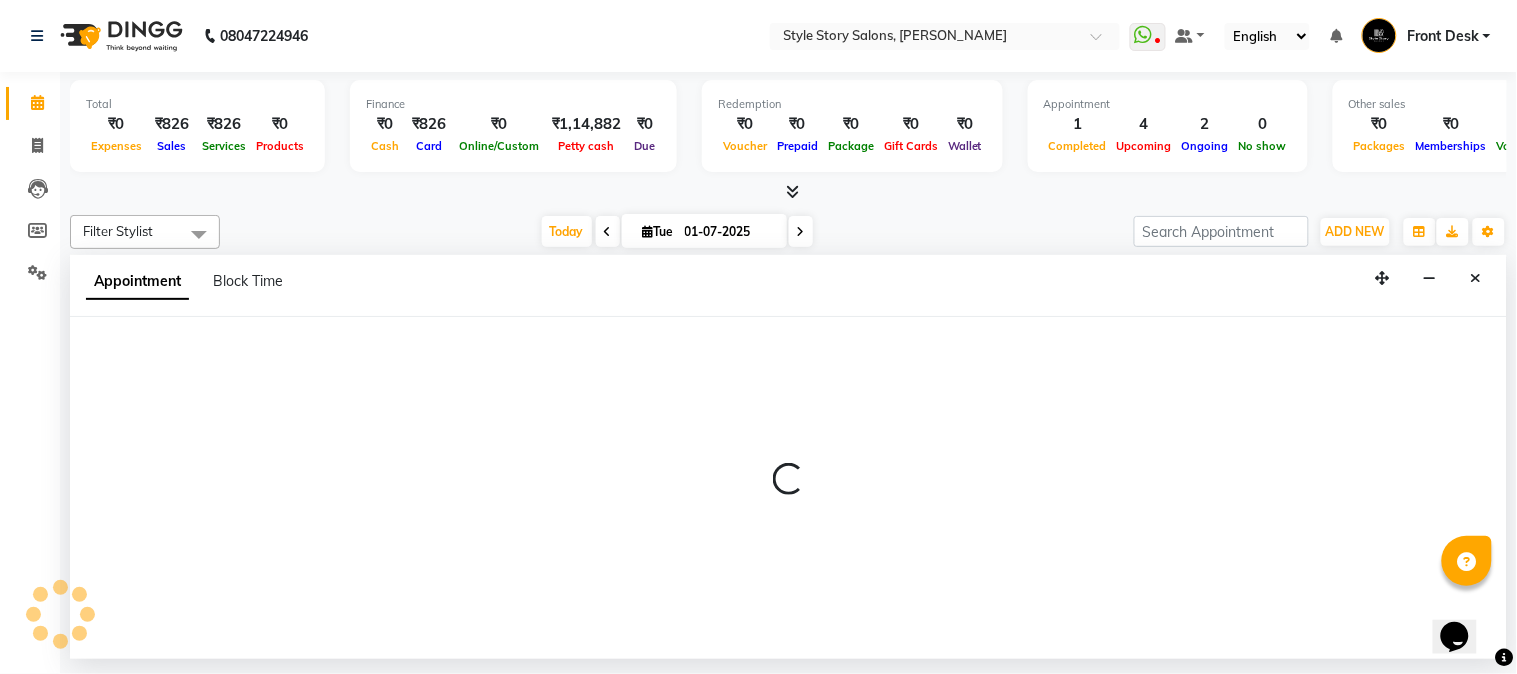 select on "61197" 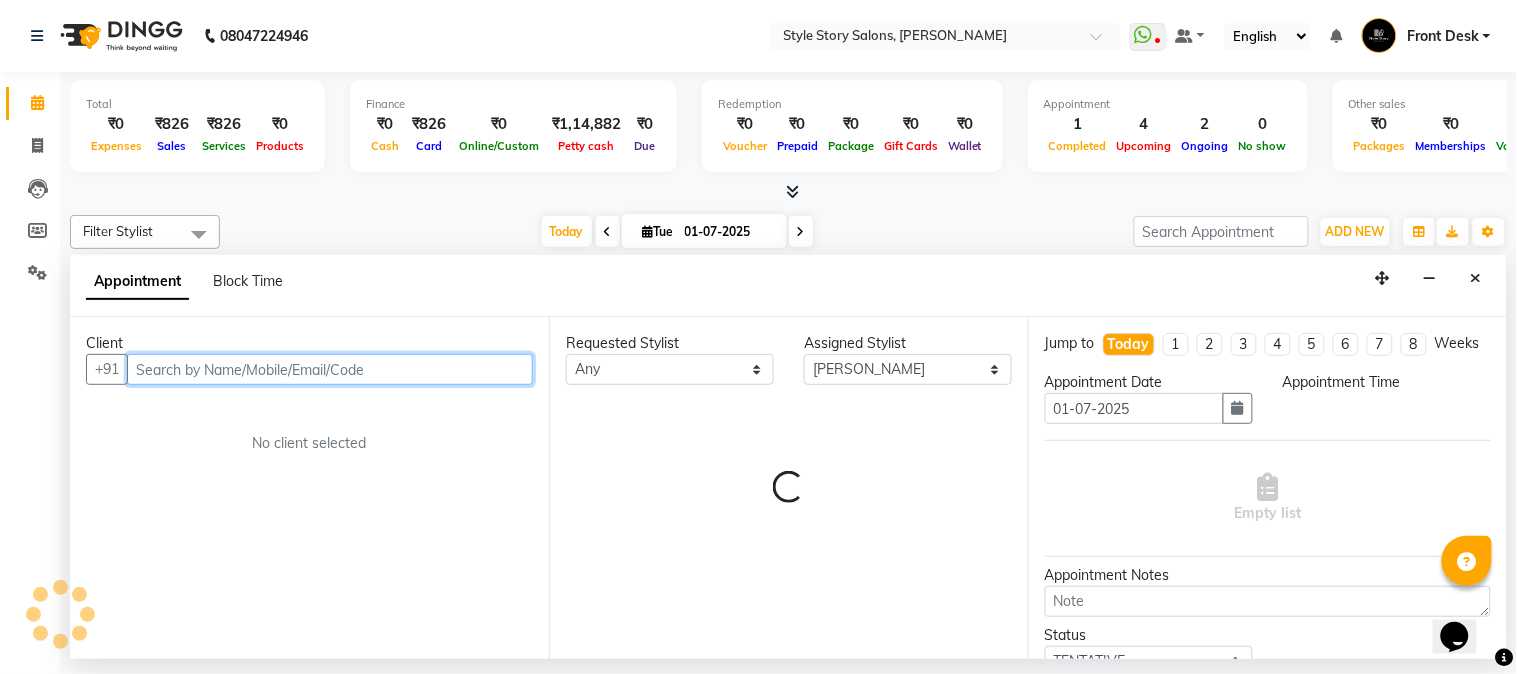 select on "1185" 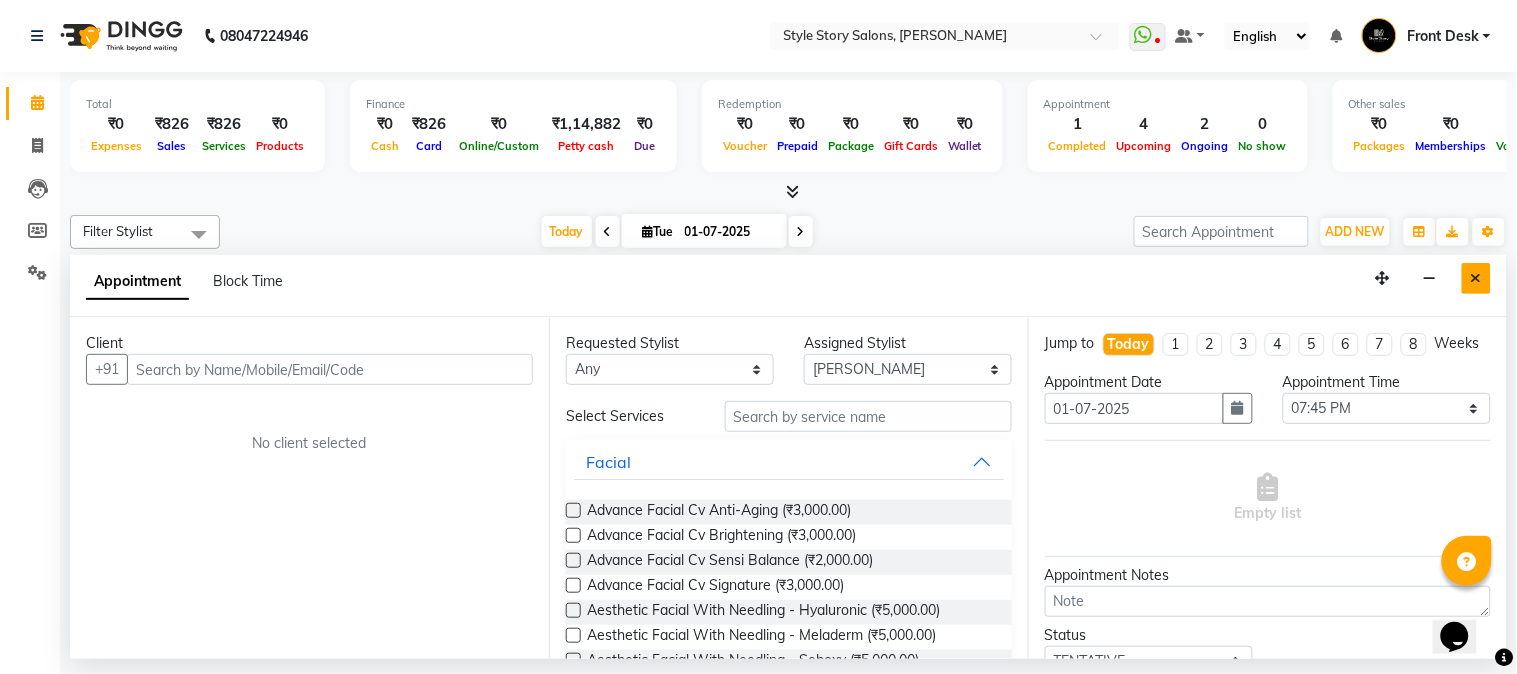 click at bounding box center [1476, 278] 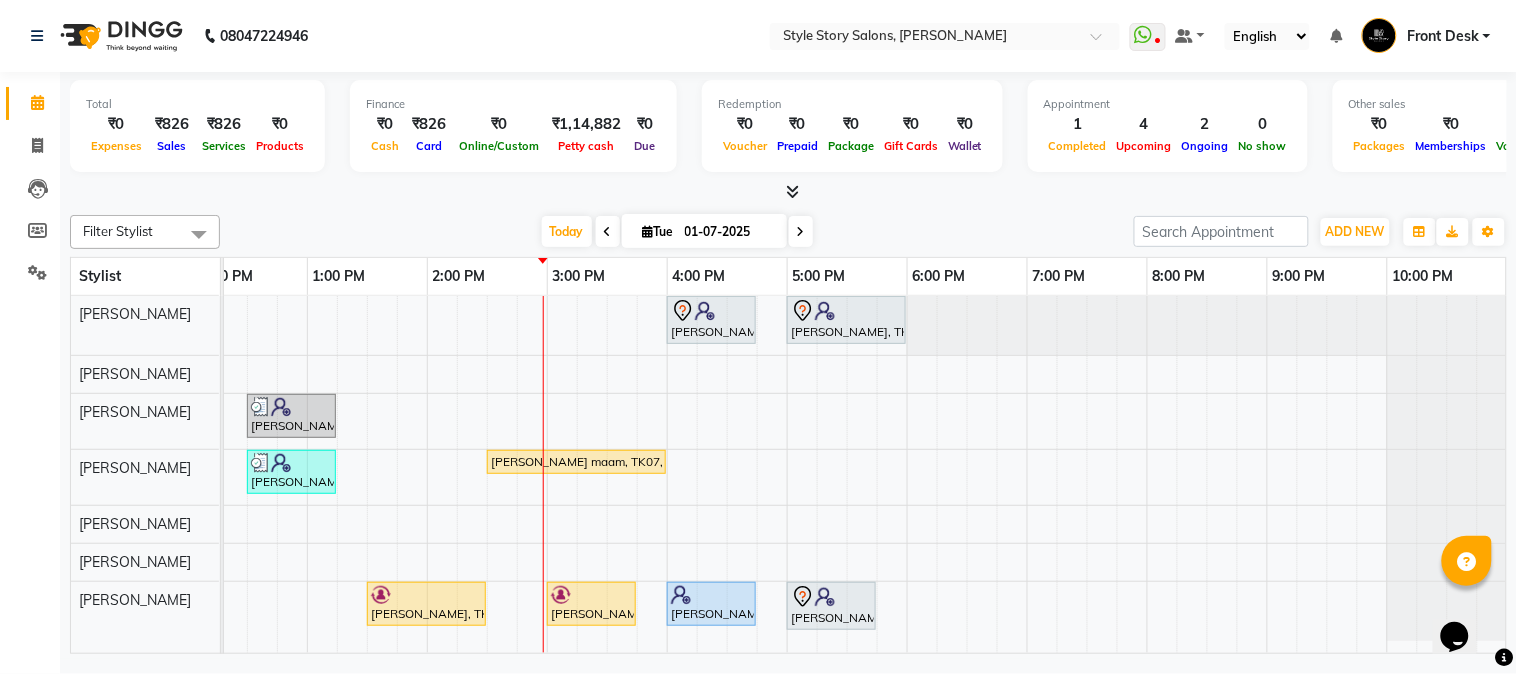 click on "Shrishti Gupta, TK02, 04:00 PM-04:45 PM, Classic Pedicure             Khushi Surana, TK01, 05:00 PM-06:00 PM, Nail Art Simple With Gel Polish     Nishant Dhone, TK03, 12:30 PM-01:15 PM, Hair Cut - Master - Female     Nishant Dhone, TK03, 12:30 PM-01:15 PM, Hair Cut - Master - Female    Shelly maam, TK07, 02:30 PM-04:00 PM, M_S Integrity Spa     Pratik Hiranwar, TK05, 01:30 PM-02:30 PM, Cleanup Royal     Deepak Jain, TK08, 03:00 PM-03:45 PM, Cleanup Express     Shrishti Gupta, TK02, 04:00 PM-04:45 PM, Classic Pedicure             Neel Sarkhedi, TK06, 05:00 PM-05:45 PM, Classic Pedicure" at bounding box center [547, 475] 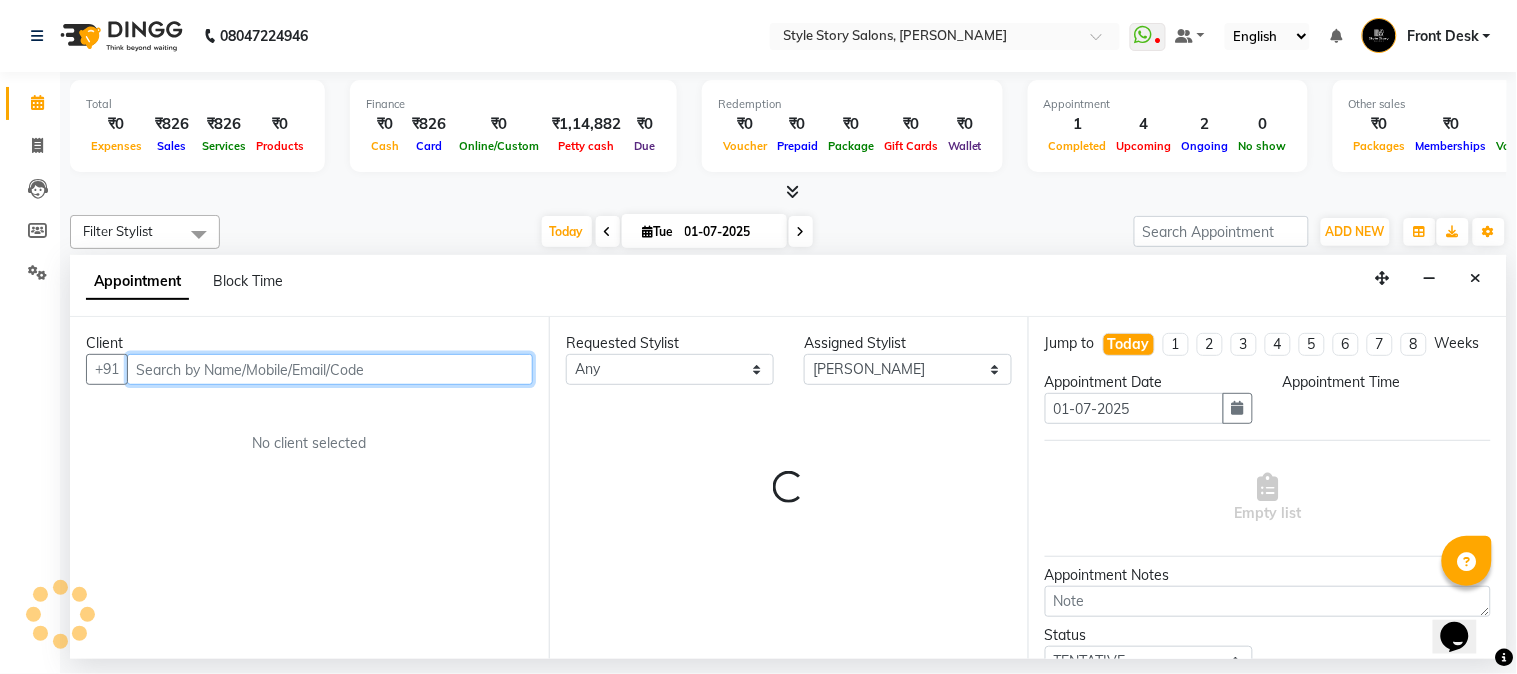 select on "900" 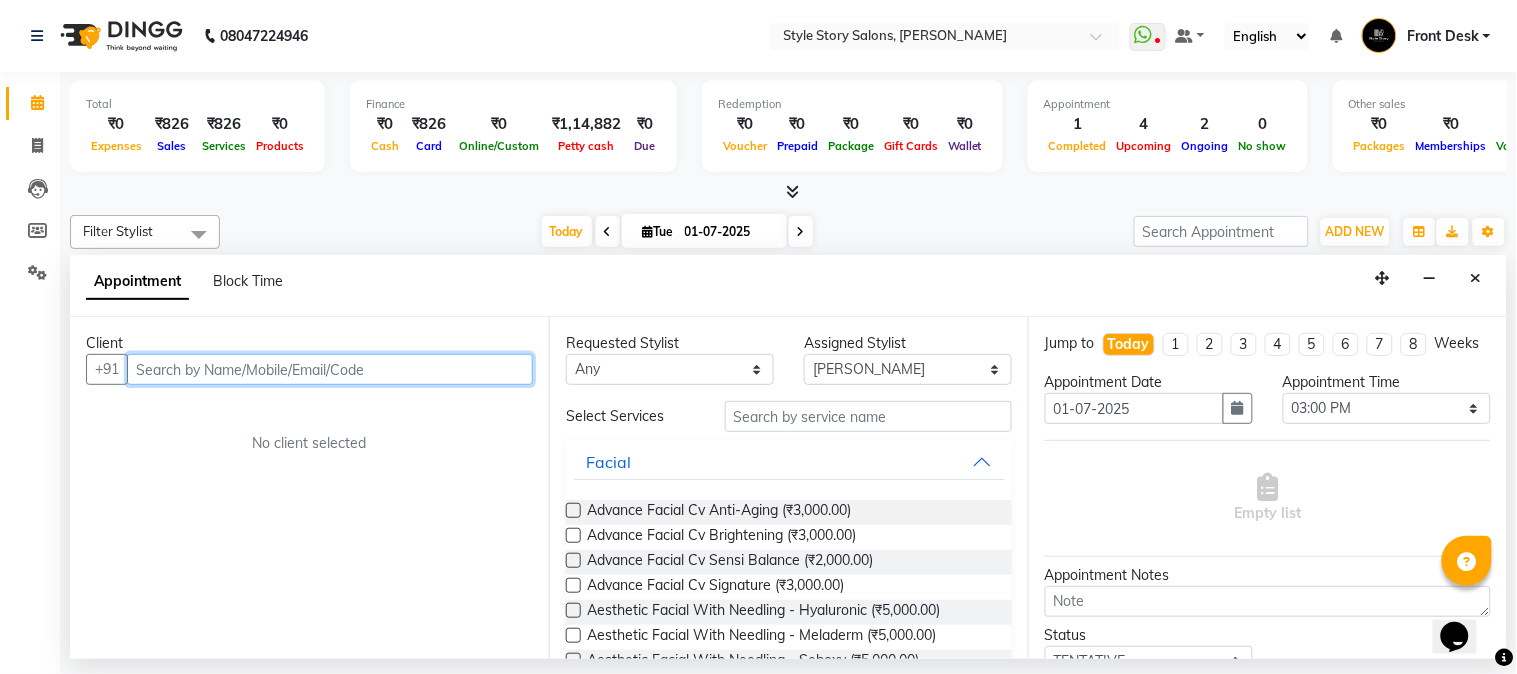 click at bounding box center [330, 369] 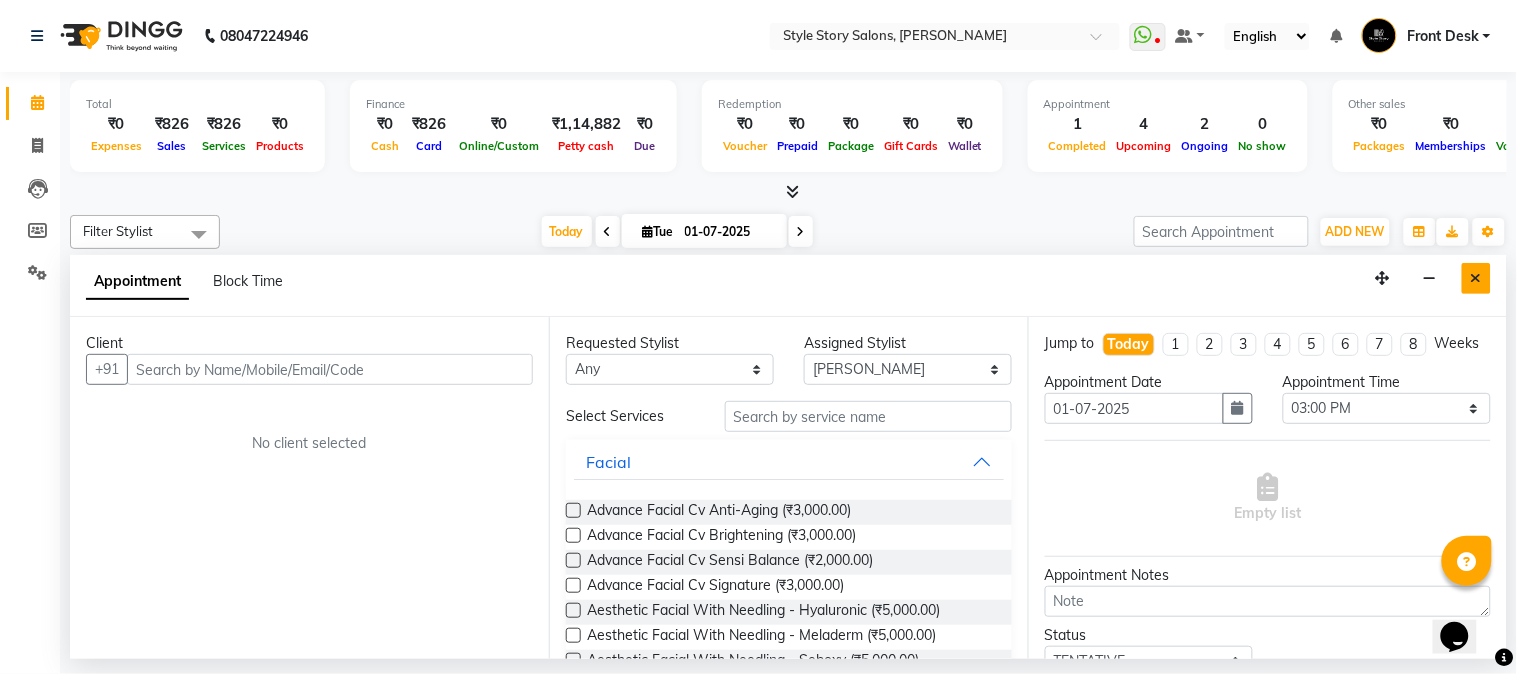 click at bounding box center (1476, 278) 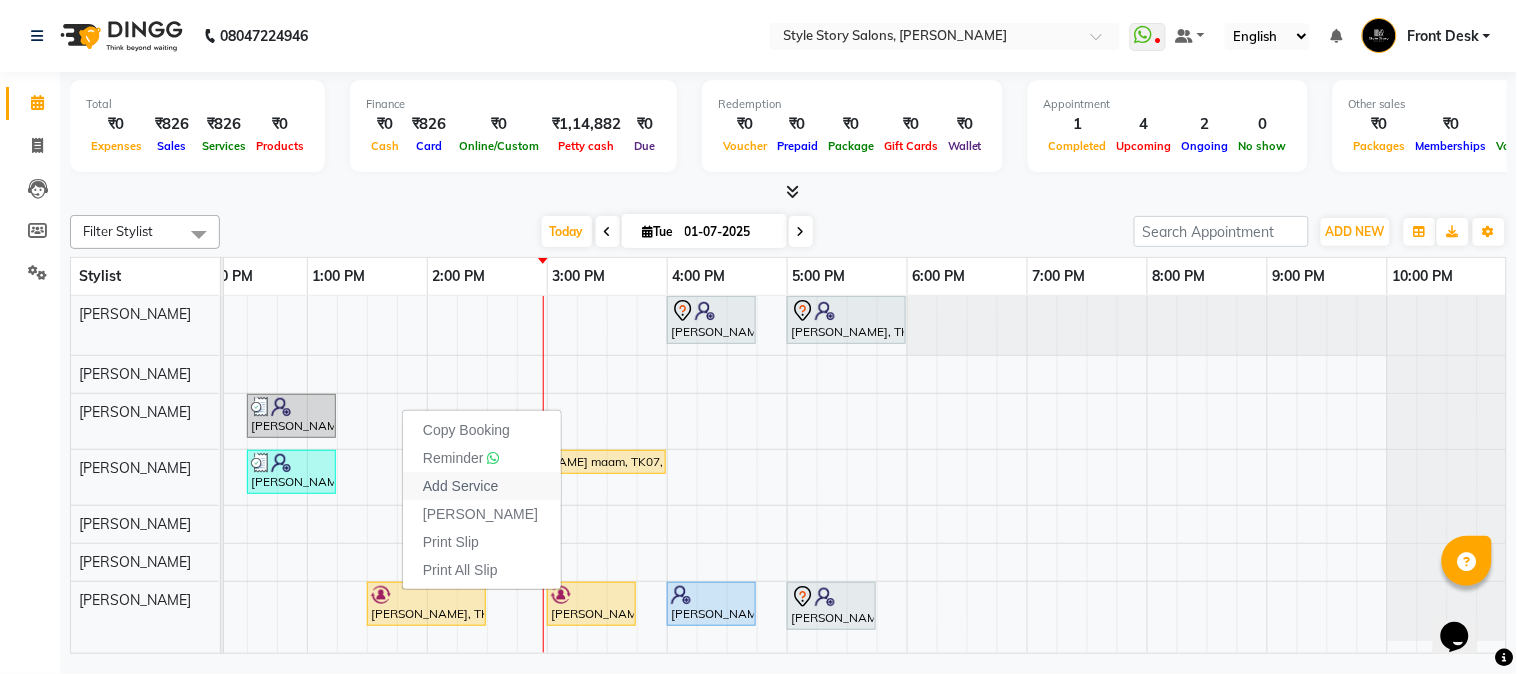 click on "Add Service" at bounding box center (460, 486) 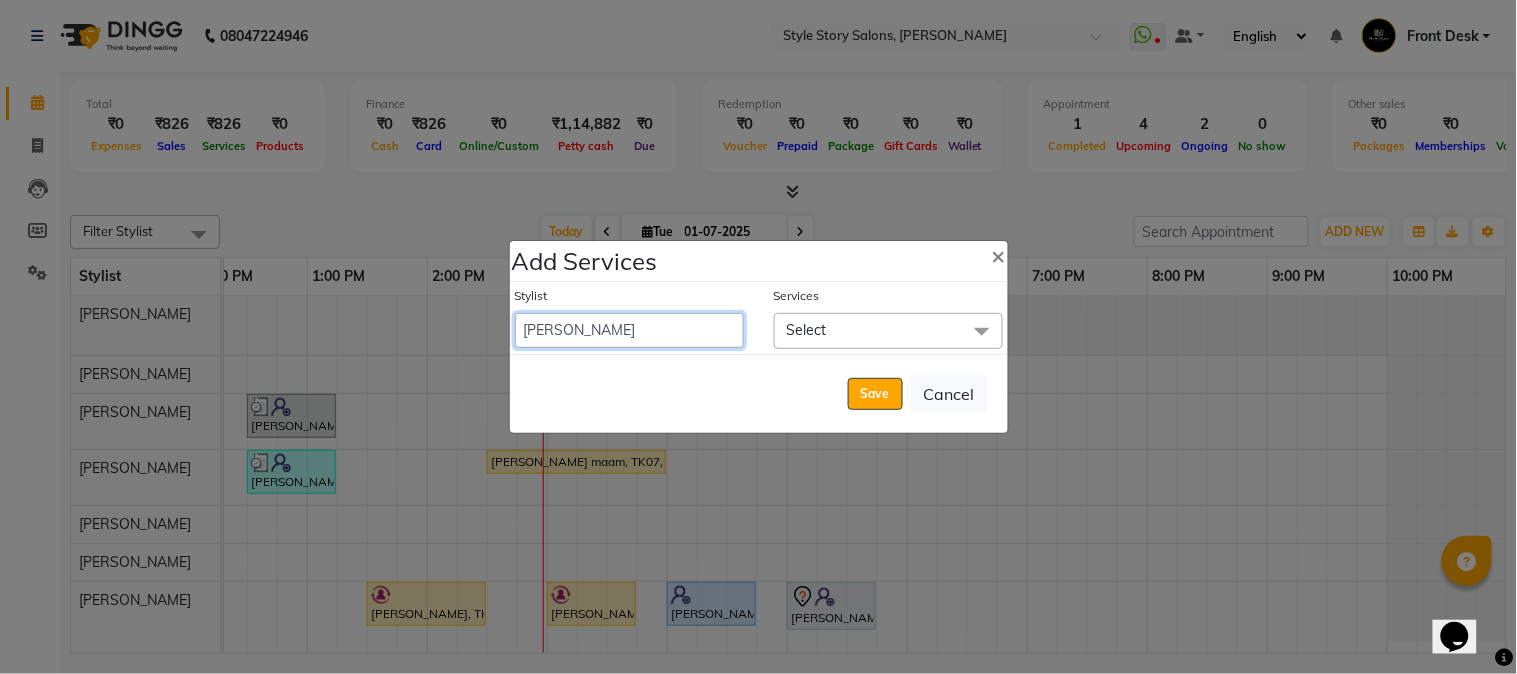 click on "[PERSON_NAME]   [PERSON_NAME]   [PERSON_NAME] Front Desk   [PERSON_NAME]   [PERSON_NAME]   [PERSON_NAME]   Front Desk   [PERSON_NAME] Front Desk   [DATE][PERSON_NAME]    [PERSON_NAME] Senior Accountant   [PERSON_NAME]   [PERSON_NAME]   [PERSON_NAME] Inventory Manager   [PERSON_NAME] (HR Admin)   [PERSON_NAME] (Hair Artist)   [PERSON_NAME]    [PERSON_NAME]   [PERSON_NAME]   [PERSON_NAME]    Shruti Raut   [PERSON_NAME]   [PERSON_NAME] HR Manager   [PERSON_NAME] ([PERSON_NAME])   [PERSON_NAME]   [PERSON_NAME]   [PERSON_NAME]   [PERSON_NAME]   [PERSON_NAME] Accountant" at bounding box center (629, 330) 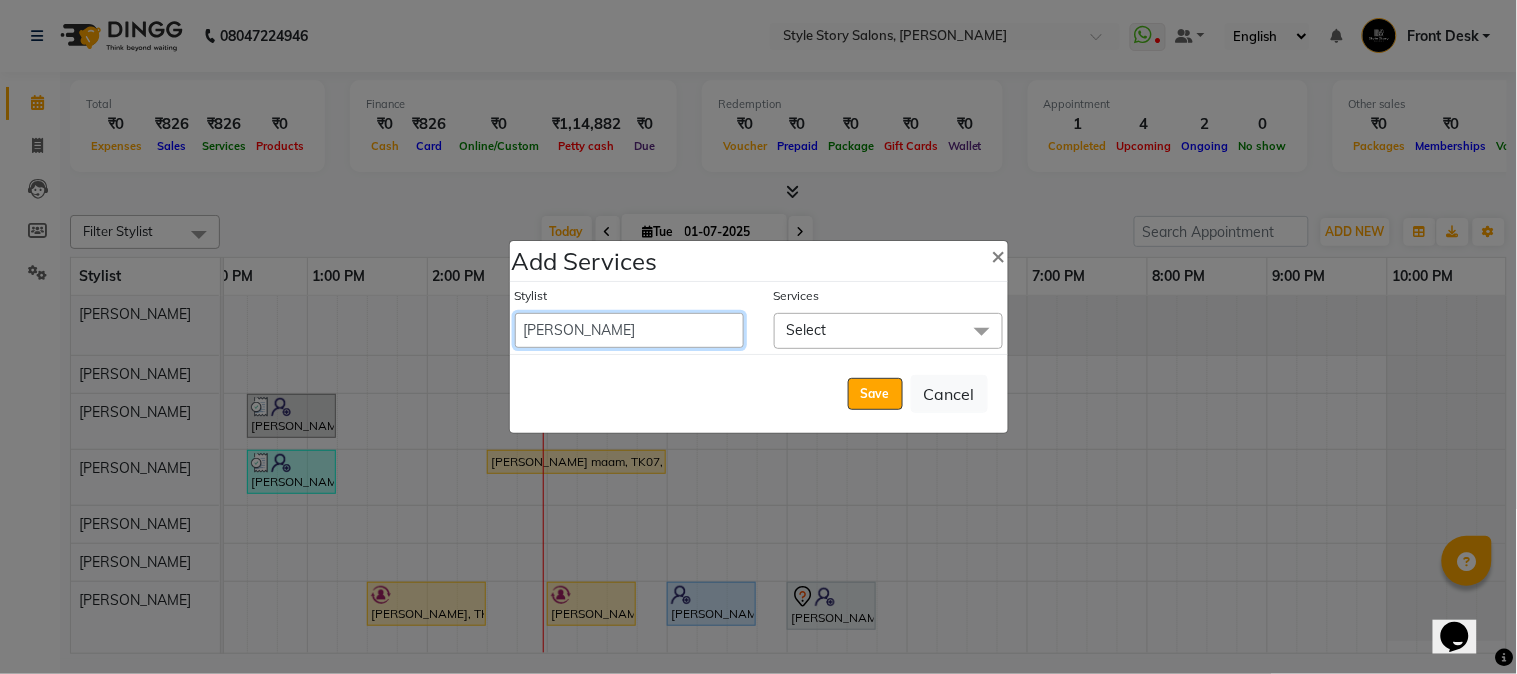 select on "62113" 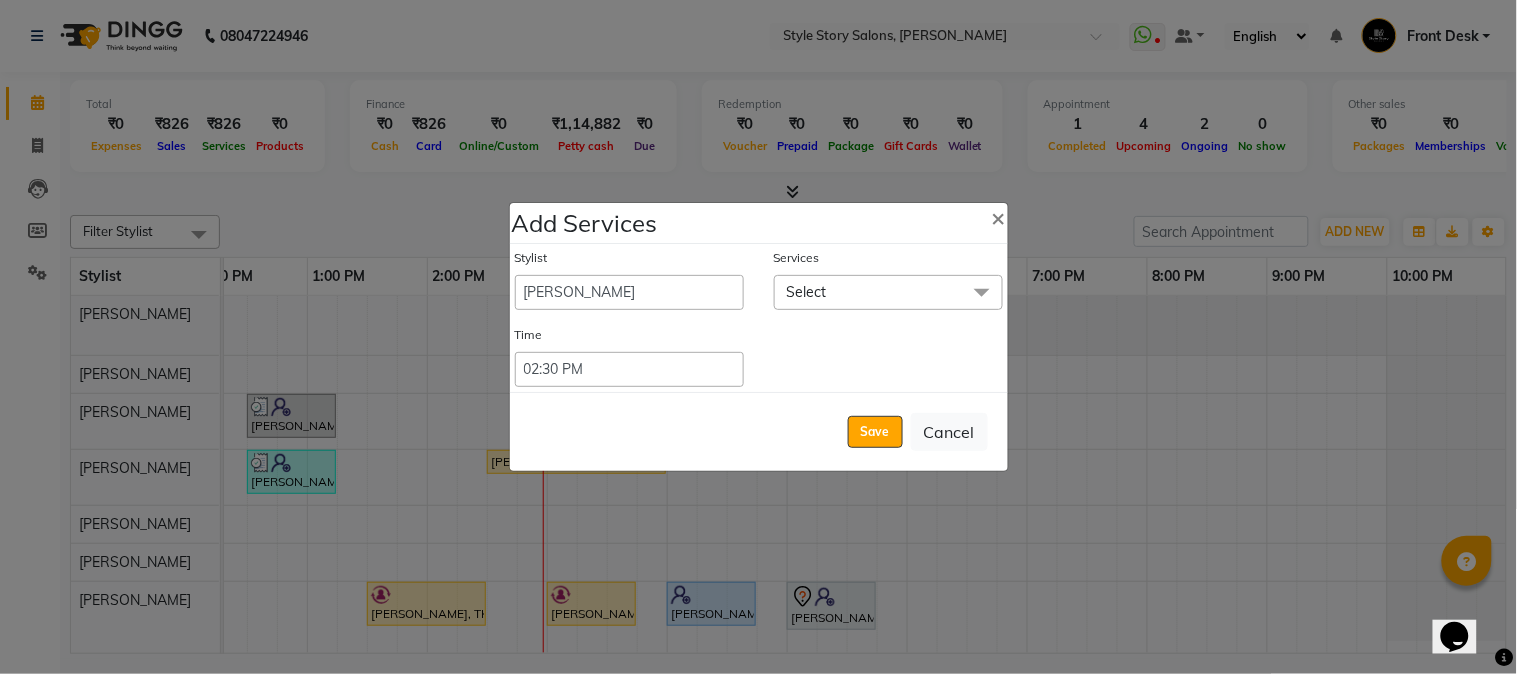 click on "Select" 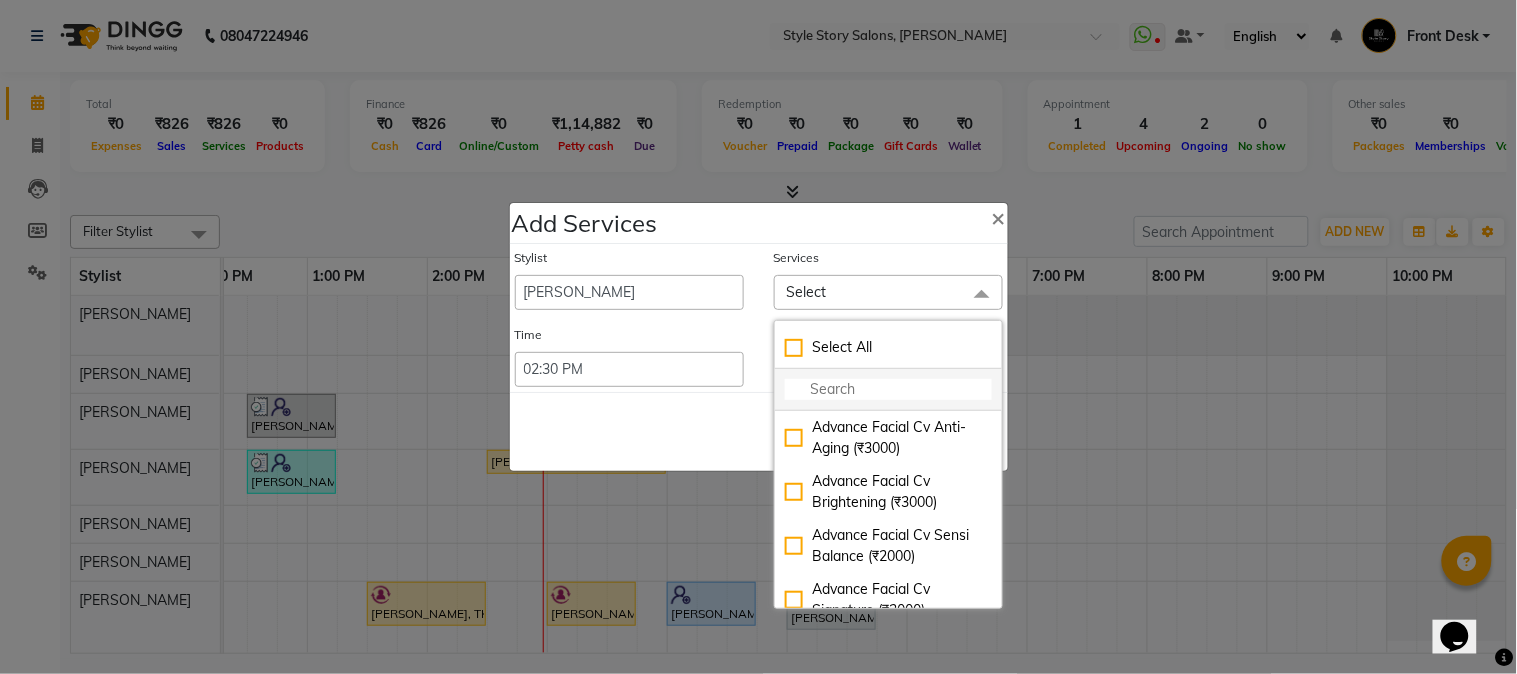 click 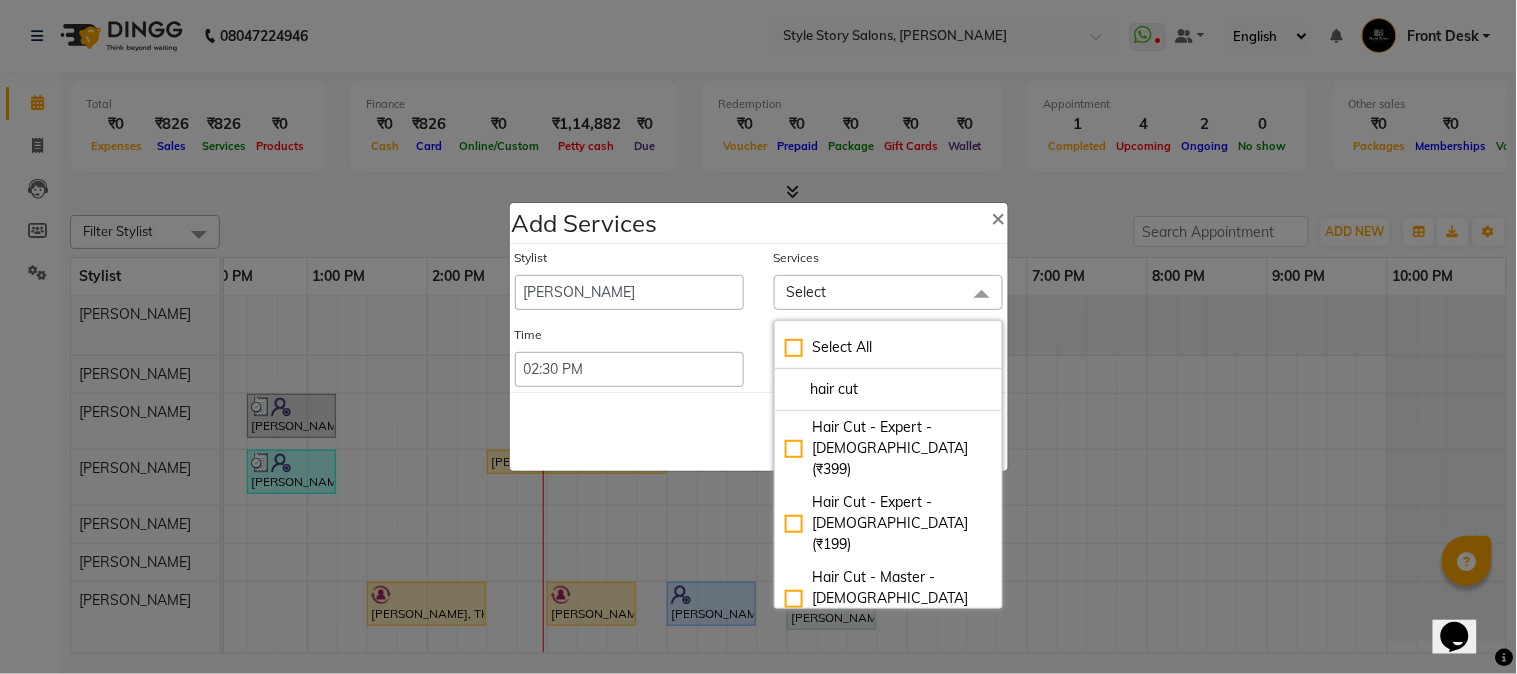 type on "hair cut" 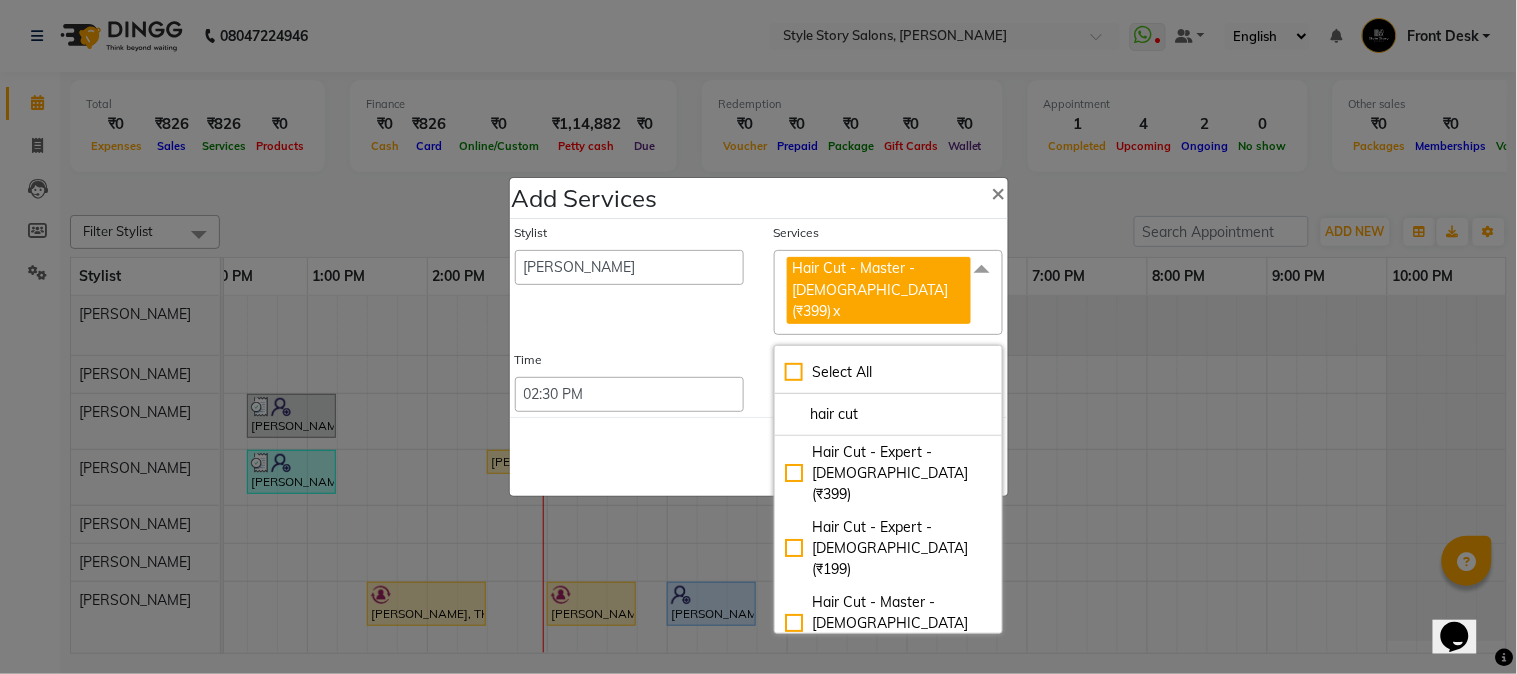 click on "x" 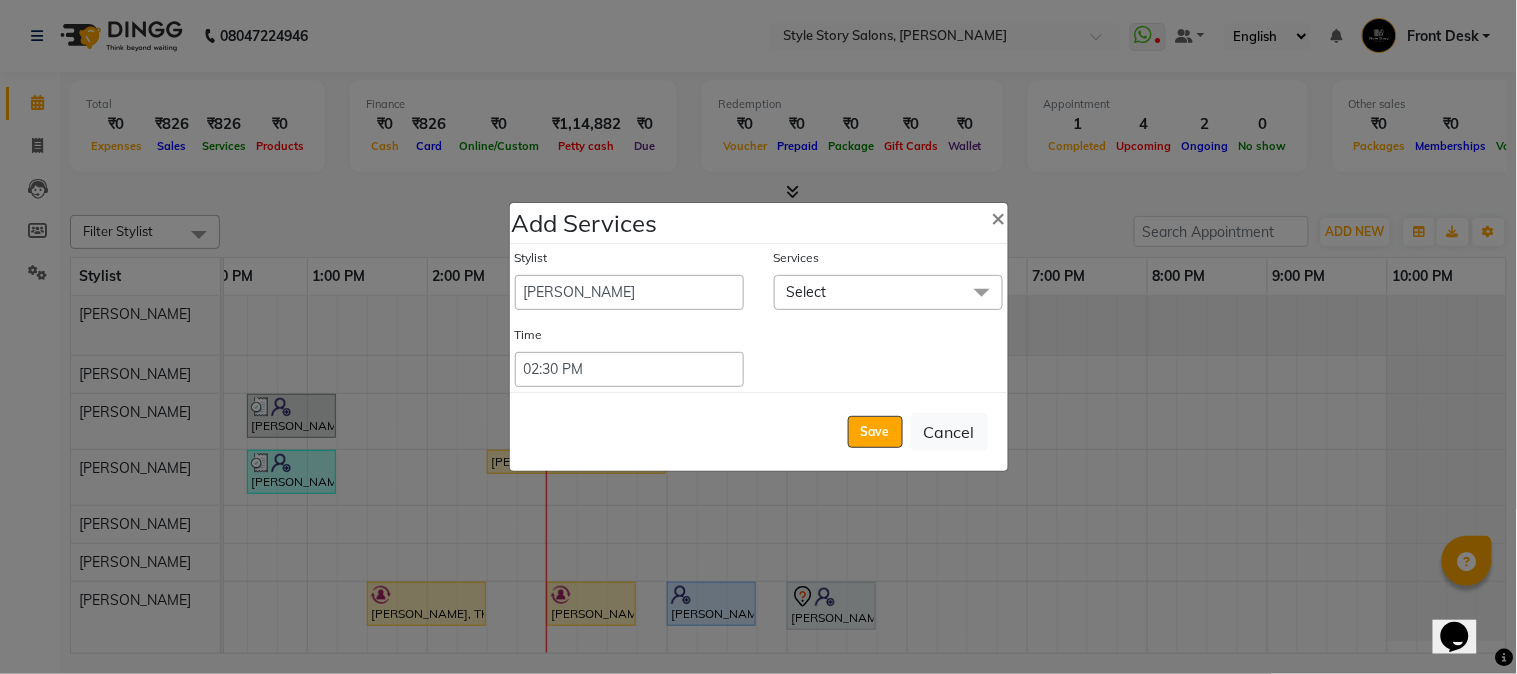 click on "Select" 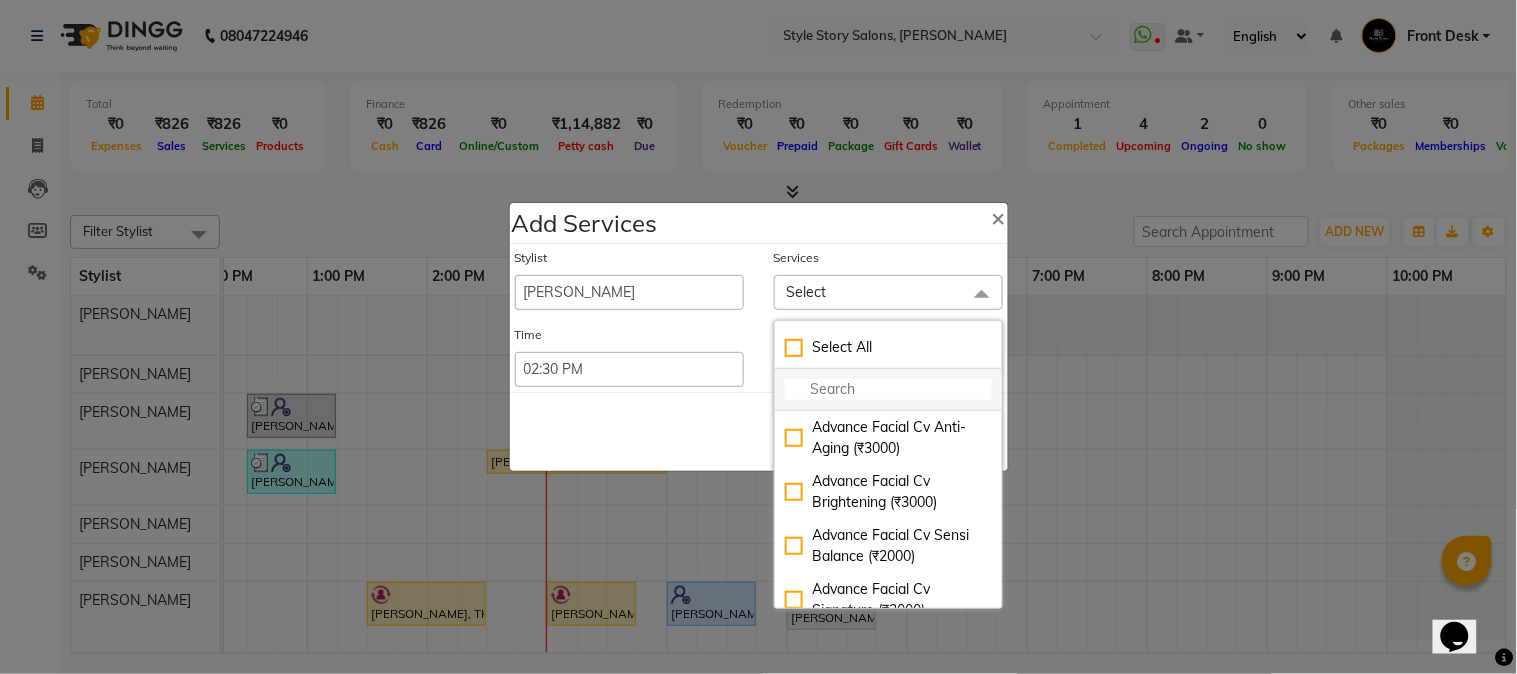 click 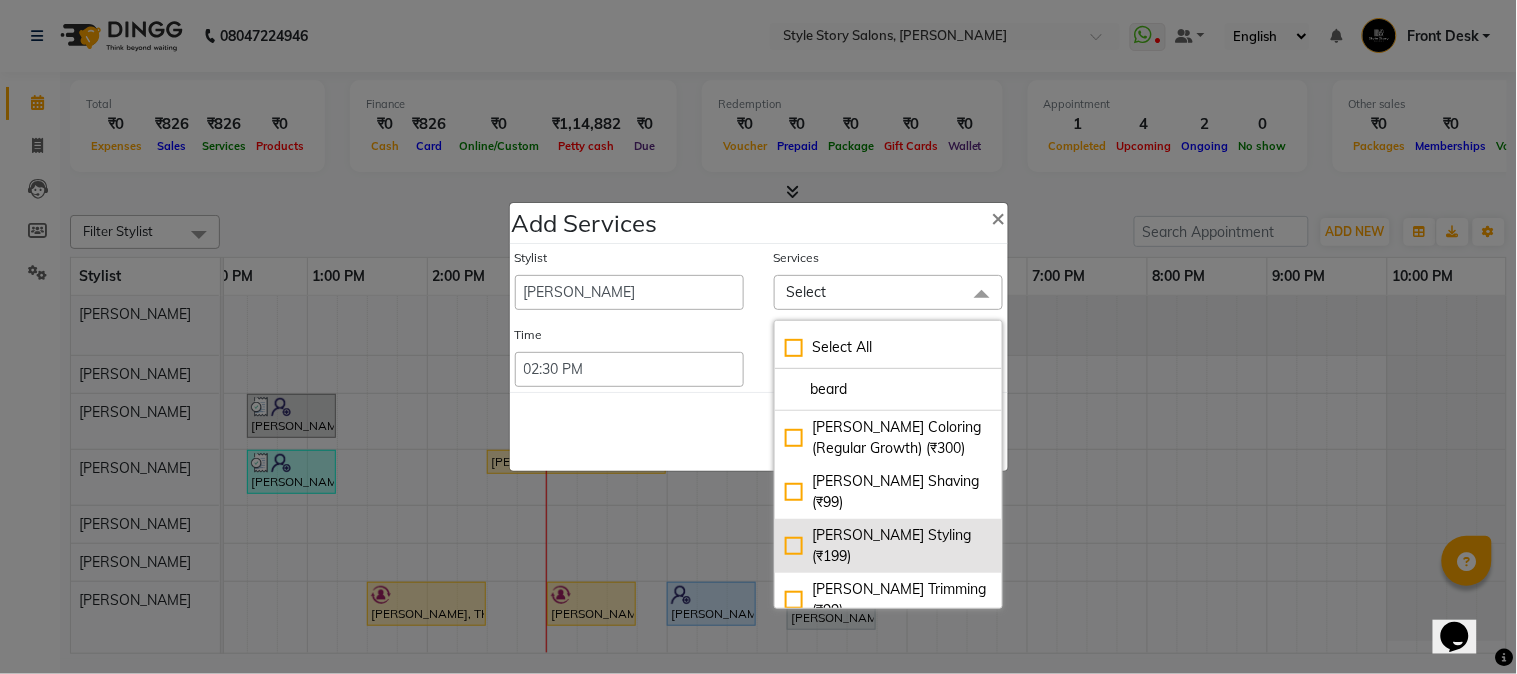 type on "beard" 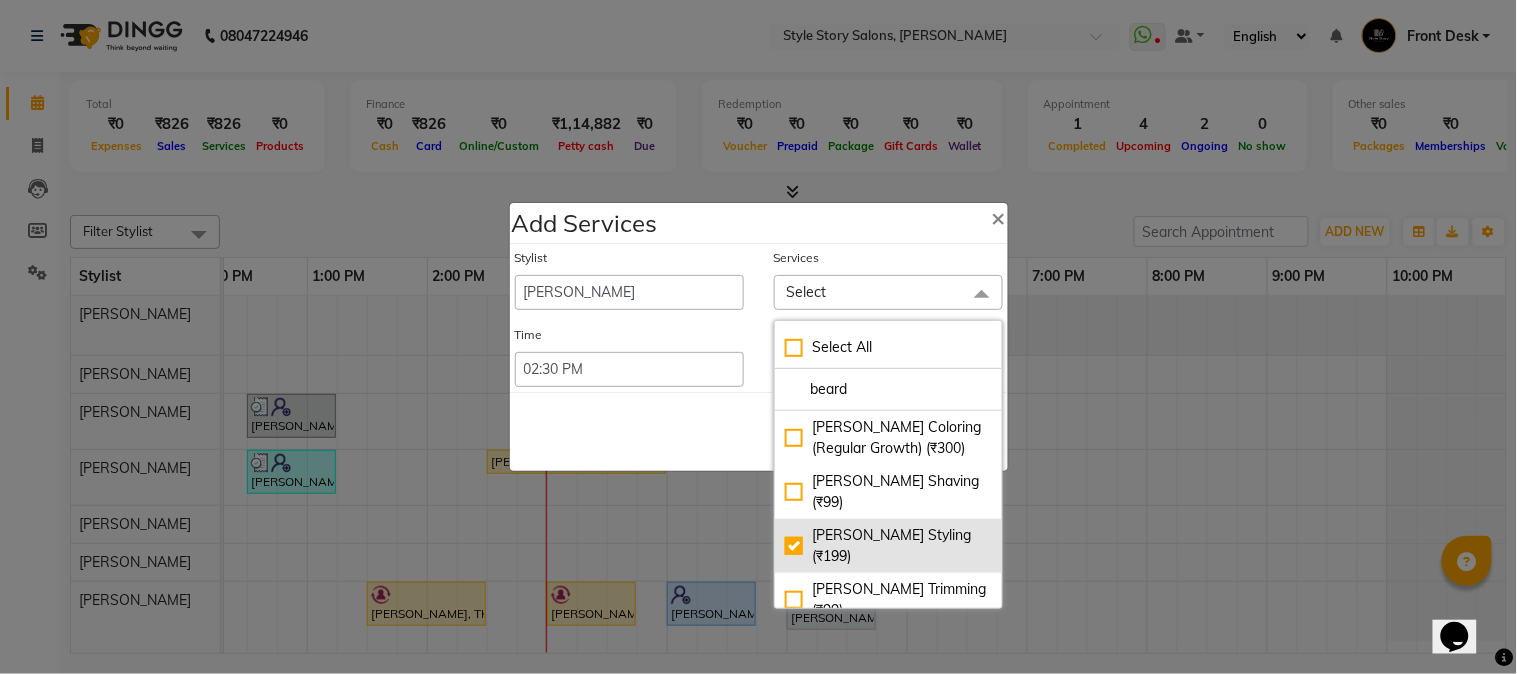 checkbox on "true" 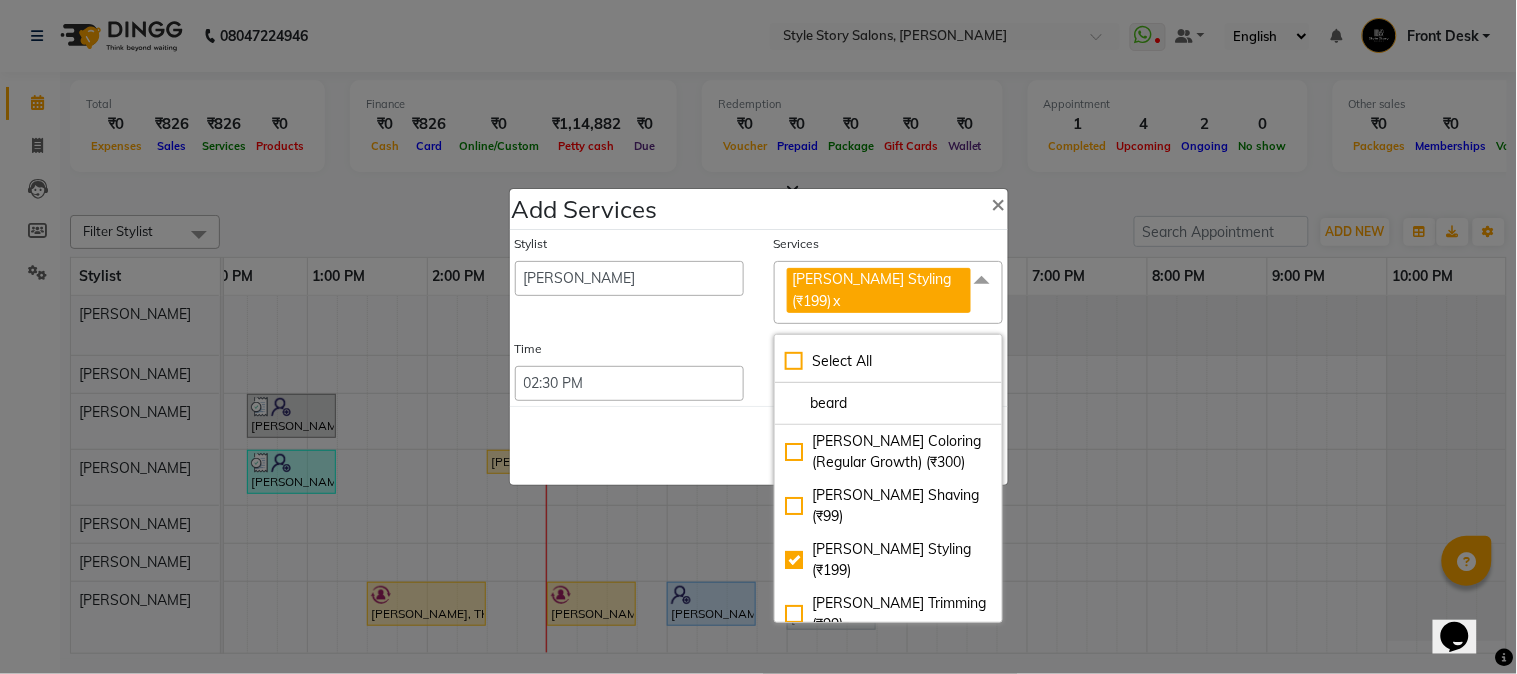 click on "Save   Cancel" 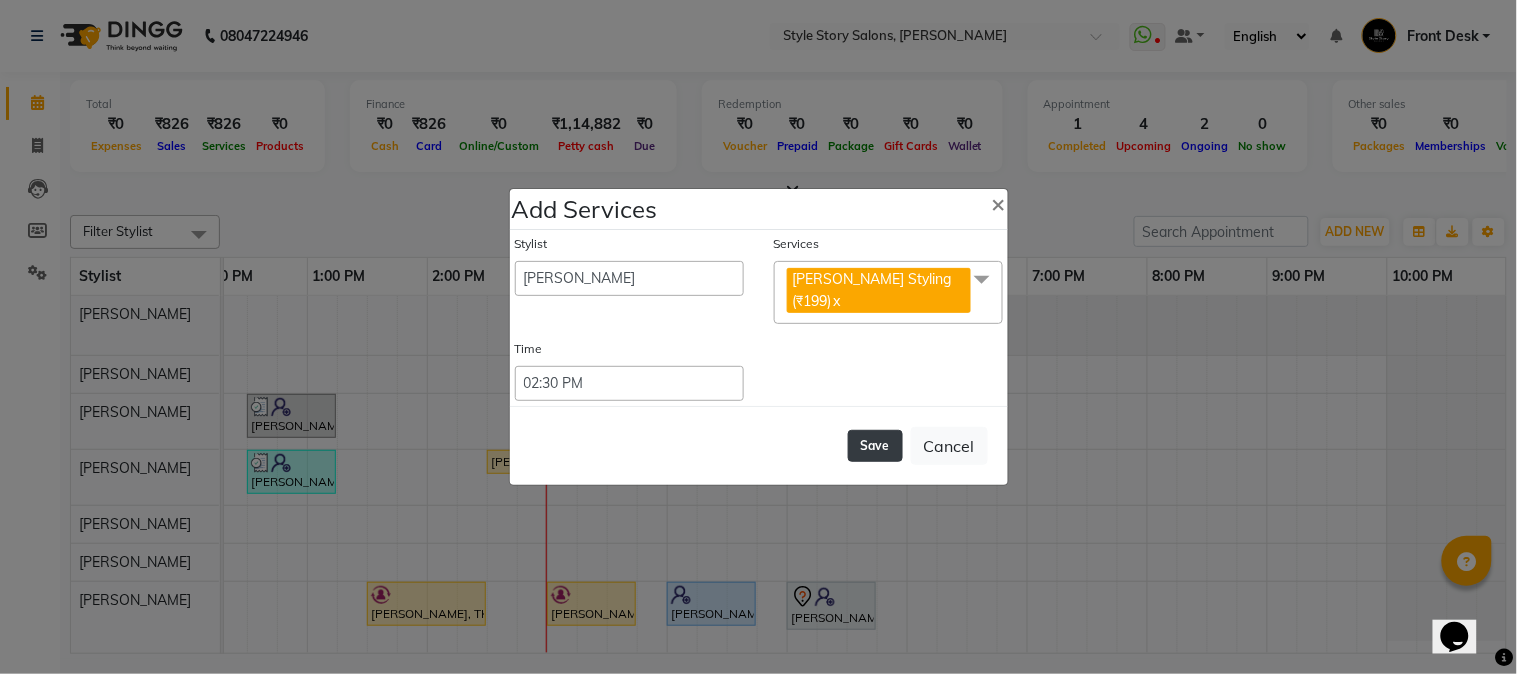 click on "Save" 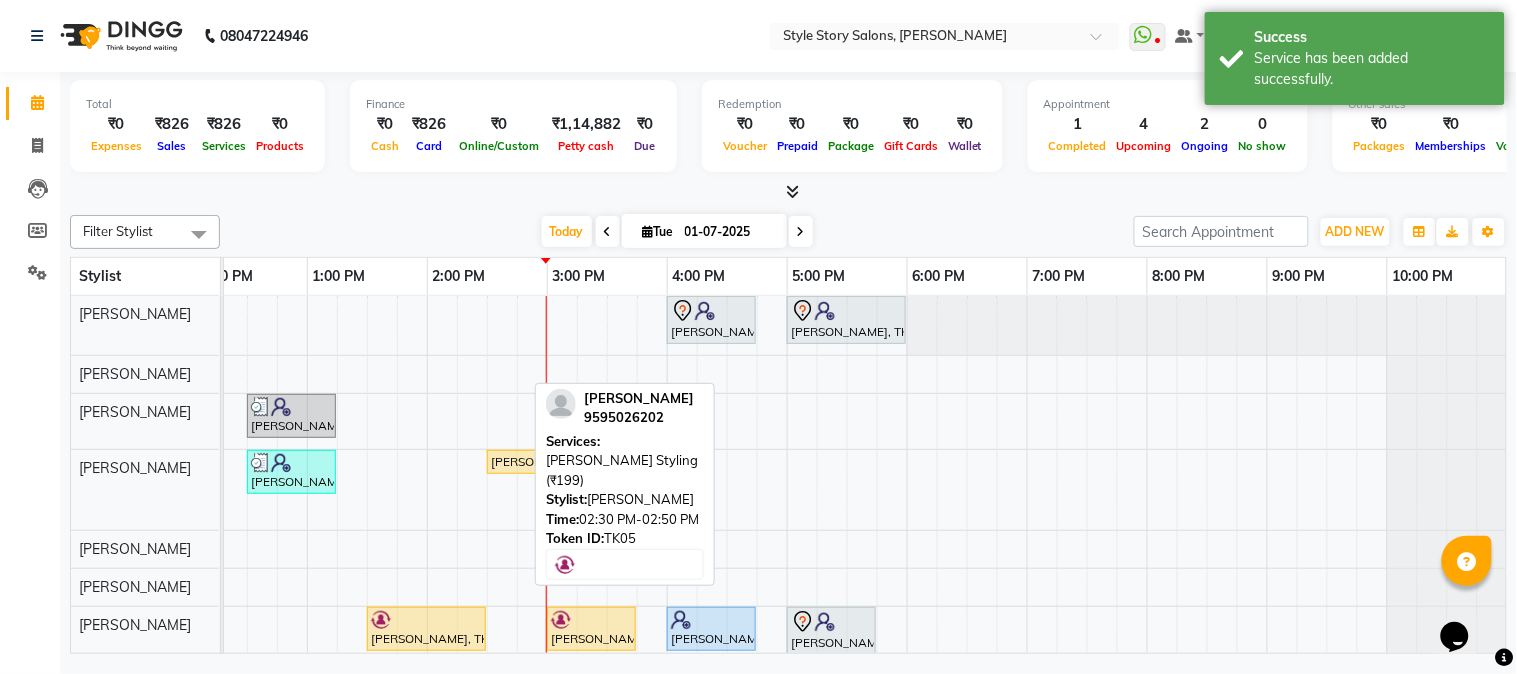 drag, startPoint x: 505, startPoint y: 494, endPoint x: 566, endPoint y: 496, distance: 61.03278 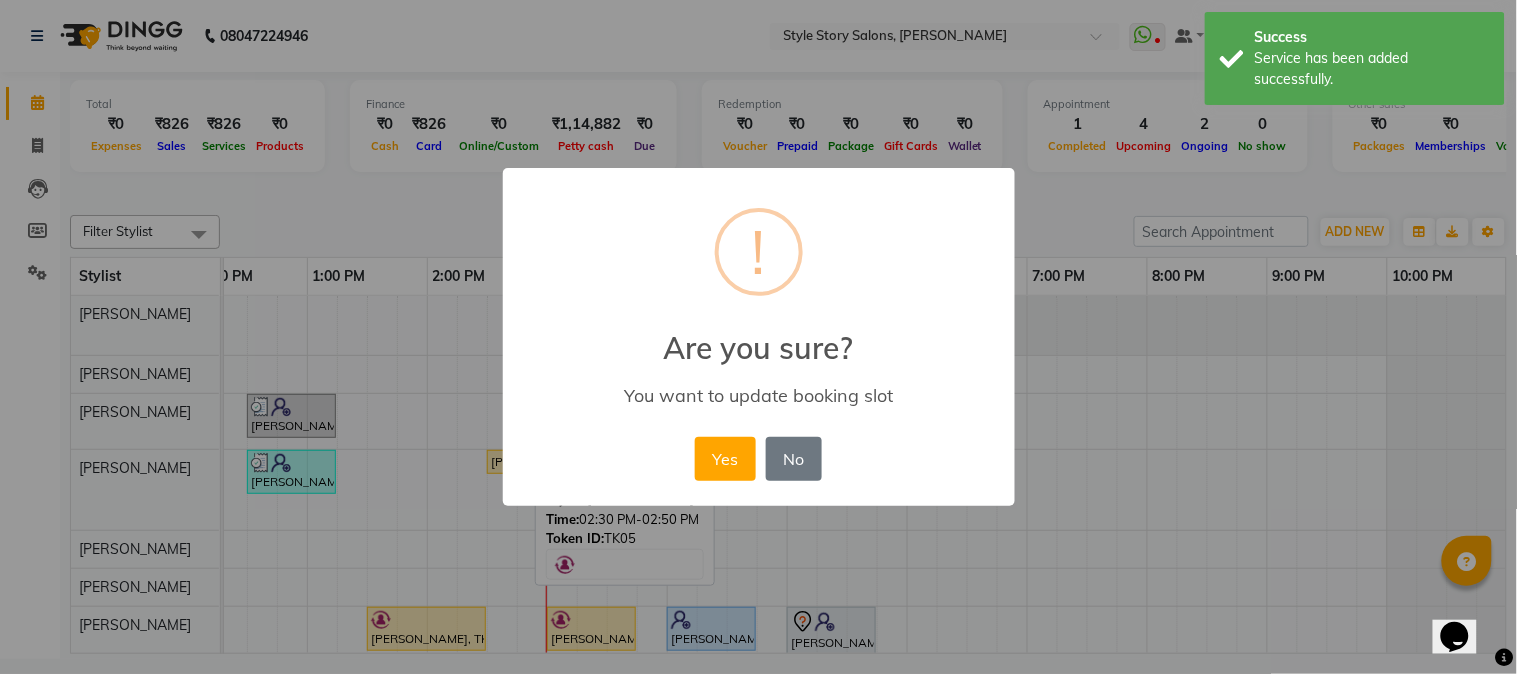 click on "Yes" at bounding box center [725, 459] 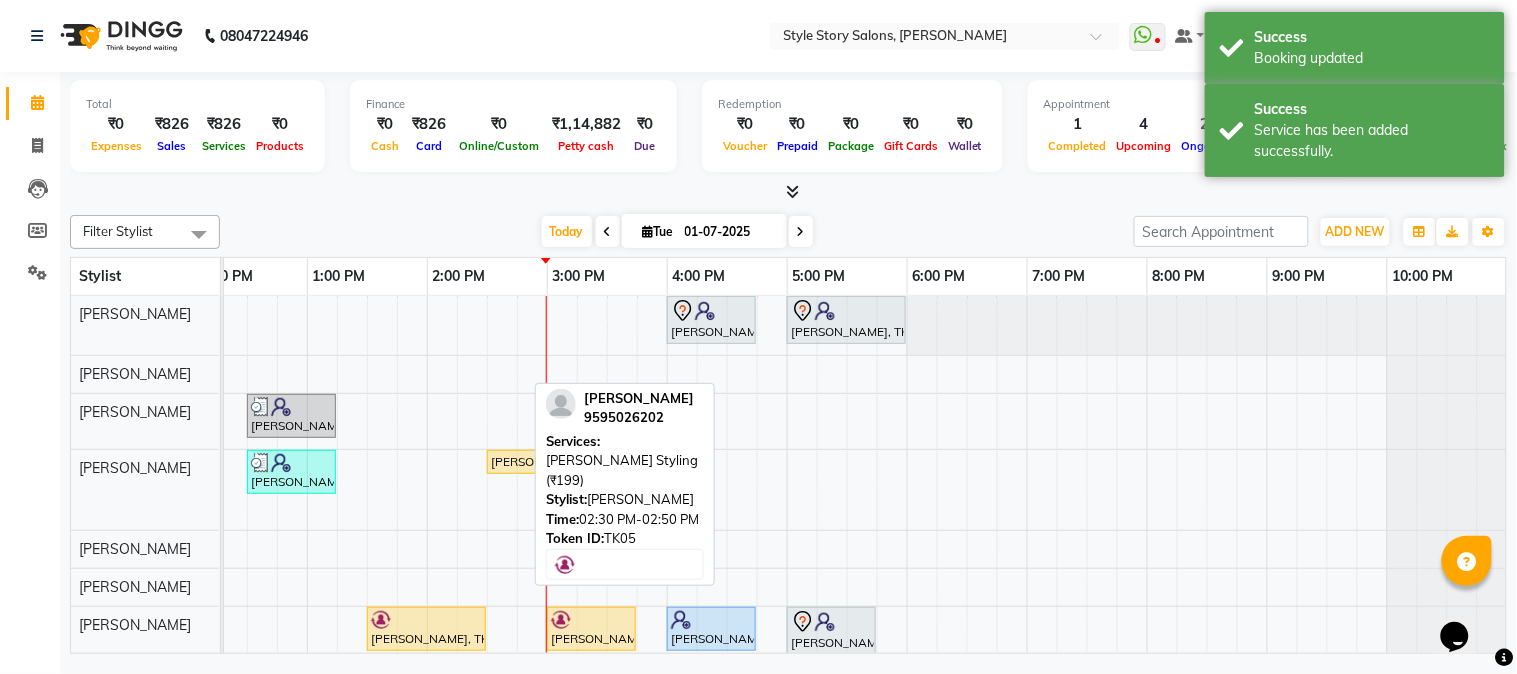 scroll, scrollTop: 30, scrollLeft: 637, axis: both 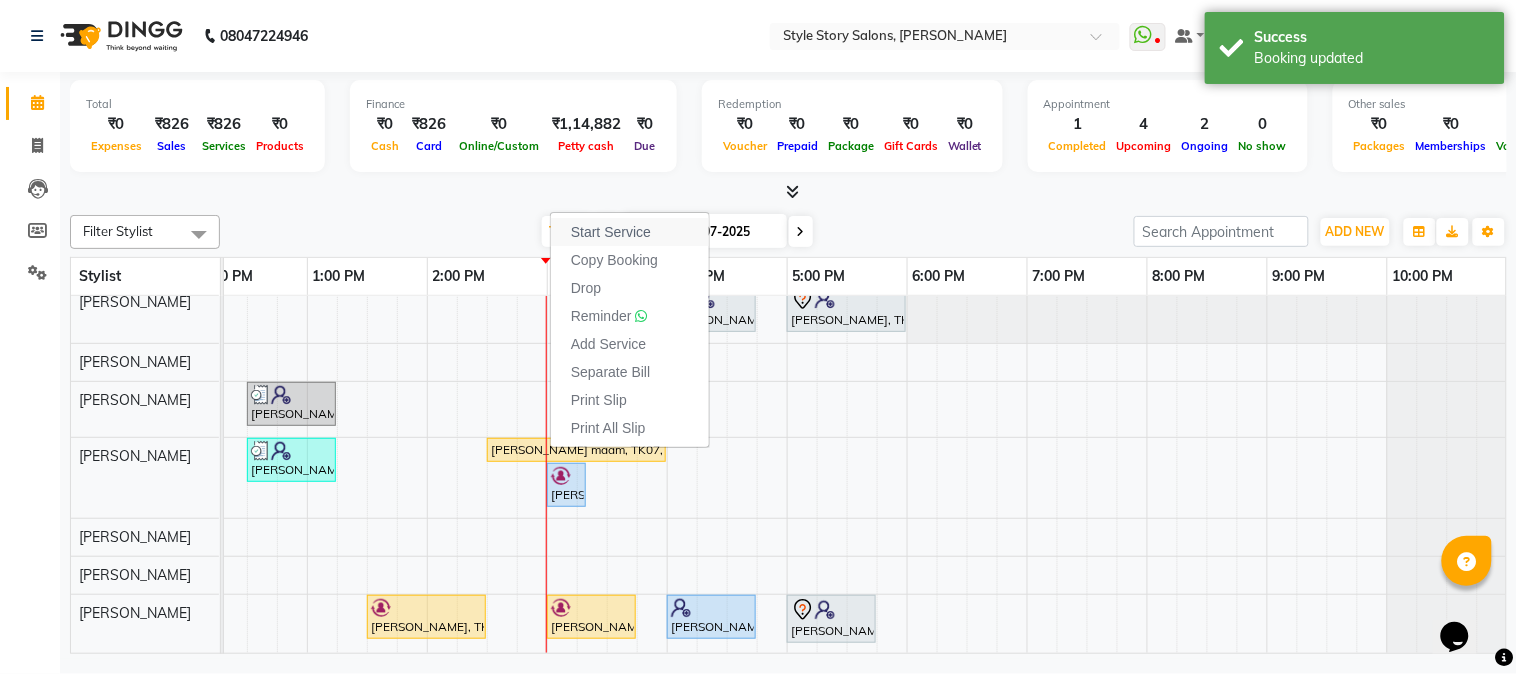 click on "Start Service" at bounding box center (630, 232) 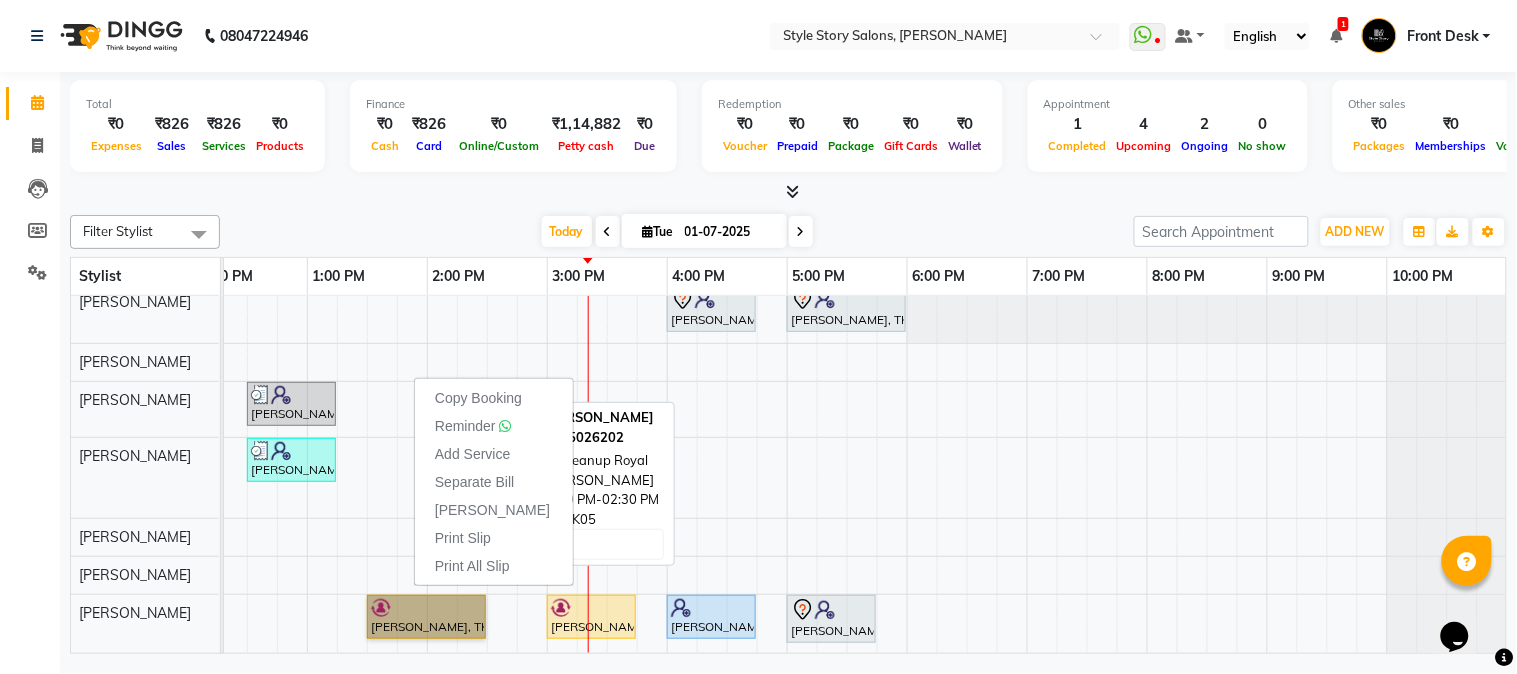 click on "[PERSON_NAME], TK05, 01:30 PM-02:30 PM, Cleanup Royal" at bounding box center (426, 617) 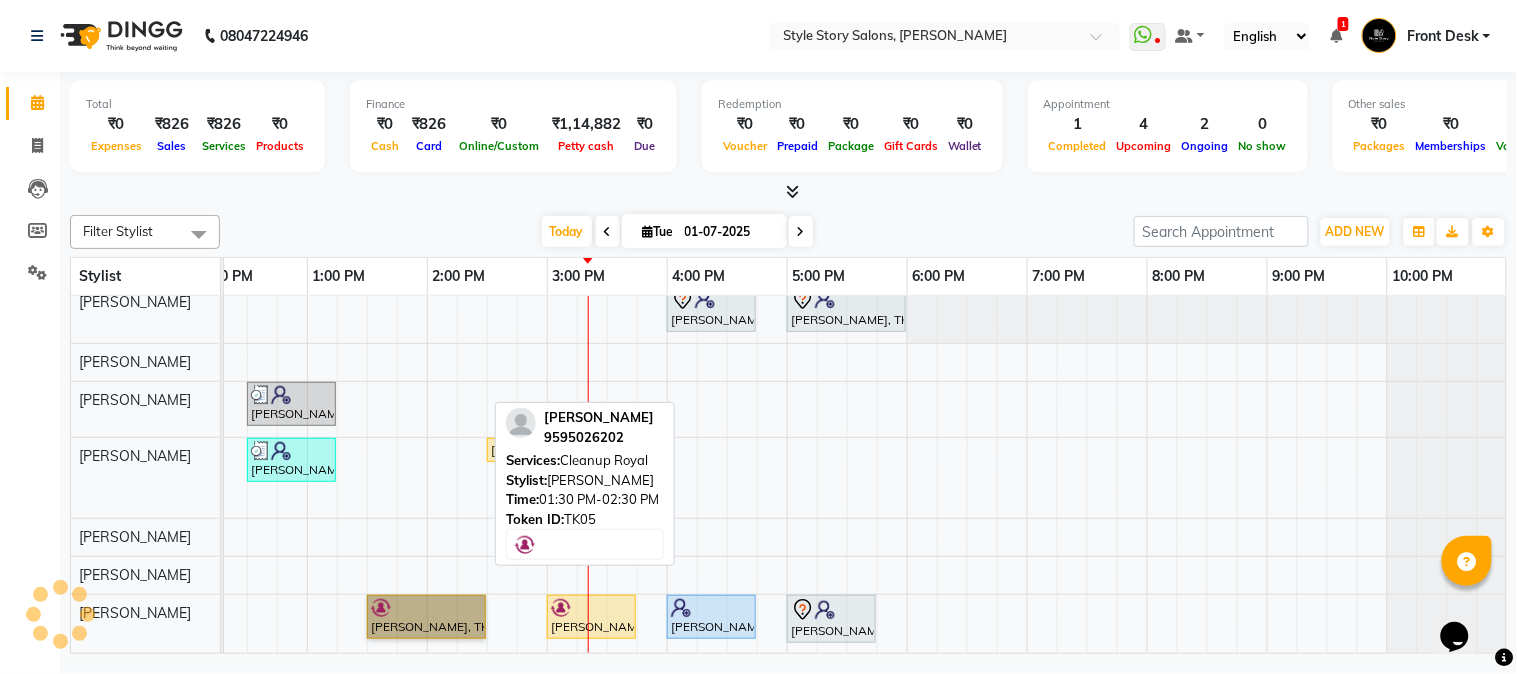 click on "[PERSON_NAME], TK05, 01:30 PM-02:30 PM, Cleanup Royal" at bounding box center [426, 617] 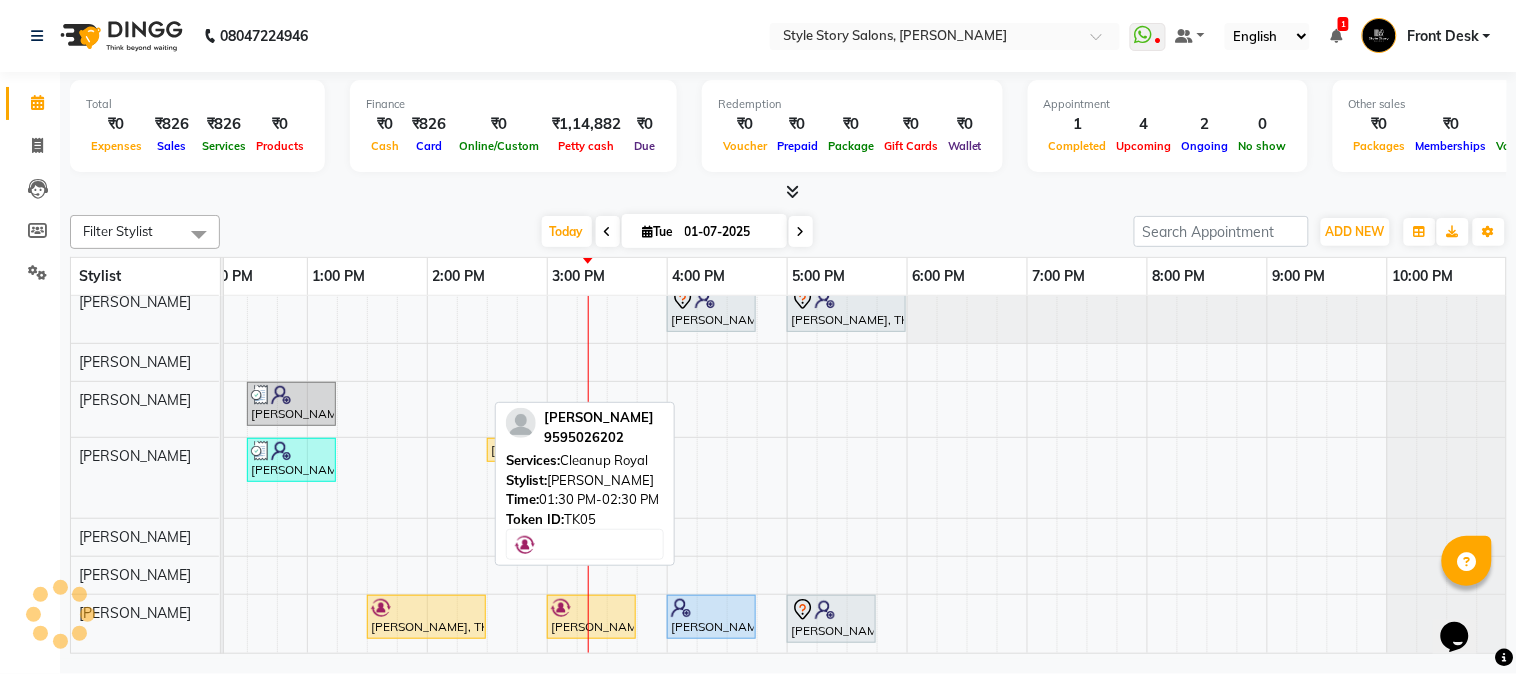 select on "1" 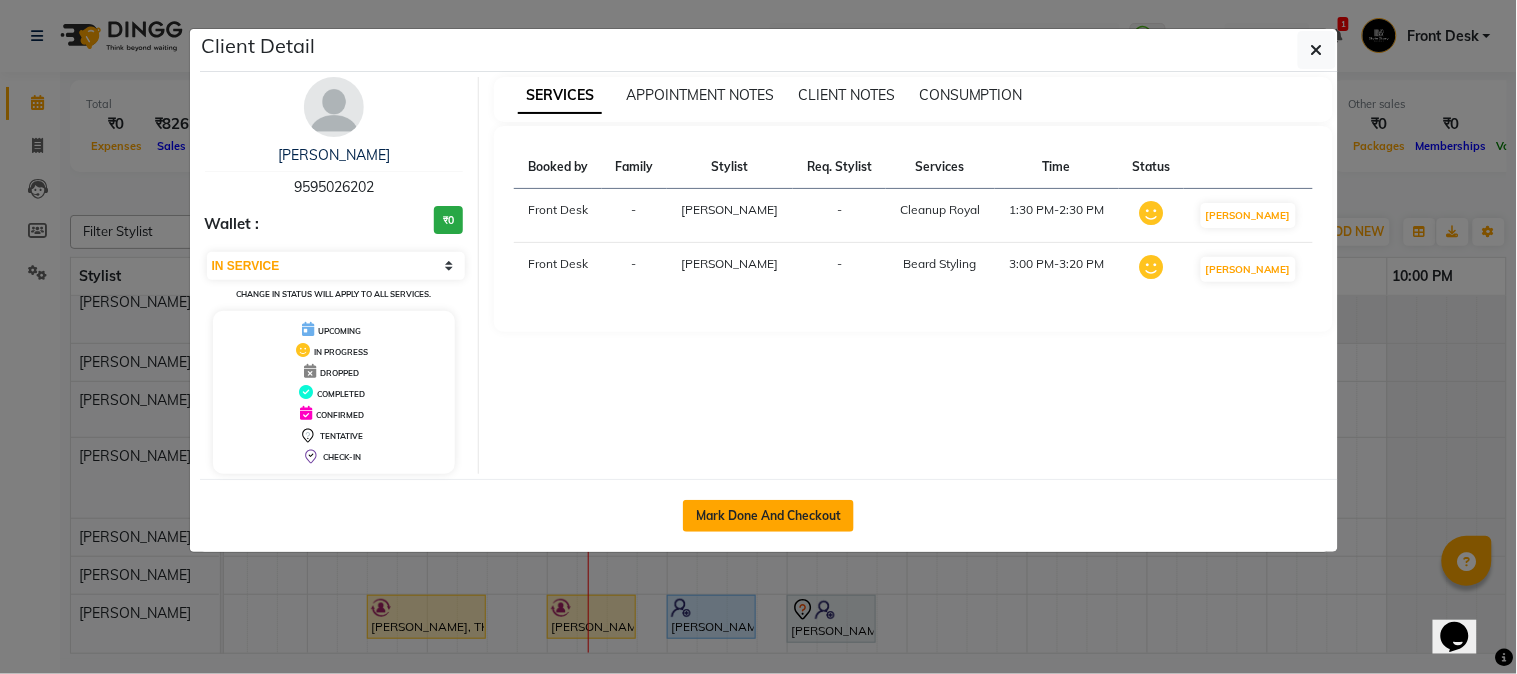 click on "Mark Done And Checkout" 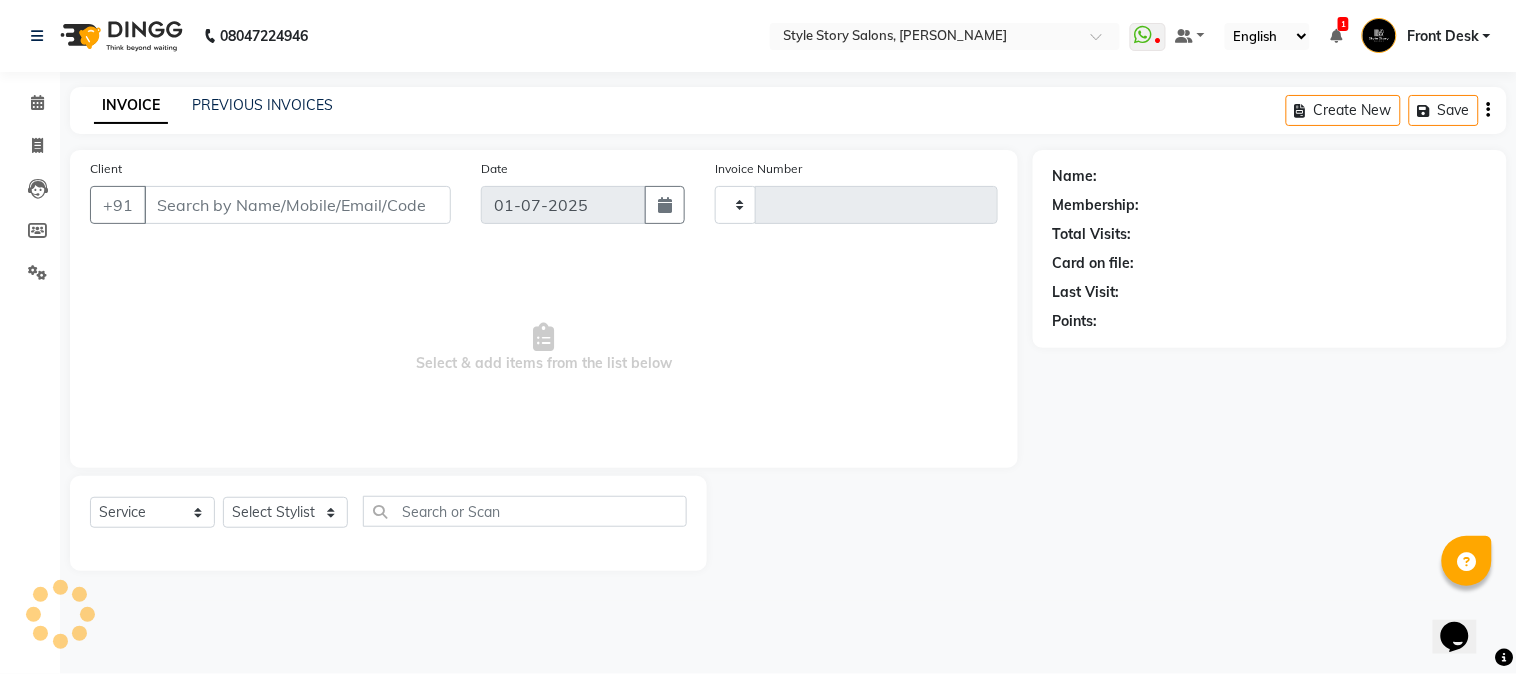 type on "0843" 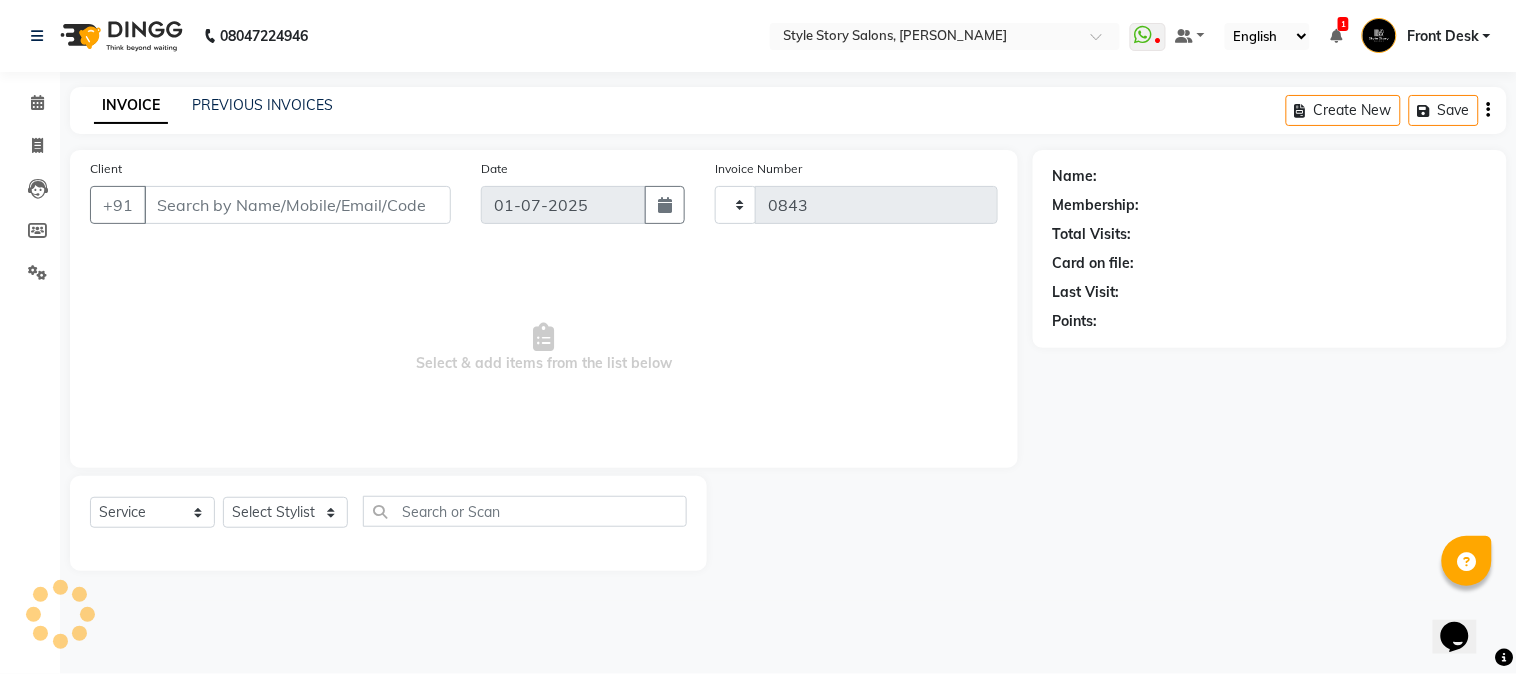 select on "6249" 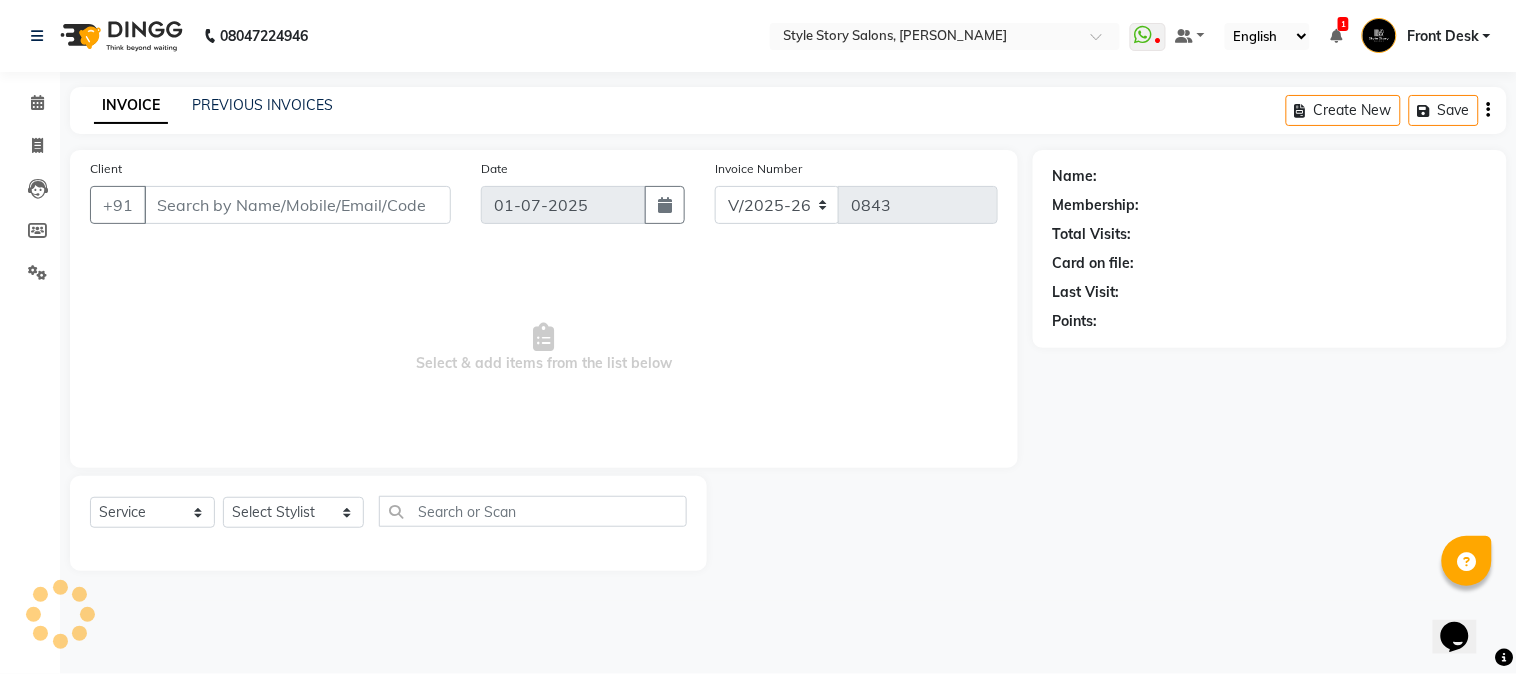 type on "95******02" 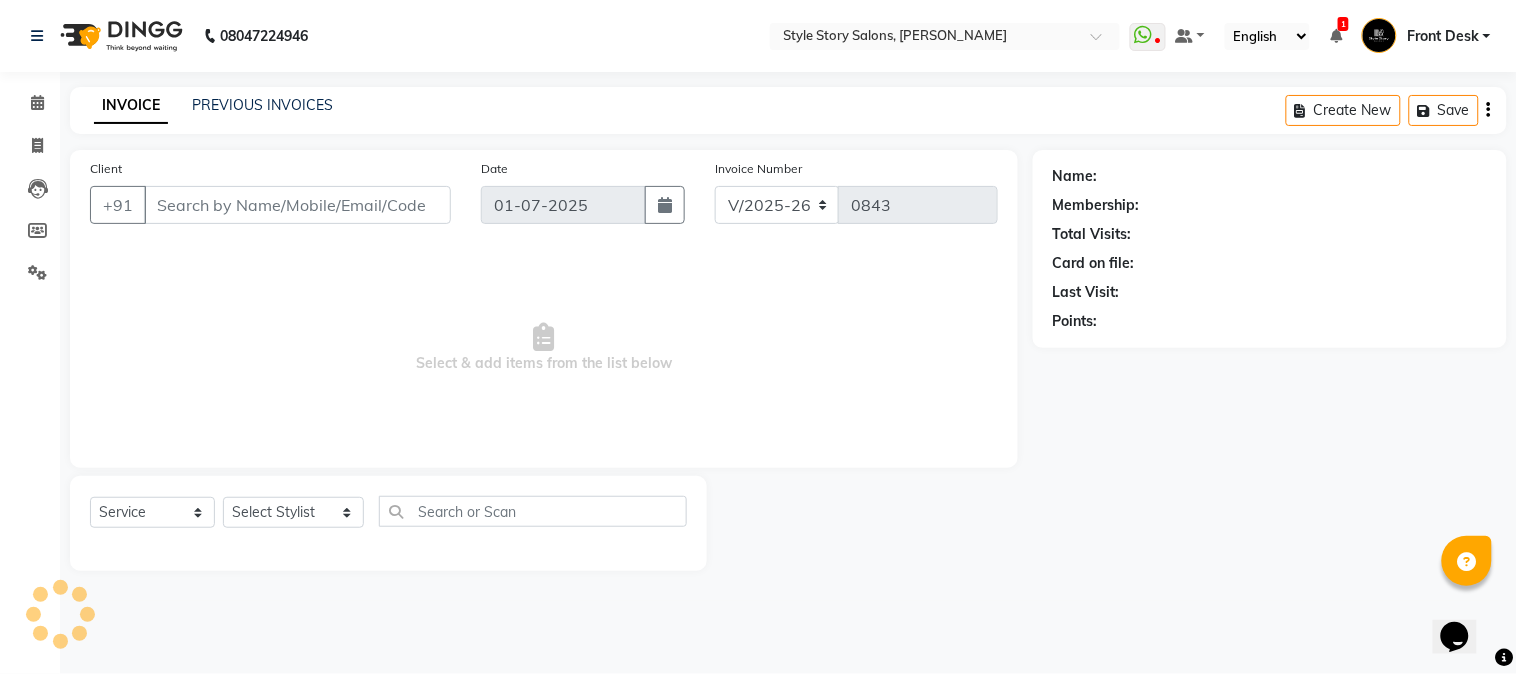select on "62113" 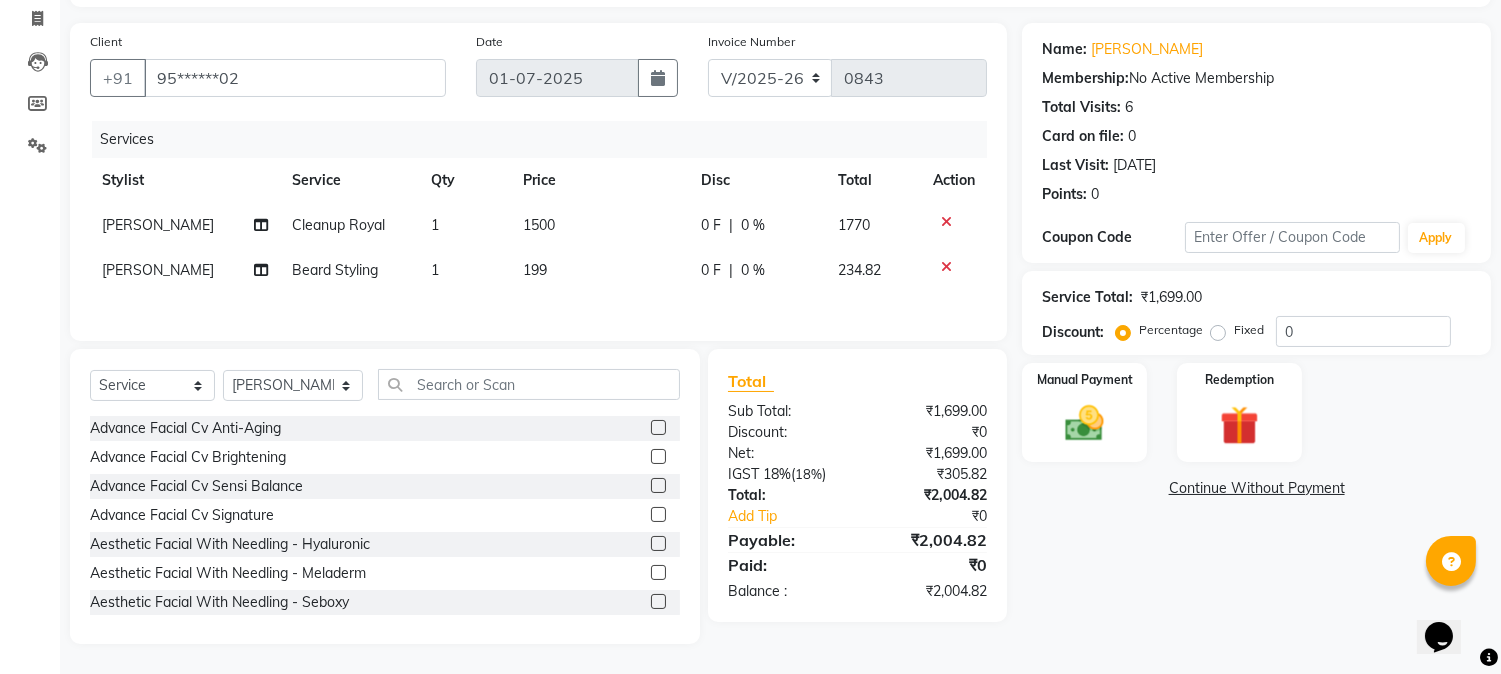 scroll, scrollTop: 131, scrollLeft: 0, axis: vertical 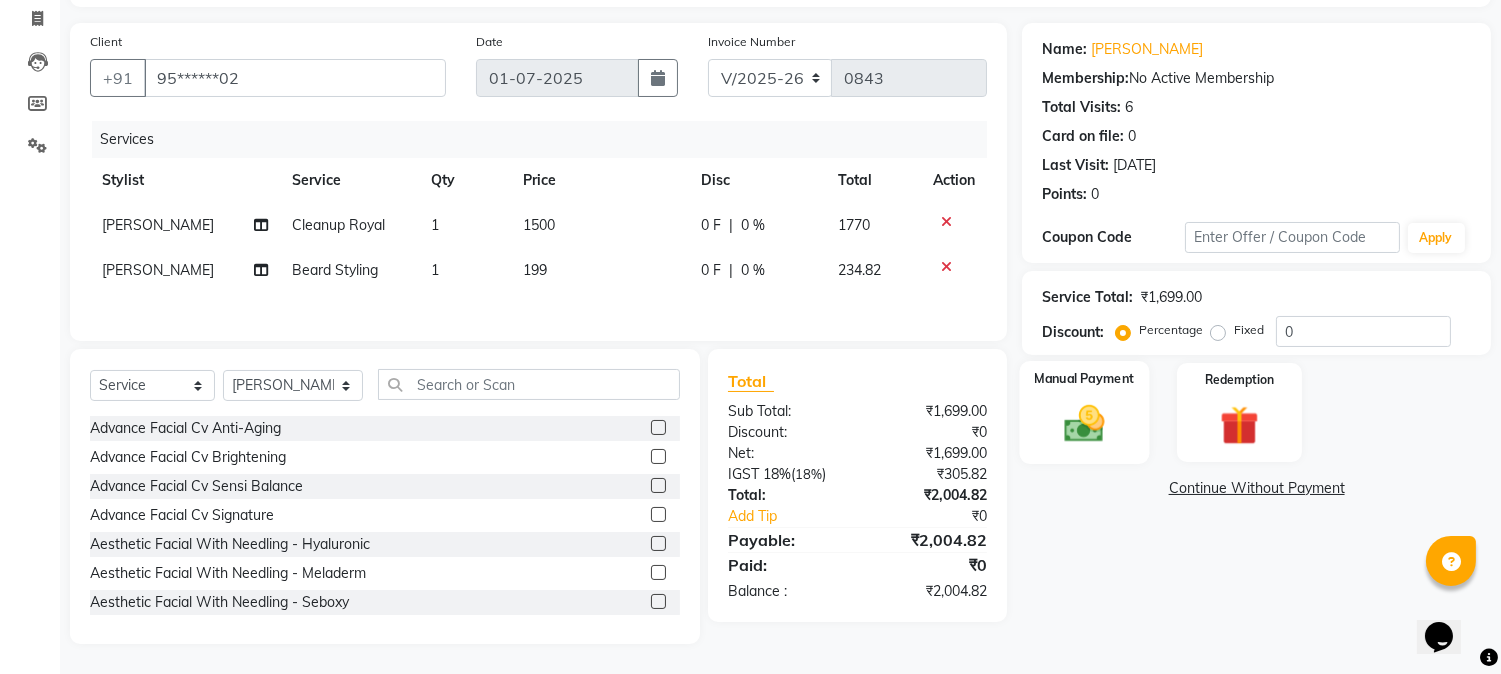 click on "Manual Payment" 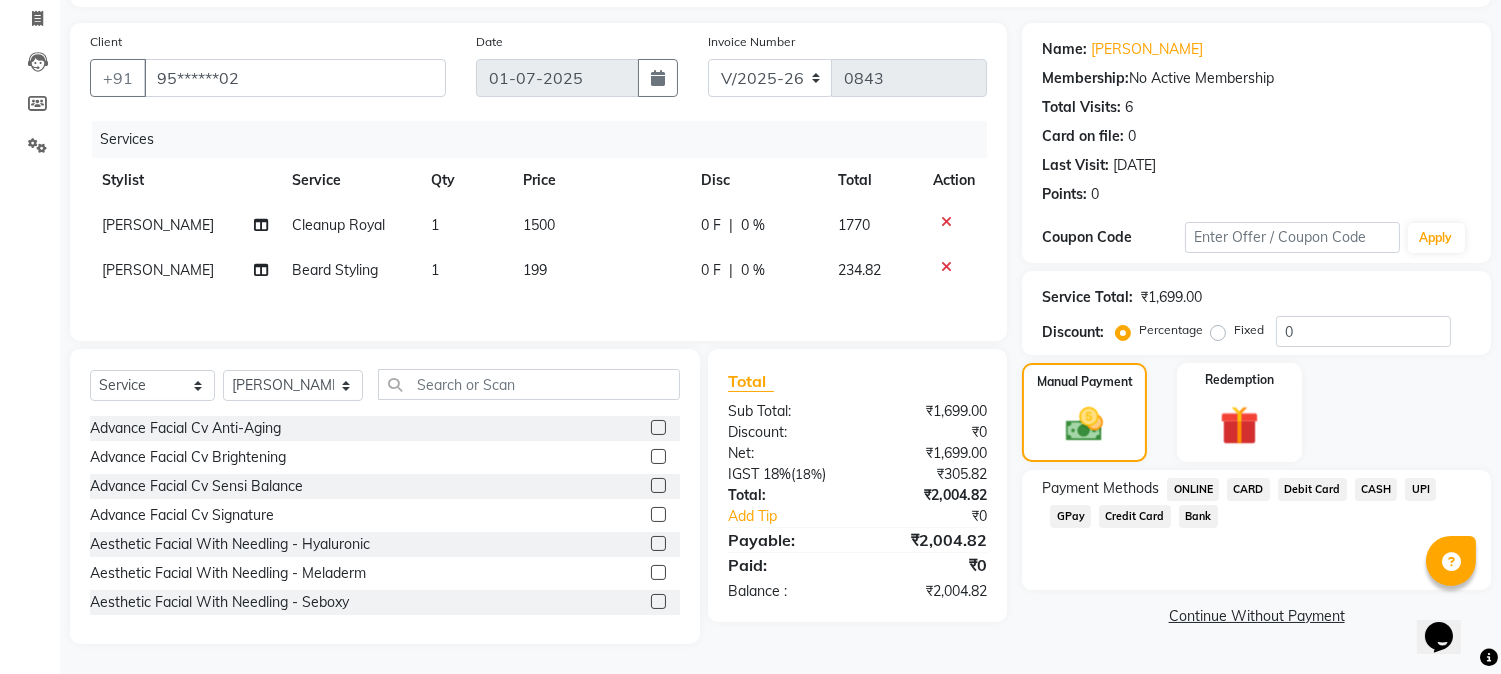 click on "UPI" 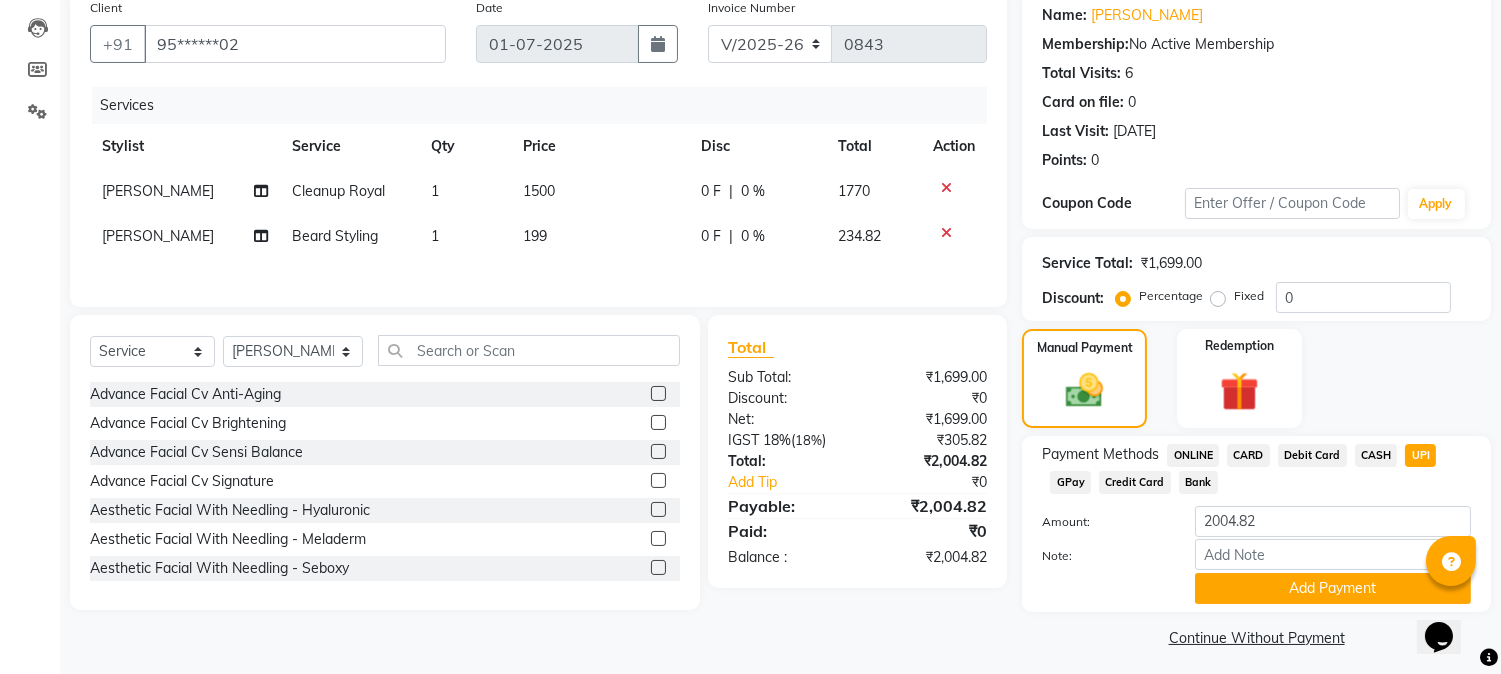 scroll, scrollTop: 170, scrollLeft: 0, axis: vertical 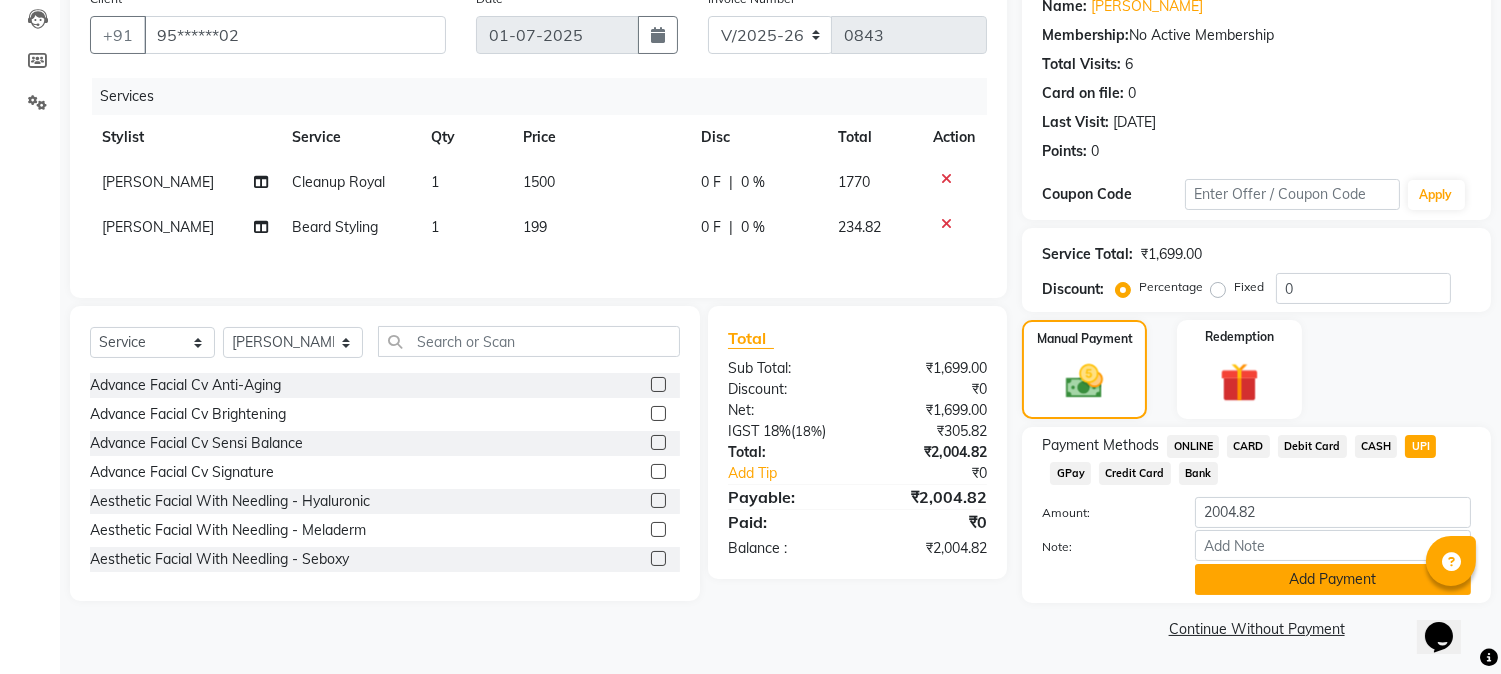 click on "Add Payment" 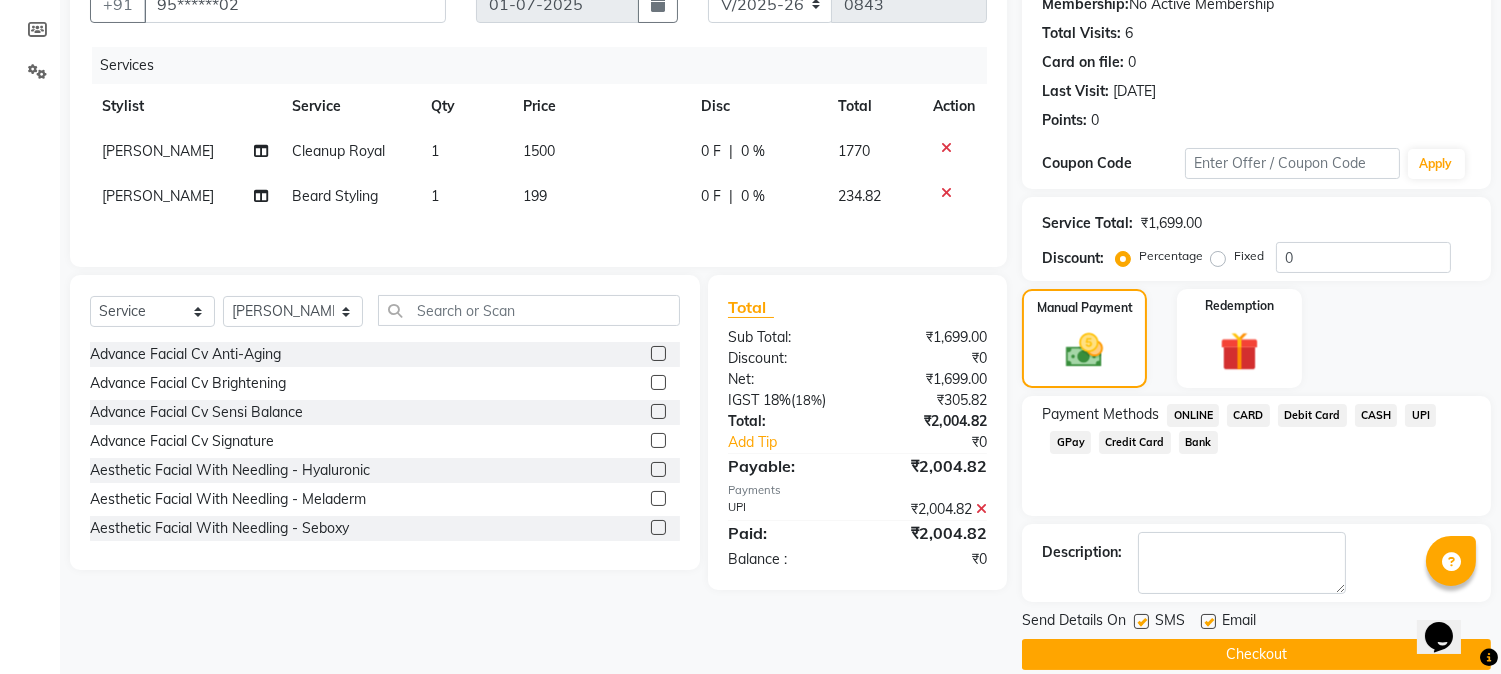 scroll, scrollTop: 225, scrollLeft: 0, axis: vertical 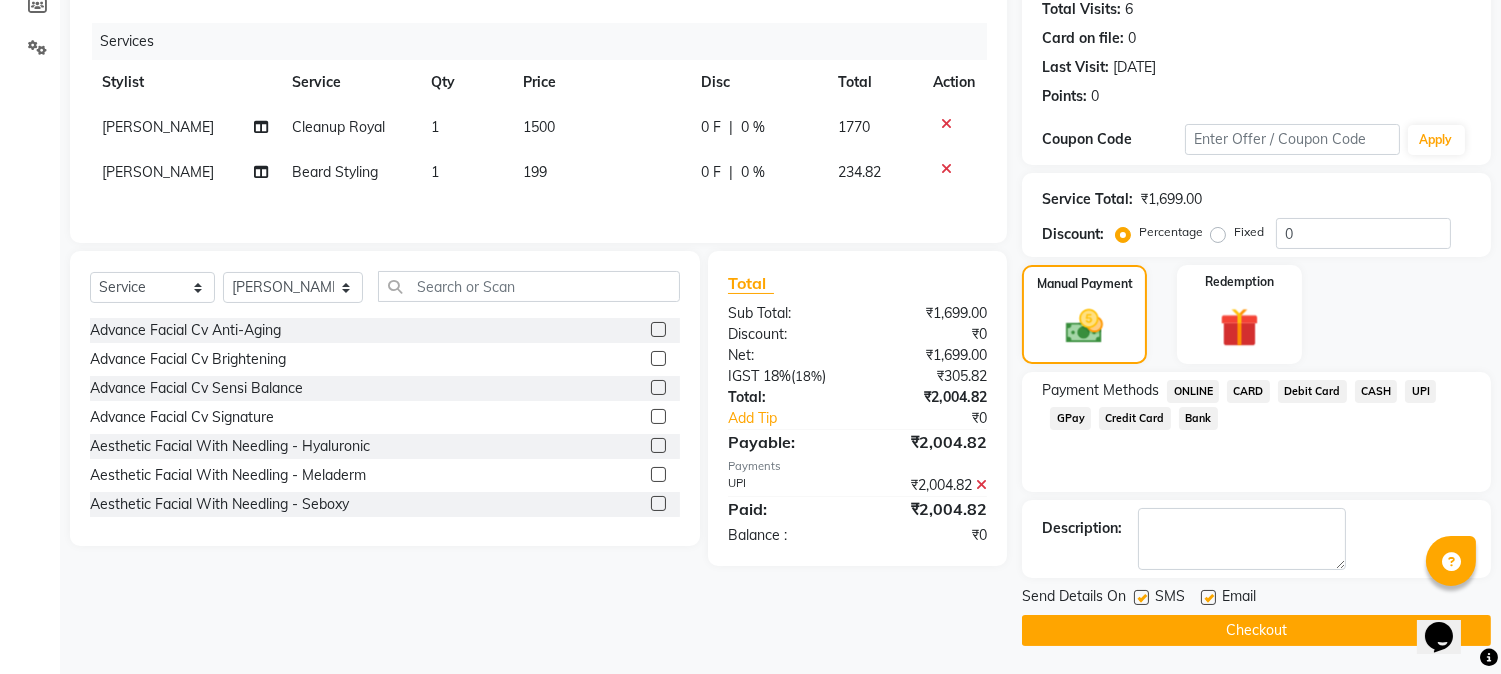 click on "Checkout" 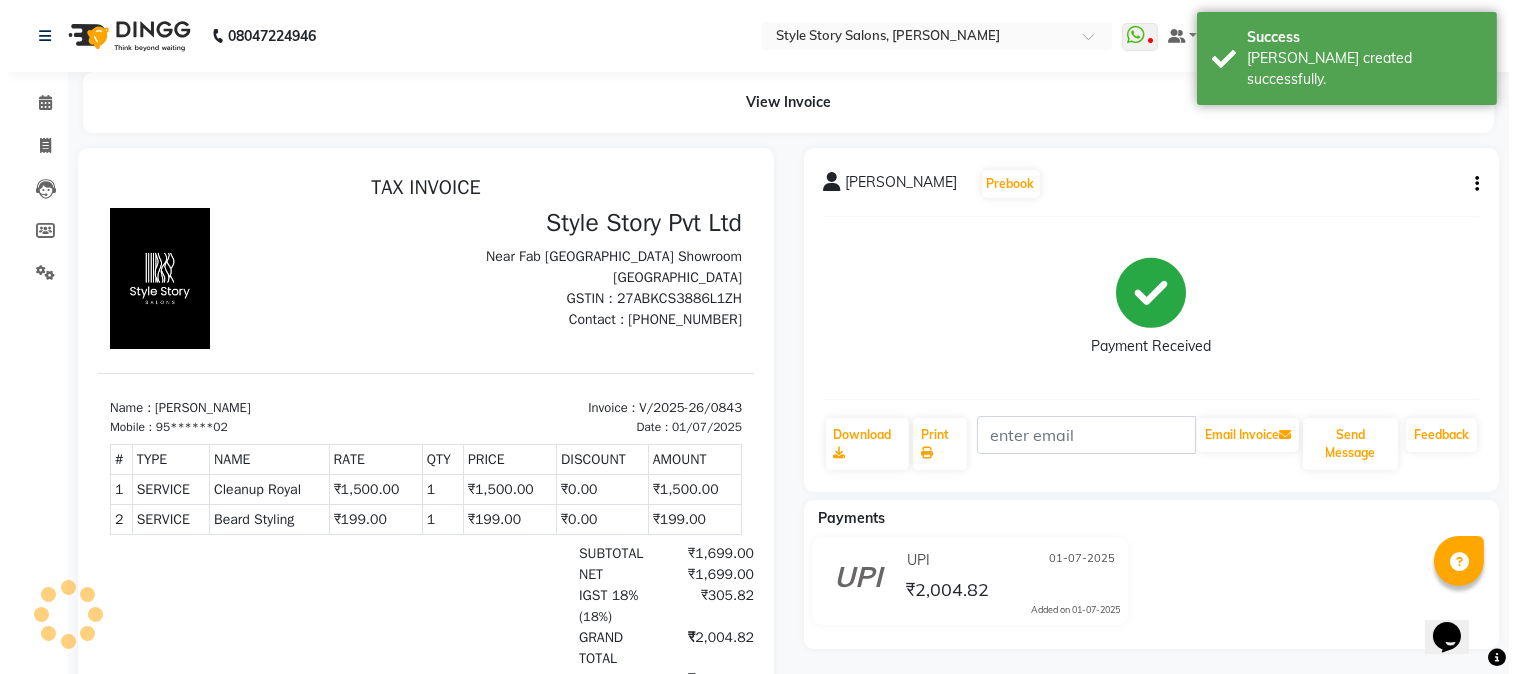 scroll, scrollTop: 0, scrollLeft: 0, axis: both 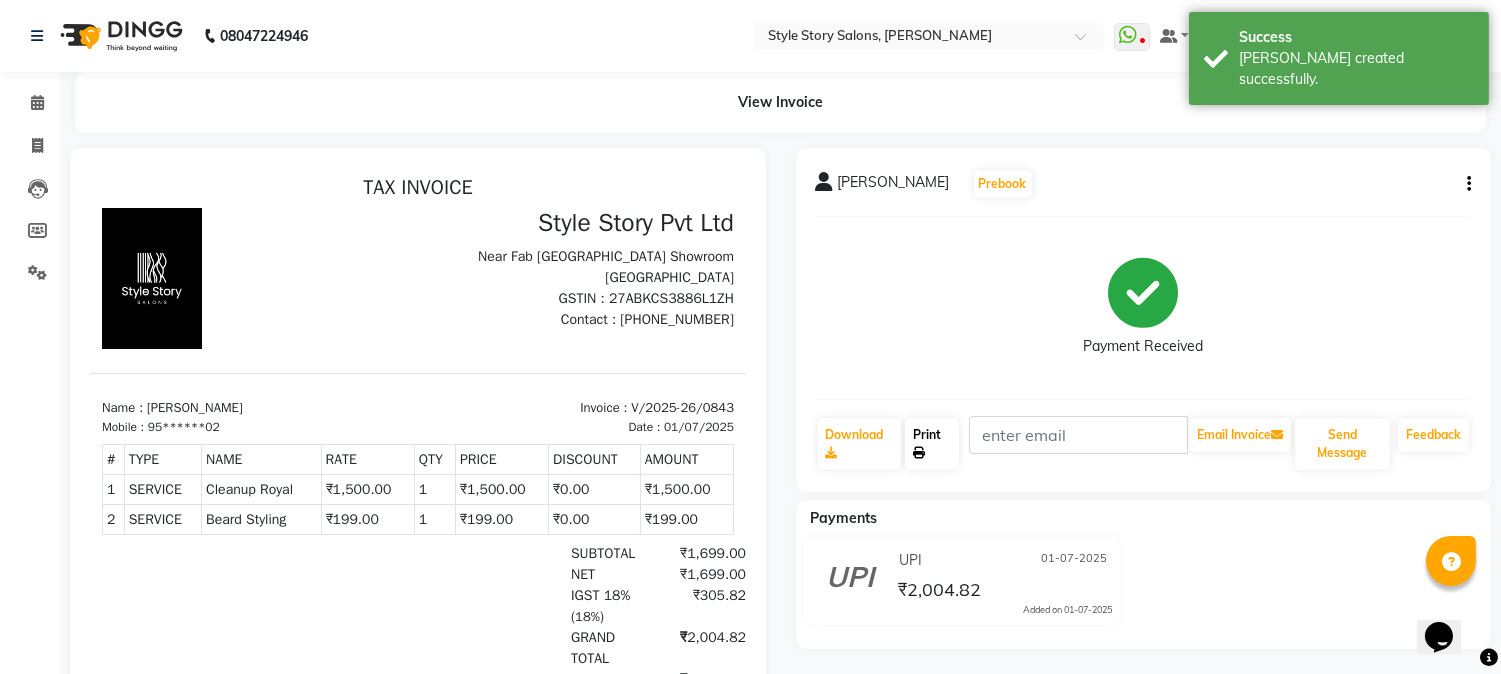 click on "Print" 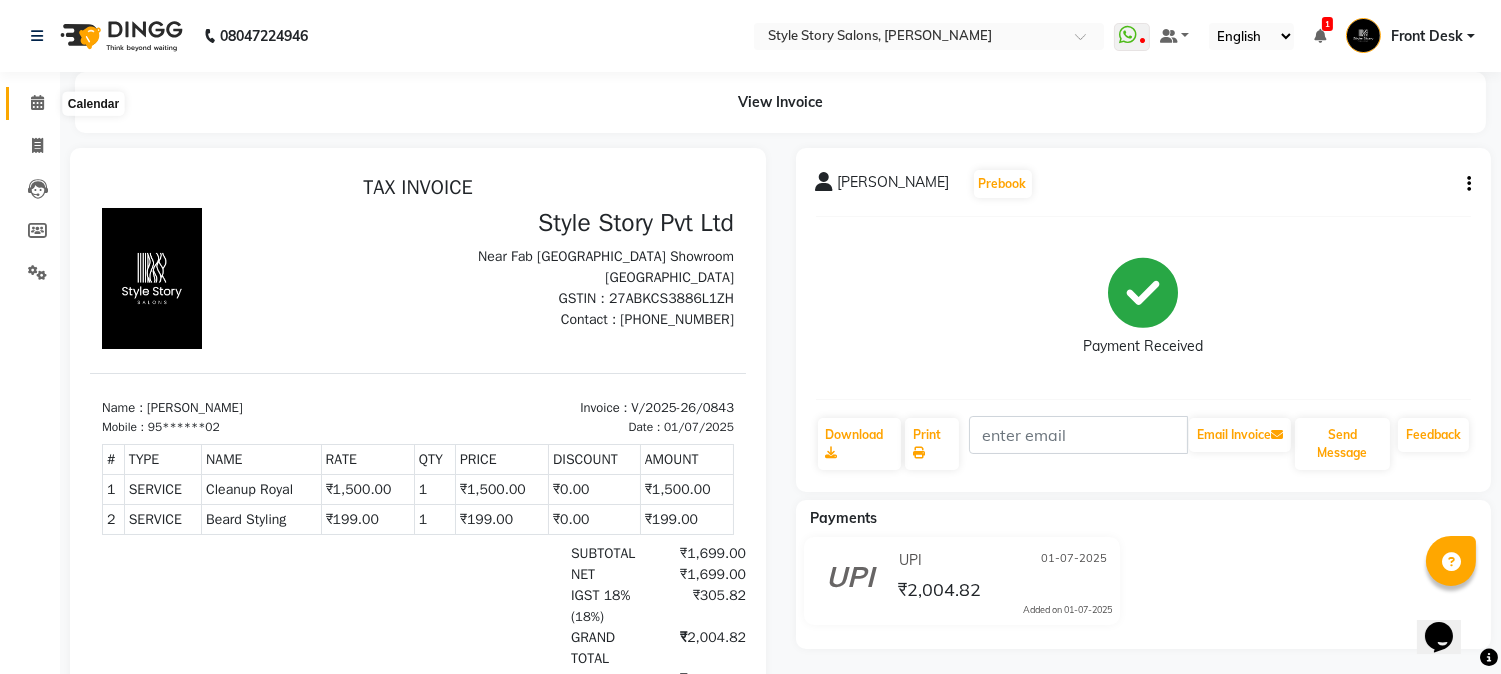 click 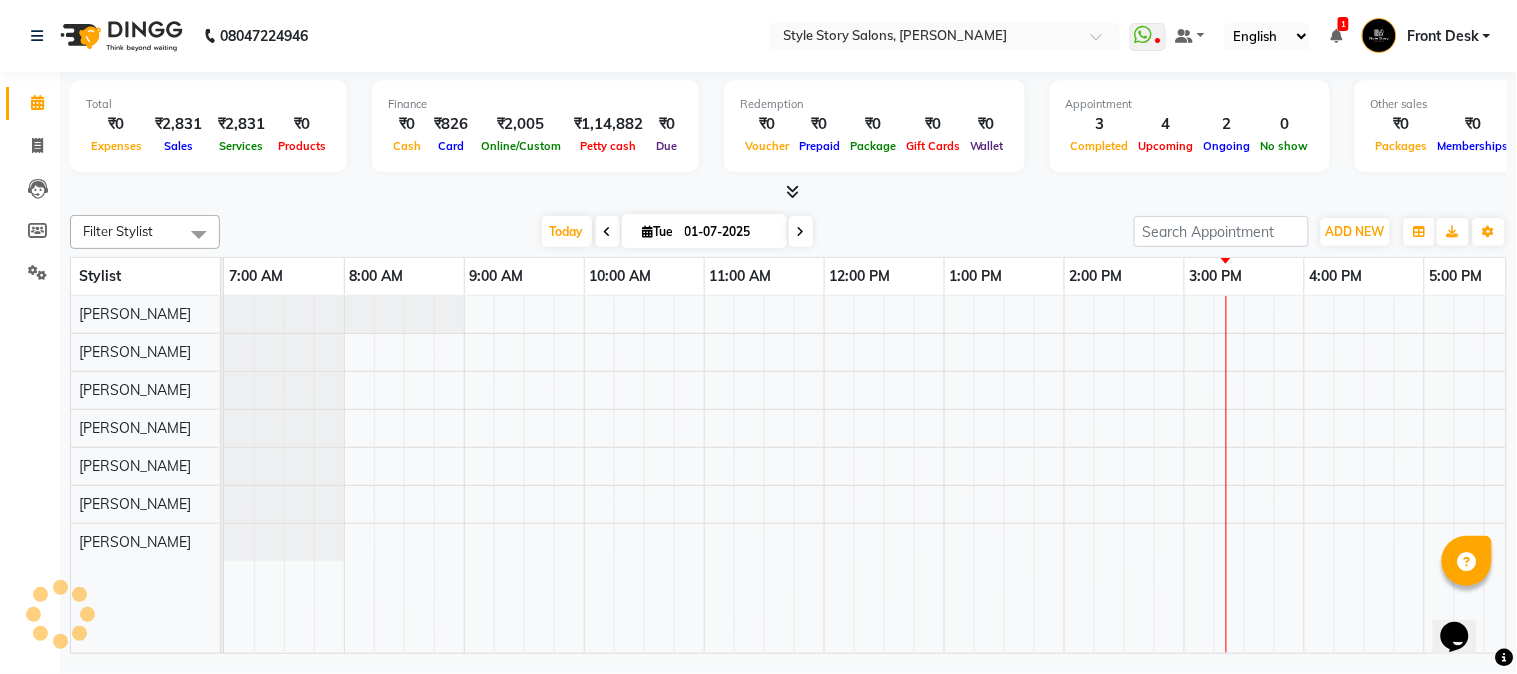 scroll, scrollTop: 0, scrollLeft: 637, axis: horizontal 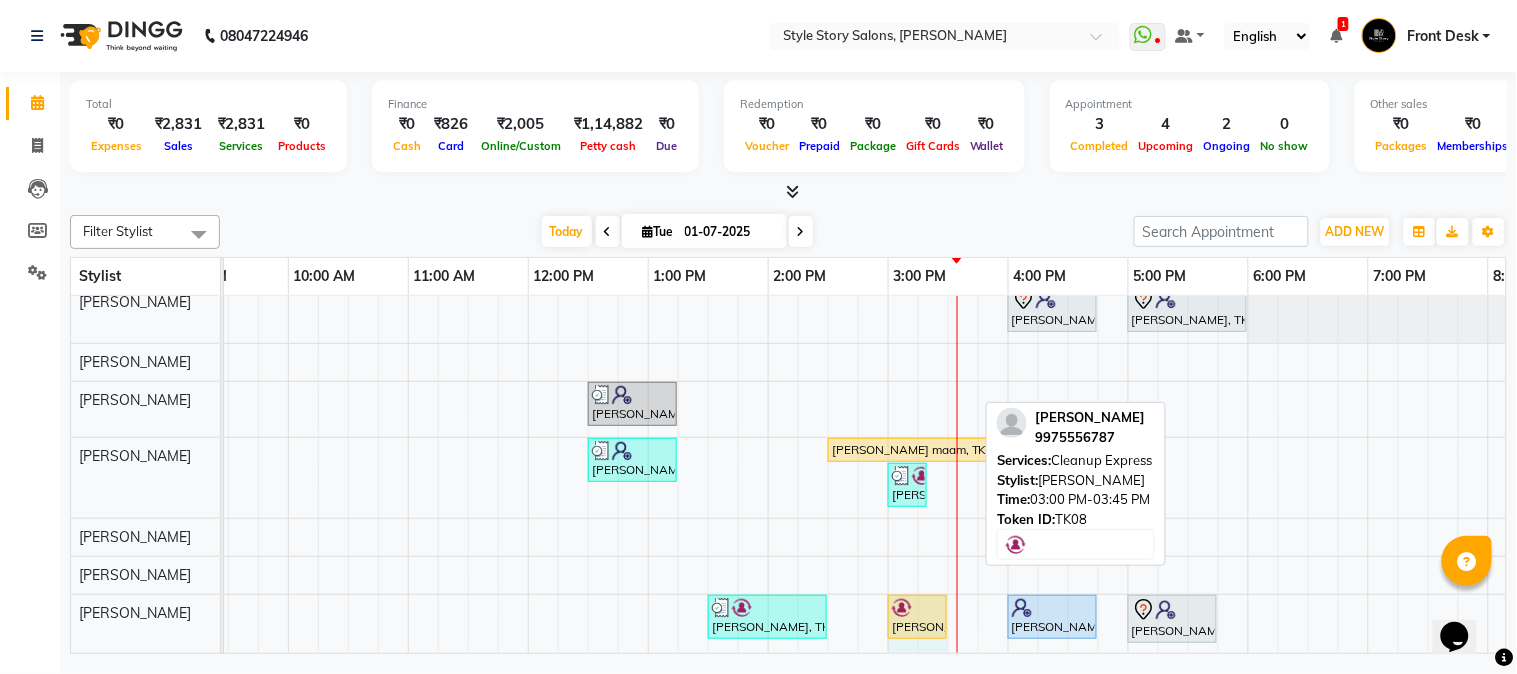 drag, startPoint x: 974, startPoint y: 595, endPoint x: 947, endPoint y: 594, distance: 27.018513 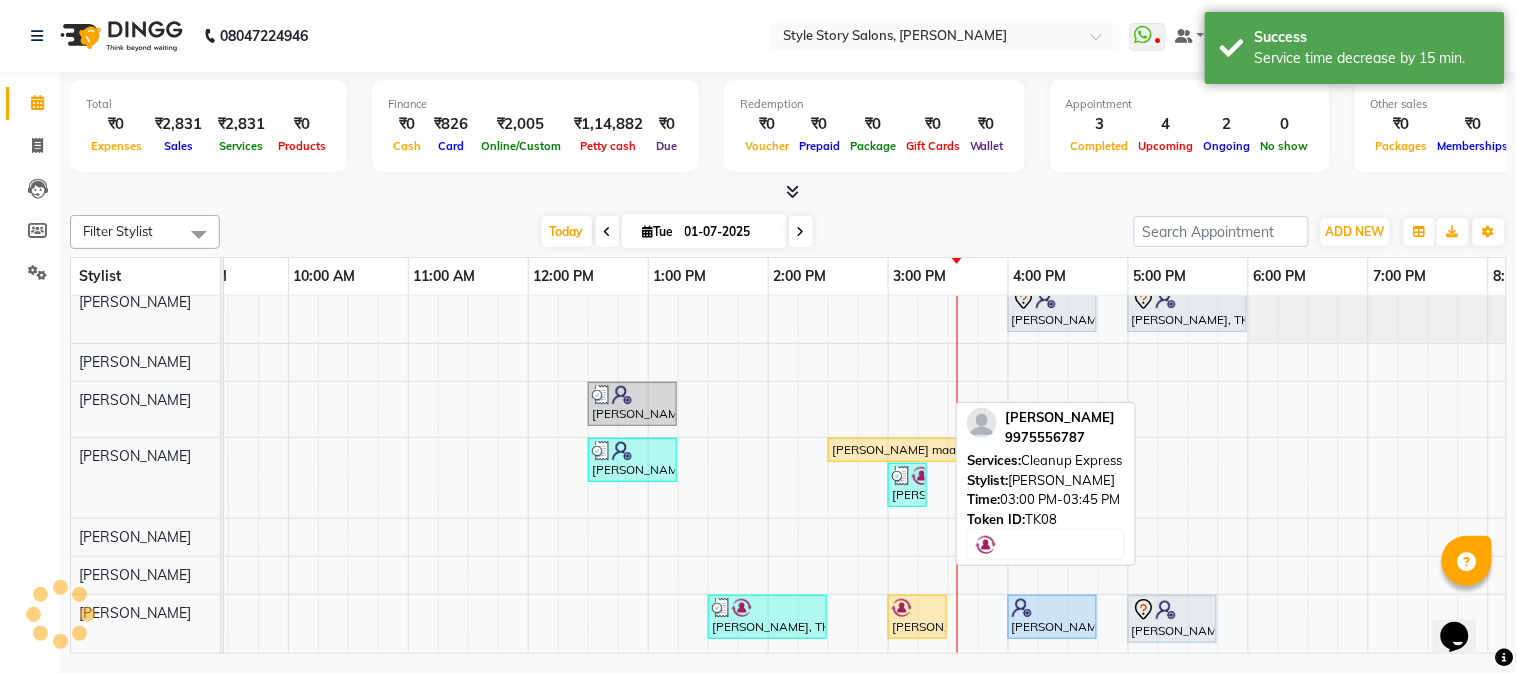 click on "[PERSON_NAME], TK08, 03:00 PM-03:30 PM, Cleanup Express" at bounding box center (917, 617) 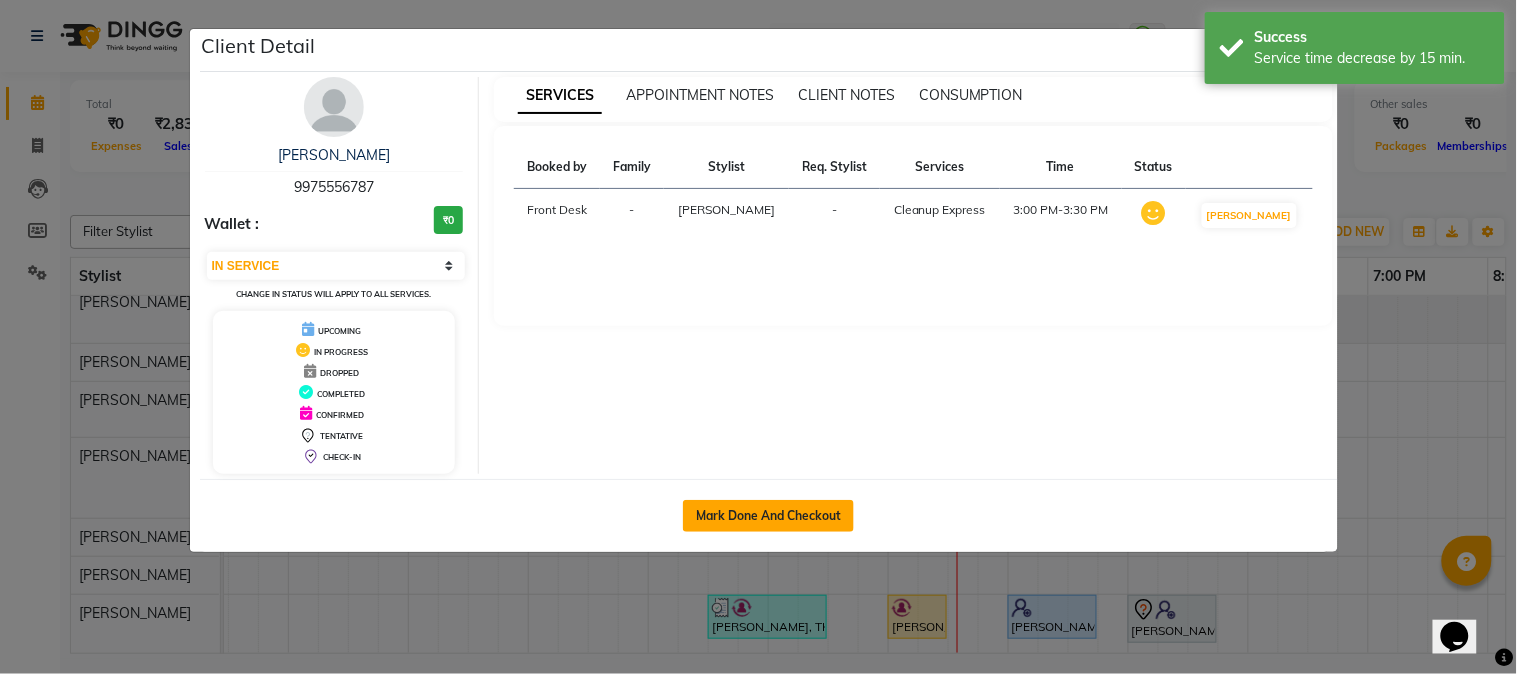 click on "Mark Done And Checkout" 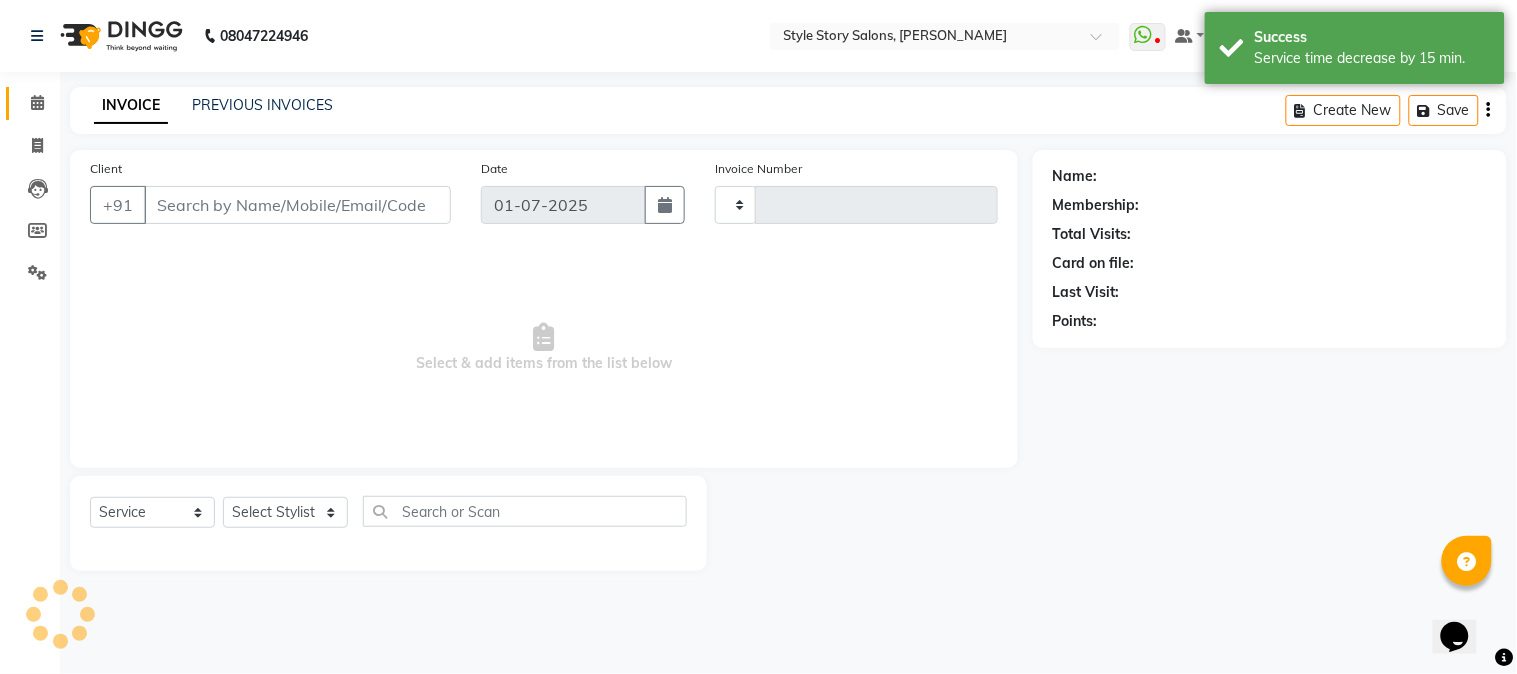 type on "0844" 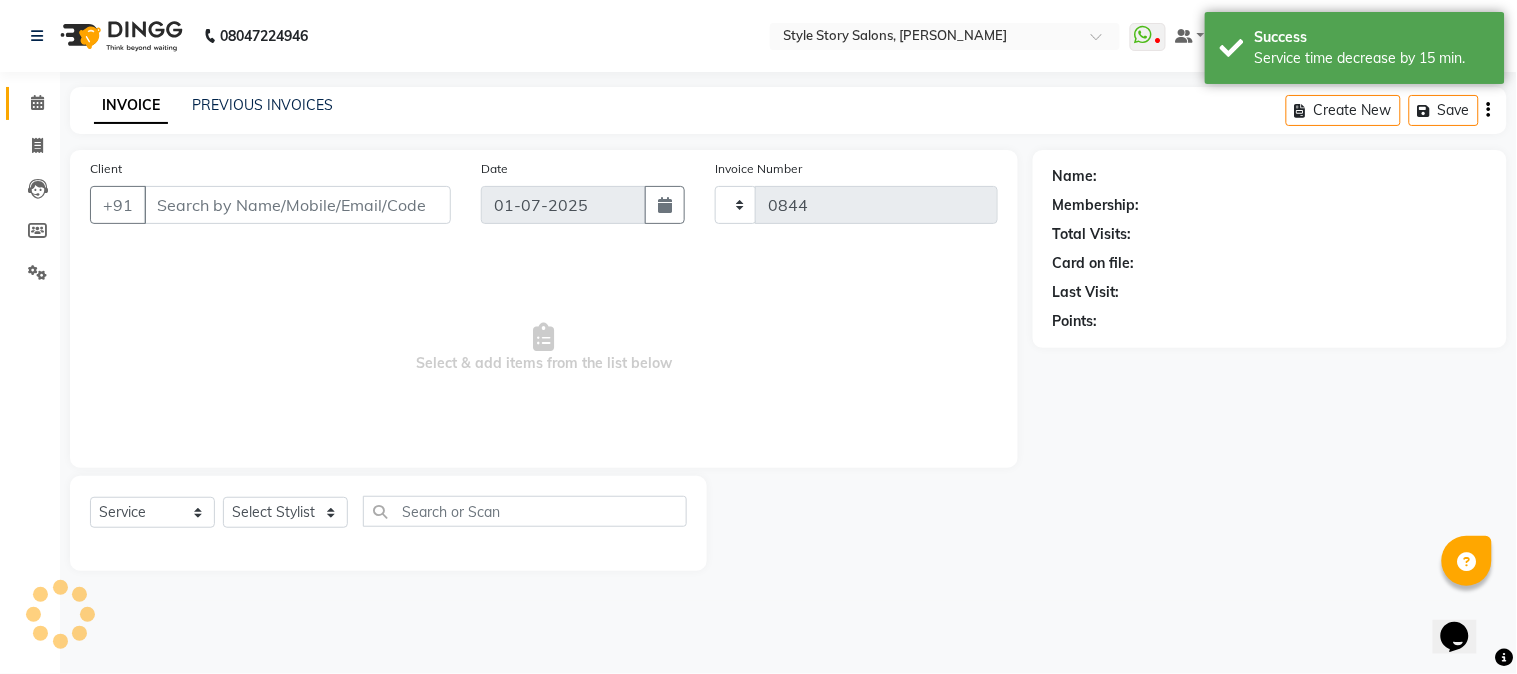 select on "6249" 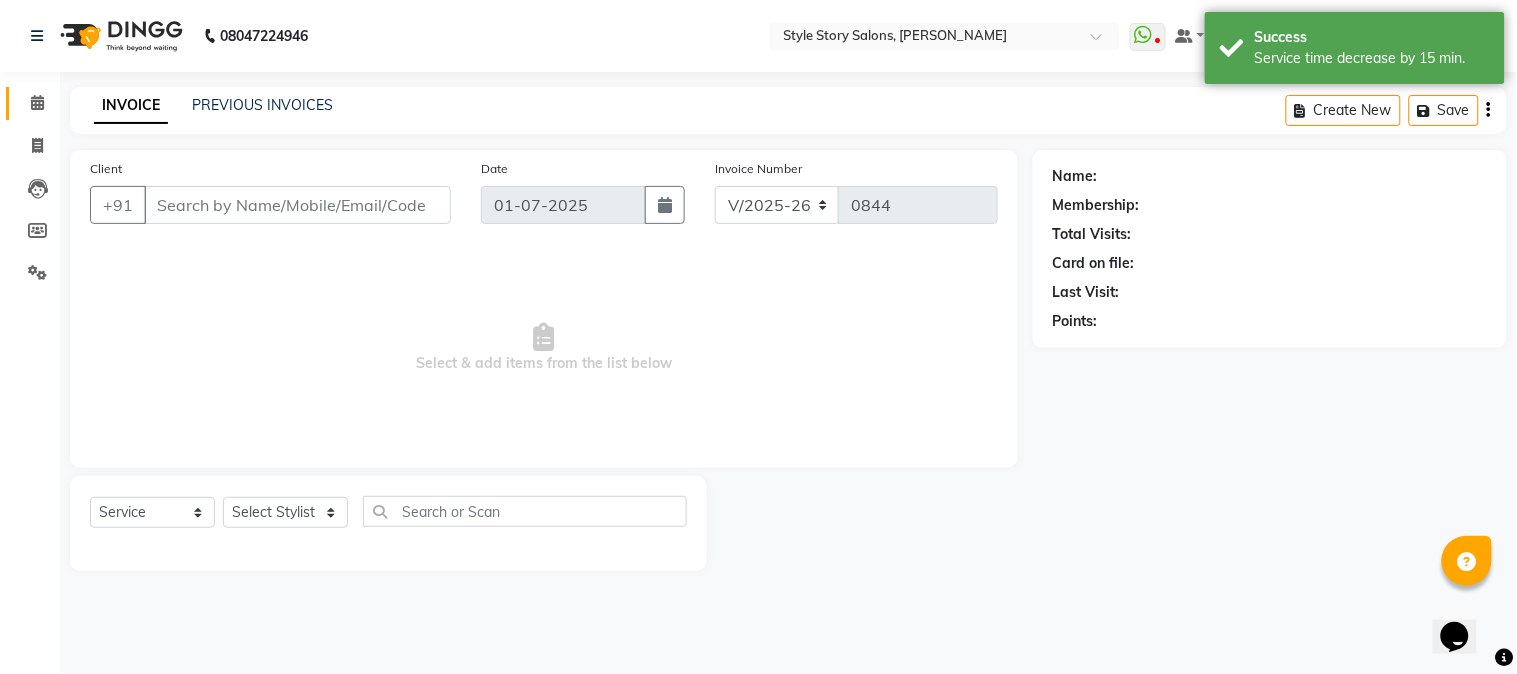 type on "99******87" 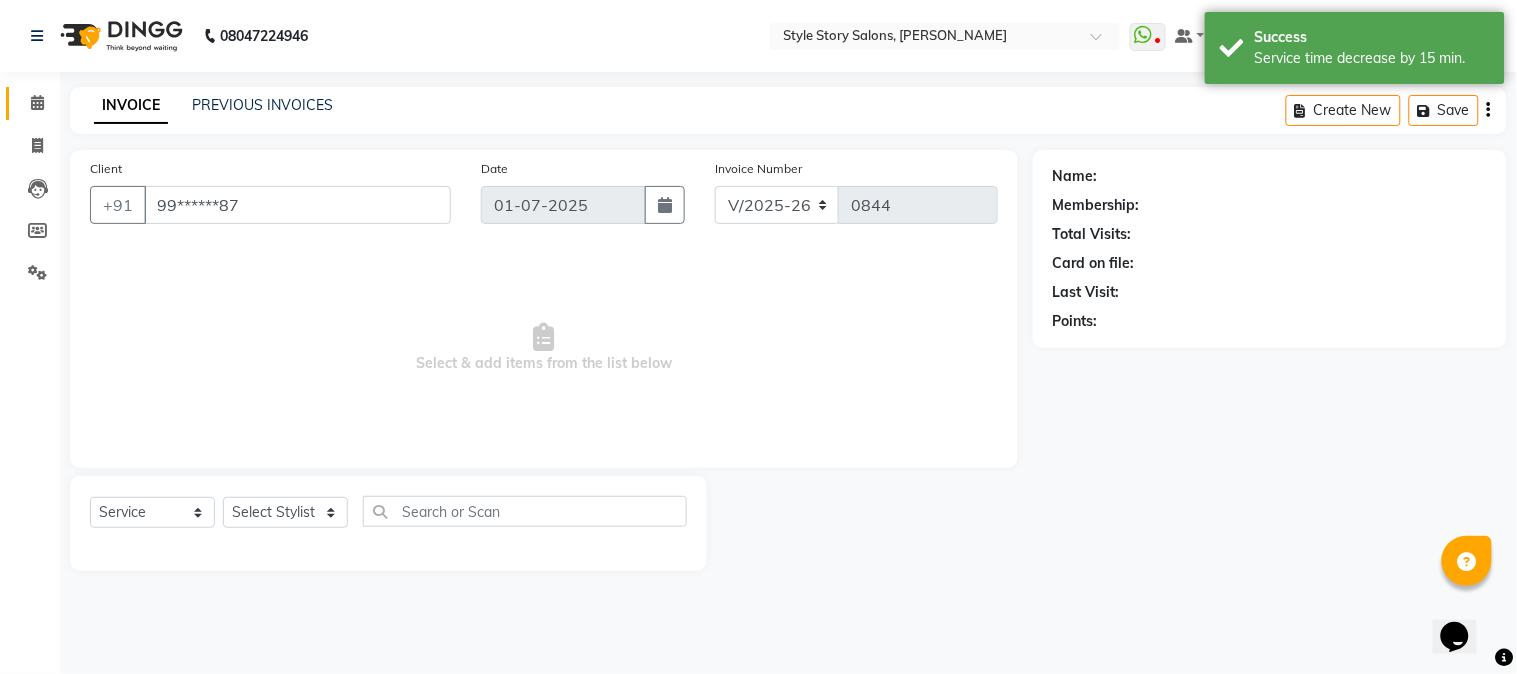 select on "84756" 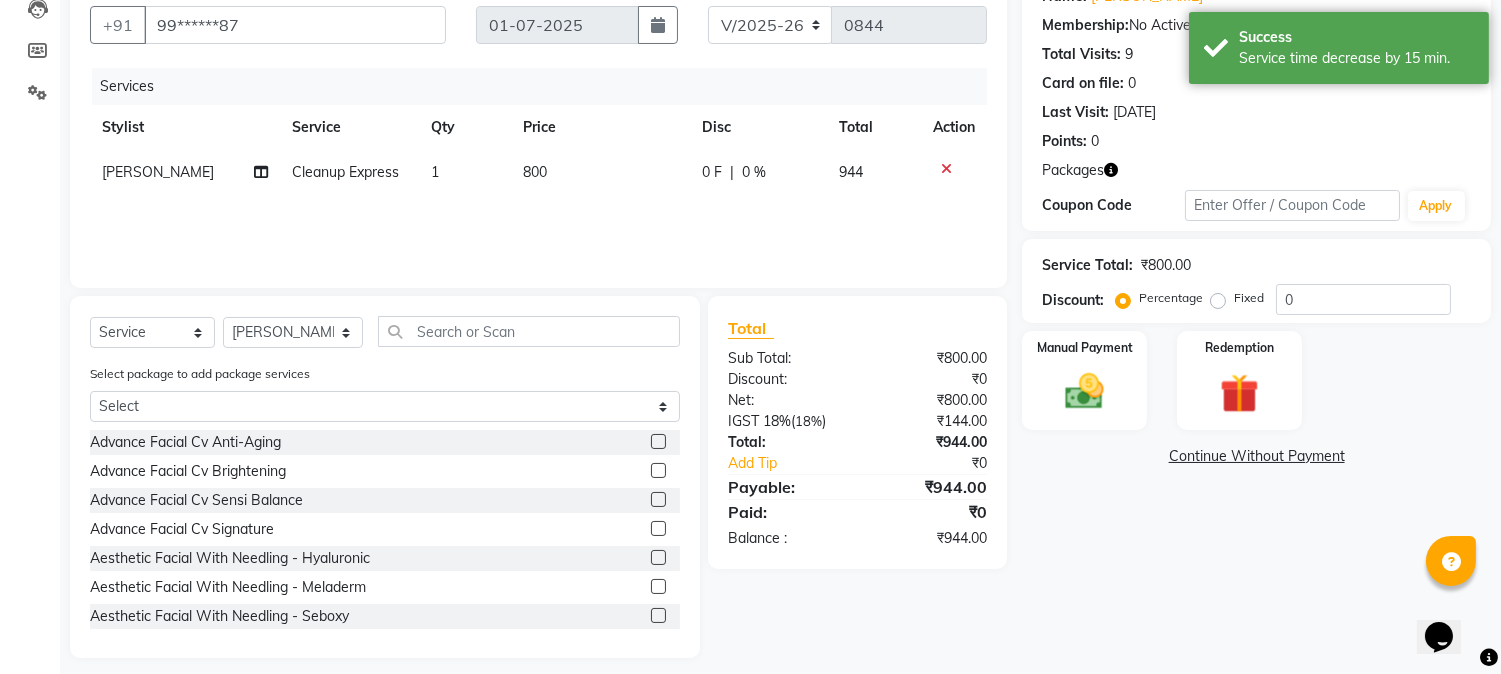 scroll, scrollTop: 194, scrollLeft: 0, axis: vertical 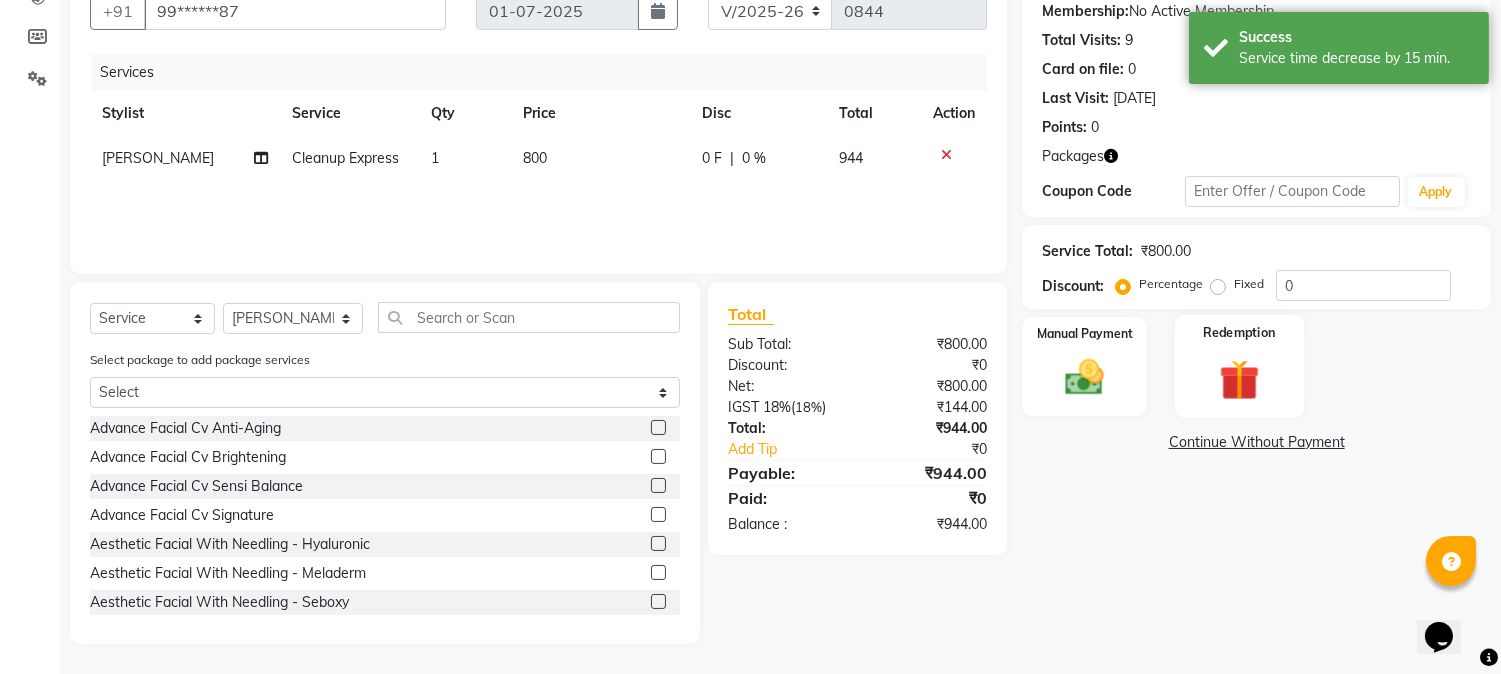 click 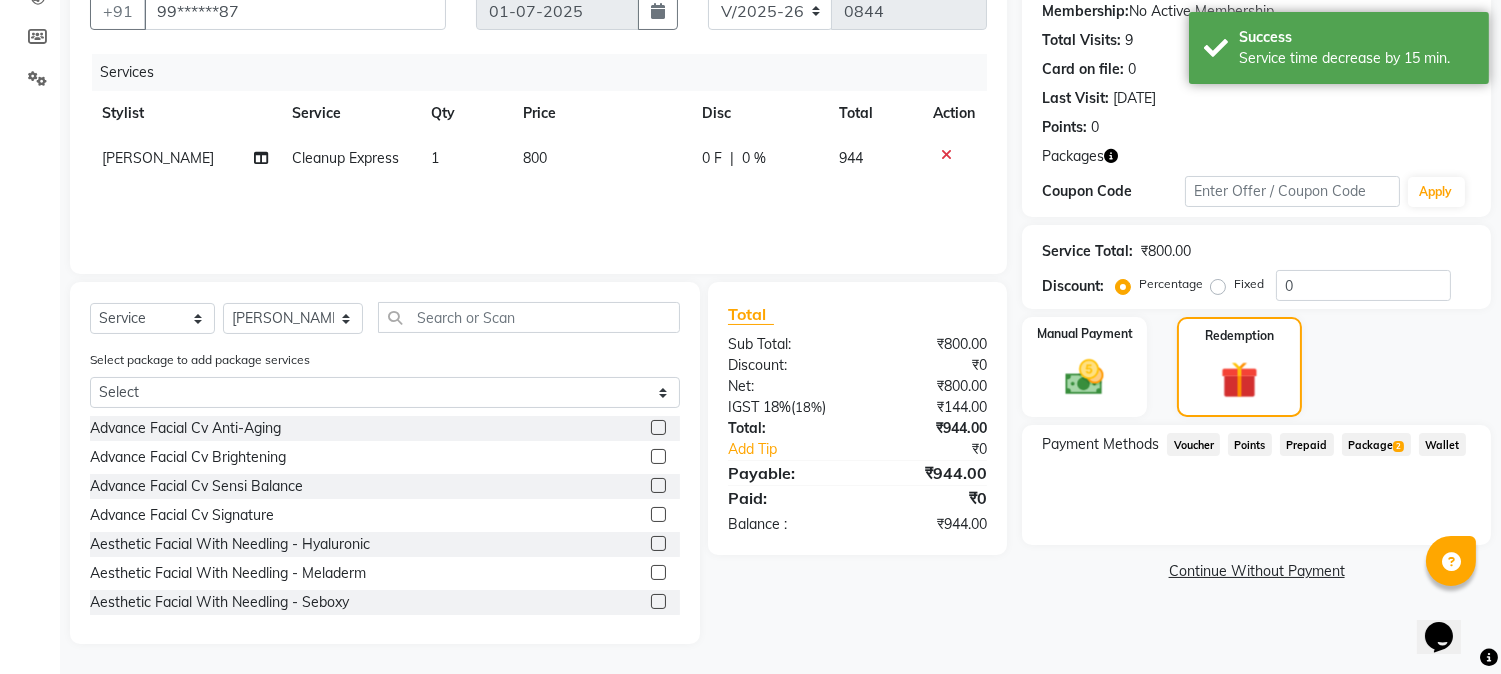click on "Package  2" 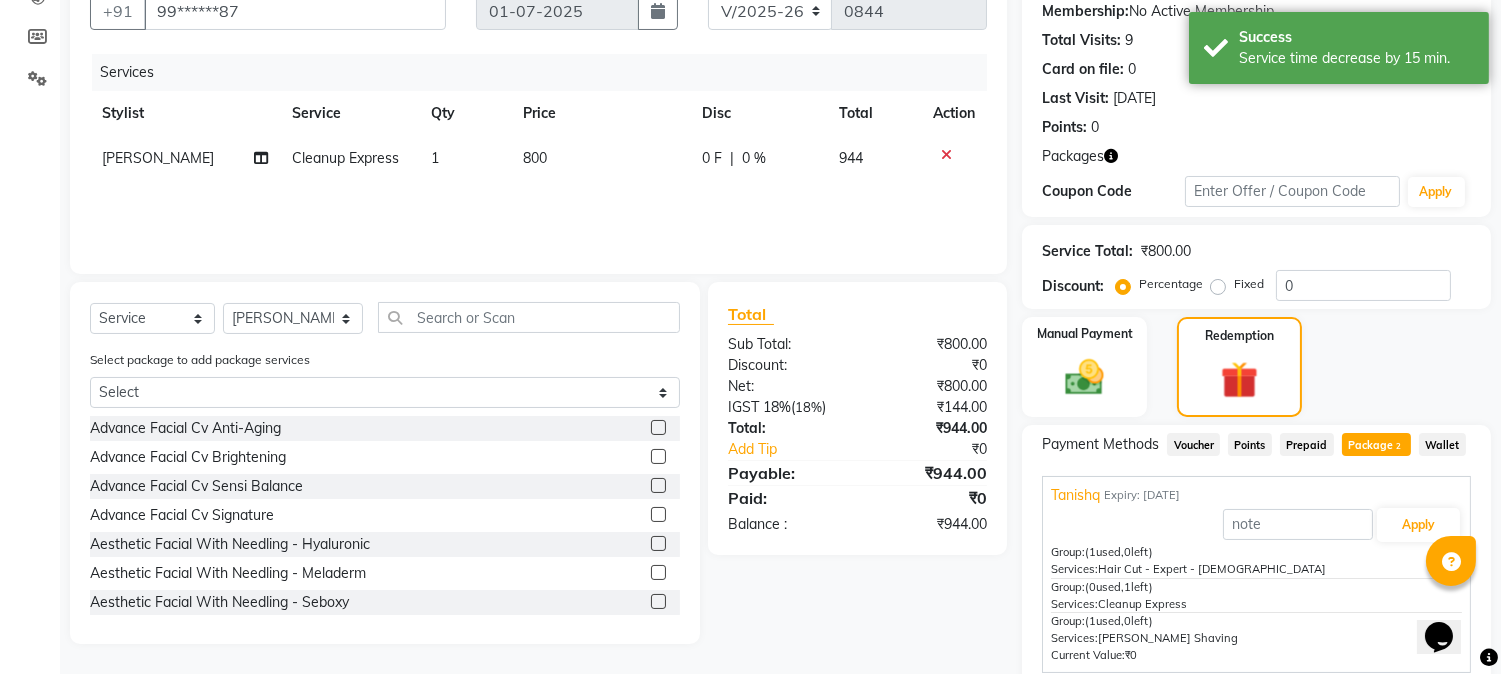 scroll, scrollTop: 295, scrollLeft: 0, axis: vertical 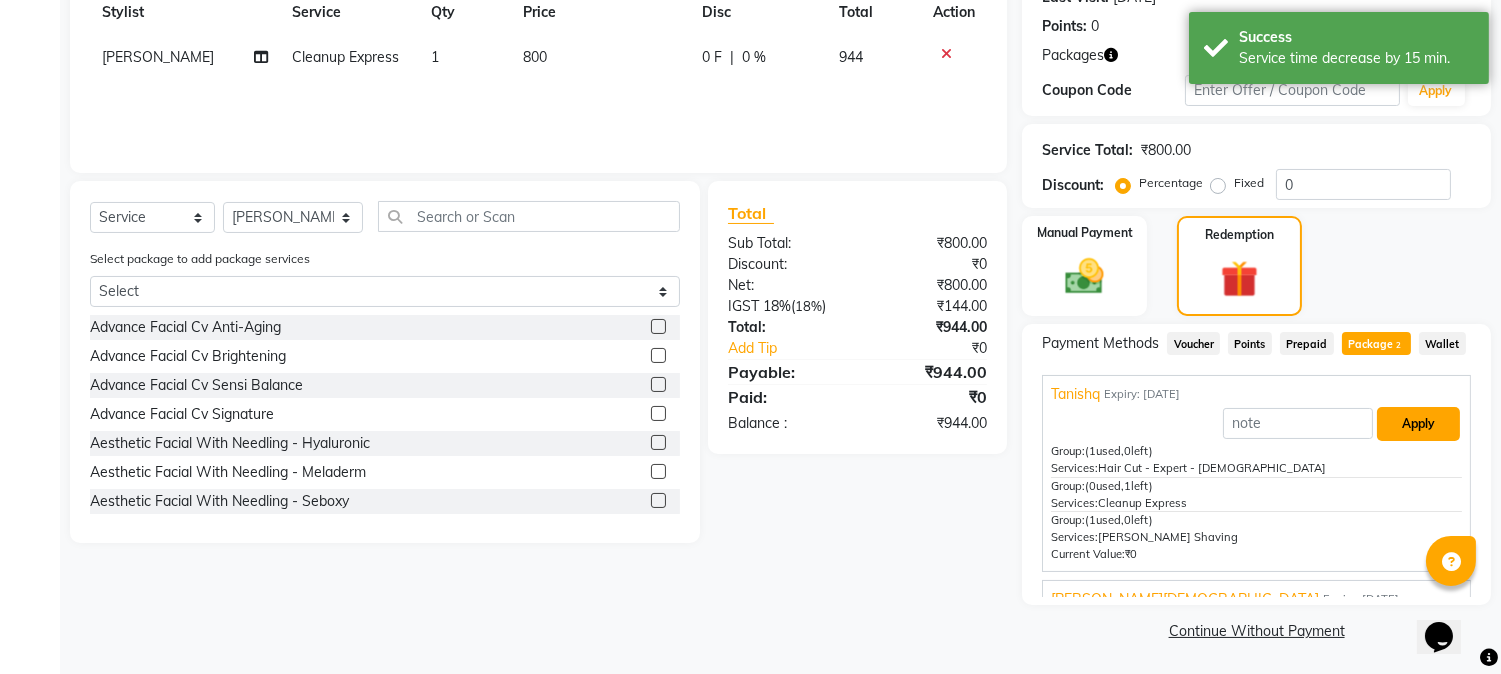 click on "Apply" at bounding box center [1418, 424] 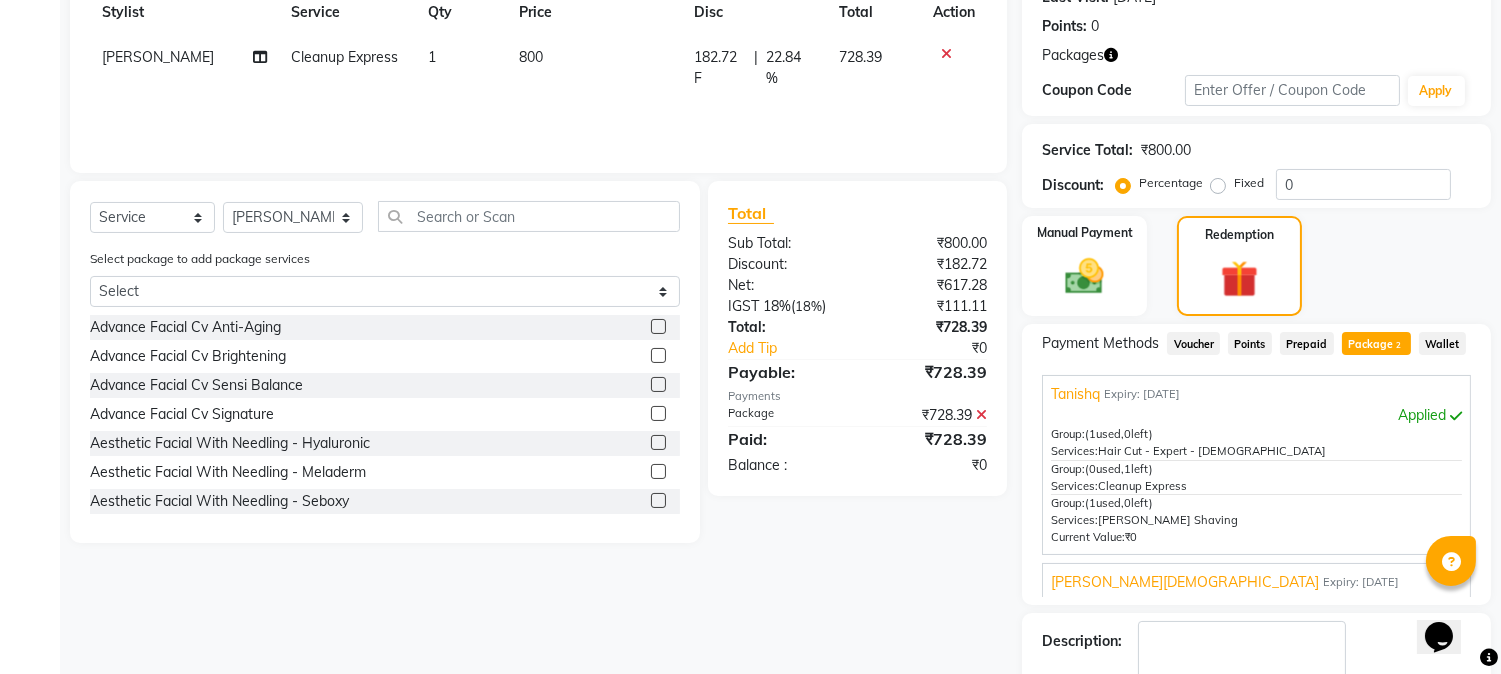 scroll, scrollTop: 5, scrollLeft: 0, axis: vertical 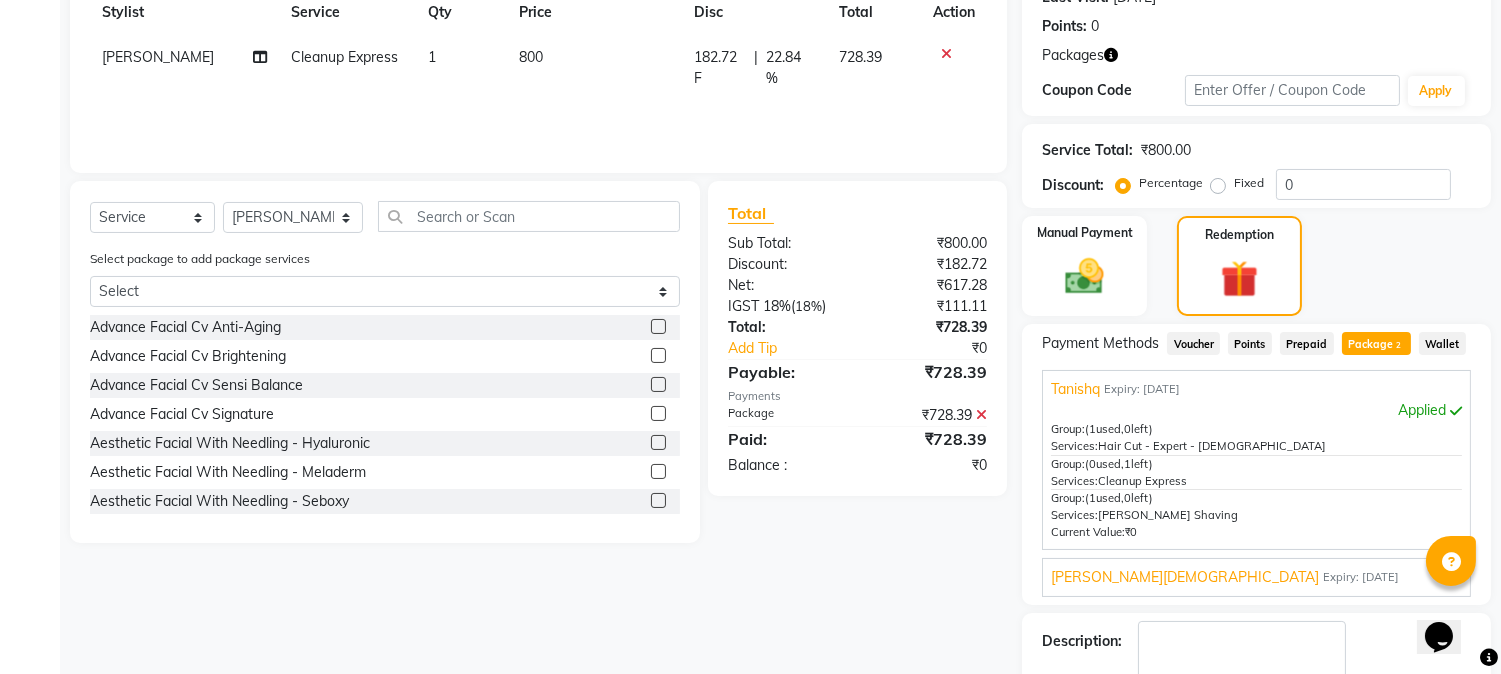 click on "Package  2" 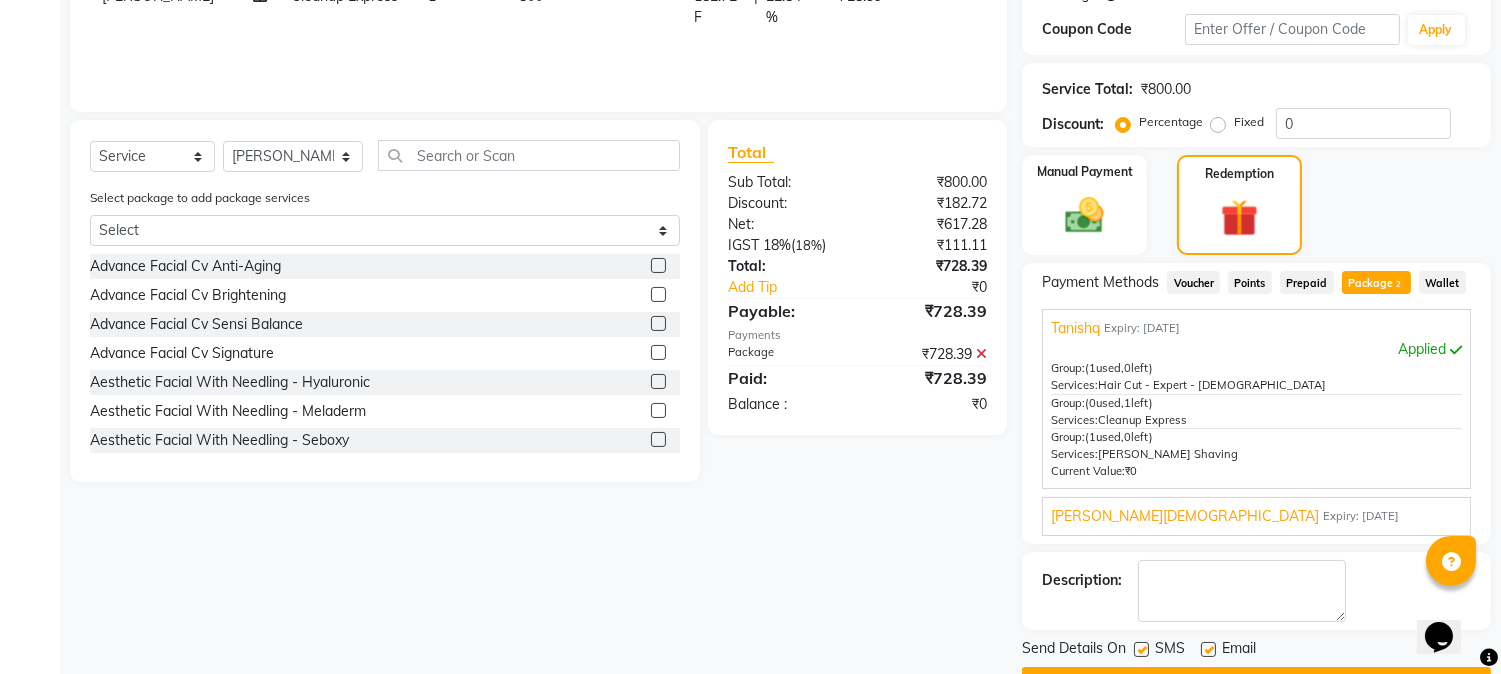 scroll, scrollTop: 408, scrollLeft: 0, axis: vertical 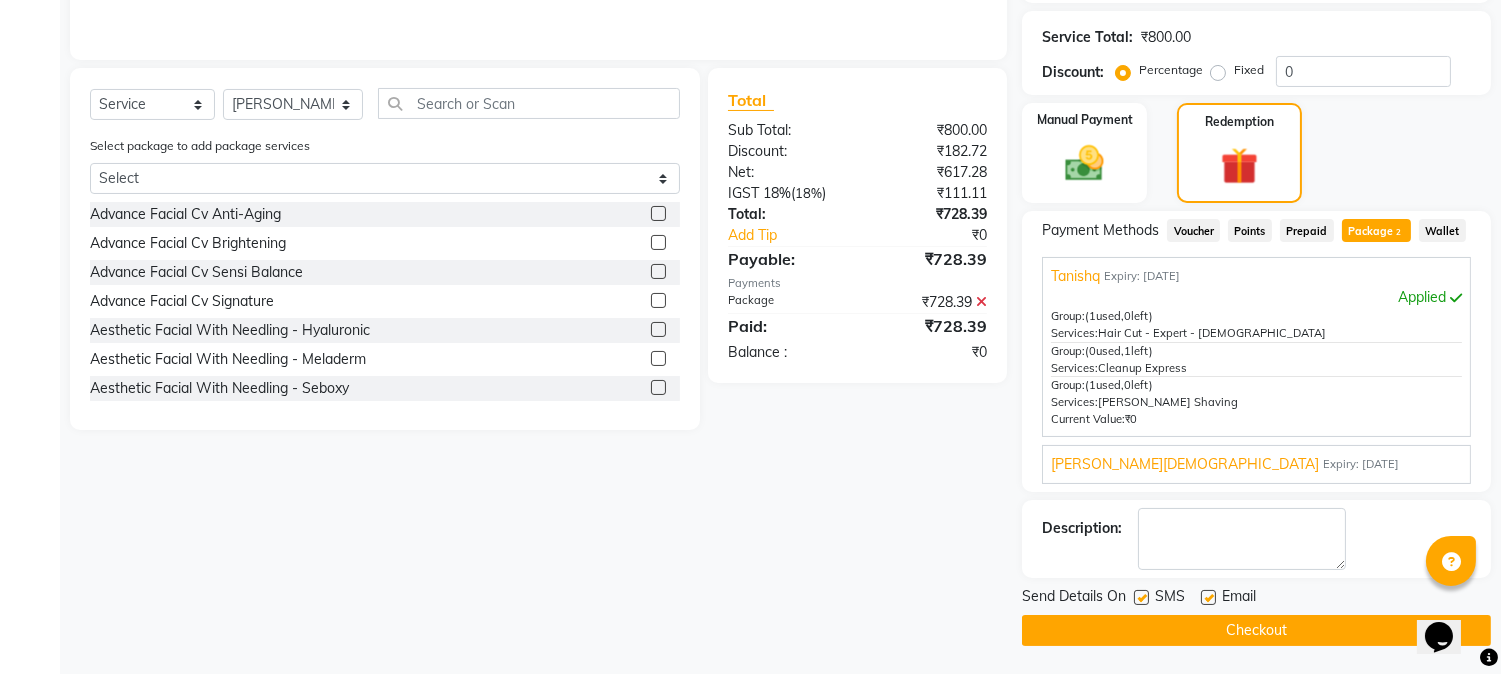 click on "Checkout" 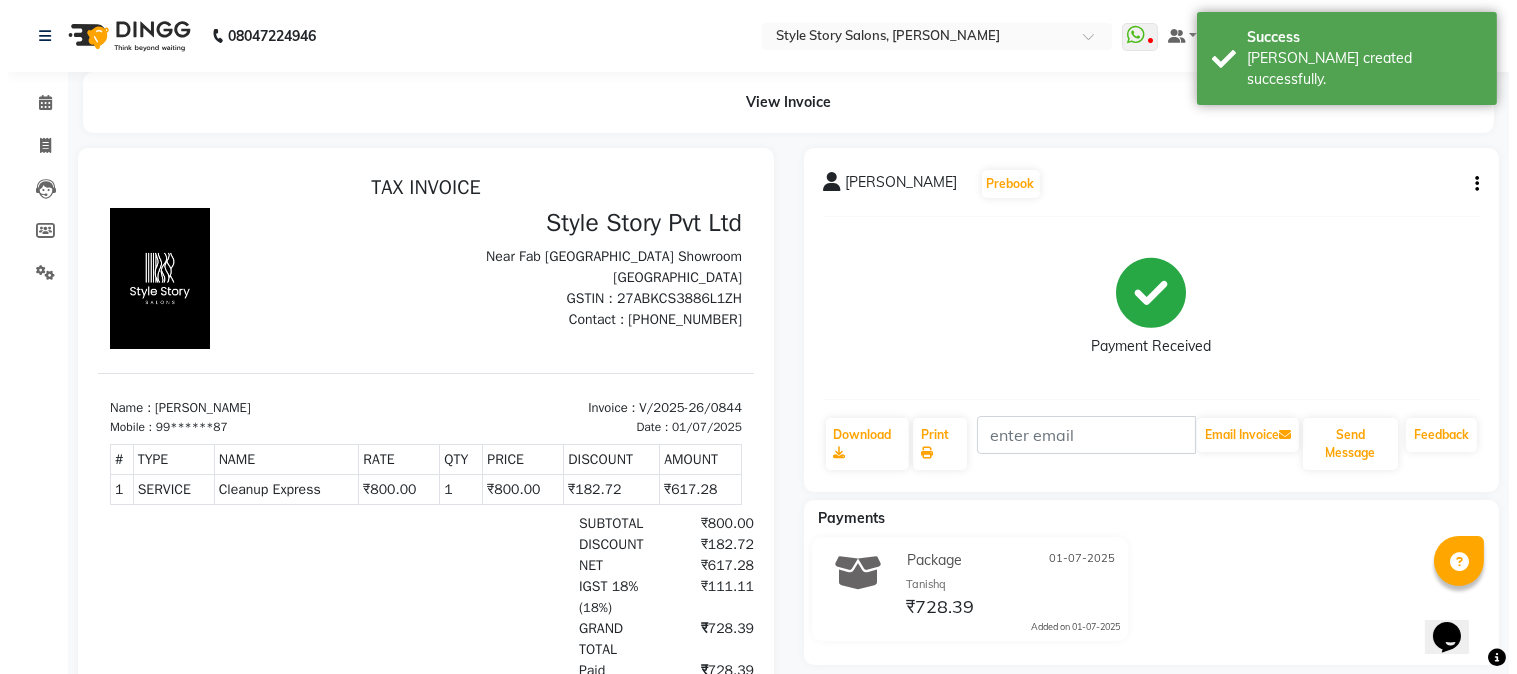 scroll, scrollTop: 0, scrollLeft: 0, axis: both 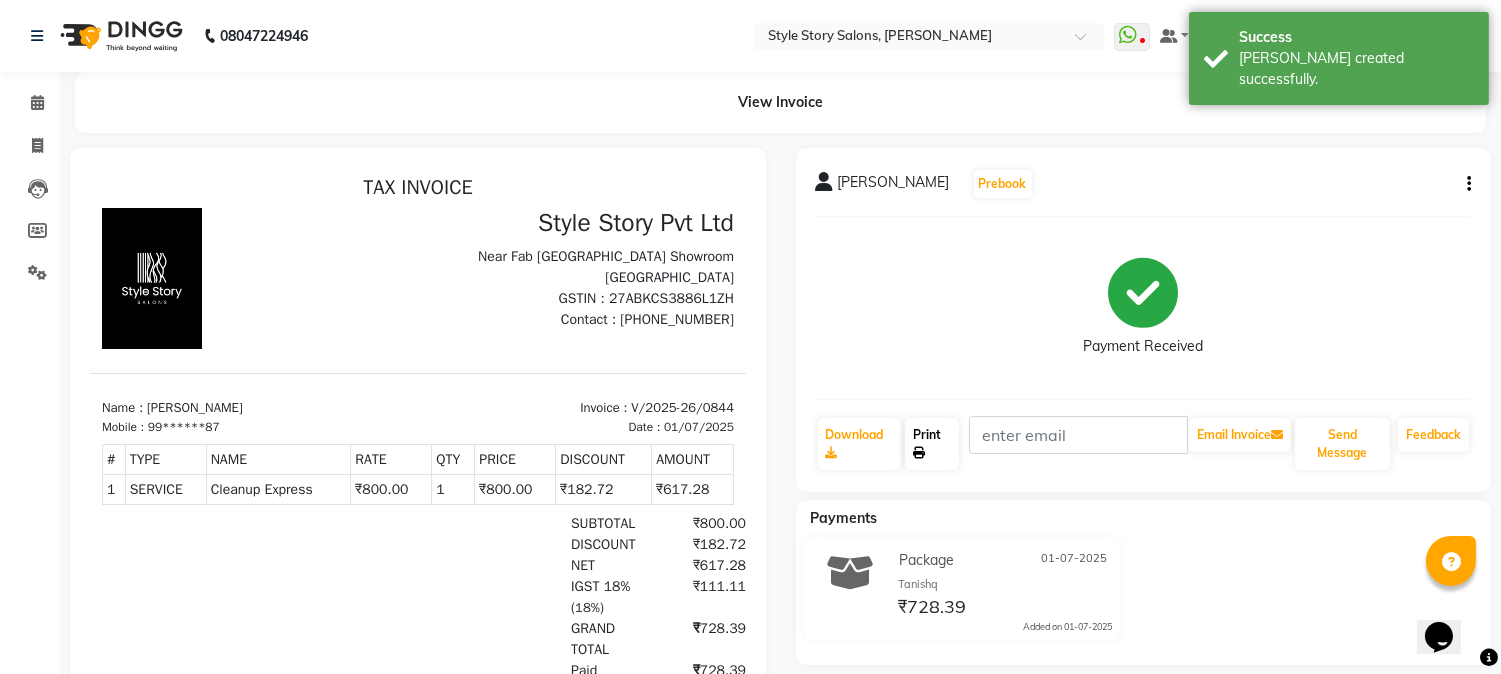 click on "Print" 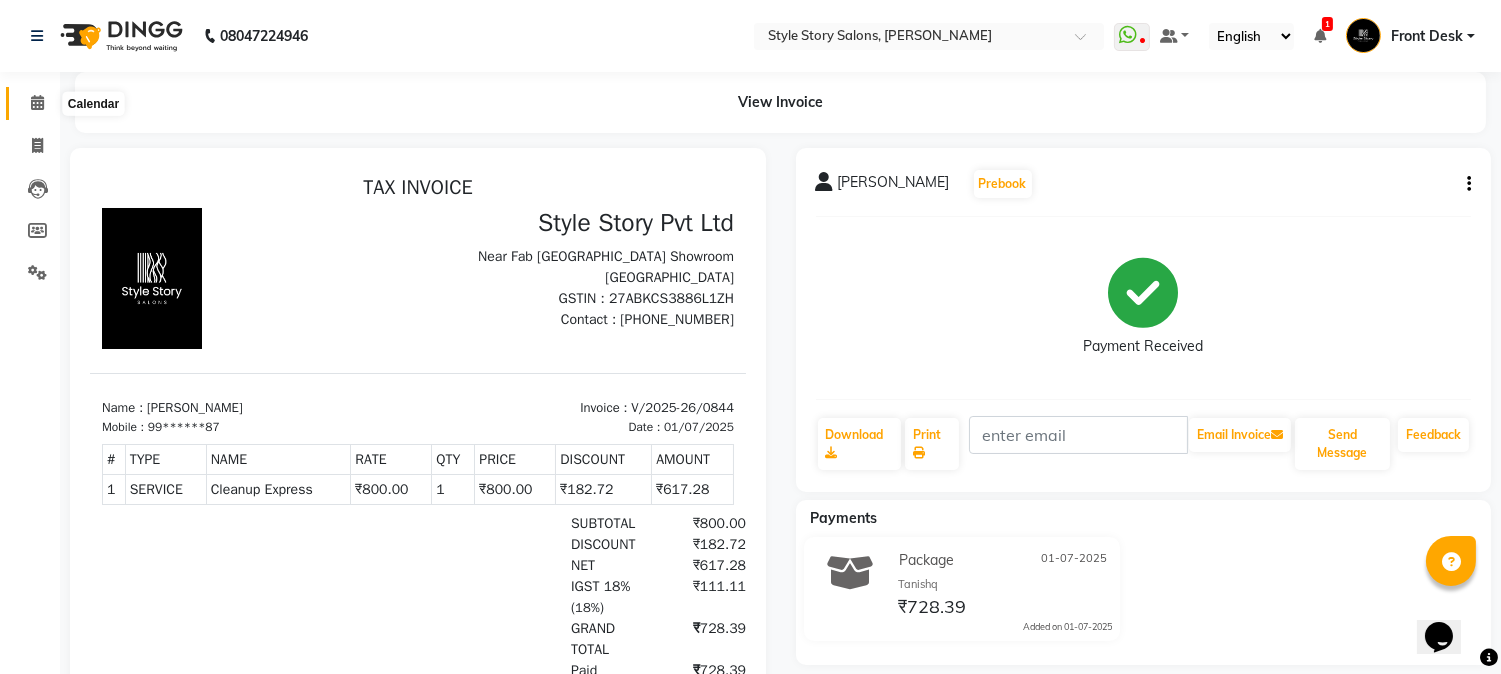 click 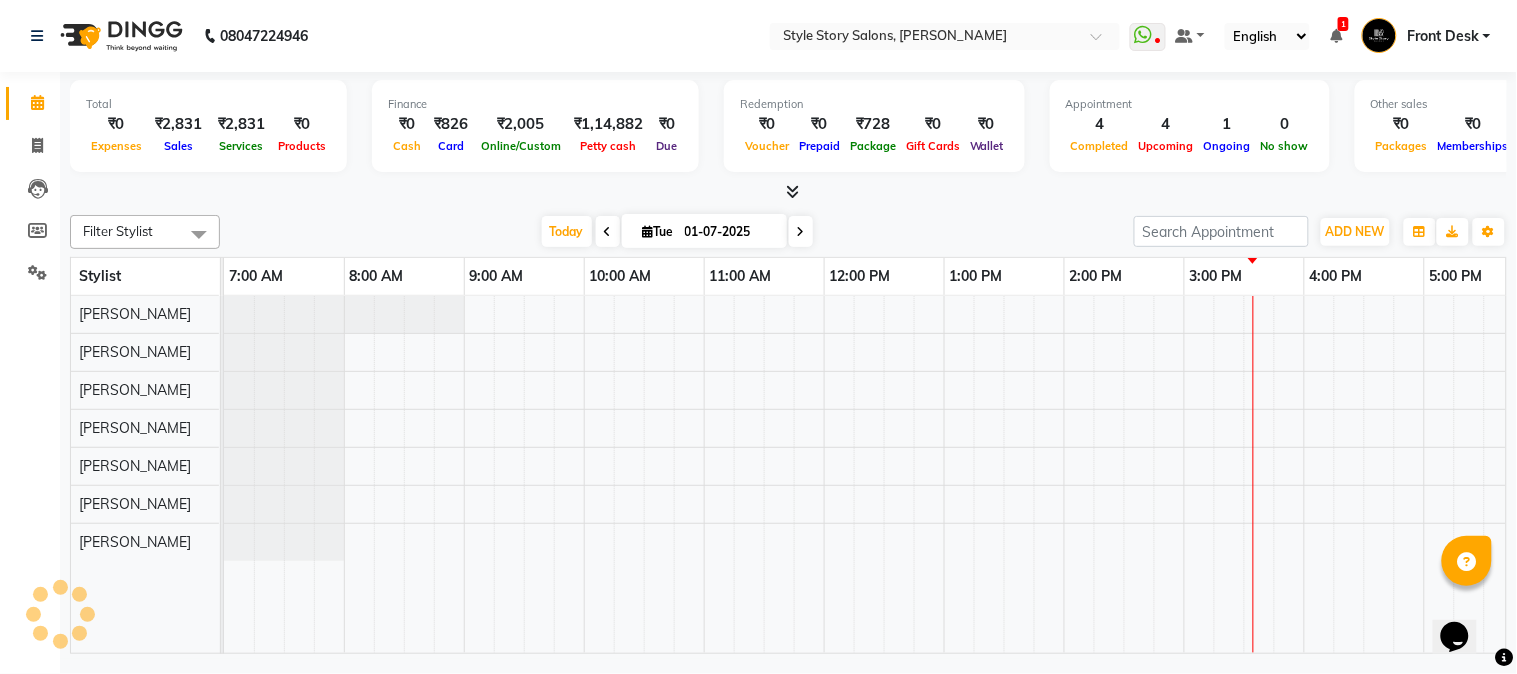 scroll, scrollTop: 0, scrollLeft: 0, axis: both 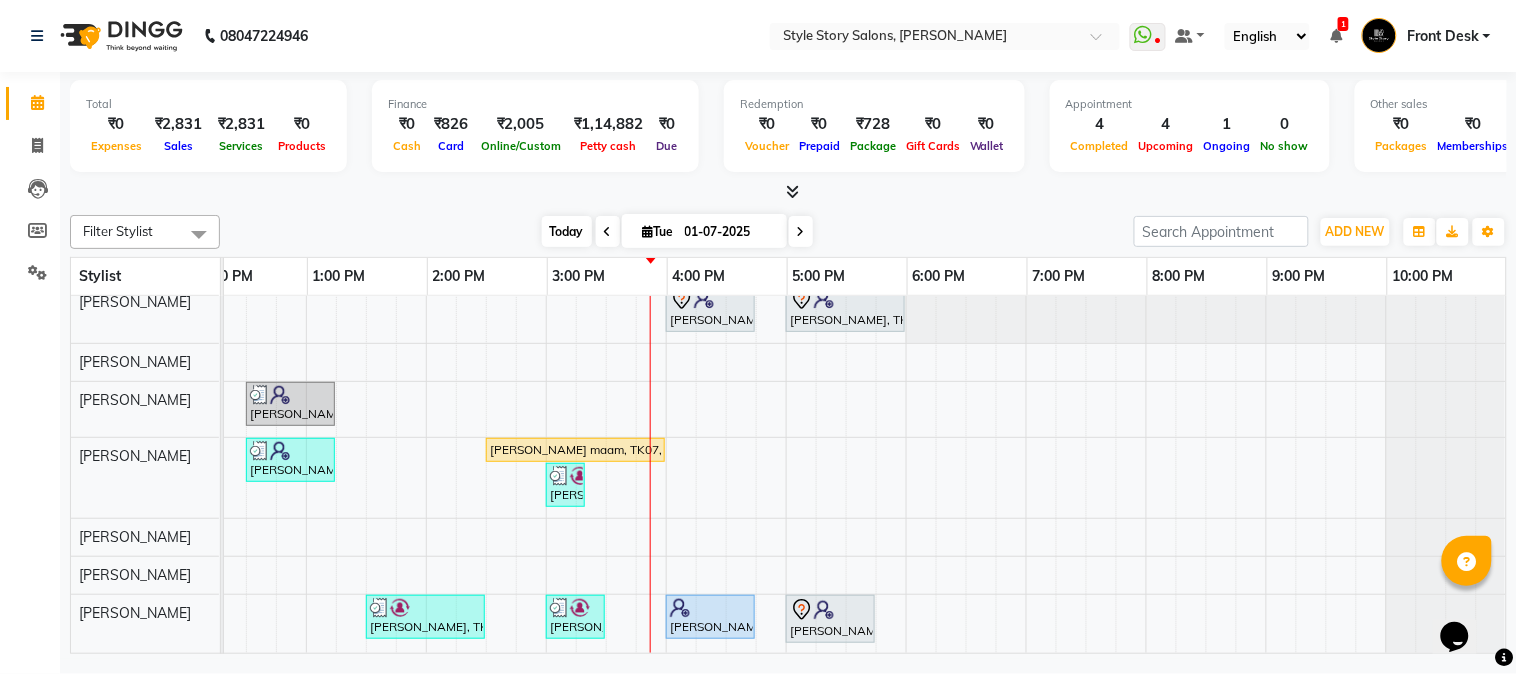 click on "Today" at bounding box center [567, 231] 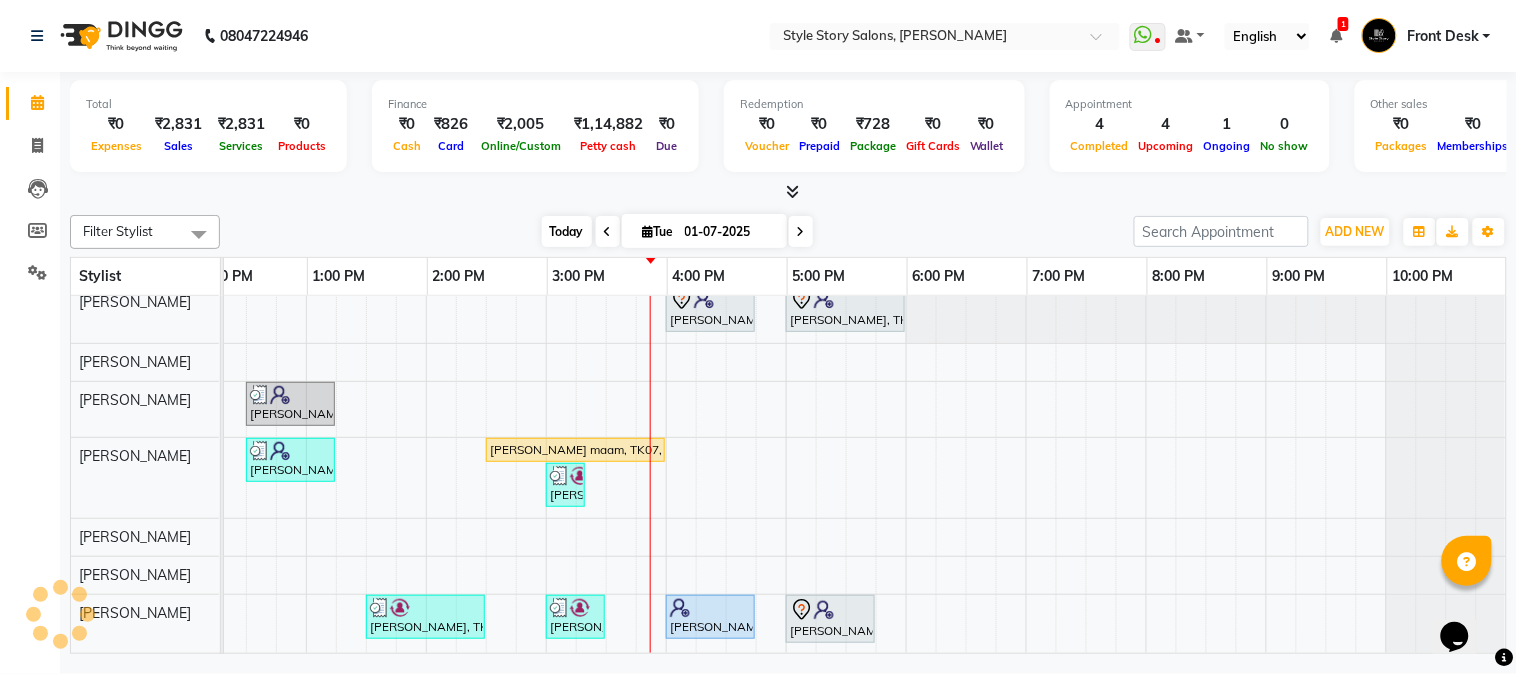scroll, scrollTop: 0, scrollLeft: 637, axis: horizontal 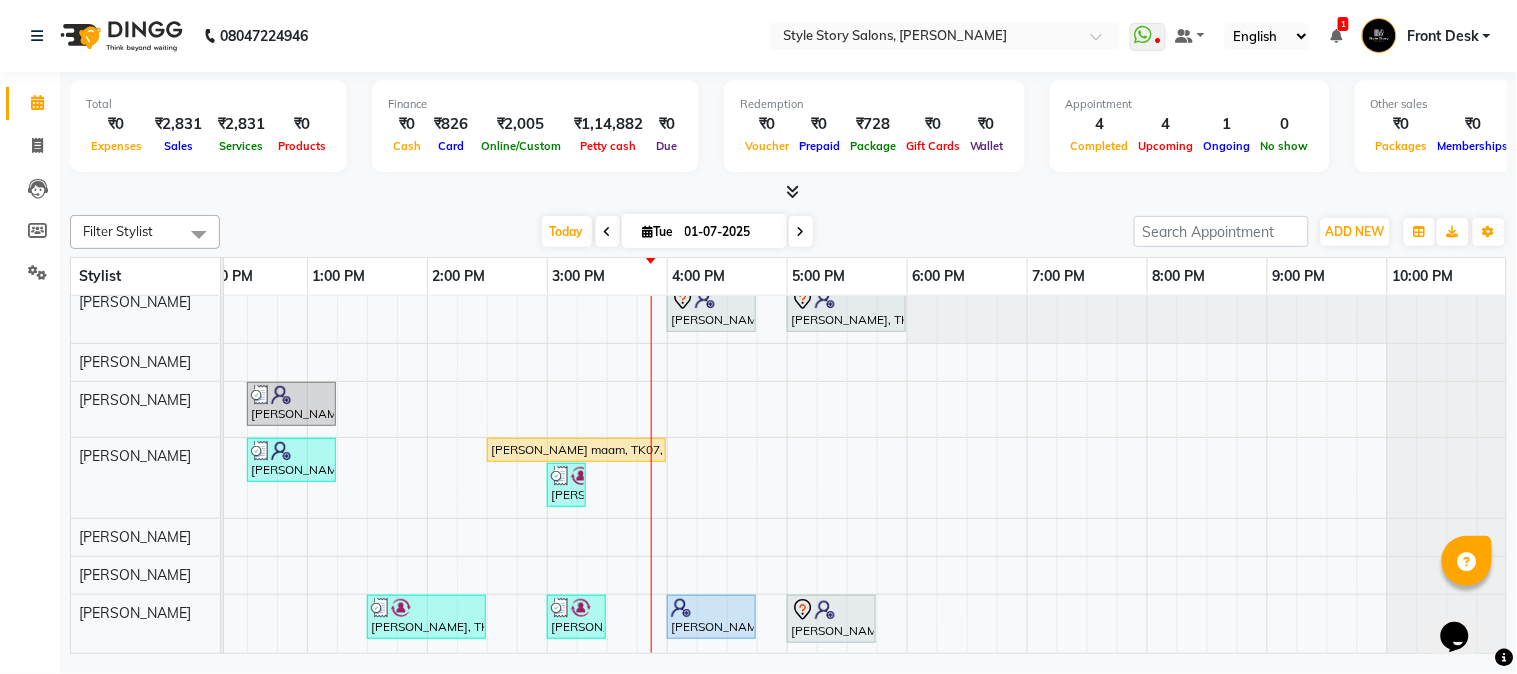 click on "Tue" at bounding box center [658, 231] 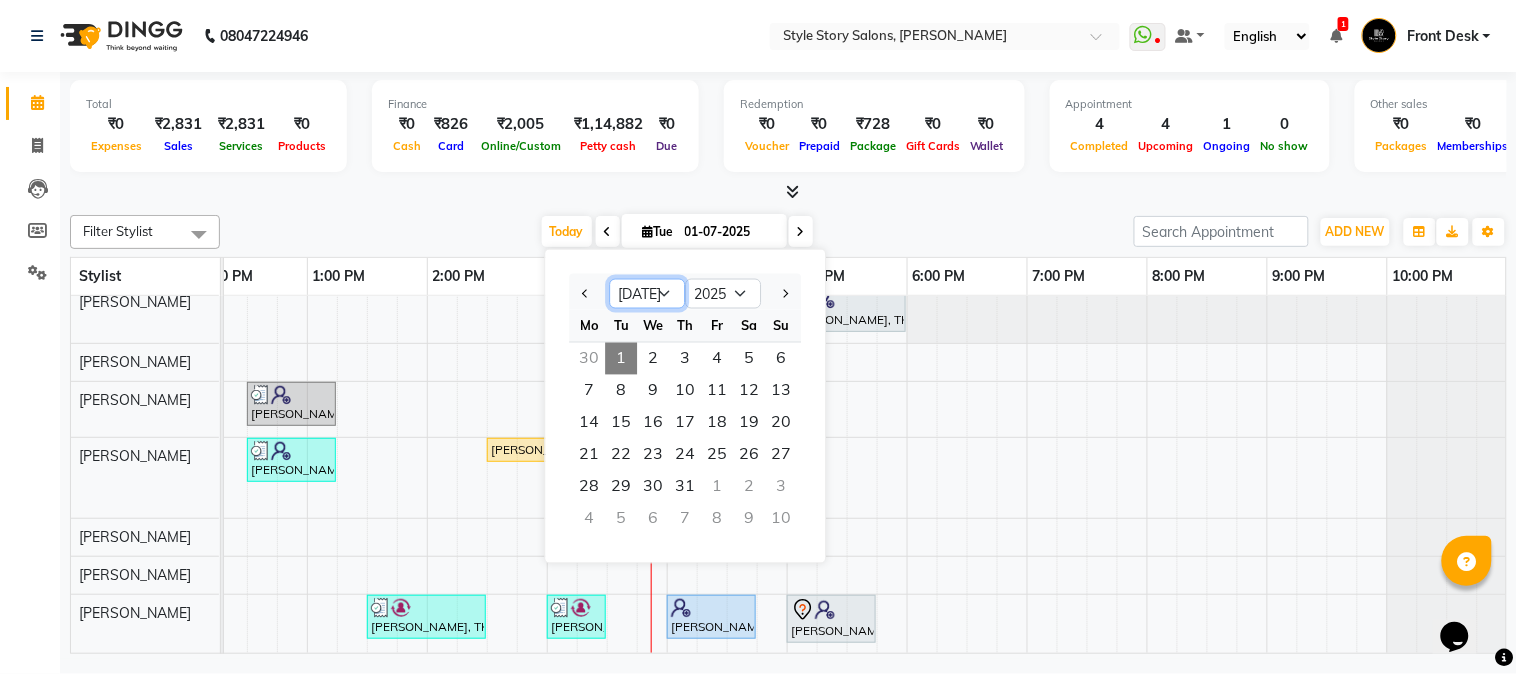 click on "Jan Feb Mar Apr May Jun [DATE] Aug Sep Oct Nov Dec" at bounding box center (647, 294) 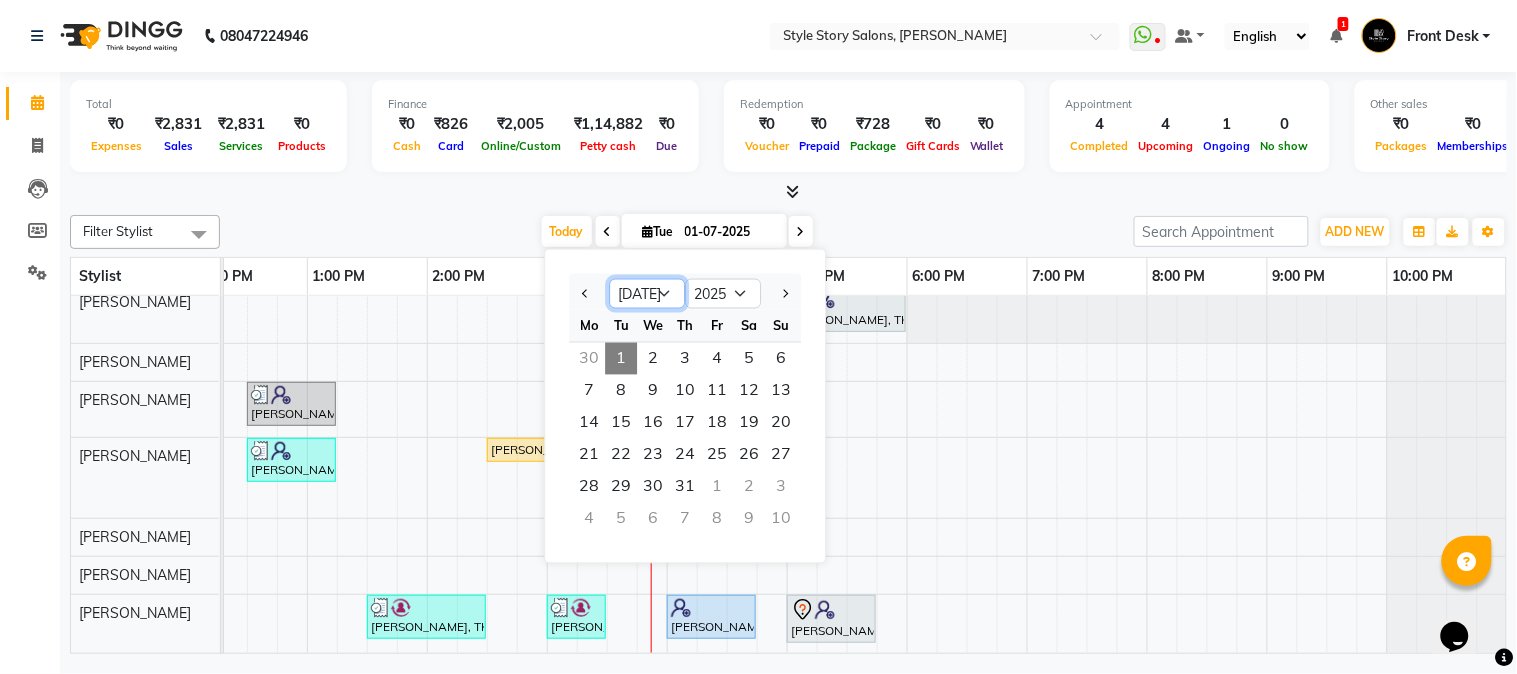 select on "3" 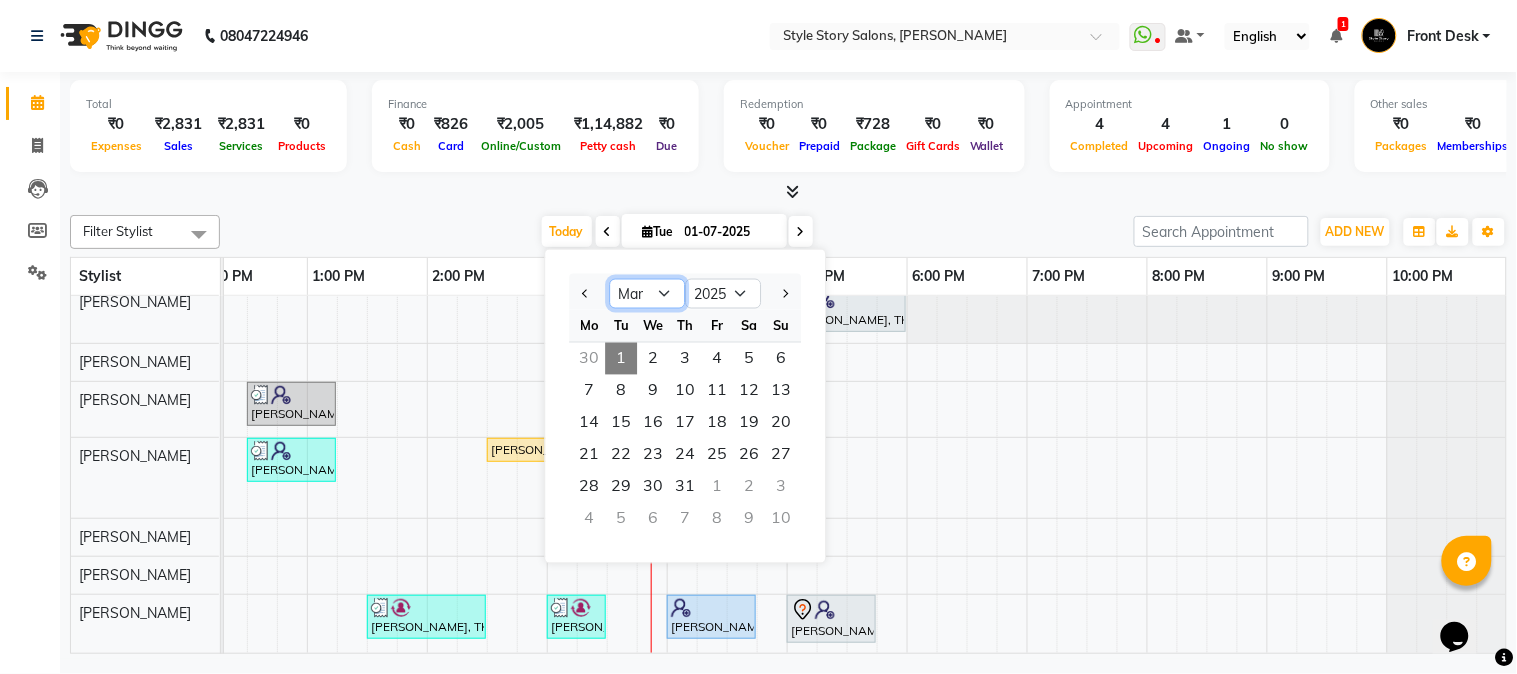click on "Jan Feb Mar Apr May Jun [DATE] Aug Sep Oct Nov Dec" at bounding box center [647, 294] 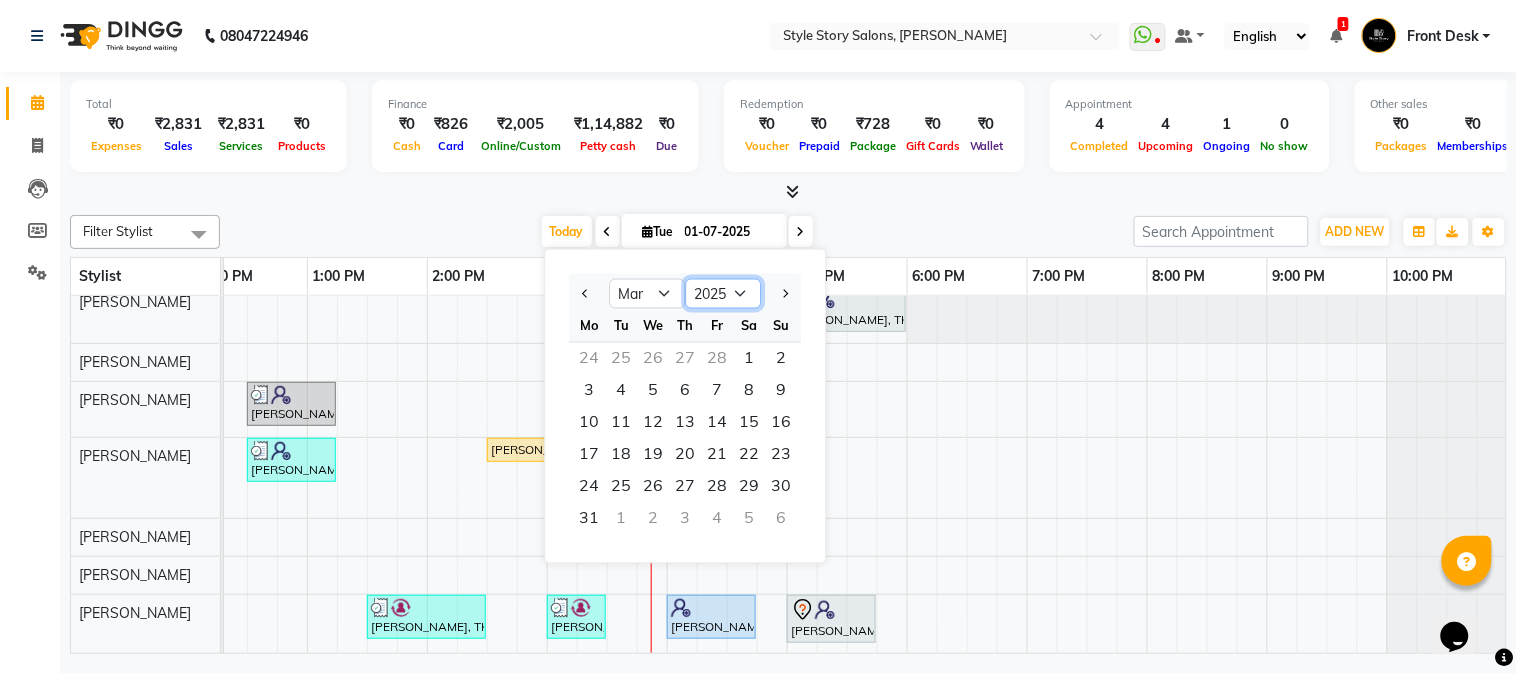 click on "2015 2016 2017 2018 2019 2020 2021 2022 2023 2024 2025 2026 2027 2028 2029 2030 2031 2032 2033 2034 2035" at bounding box center [723, 294] 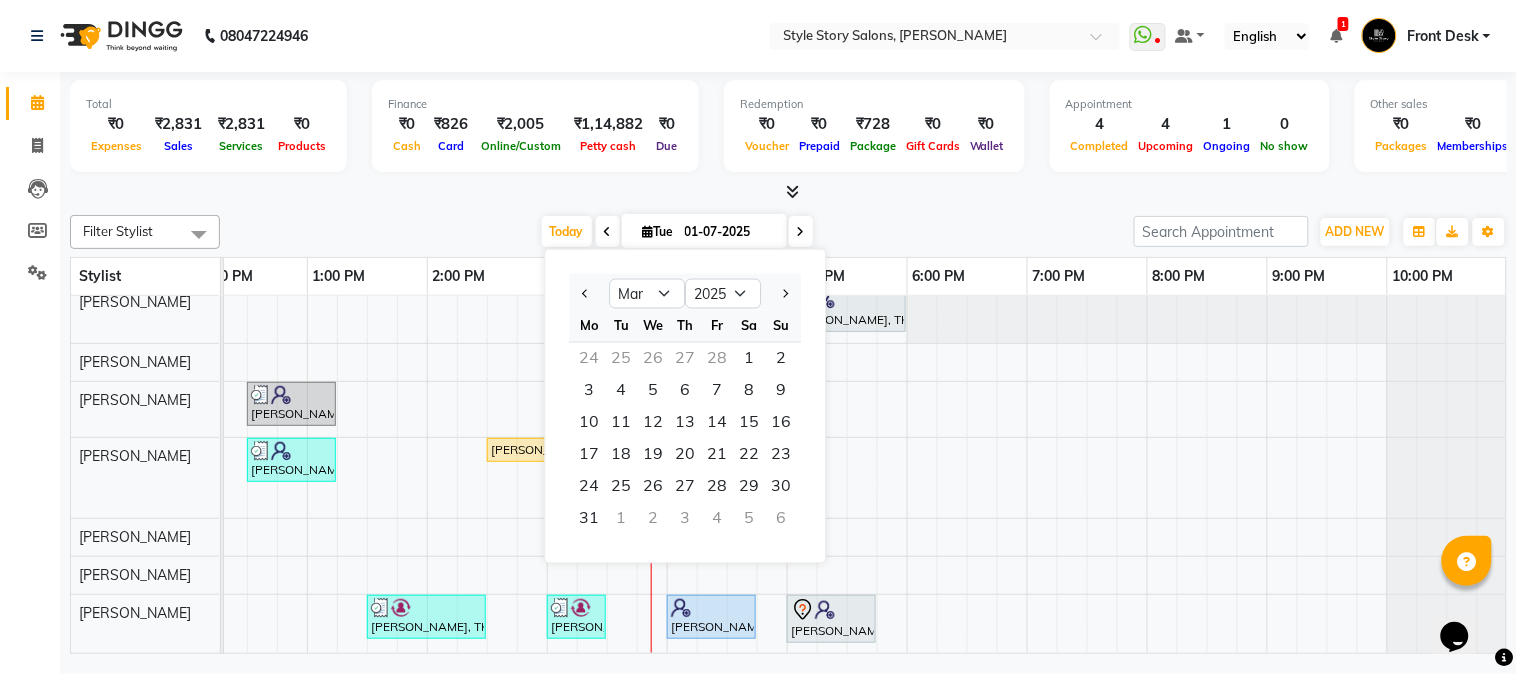 click on "Today  Tue 01-07-2025 Jan Feb Mar Apr May Jun Jul Aug Sep Oct Nov Dec 2015 2016 2017 2018 2019 2020 2021 2022 2023 2024 2025 2026 2027 2028 2029 2030 2031 2032 2033 2034 2035 Mo Tu We Th Fr Sa Su  24   25   26   27   28   1   2   3   4   5   6   7   8   9   10   11   12   13   14   15   16   17   18   19   20   21   22   23   24   25   26   27   28   29   30   31   1   2   3   4   5   6" at bounding box center [677, 232] 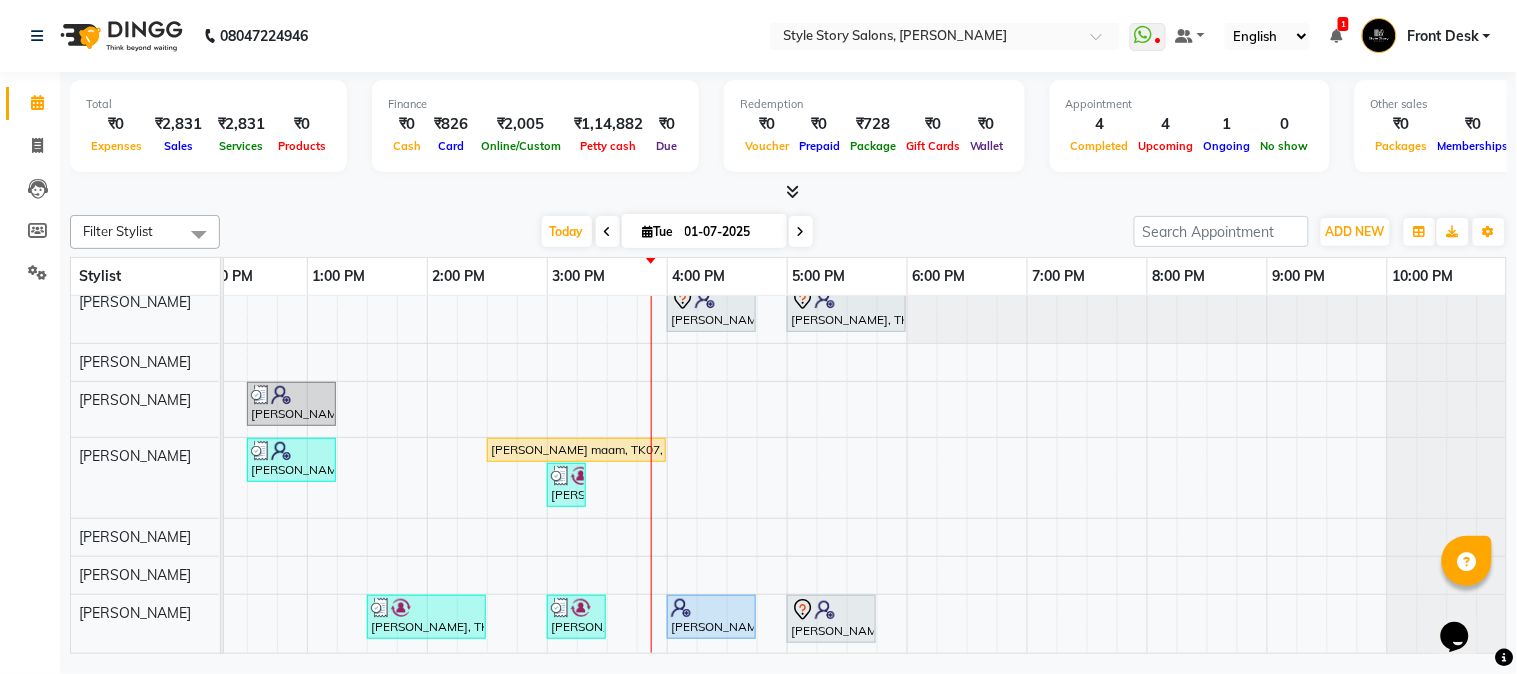 click on "01-07-2025" at bounding box center [729, 232] 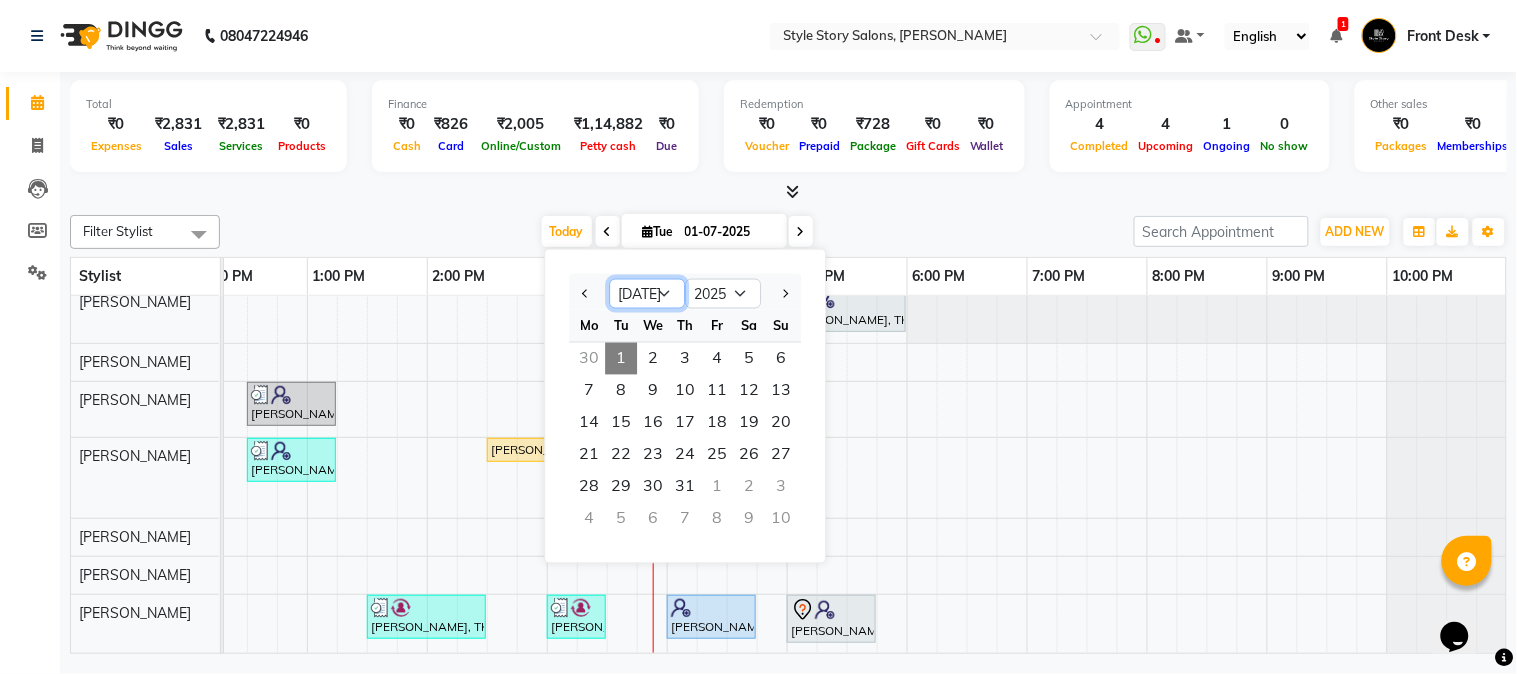 click on "Jan Feb Mar Apr May Jun [DATE] Aug Sep Oct Nov Dec" at bounding box center (647, 294) 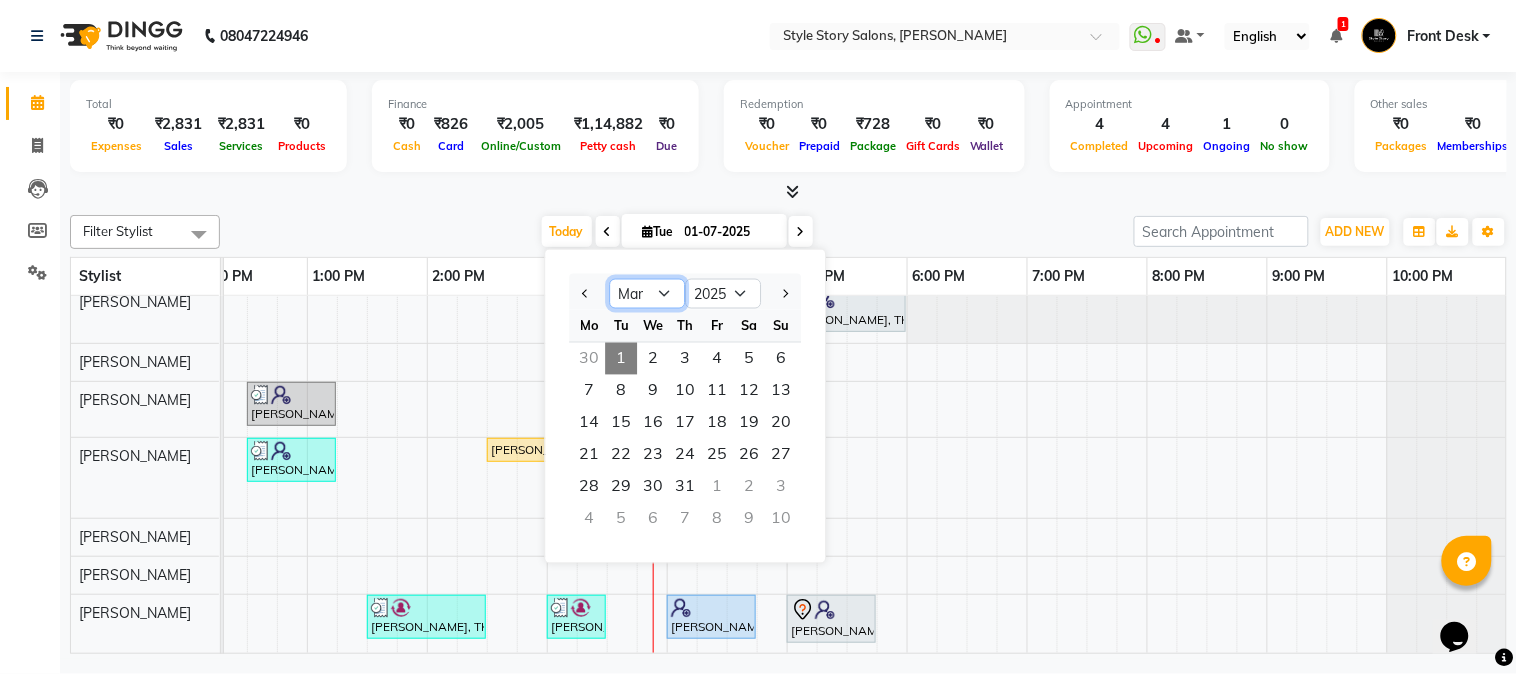 click on "Jan Feb Mar Apr May Jun [DATE] Aug Sep Oct Nov Dec" at bounding box center [647, 294] 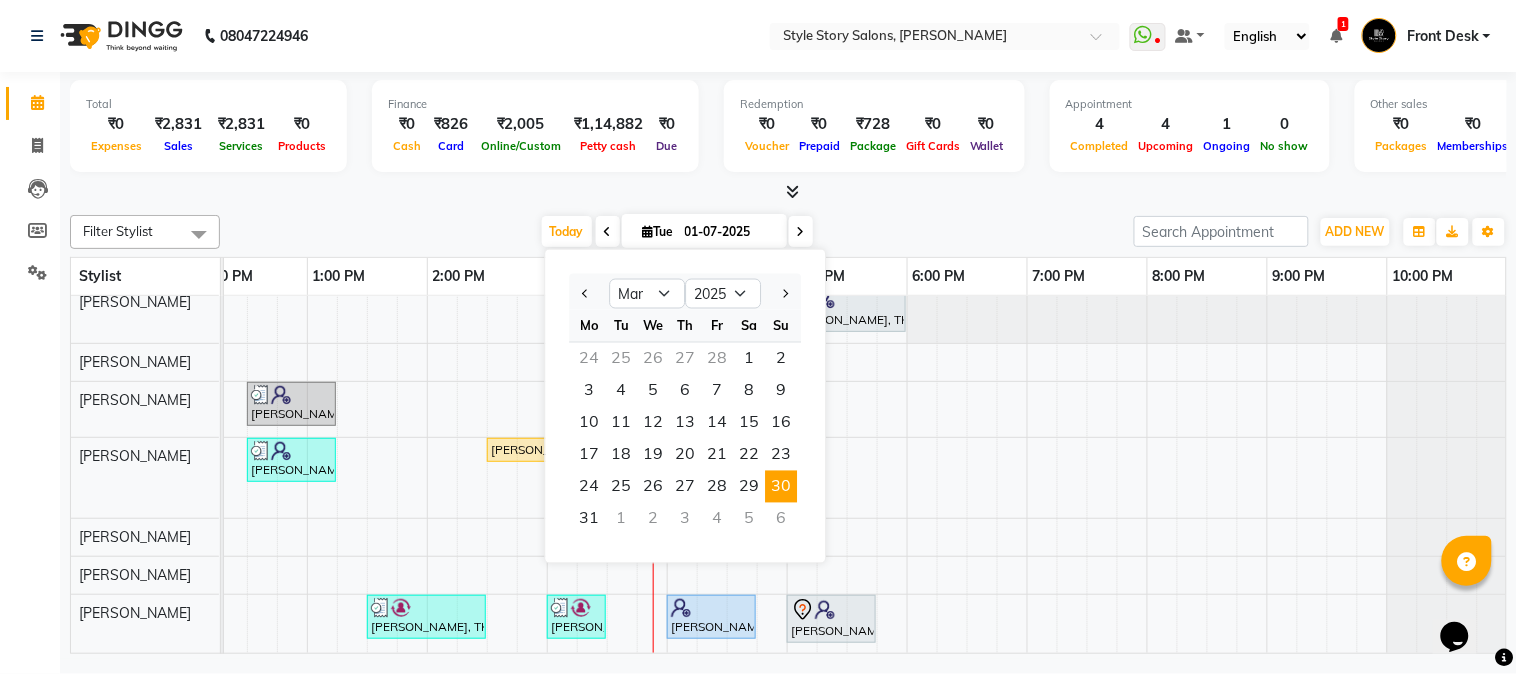 click on "30" at bounding box center (781, 487) 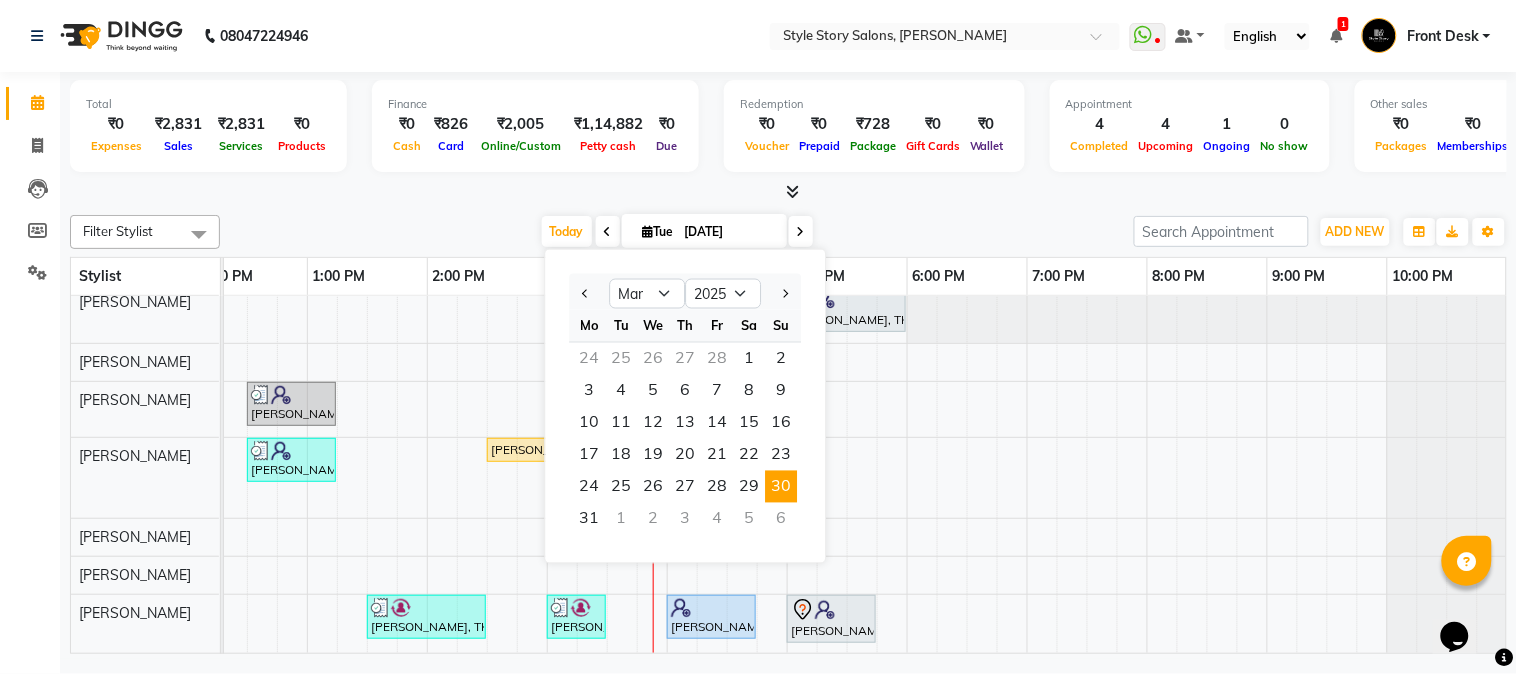 scroll, scrollTop: 0, scrollLeft: 0, axis: both 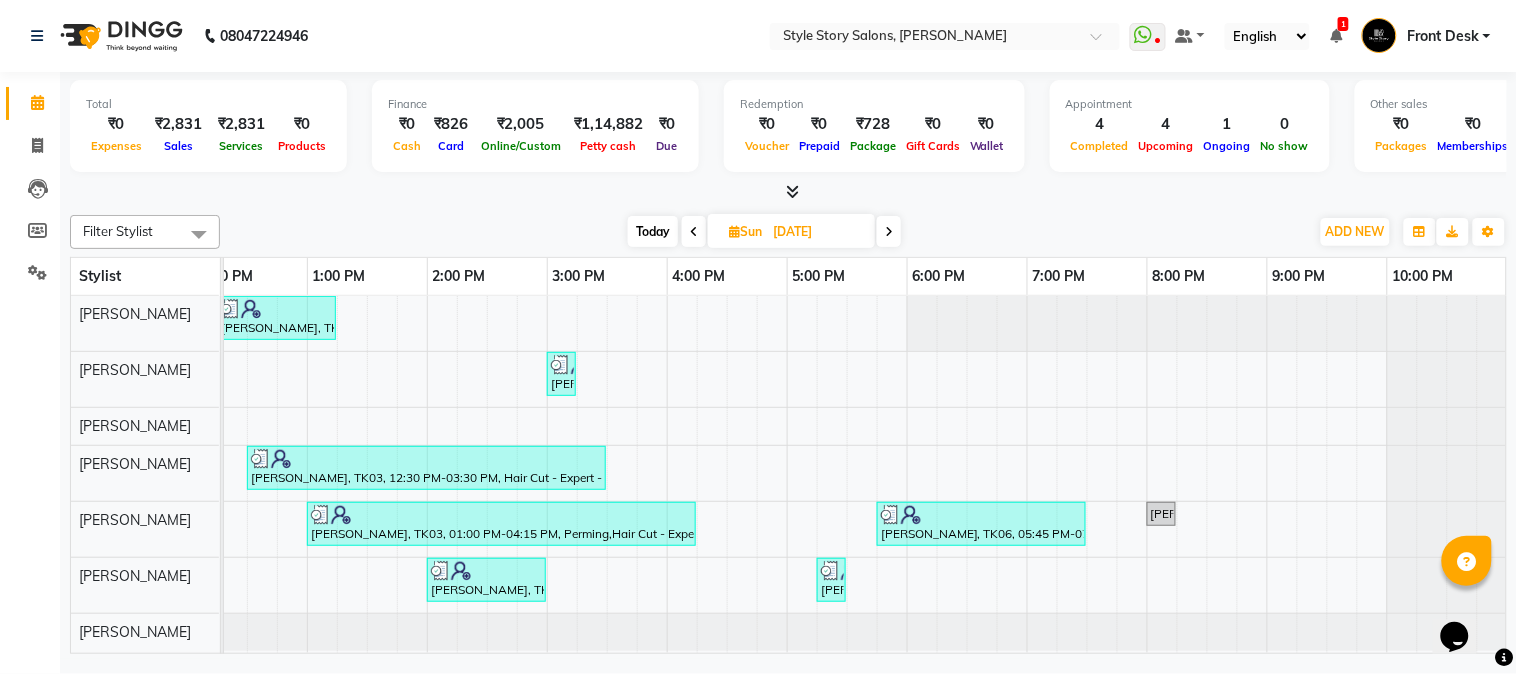 drag, startPoint x: 792, startPoint y: 654, endPoint x: 661, endPoint y: 663, distance: 131.30879 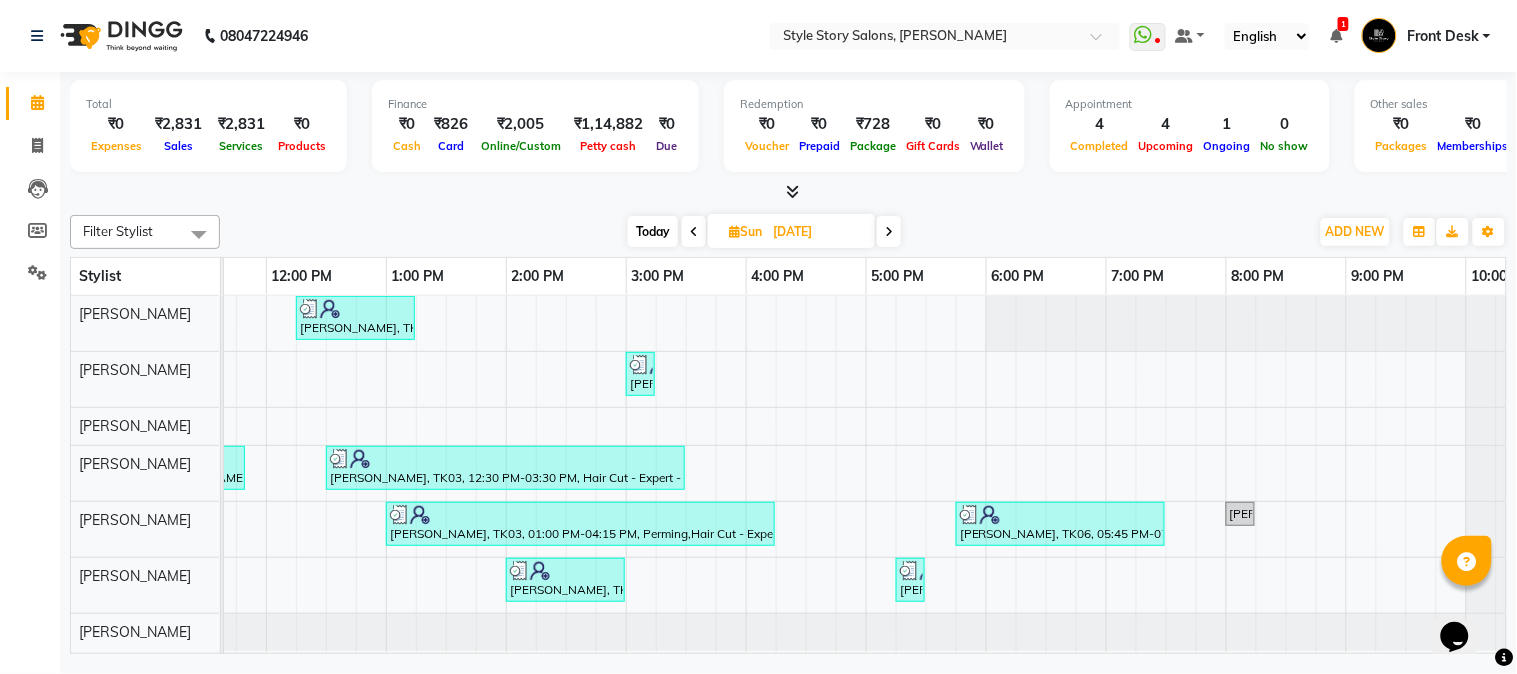 scroll, scrollTop: 0, scrollLeft: 423, axis: horizontal 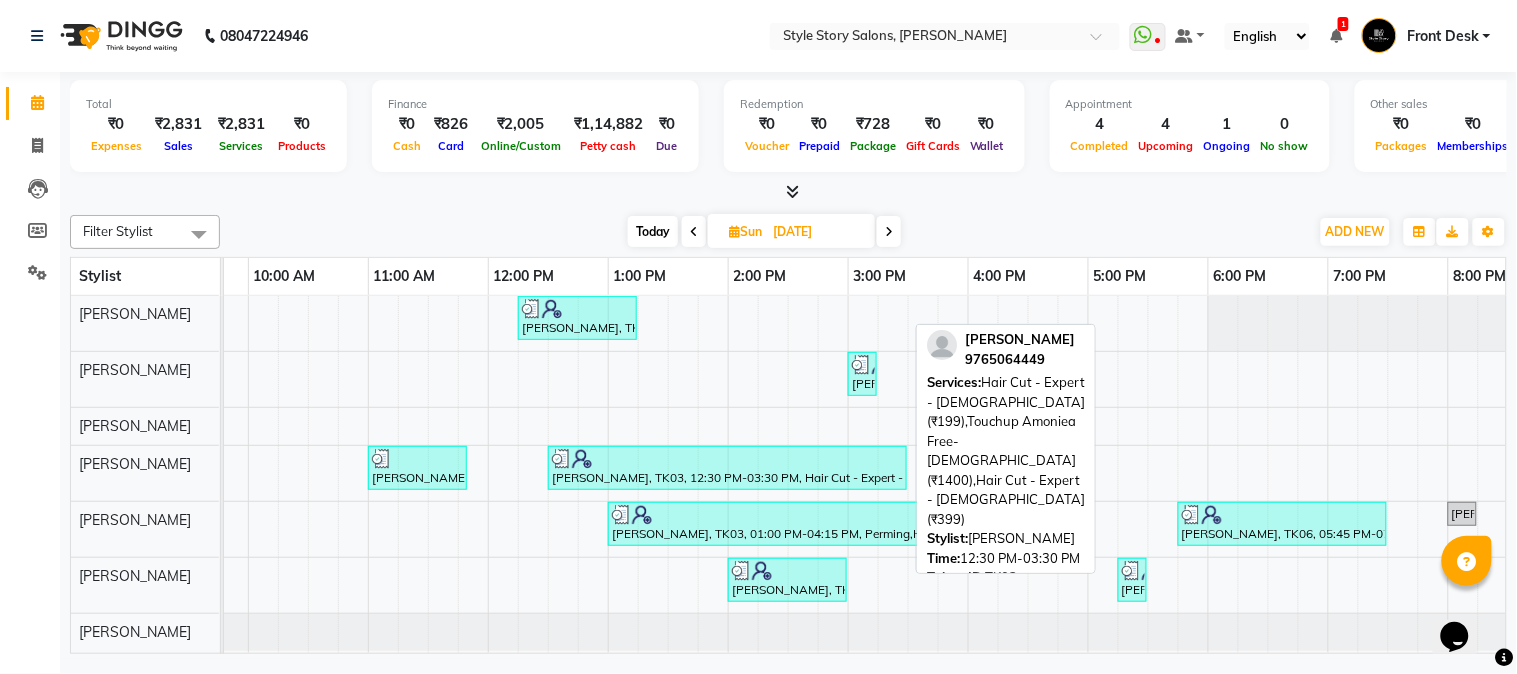 click on "Vihan Mehta, TK03, 12:30 PM-03:30 PM, Hair Cut - Expert - Male (₹199),Touchup Amoniea Free-Female (₹1400),Hair Cut - Expert - Female (₹399)" at bounding box center [727, 468] 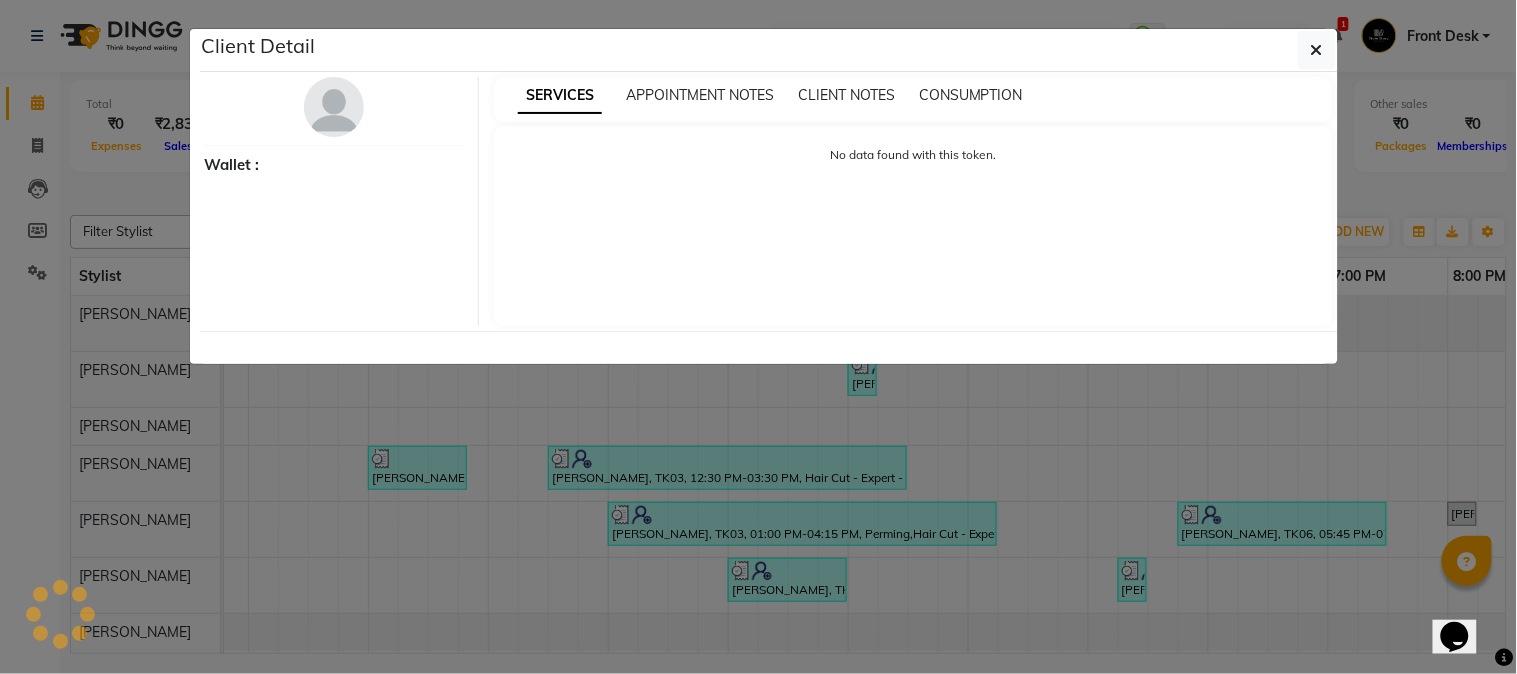 select on "3" 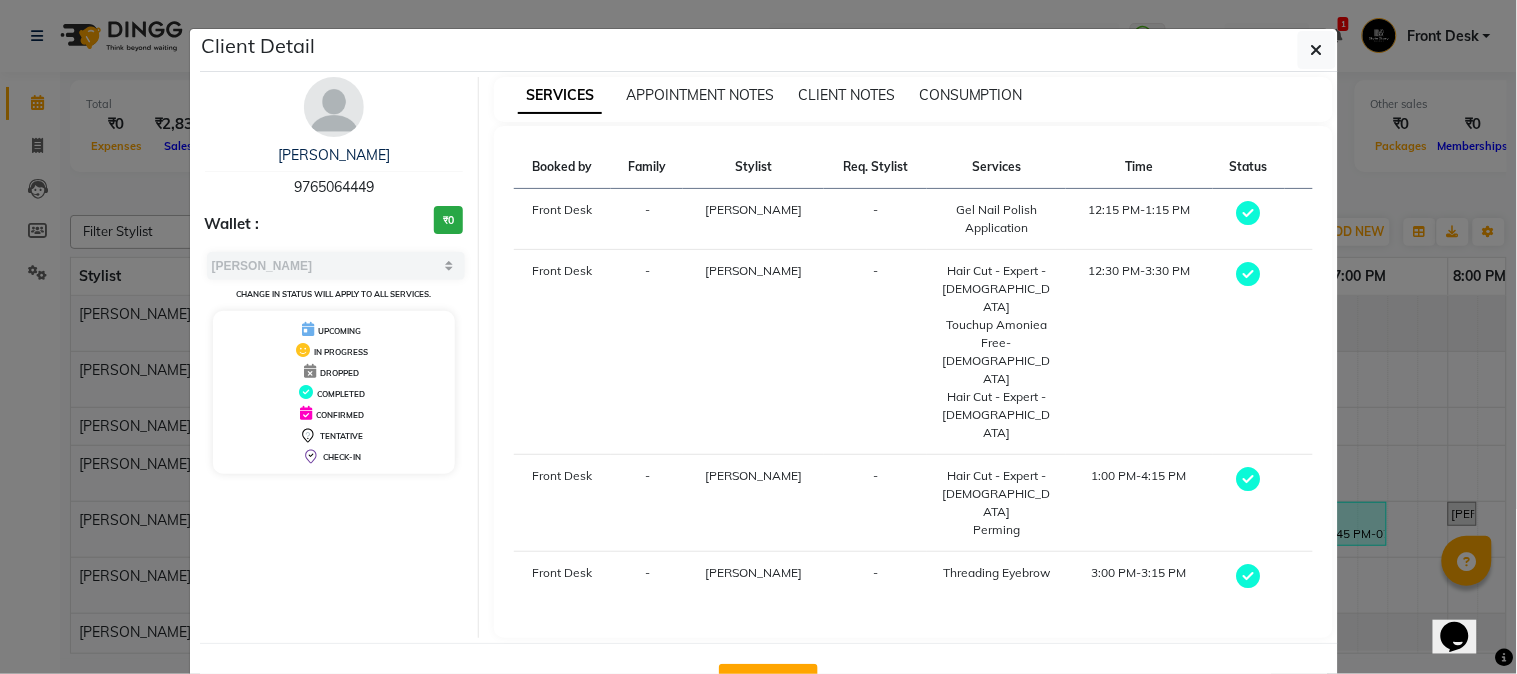 click on "View Invoice" 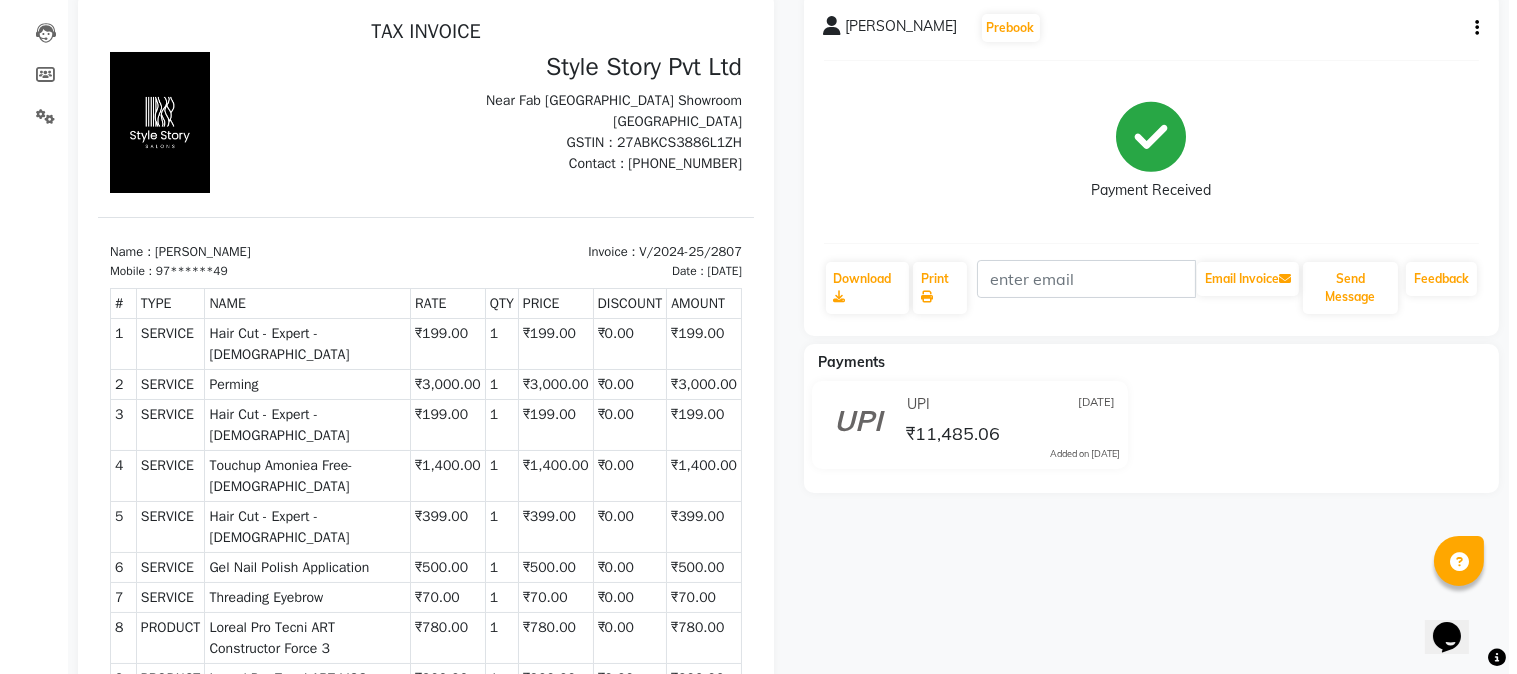 scroll, scrollTop: 0, scrollLeft: 0, axis: both 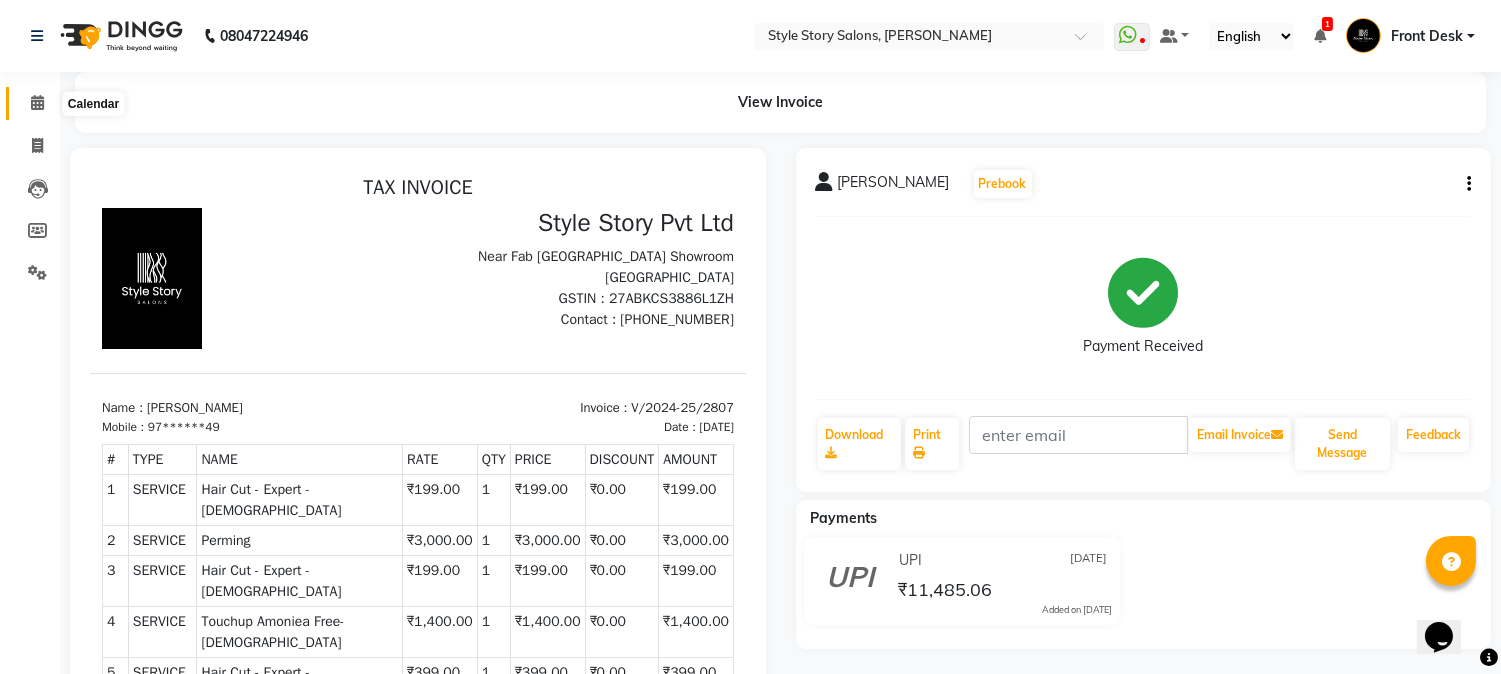 click 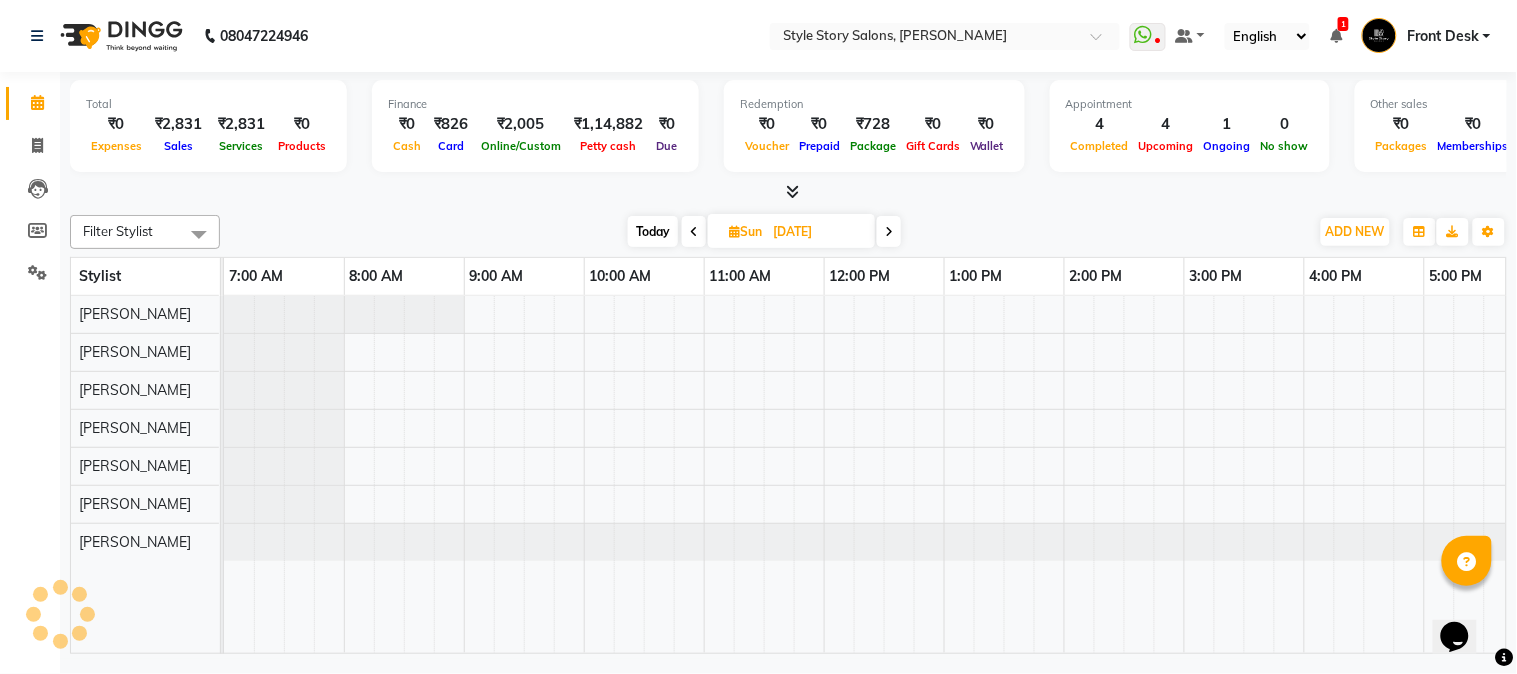 scroll, scrollTop: 0, scrollLeft: 0, axis: both 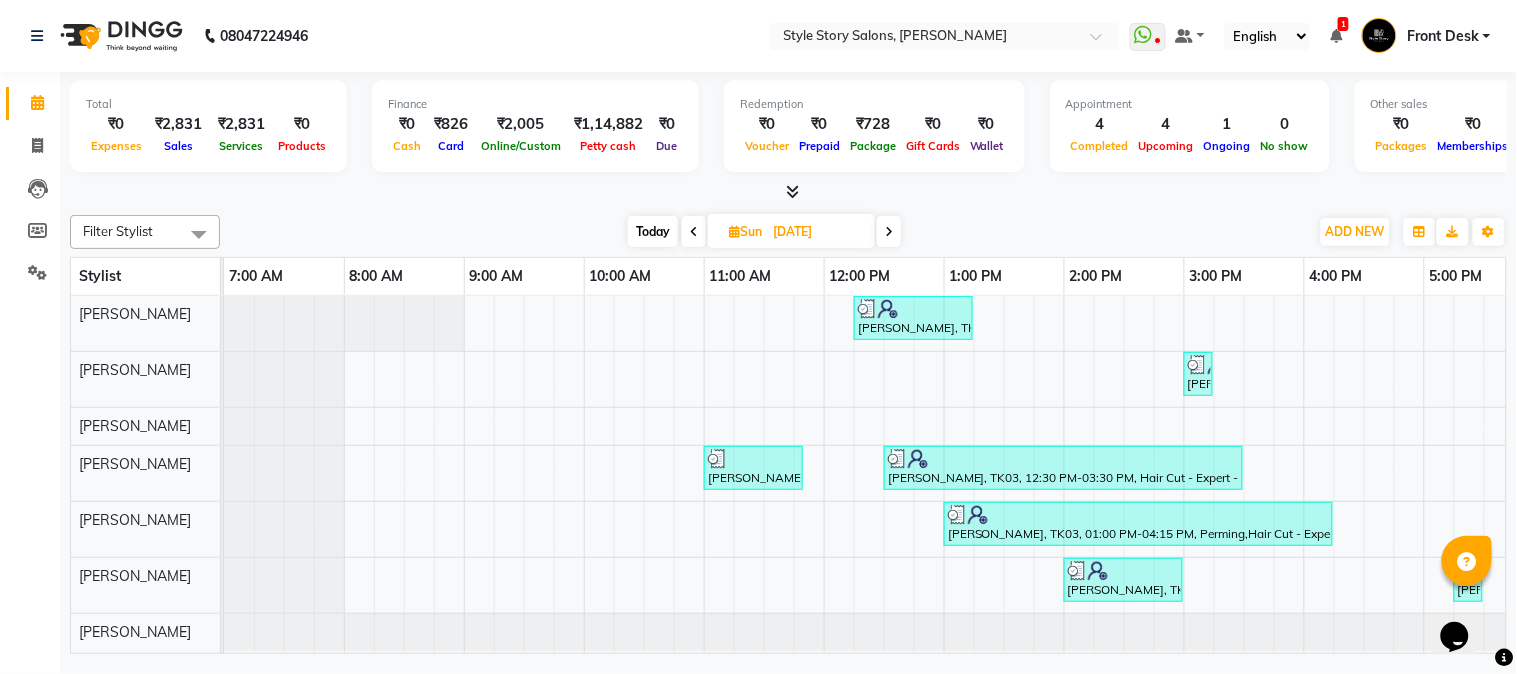 click on "Sun" at bounding box center [745, 231] 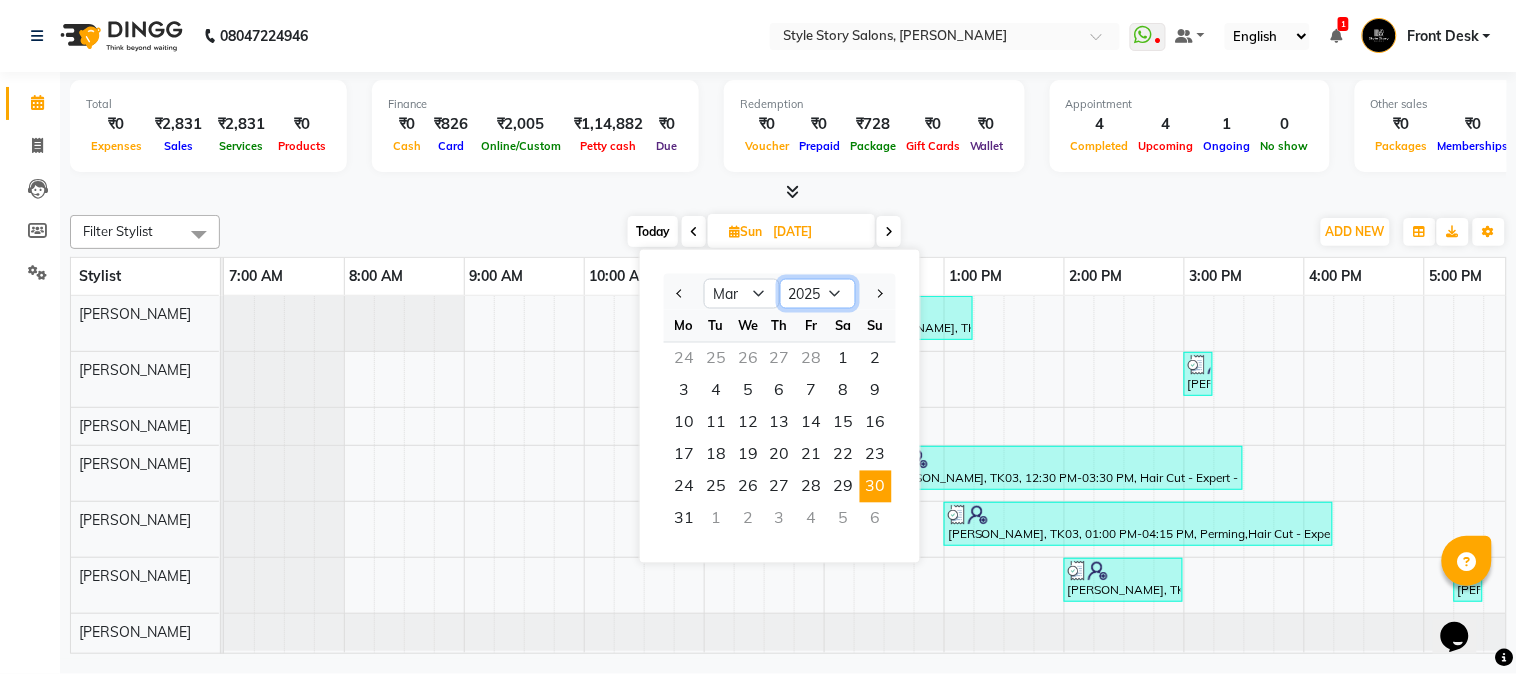 drag, startPoint x: 811, startPoint y: 293, endPoint x: 814, endPoint y: 308, distance: 15.297058 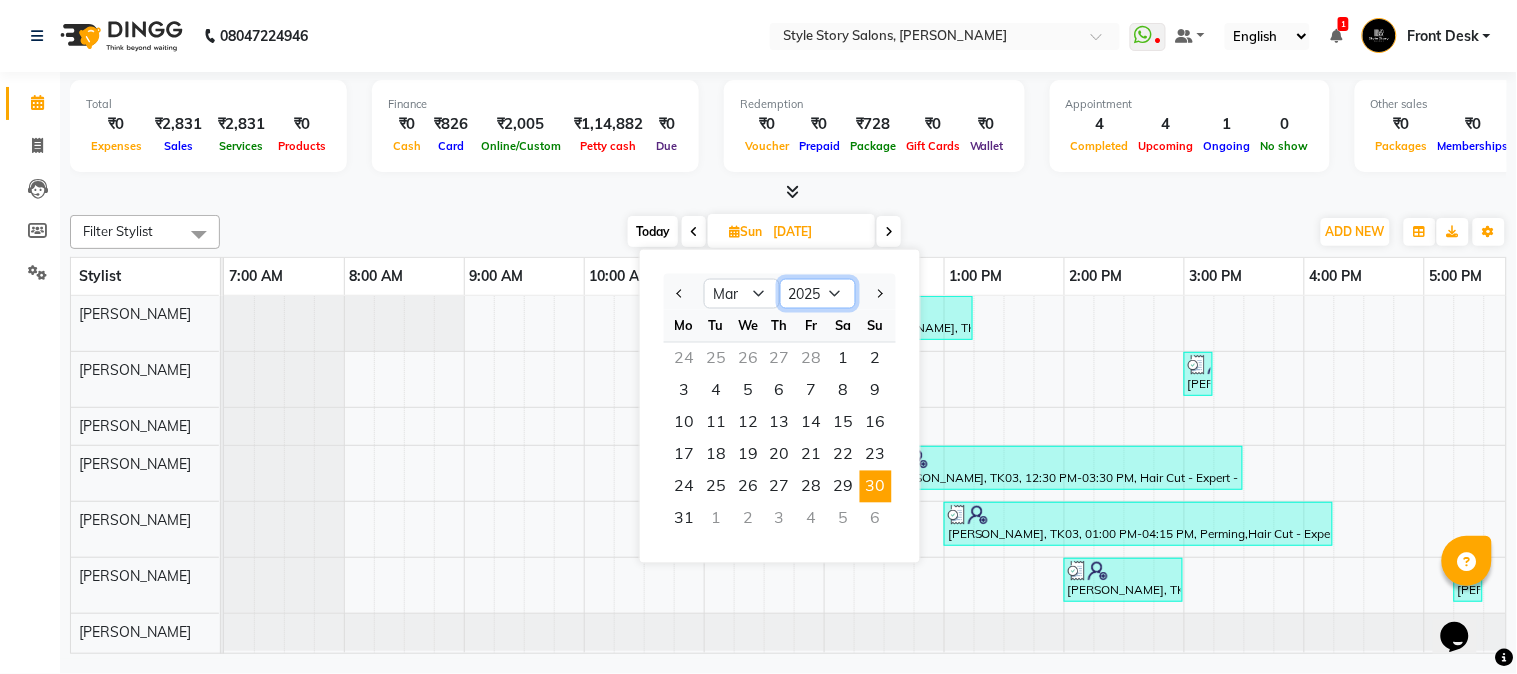 select on "2024" 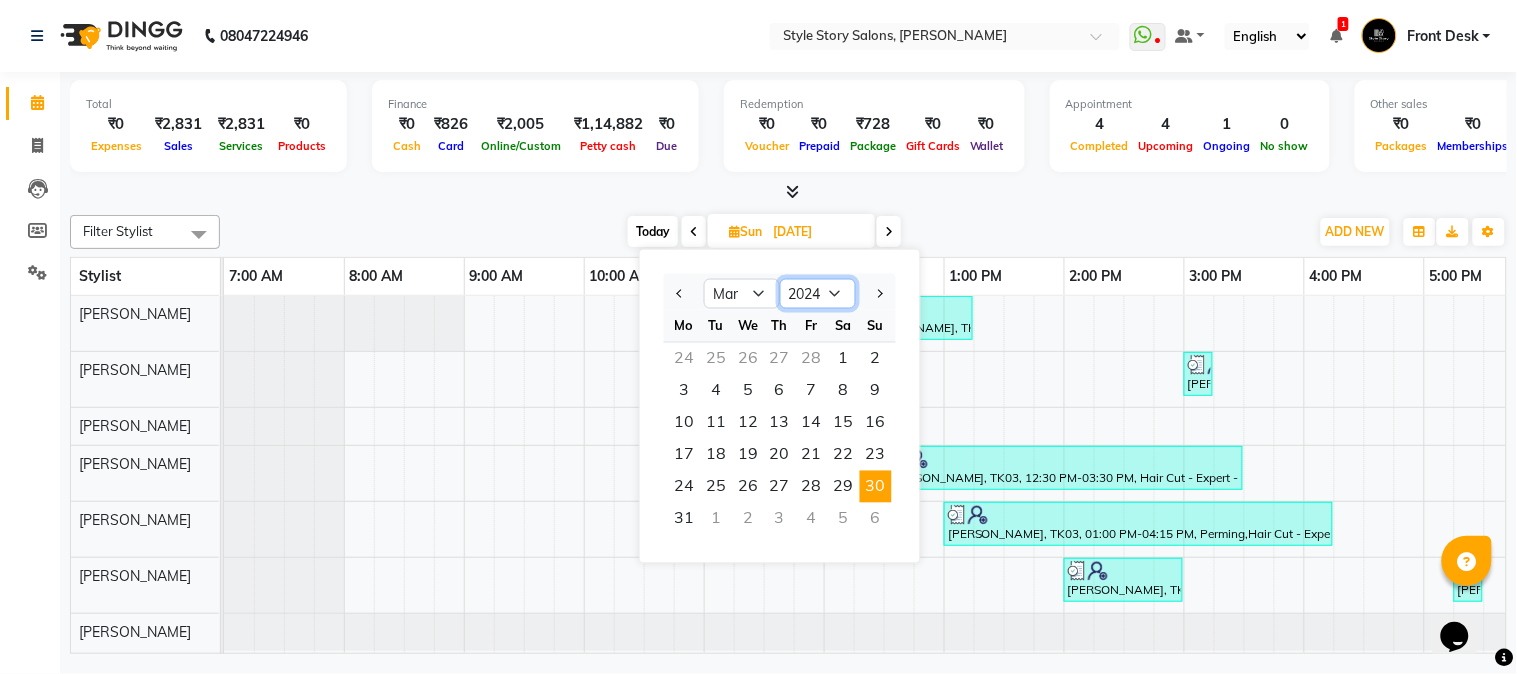 click on "2015 2016 2017 2018 2019 2020 2021 2022 2023 2024 2025 2026 2027 2028 2029 2030 2031 2032 2033 2034 2035" at bounding box center [818, 294] 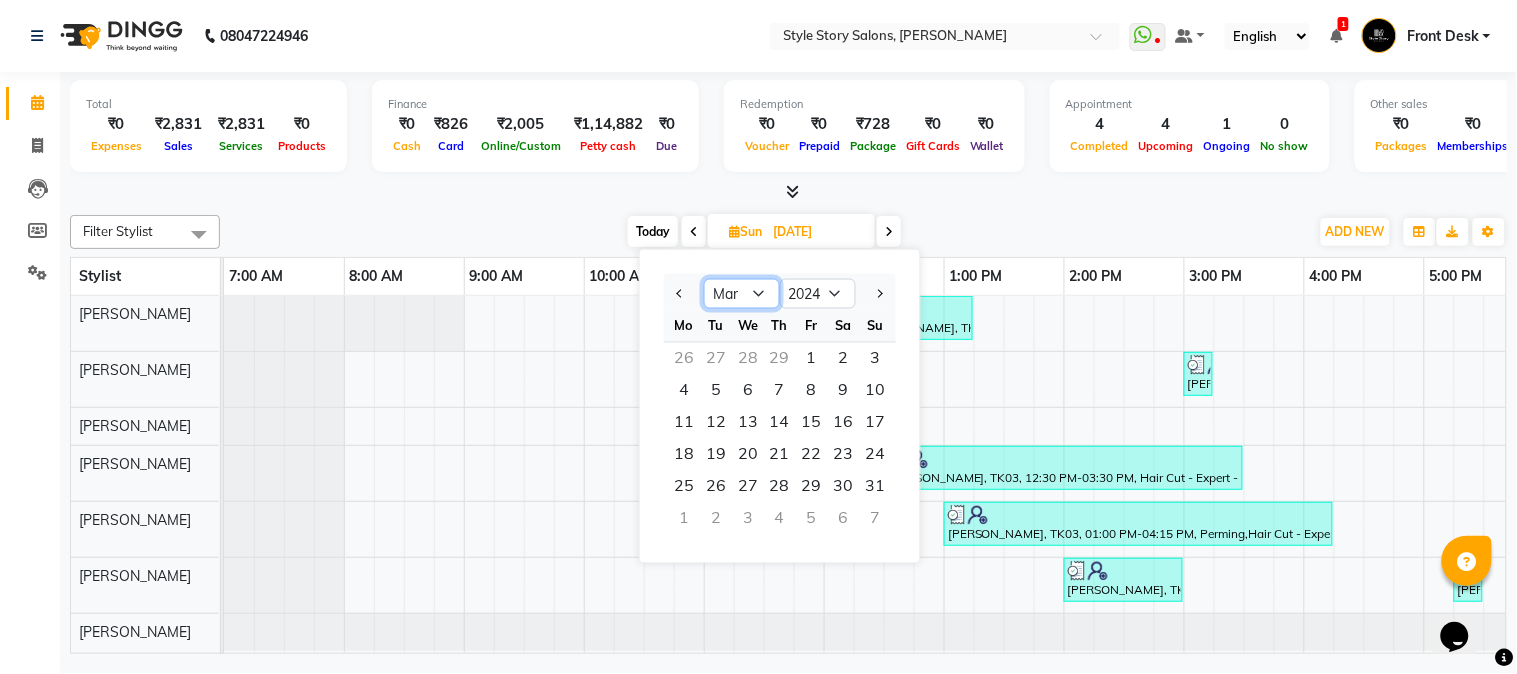 click on "Jan Feb Mar Apr May Jun [DATE] Aug Sep Oct Nov Dec" at bounding box center [742, 294] 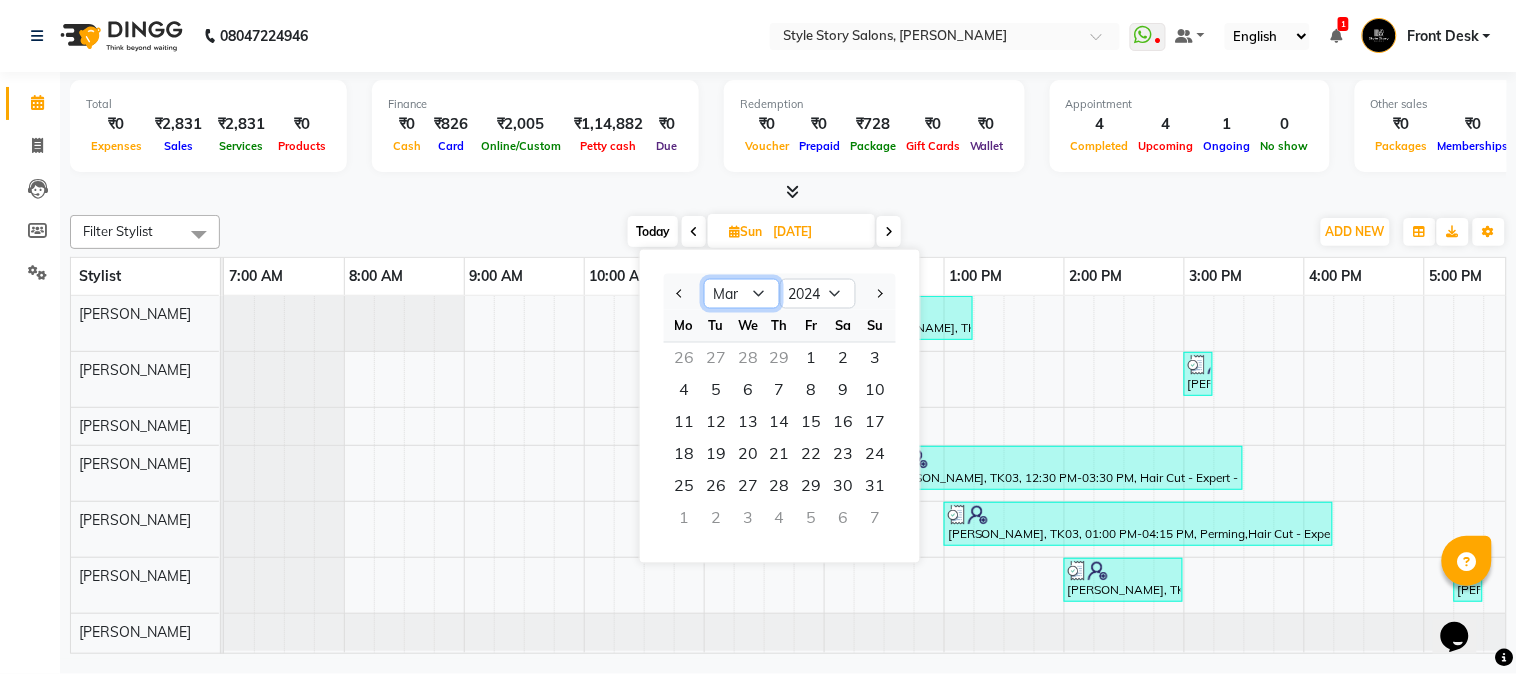 select on "12" 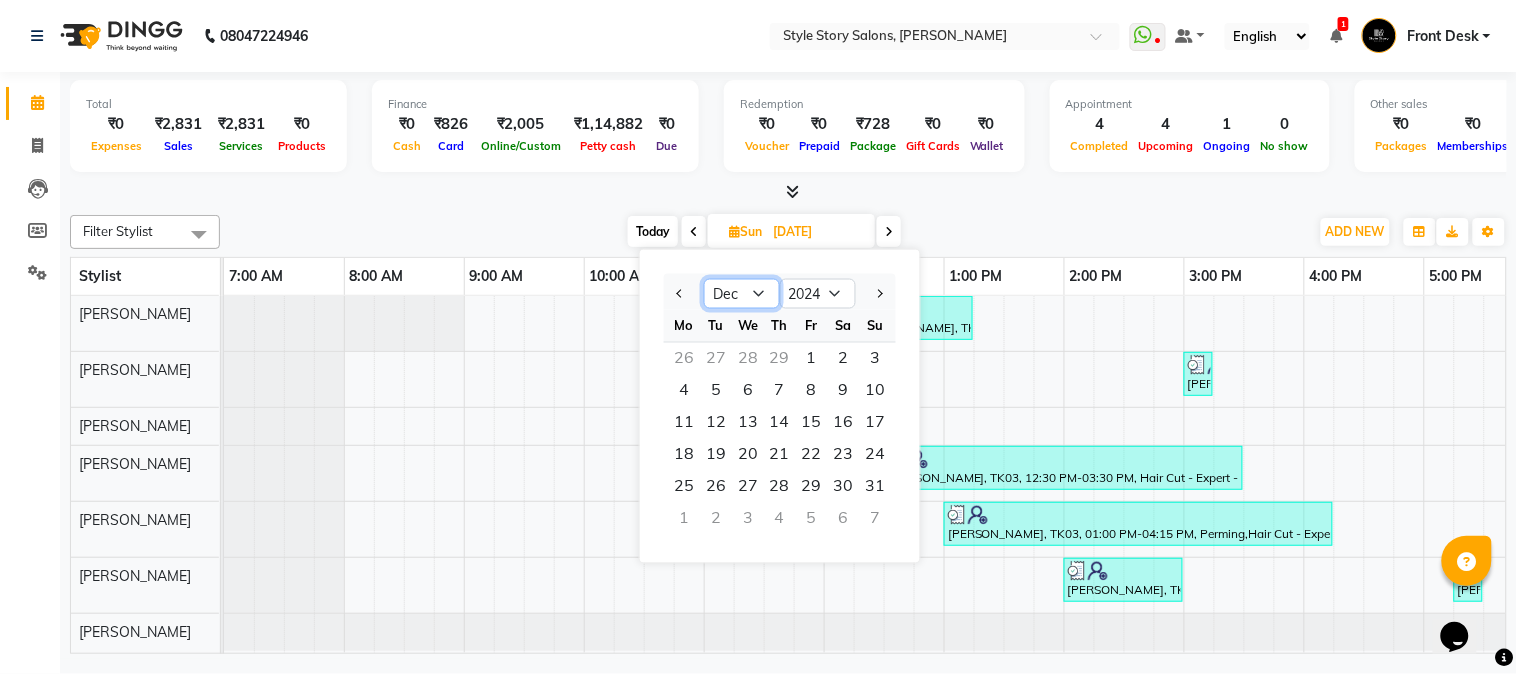 click on "Jan Feb Mar Apr May Jun [DATE] Aug Sep Oct Nov Dec" at bounding box center (742, 294) 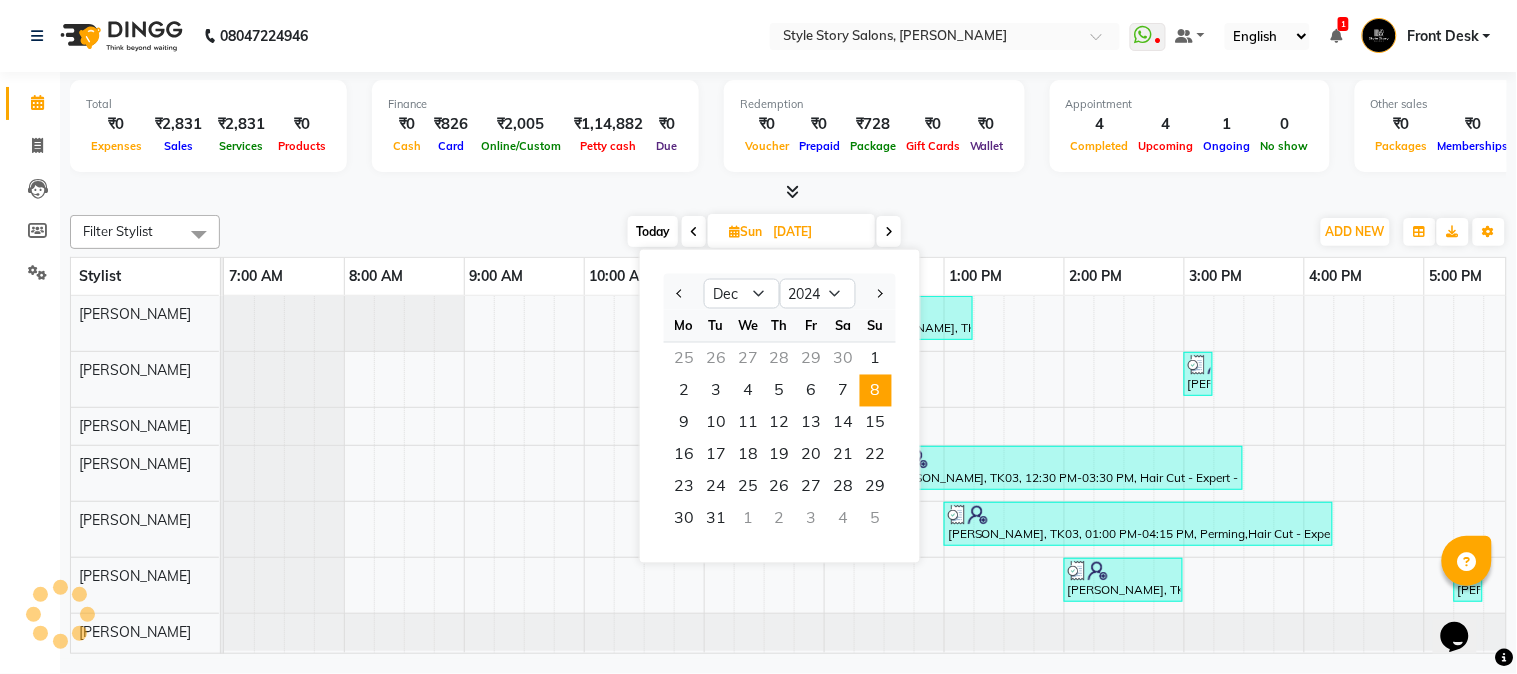 click on "8" at bounding box center (876, 391) 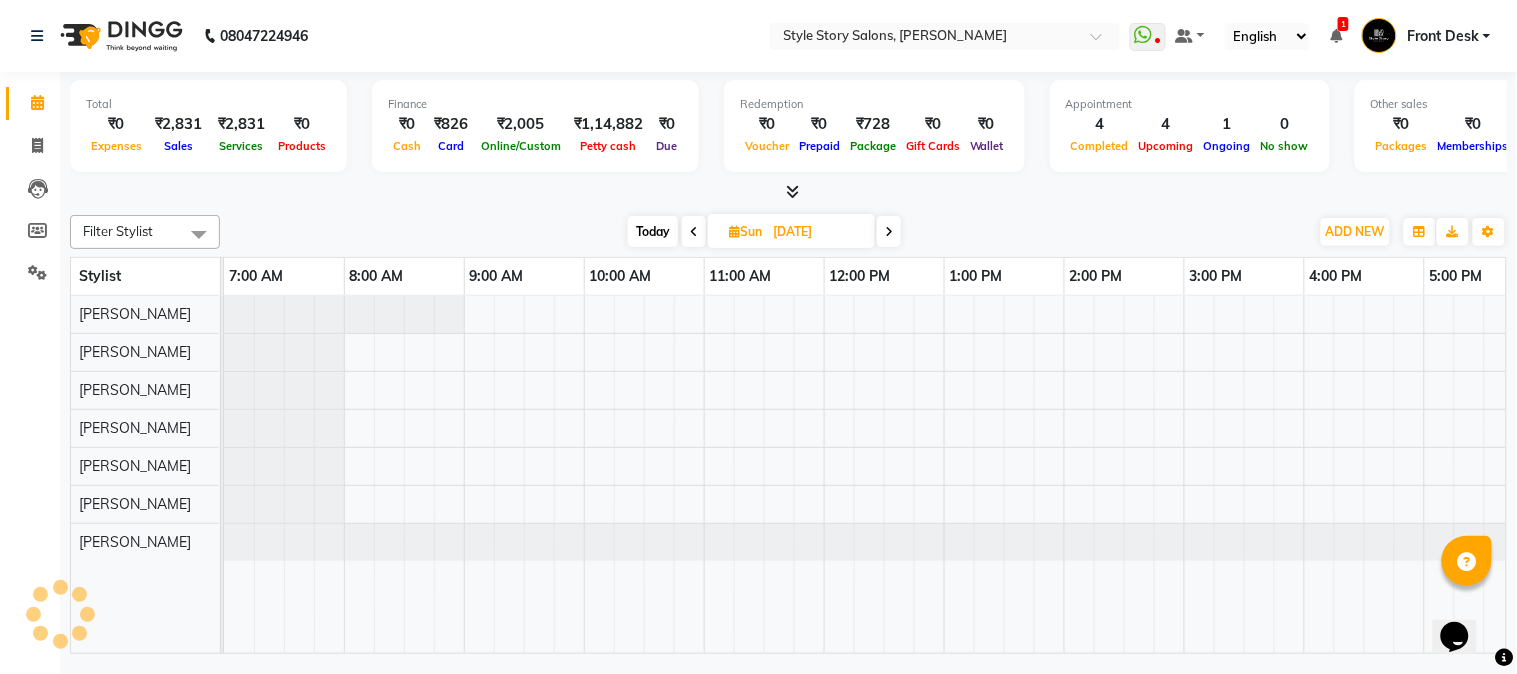 scroll, scrollTop: 0, scrollLeft: 637, axis: horizontal 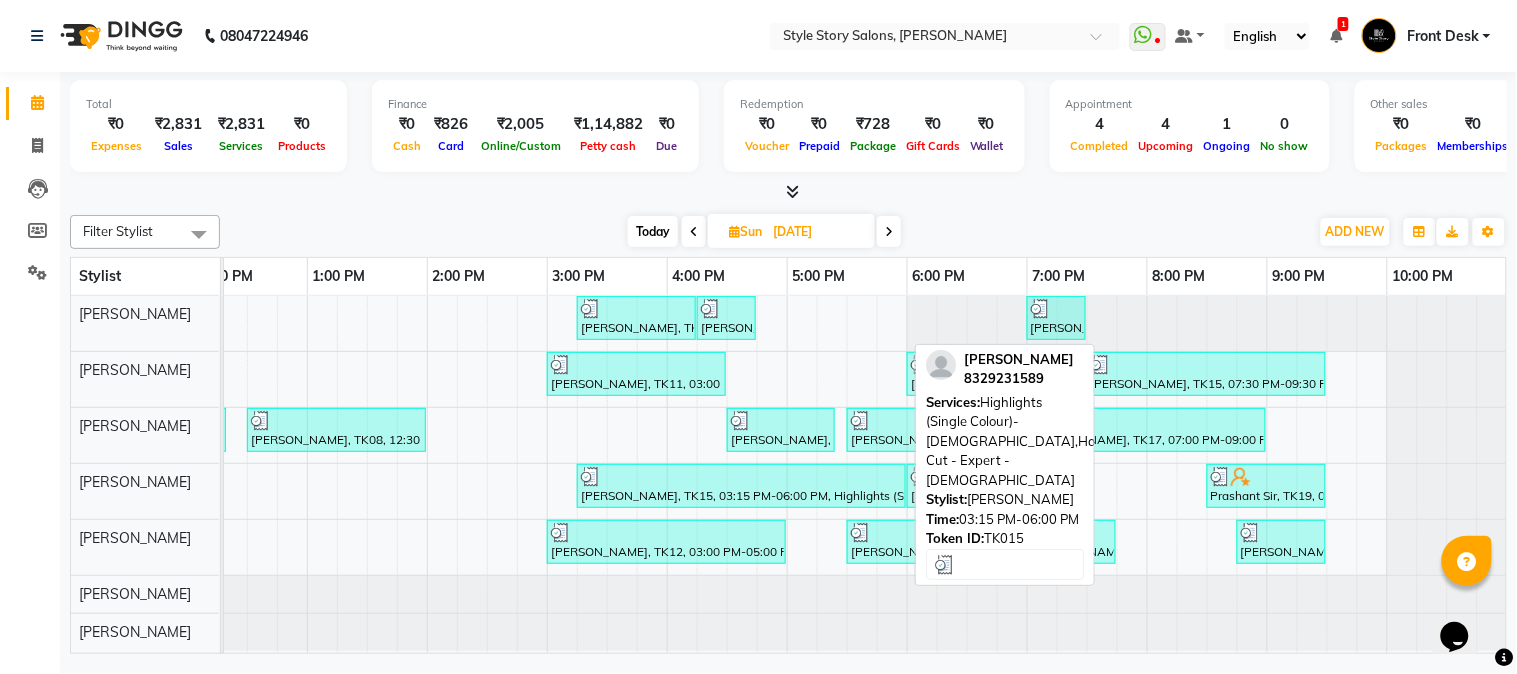 click on "Prachi Golait, TK15, 03:15 PM-06:00 PM, Highlights (Single Colour)-Female,Hair Cut - Expert - Female" at bounding box center [741, 486] 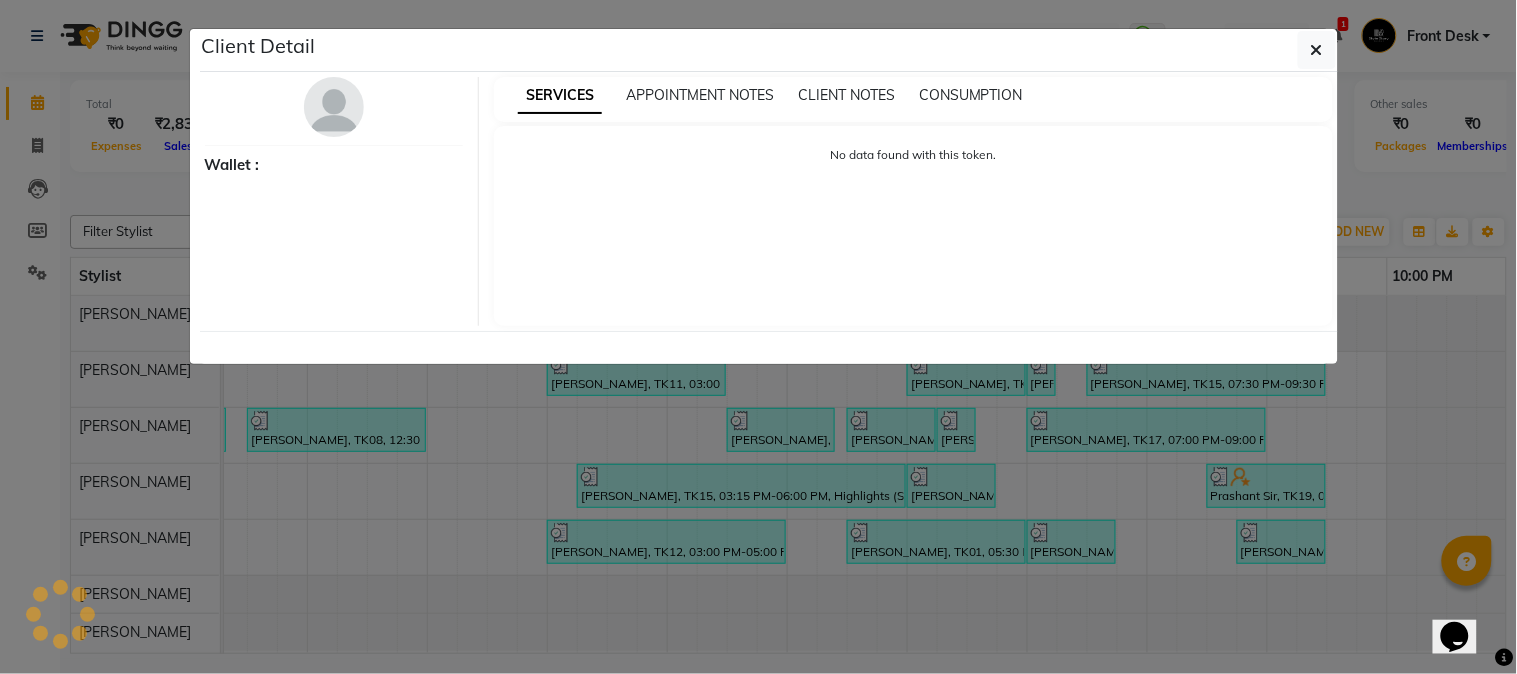 select on "3" 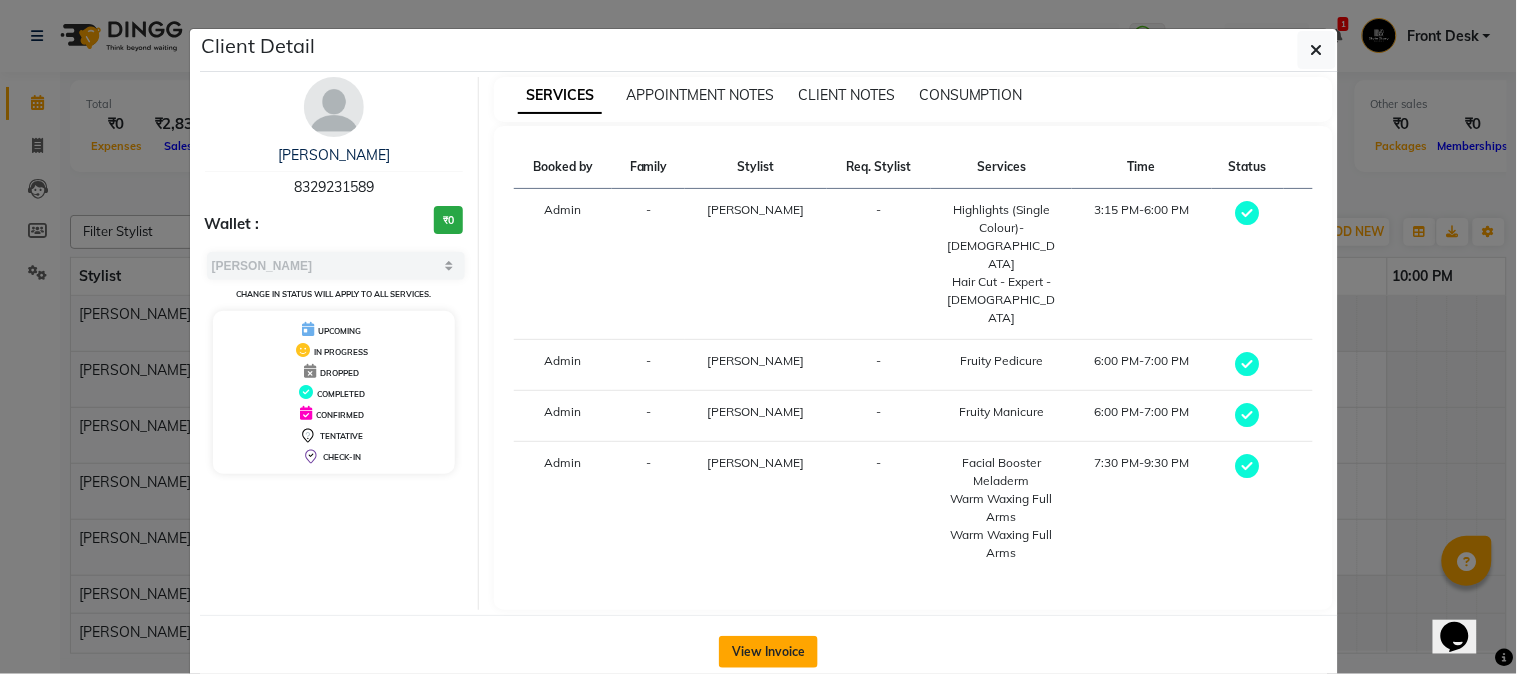 click on "View Invoice" 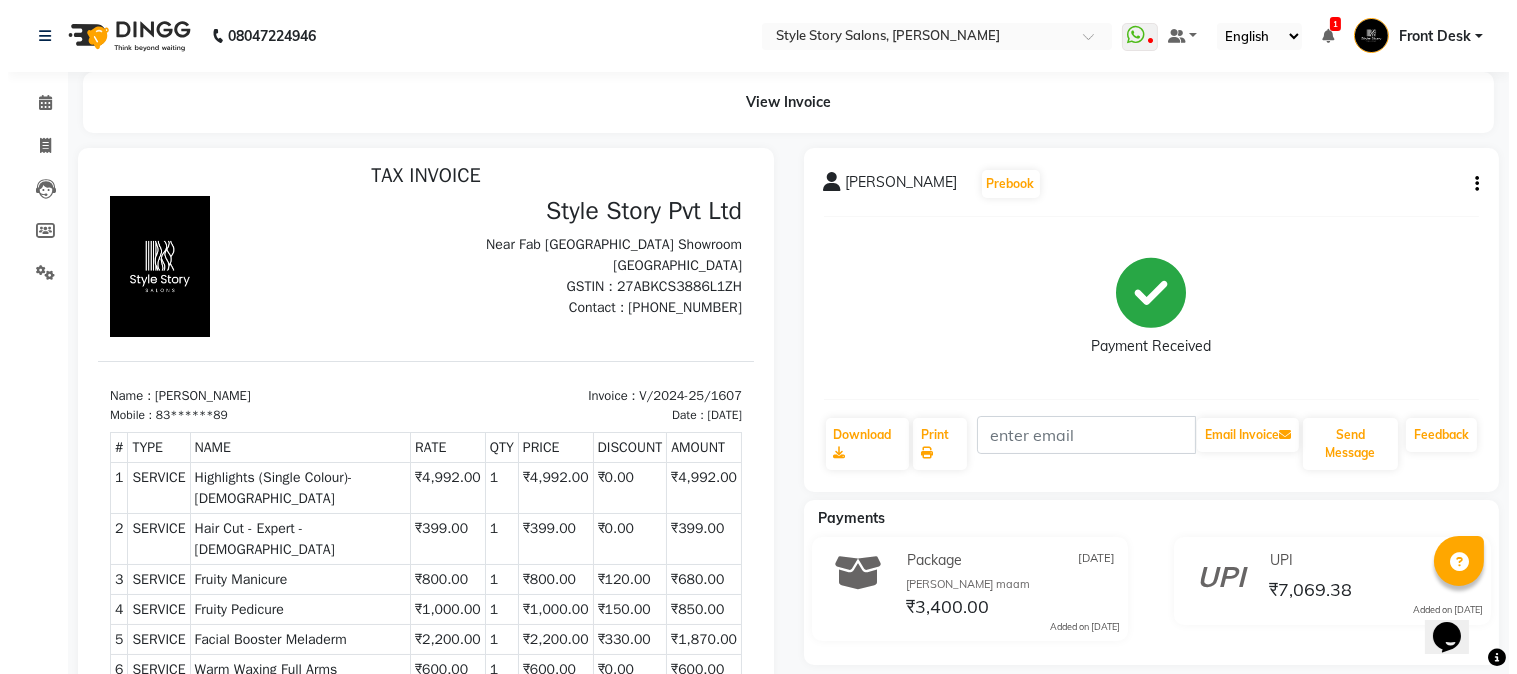 scroll, scrollTop: 15, scrollLeft: 0, axis: vertical 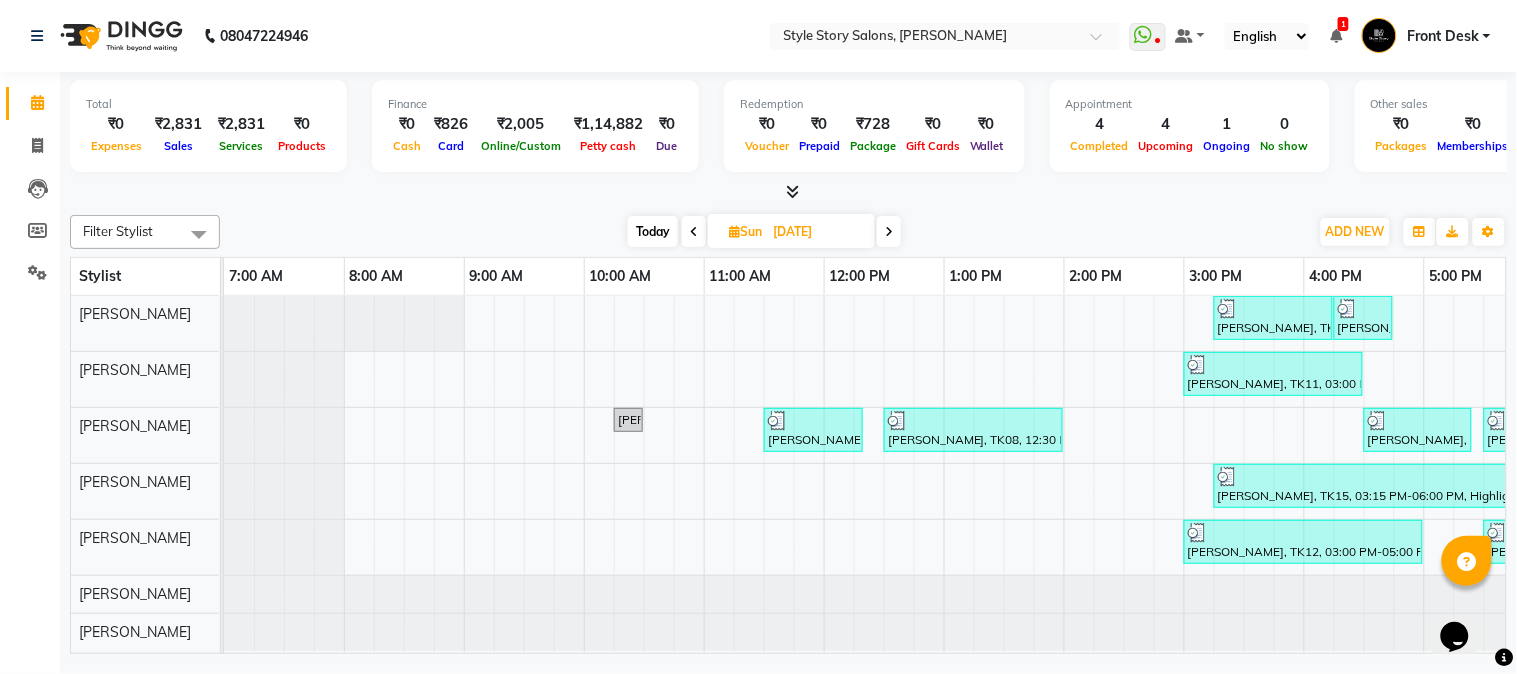 click on "08-12-2024" at bounding box center [817, 232] 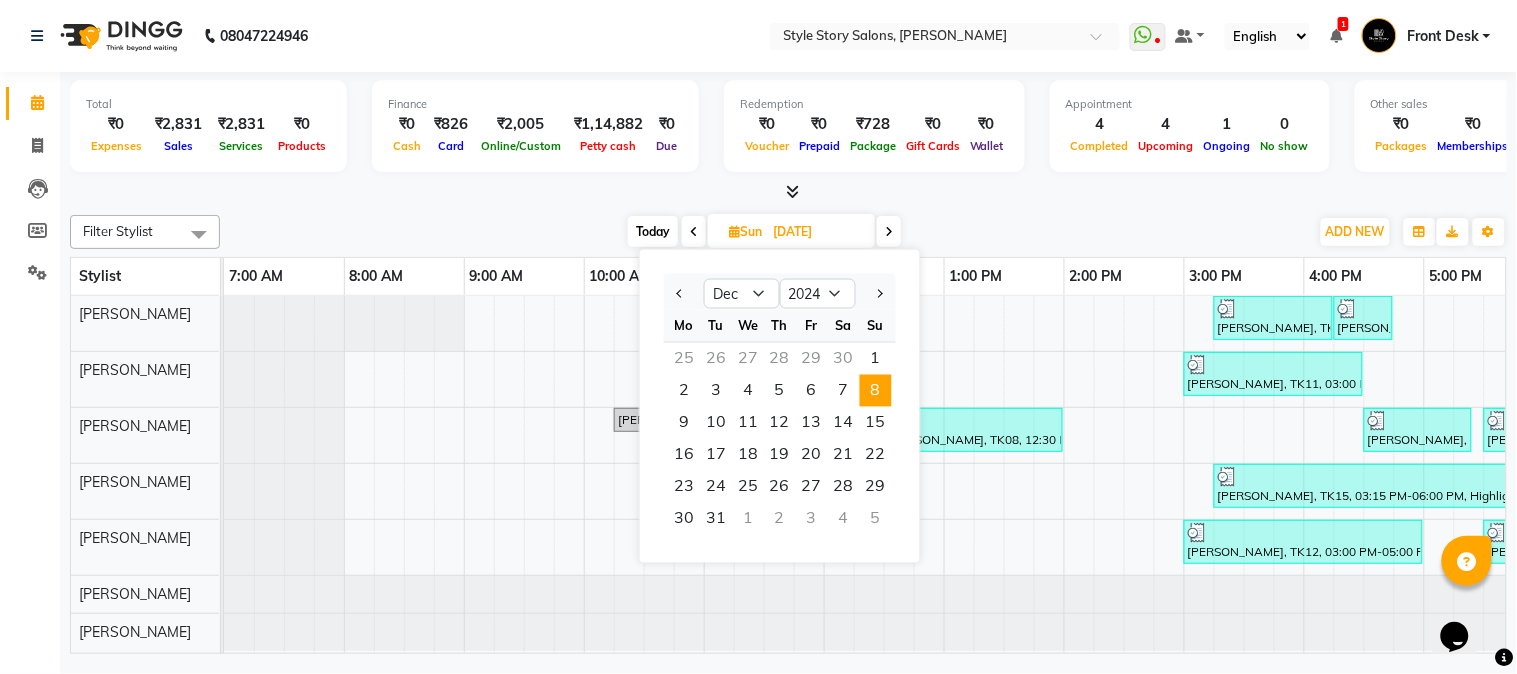 click on "8" at bounding box center [876, 391] 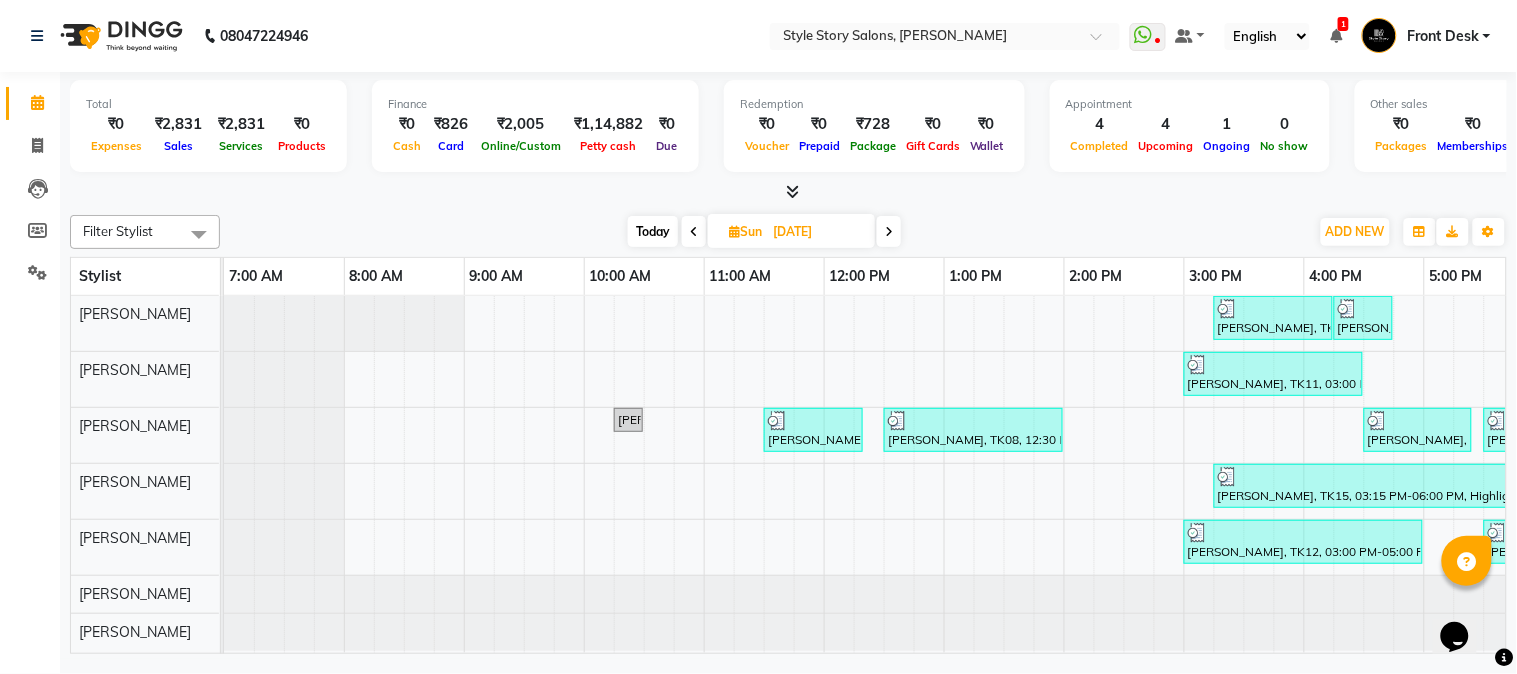 scroll, scrollTop: 0, scrollLeft: 175, axis: horizontal 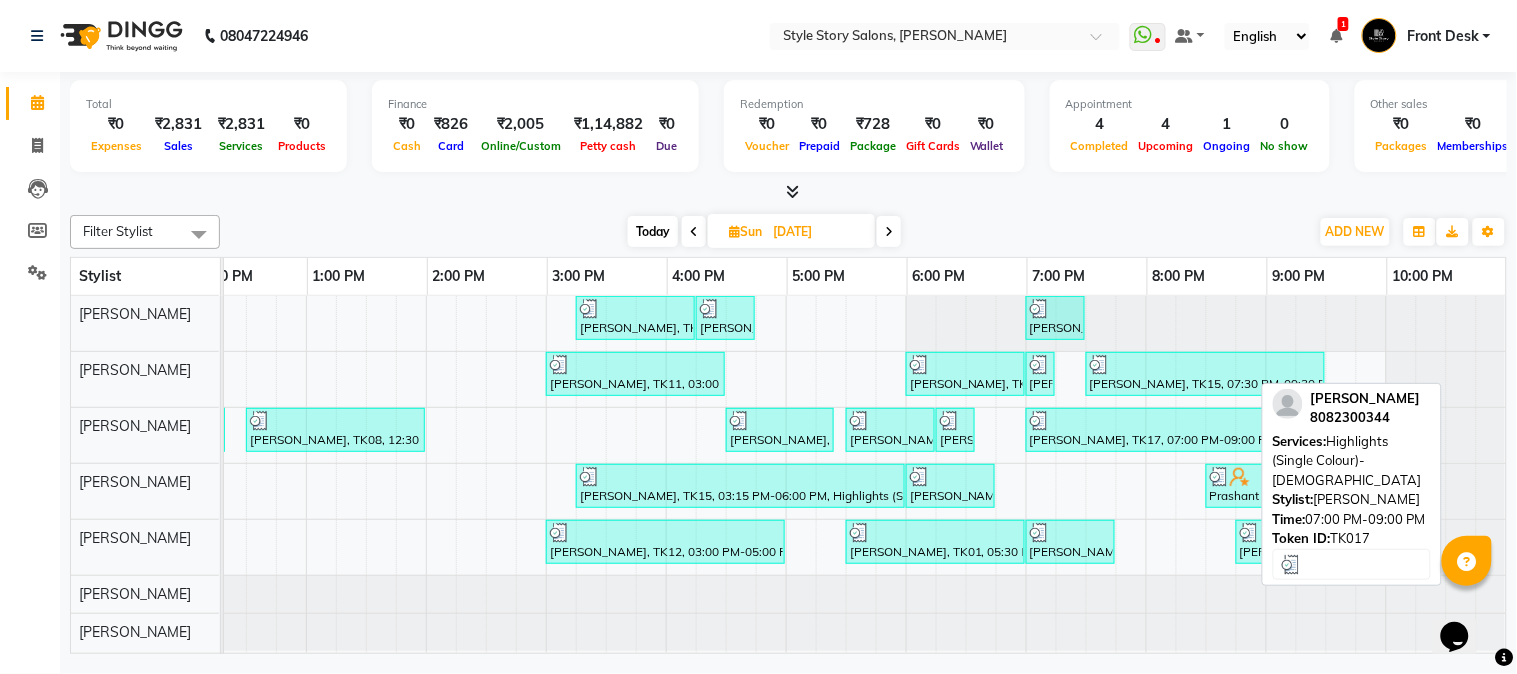 click at bounding box center [1145, 421] 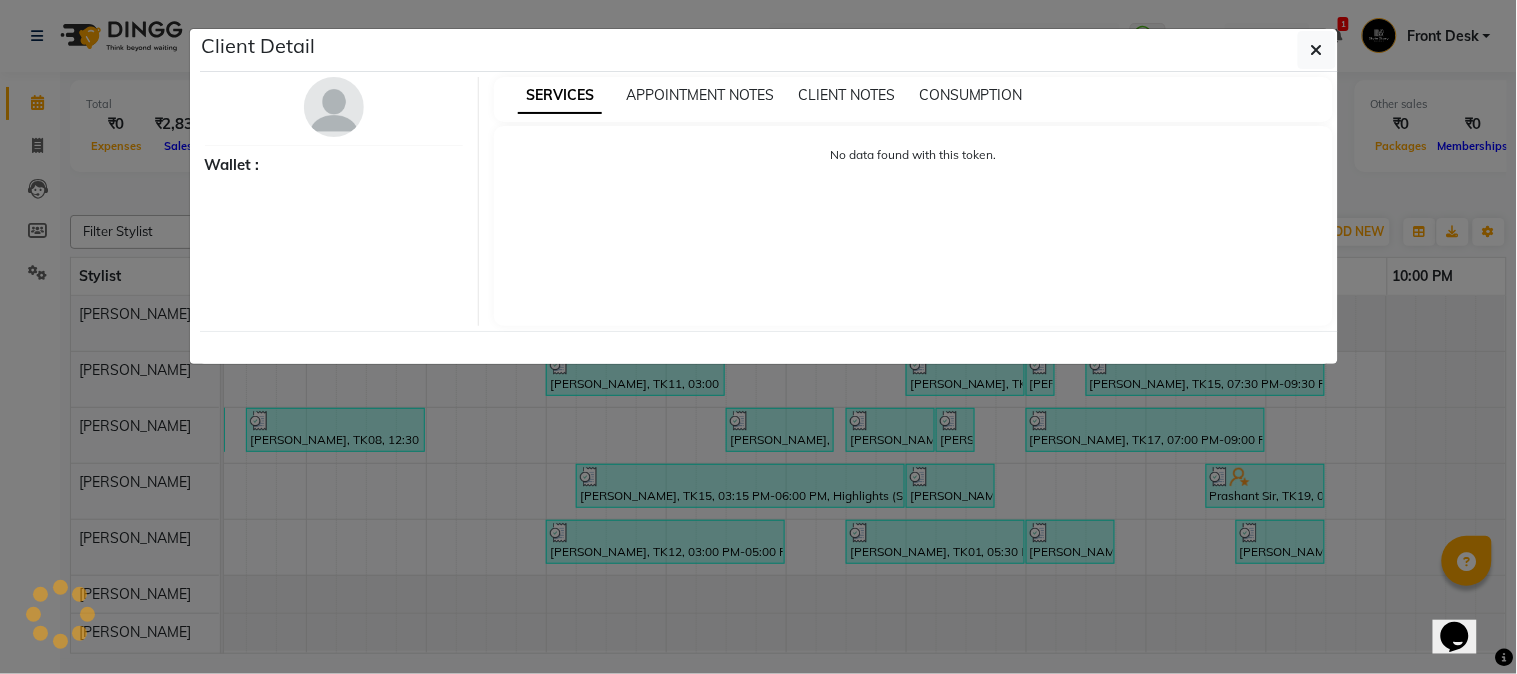 select on "3" 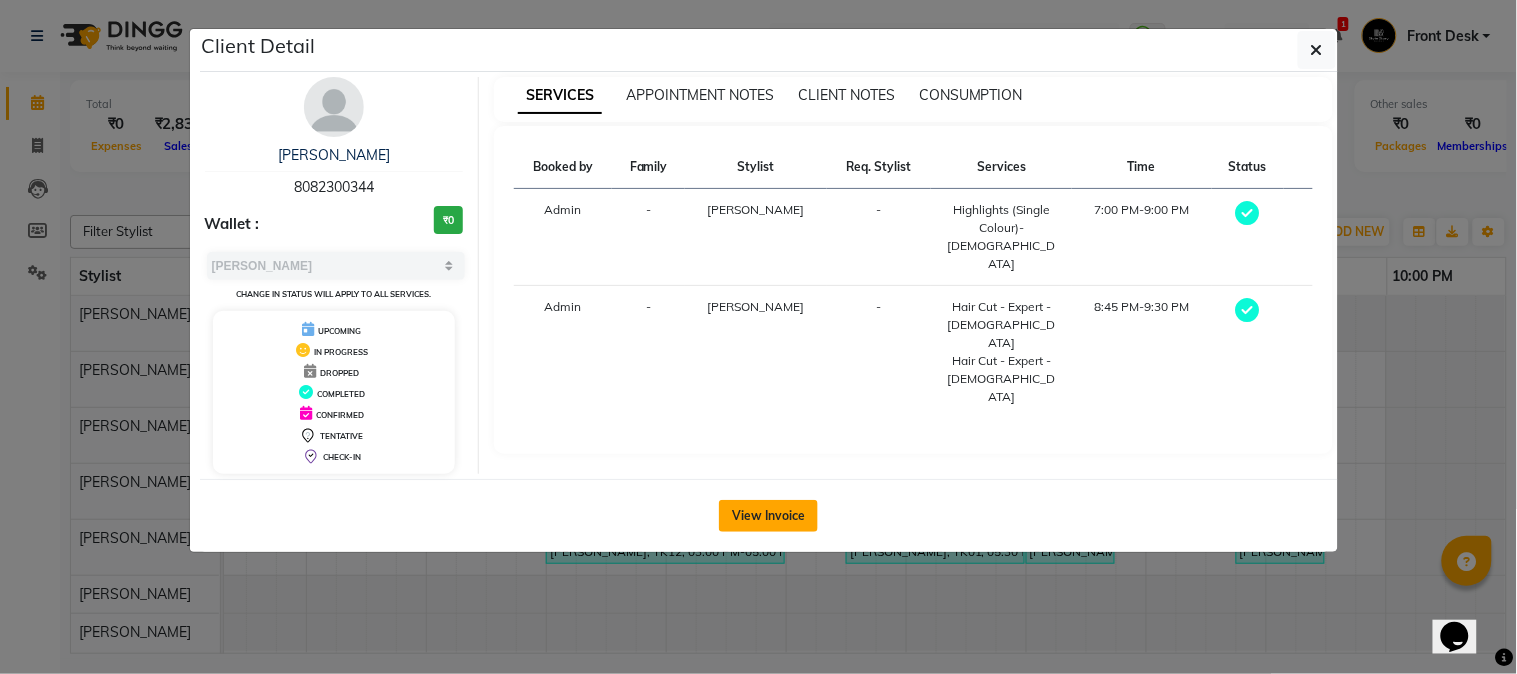 click on "View Invoice" 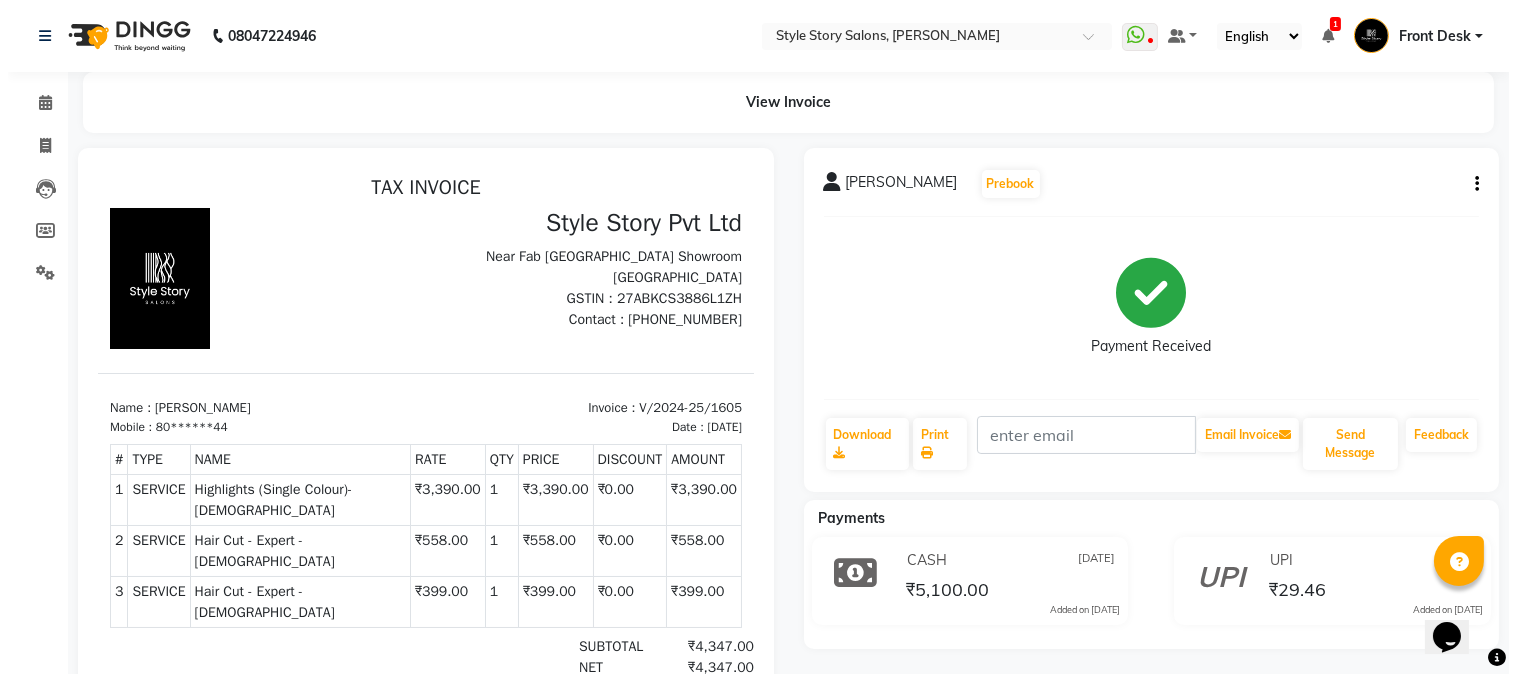scroll, scrollTop: 0, scrollLeft: 0, axis: both 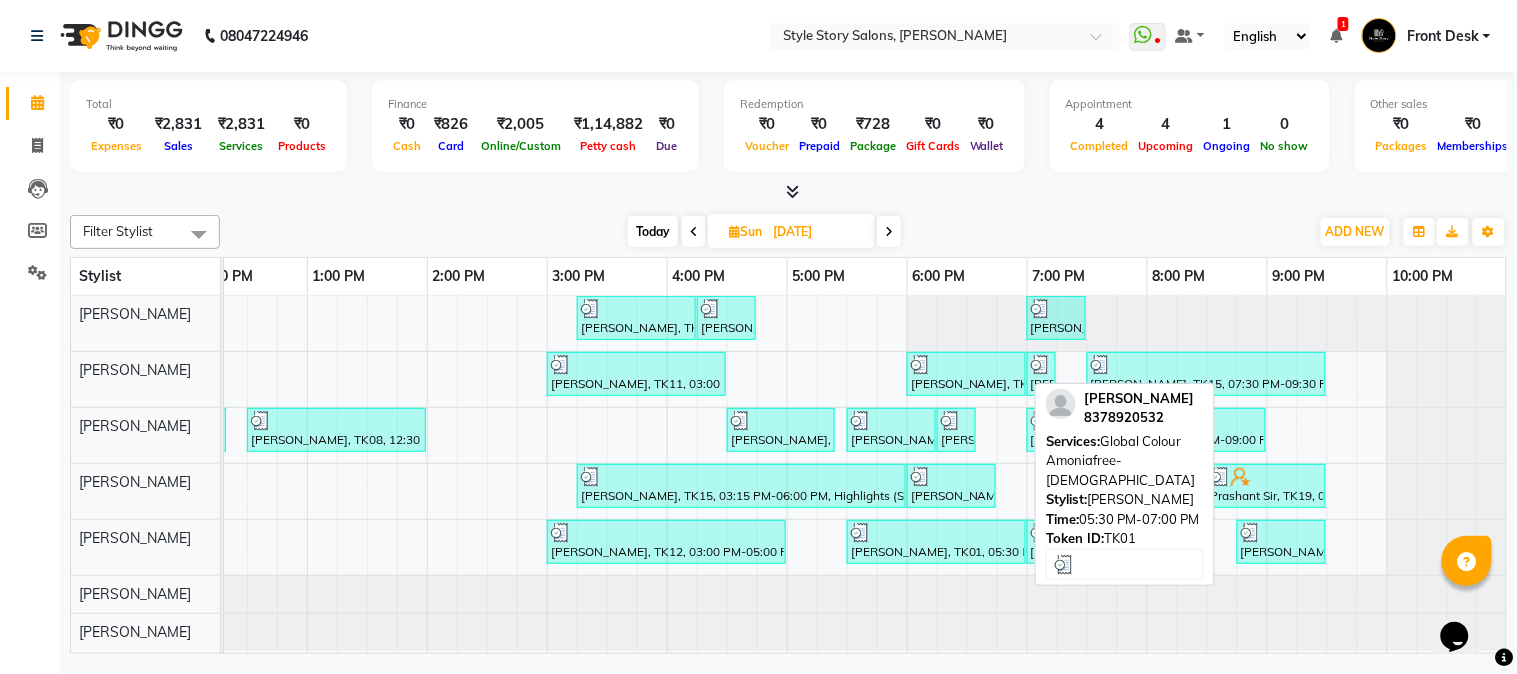 click on "anjali barai, TK01, 05:30 PM-07:00 PM, Global Colour Amoniafree-Female" at bounding box center [936, 542] 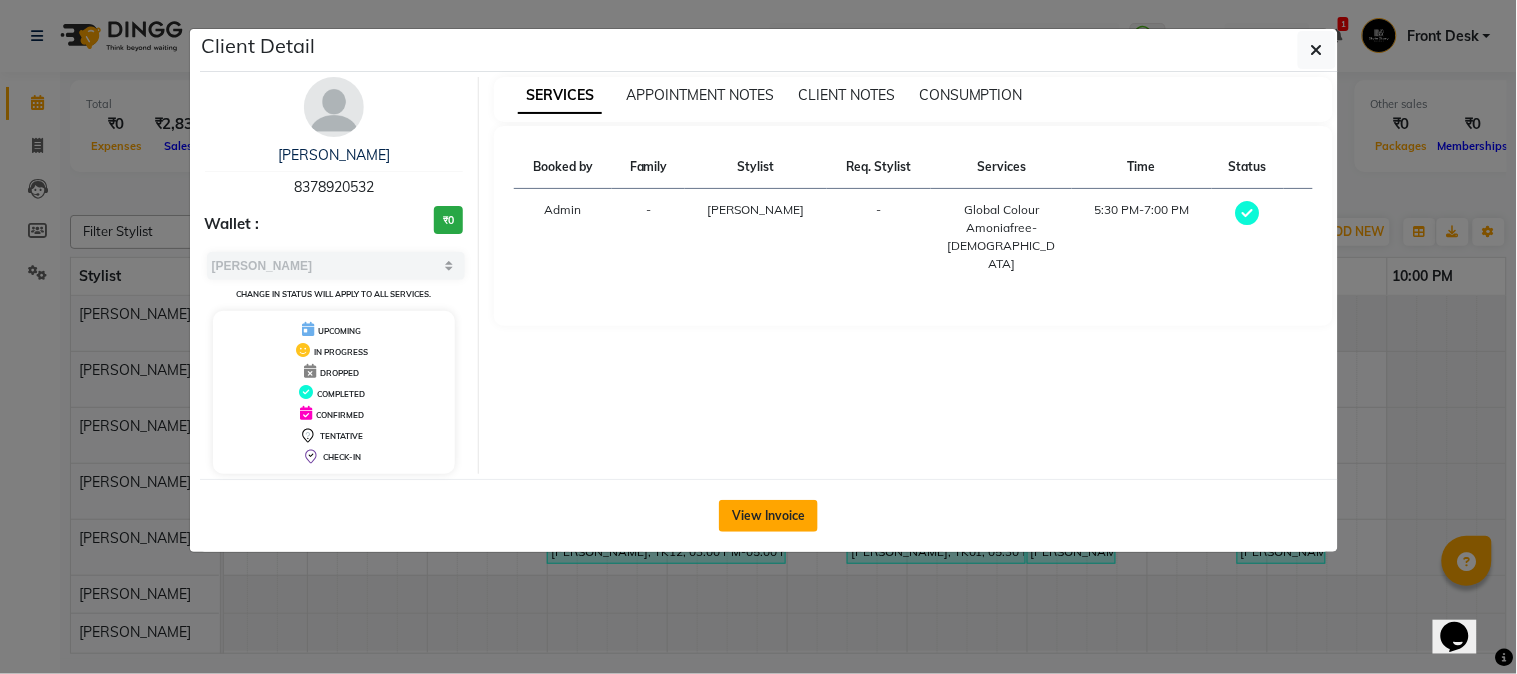 click on "View Invoice" 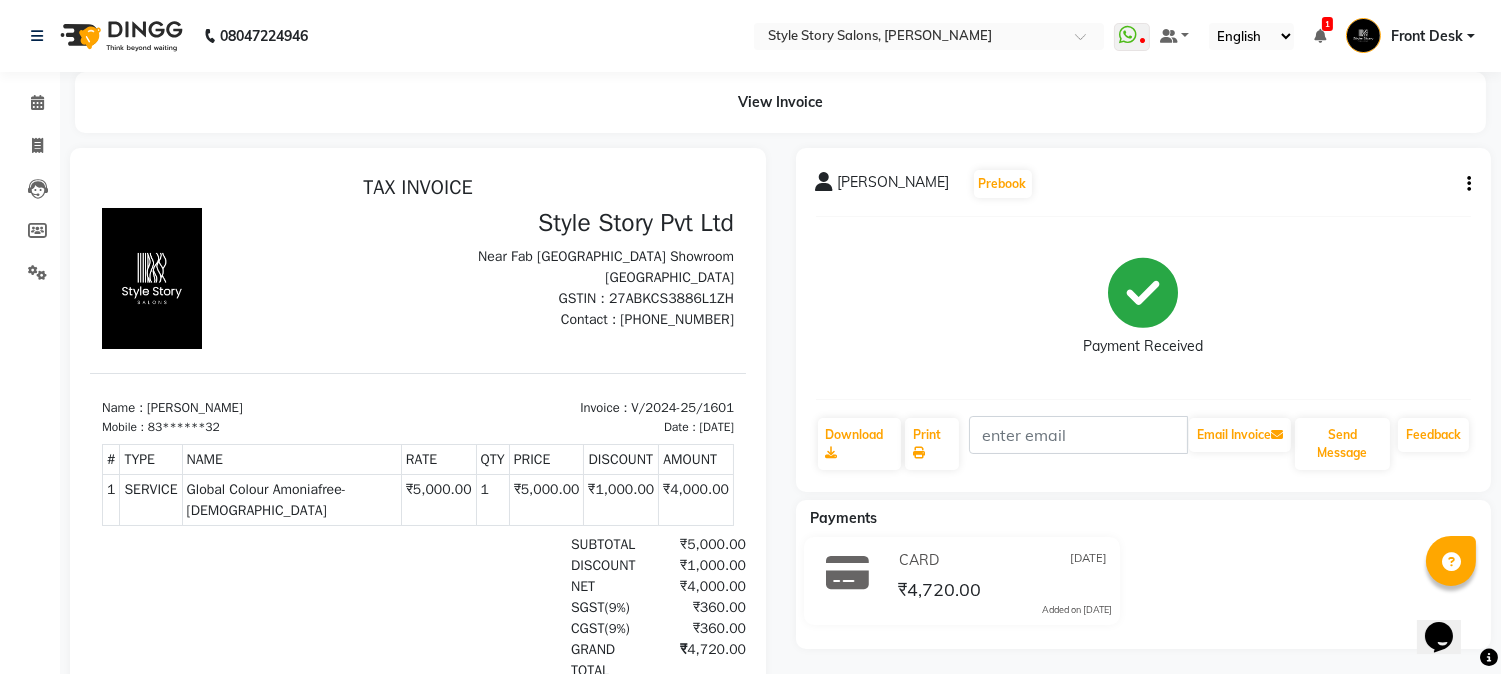 scroll, scrollTop: 0, scrollLeft: 0, axis: both 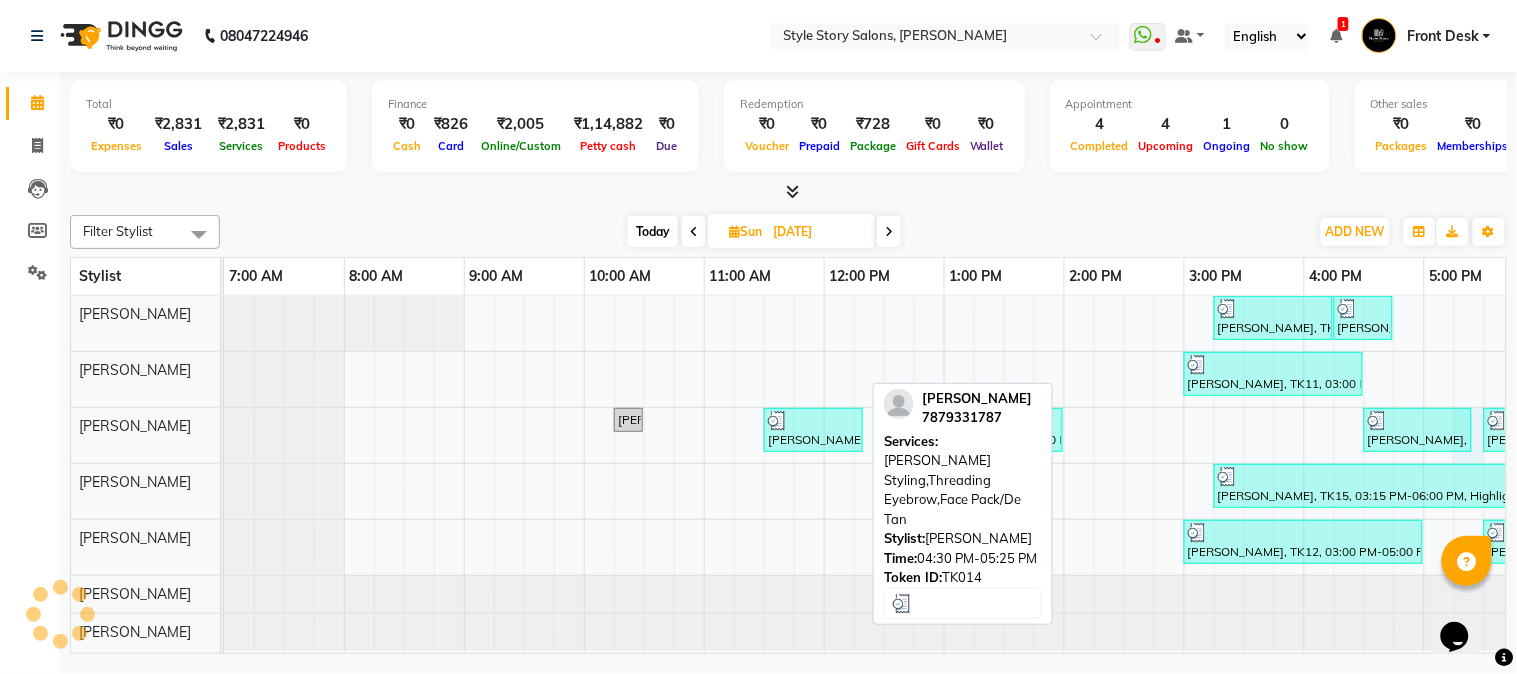 click on "Soni Patra, TK13, 03:15 PM-04:15 PM, Refilling(per nail),Gel Nail Polish Application     Soni Patra, TK13, 04:15 PM-04:45 PM, Refilling(per nail),Gel Nail Polish Application     Sakshi Manglani, TK18, 07:00 PM-07:30 PM, Regular French Nail Polish     Siddharth Mendiratta, TK11, 03:00 PM-04:30 PM, Threading Eyebrow,Cocktail Pedicure,Threading Eyebrow     Prachi Golait, TK15, 06:00 PM-07:00 PM, Fruity Pedicure,Facial Booster Meladerm,Warm Waxing Full Arms     Megha Bee, TK16, 07:00 PM-07:15 PM, Threading Eyebrow     Prachi Golait, TK15, 07:30 PM-09:30 PM, Fruity Pedicure,Facial Booster Meladerm,Warm Waxing Full Arms    Tanisha Tanna, TK04, 10:15 AM-10:30 AM, Hair Spa Male     Priyanshu Dixit, TK07, 11:30 AM-12:20 PM, Beard Shaving,Cleanup Express     Chandan Chaudhary, TK08, 12:30 PM-02:00 PM, Global Colour Amoniafree-Male,Hair Cut - Master - Male,Head Massage Male     Shruti Maam, TK14, 04:30 PM-05:25 PM, Beard Styling,Threading Eyebrow,Face Pack/De Tan" at bounding box center (1184, 475) 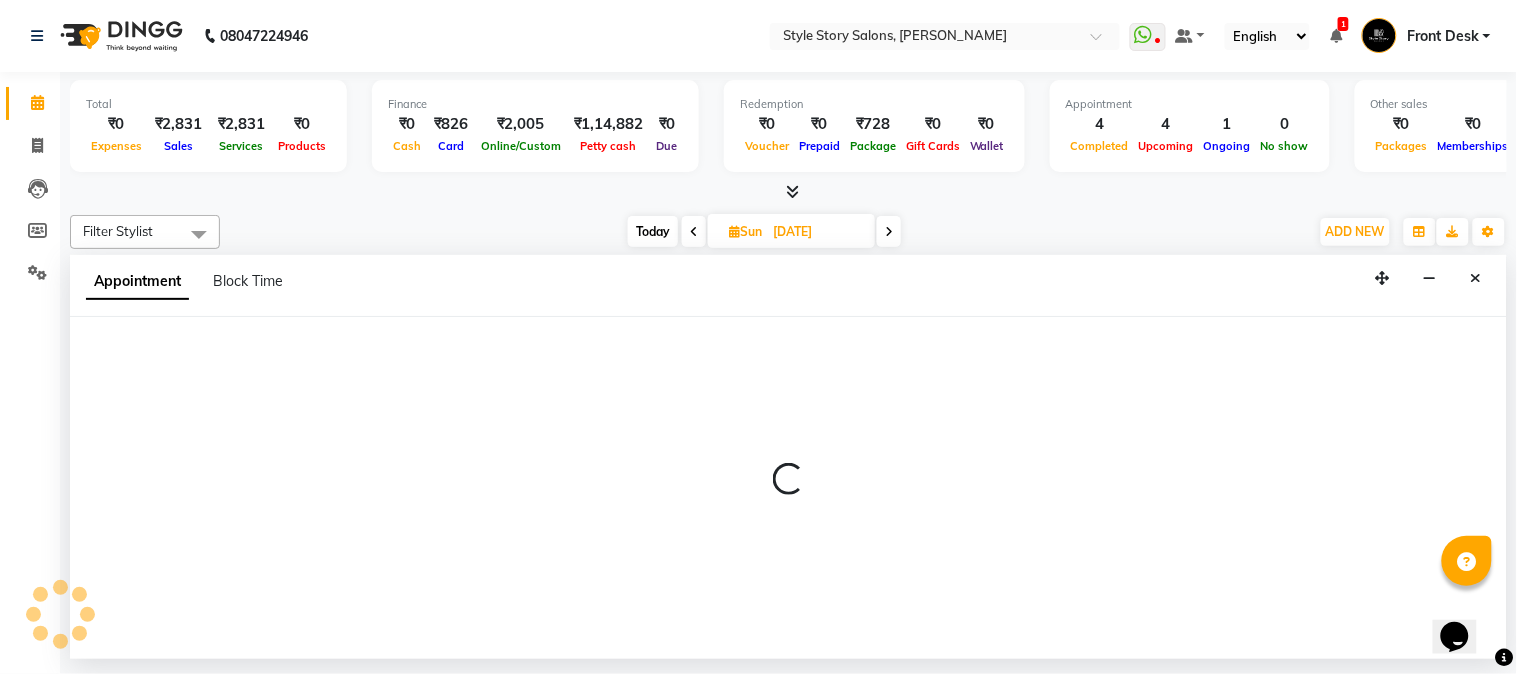 select on "61197" 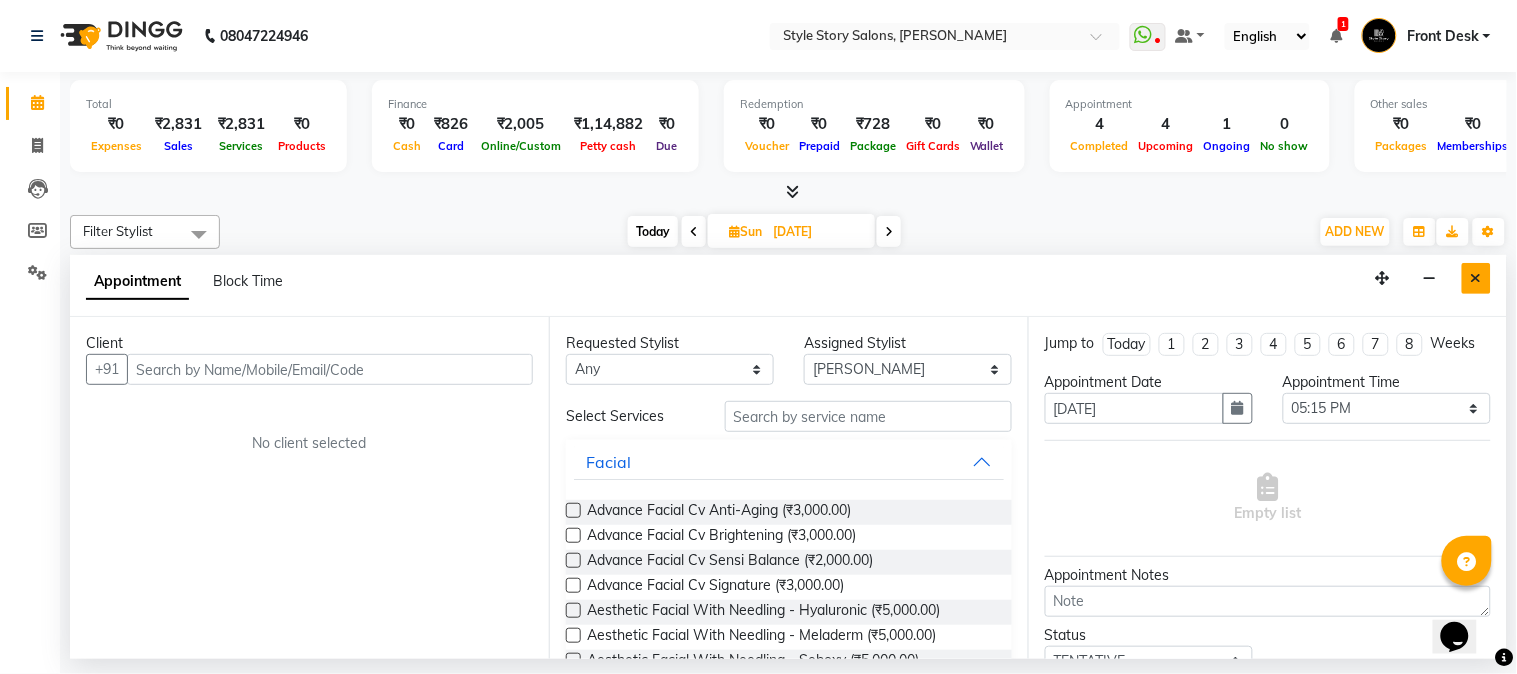 click at bounding box center [1476, 278] 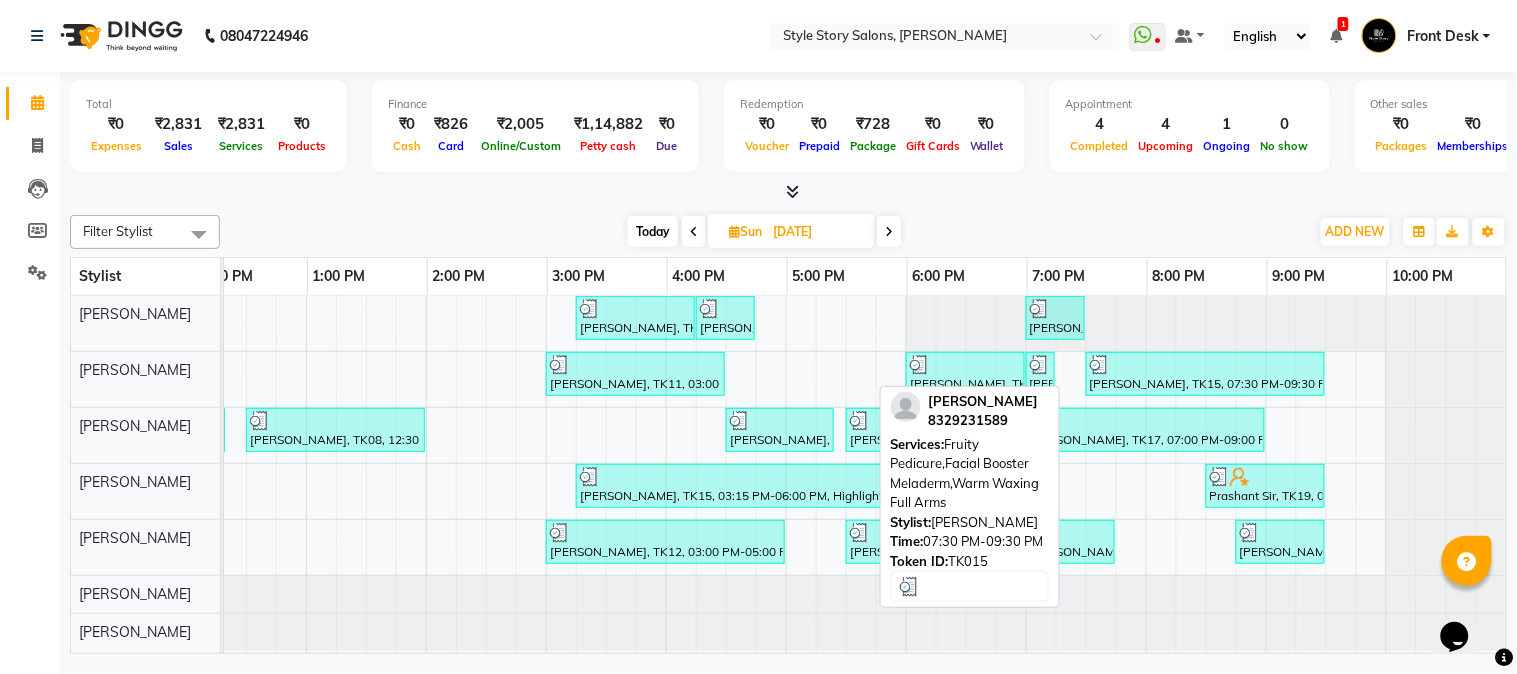 click at bounding box center [1205, 365] 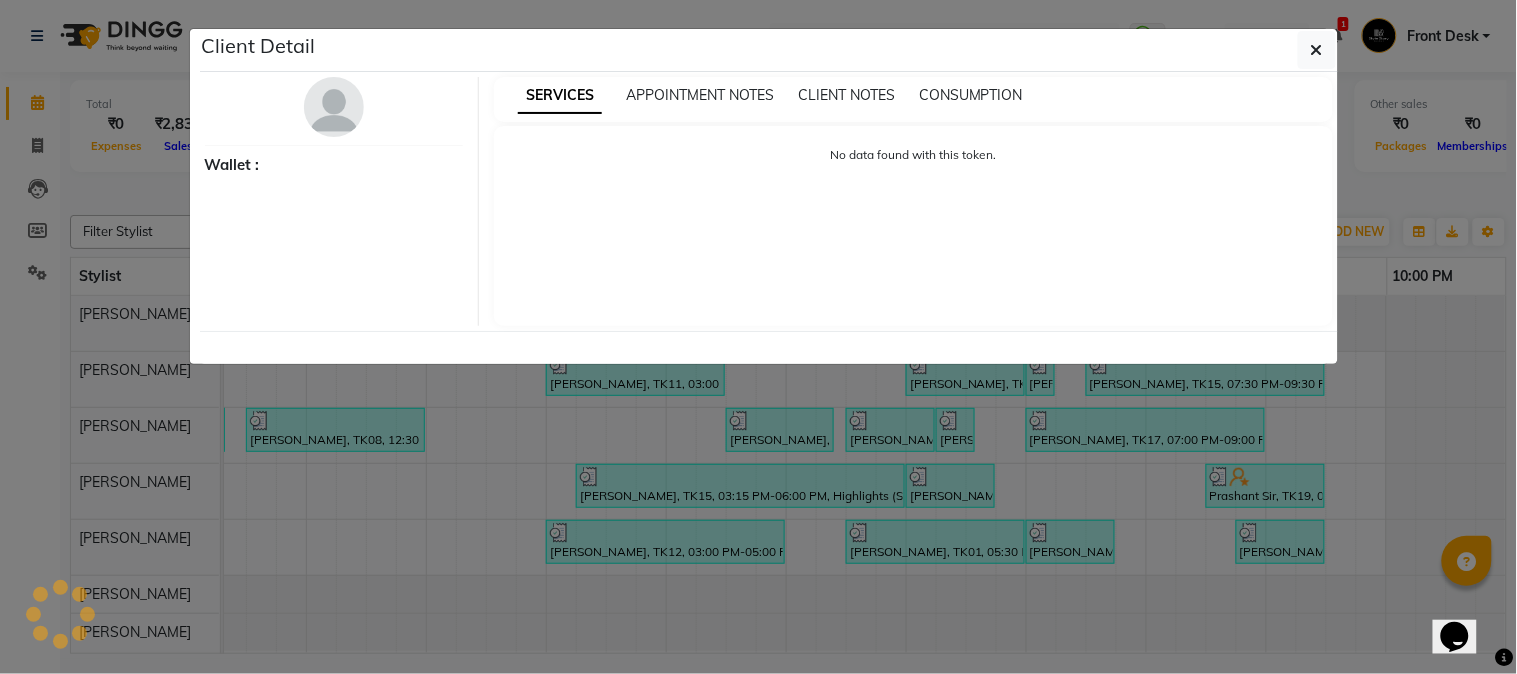 select on "3" 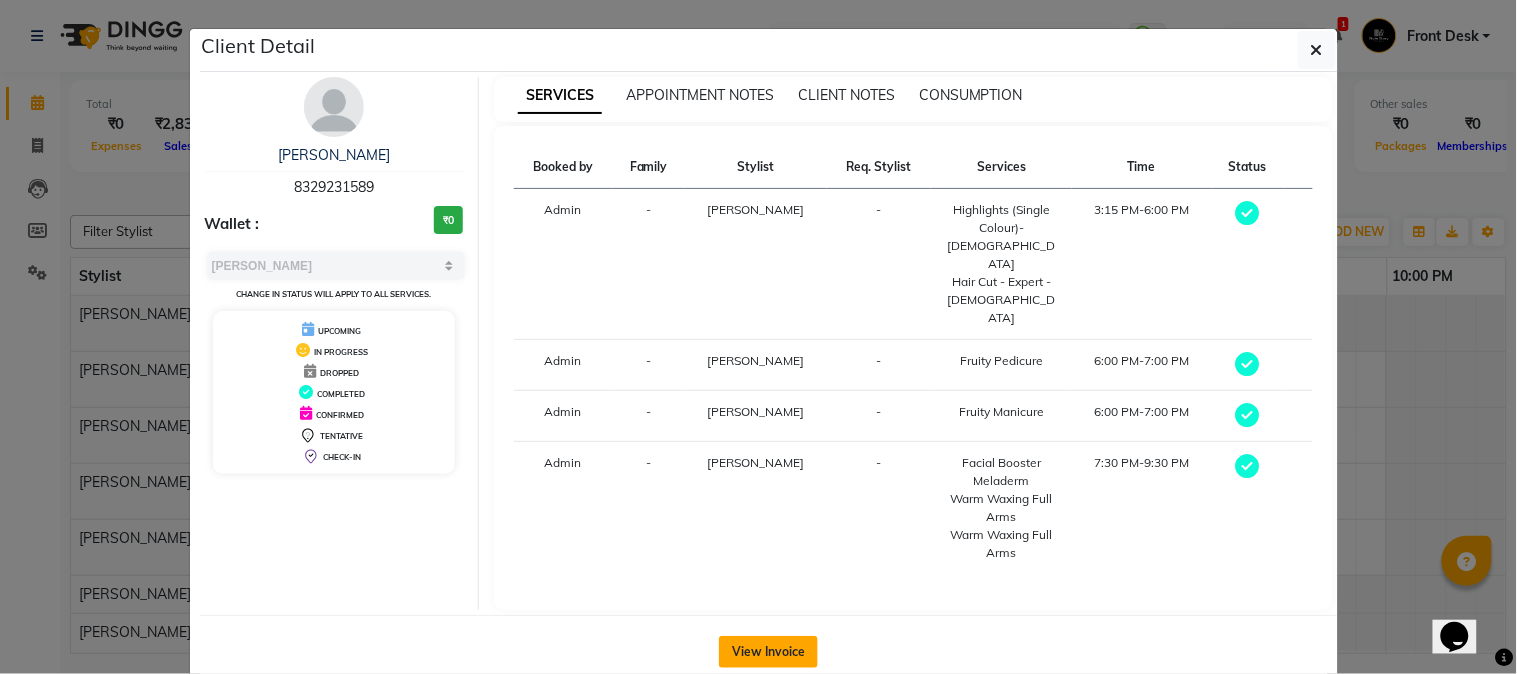 click on "View Invoice" 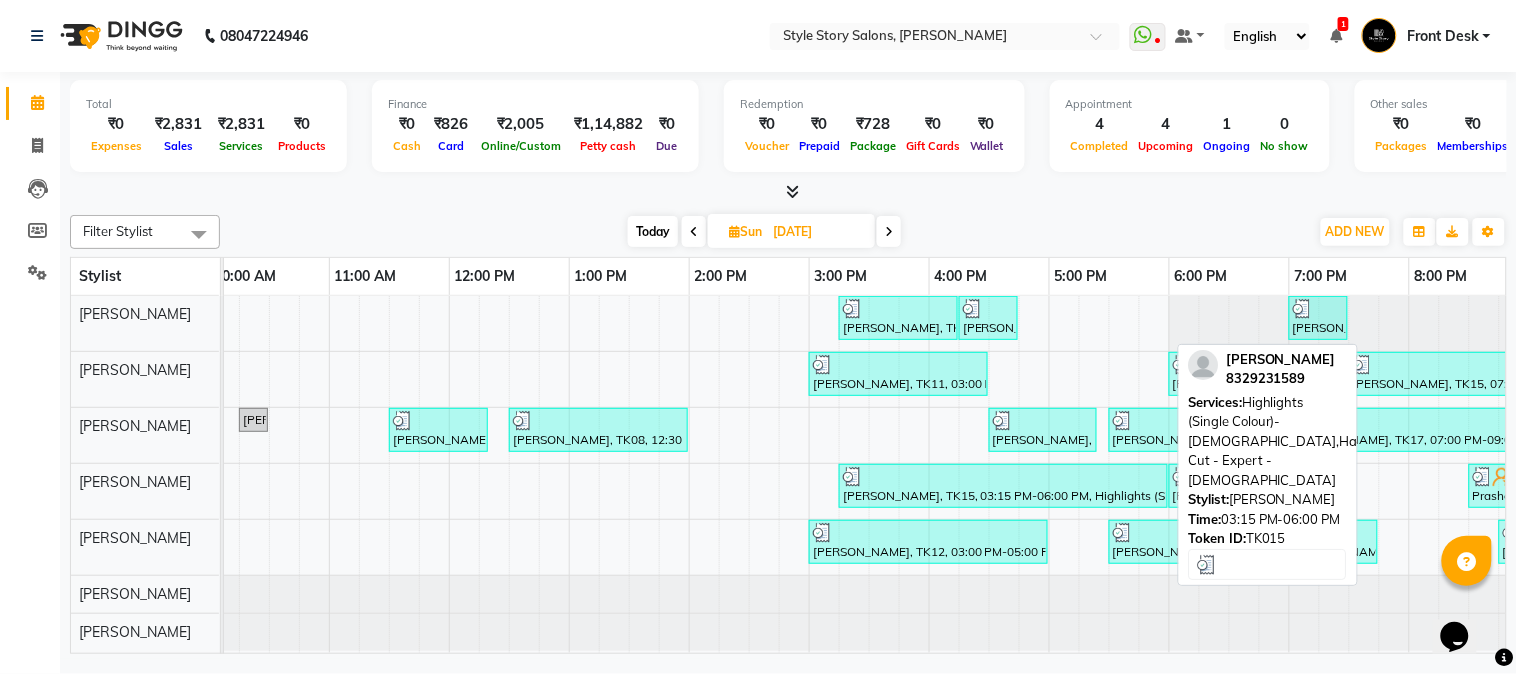 click on "Prachi Golait, TK15, 03:15 PM-06:00 PM, Highlights (Single Colour)-Female,Hair Cut - Expert - Female" at bounding box center [1003, 486] 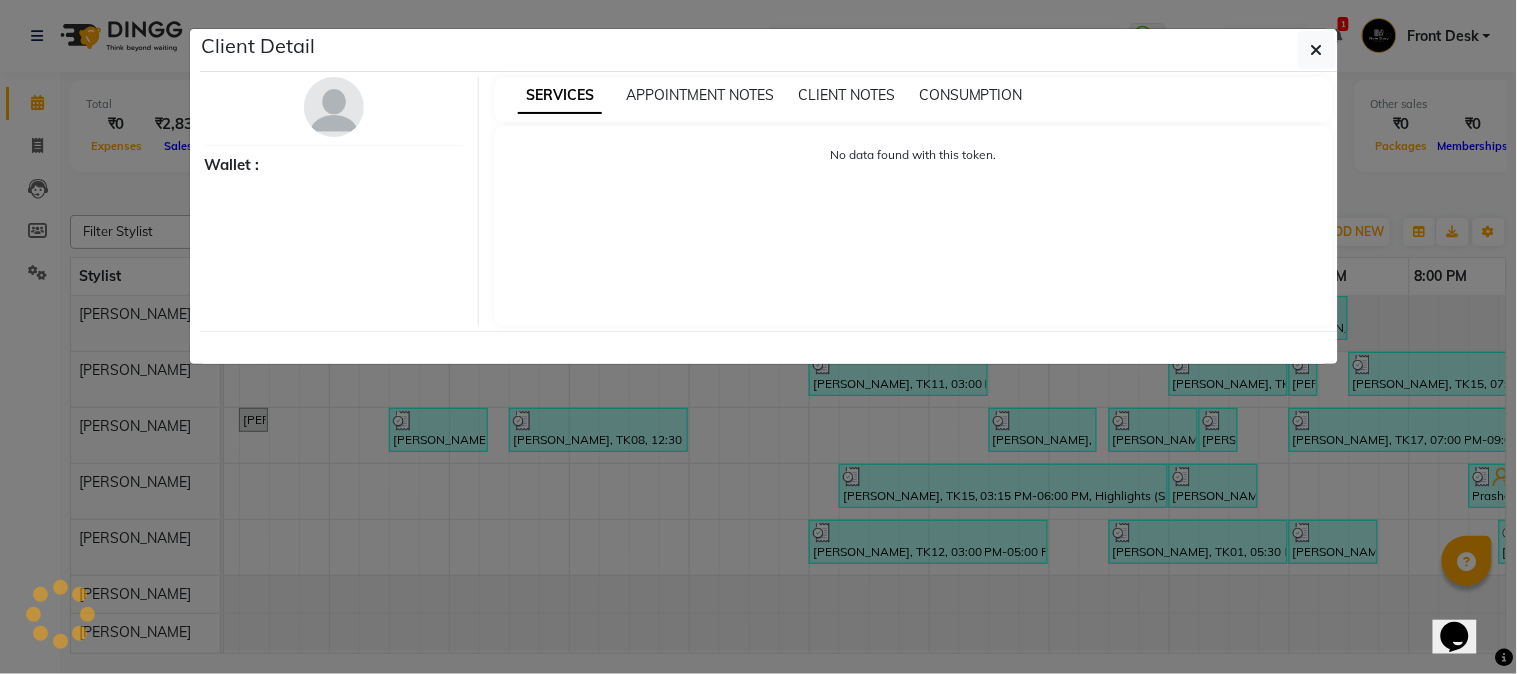 select on "3" 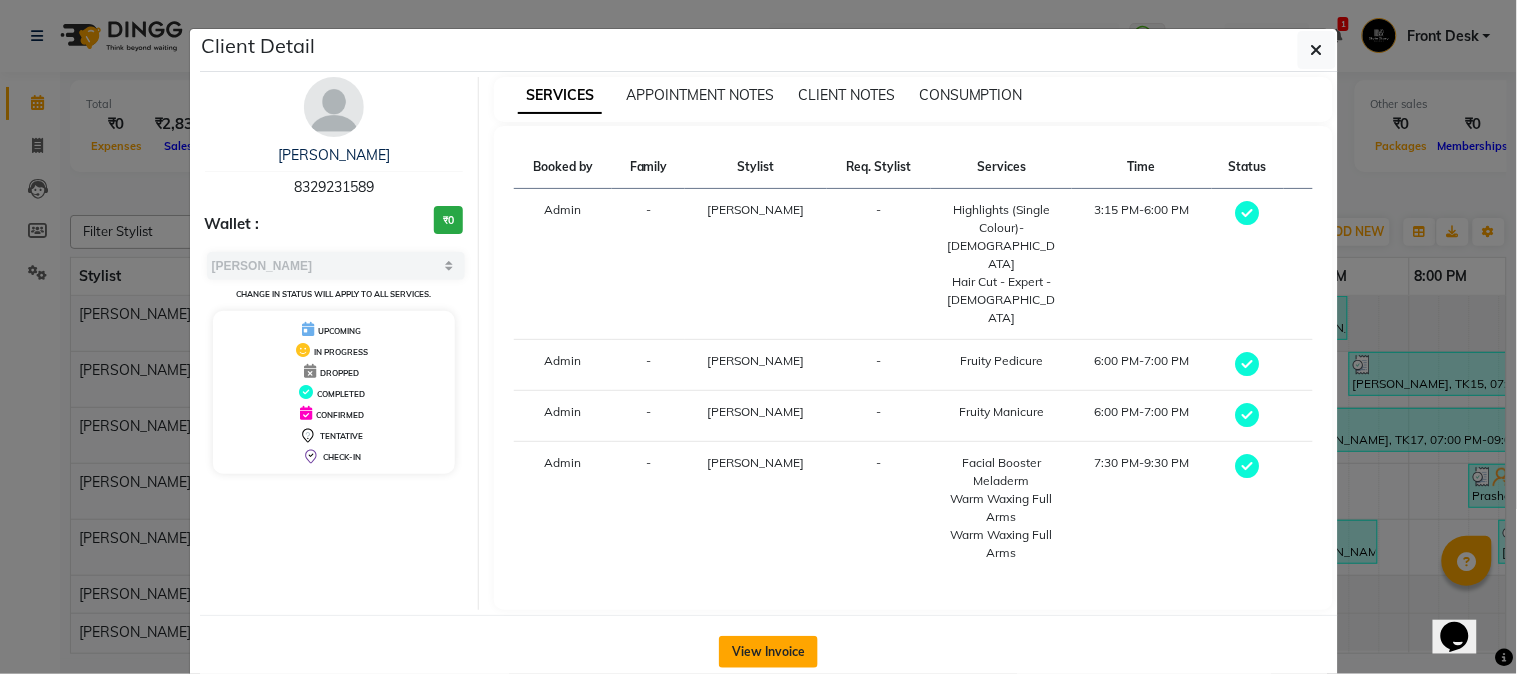 drag, startPoint x: 787, startPoint y: 576, endPoint x: 791, endPoint y: 603, distance: 27.294687 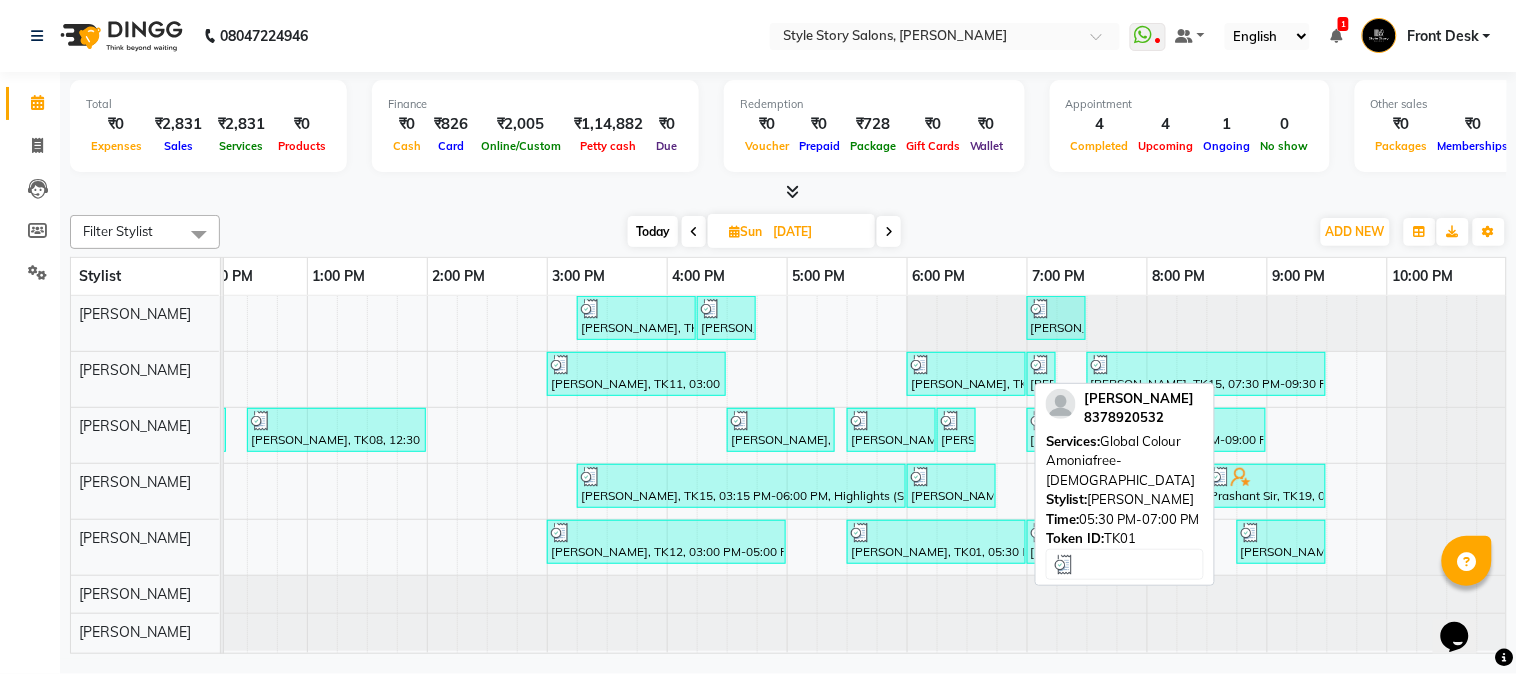 click on "anjali barai, TK01, 05:30 PM-07:00 PM, Global Colour Amoniafree-Female" at bounding box center [936, 542] 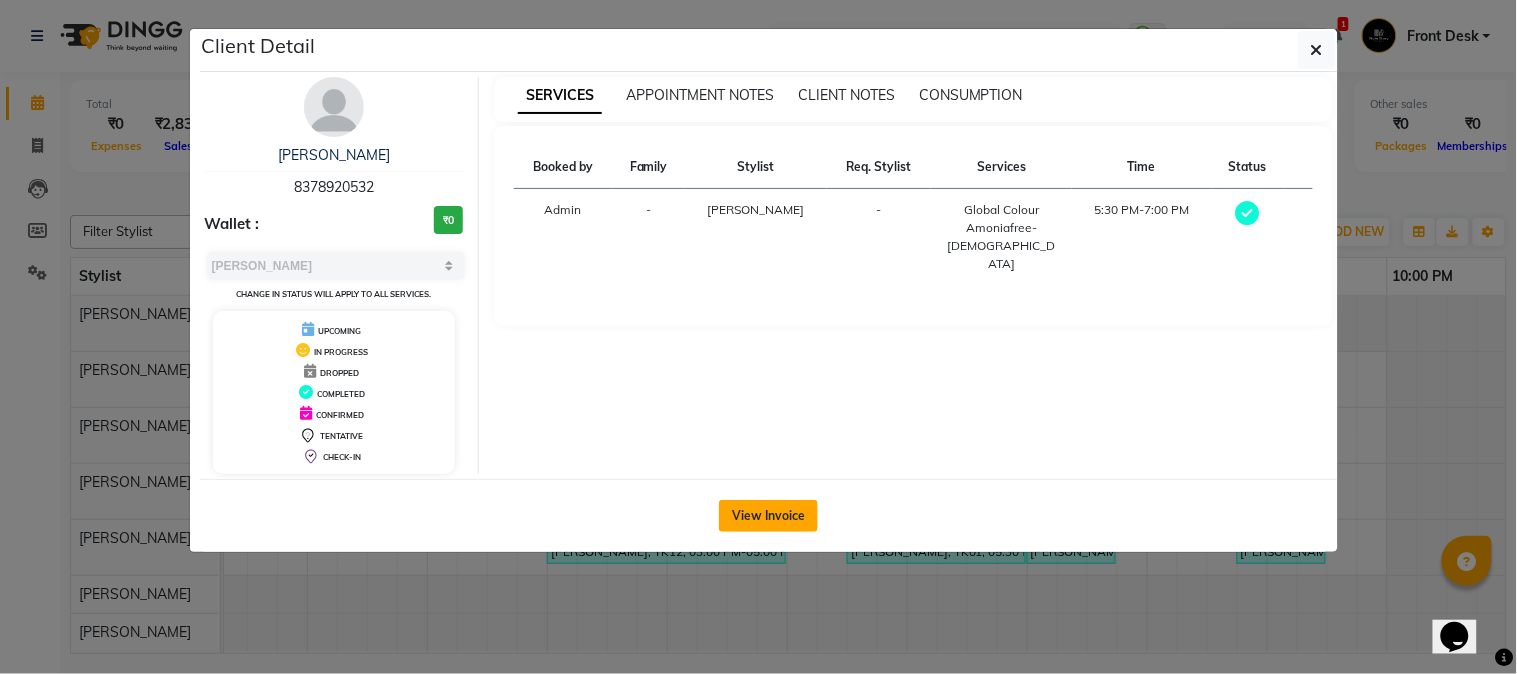 click on "View Invoice" 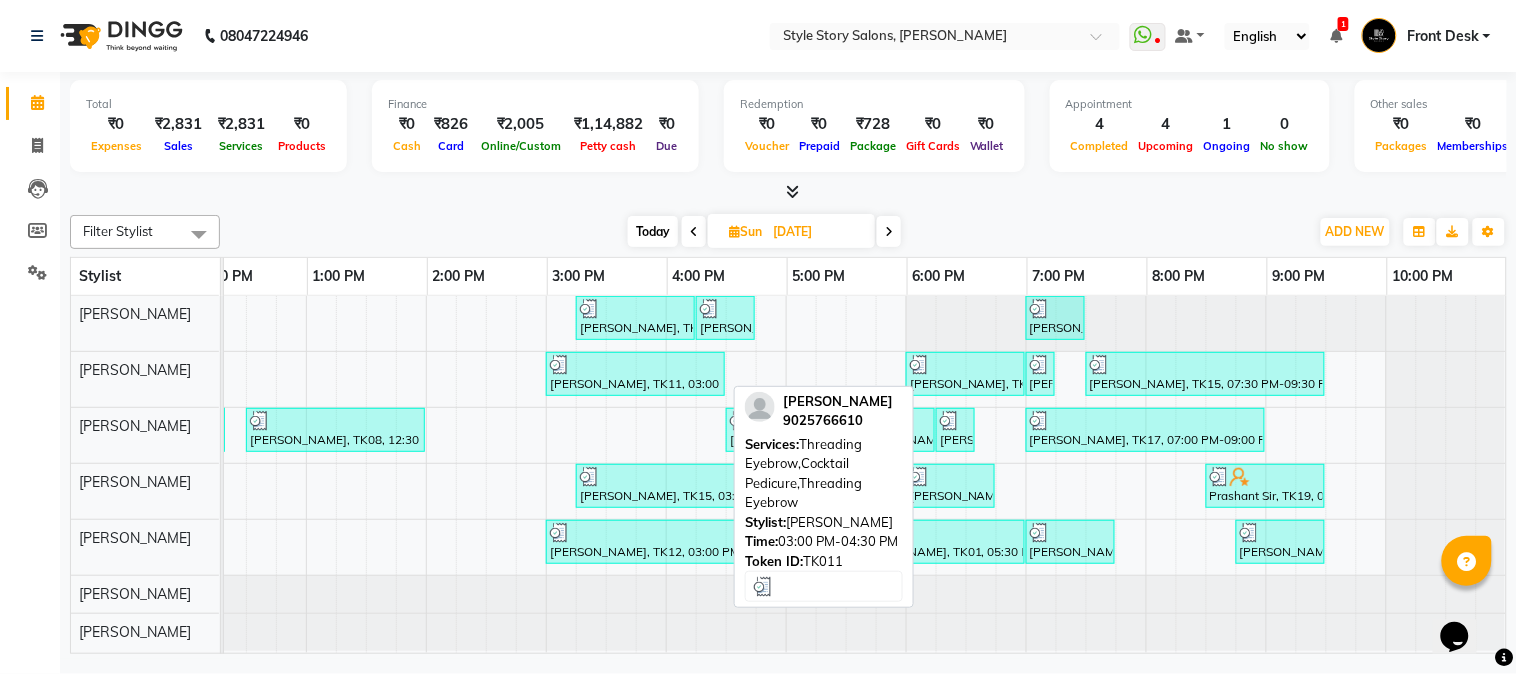 click at bounding box center [635, 365] 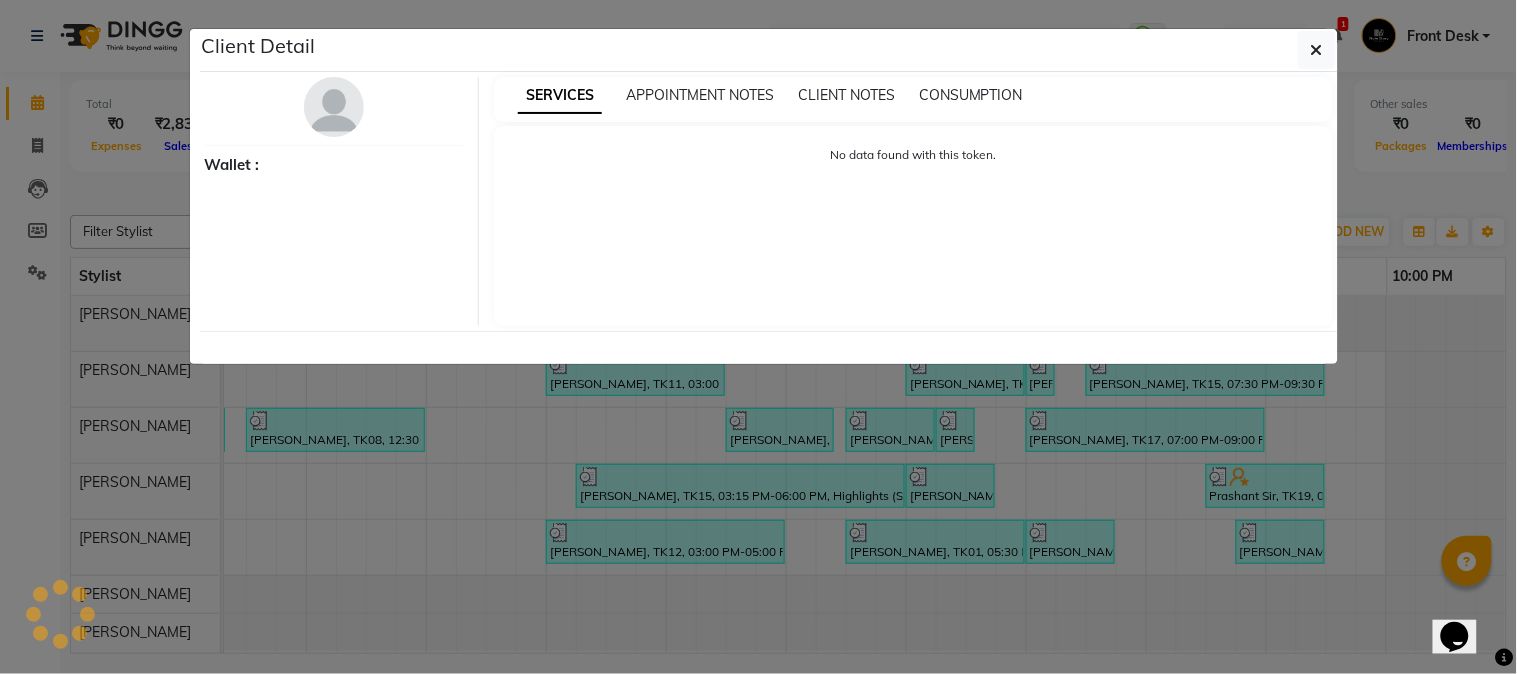 select on "3" 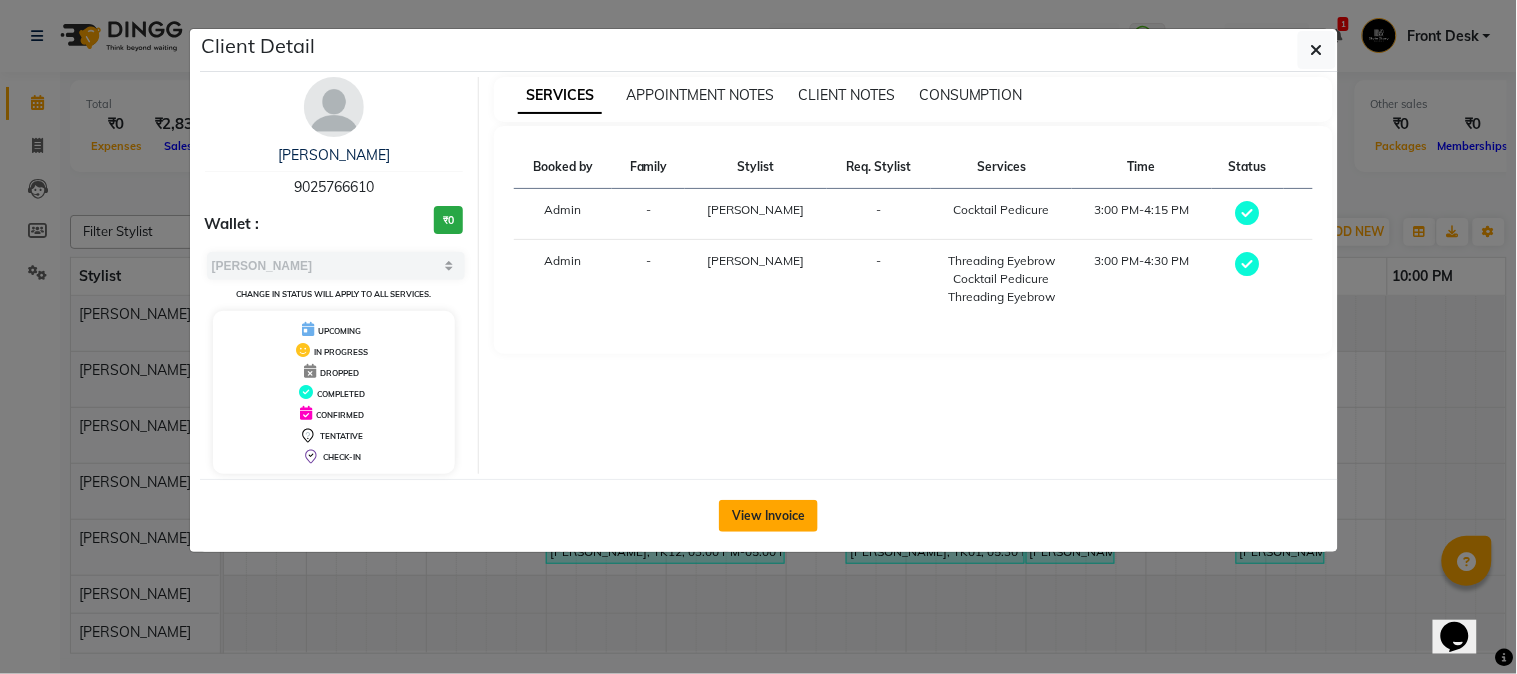 click on "View Invoice" 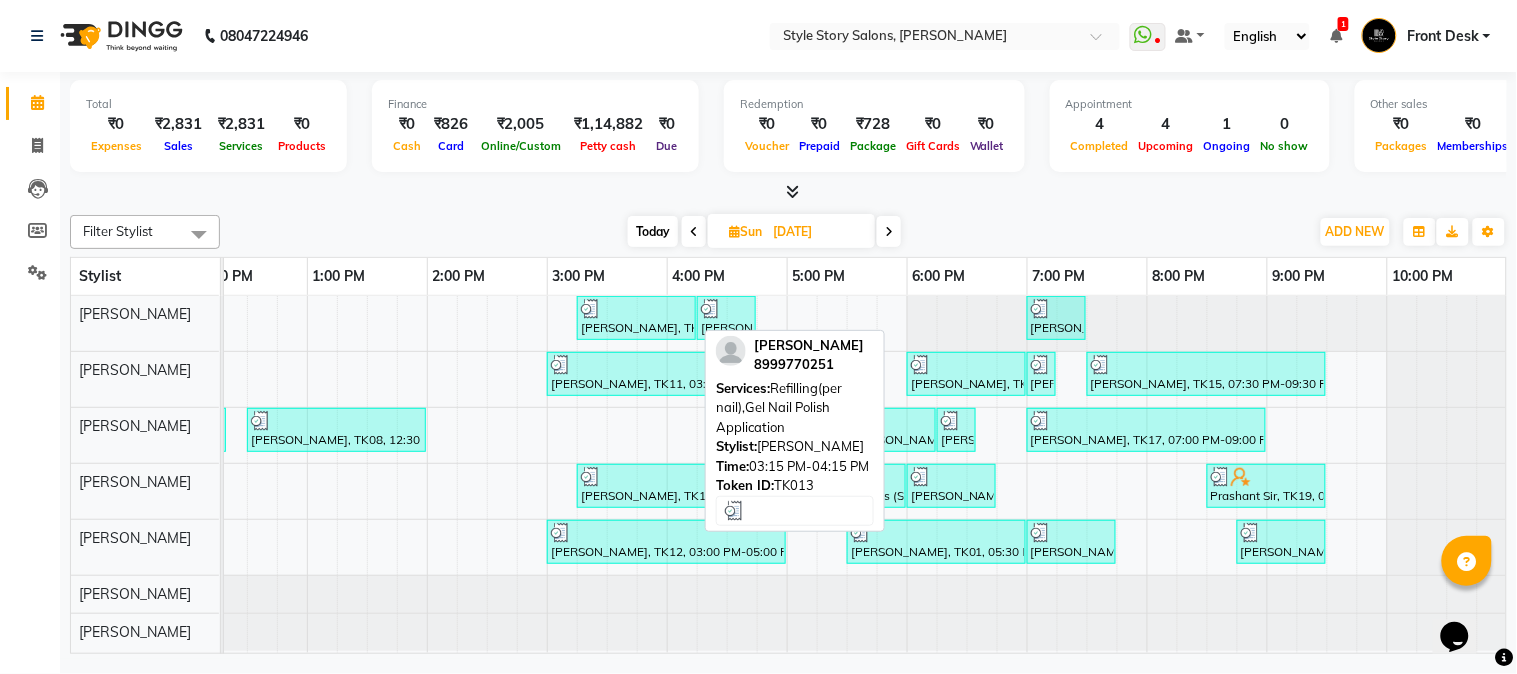 click at bounding box center [636, 309] 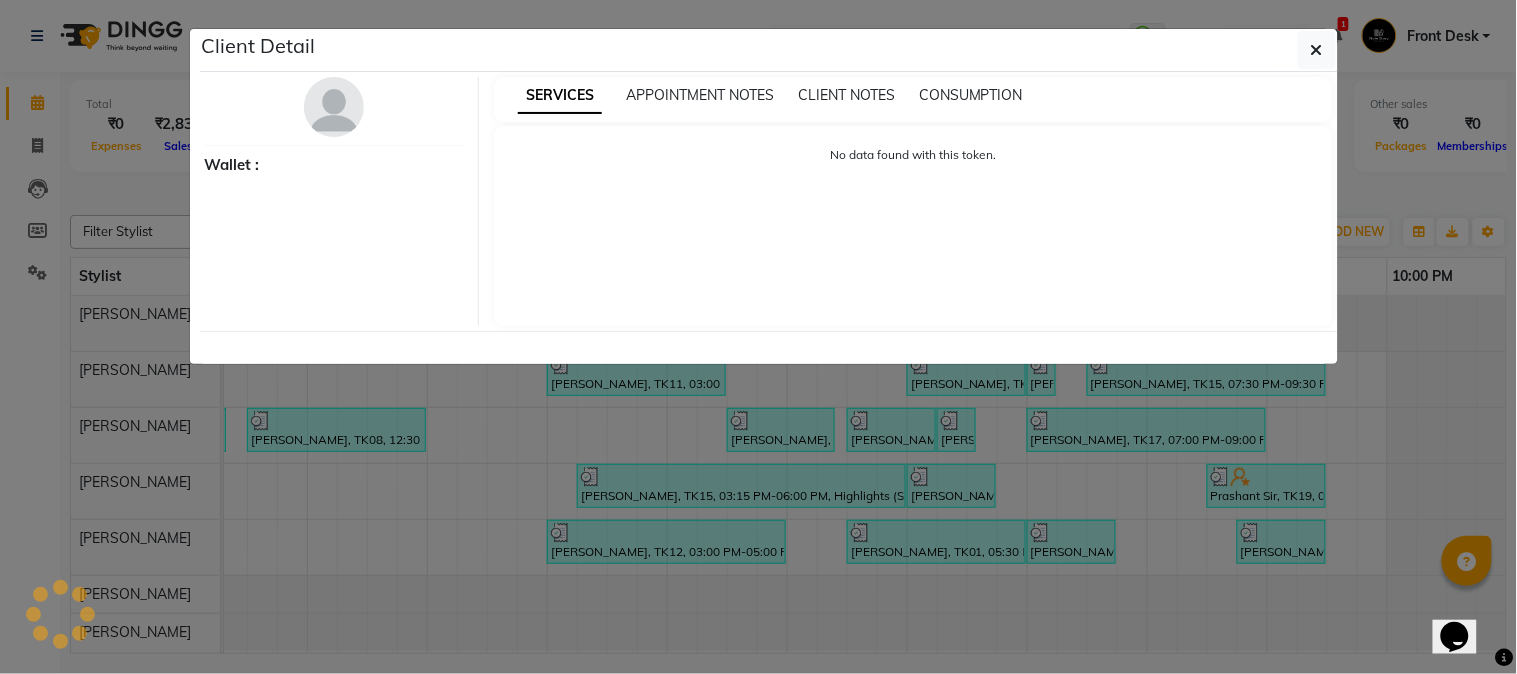 select on "3" 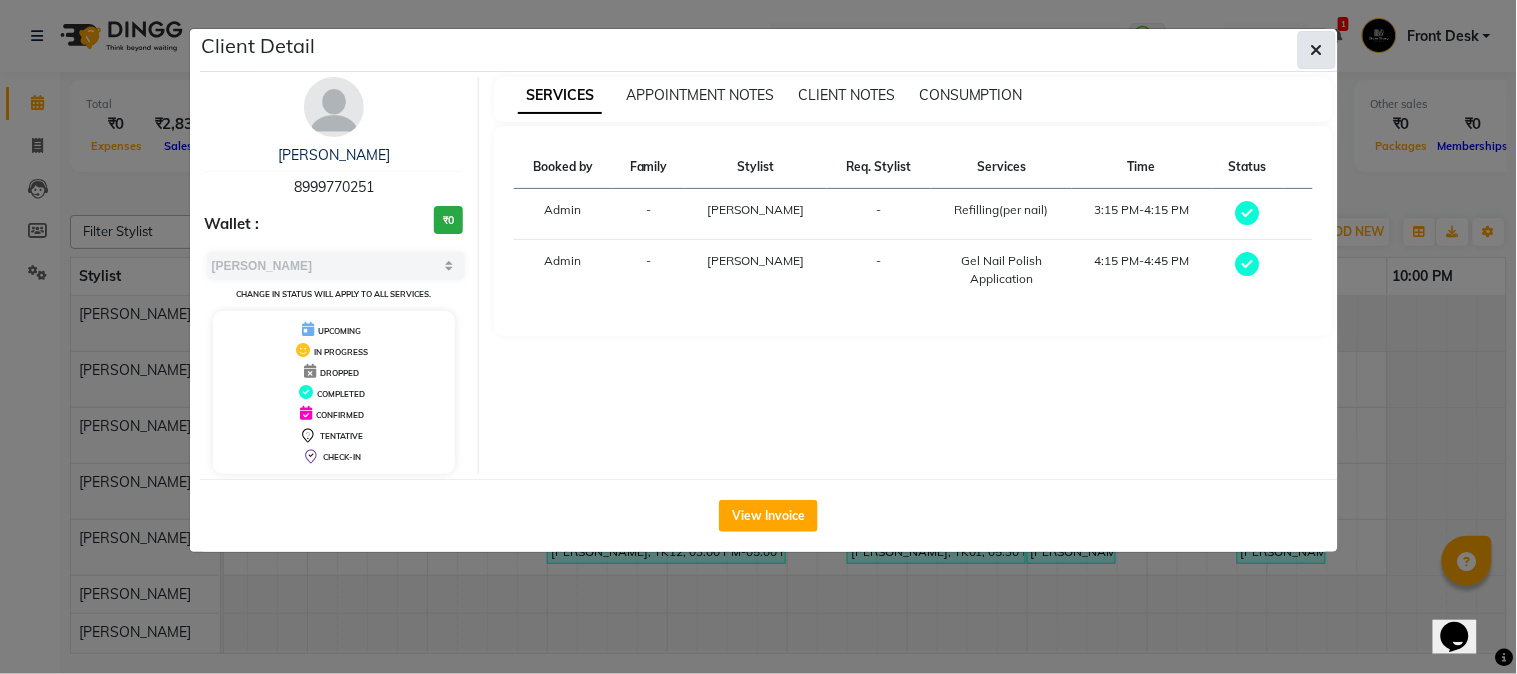 click 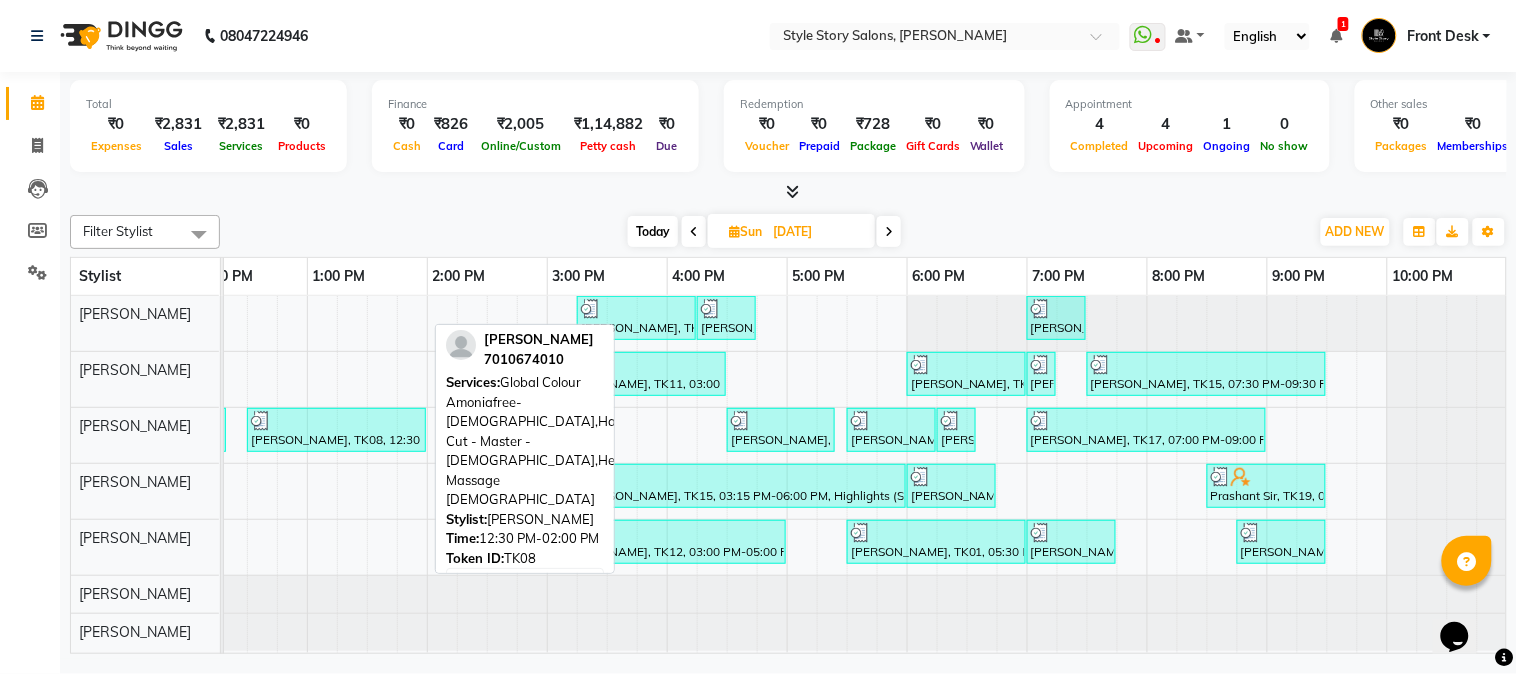 click on "Chandan Chaudhary, TK08, 12:30 PM-02:00 PM, Global Colour Amoniafree-Male,Hair Cut - Master - Male,Head Massage Male" at bounding box center (336, 430) 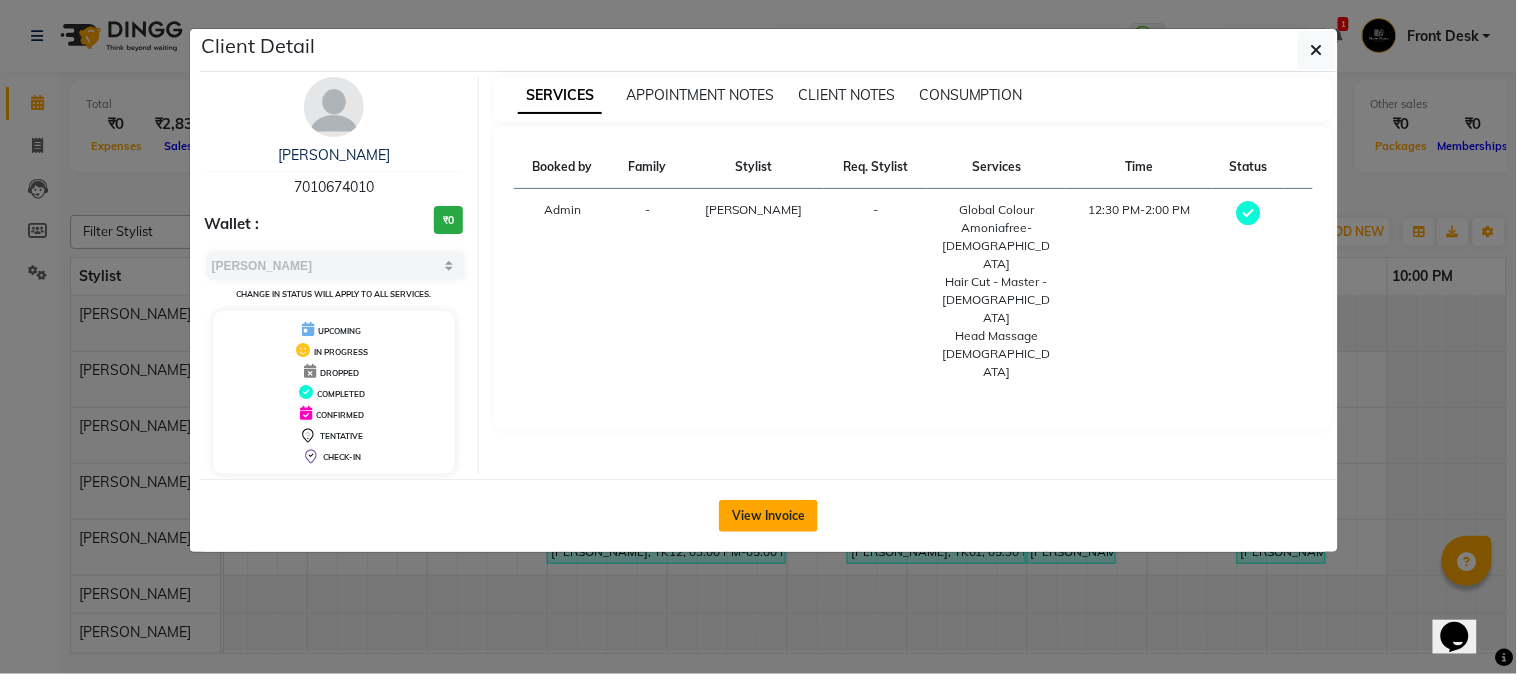 click on "View Invoice" 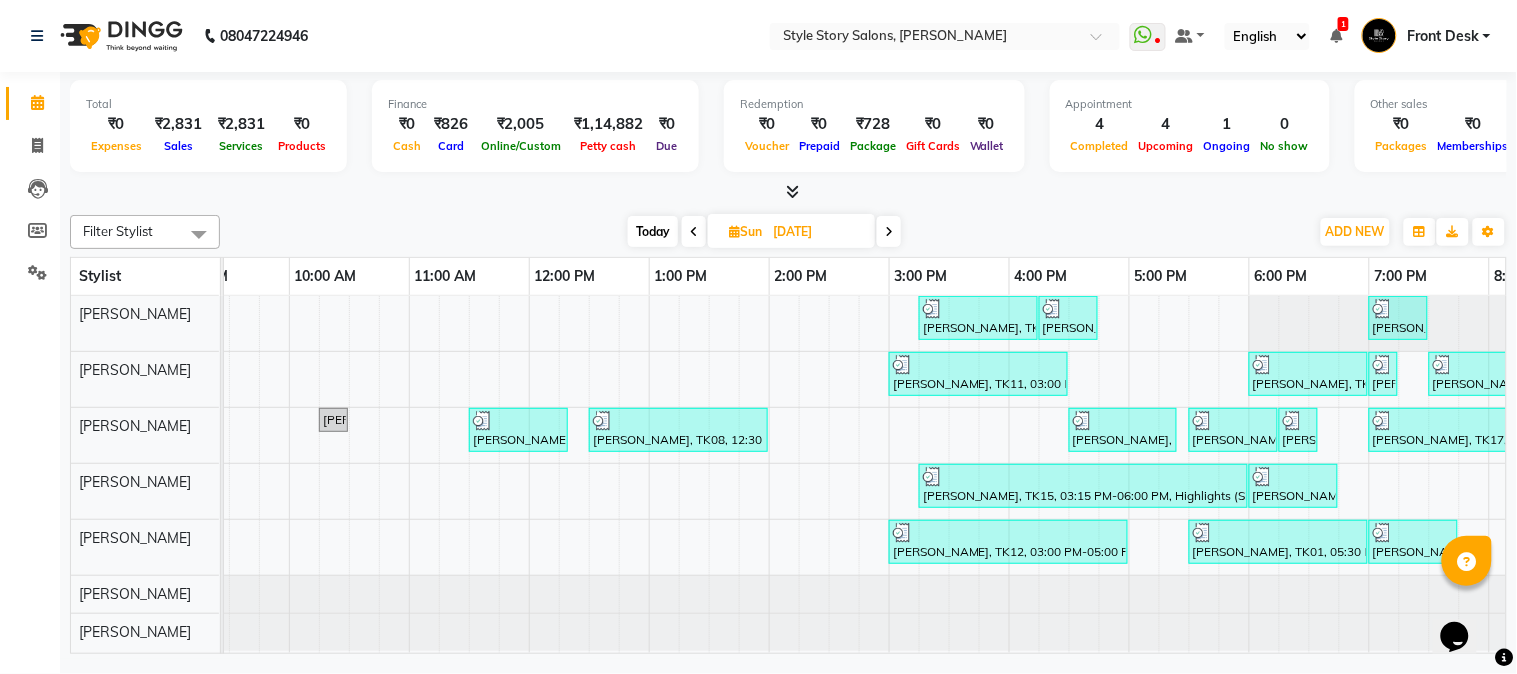 scroll, scrollTop: 0, scrollLeft: 445, axis: horizontal 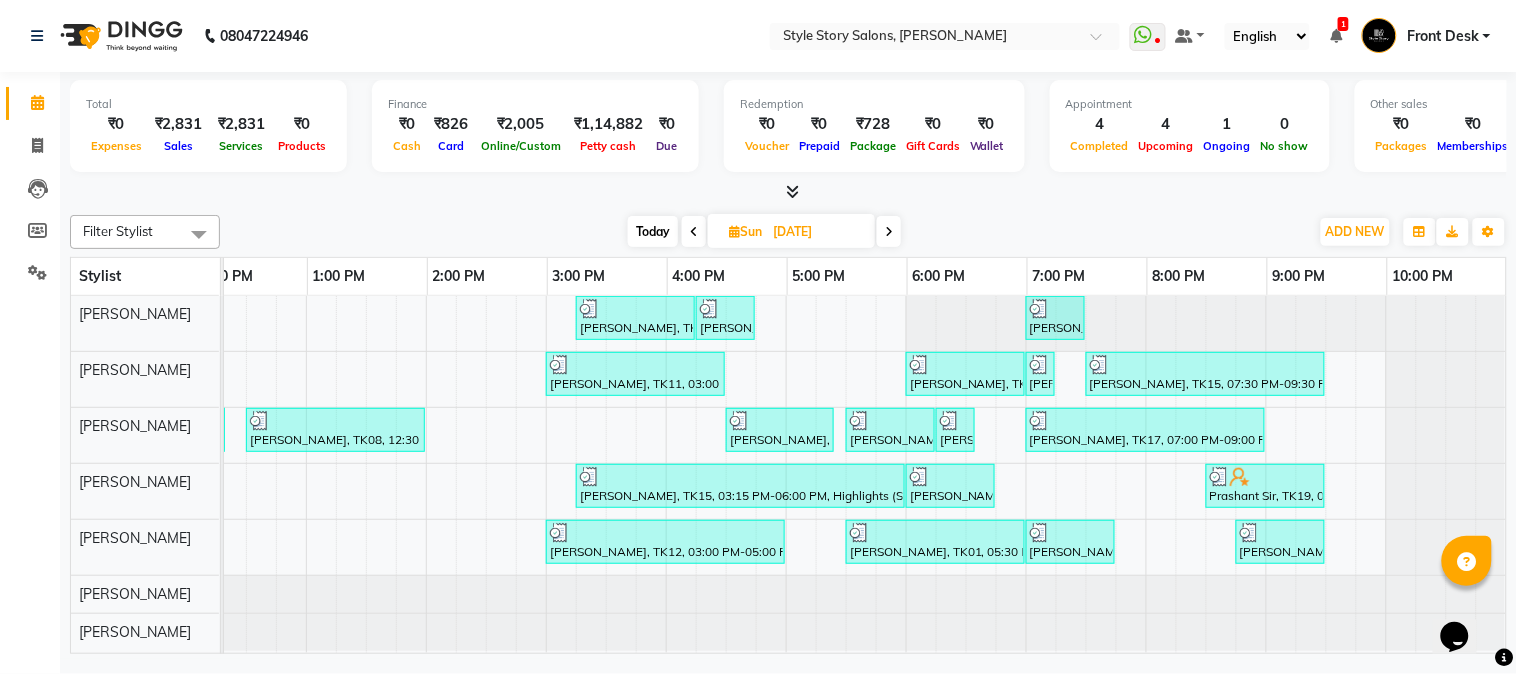 drag, startPoint x: 1206, startPoint y: 638, endPoint x: 7, endPoint y: 17, distance: 1350.2748 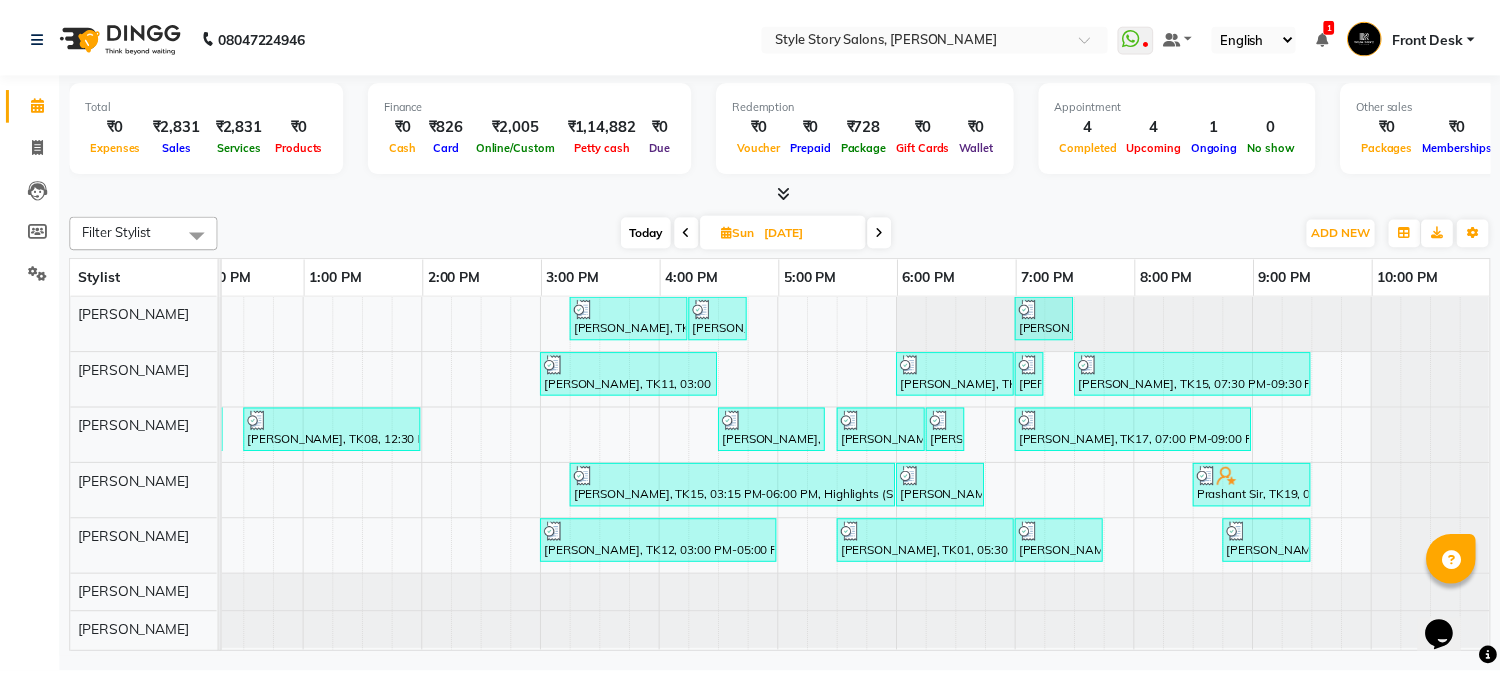 scroll, scrollTop: 0, scrollLeft: 654, axis: horizontal 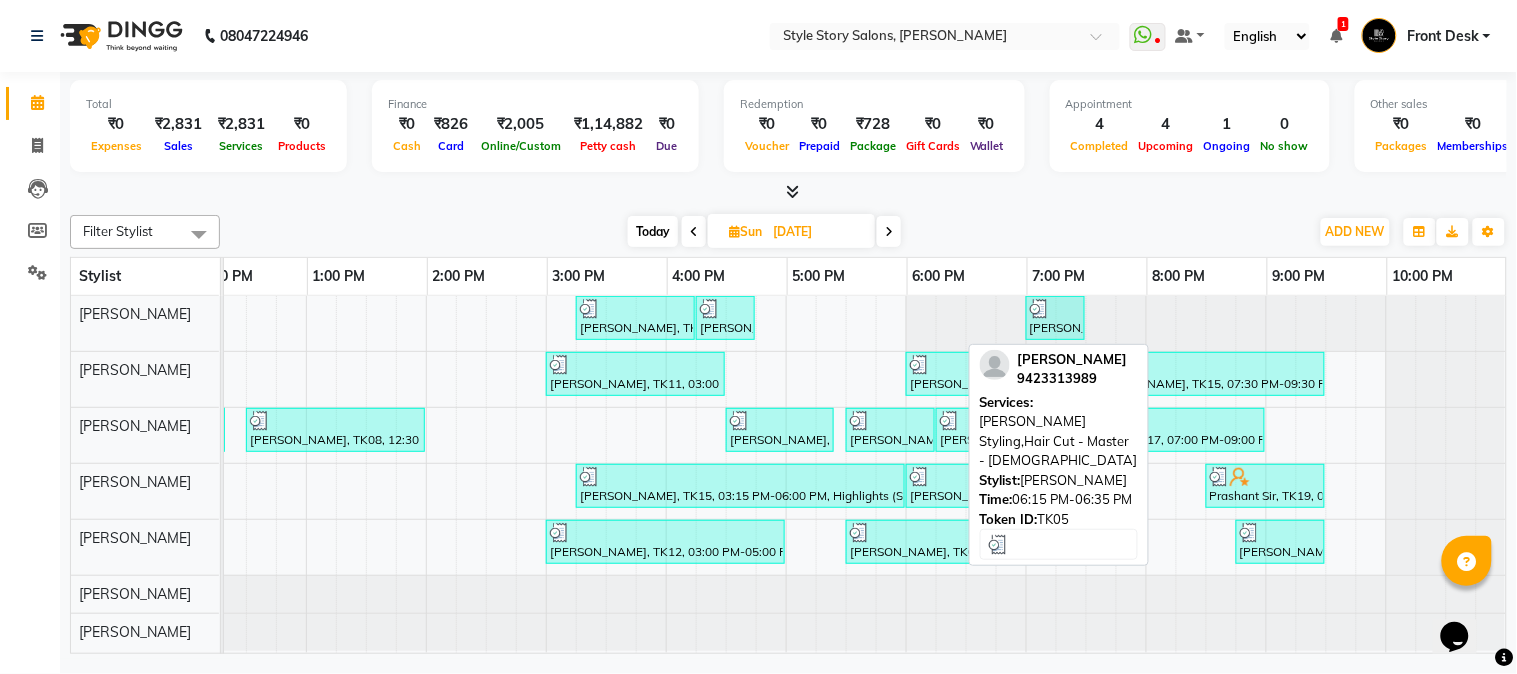 click at bounding box center [950, 421] 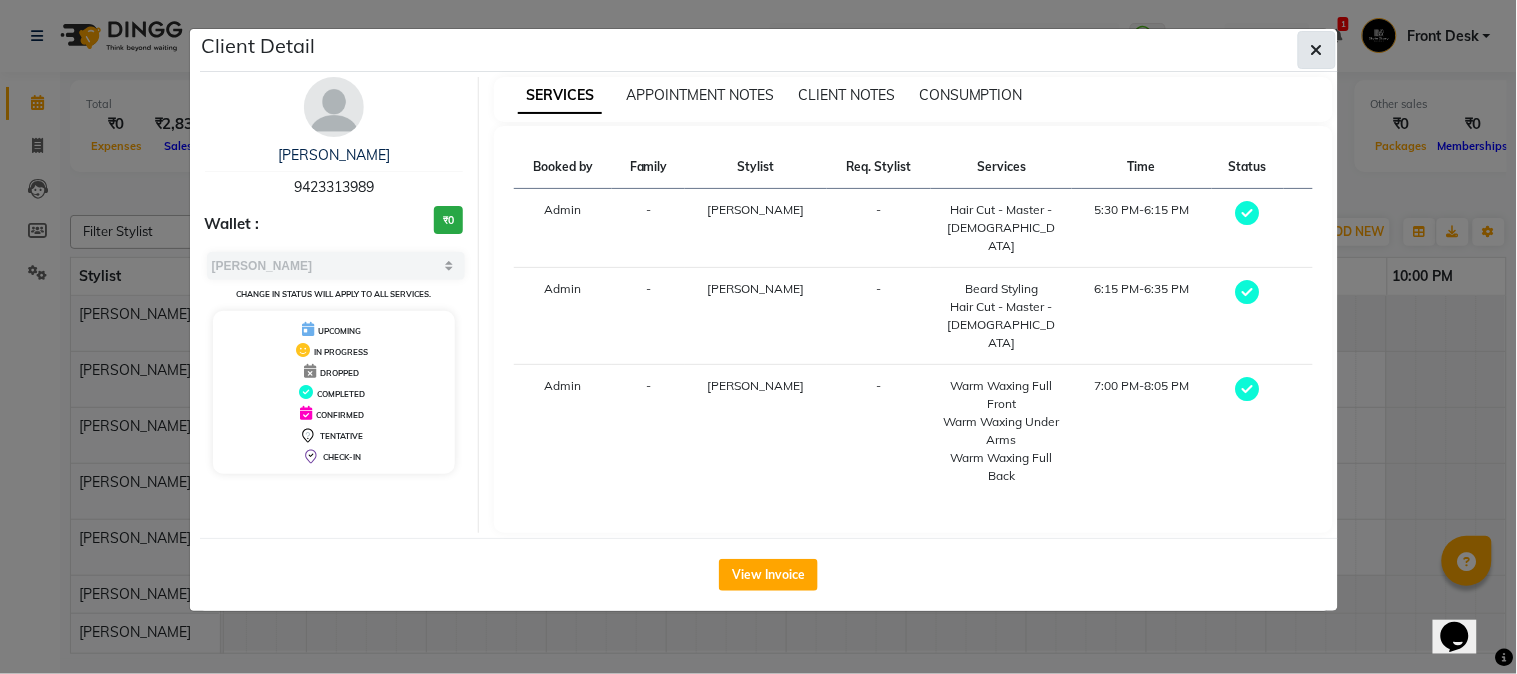 click 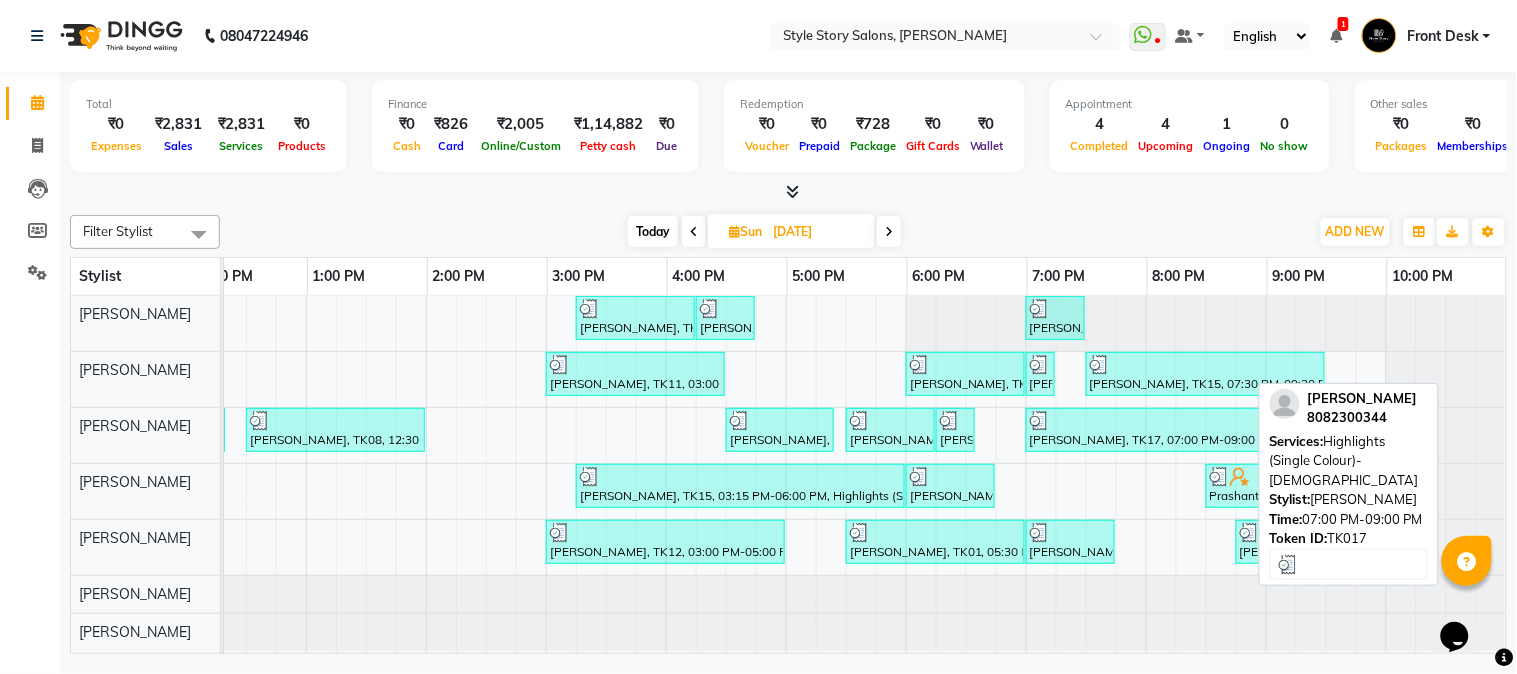click at bounding box center [1145, 421] 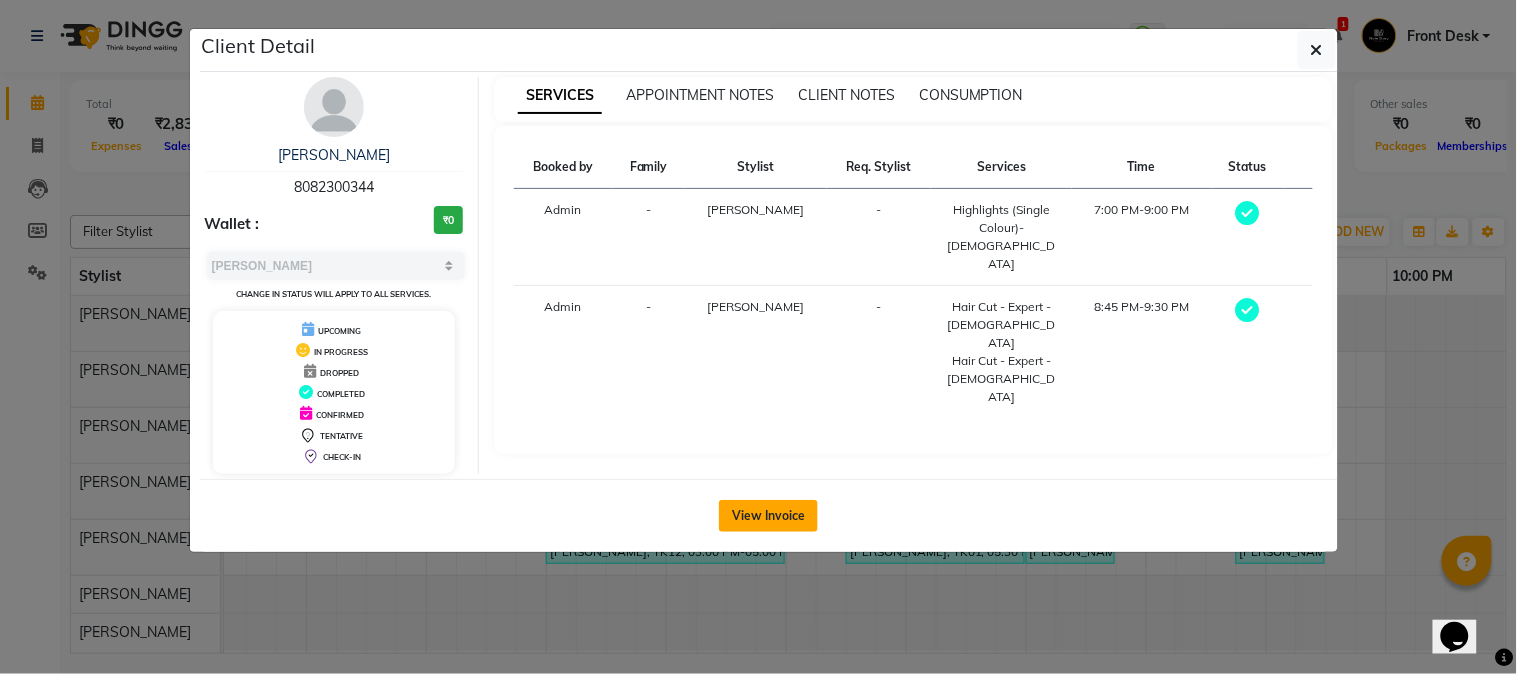 click on "View Invoice" 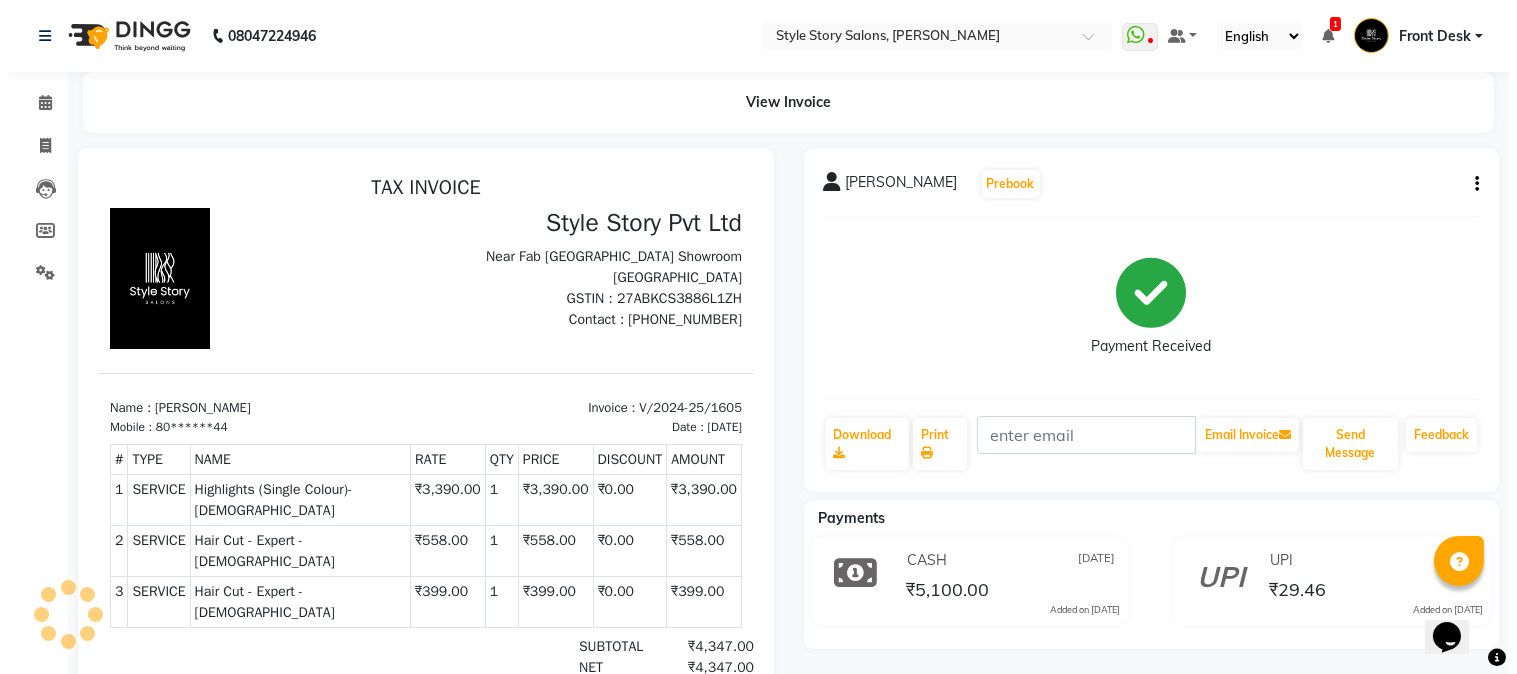 scroll, scrollTop: 0, scrollLeft: 0, axis: both 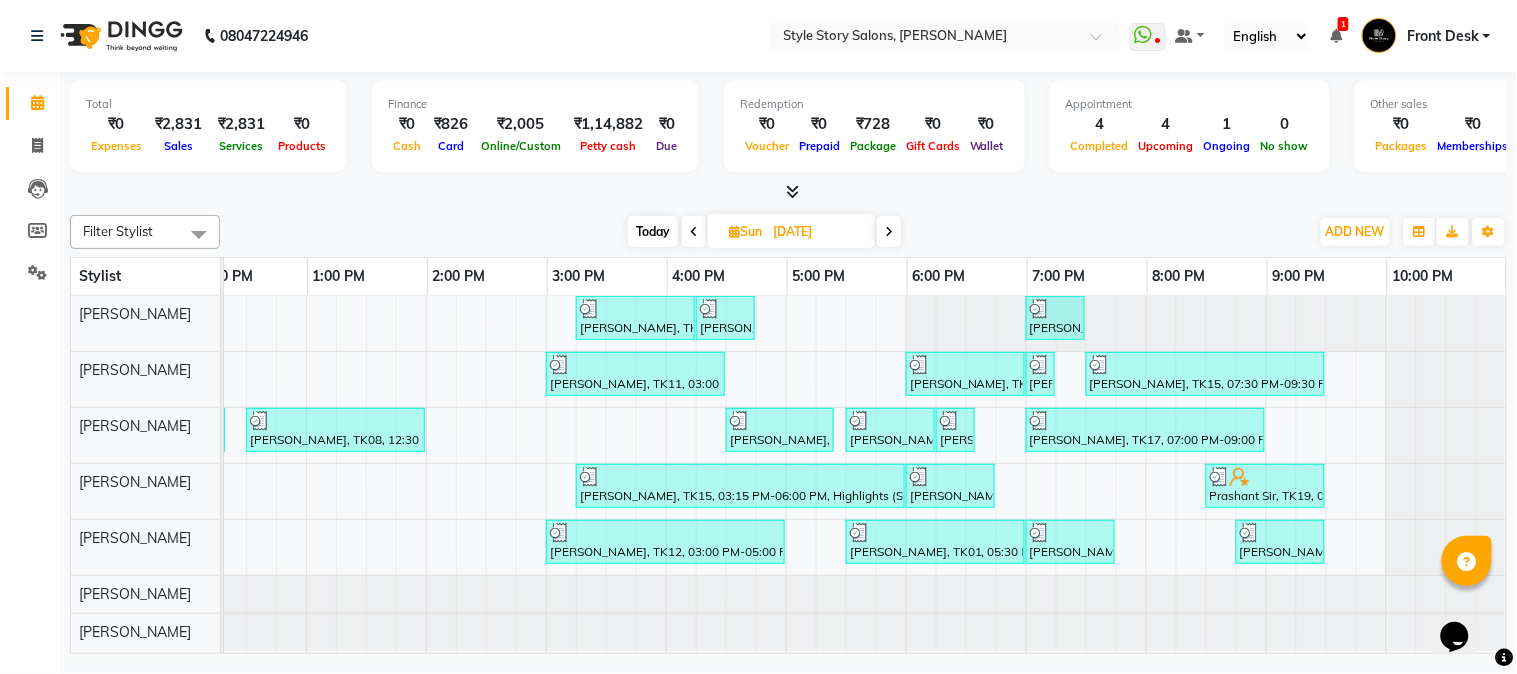 drag, startPoint x: 984, startPoint y: 644, endPoint x: 8, endPoint y: 21, distance: 1157.8882 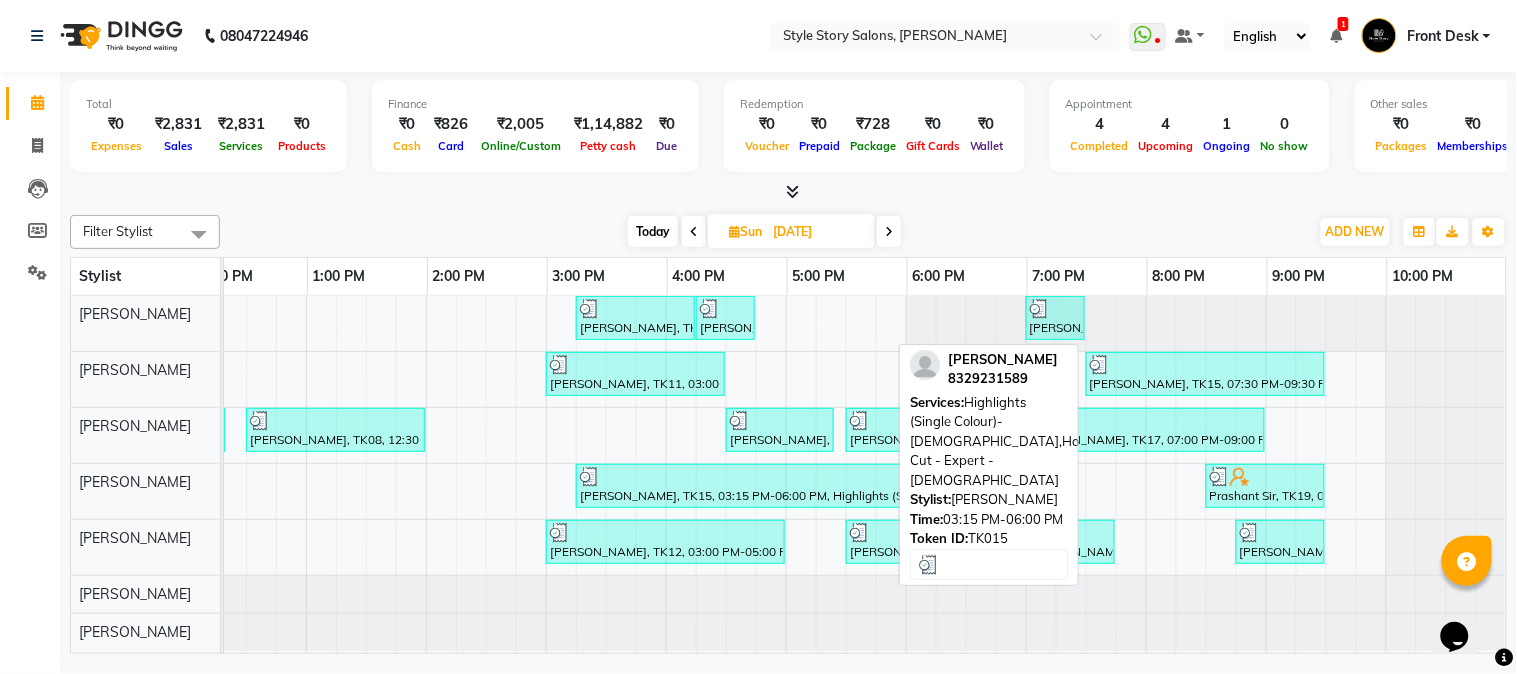 click on "Prachi Golait, TK15, 03:15 PM-06:00 PM, Highlights (Single Colour)-Female,Hair Cut - Expert - Female" at bounding box center (740, 486) 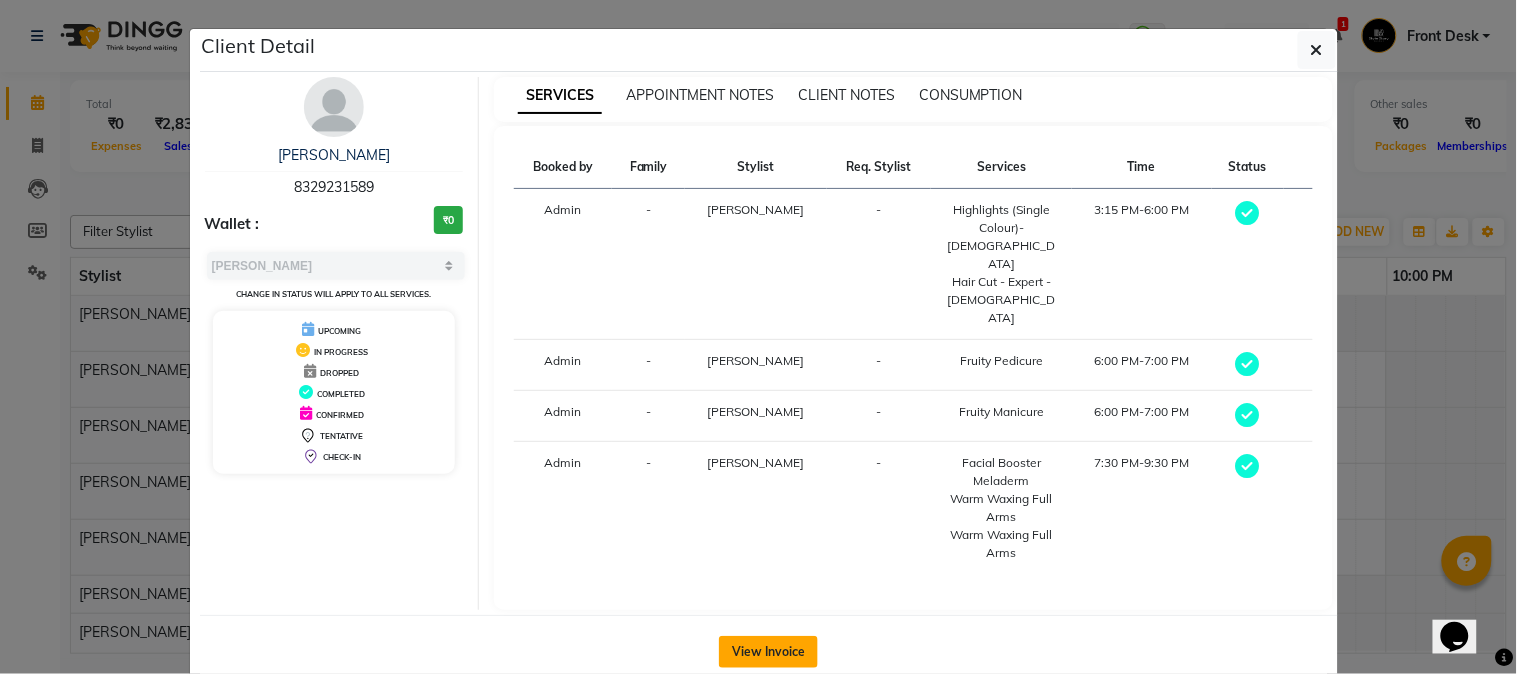 click on "View Invoice" 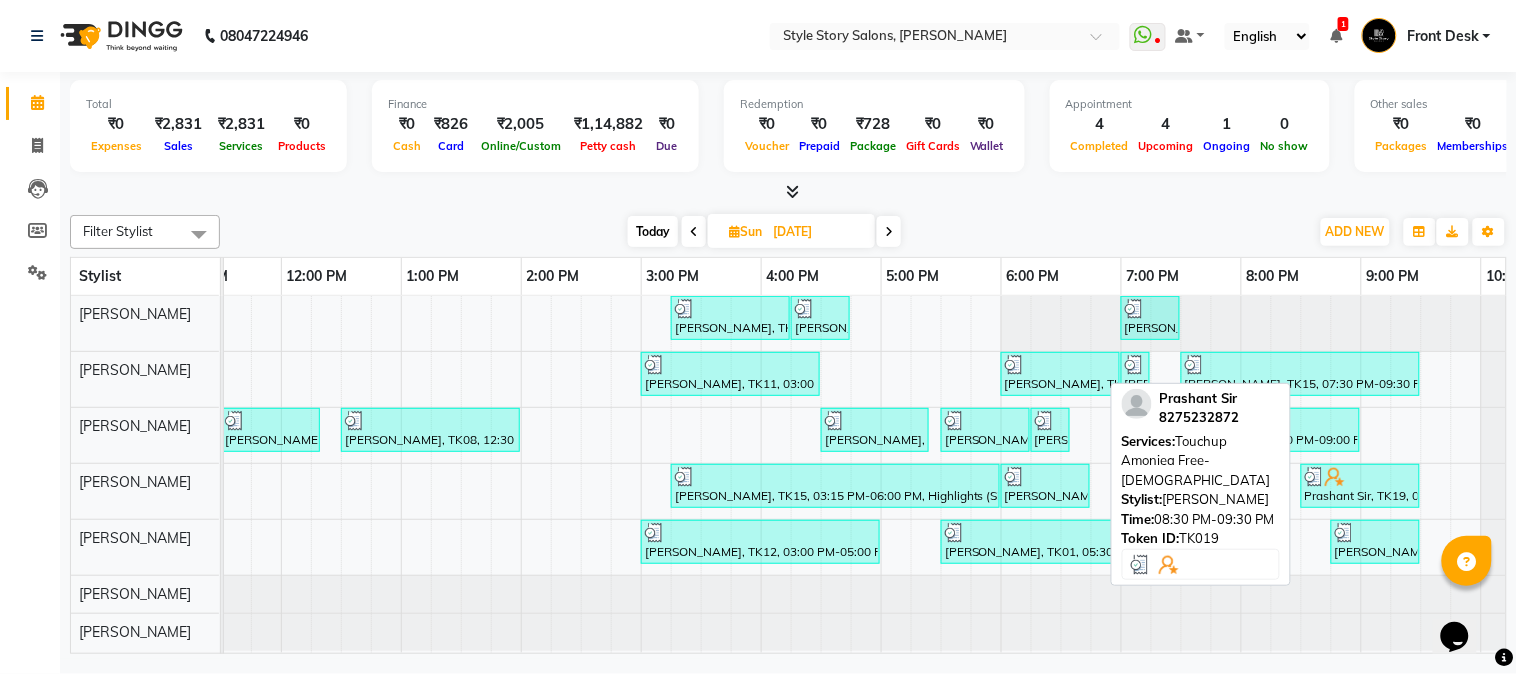 click at bounding box center [1335, 477] 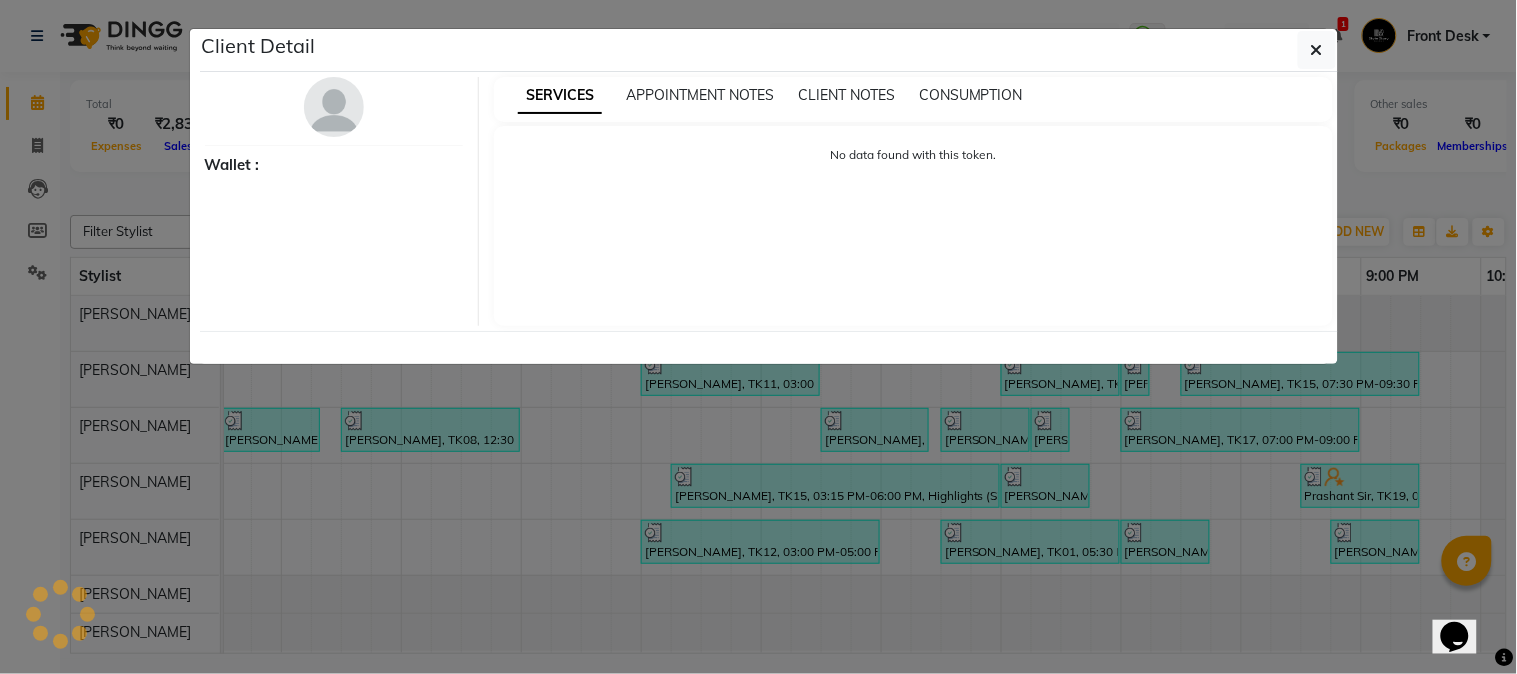 select on "3" 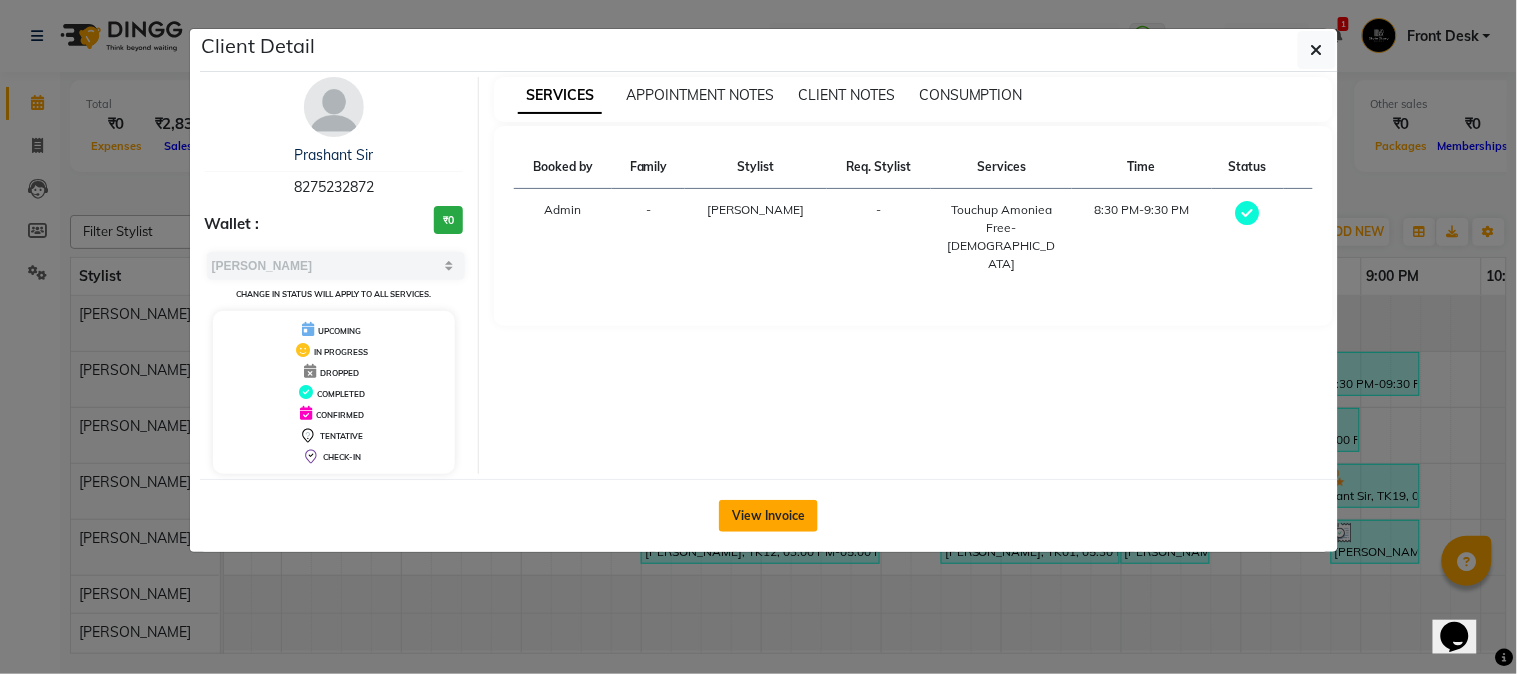 click on "View Invoice" 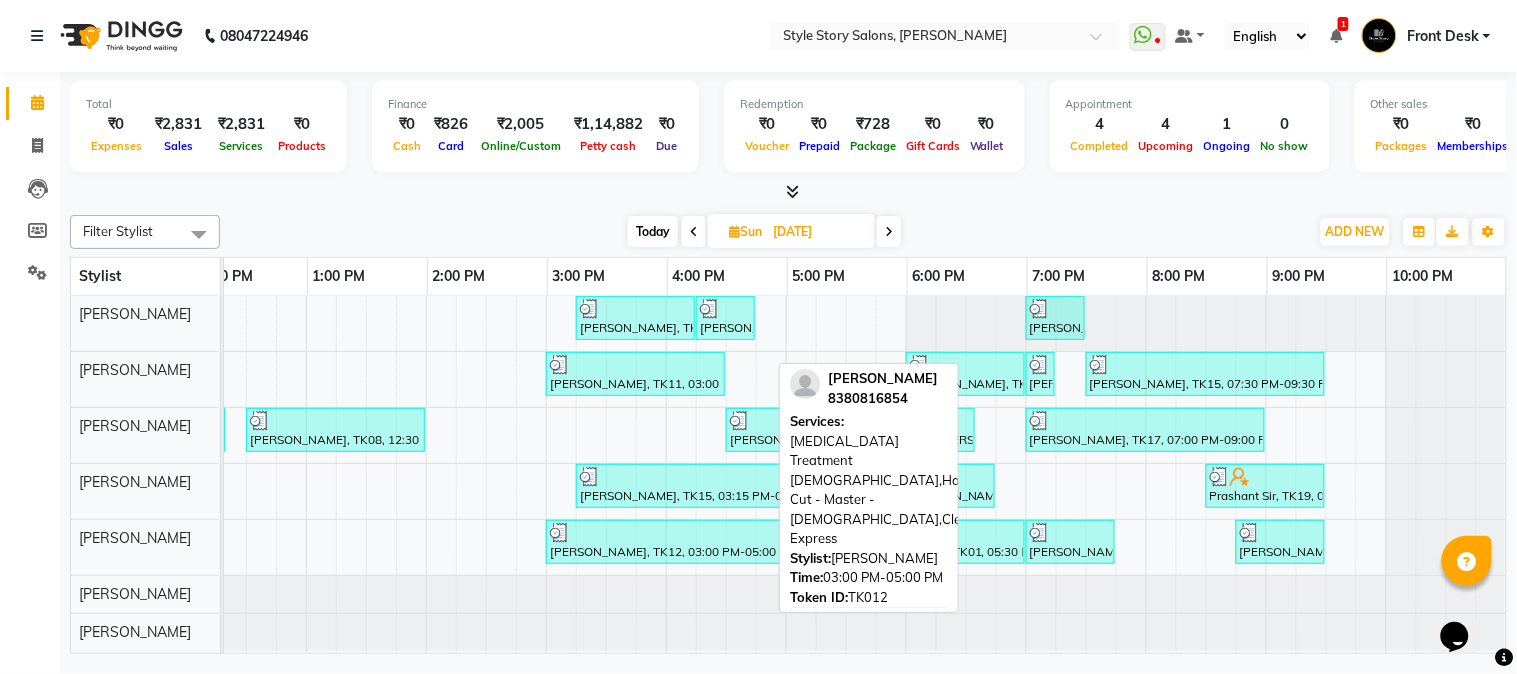 click at bounding box center (665, 533) 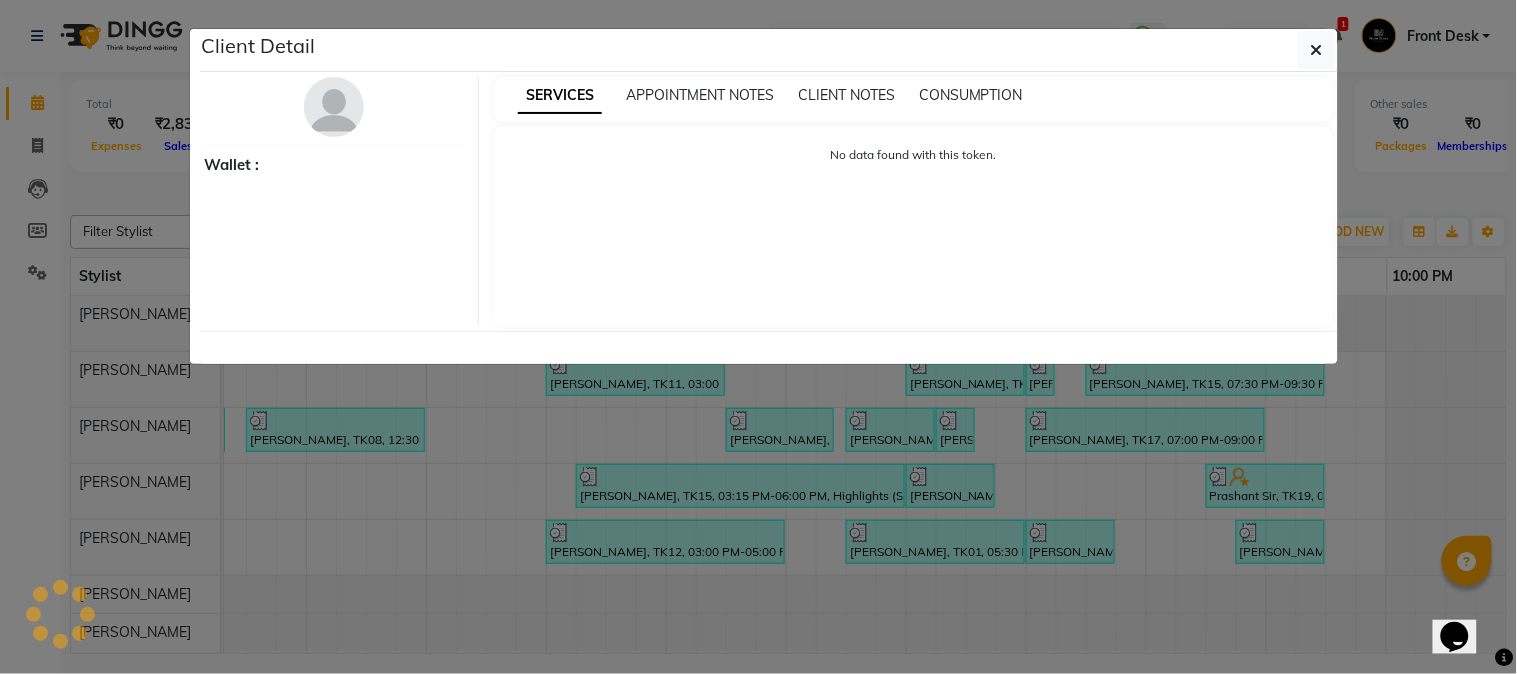 select on "3" 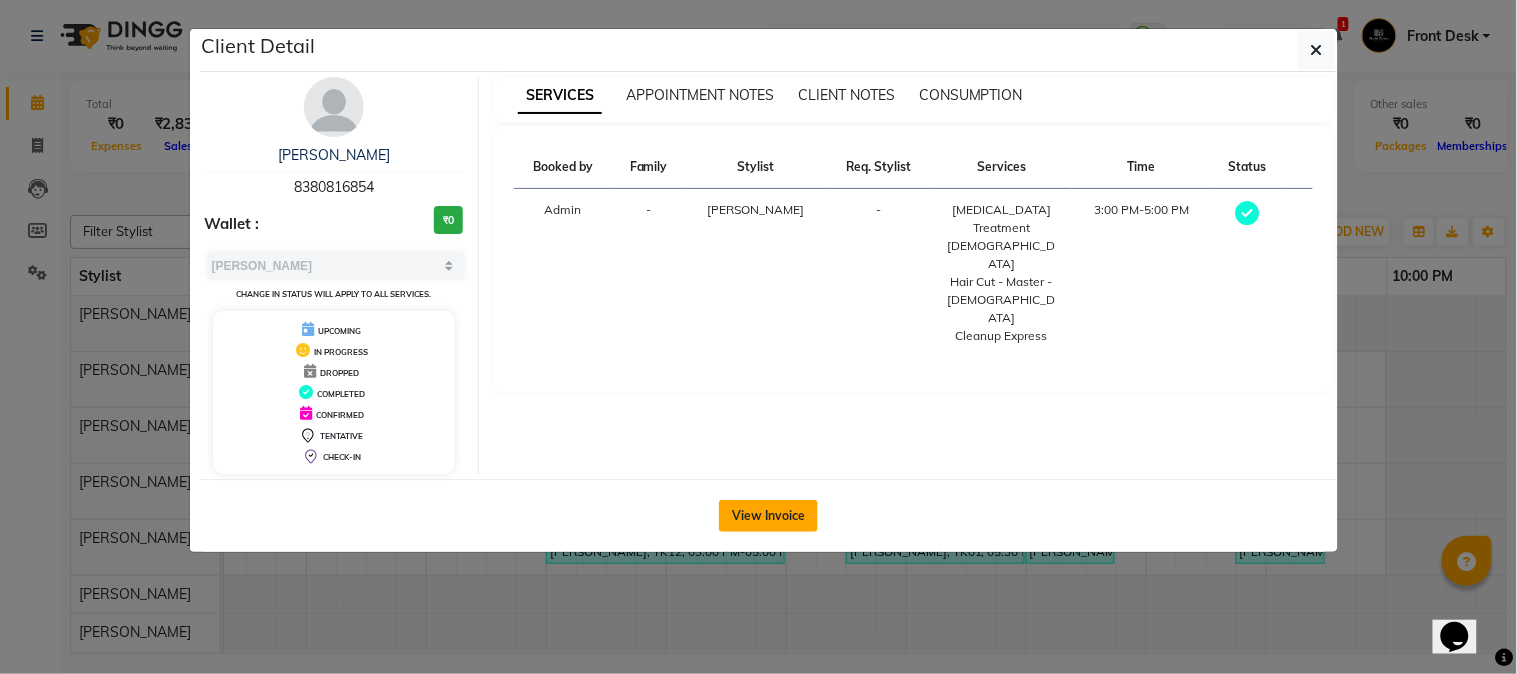 click on "View Invoice" 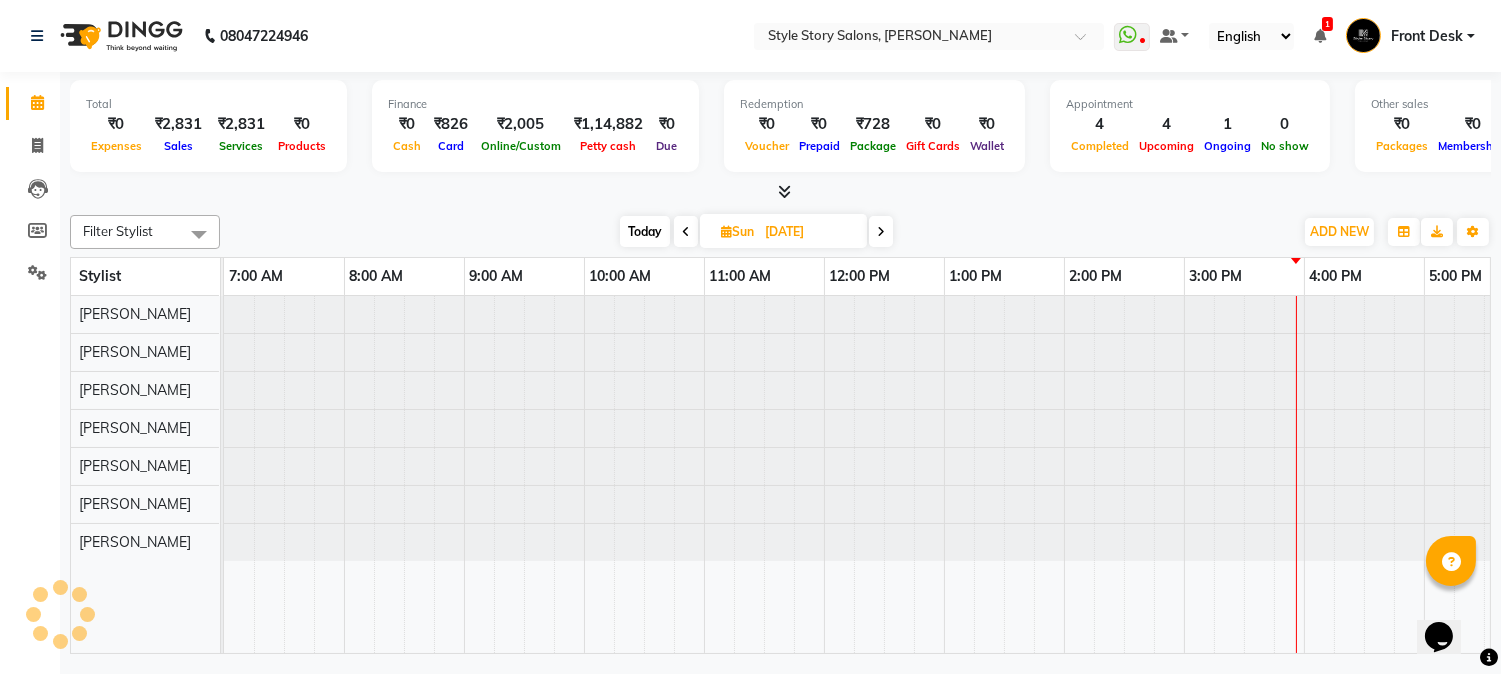 click on "08-12-2024" at bounding box center [809, 232] 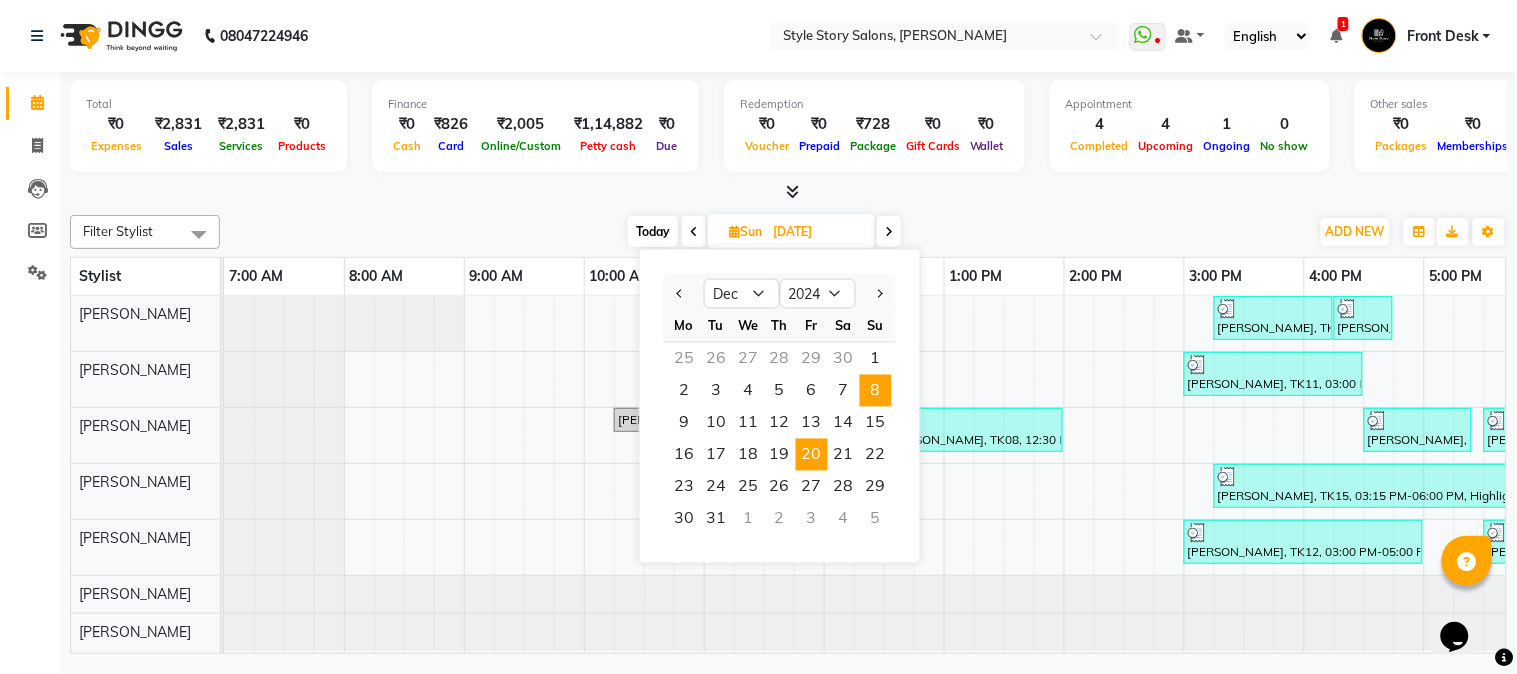 click on "20" at bounding box center (812, 455) 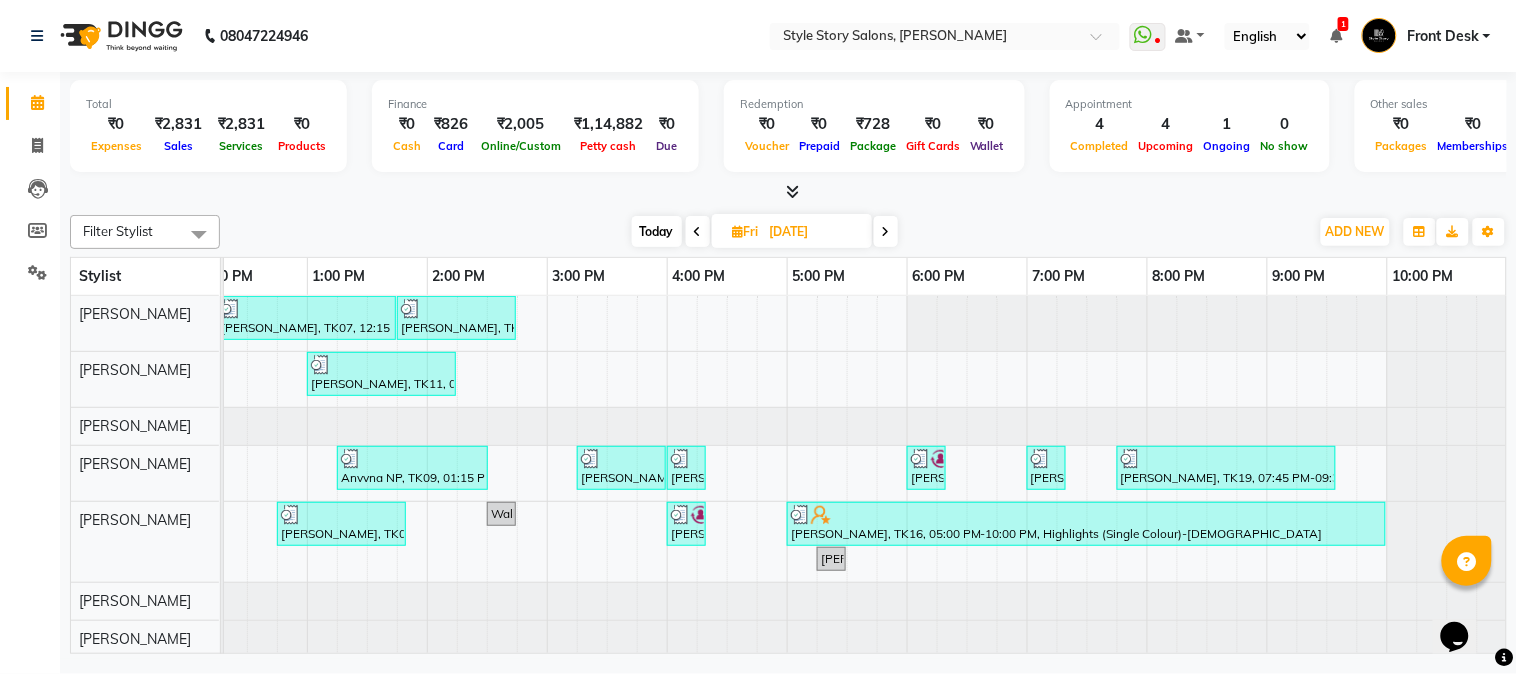 click on "20-12-2024" at bounding box center (814, 232) 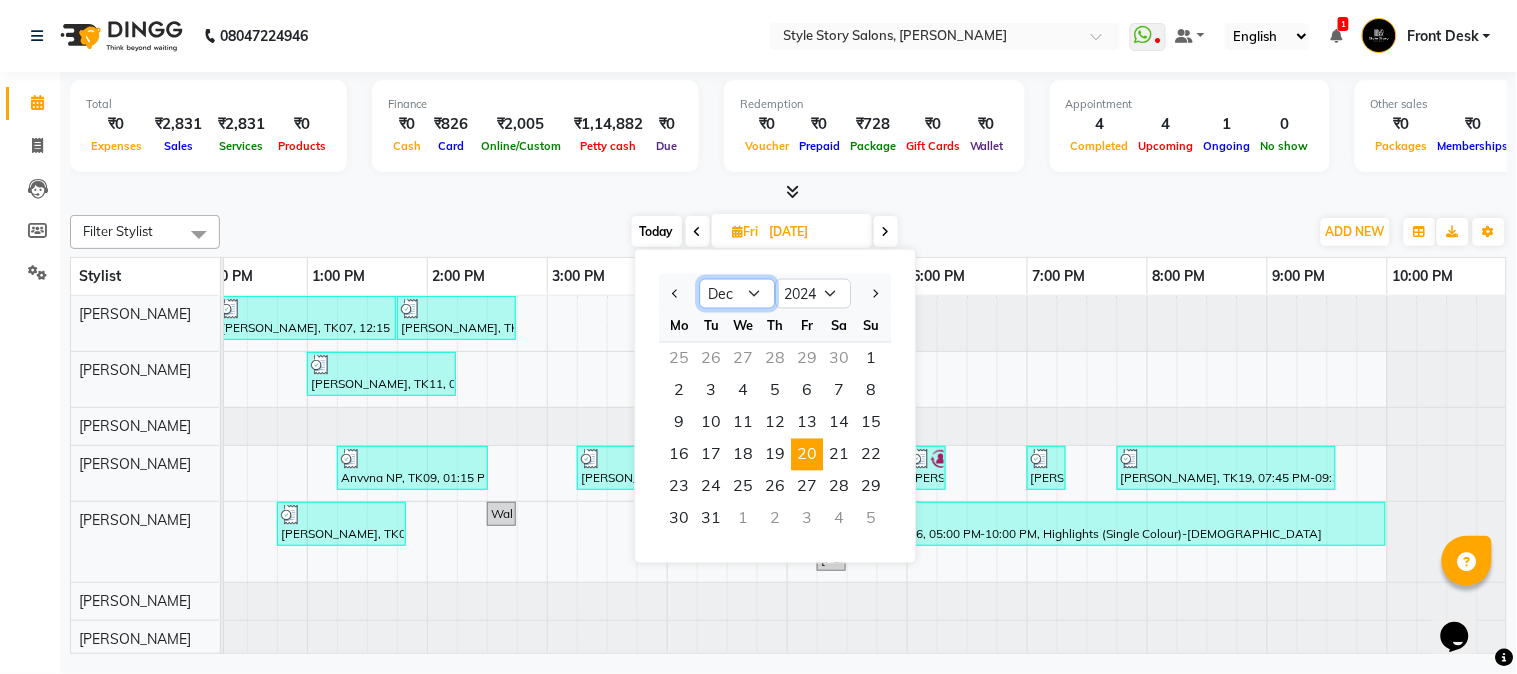 click on "Jan Feb Mar Apr May Jun [DATE] Aug Sep Oct Nov Dec" at bounding box center (737, 294) 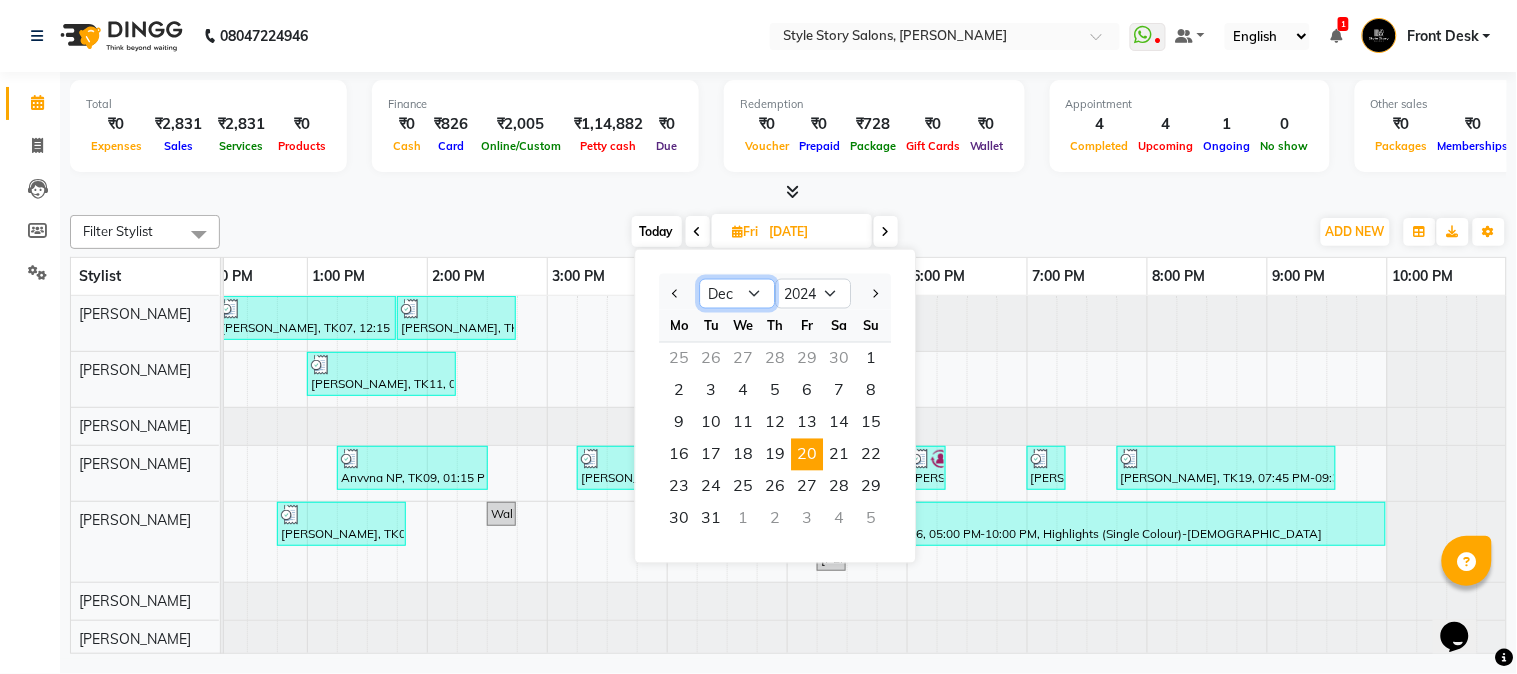 select on "11" 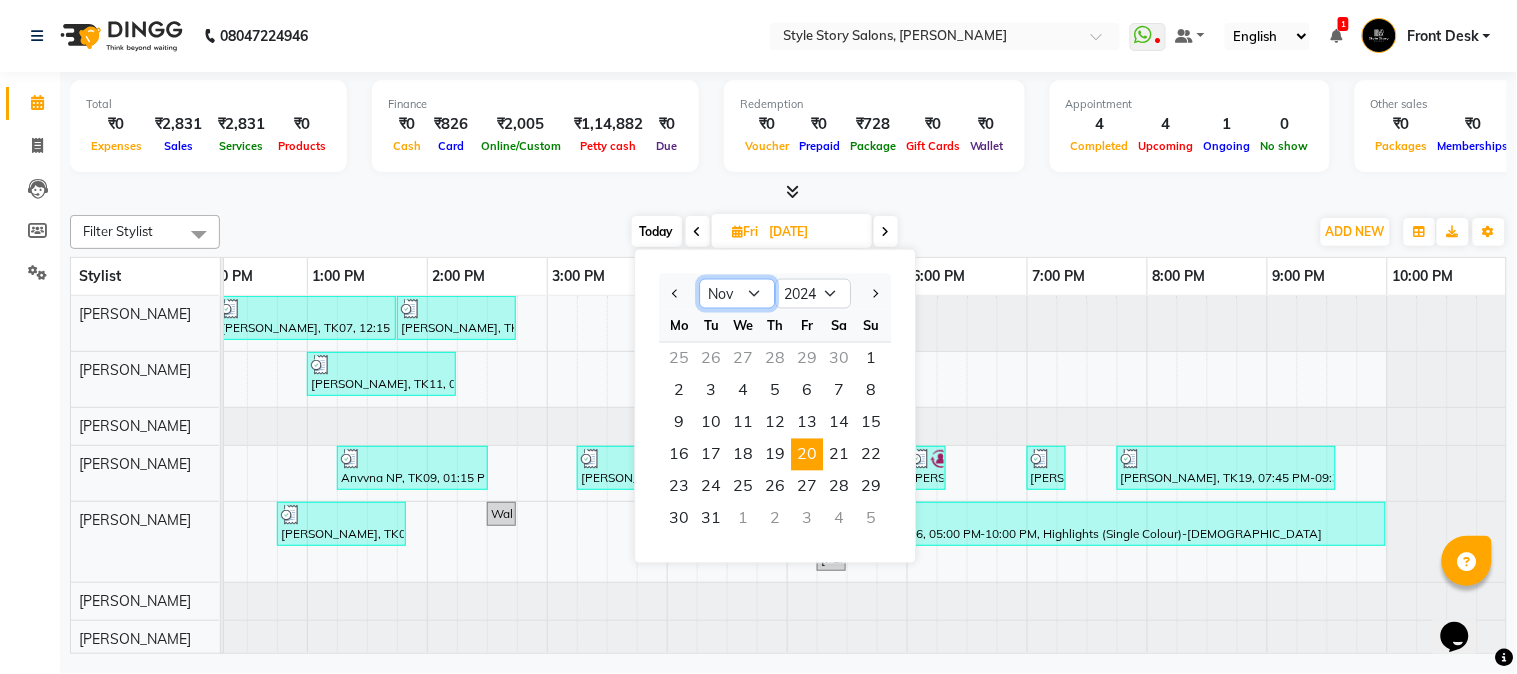 click on "Jan Feb Mar Apr May Jun [DATE] Aug Sep Oct Nov Dec" at bounding box center [737, 294] 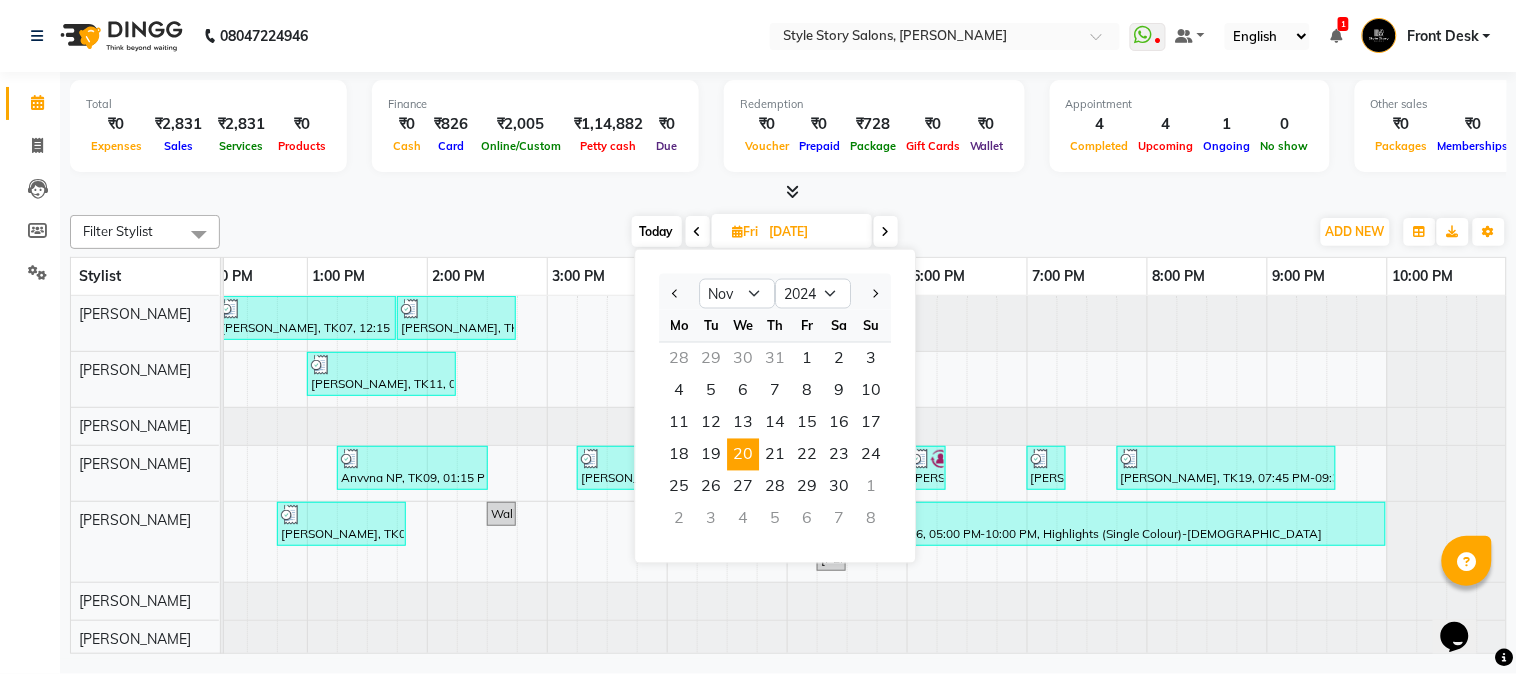 click on "20" at bounding box center [743, 455] 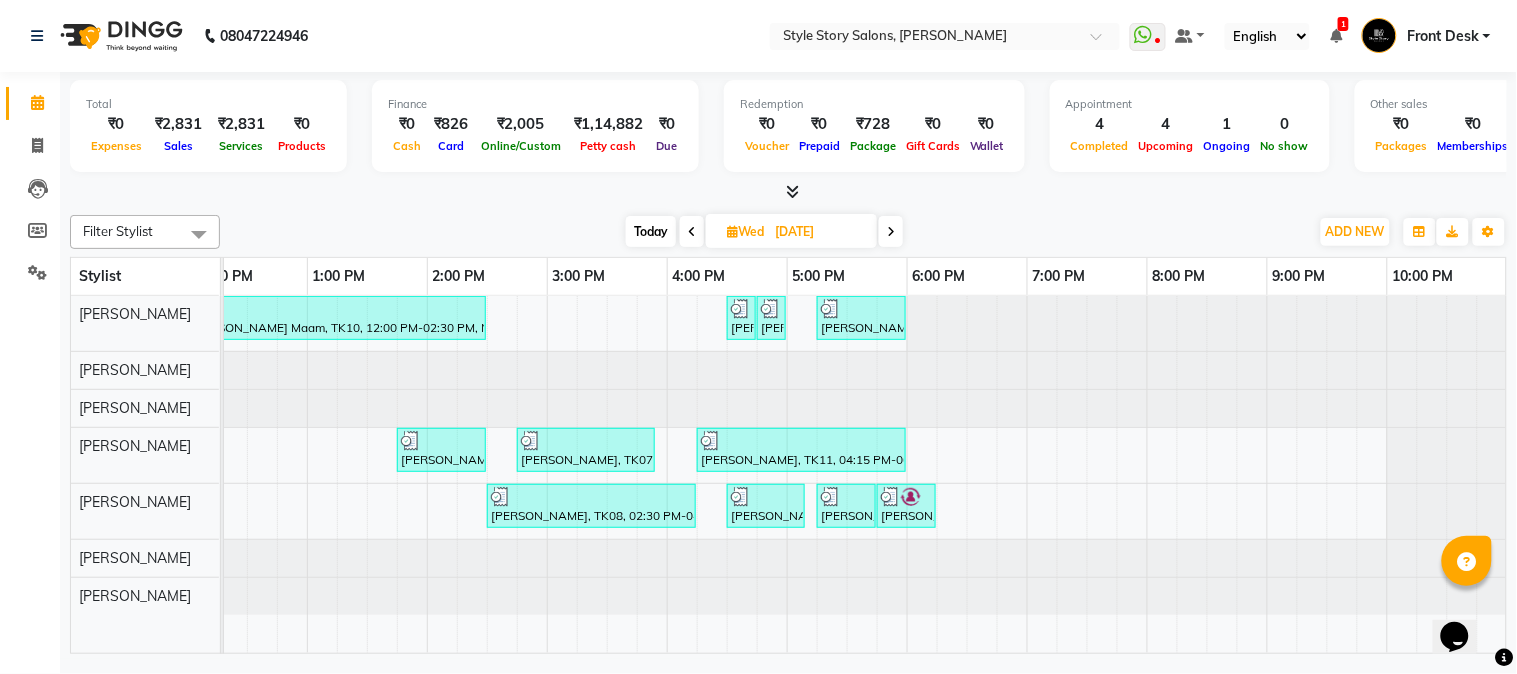 scroll, scrollTop: 0, scrollLeft: 571, axis: horizontal 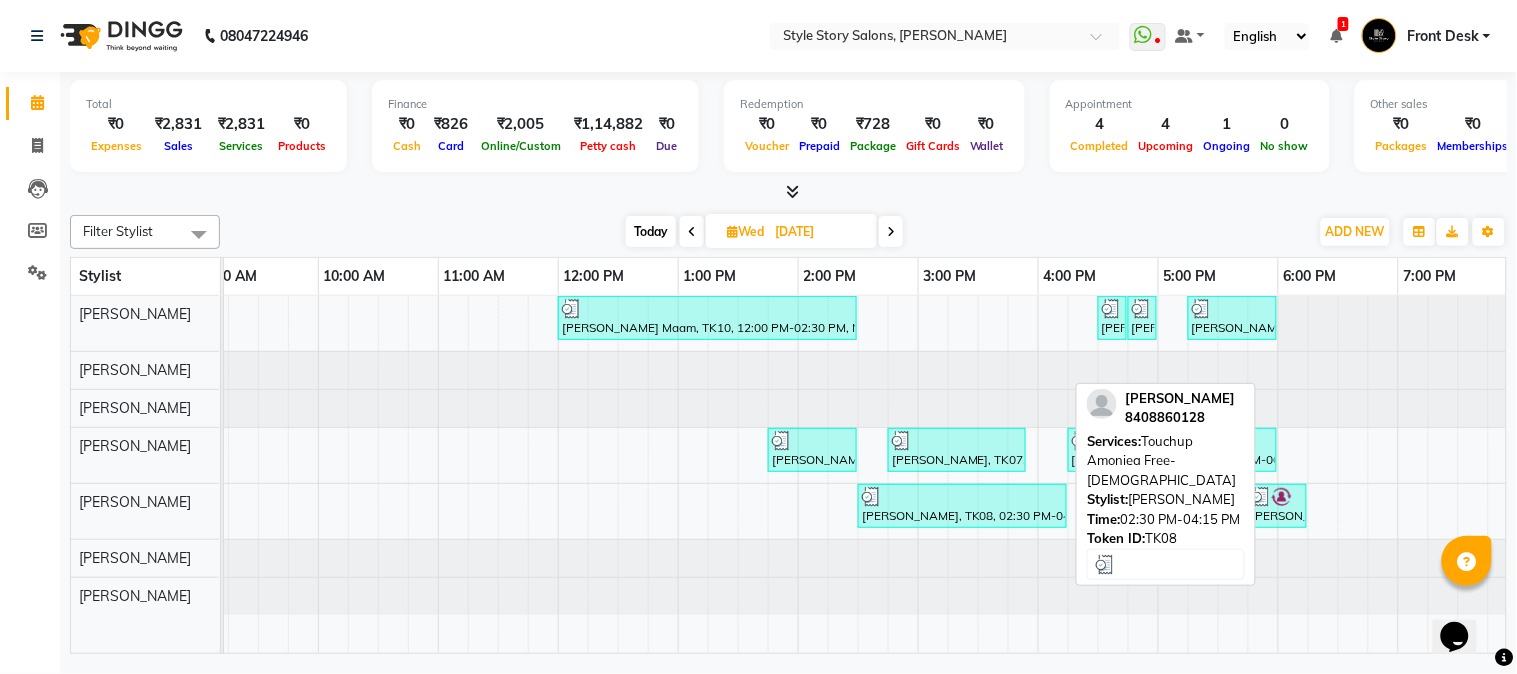 click at bounding box center (962, 497) 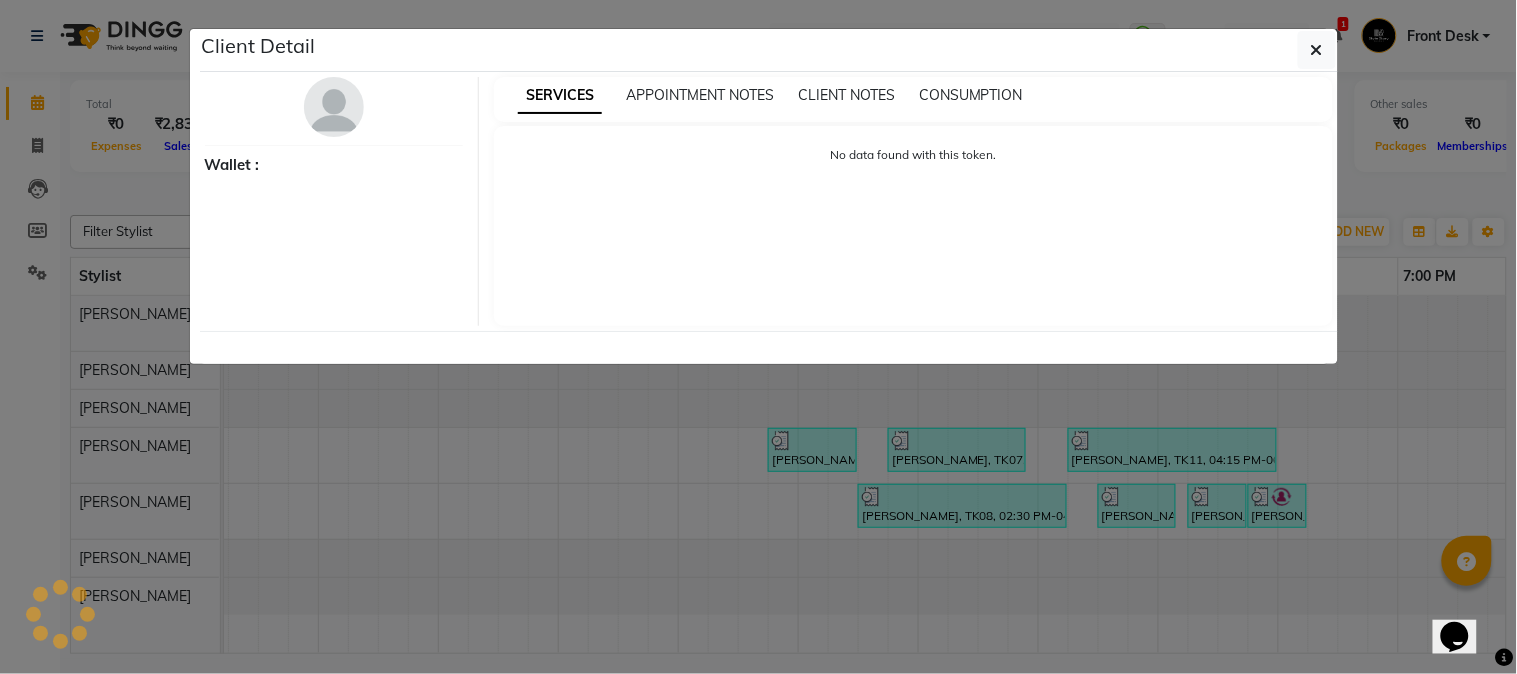 select on "3" 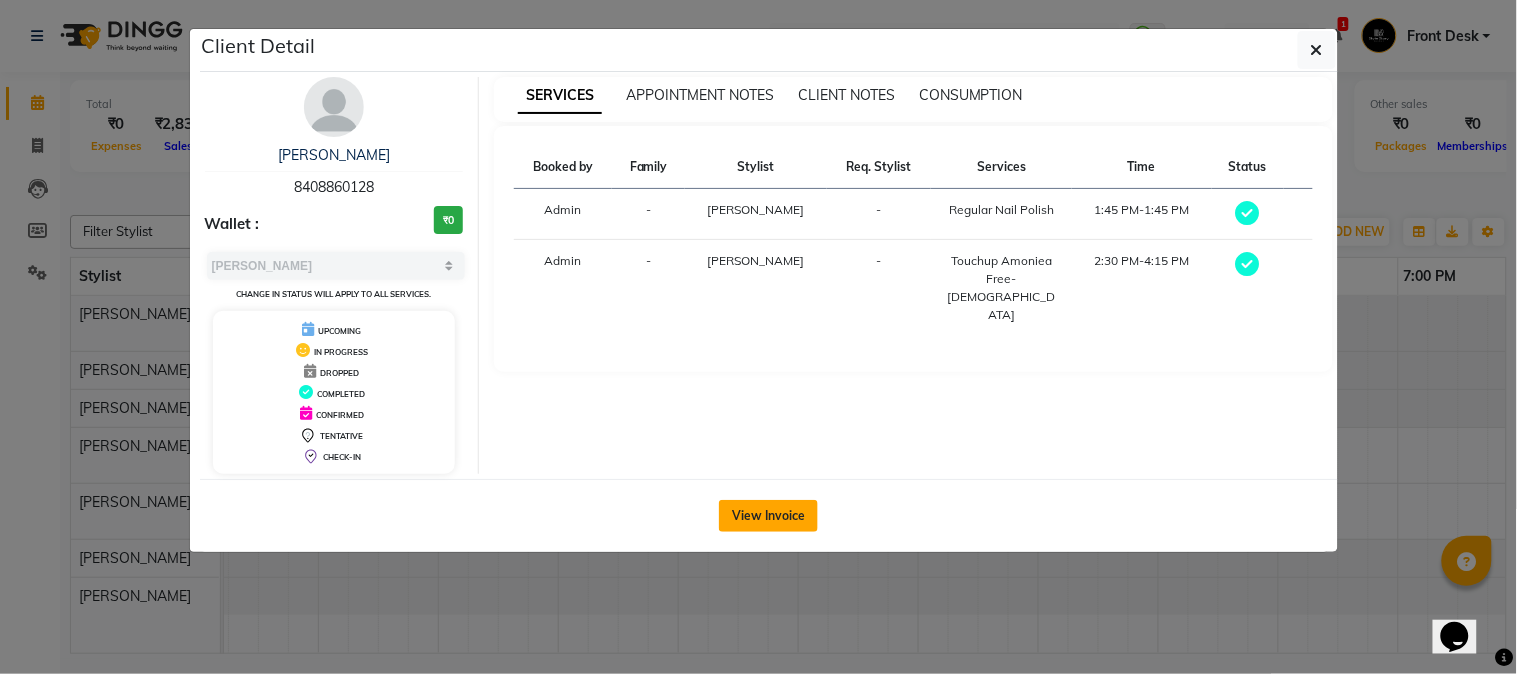 click on "View Invoice" 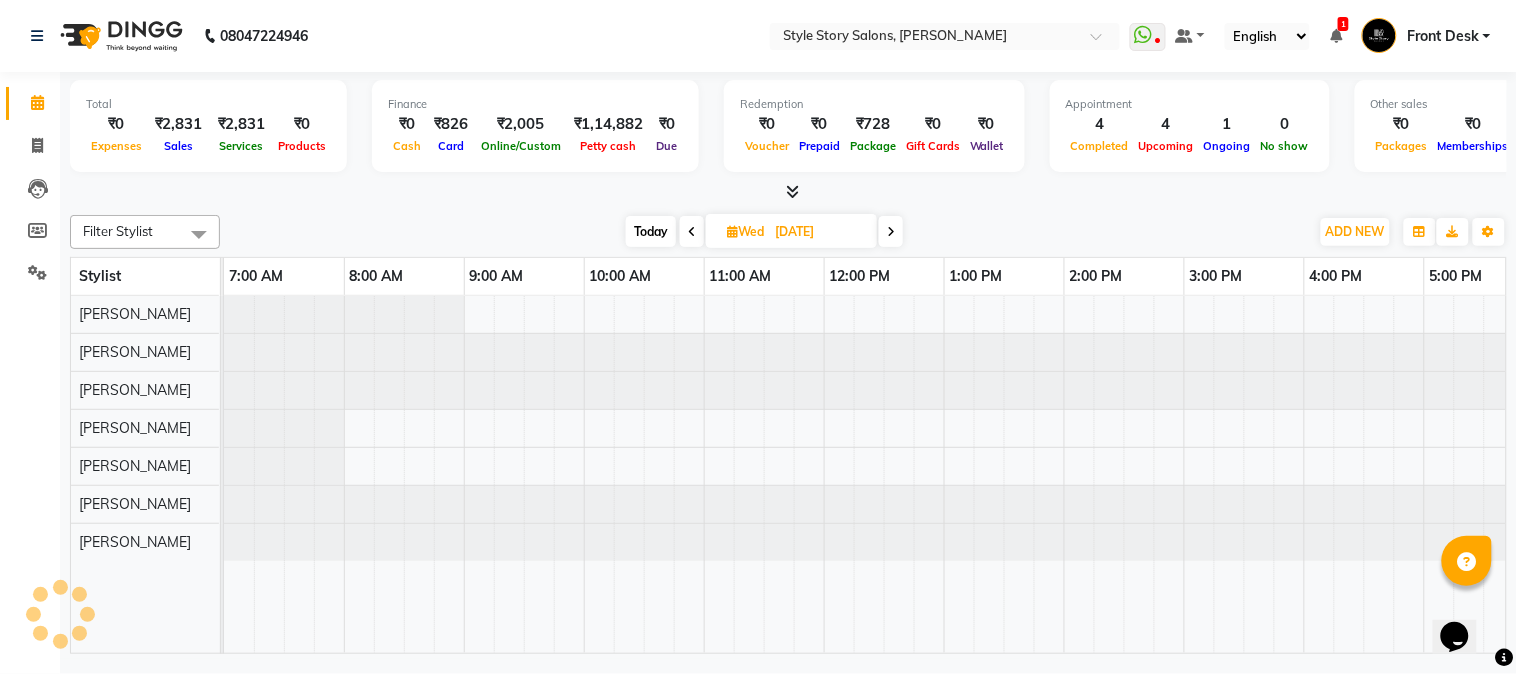 scroll, scrollTop: 0, scrollLeft: 0, axis: both 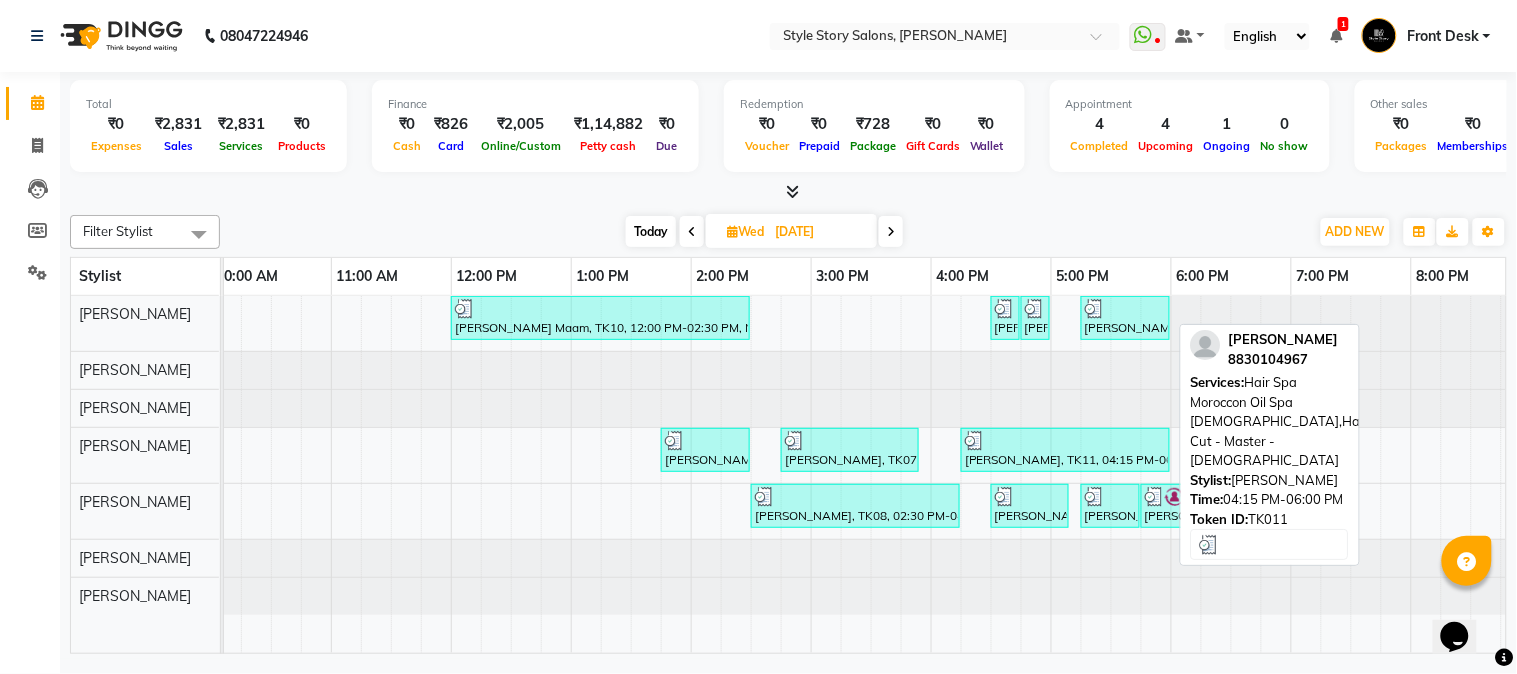 click at bounding box center [1065, 441] 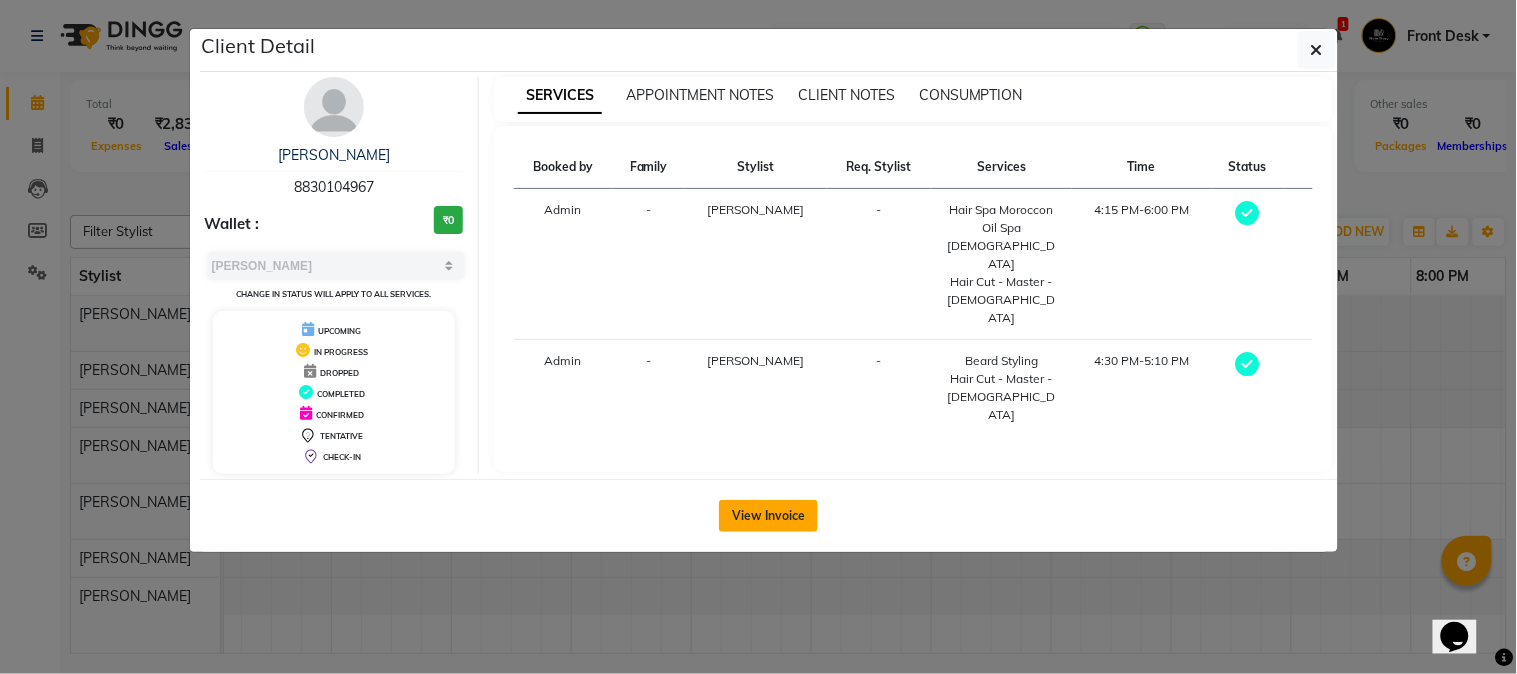 click on "View Invoice" 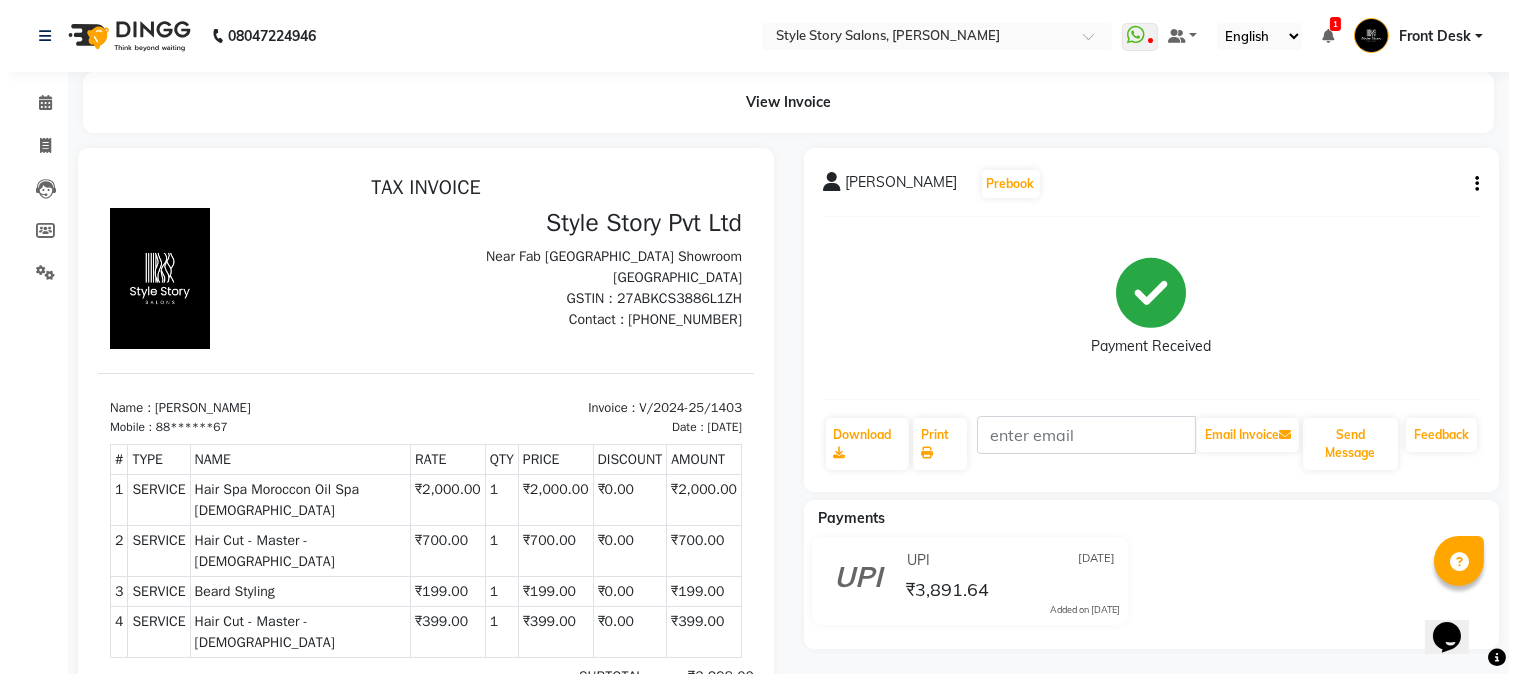 scroll, scrollTop: 0, scrollLeft: 0, axis: both 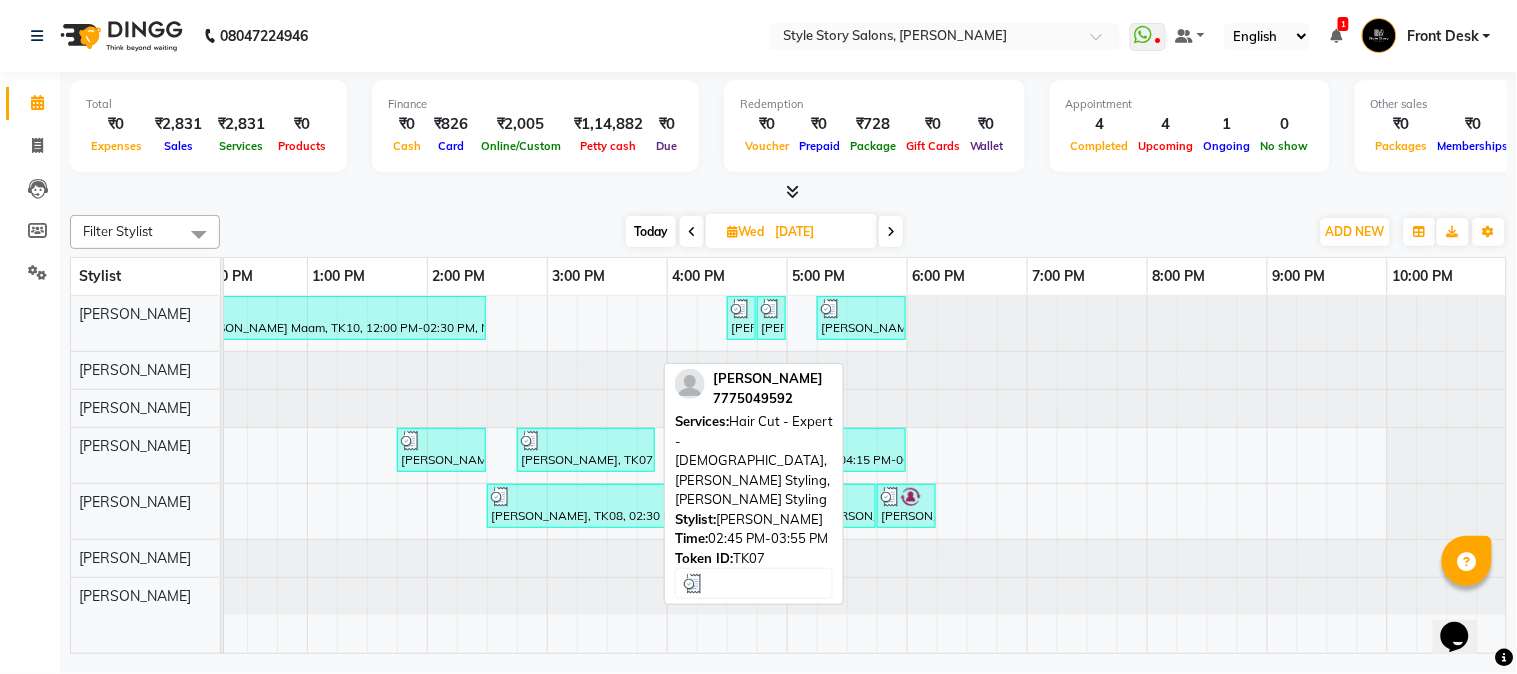 click at bounding box center (586, 441) 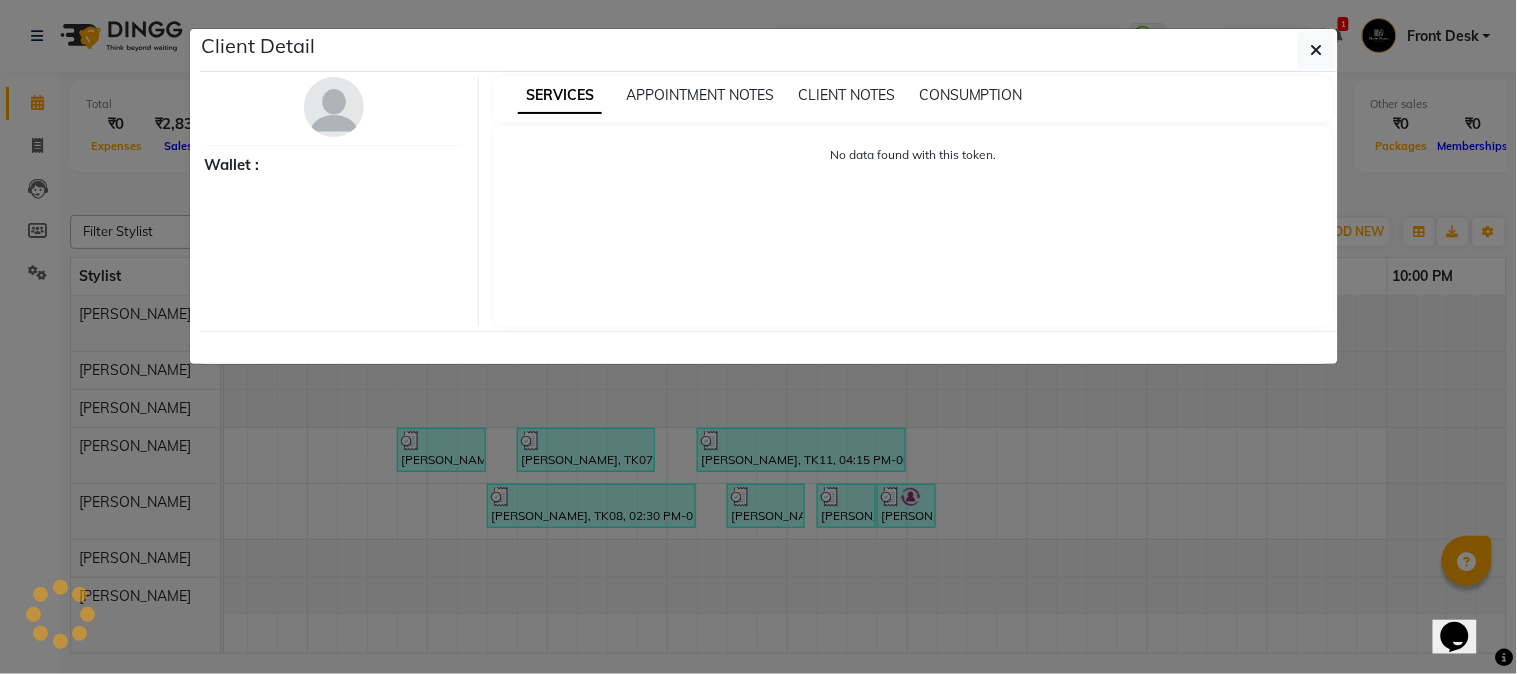 select on "3" 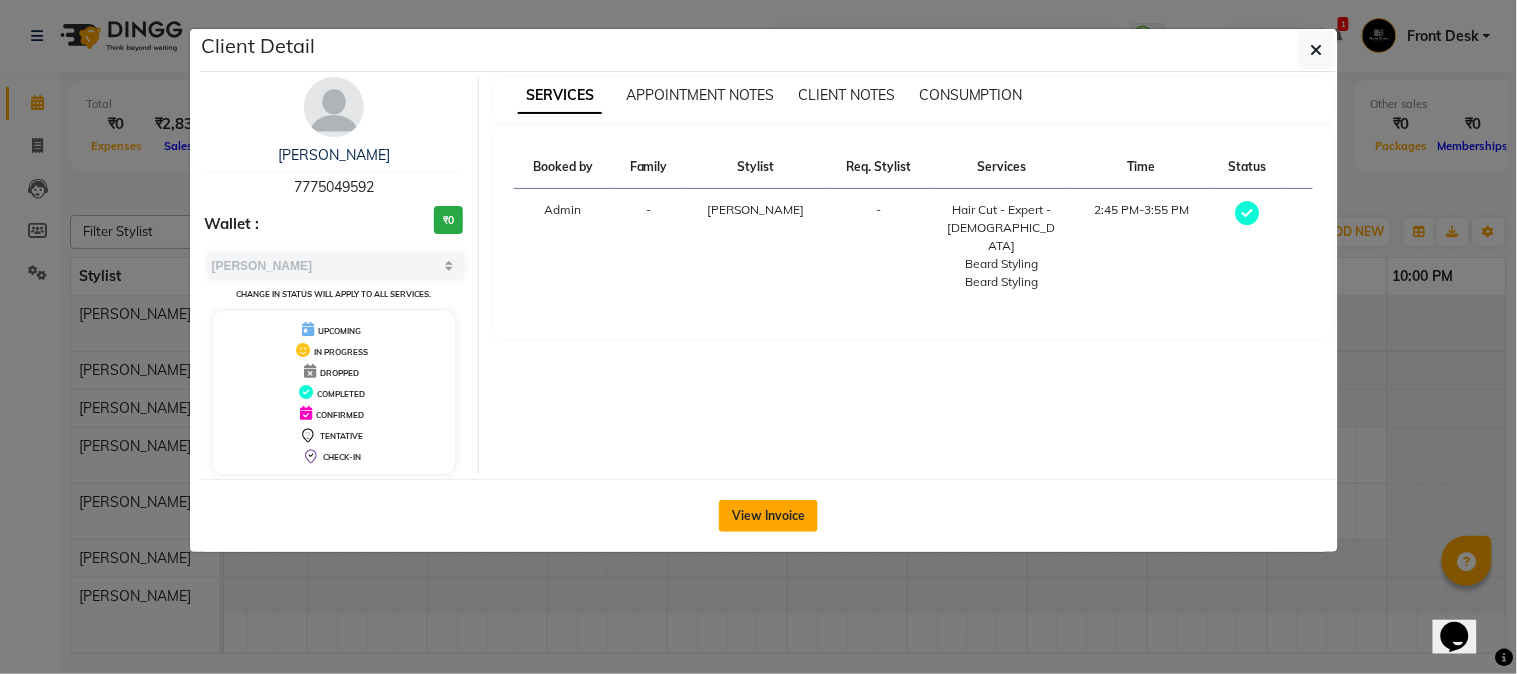 click on "View Invoice" 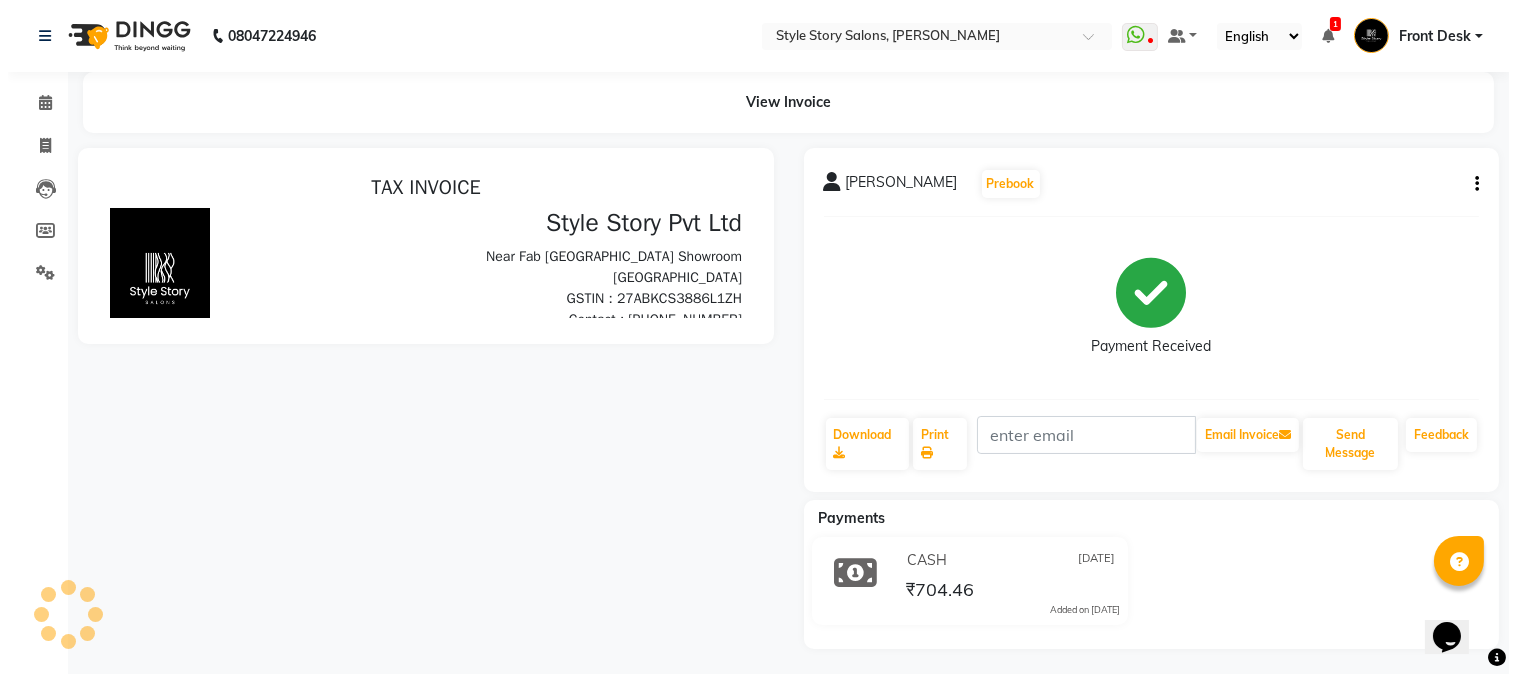 scroll, scrollTop: 0, scrollLeft: 0, axis: both 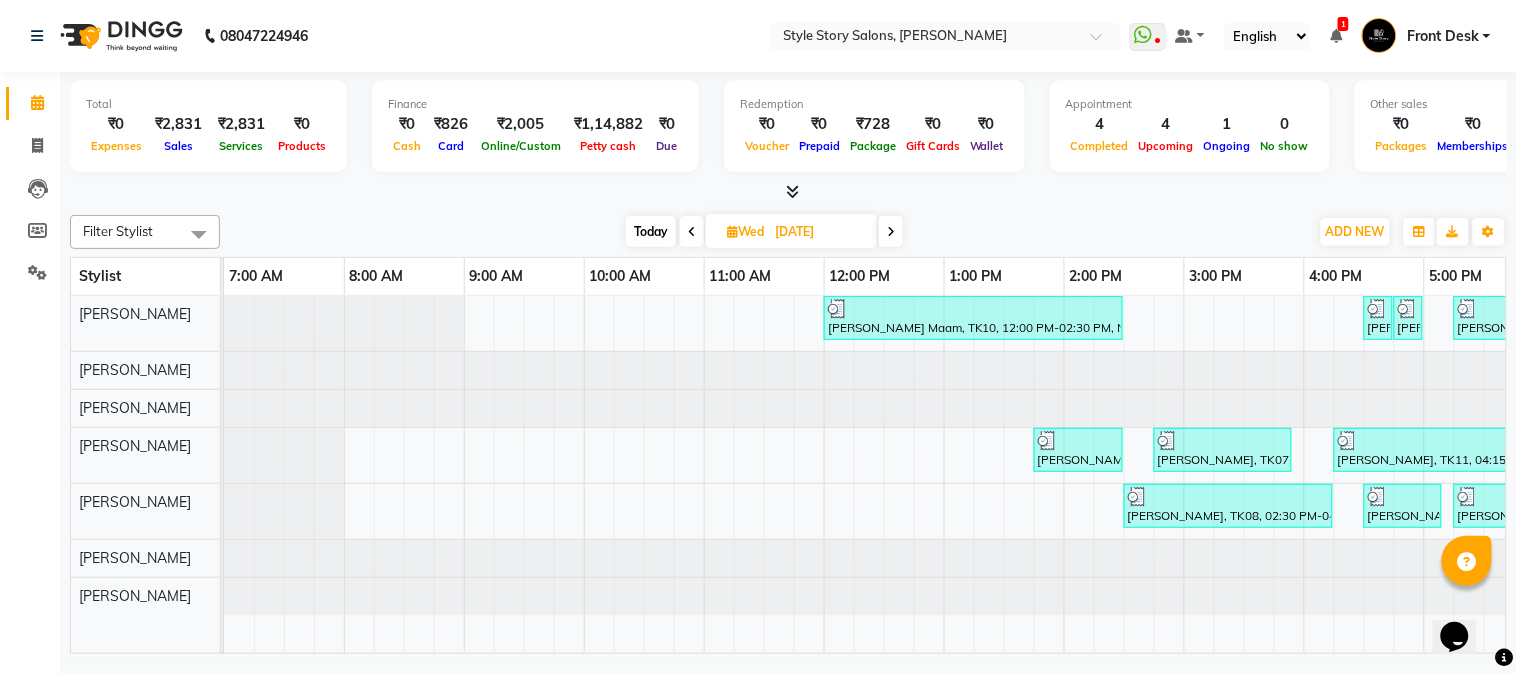 drag, startPoint x: 935, startPoint y: 635, endPoint x: 1295, endPoint y: 588, distance: 363.05508 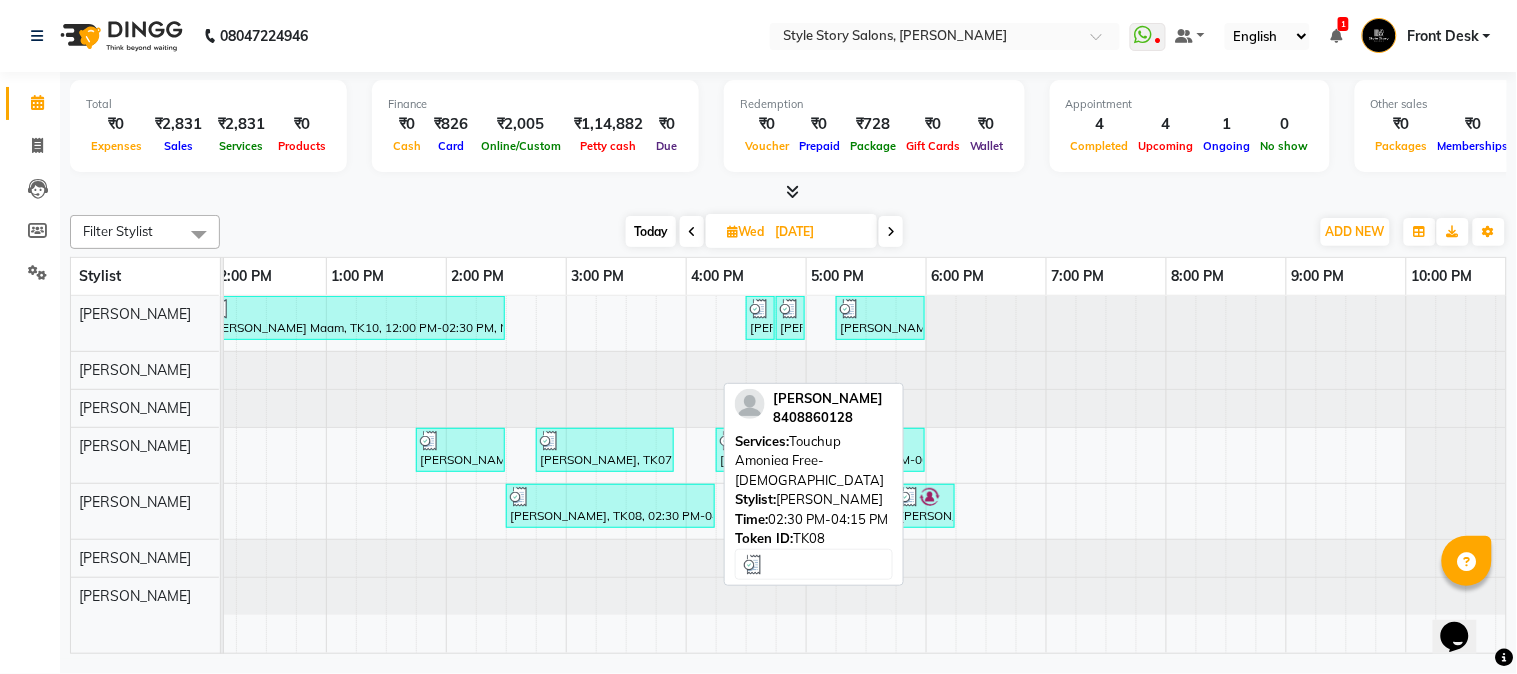 click at bounding box center (610, 497) 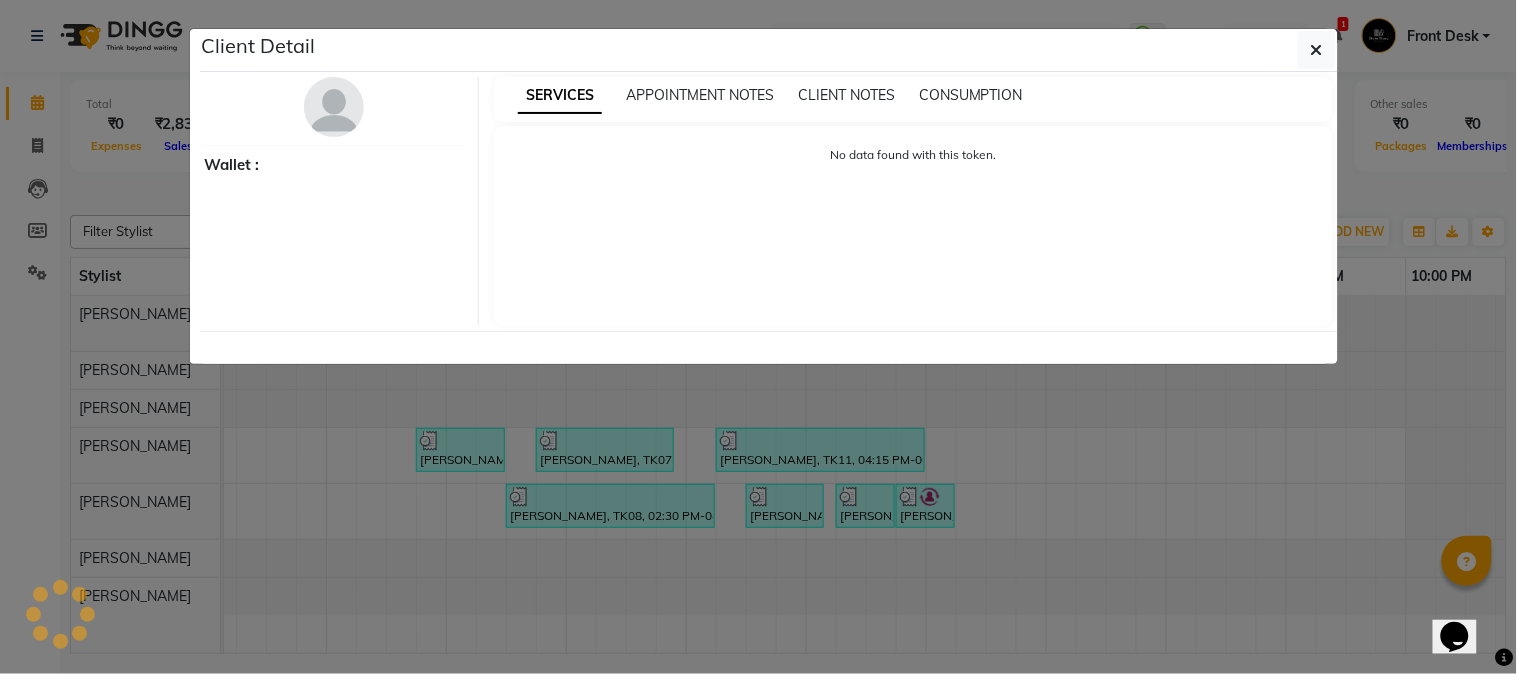 select on "3" 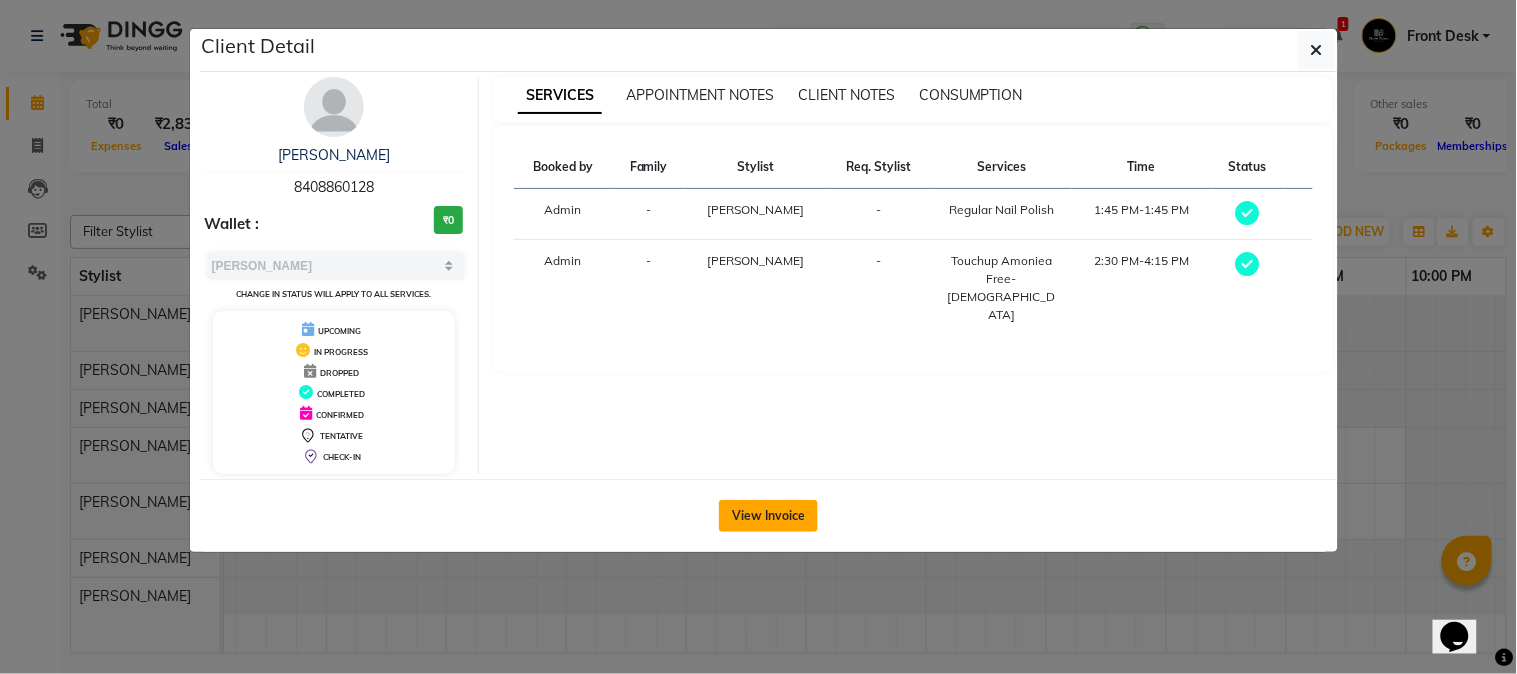 click on "View Invoice" 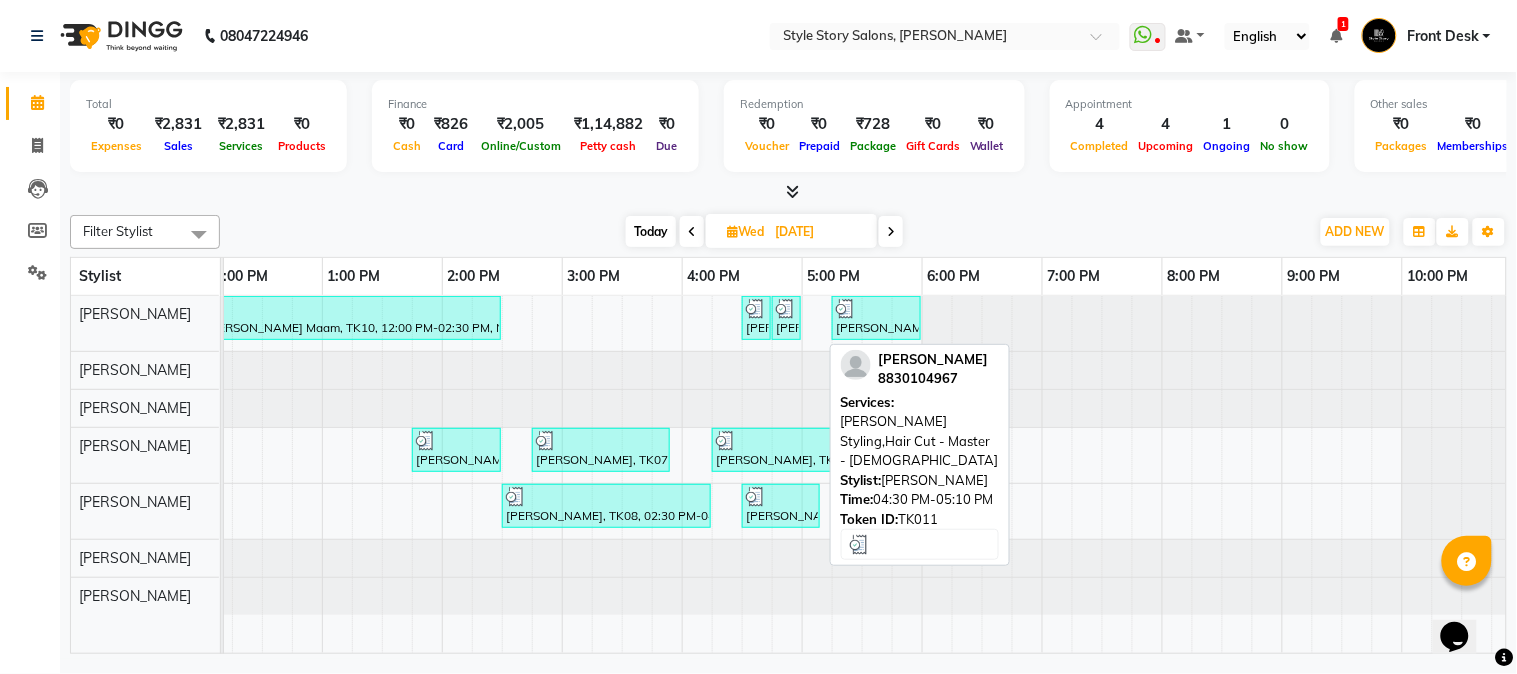 click at bounding box center [781, 497] 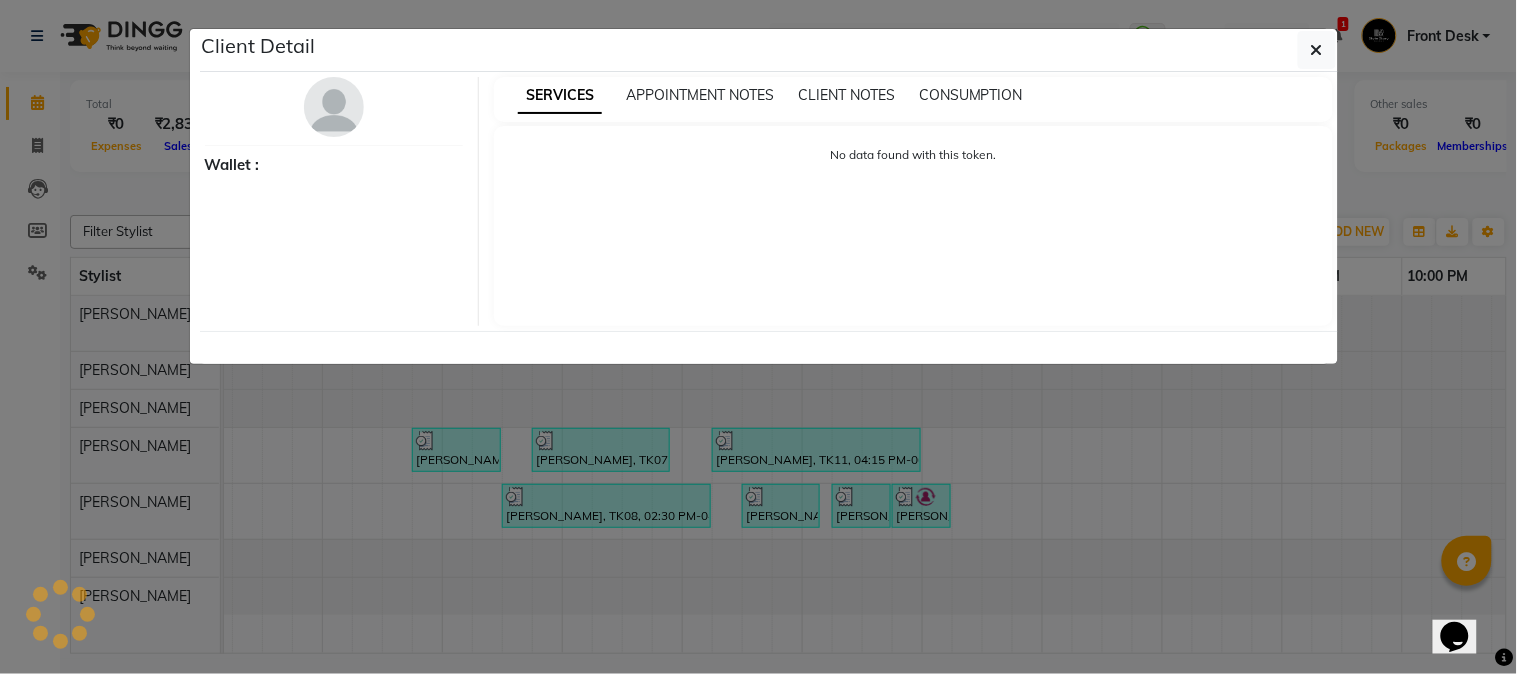 select on "3" 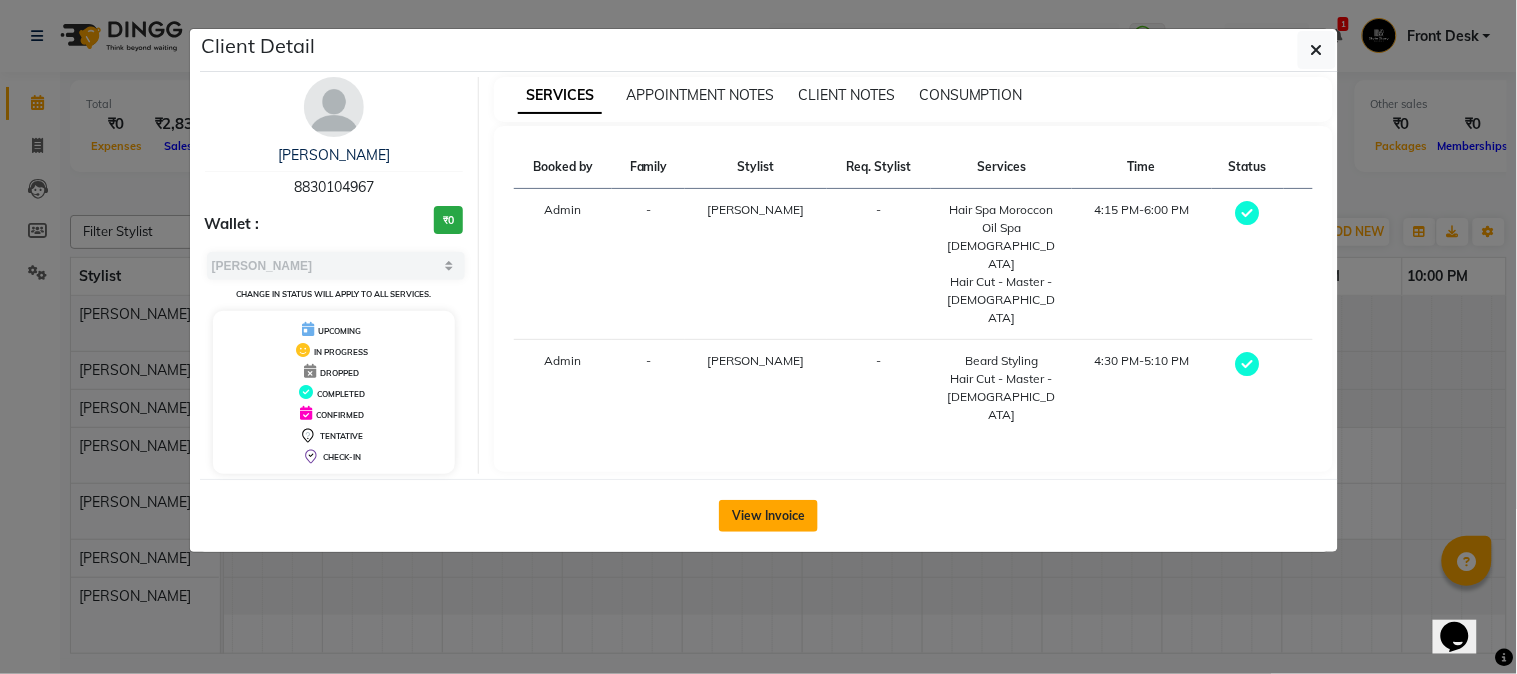 click on "View Invoice" 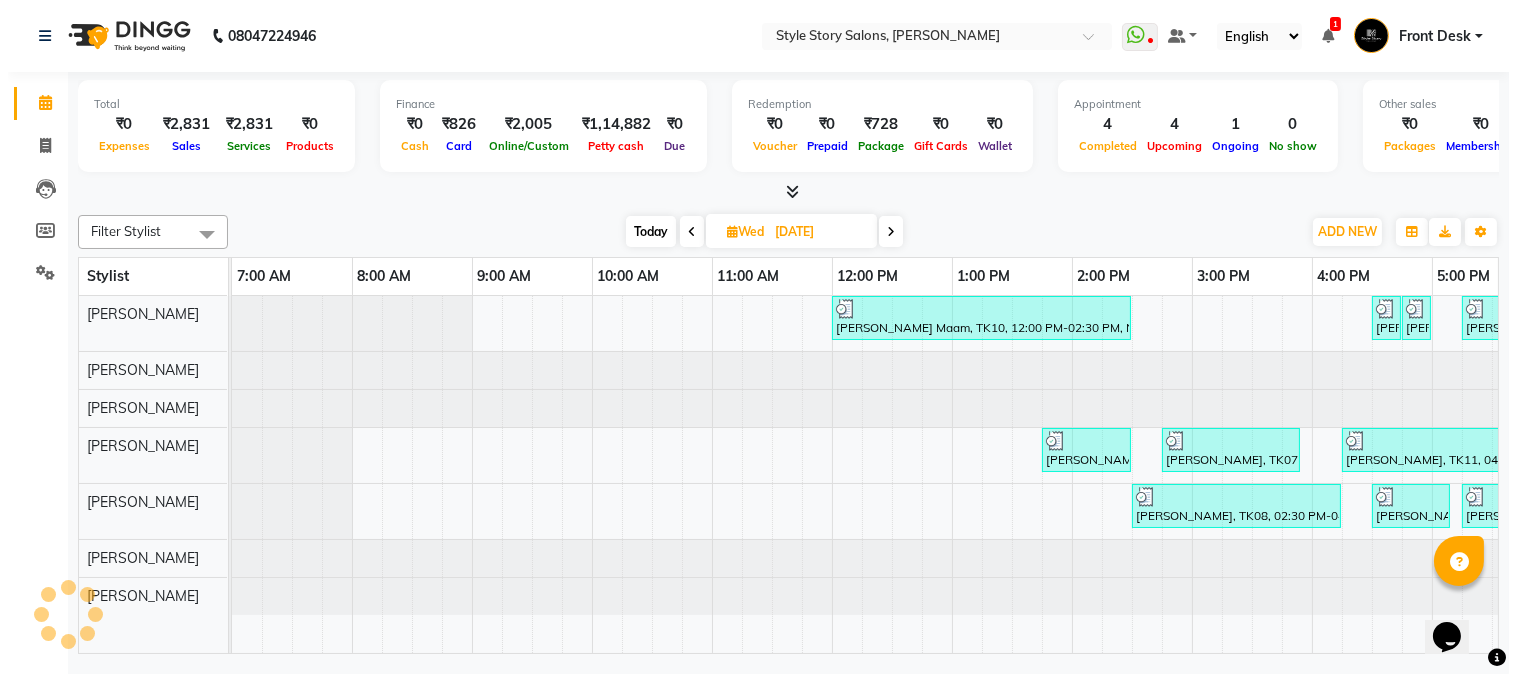 scroll, scrollTop: 0, scrollLeft: 0, axis: both 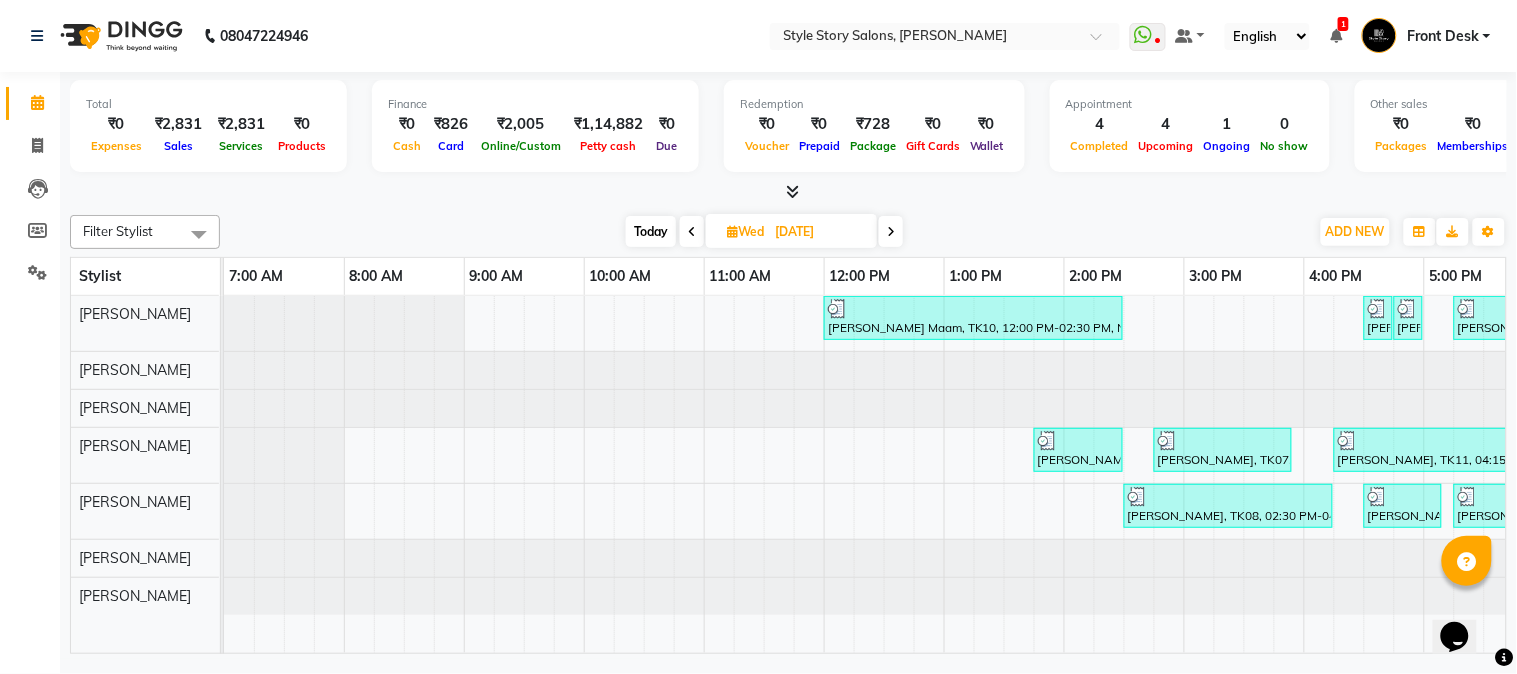 drag, startPoint x: 890, startPoint y: 634, endPoint x: 1073, endPoint y: 651, distance: 183.78792 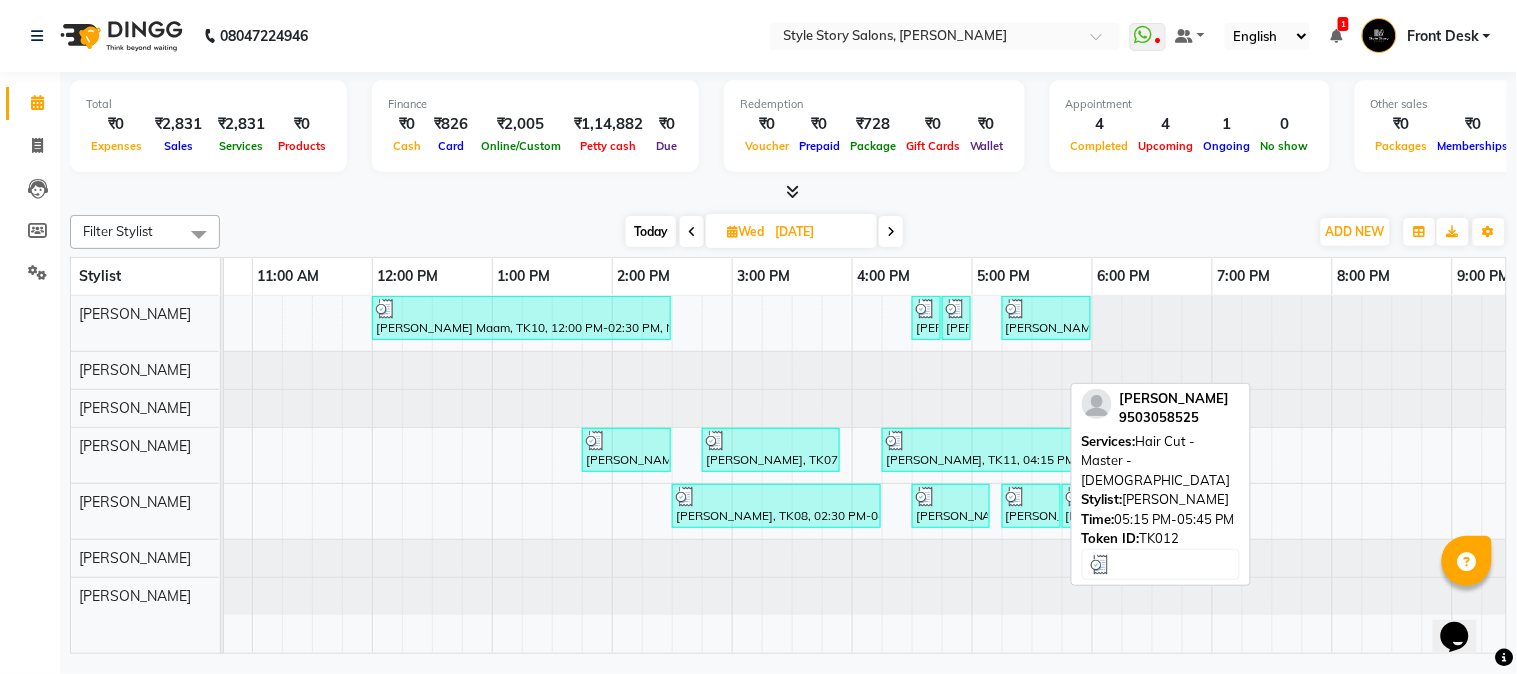 click at bounding box center (1016, 497) 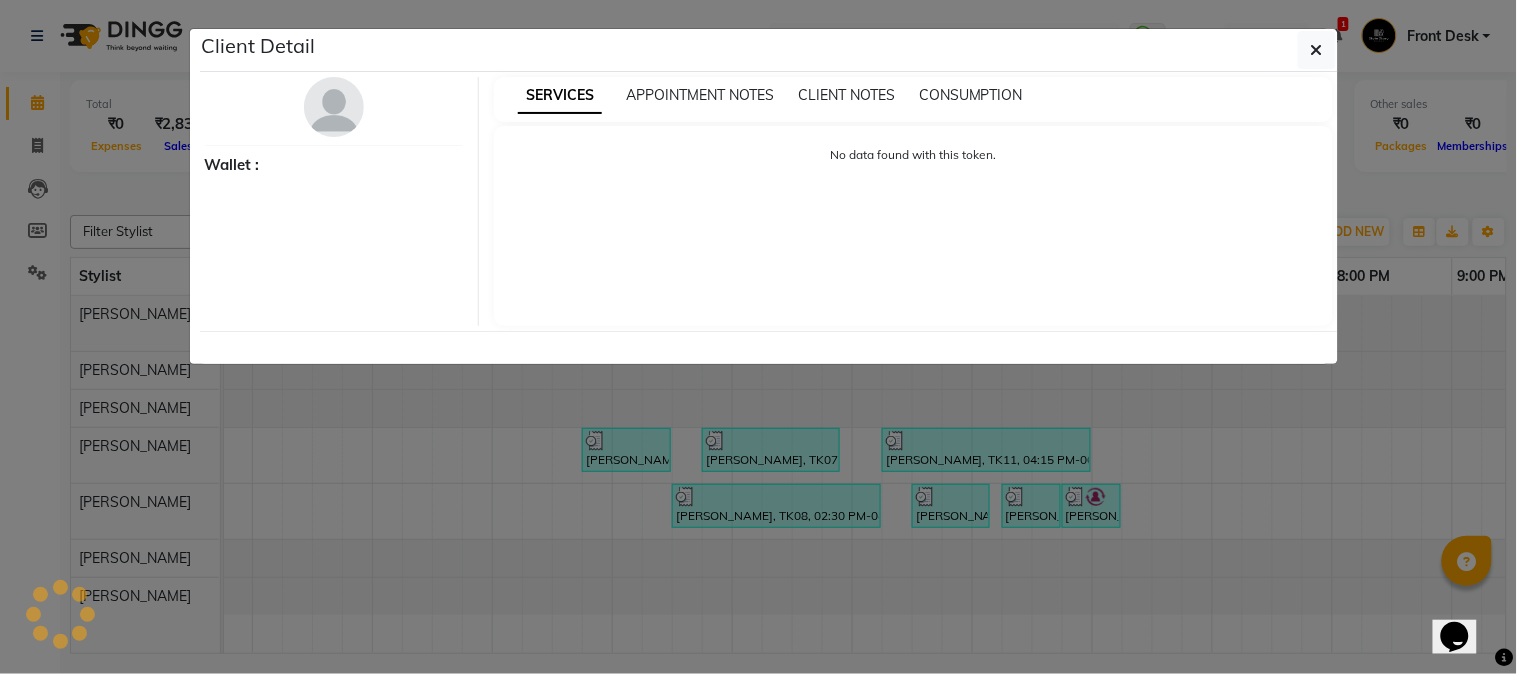 select on "3" 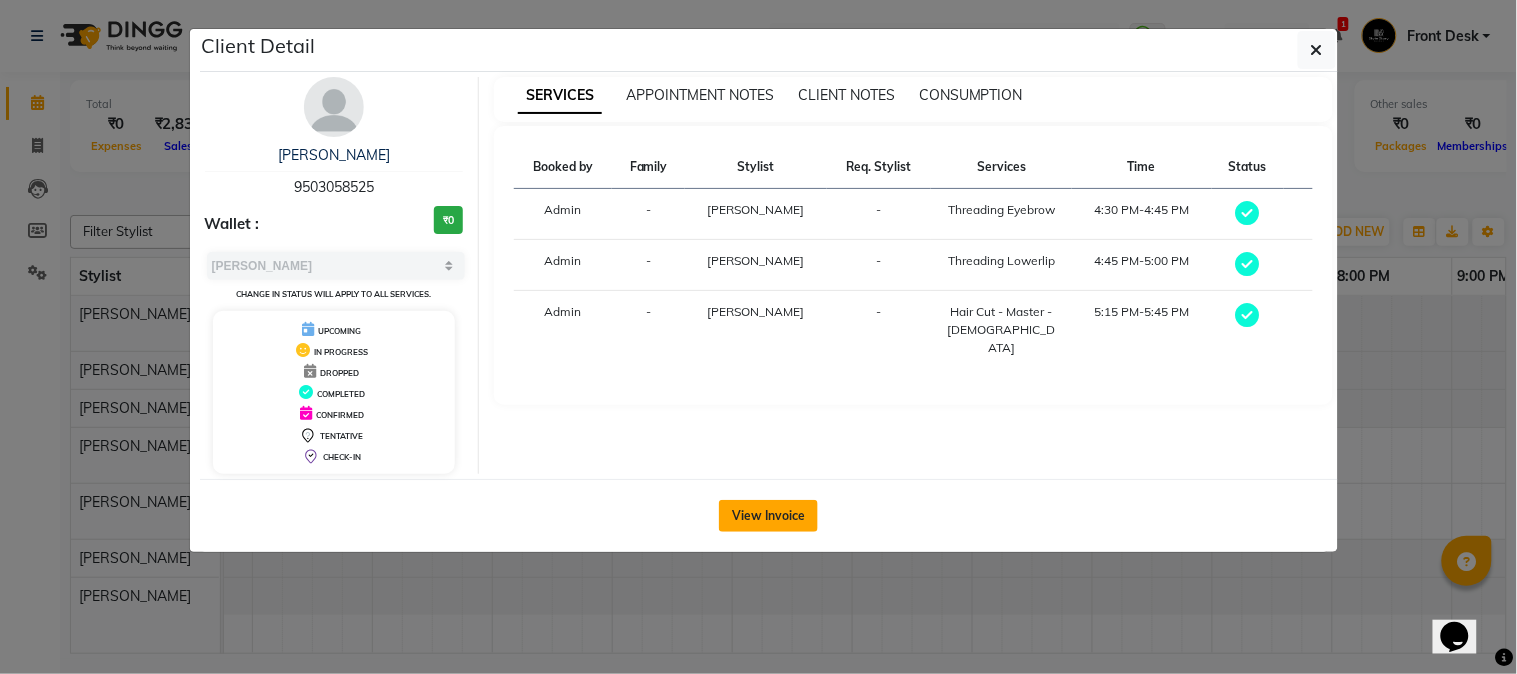 drag, startPoint x: 761, startPoint y: 521, endPoint x: 765, endPoint y: 510, distance: 11.7046995 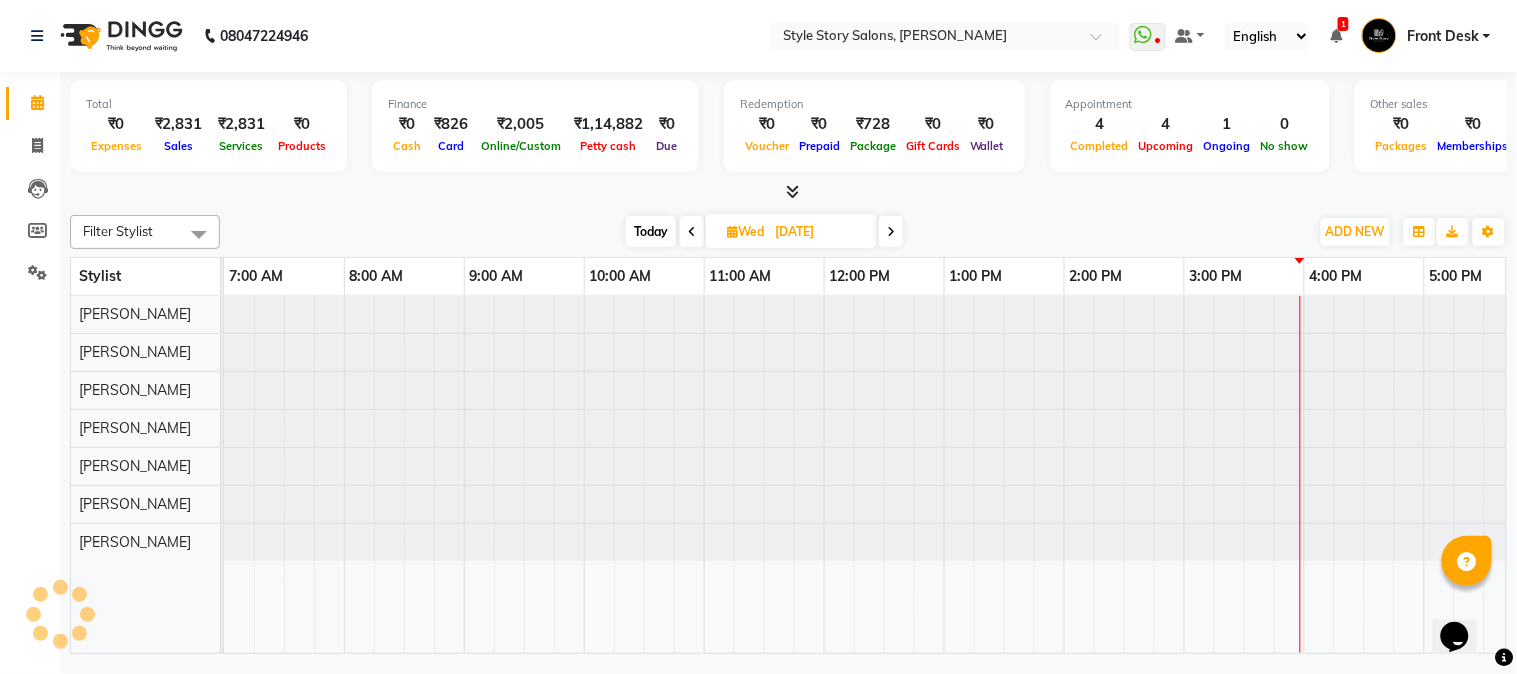 scroll, scrollTop: 0, scrollLeft: 637, axis: horizontal 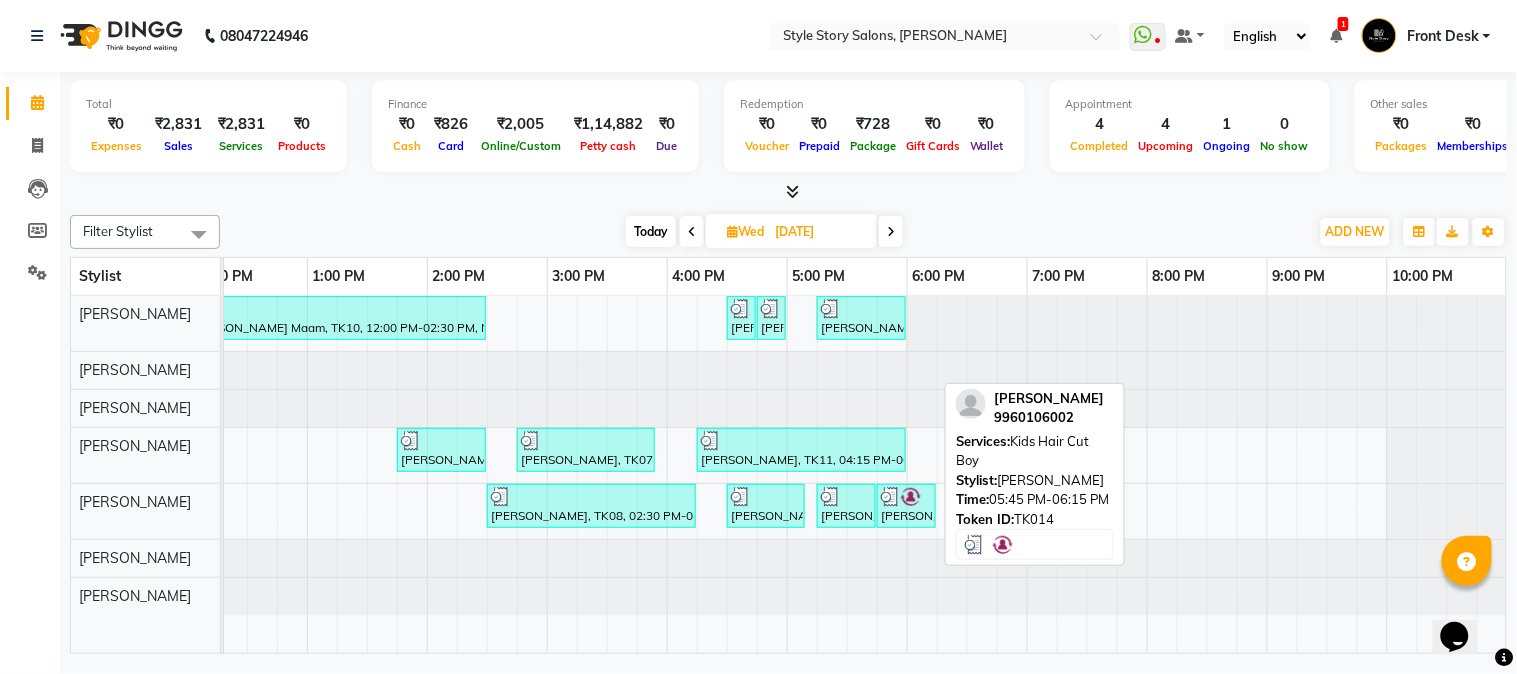 click at bounding box center (911, 497) 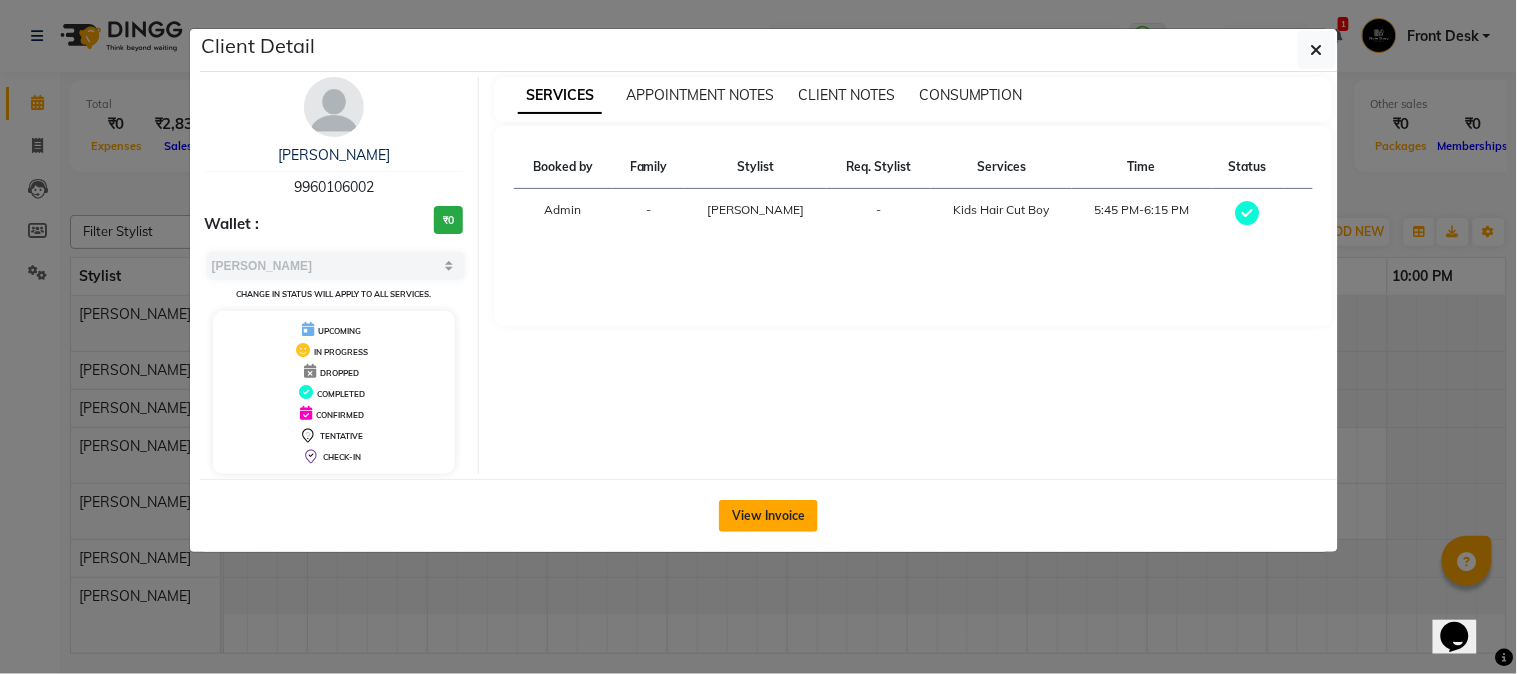 click on "View Invoice" 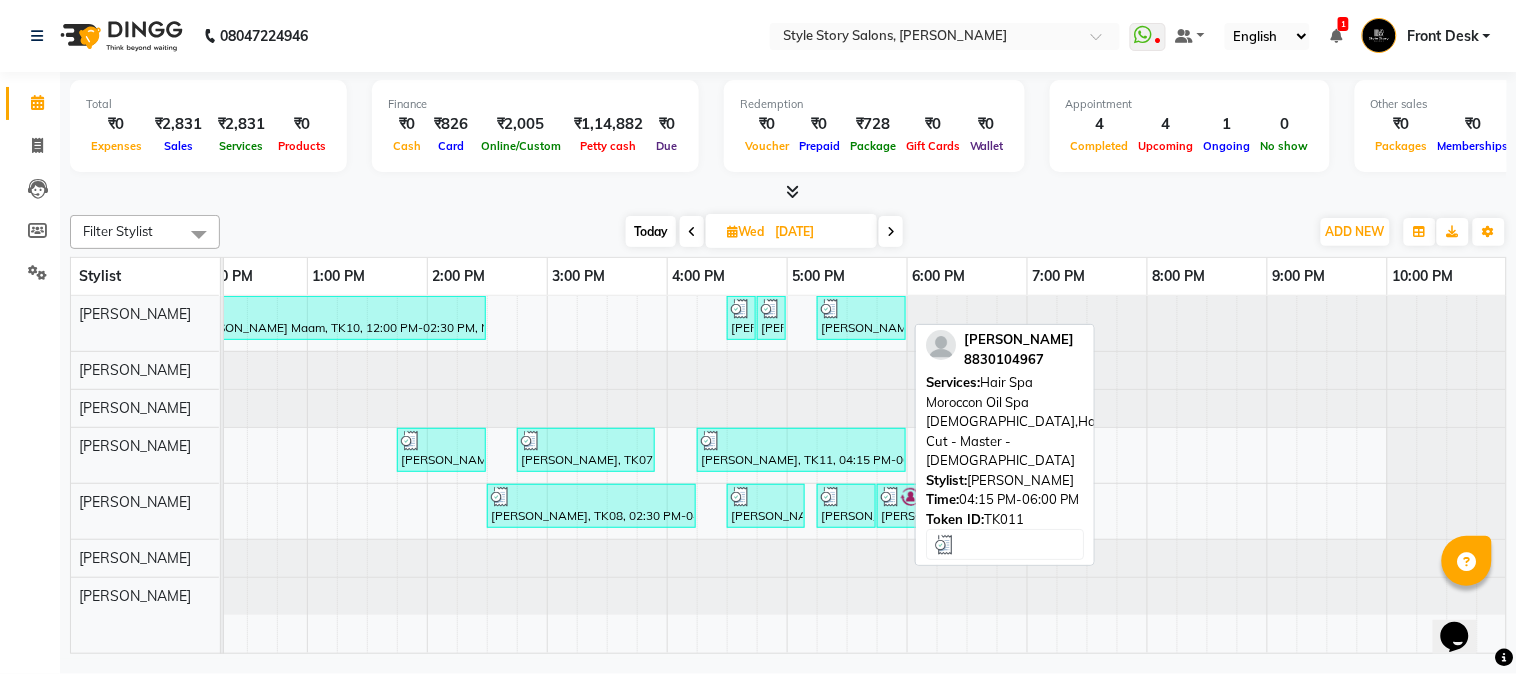 click at bounding box center [801, 441] 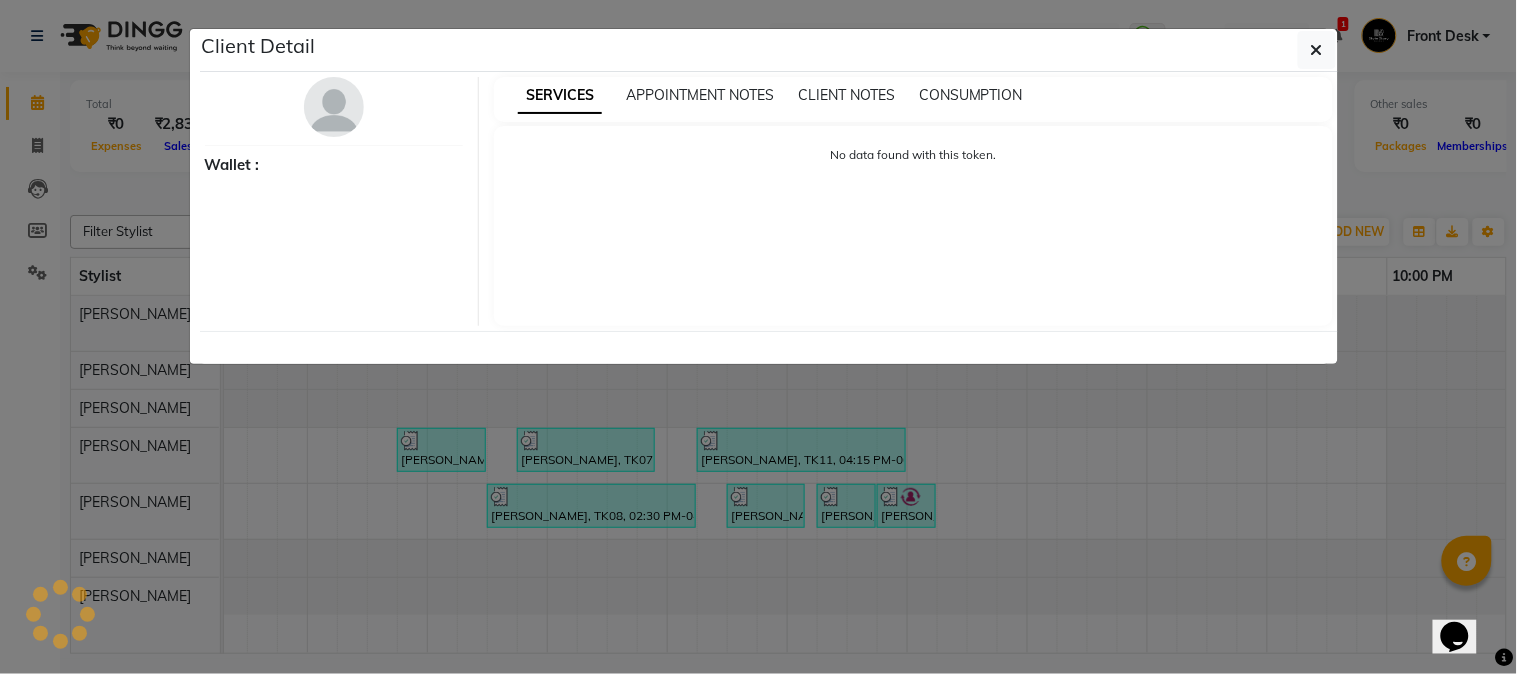 select on "3" 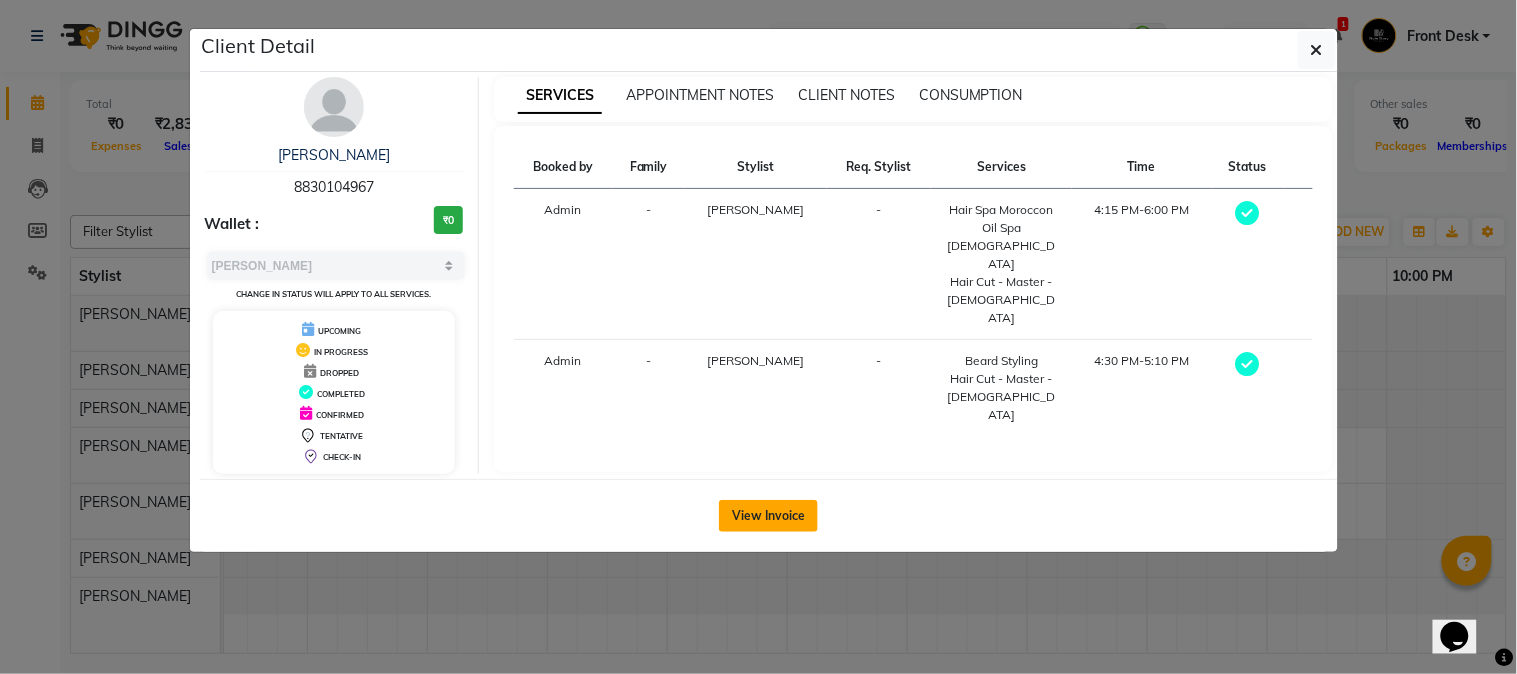 click on "View Invoice" 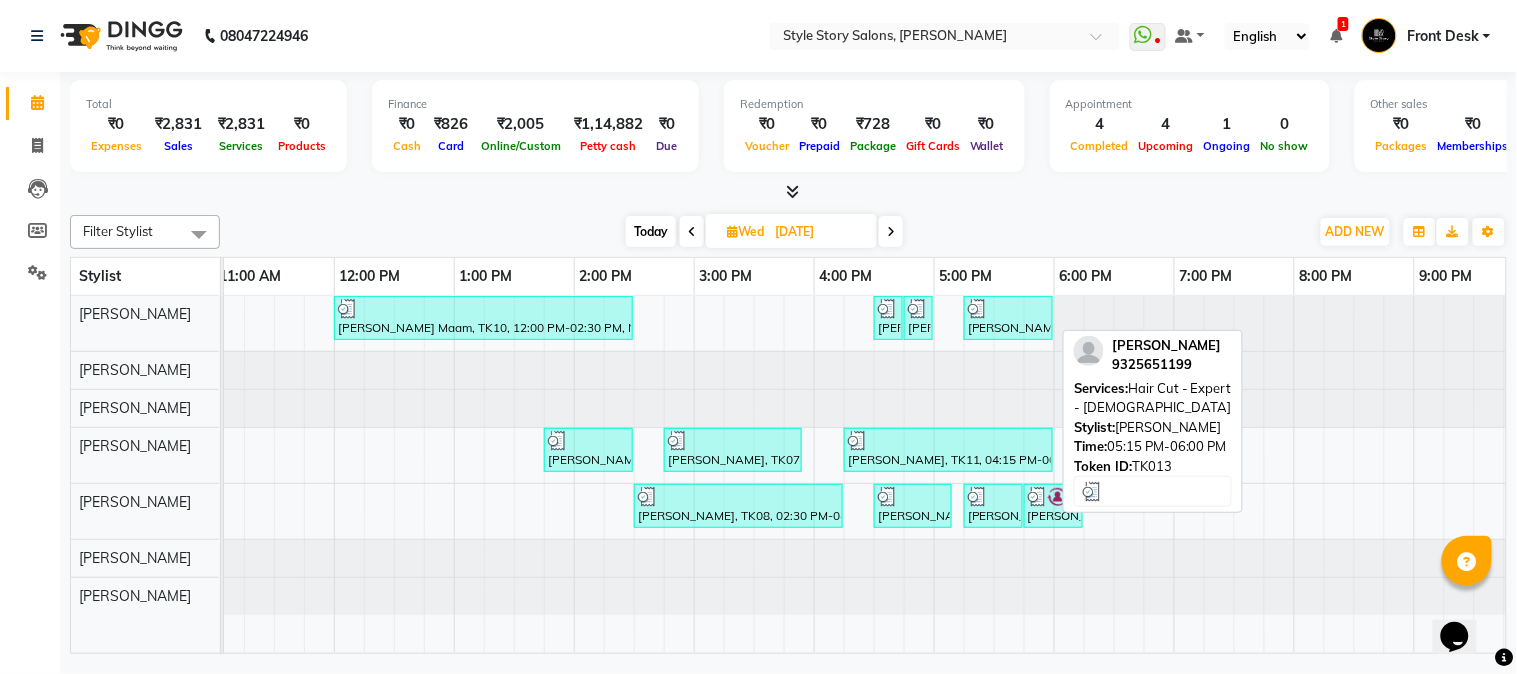click at bounding box center (1008, 309) 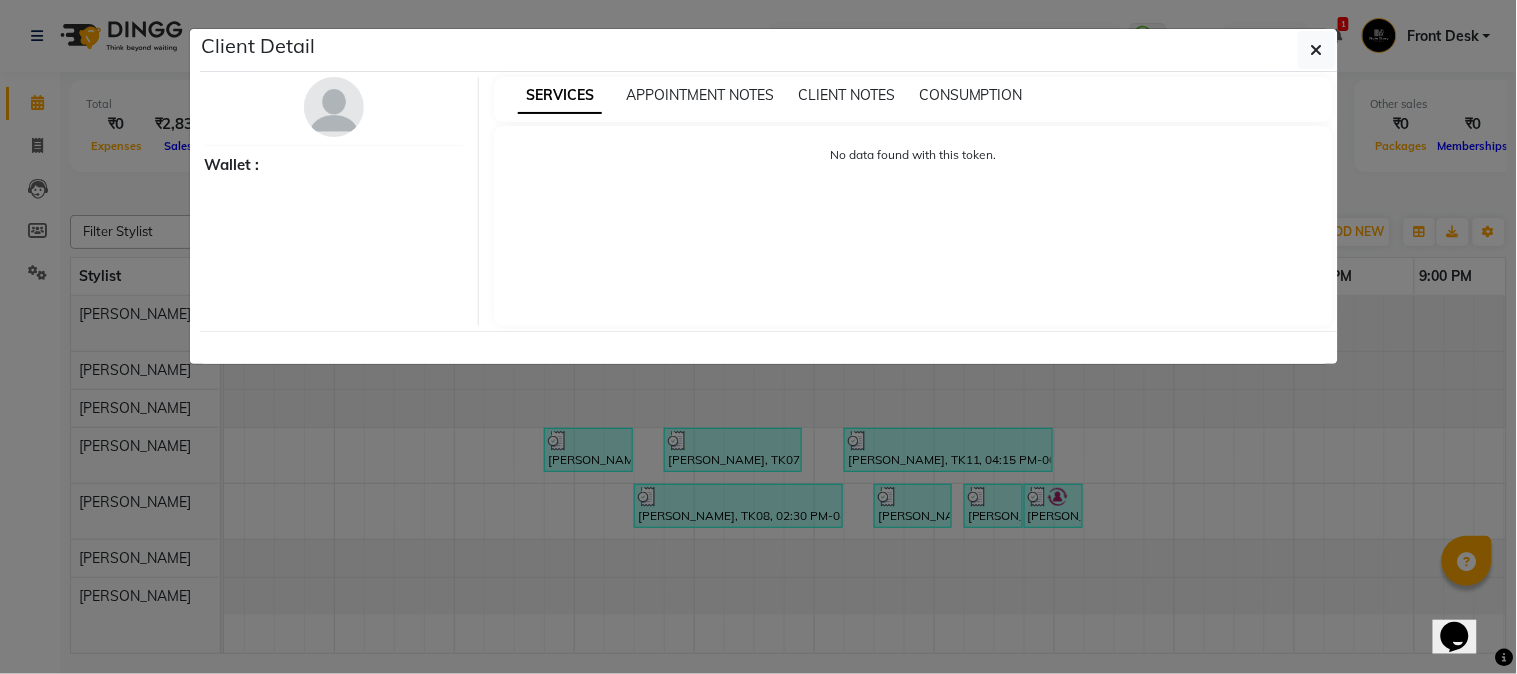 select on "3" 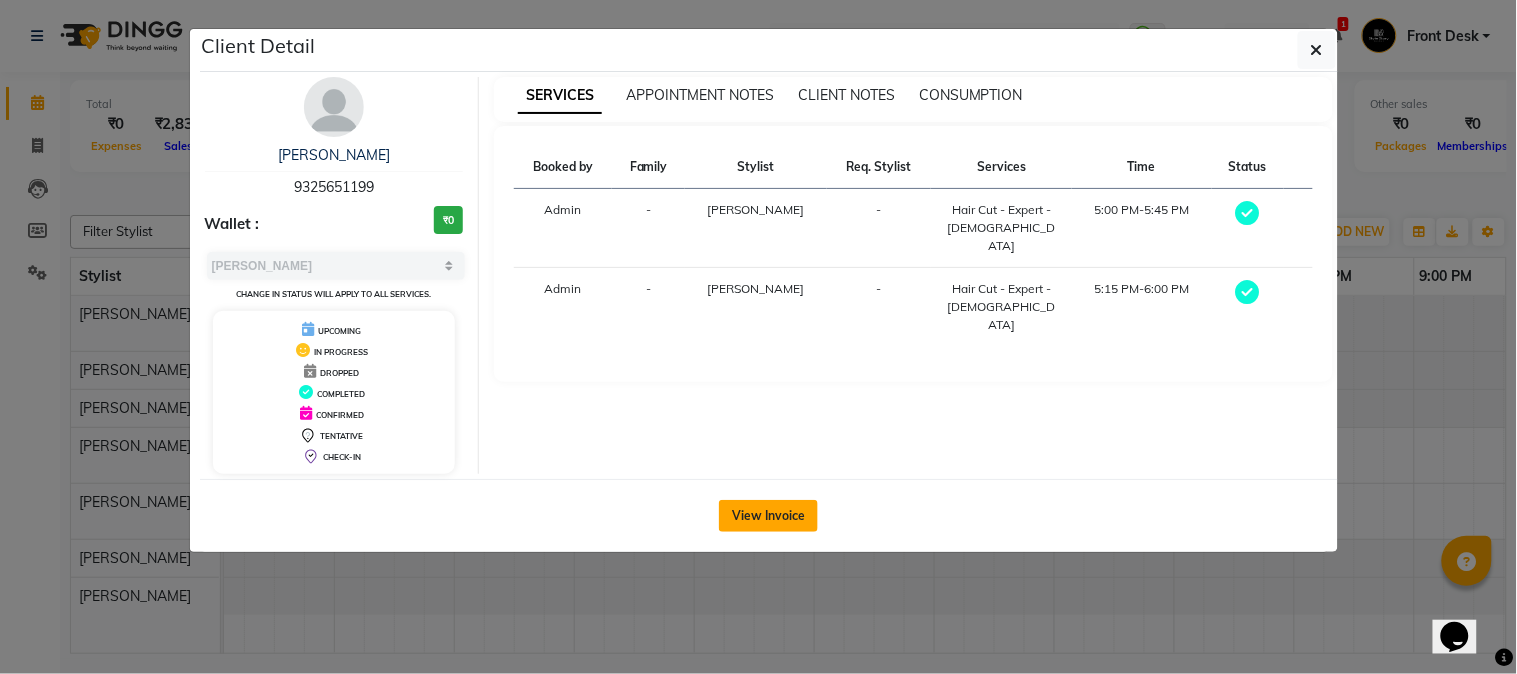 click on "View Invoice" 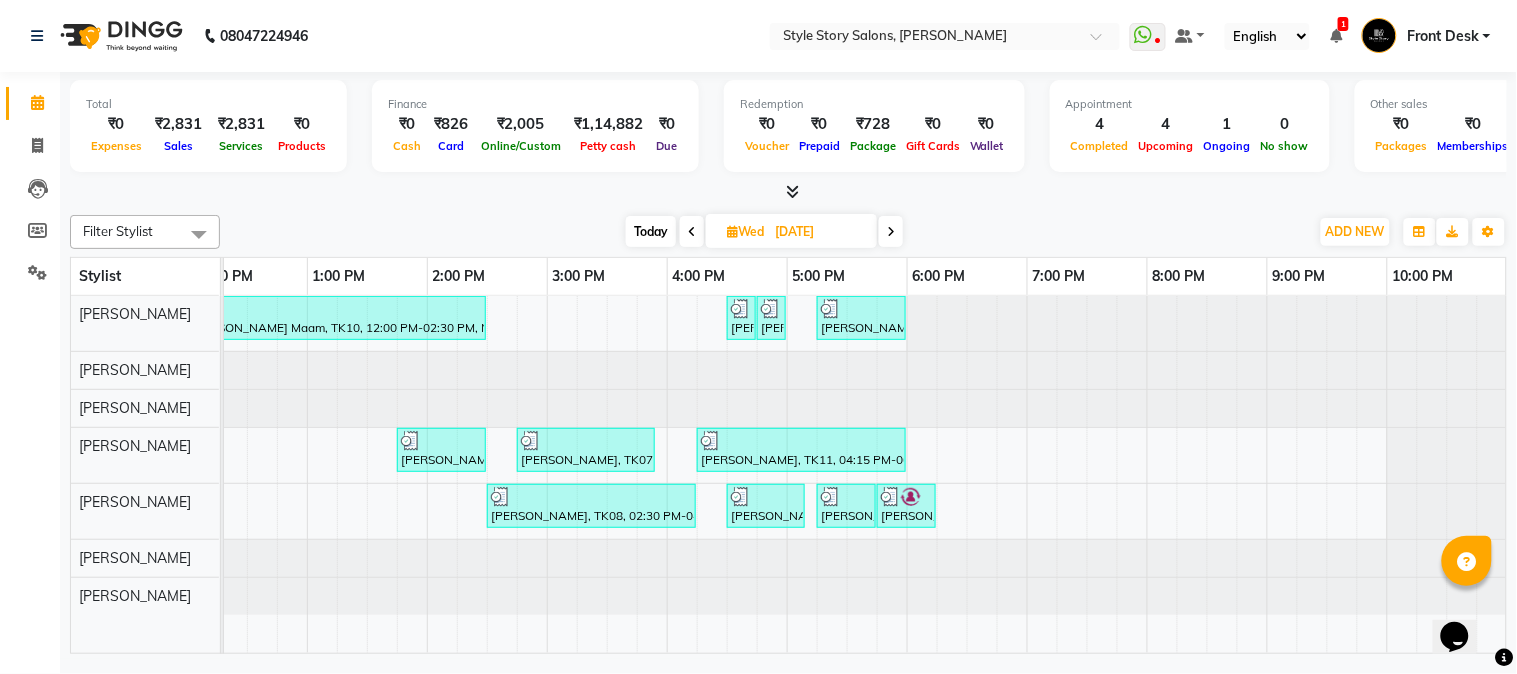 click at bounding box center (891, 231) 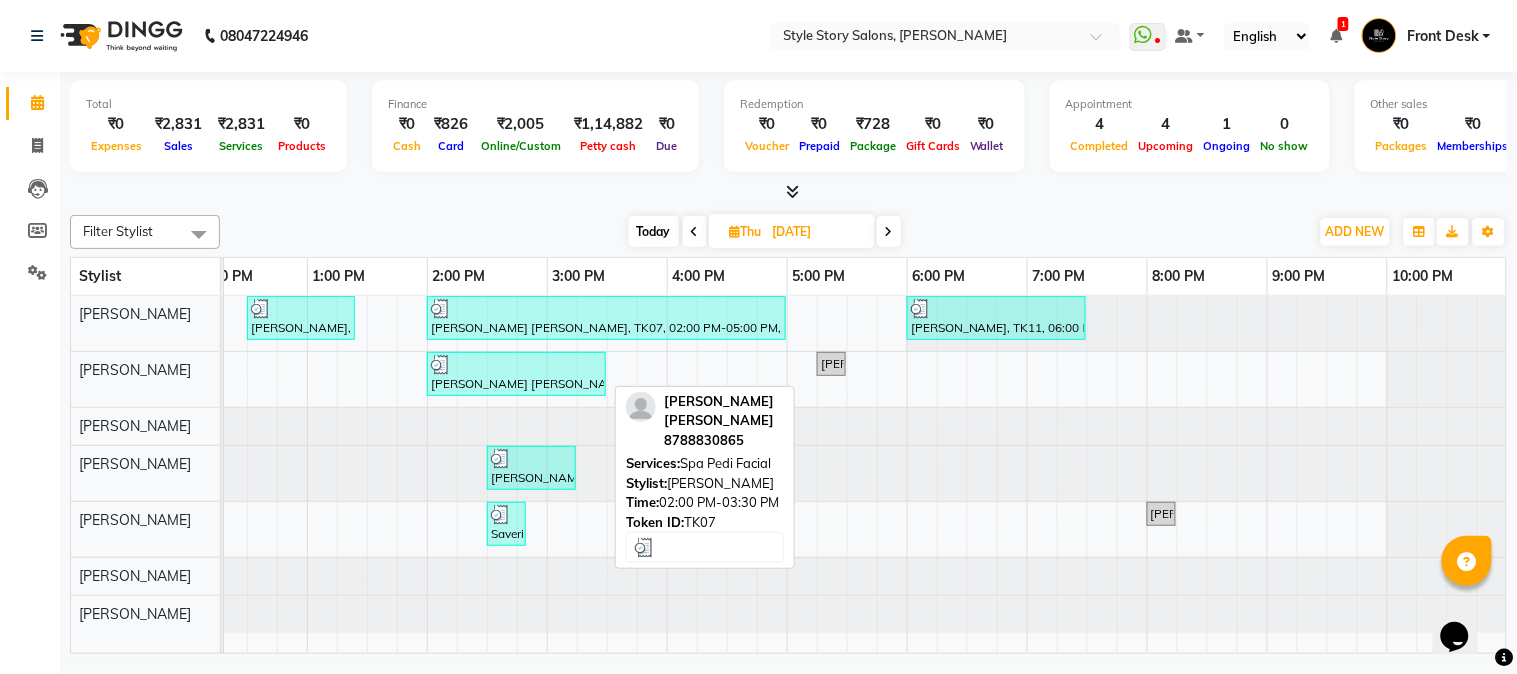 click at bounding box center (516, 365) 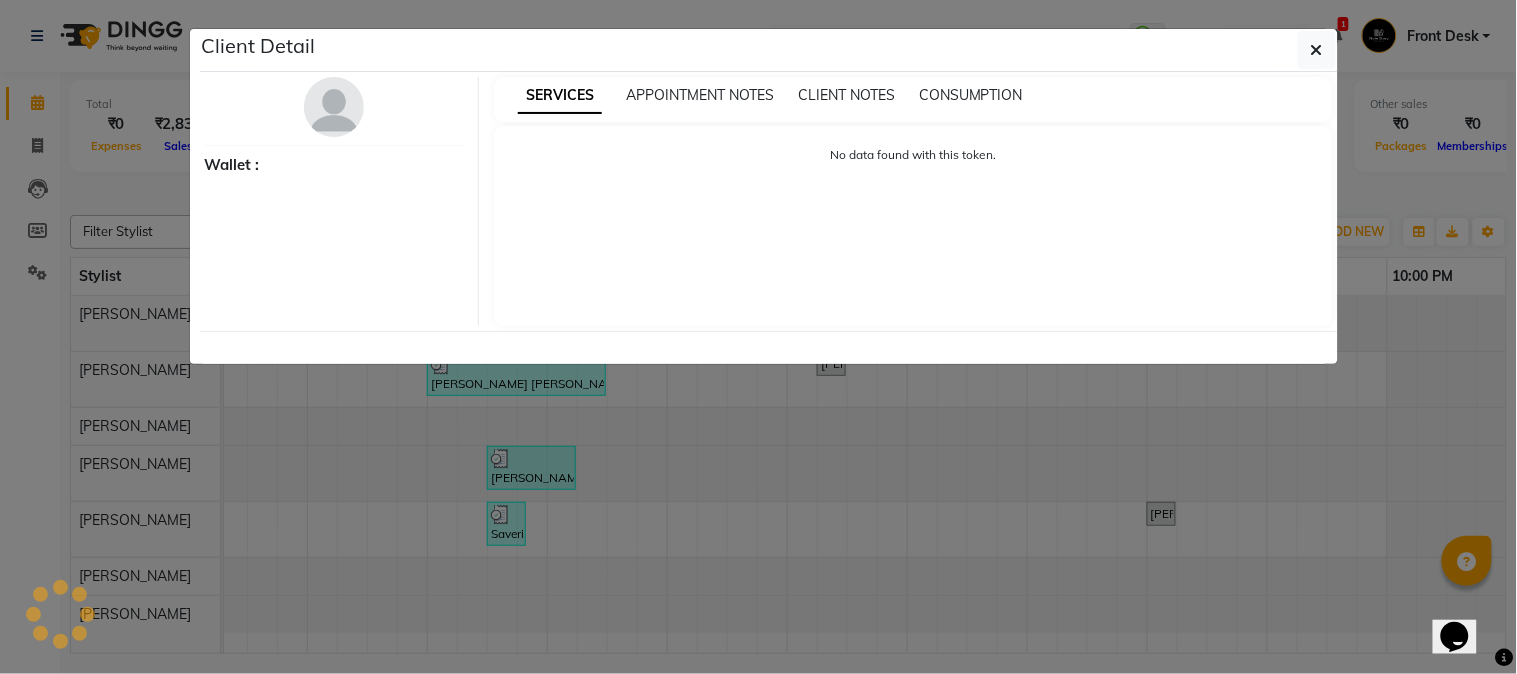 select on "3" 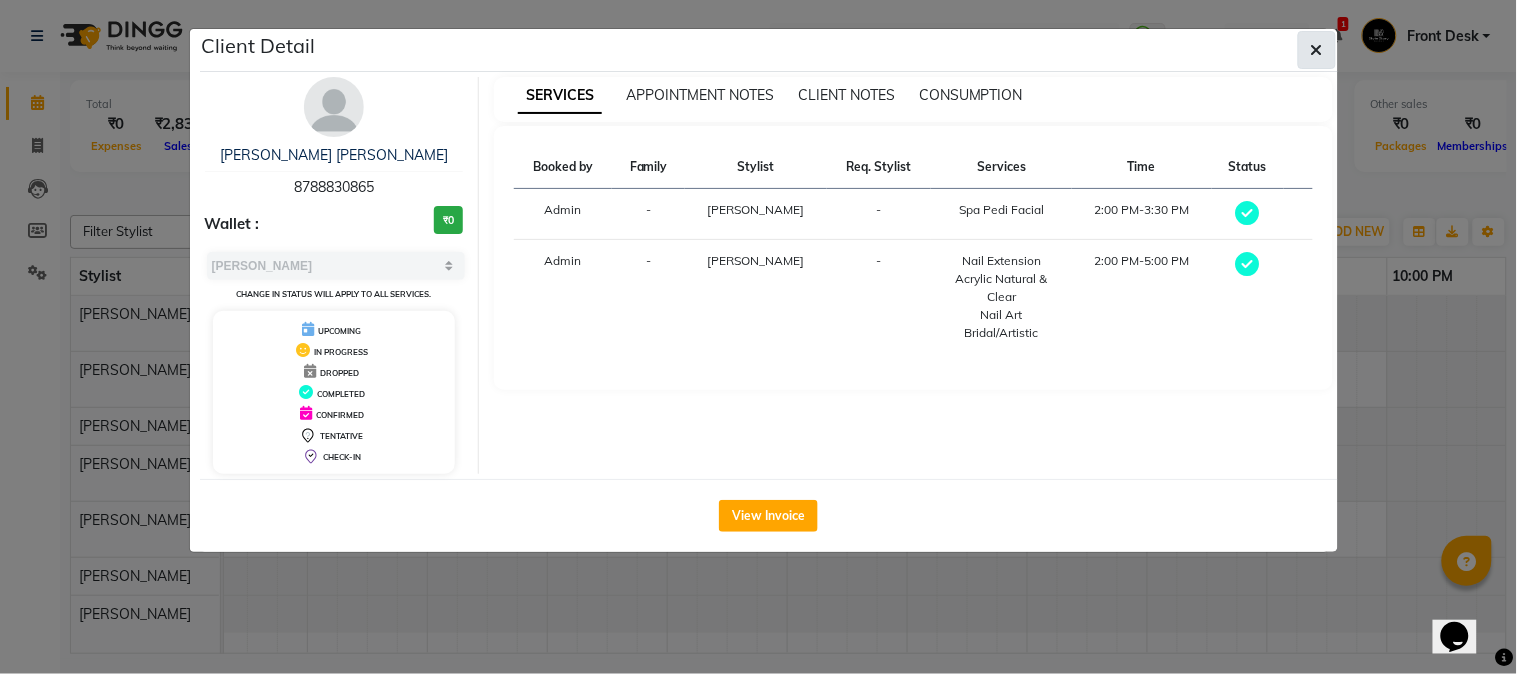 click 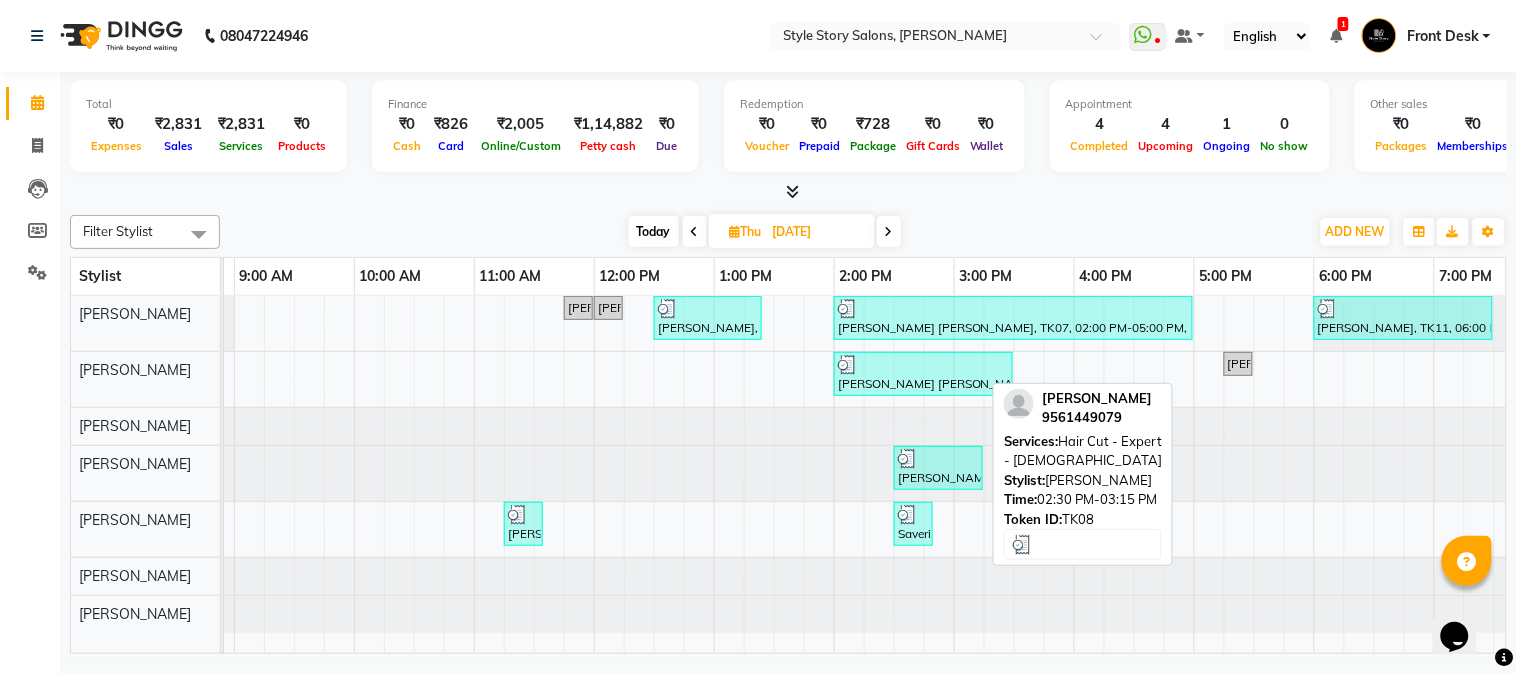 click at bounding box center [938, 459] 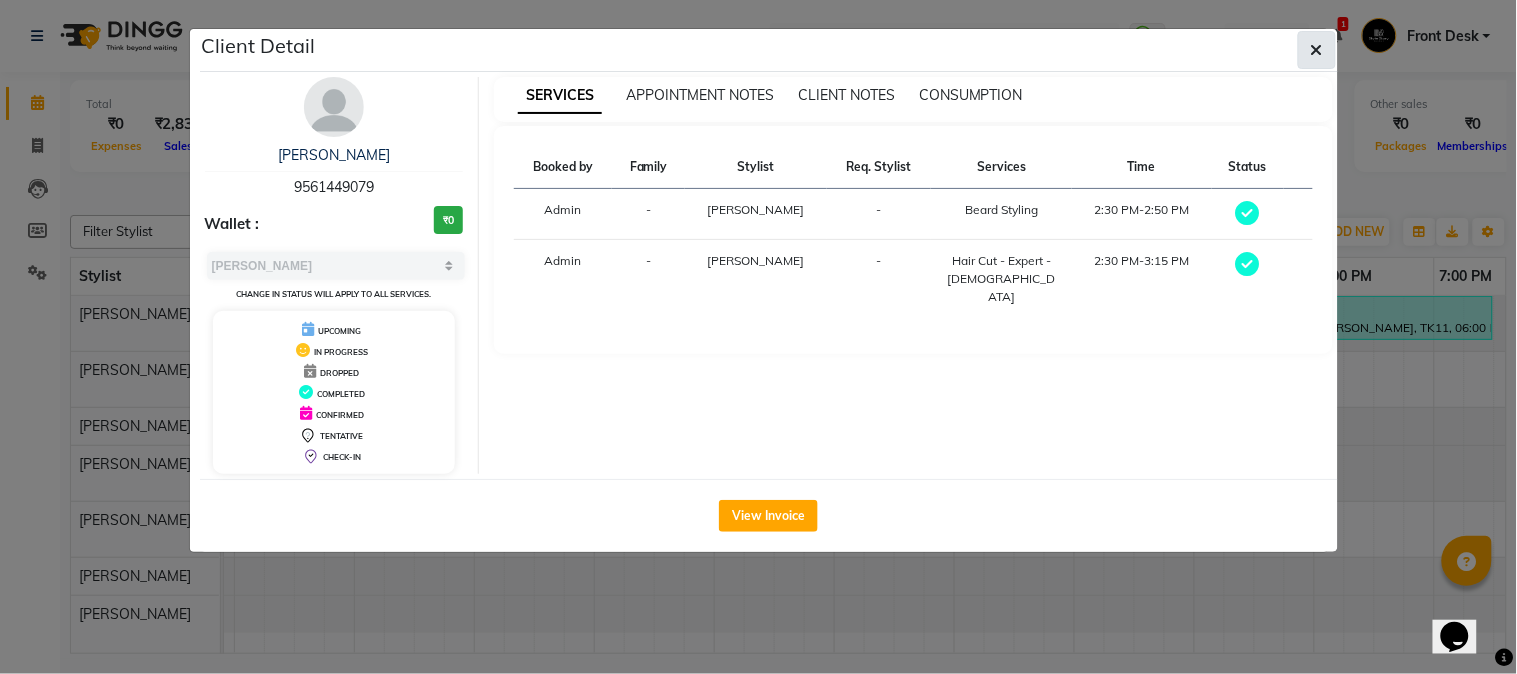 click 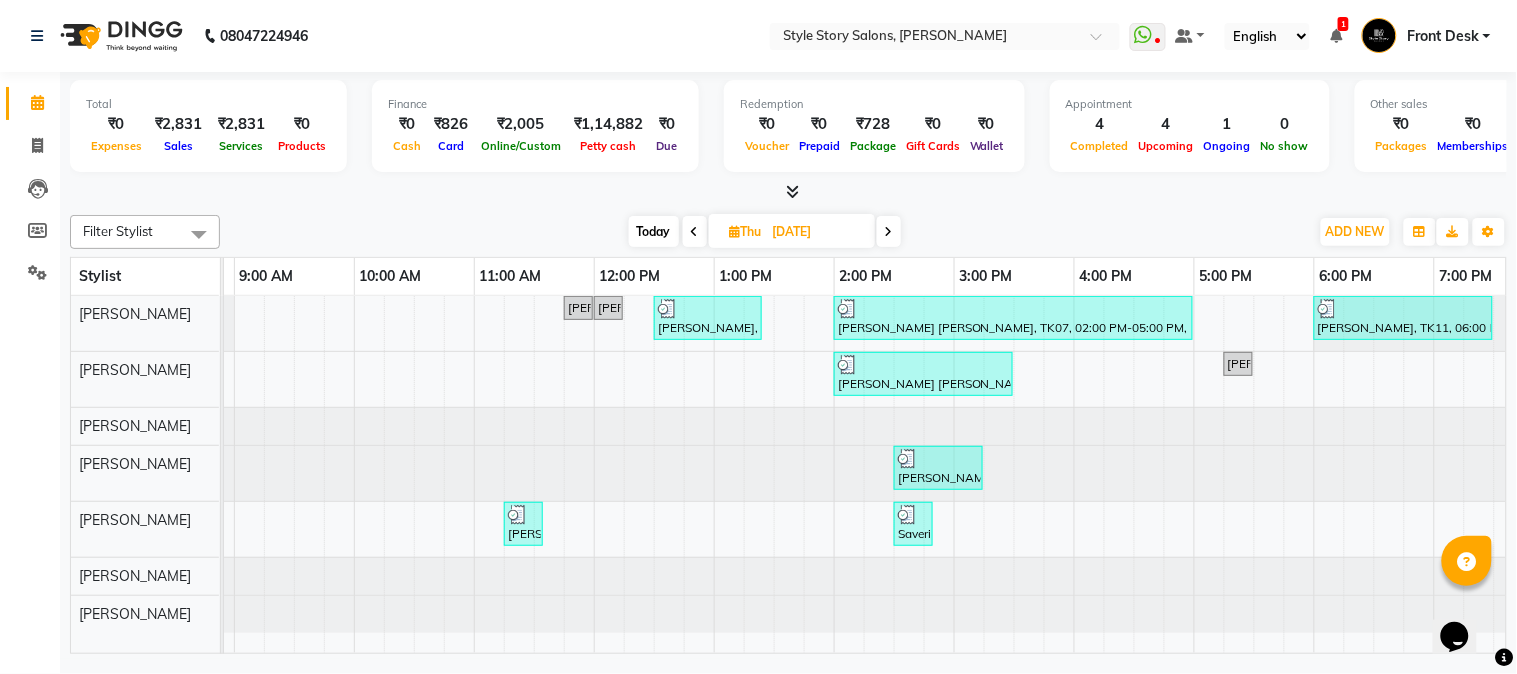 click at bounding box center (695, 231) 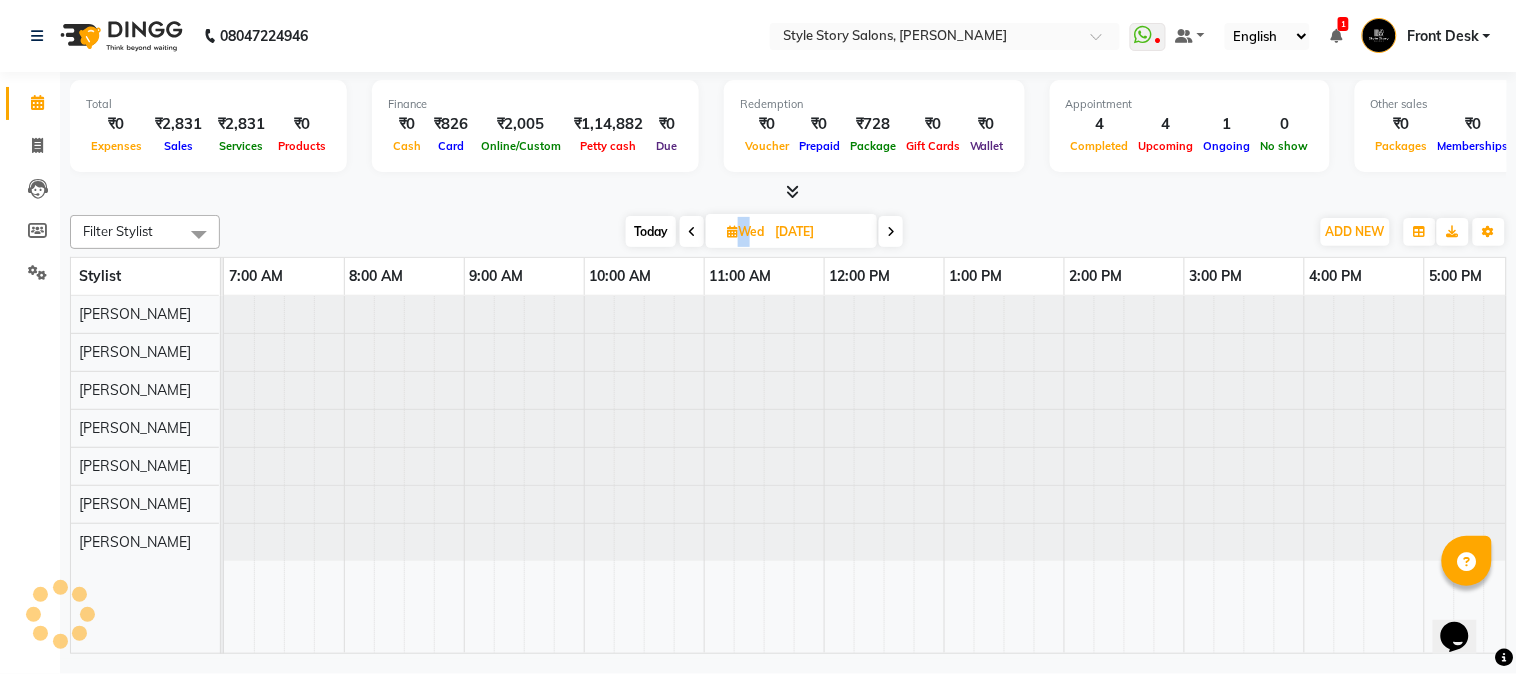 click at bounding box center (692, 231) 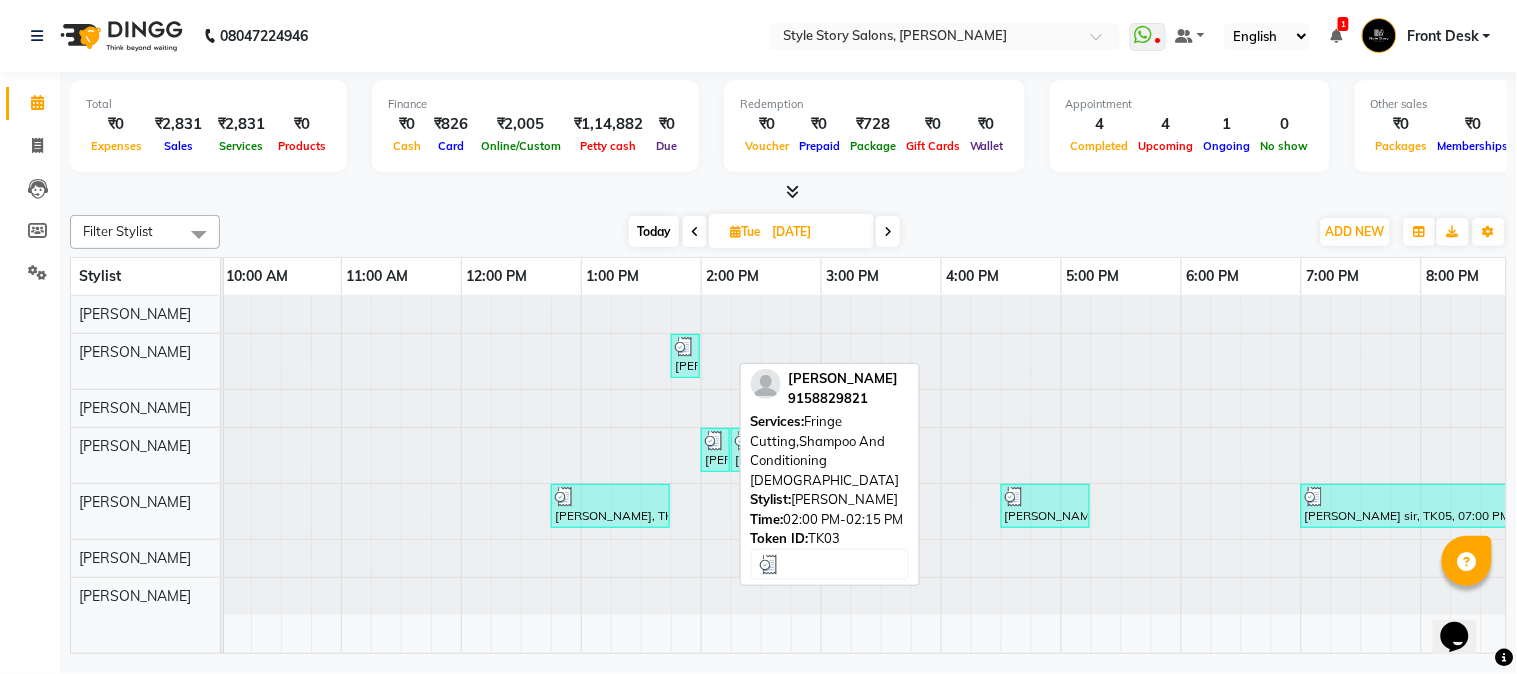 click on "Aayushi Vastani, TK03, 02:00 PM-02:15 PM, Fringe Cutting,Shampoo And Conditioning Female" at bounding box center [715, 450] 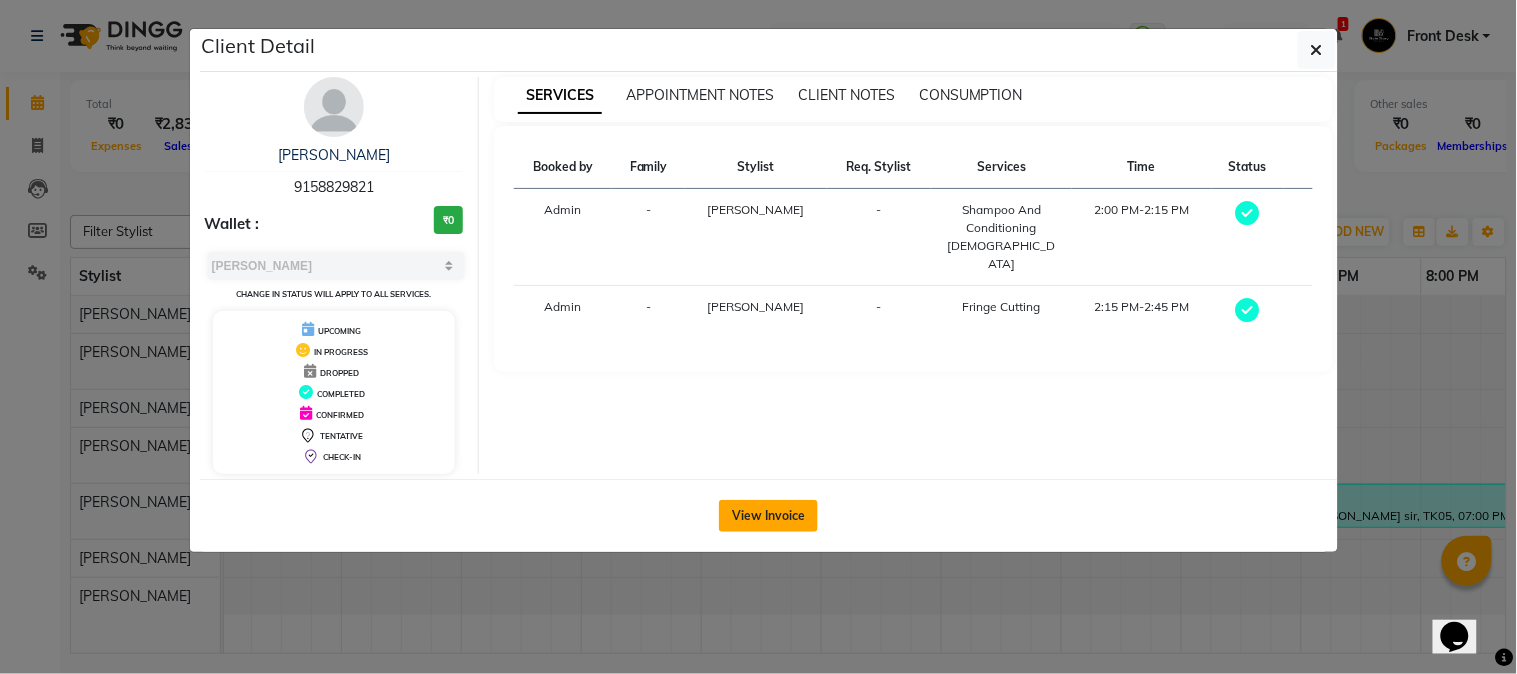 click on "View Invoice" 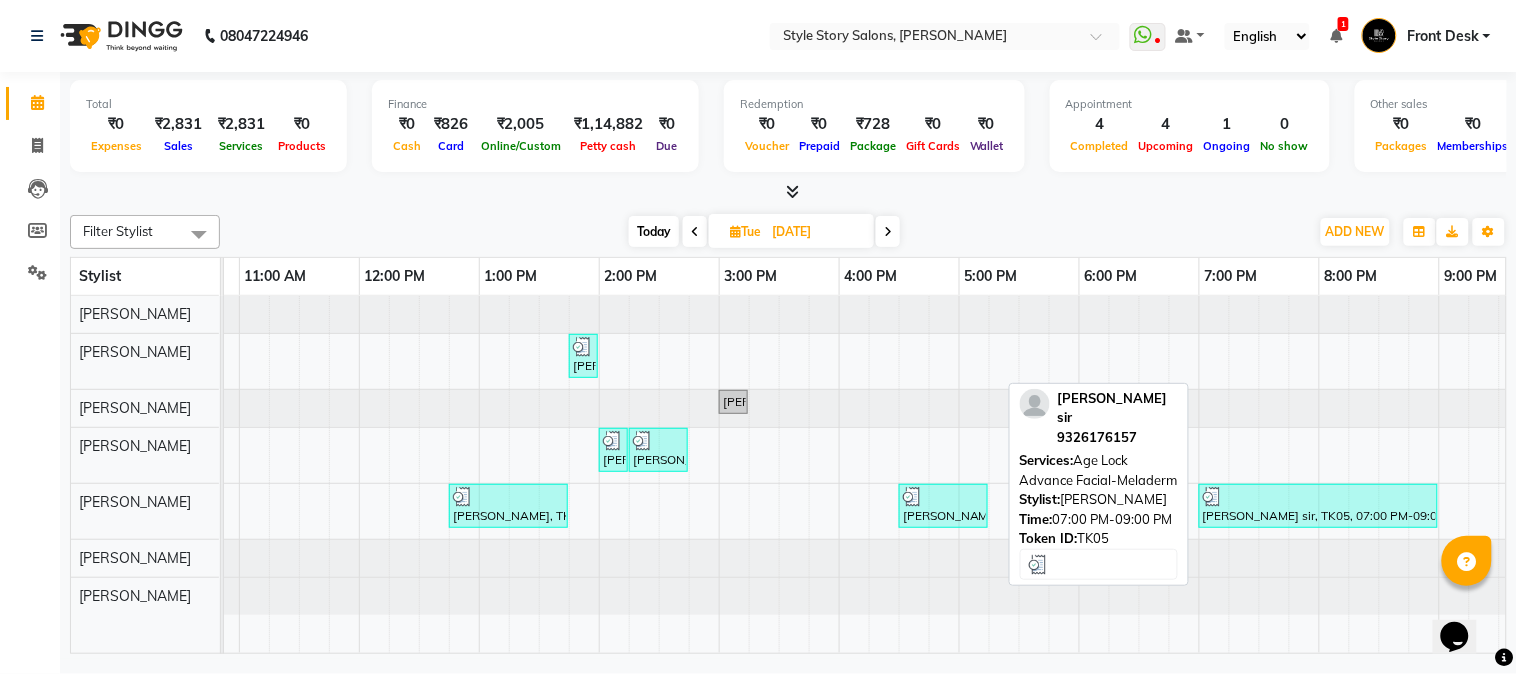 click on "unmesh sir, TK05, 07:00 PM-09:00 PM, Age Lock Advance Facial-Meladerm" at bounding box center (1318, 506) 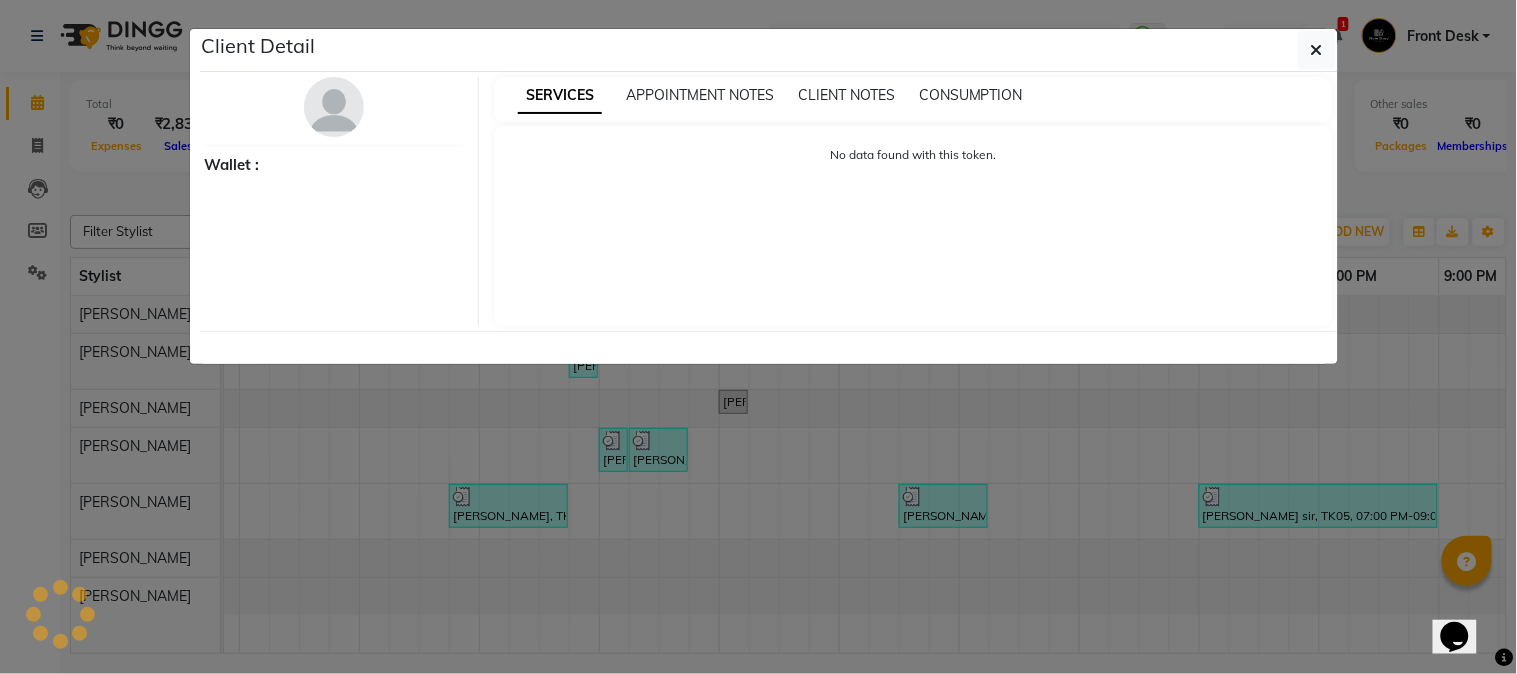 select on "3" 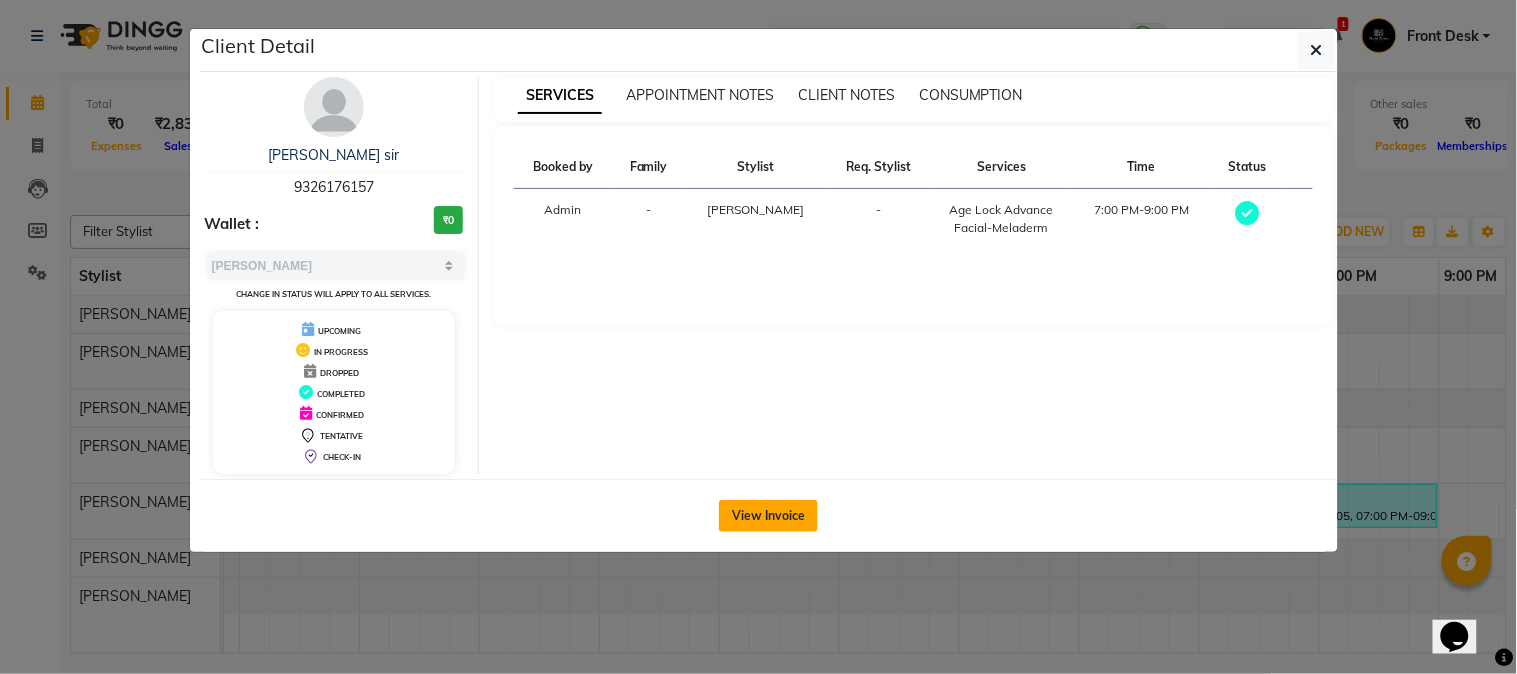 click on "View Invoice" 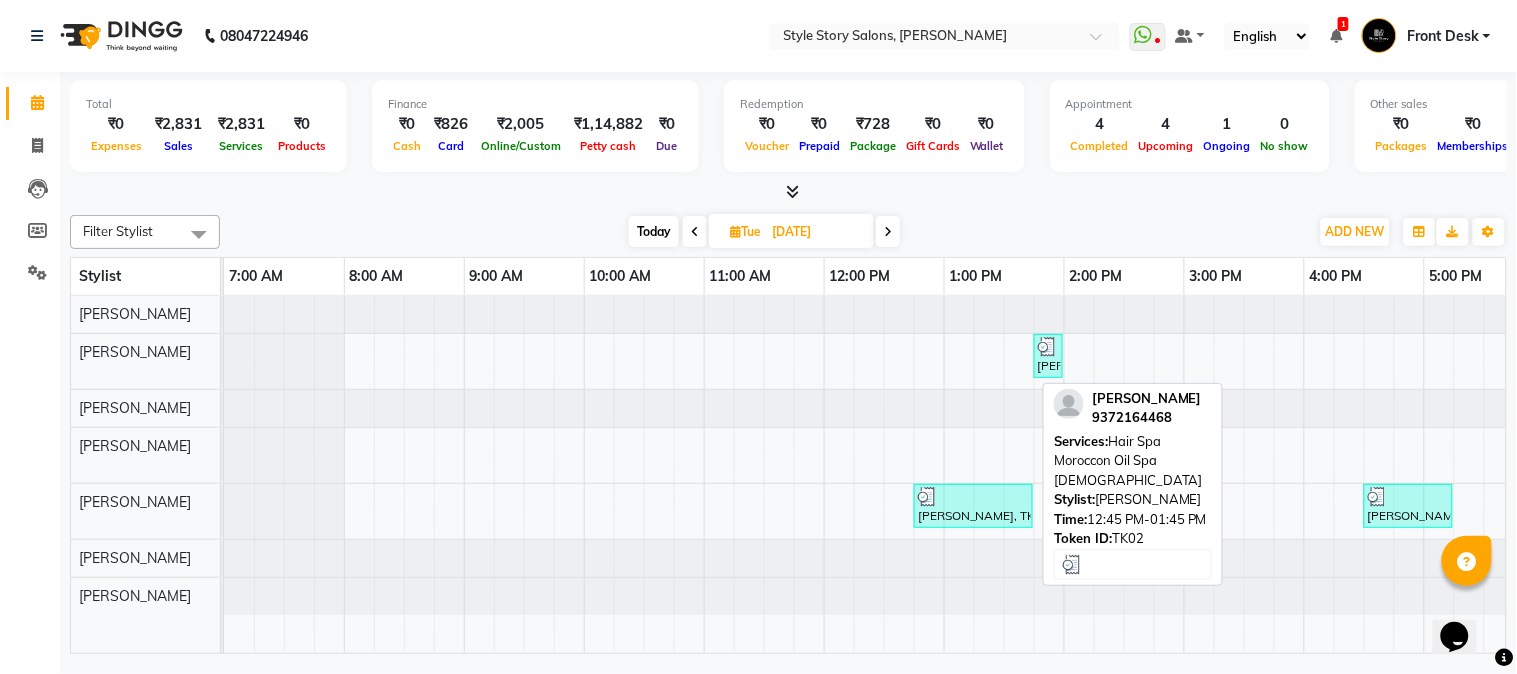 click on "NIDHI SURJAN, TK02, 12:45 PM-01:45 PM, Hair Spa Moroccon Oil Spa Female" at bounding box center [973, 506] 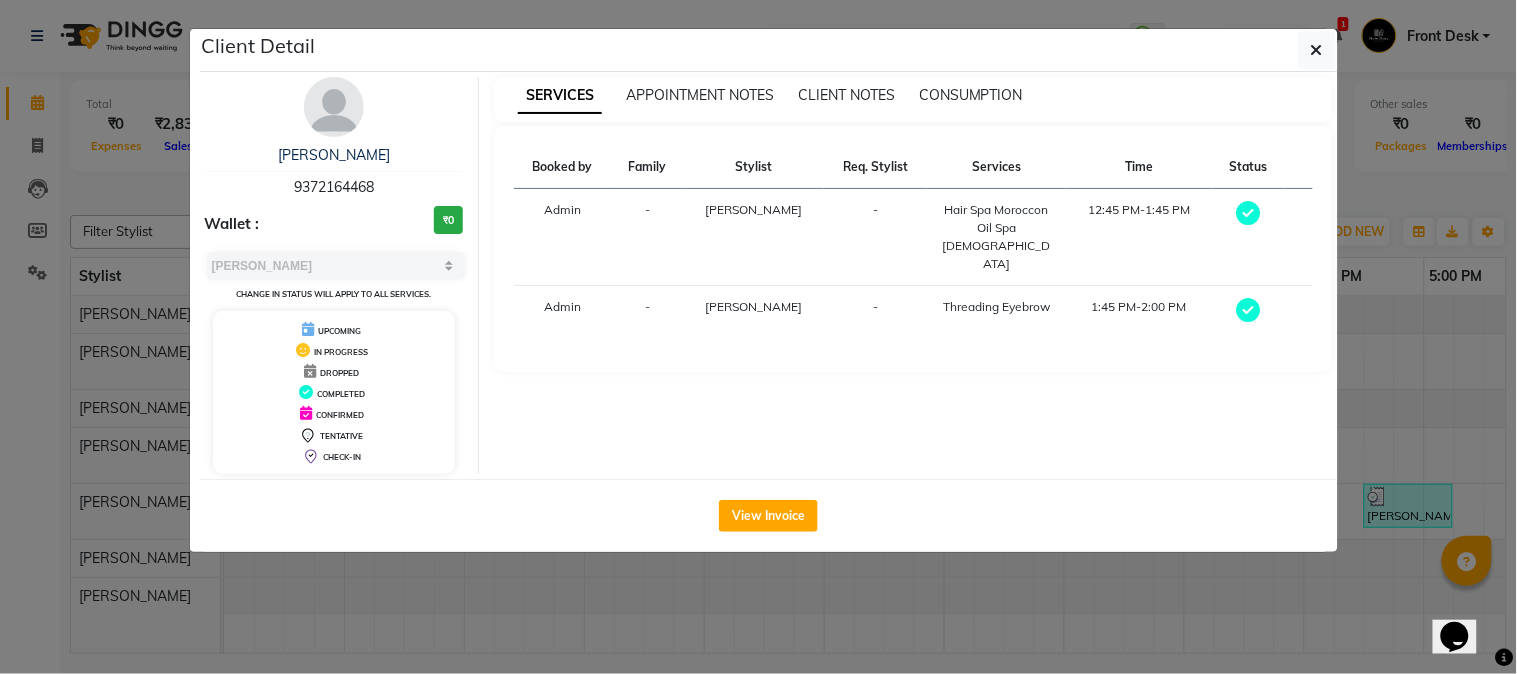 click on "View Invoice" 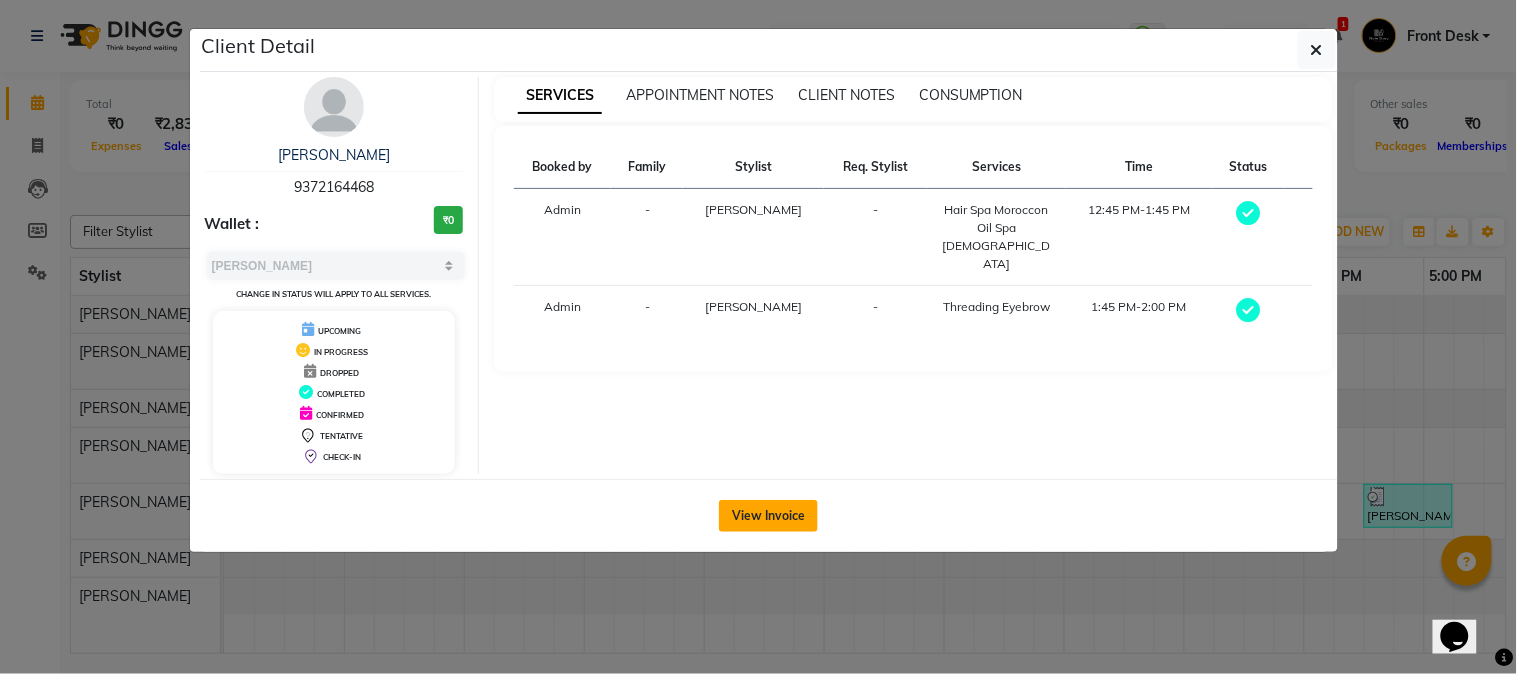 click on "View Invoice" 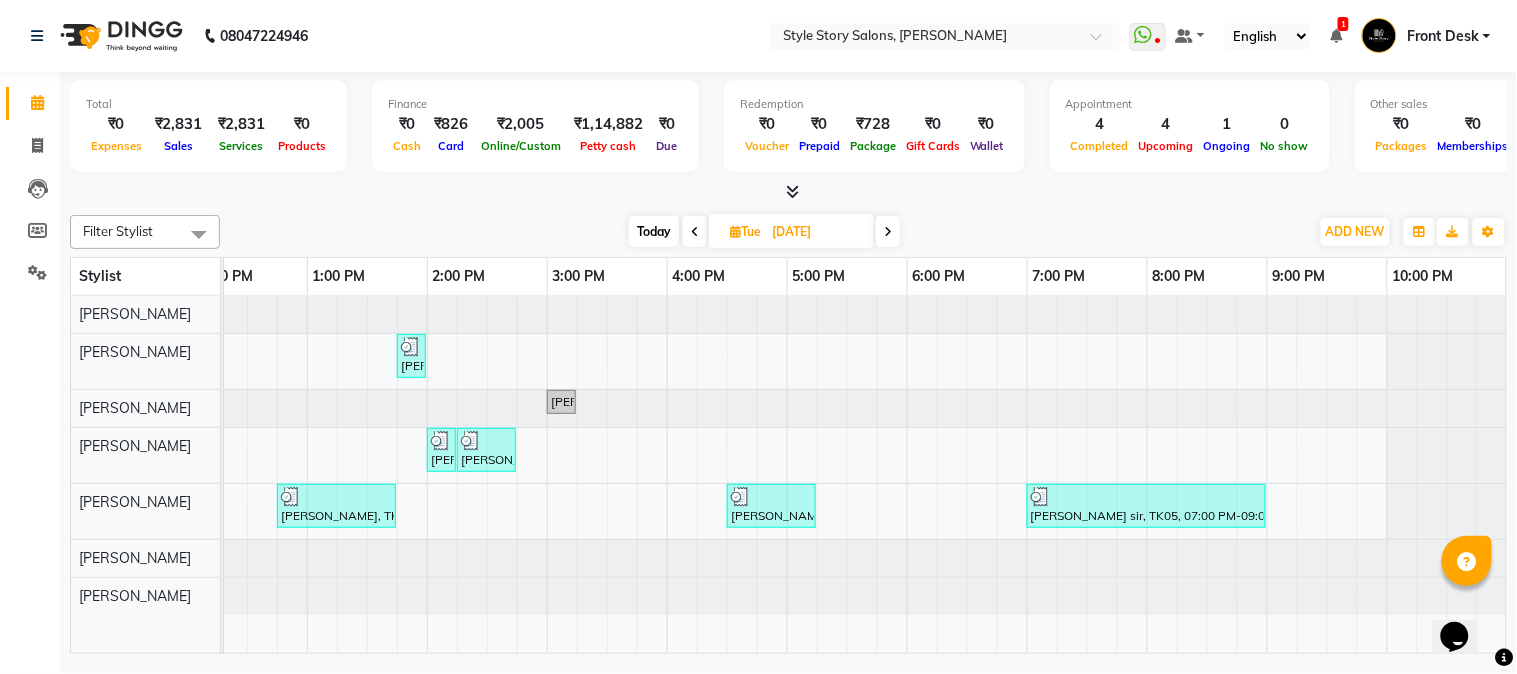 click at bounding box center (888, 231) 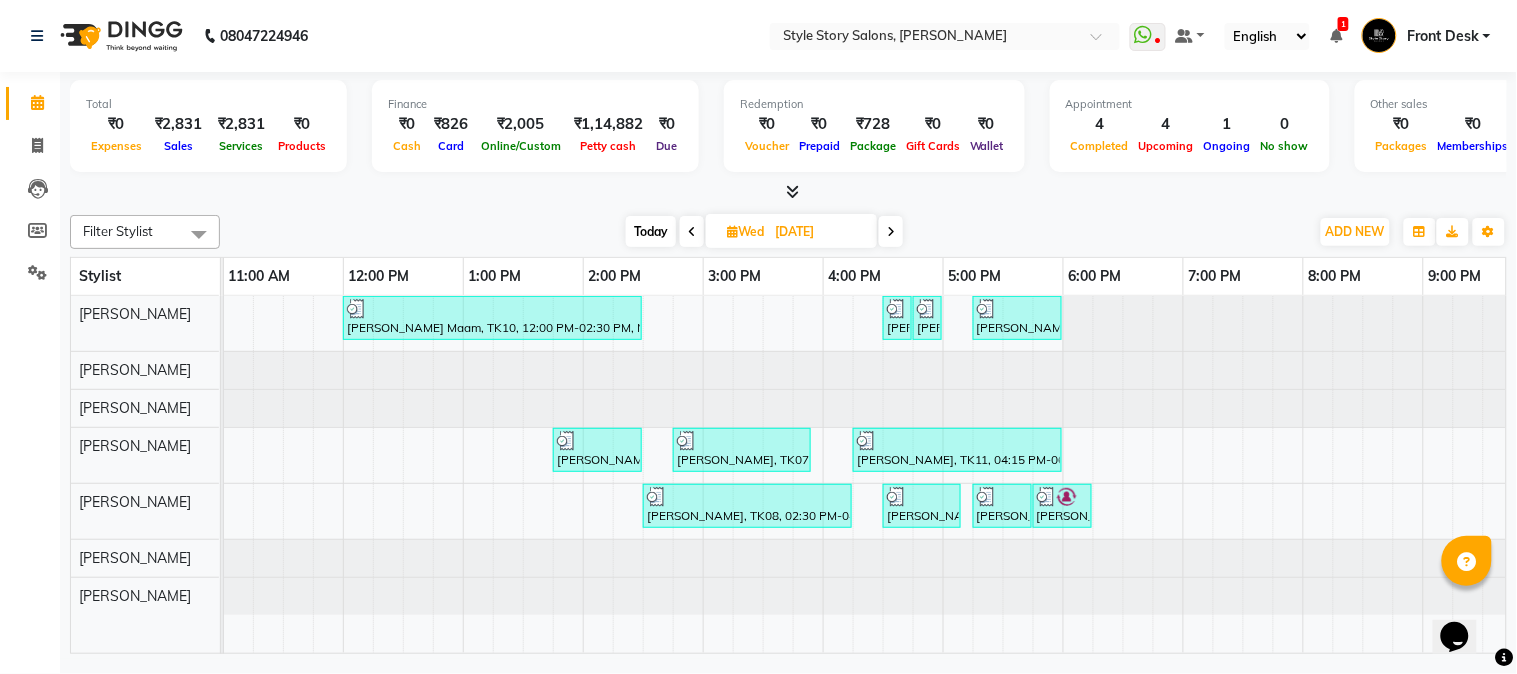 scroll, scrollTop: 0, scrollLeft: 452, axis: horizontal 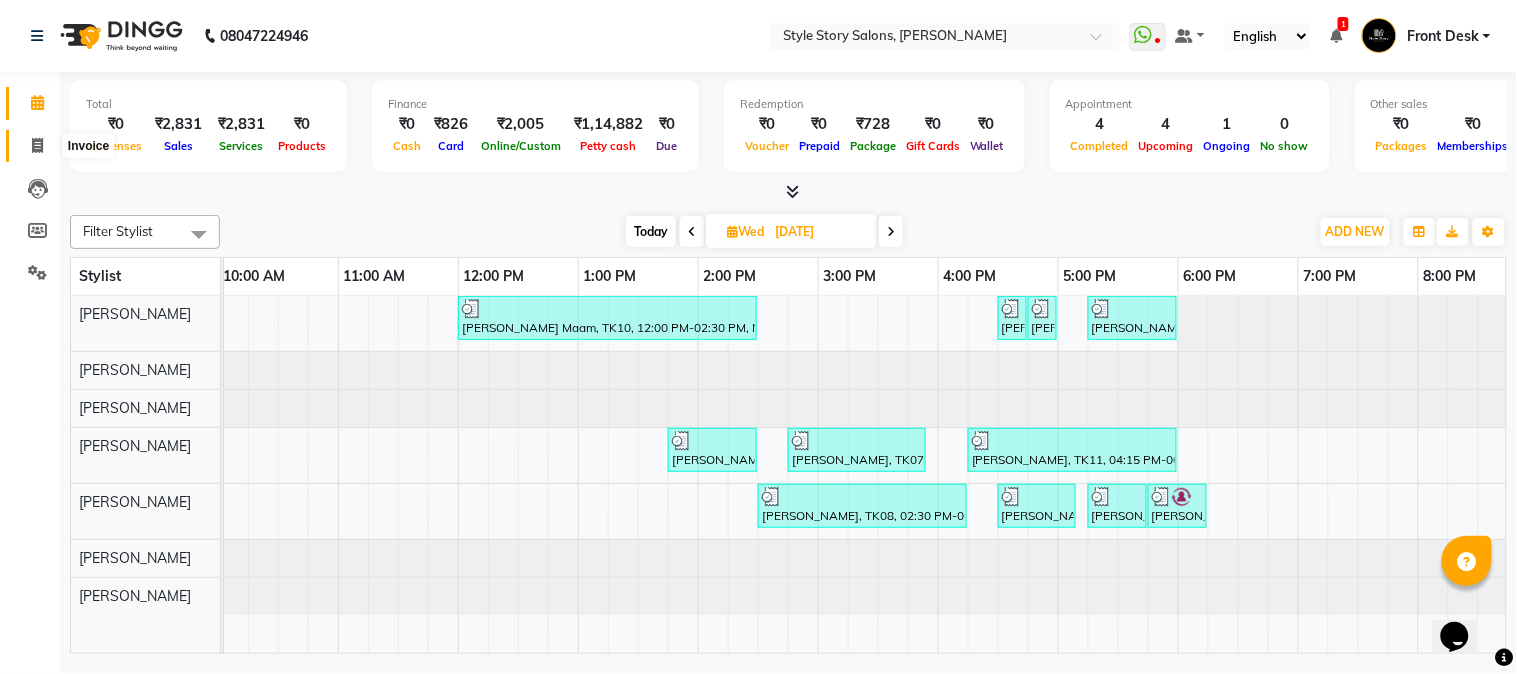 click 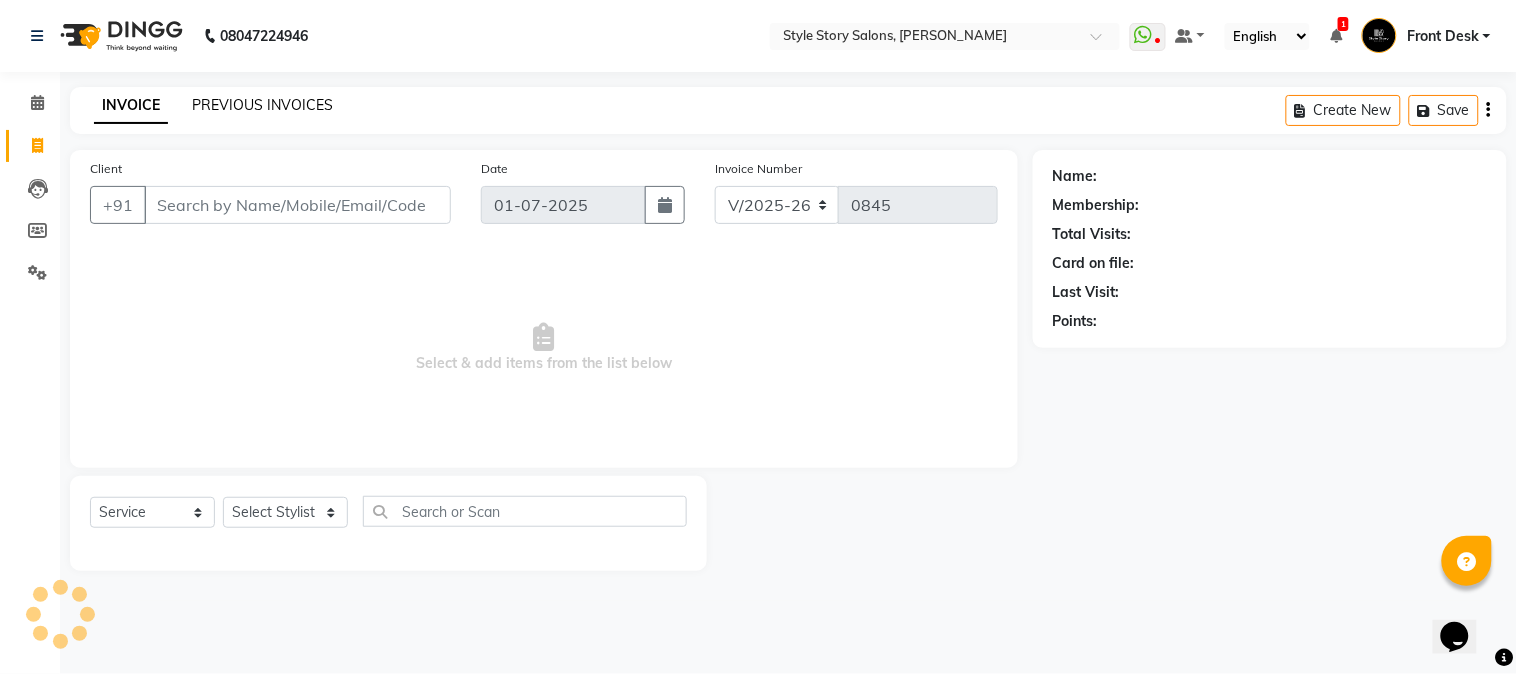 click on "PREVIOUS INVOICES" 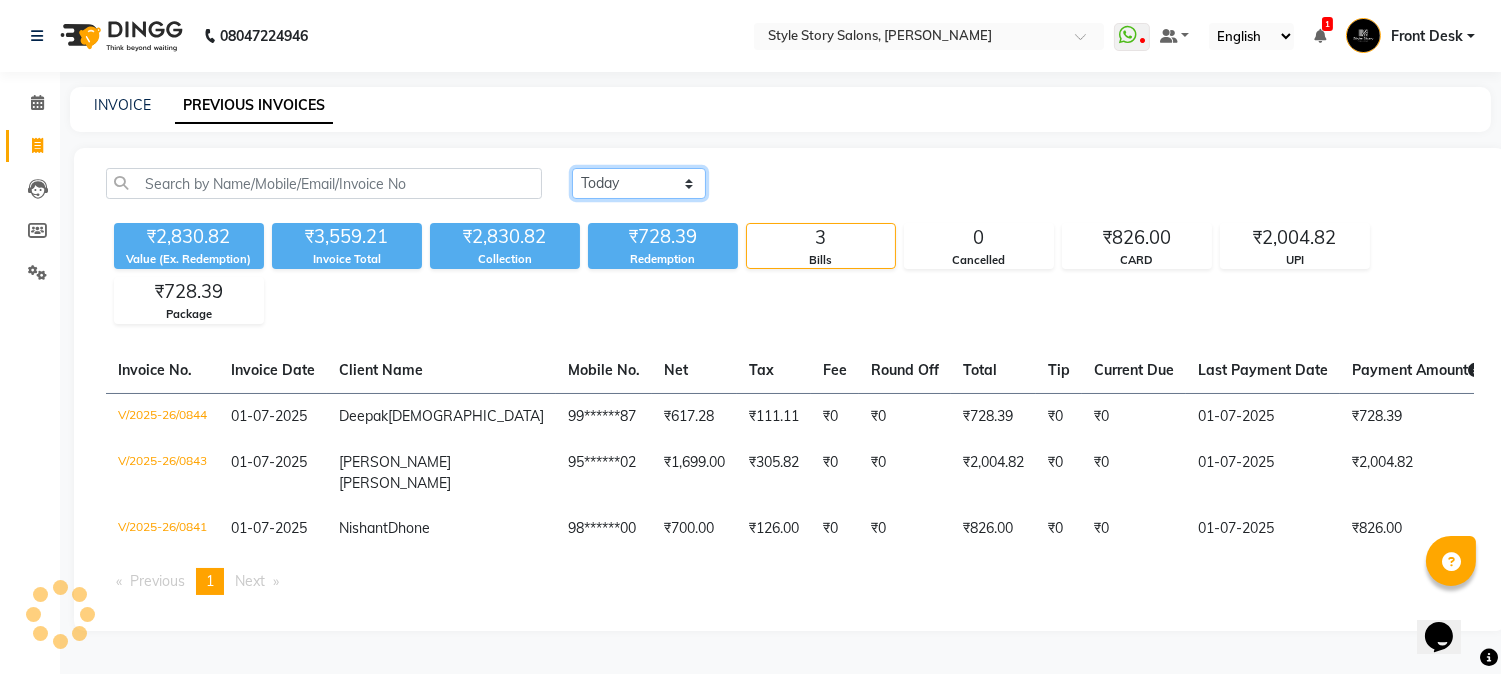 click on "Today Yesterday Custom Range" 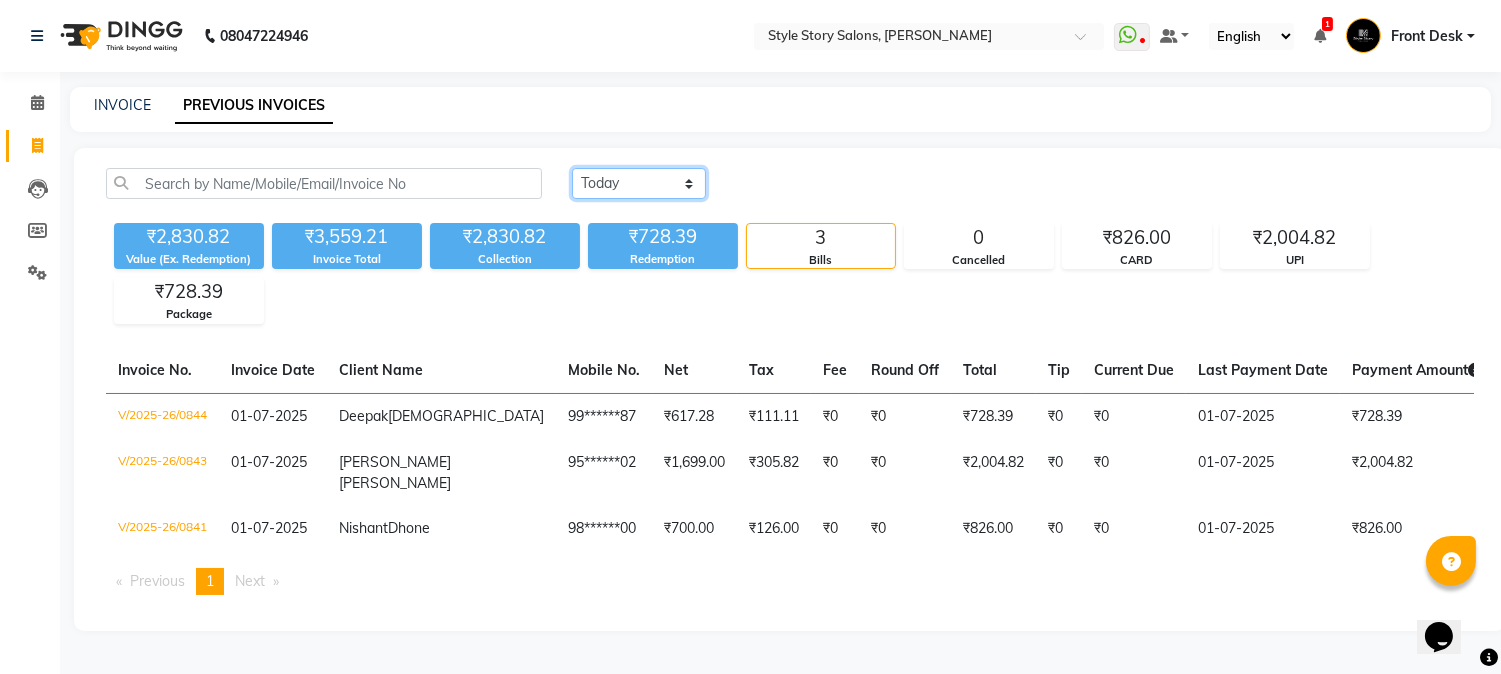 select on "range" 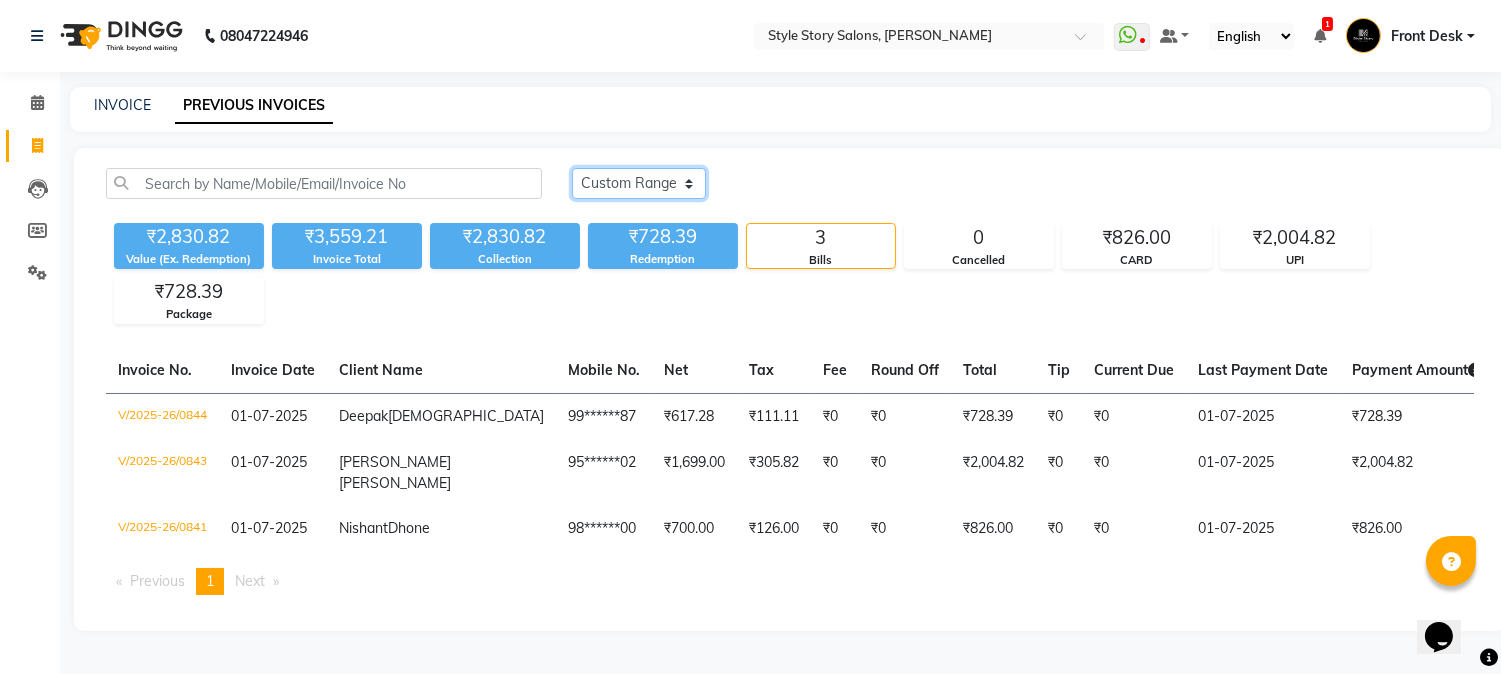 click on "Today Yesterday Custom Range" 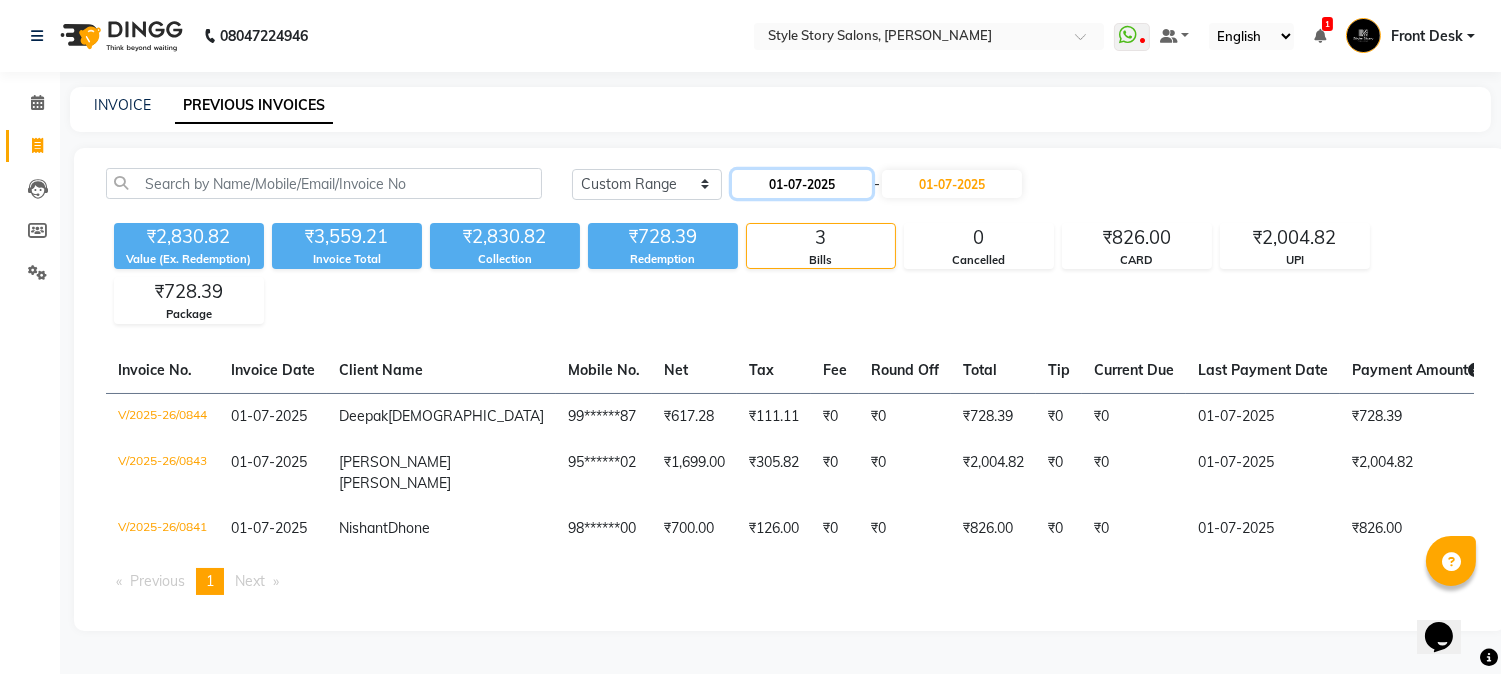 click on "01-07-2025" 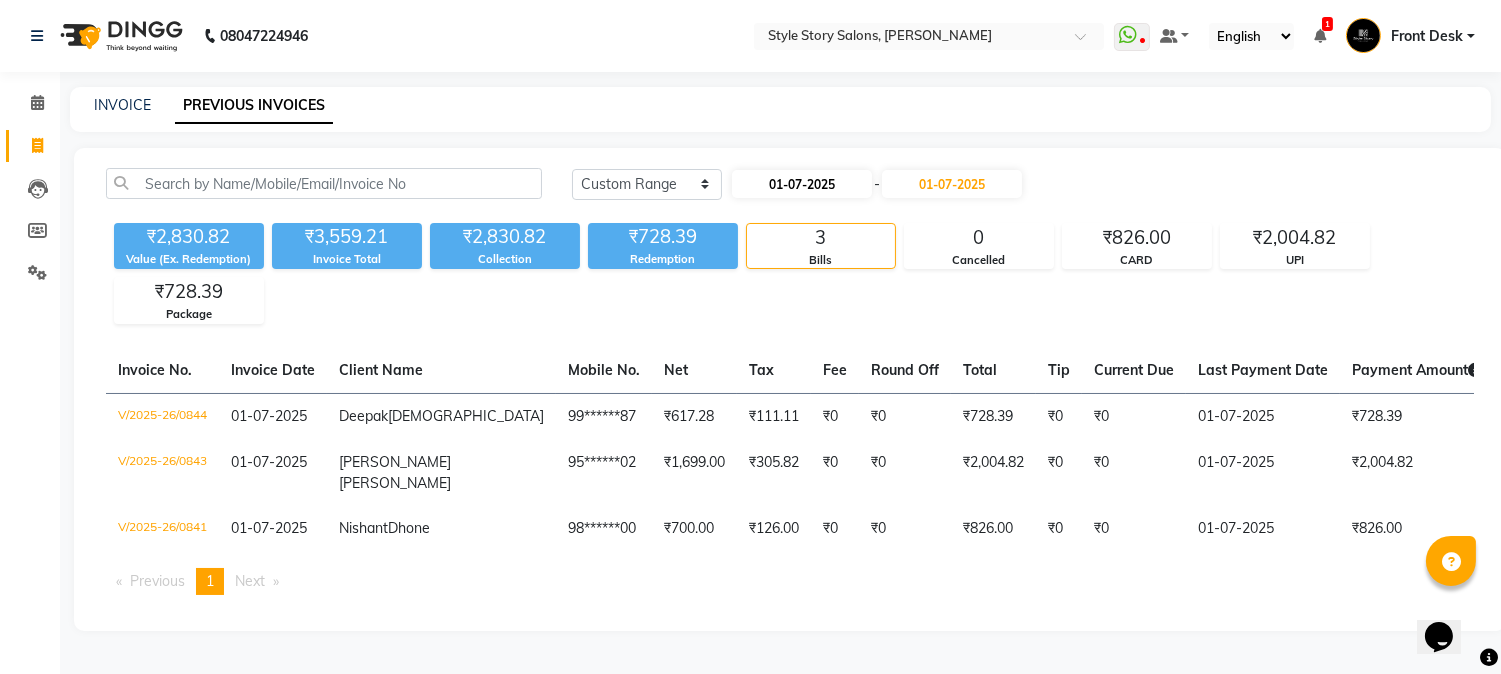 type 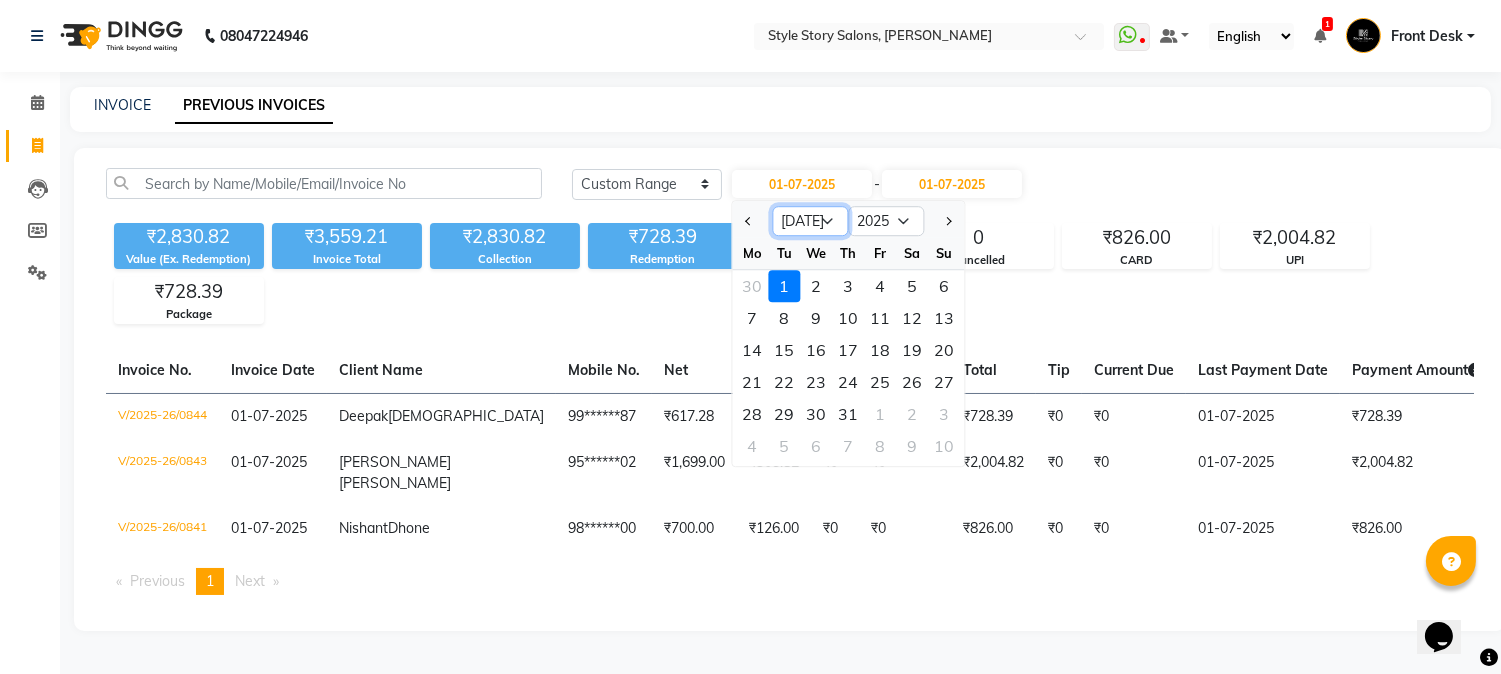 click on "Jan Feb Mar Apr May Jun [DATE] Aug Sep Oct Nov Dec" 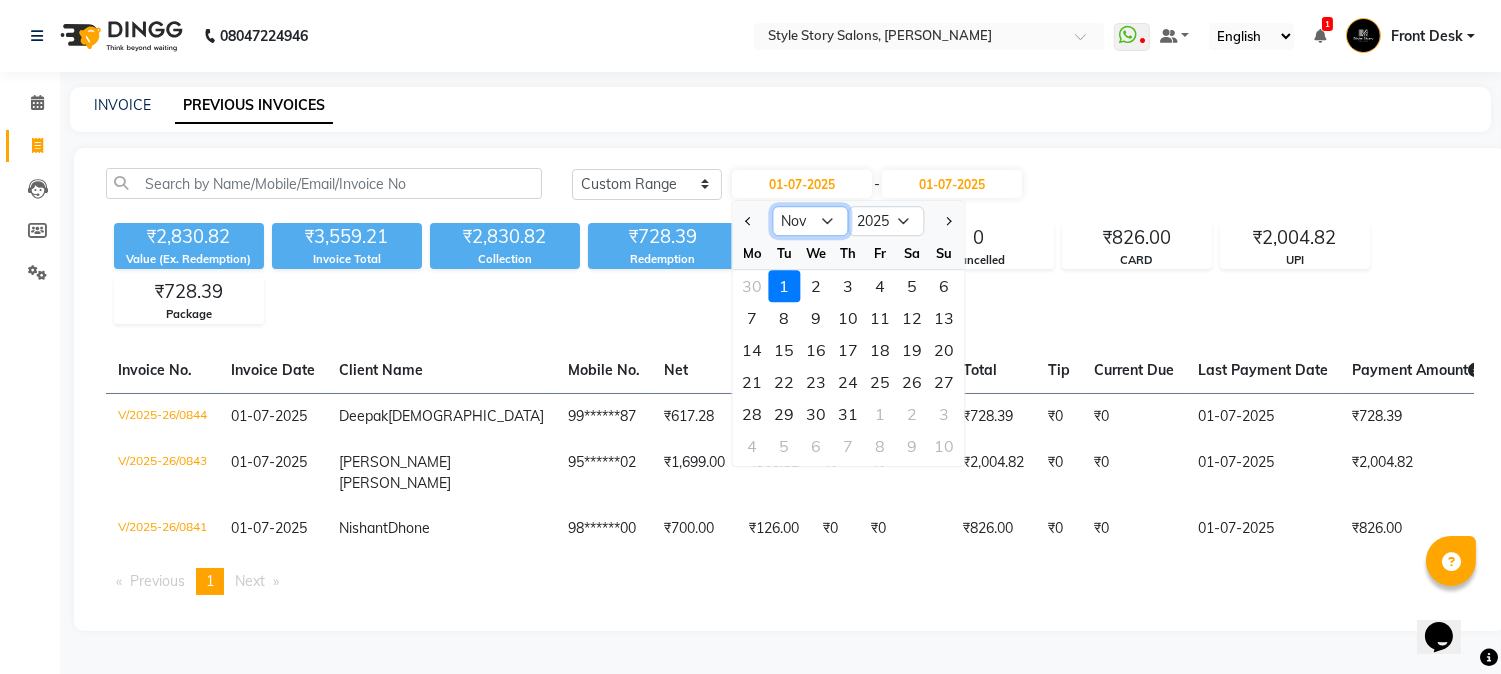 click on "Jan Feb Mar Apr May Jun [DATE] Aug Sep Oct Nov Dec" 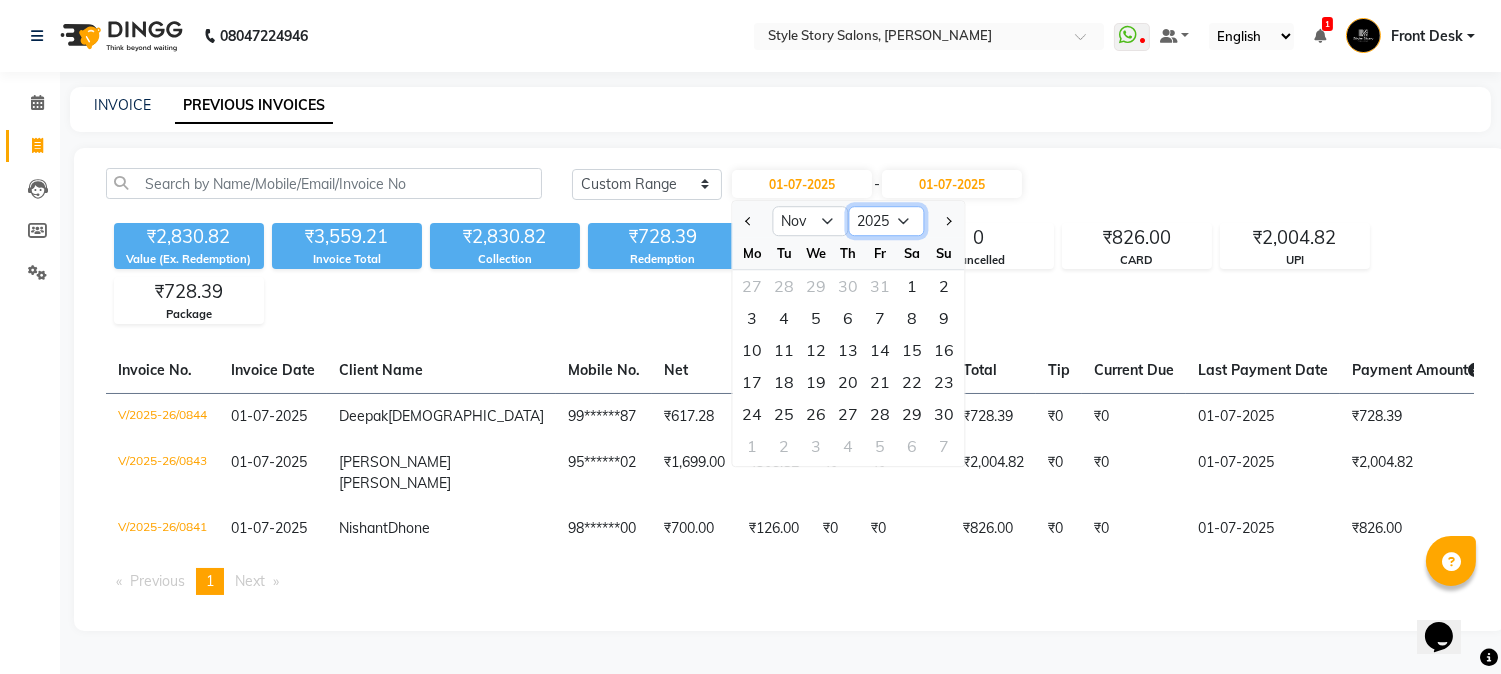click on "2015 2016 2017 2018 2019 2020 2021 2022 2023 2024 2025 2026 2027 2028 2029 2030 2031 2032 2033 2034 2035" 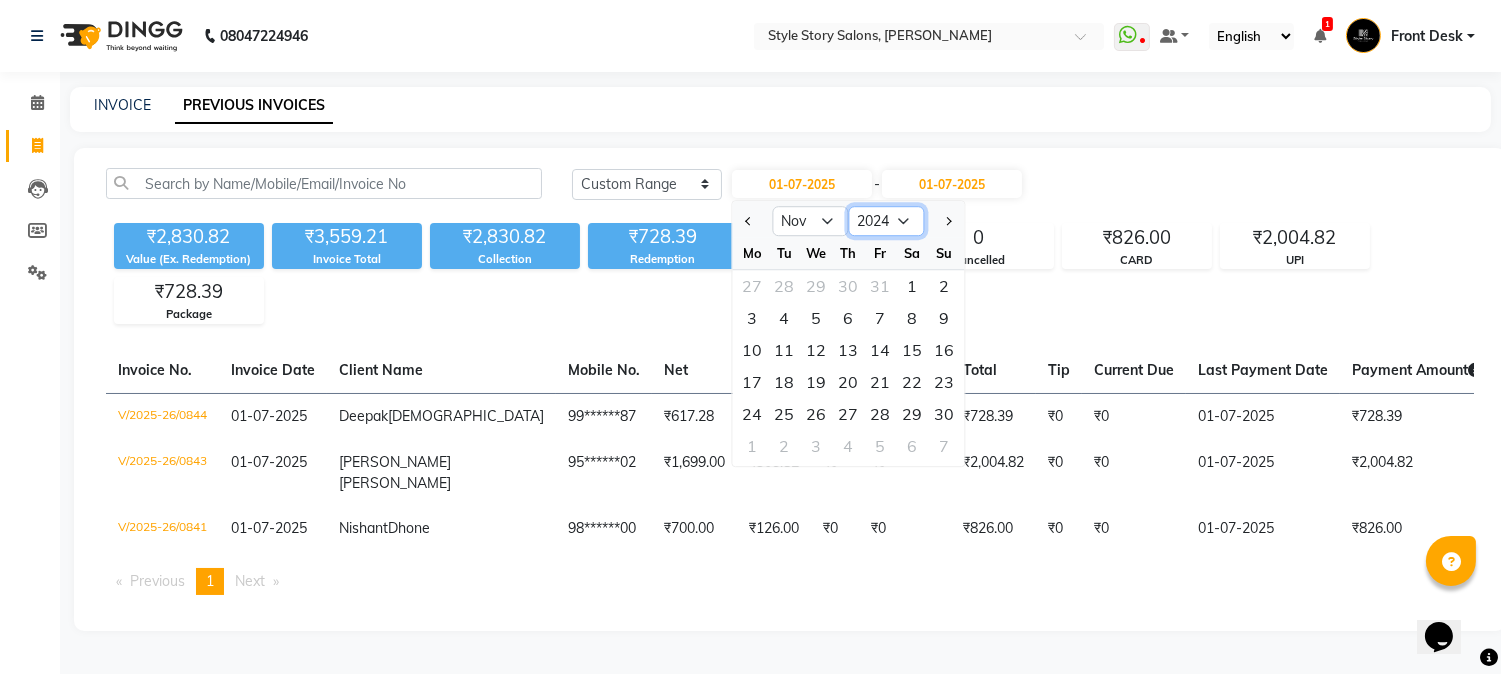 click on "2015 2016 2017 2018 2019 2020 2021 2022 2023 2024 2025 2026 2027 2028 2029 2030 2031 2032 2033 2034 2035" 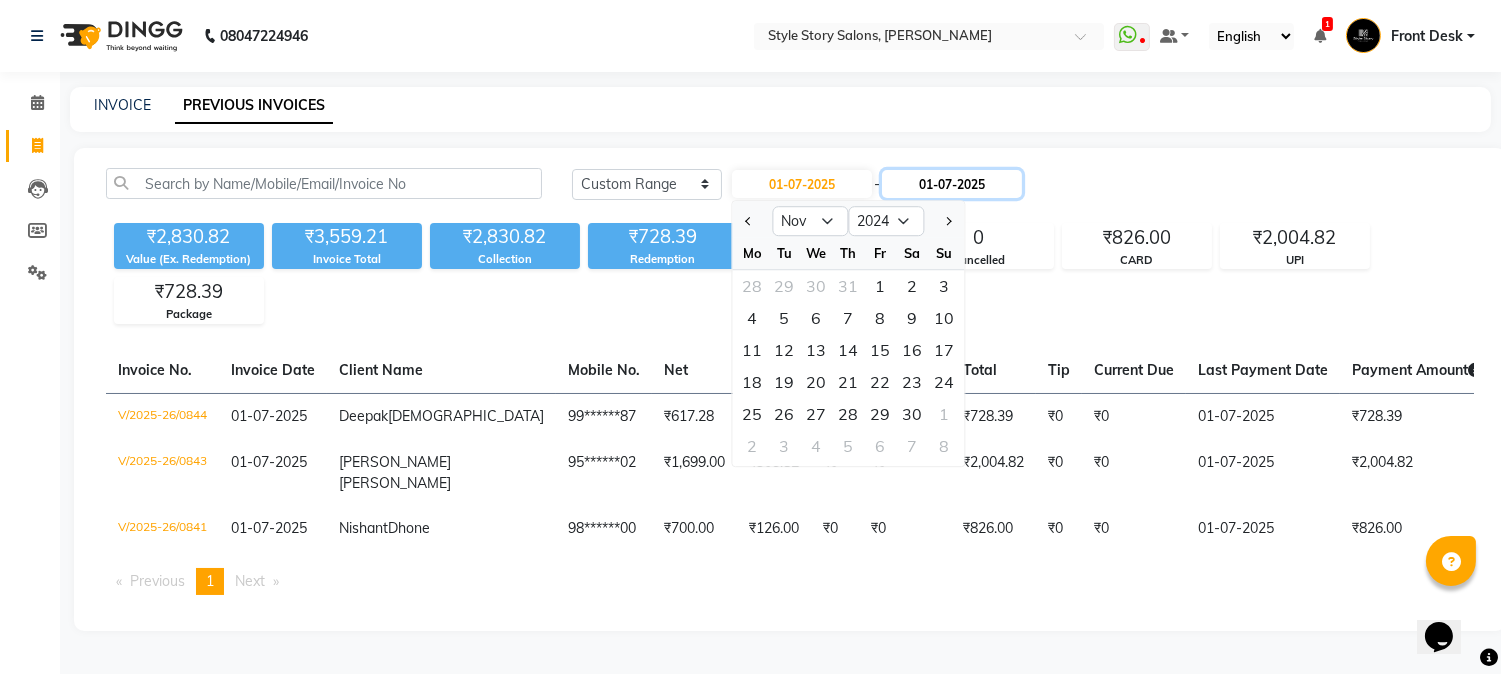 click on "01-07-2025" 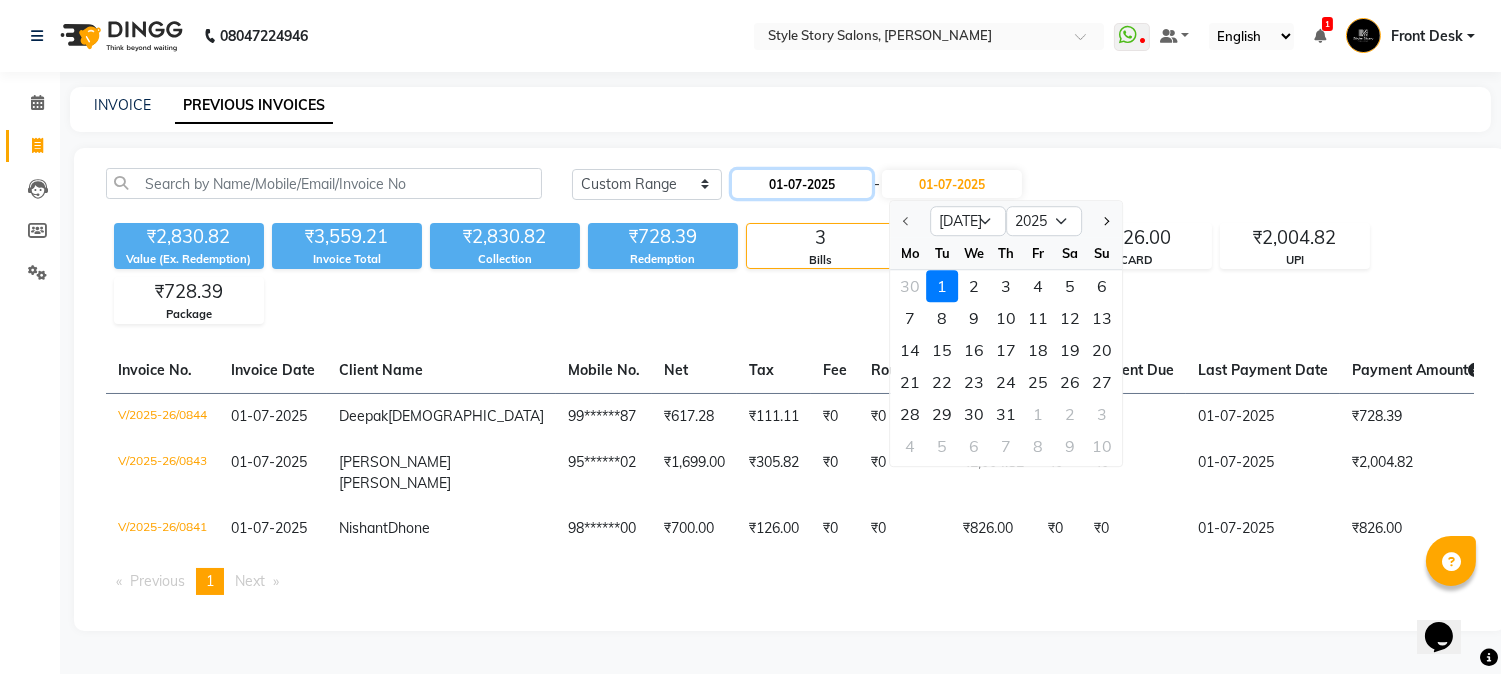click on "01-07-2025" 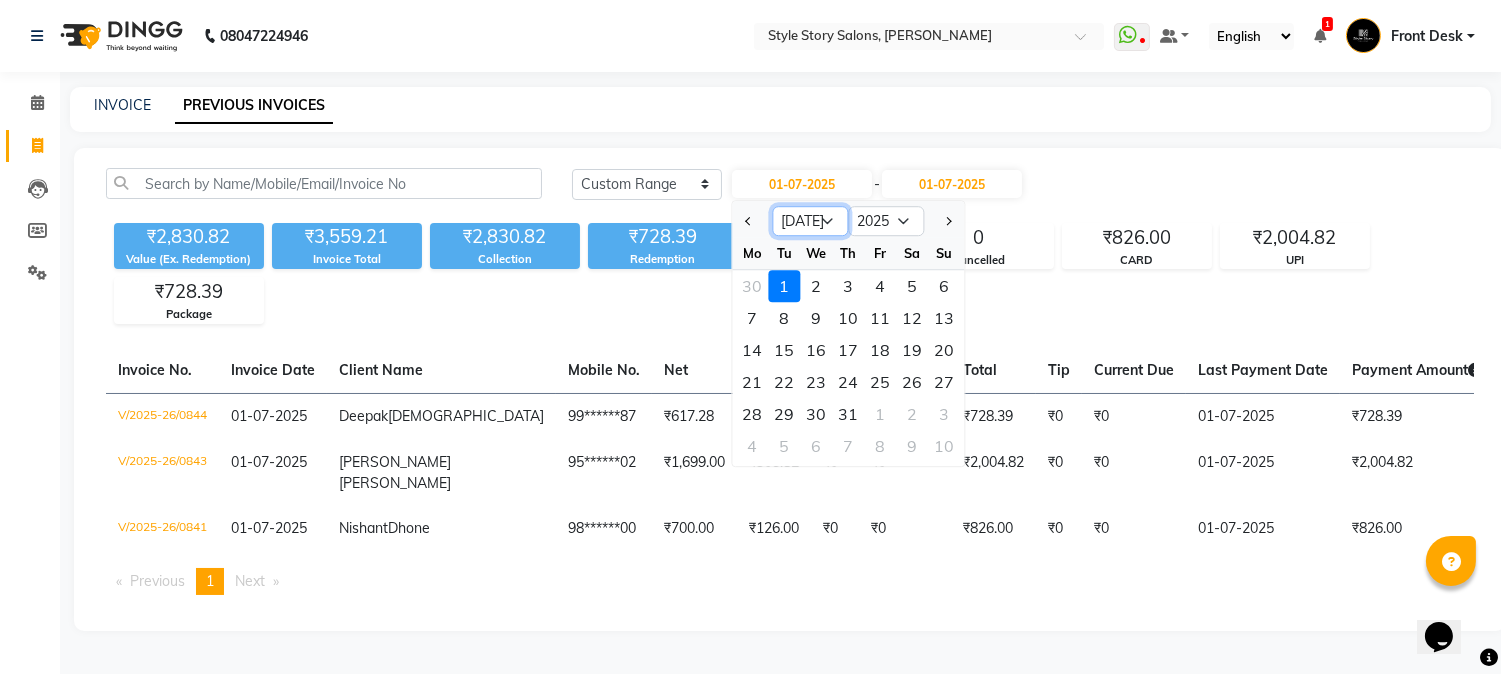 click on "Jan Feb Mar Apr May Jun [DATE] Aug Sep Oct Nov Dec" 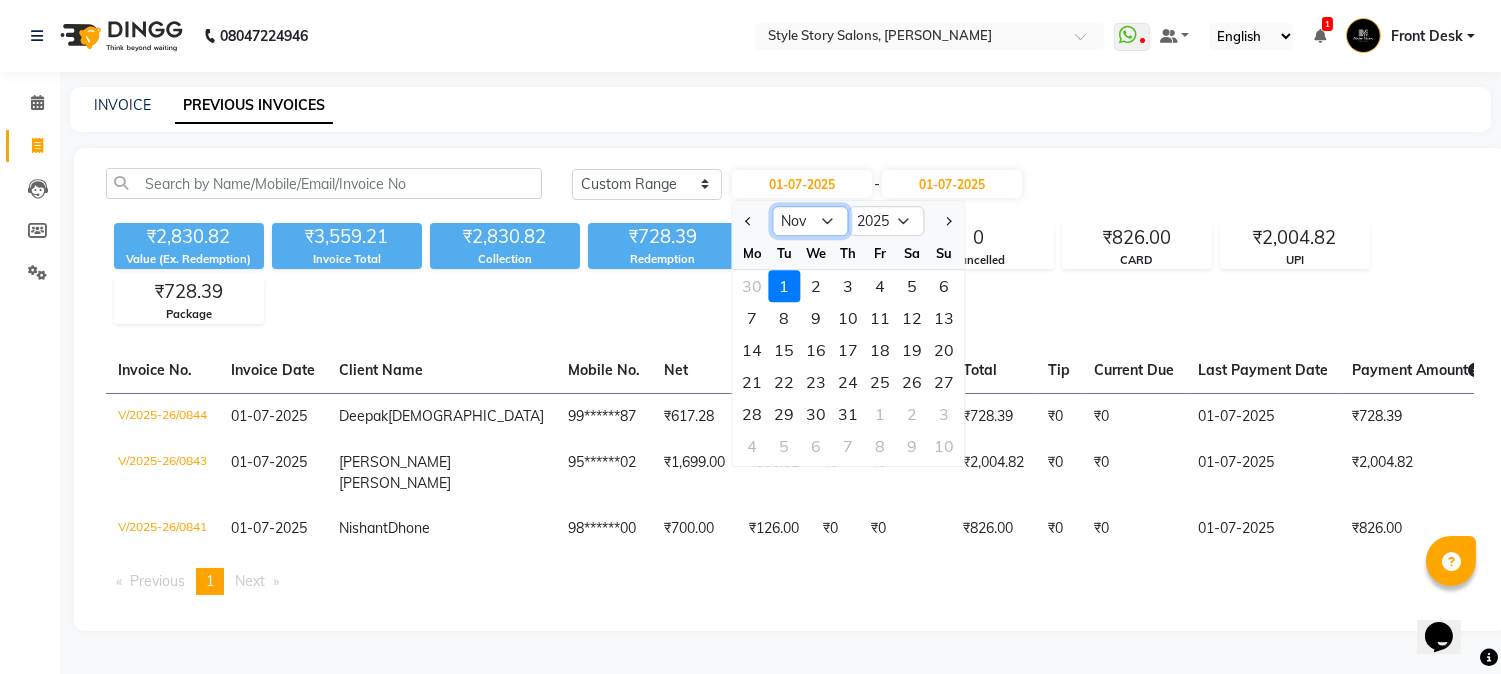 click on "Jan Feb Mar Apr May Jun [DATE] Aug Sep Oct Nov Dec" 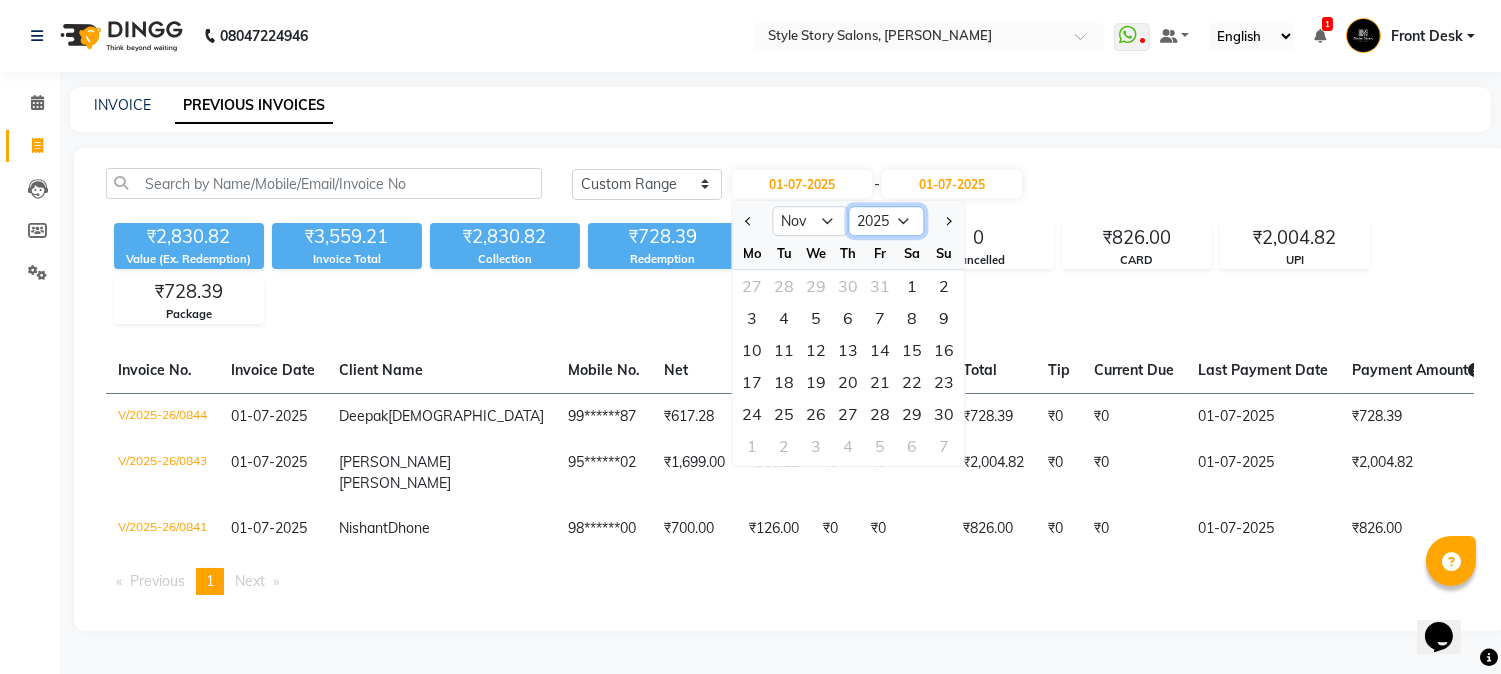click on "2015 2016 2017 2018 2019 2020 2021 2022 2023 2024 2025 2026 2027 2028 2029 2030 2031 2032 2033 2034 2035" 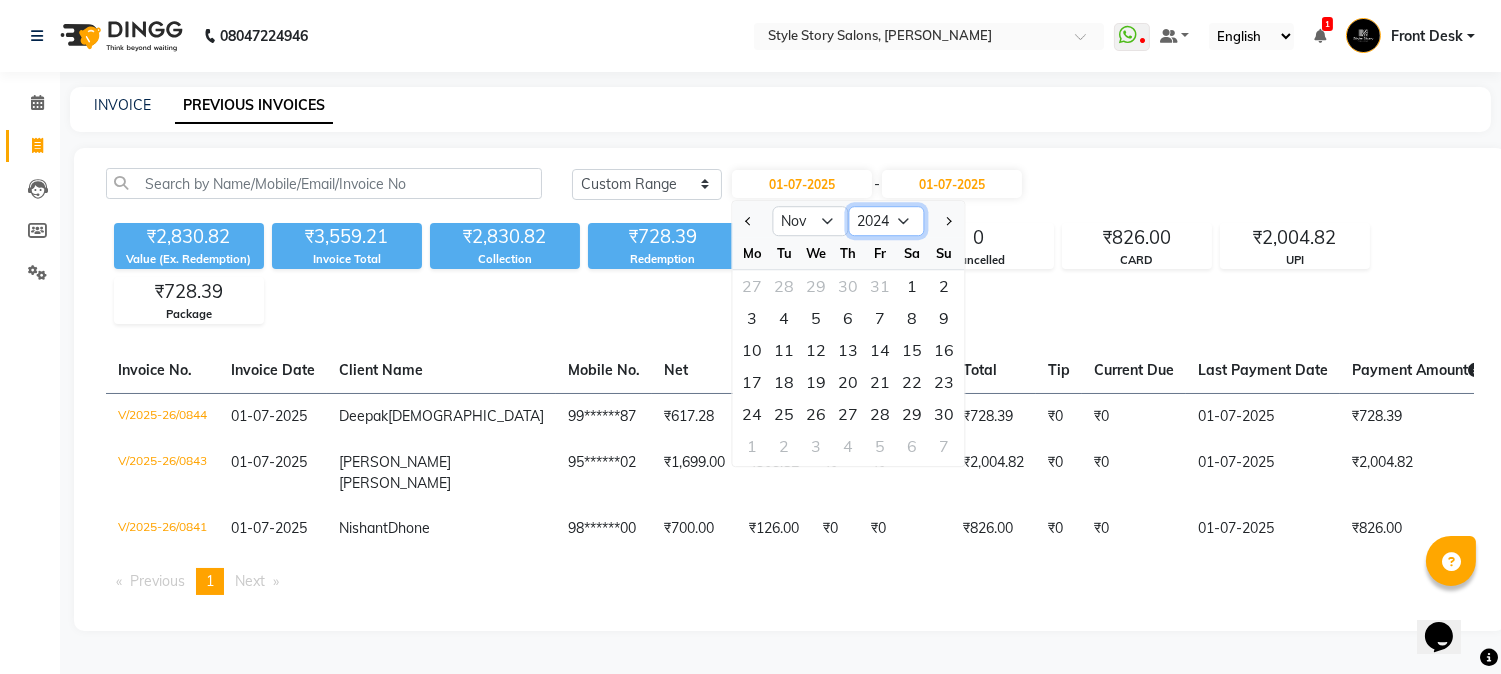 click on "2015 2016 2017 2018 2019 2020 2021 2022 2023 2024 2025 2026 2027 2028 2029 2030 2031 2032 2033 2034 2035" 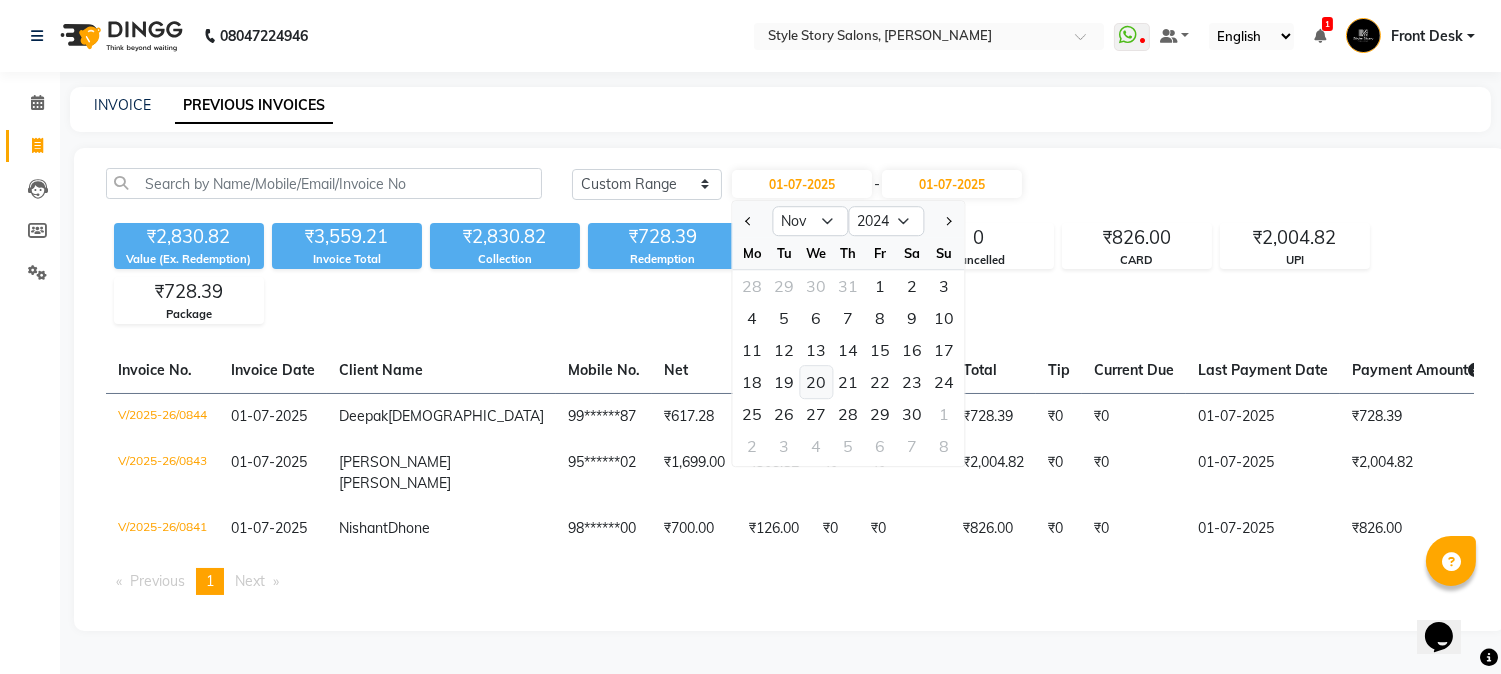 click on "20" 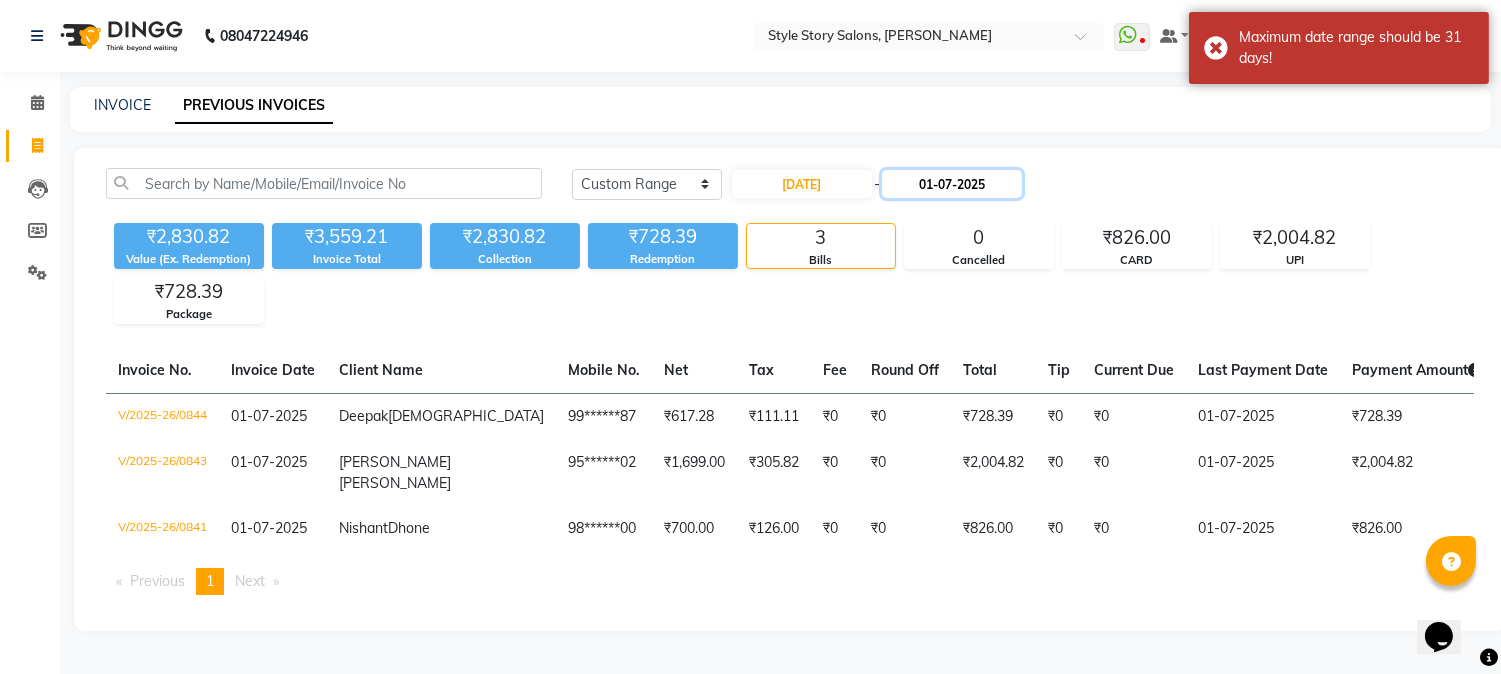 click on "01-07-2025" 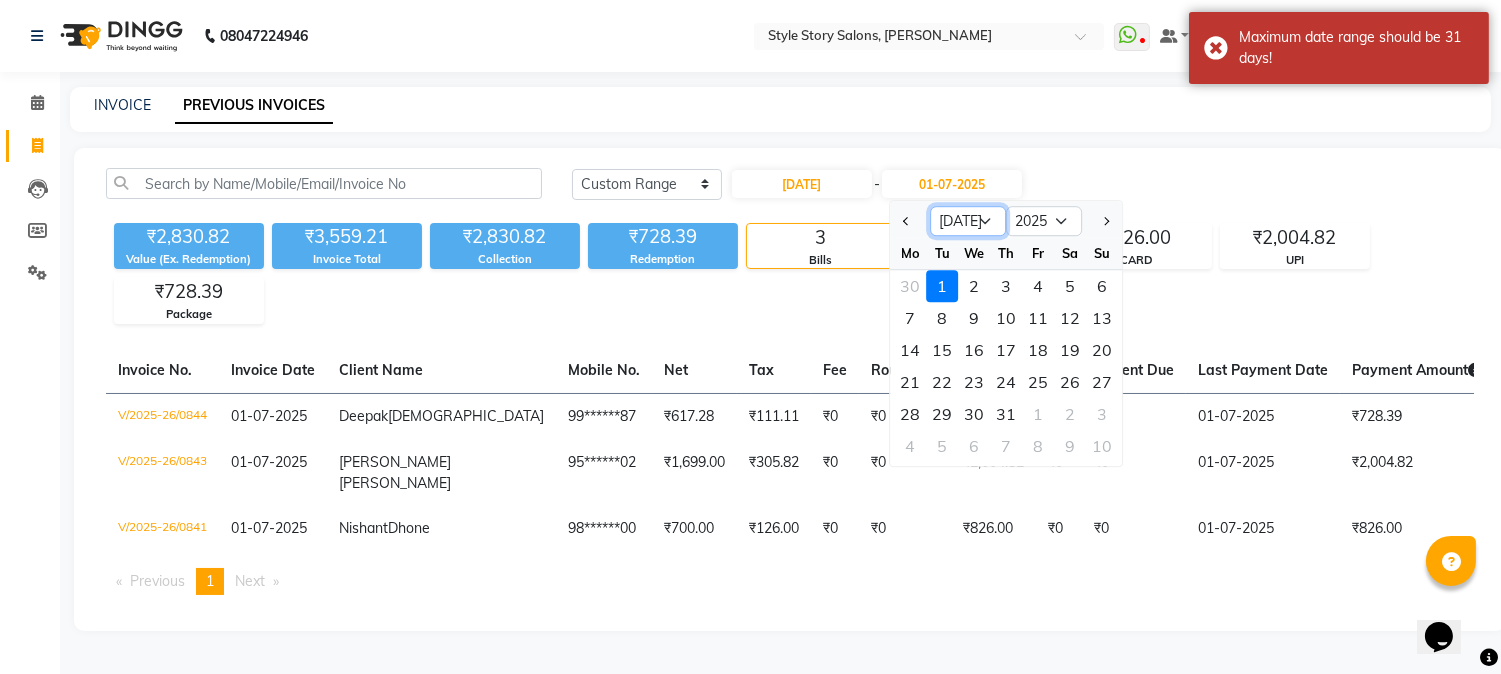 click on "Jan Feb Mar Apr May Jun [DATE] Aug Sep Oct Nov Dec" 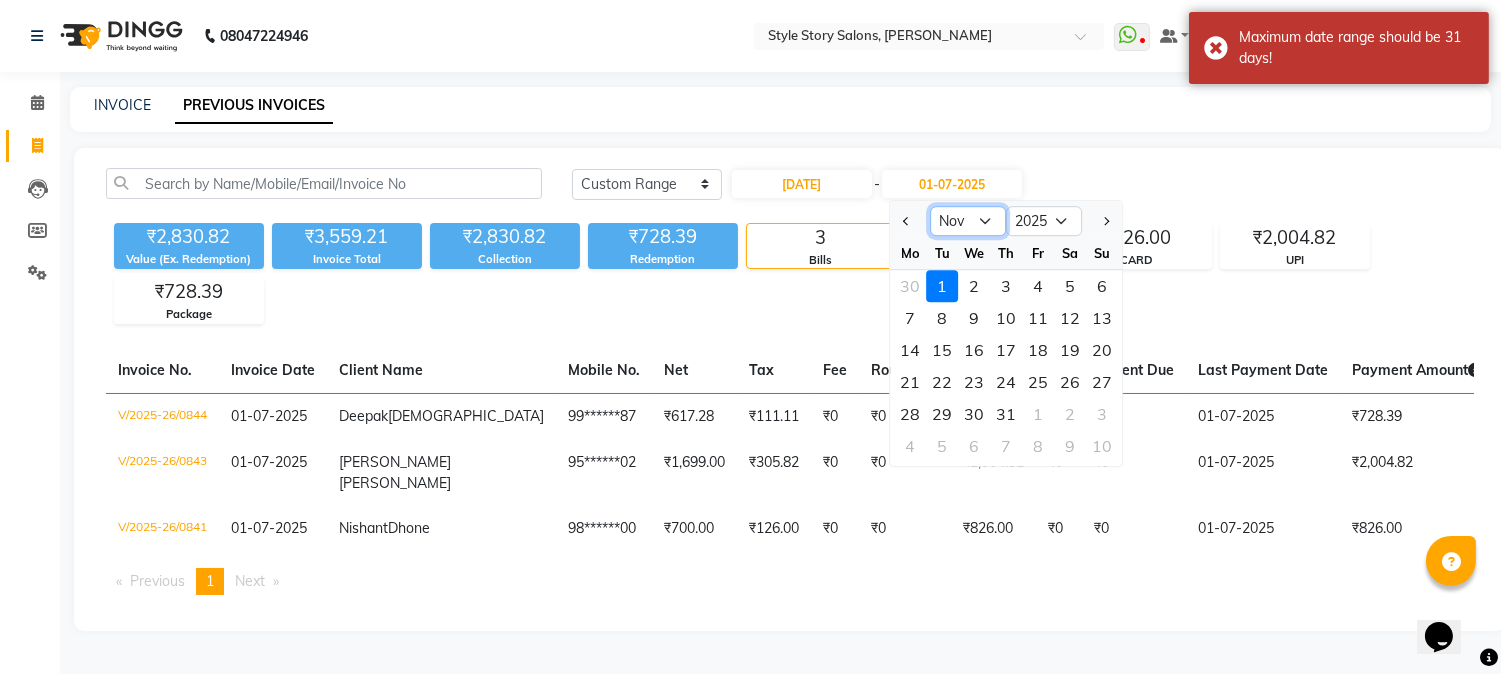 click on "Jan Feb Mar Apr May Jun [DATE] Aug Sep Oct Nov Dec" 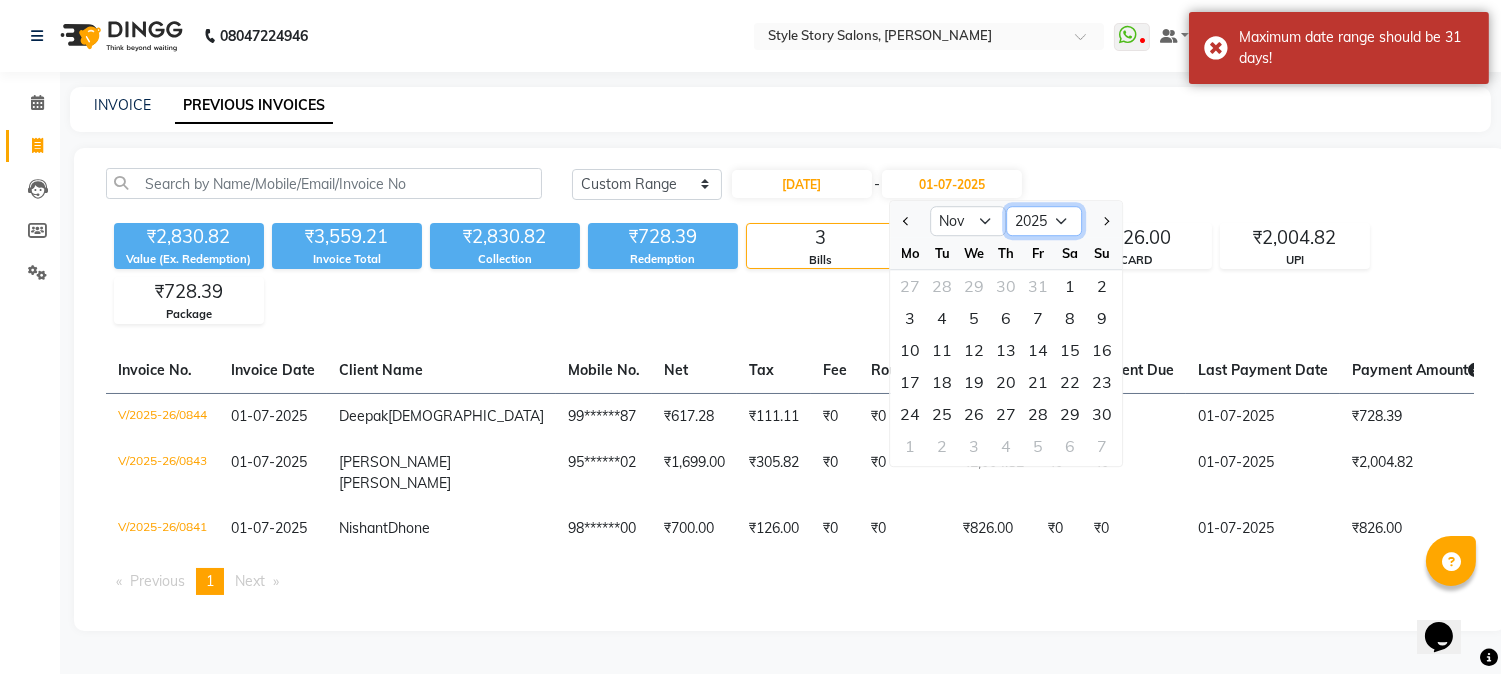 click on "2024 2025 2026 2027 2028 2029 2030 2031 2032 2033 2034 2035" 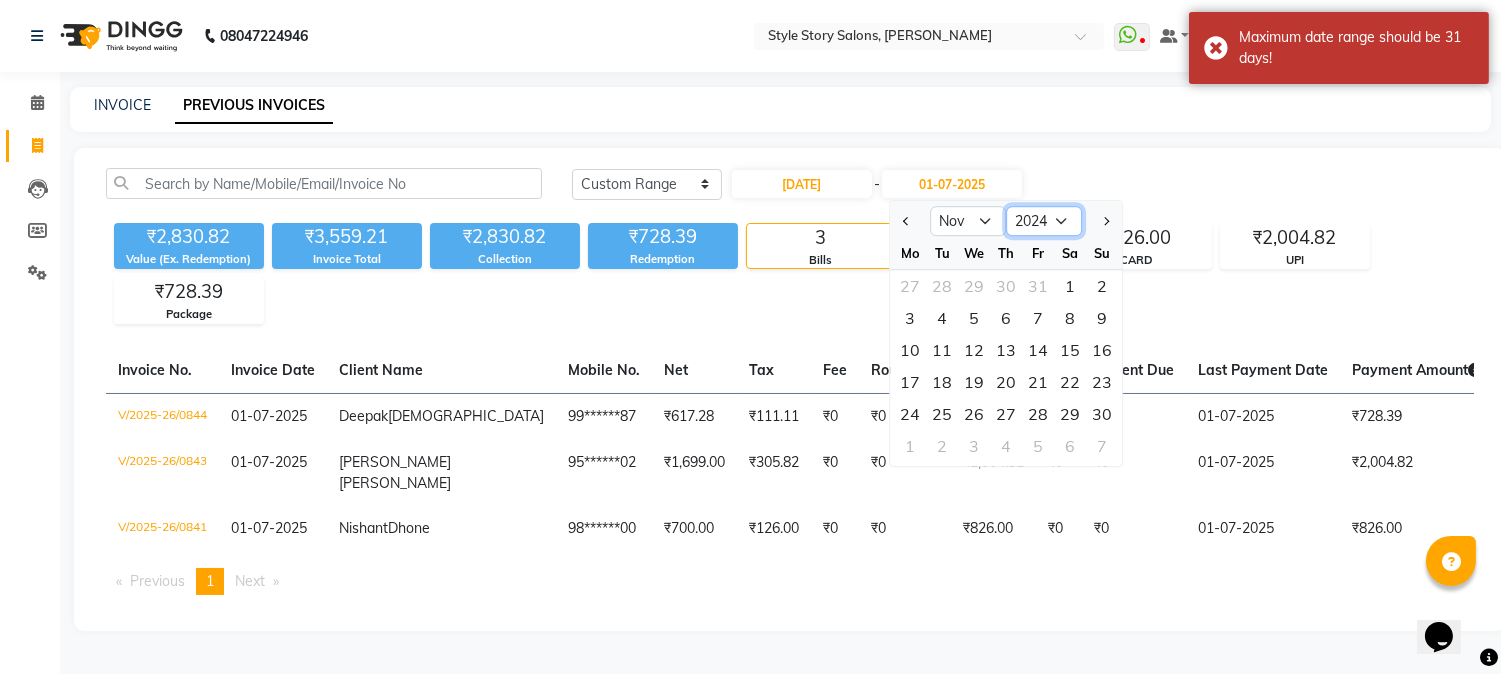 click on "2024 2025 2026 2027 2028 2029 2030 2031 2032 2033 2034 2035" 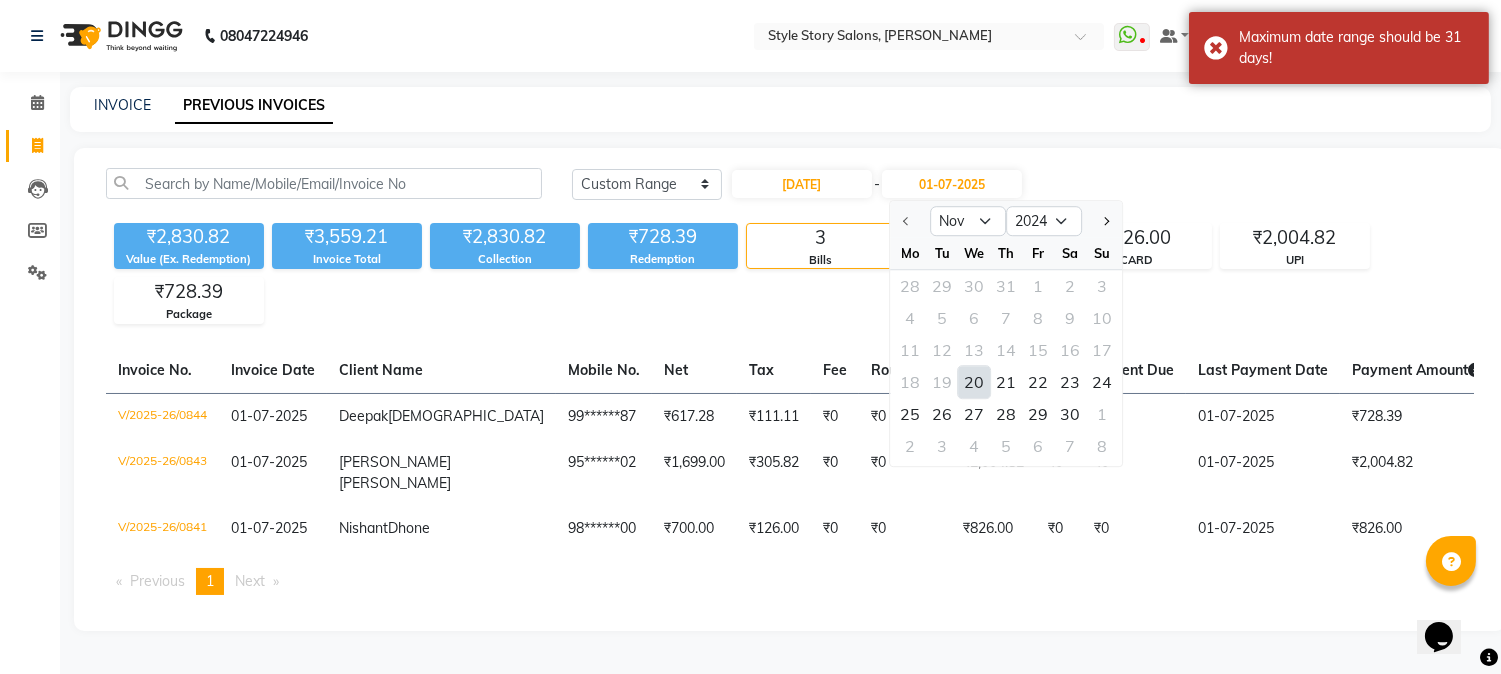 click on "20" 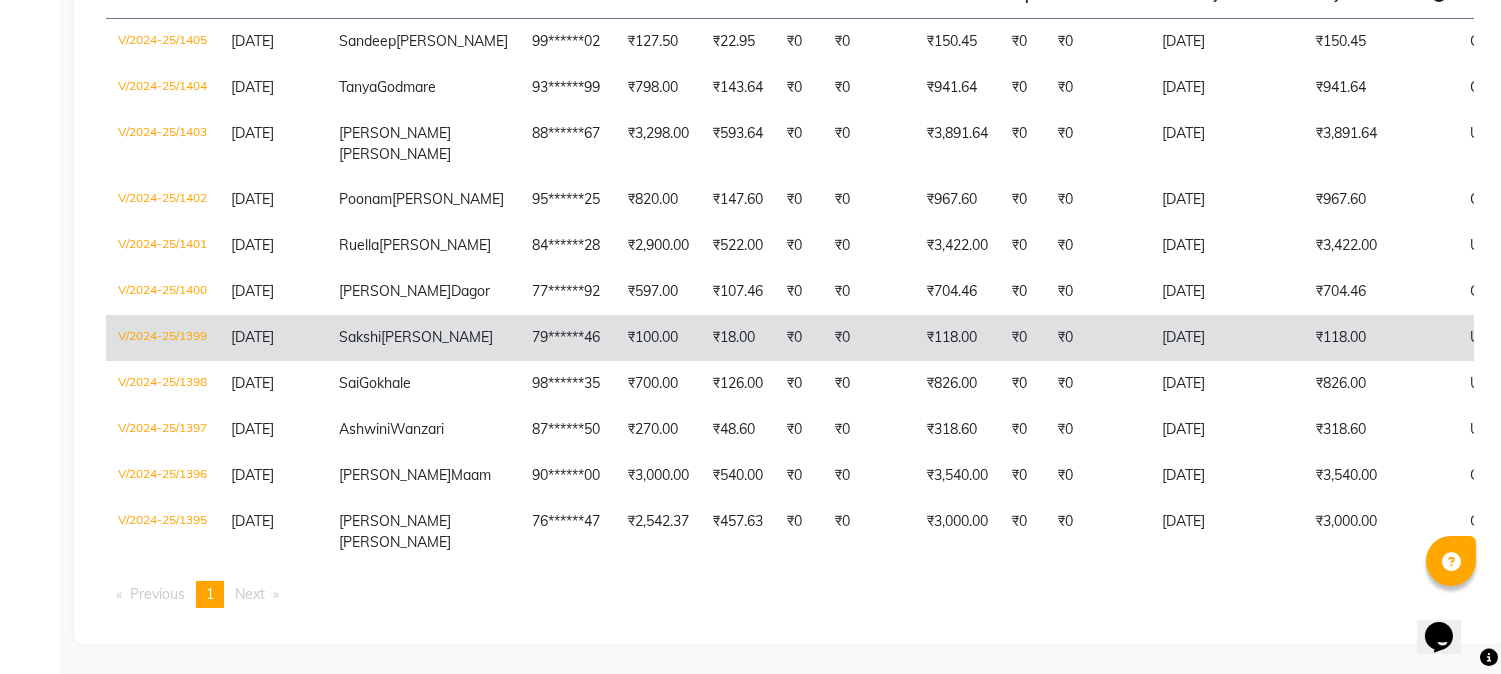 scroll, scrollTop: 444, scrollLeft: 0, axis: vertical 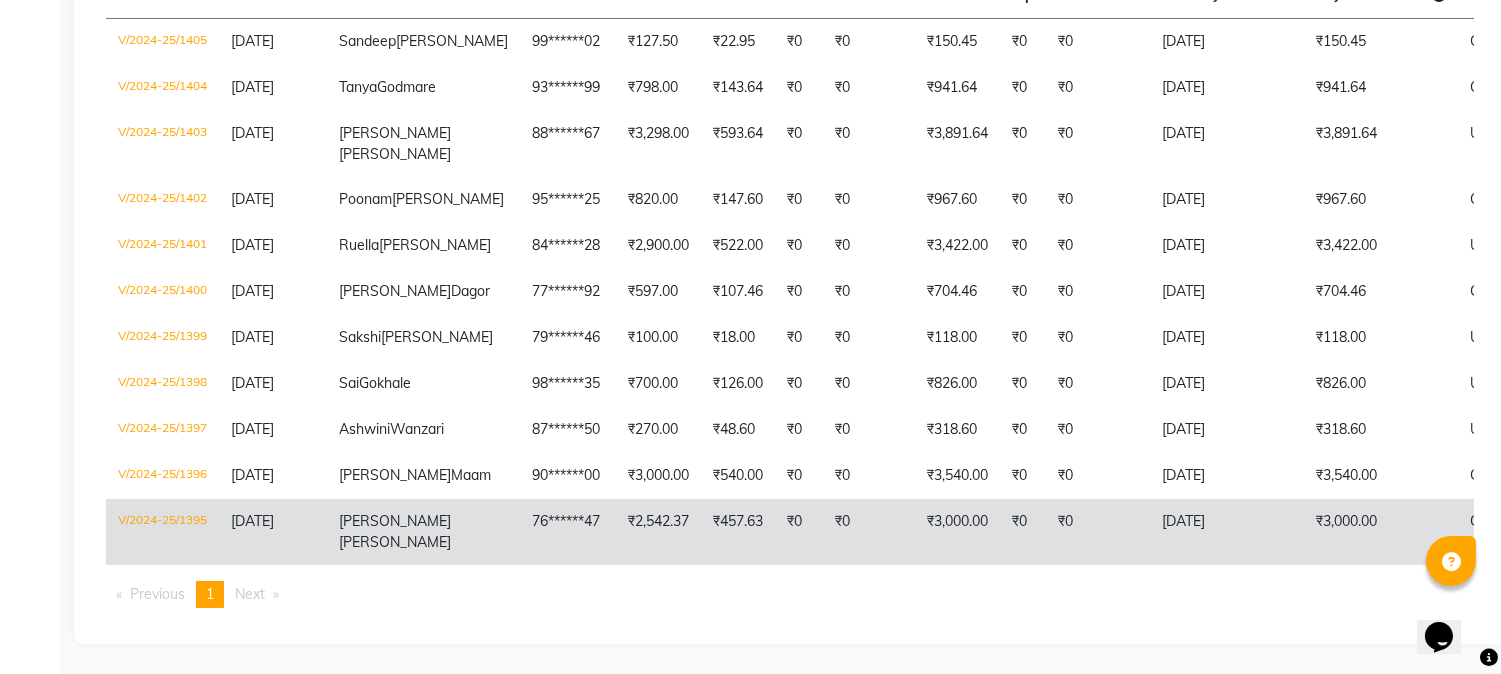 click on "V/2024-25/1395" 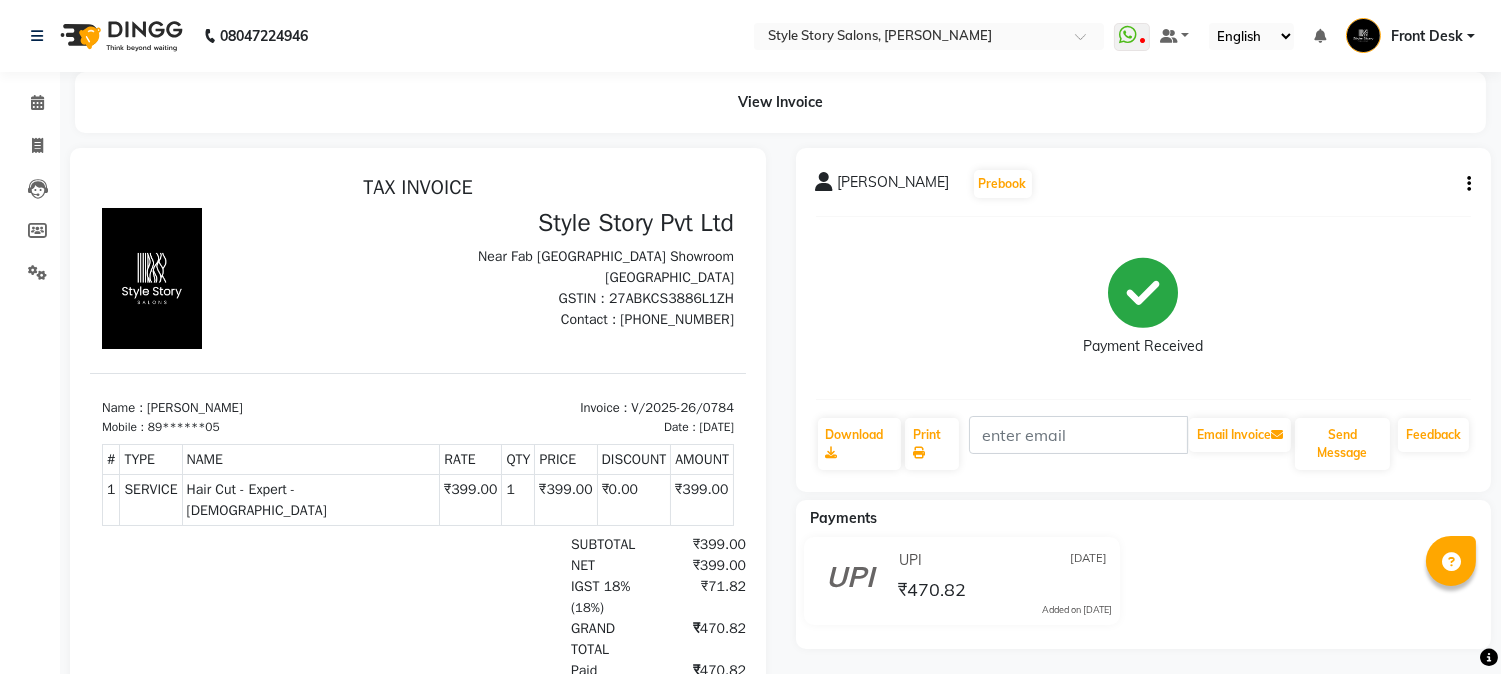 scroll, scrollTop: 0, scrollLeft: 0, axis: both 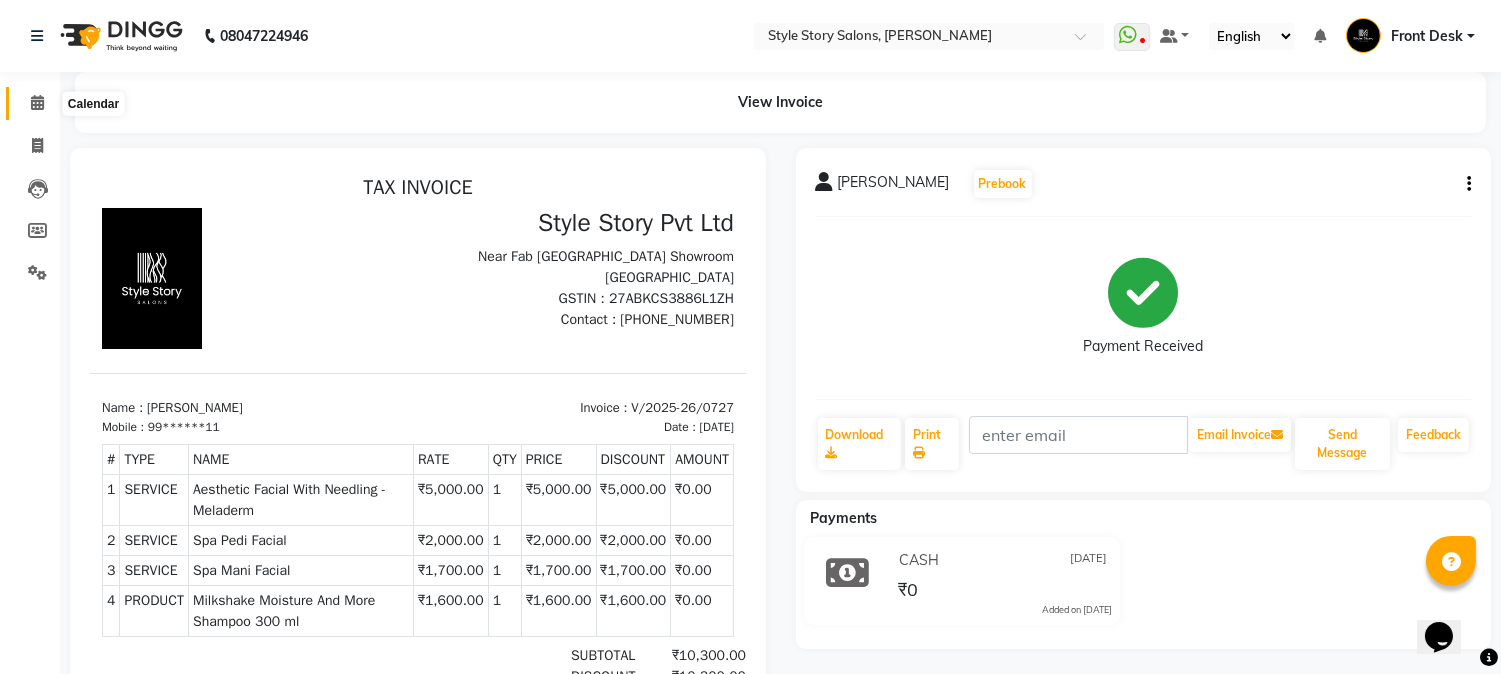 click 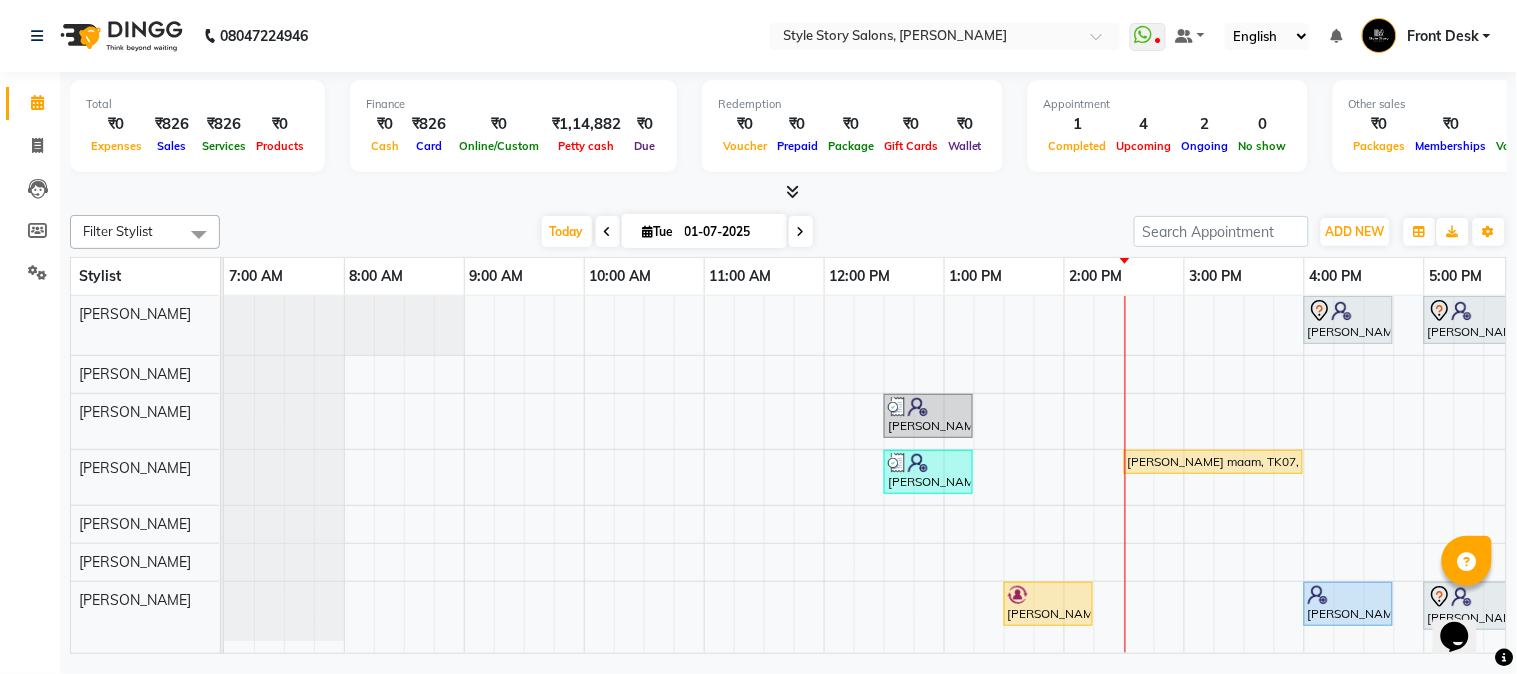click on "01-07-2025" at bounding box center [729, 232] 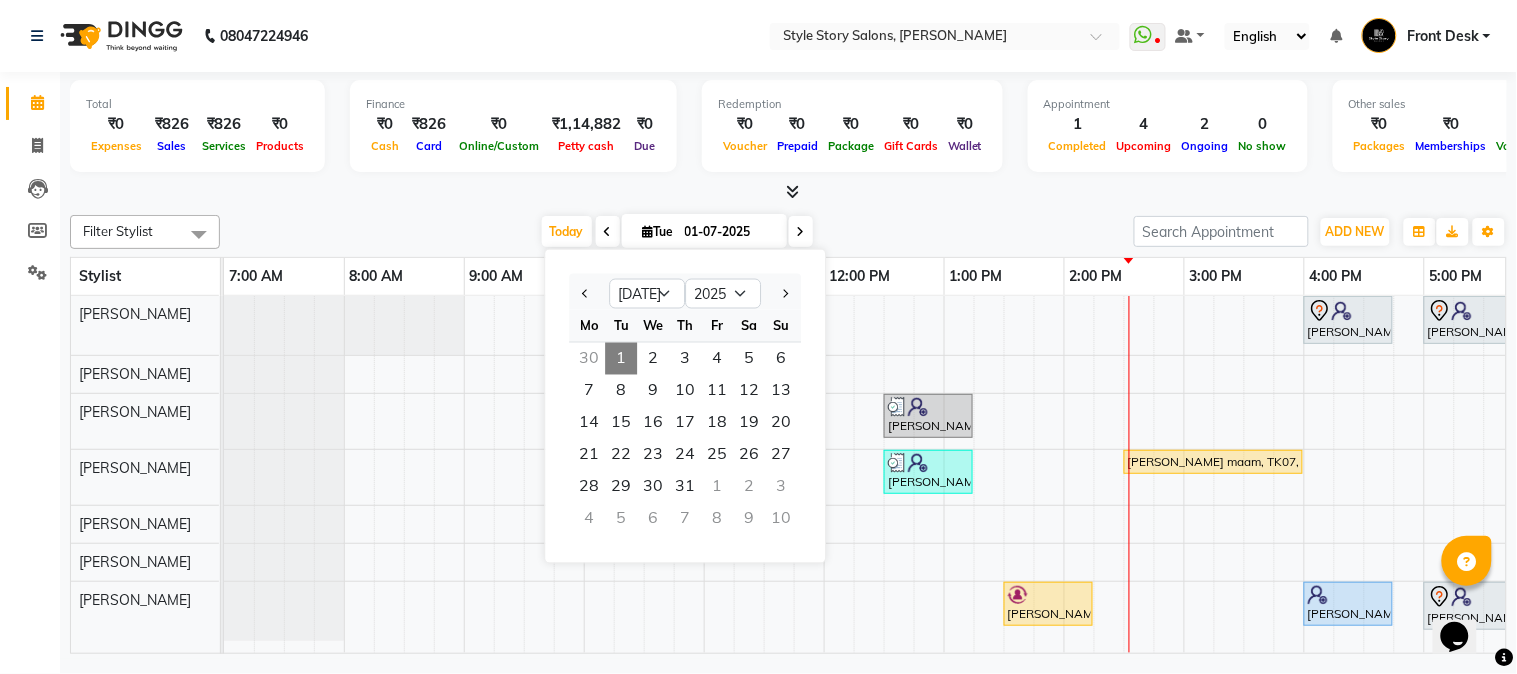 click on "Filter Stylist Select All Arshad Ansari Durga Gawai Priyanshi Meshram Ritesh Shrivas Sonali Sarode Tanuja Junghare Vikas Kumar Today  Tue 01-07-2025 Jan Feb Mar Apr May Jun Jul Aug Sep Oct Nov Dec 2015 2016 2017 2018 2019 2020 2021 2022 2023 2024 2025 2026 2027 2028 2029 2030 2031 2032 2033 2034 2035 Mo Tu We Th Fr Sa Su  30   1   2   3   4   5   6   7   8   9   10   11   12   13   14   15   16   17   18   19   20   21   22   23   24   25   26   27   28   29   30   31   1   2   3   4   5   6   7   8   9   10  Toggle Dropdown Add Appointment Add Invoice Add Attendance Add Transaction Toggle Dropdown Add Appointment Add Invoice Add Attendance ADD NEW Toggle Dropdown Add Appointment Add Invoice Add Attendance Add Transaction Filter Stylist Select All Arshad Ansari Durga Gawai Priyanshi Meshram Ritesh Shrivas Sonali Sarode Tanuja Junghare Vikas Kumar Group By  Staff View   Room View  View as Vertical  Vertical - Week View  Horizontal  Horizontal - Week View  List  Toggle Dropdown Calendar Settings Manage Tags" at bounding box center [788, 232] 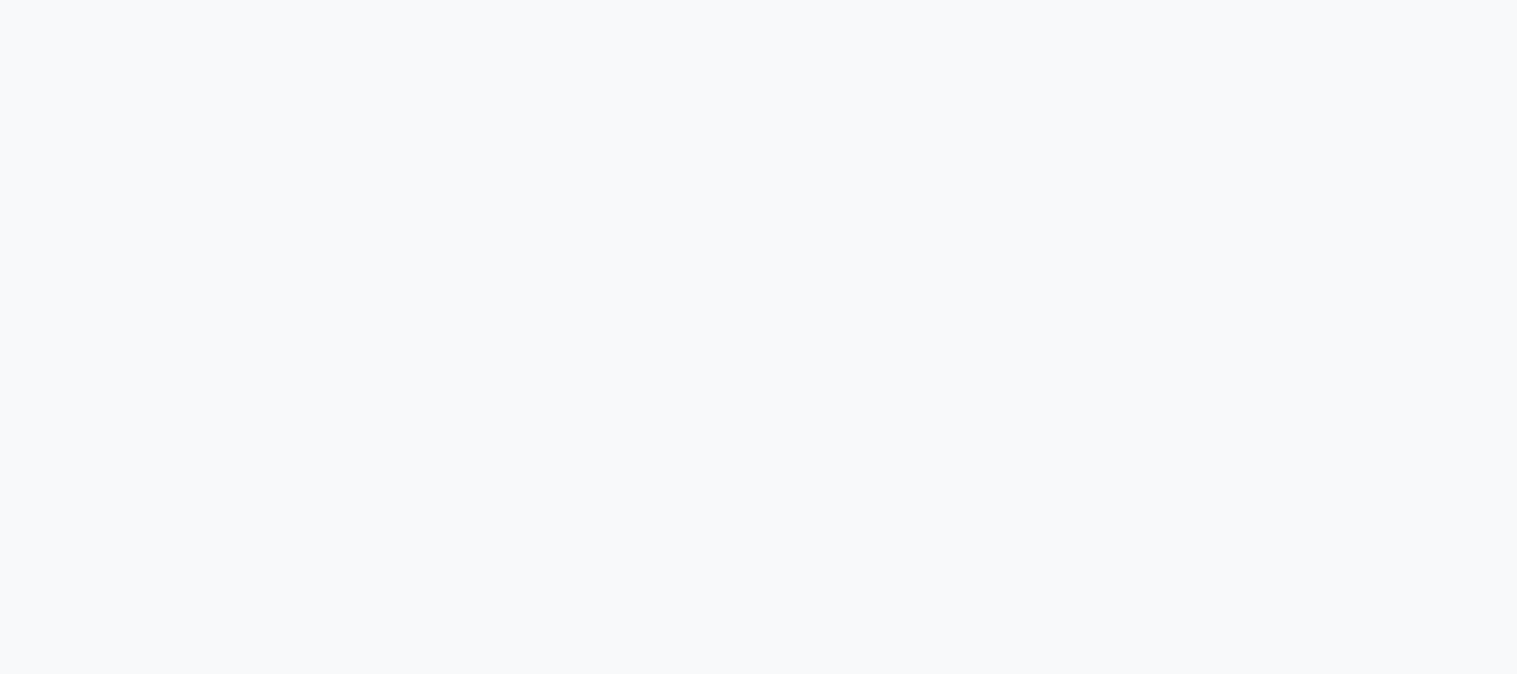 scroll, scrollTop: 0, scrollLeft: 0, axis: both 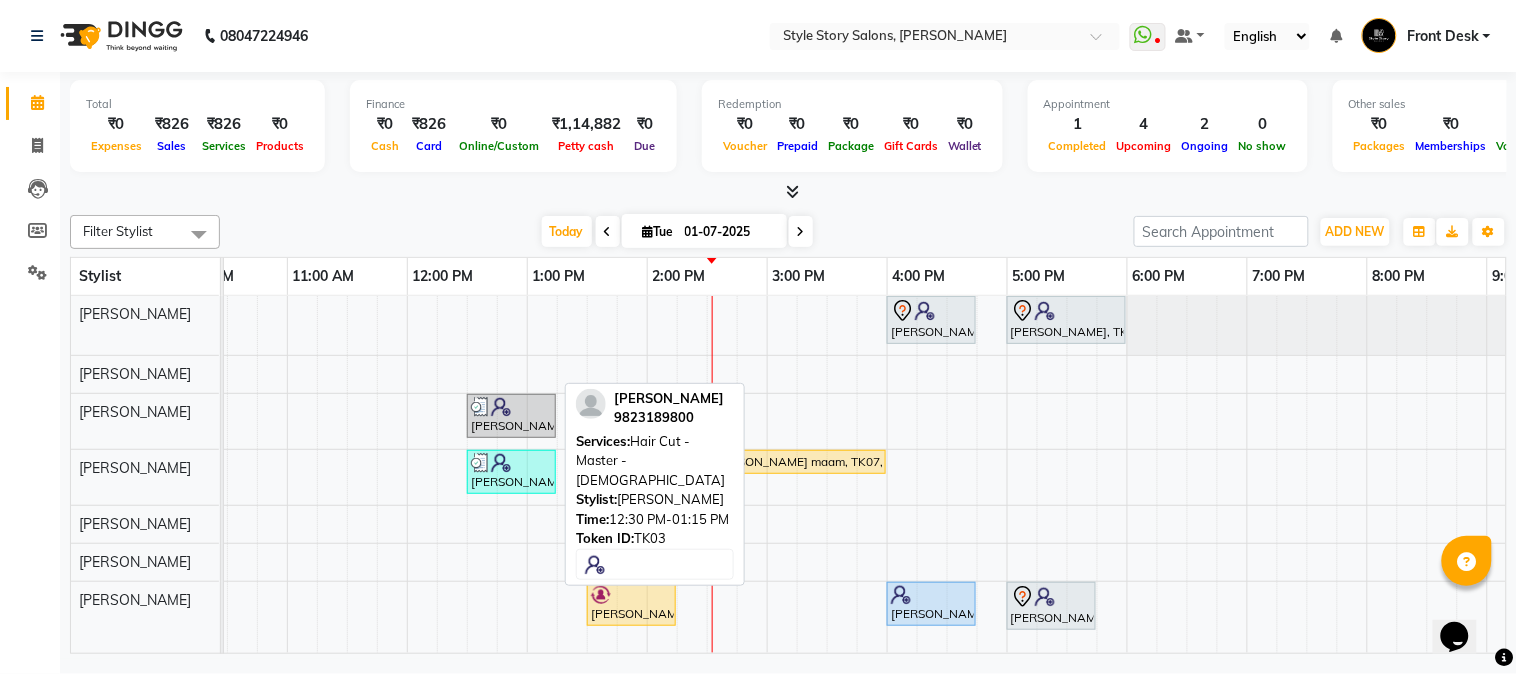 click at bounding box center (511, 407) 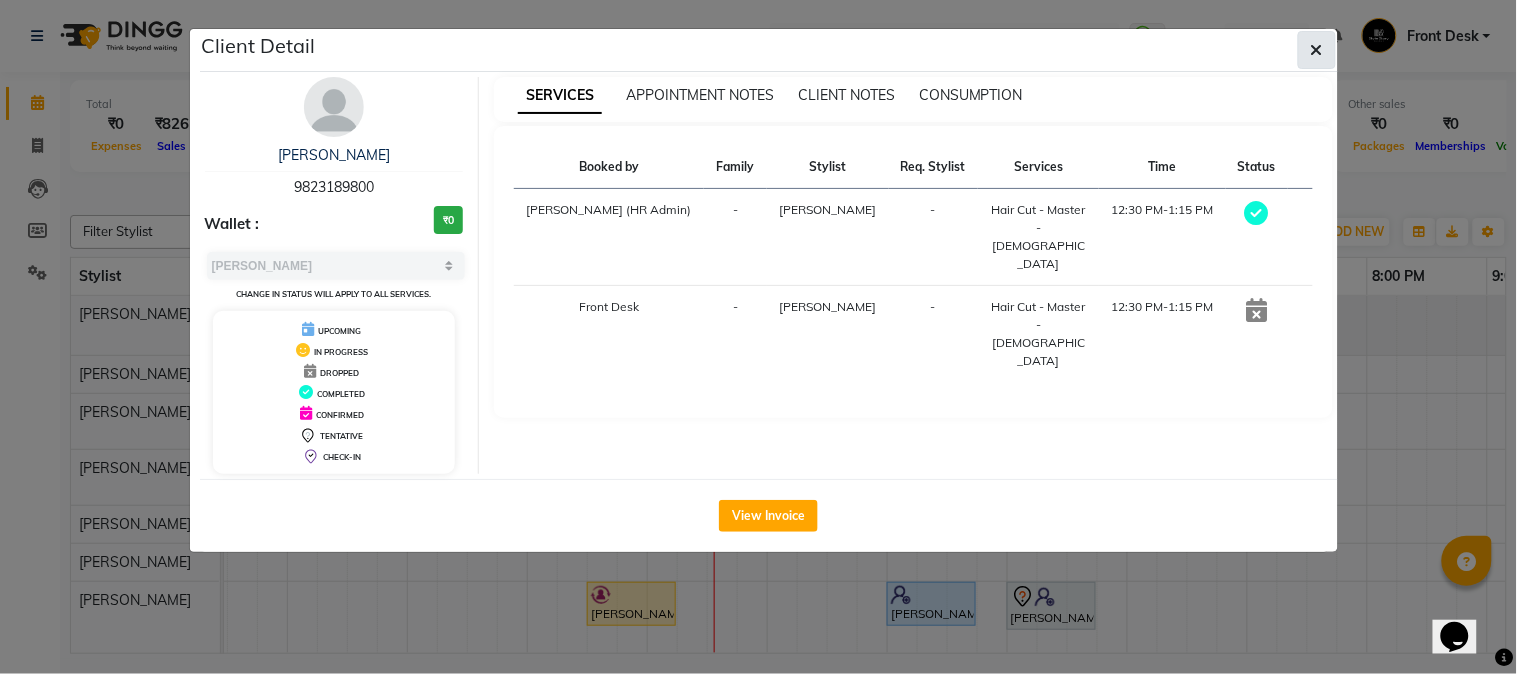 click 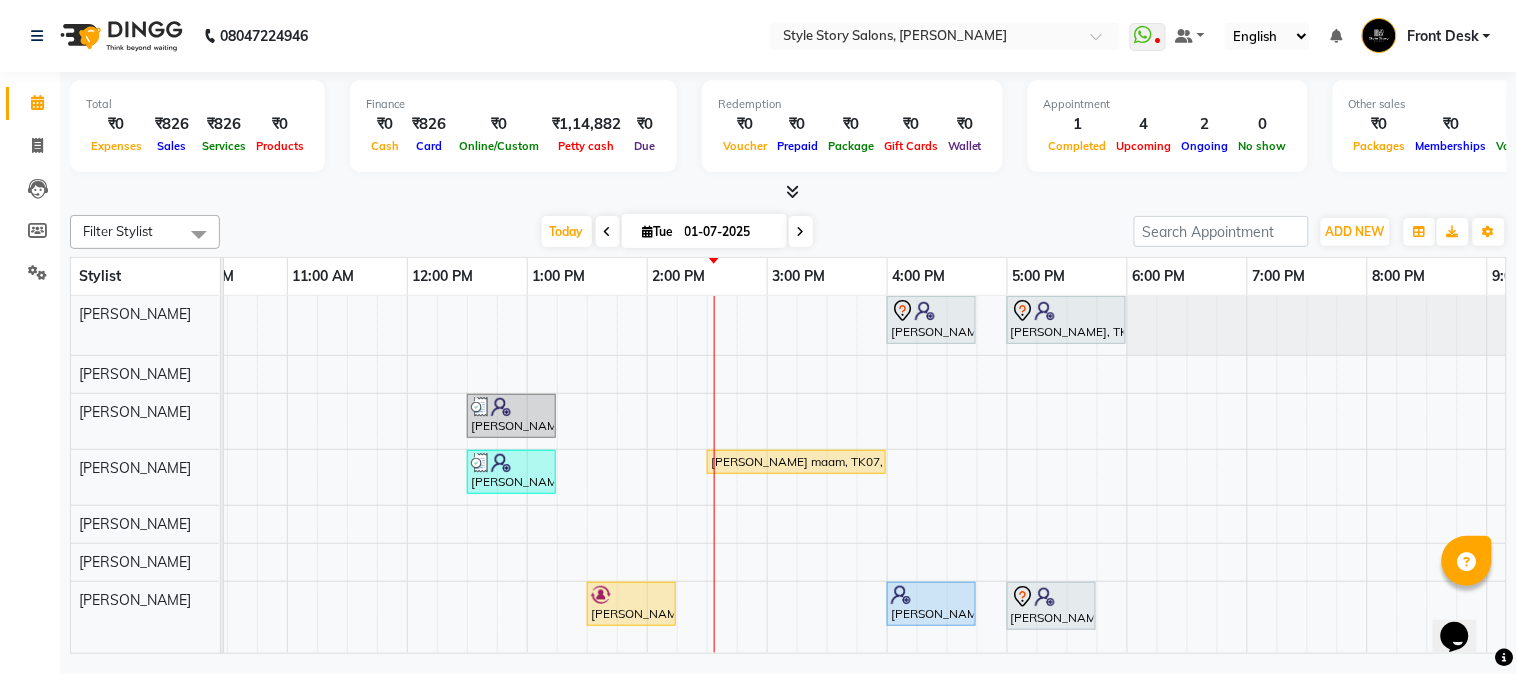 scroll, scrollTop: 4, scrollLeft: 417, axis: both 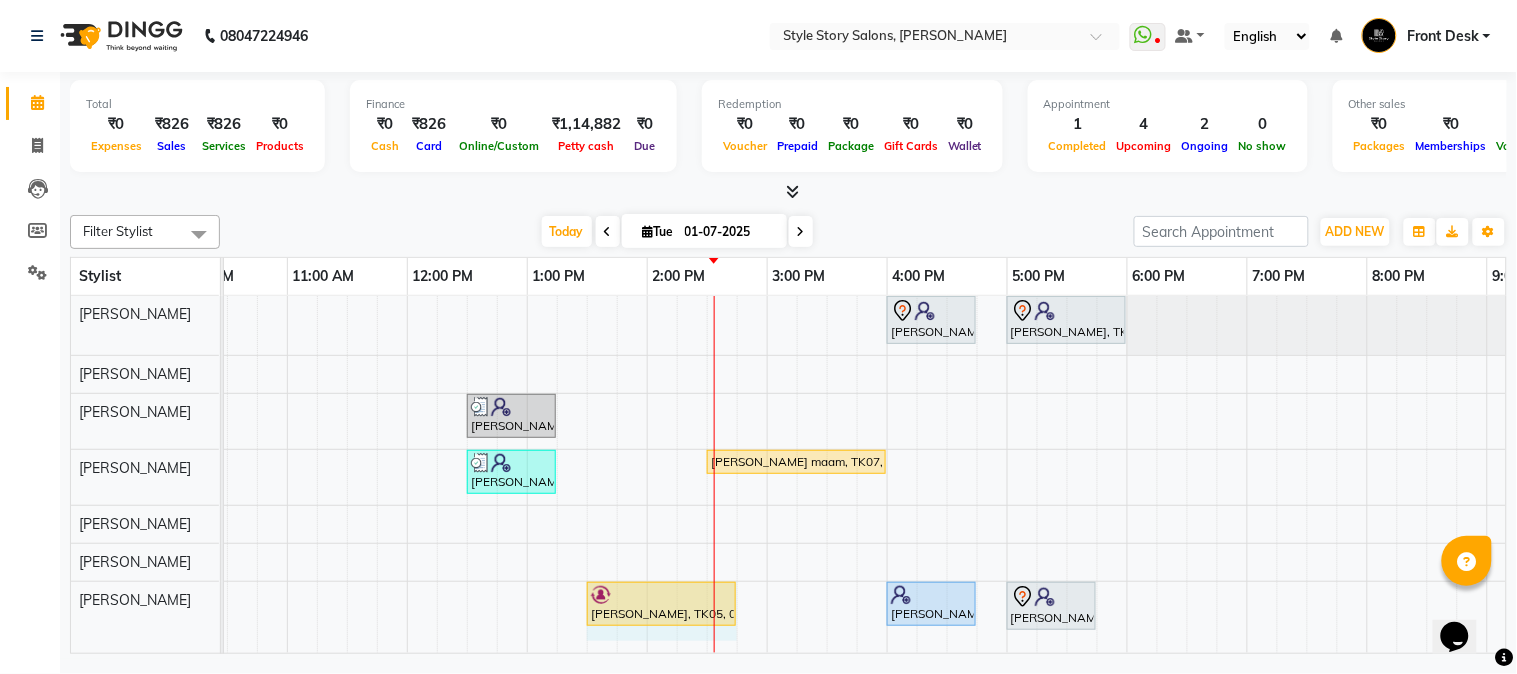 drag, startPoint x: 676, startPoint y: 595, endPoint x: 707, endPoint y: 595, distance: 31 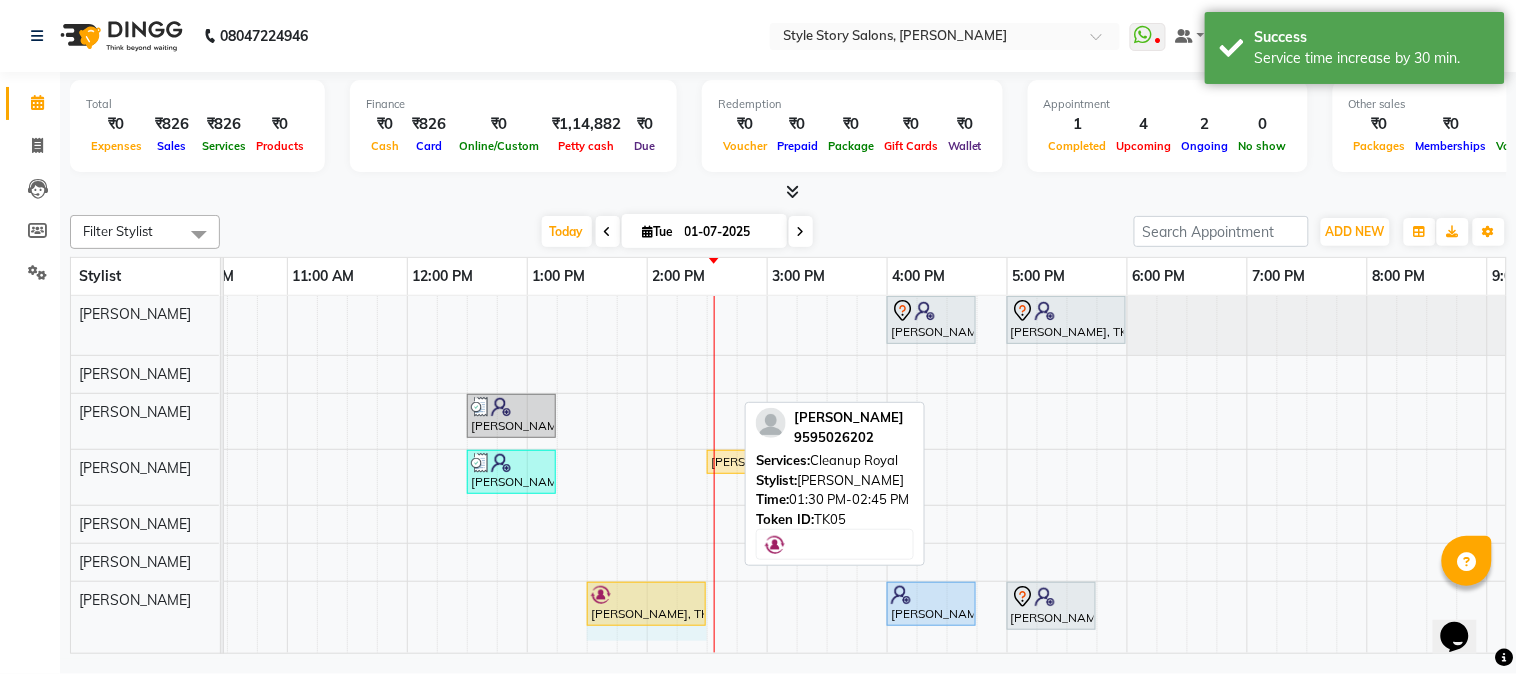 drag, startPoint x: 734, startPoint y: 596, endPoint x: 705, endPoint y: 598, distance: 29.068884 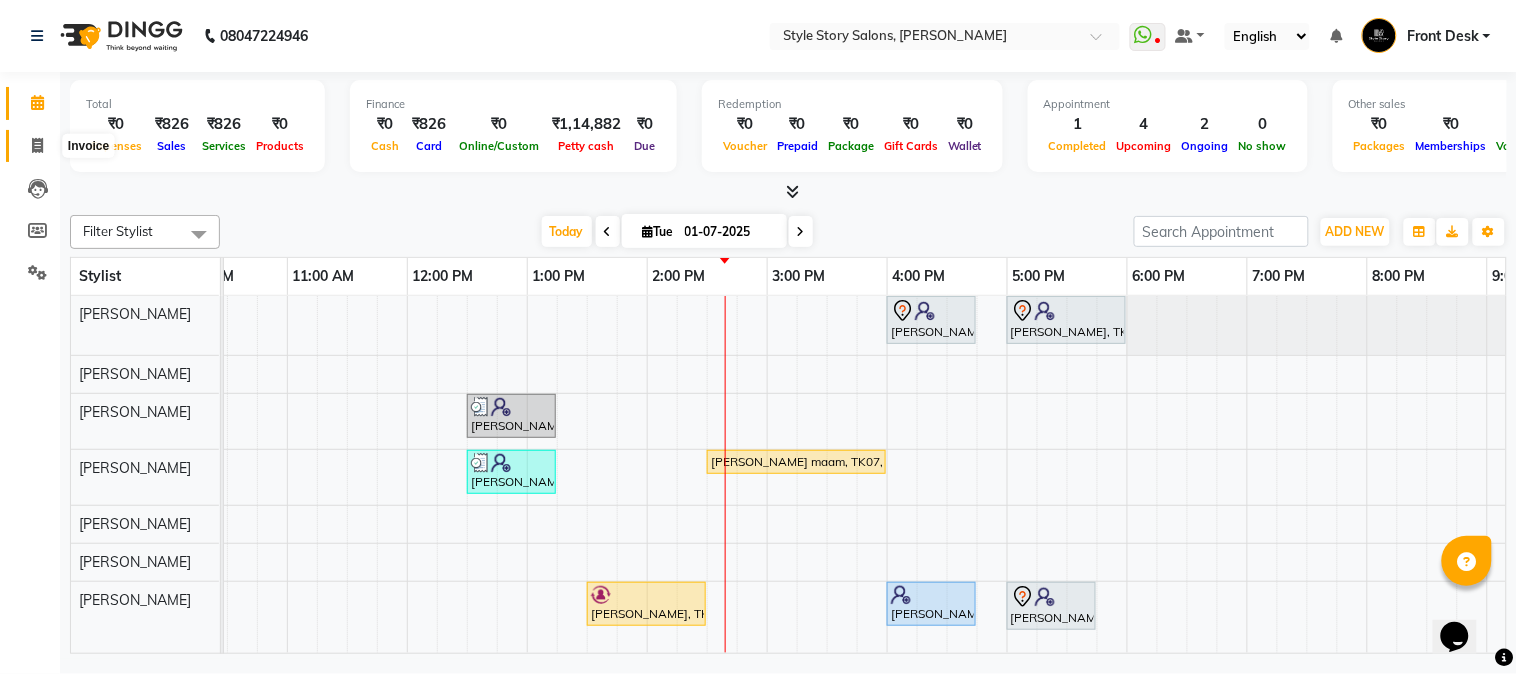 click 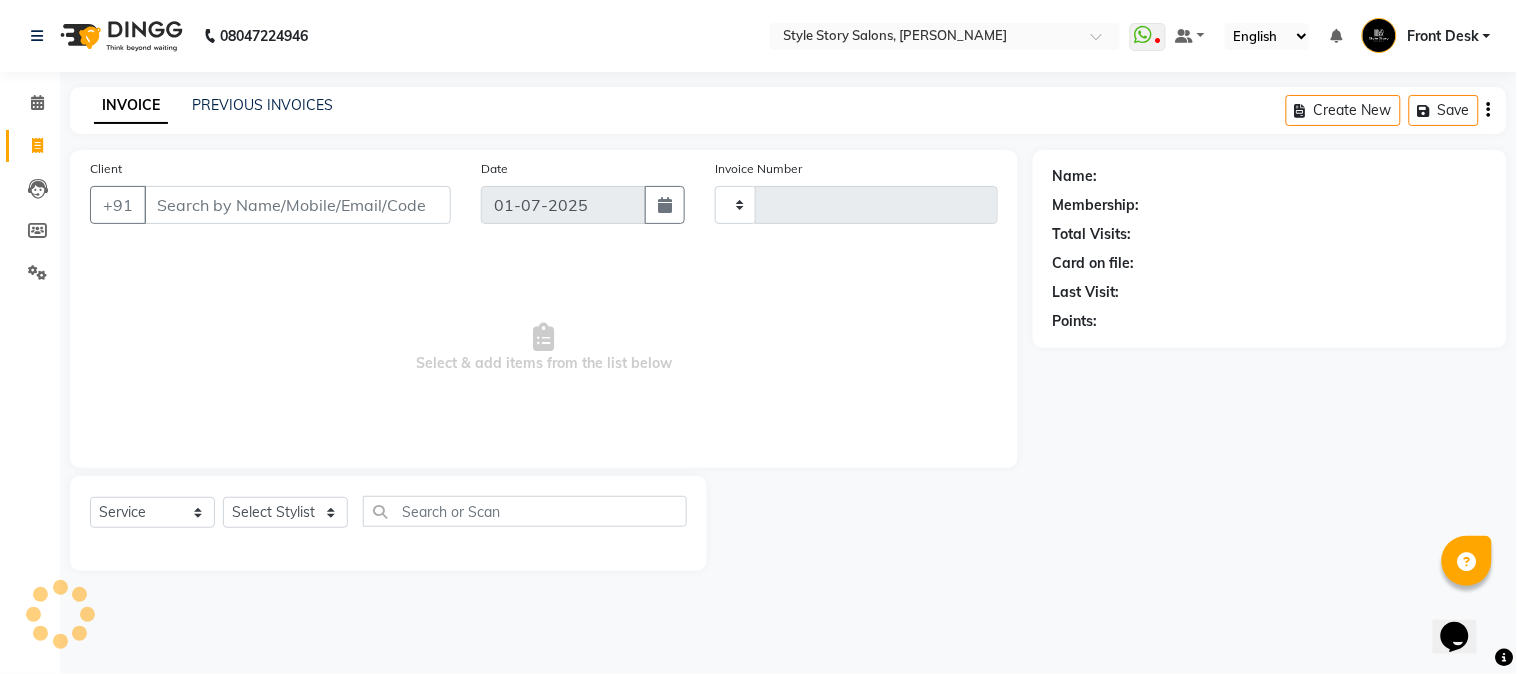 type on "0842" 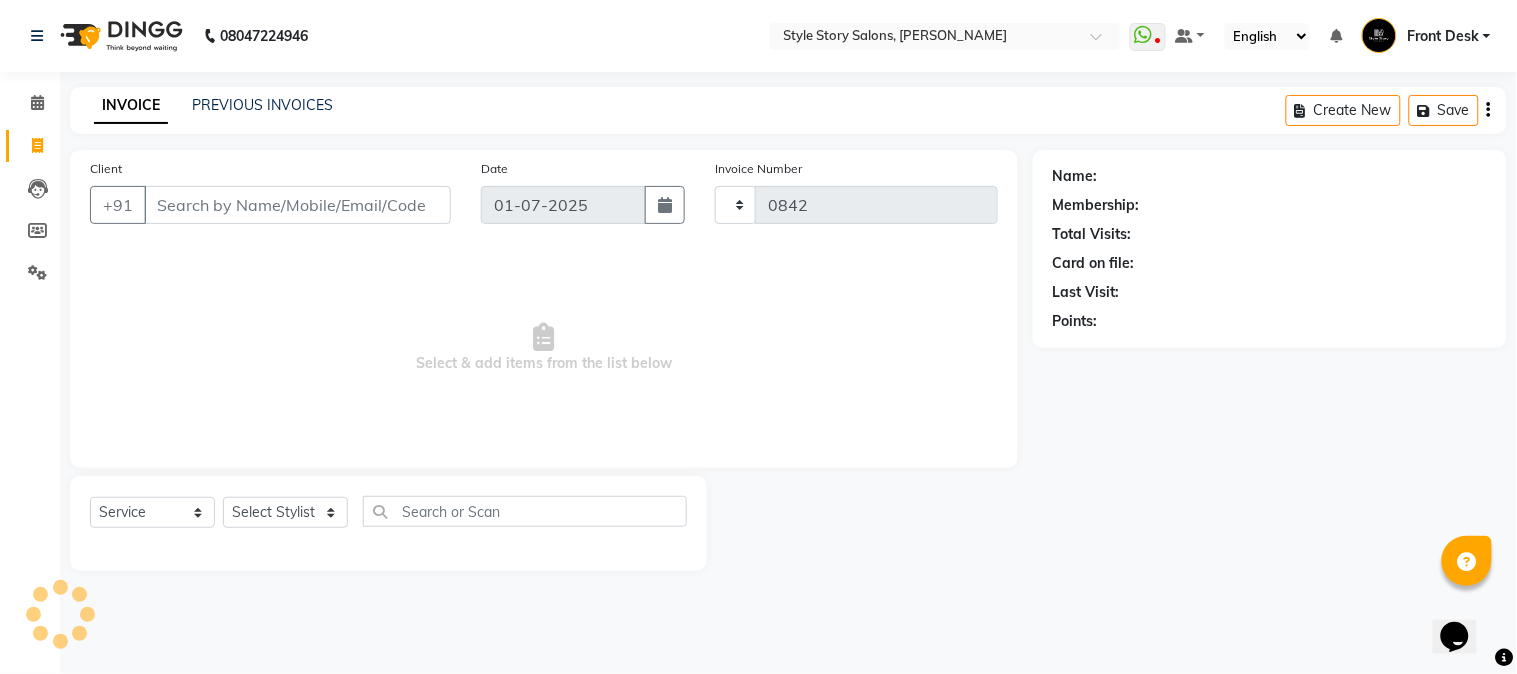 select on "6249" 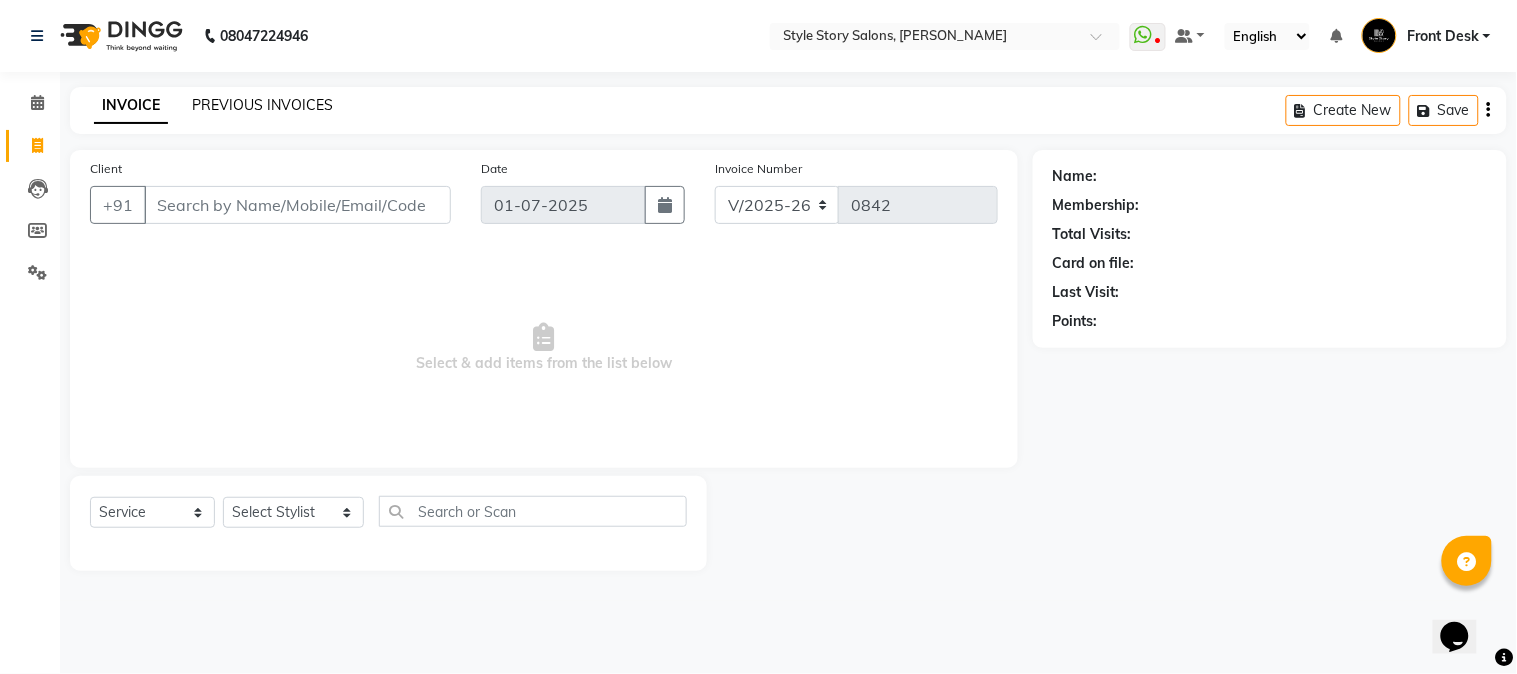 click on "PREVIOUS INVOICES" 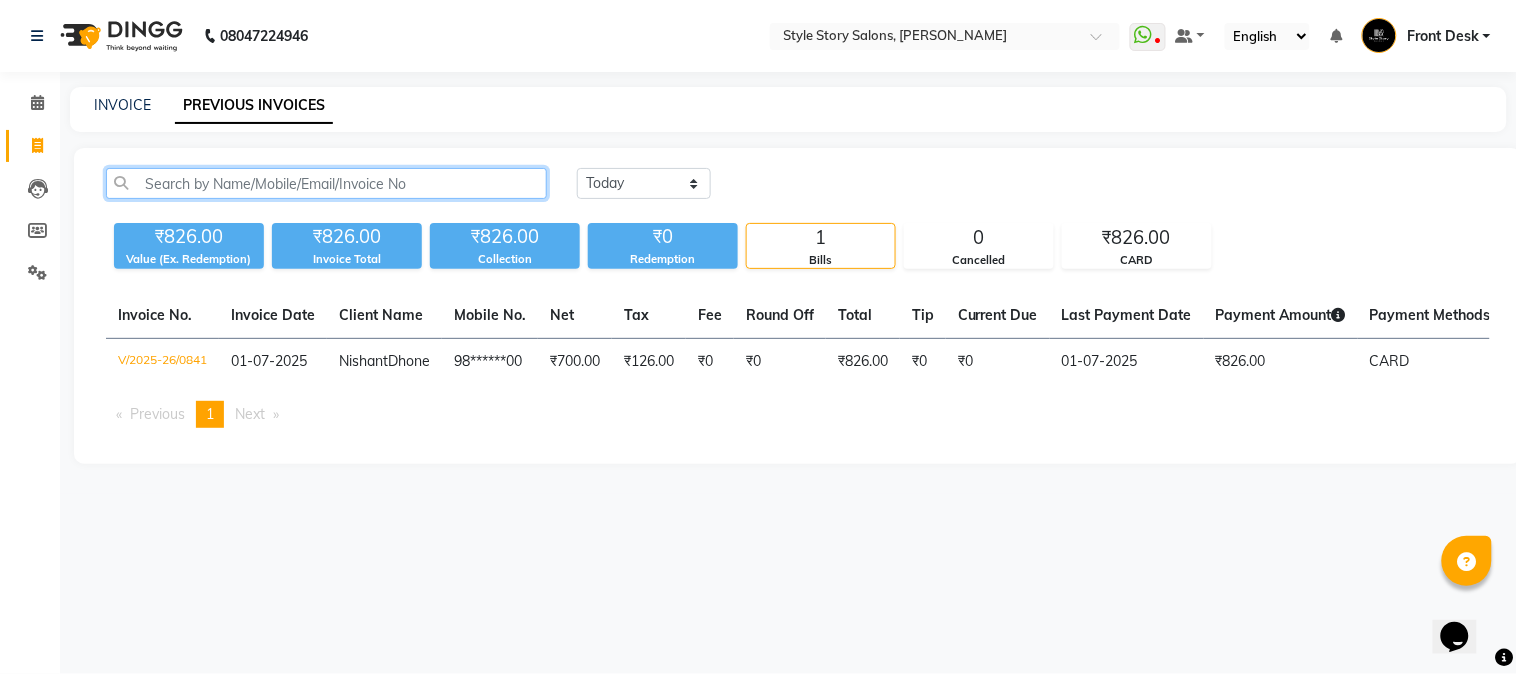 click 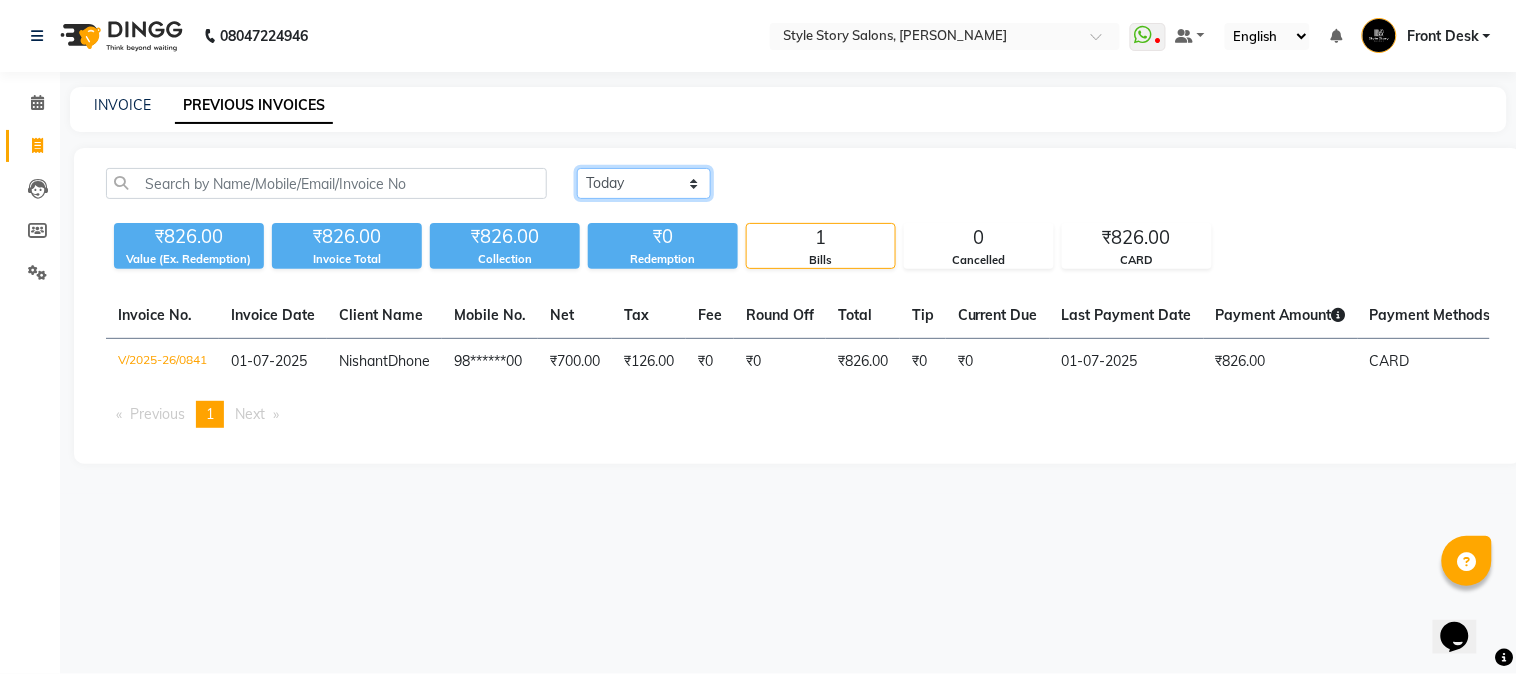 click on "Today Yesterday Custom Range" 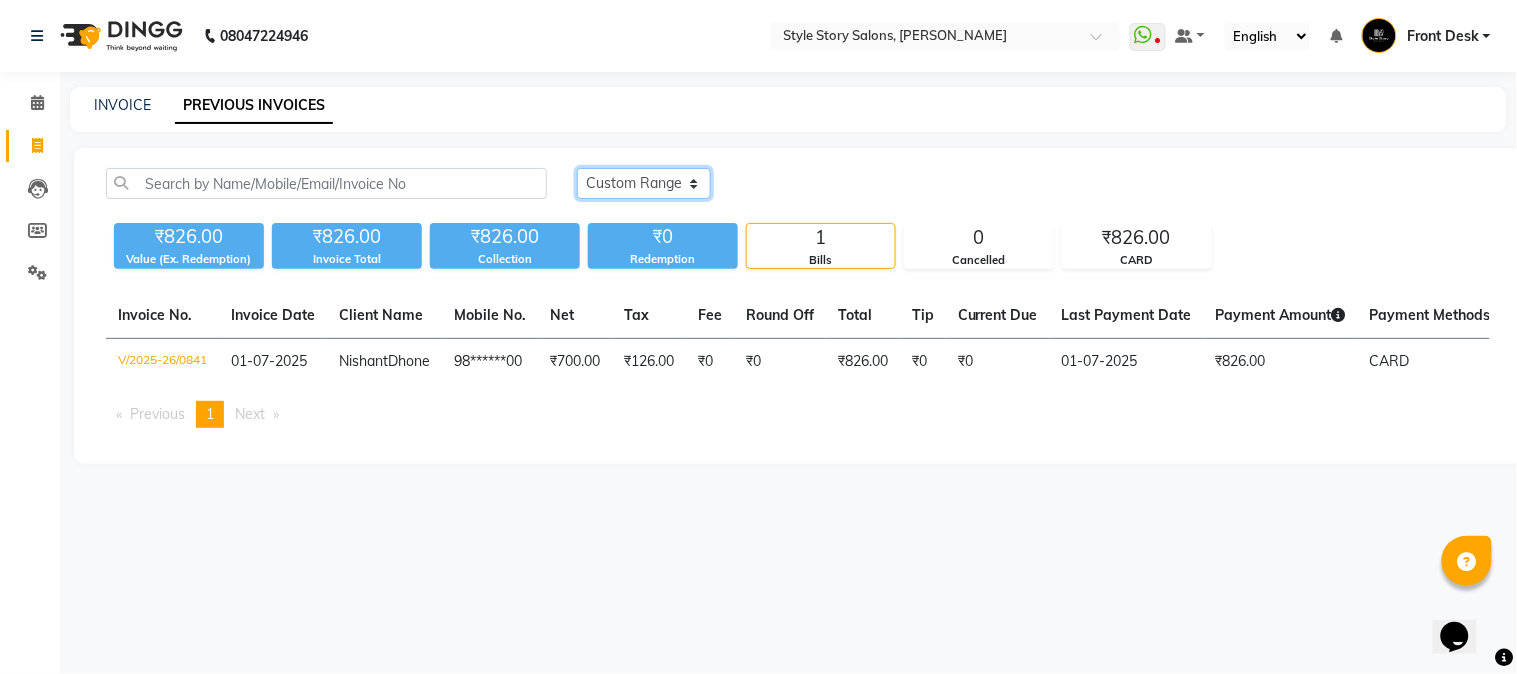 click on "Today Yesterday Custom Range" 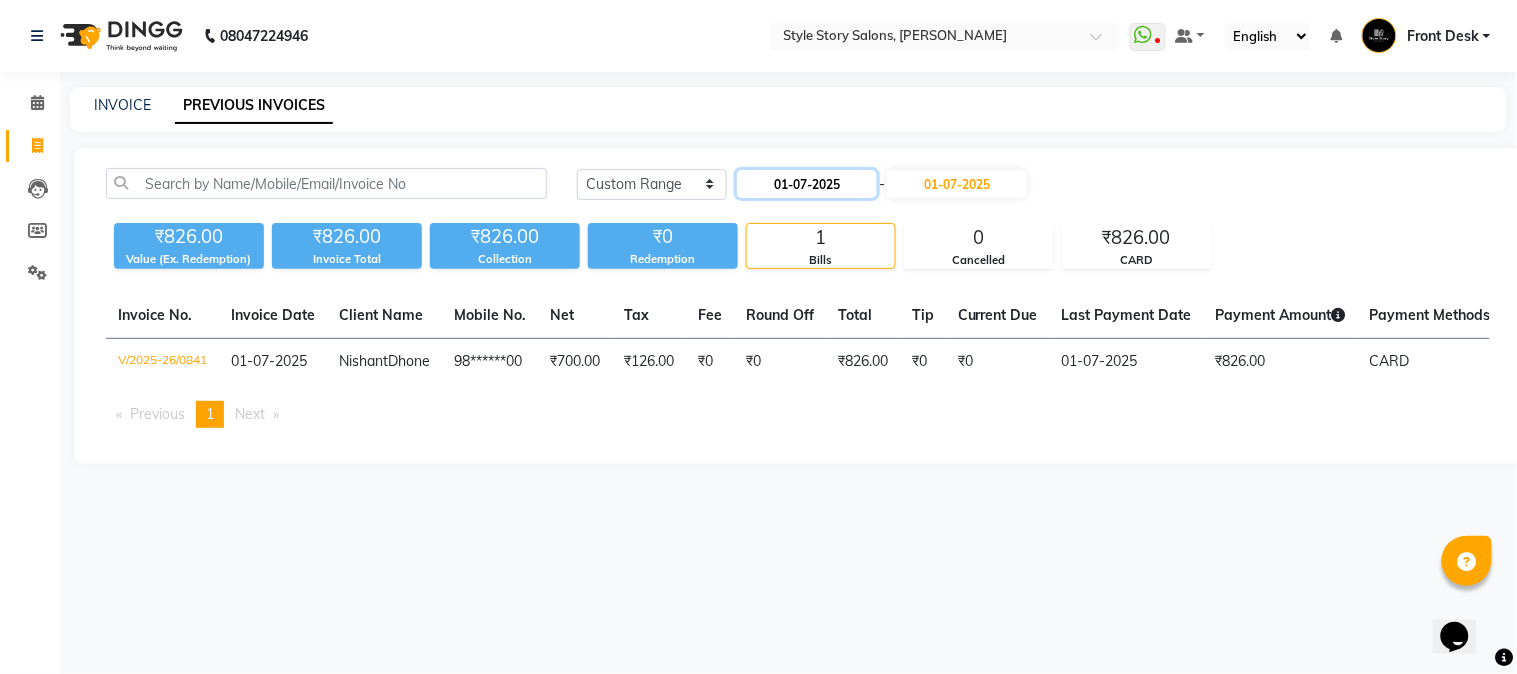 click on "01-07-2025" 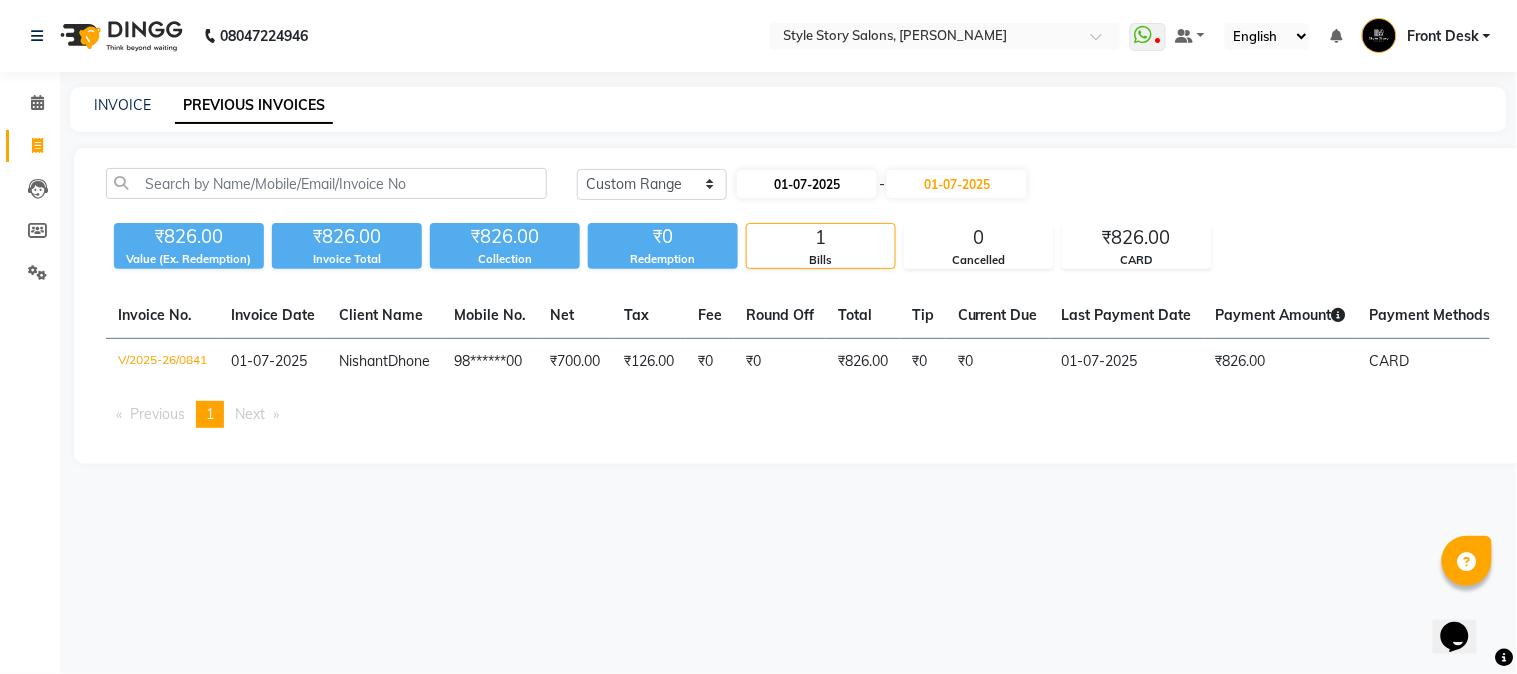 select on "7" 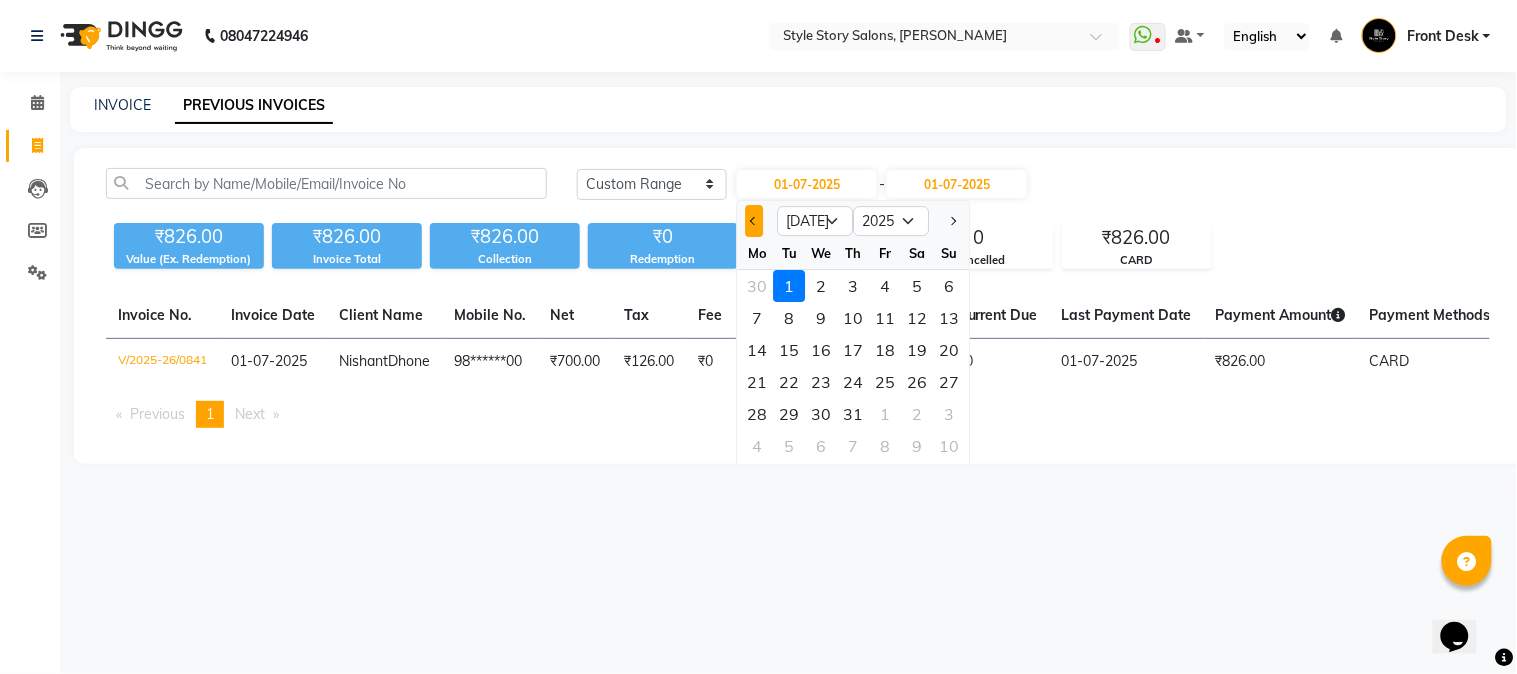 click 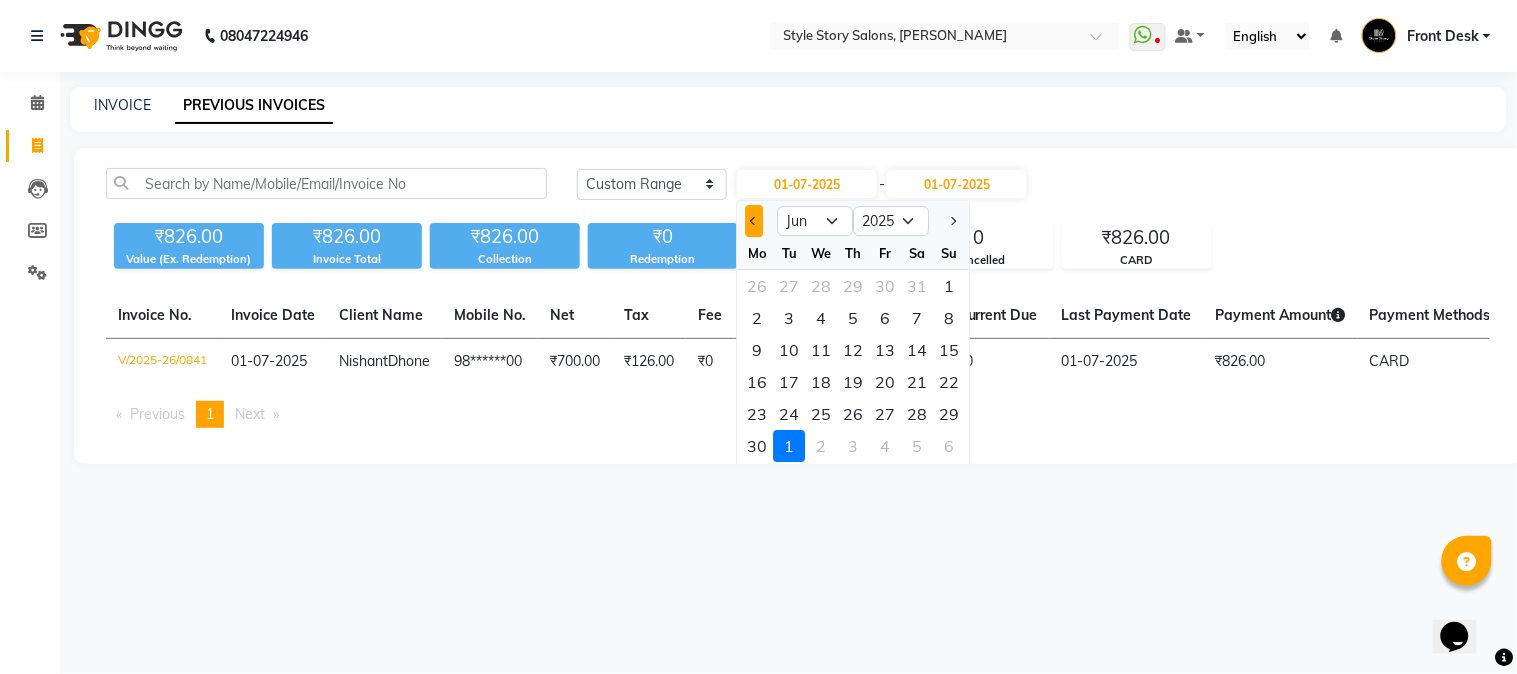 click 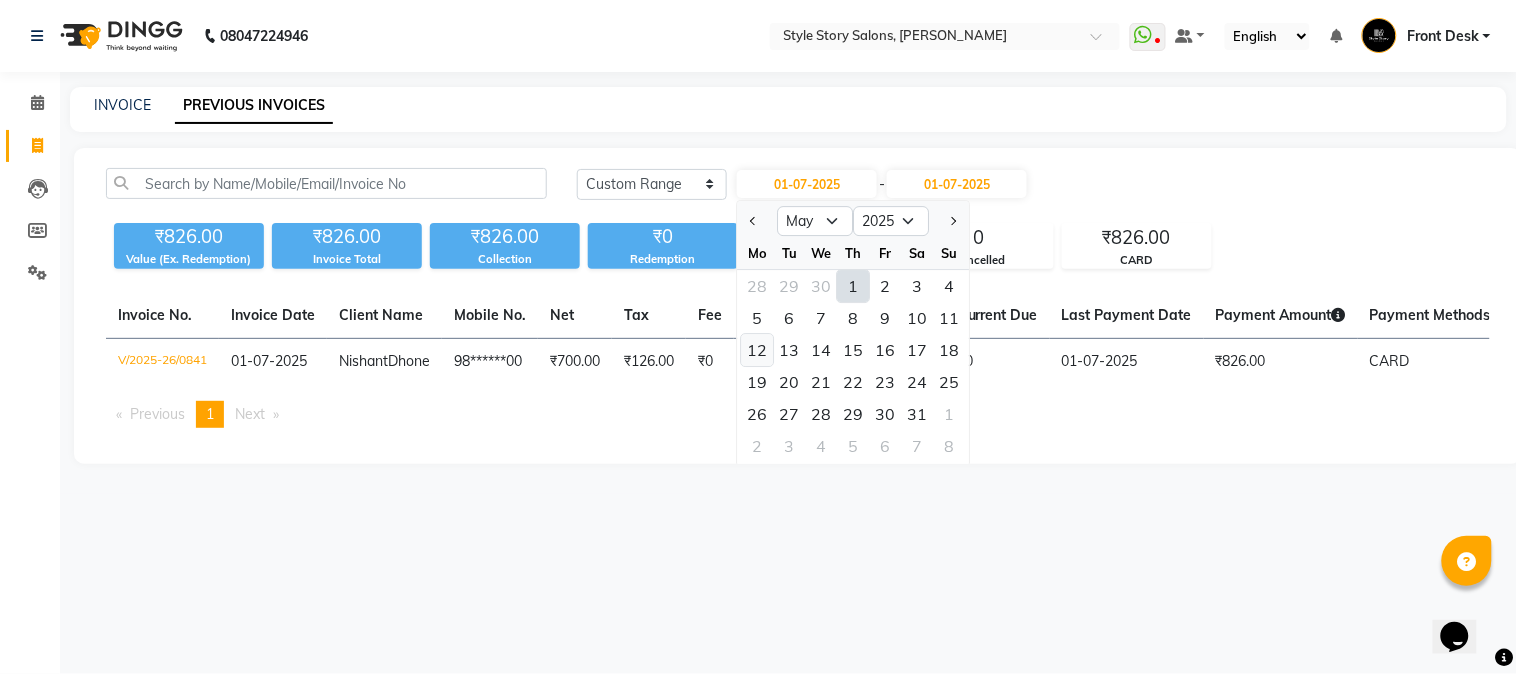click on "12" 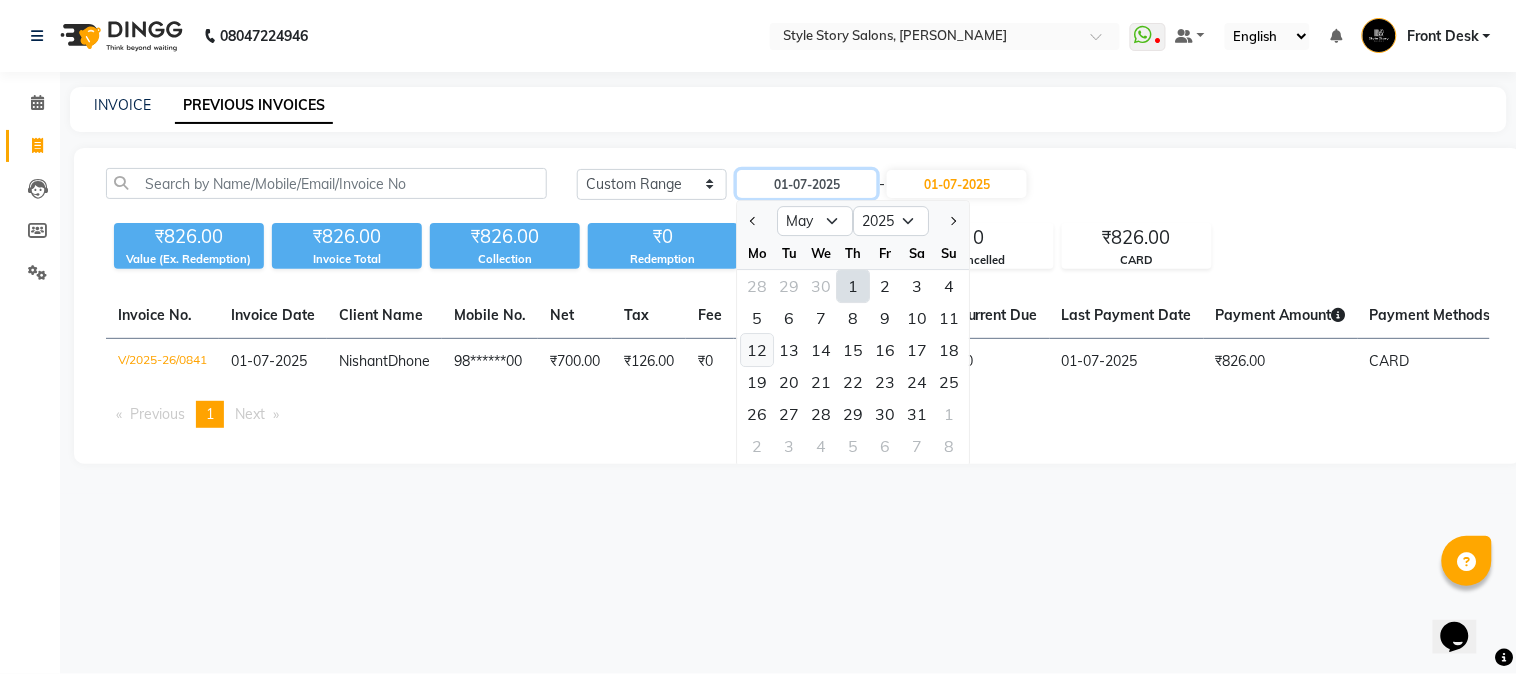 type on "[DATE]" 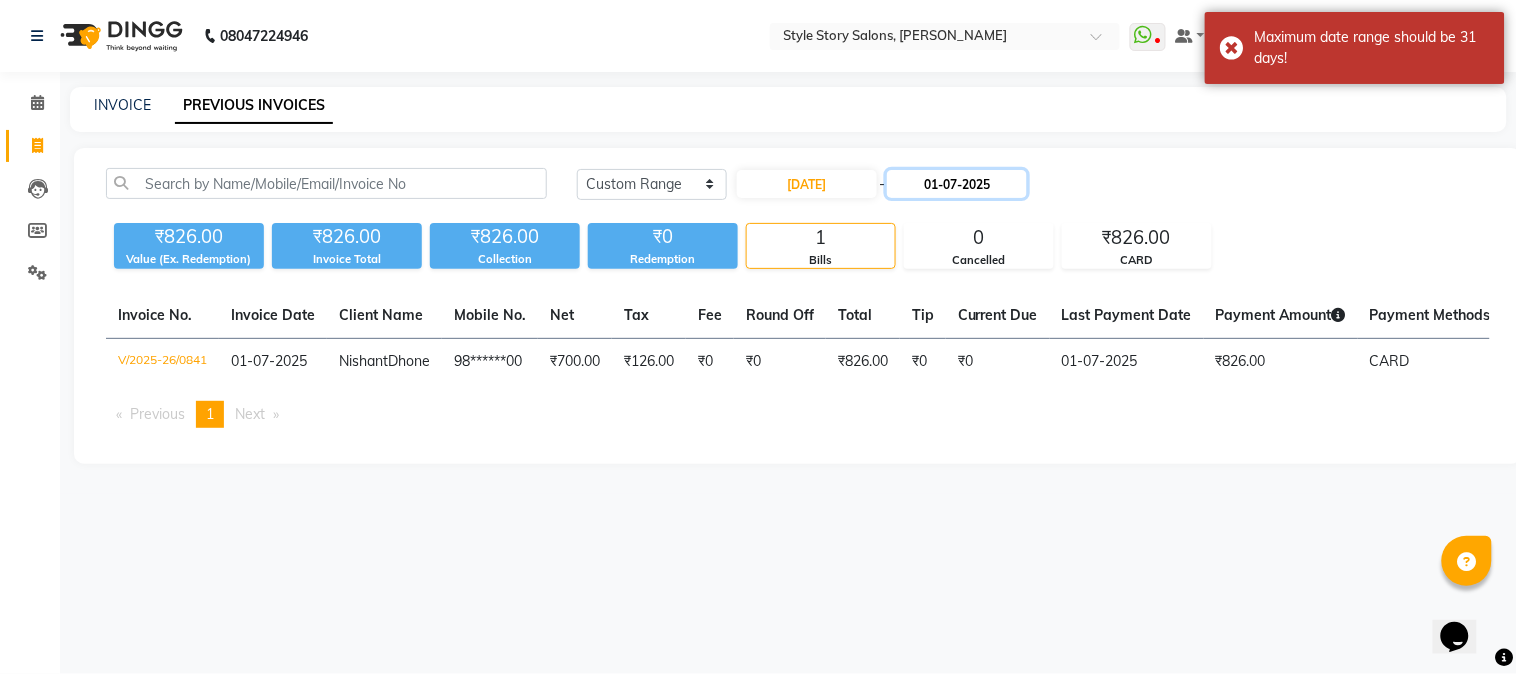 click on "01-07-2025" 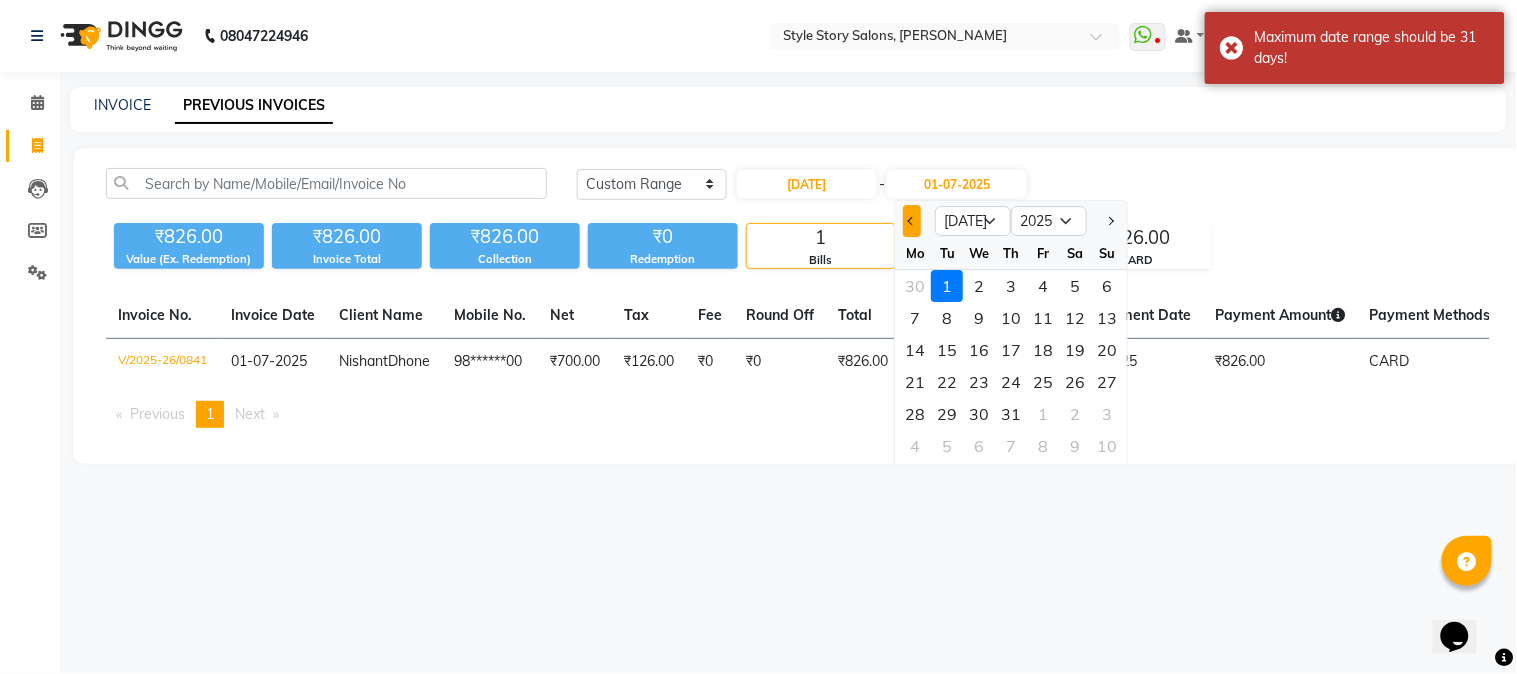 click 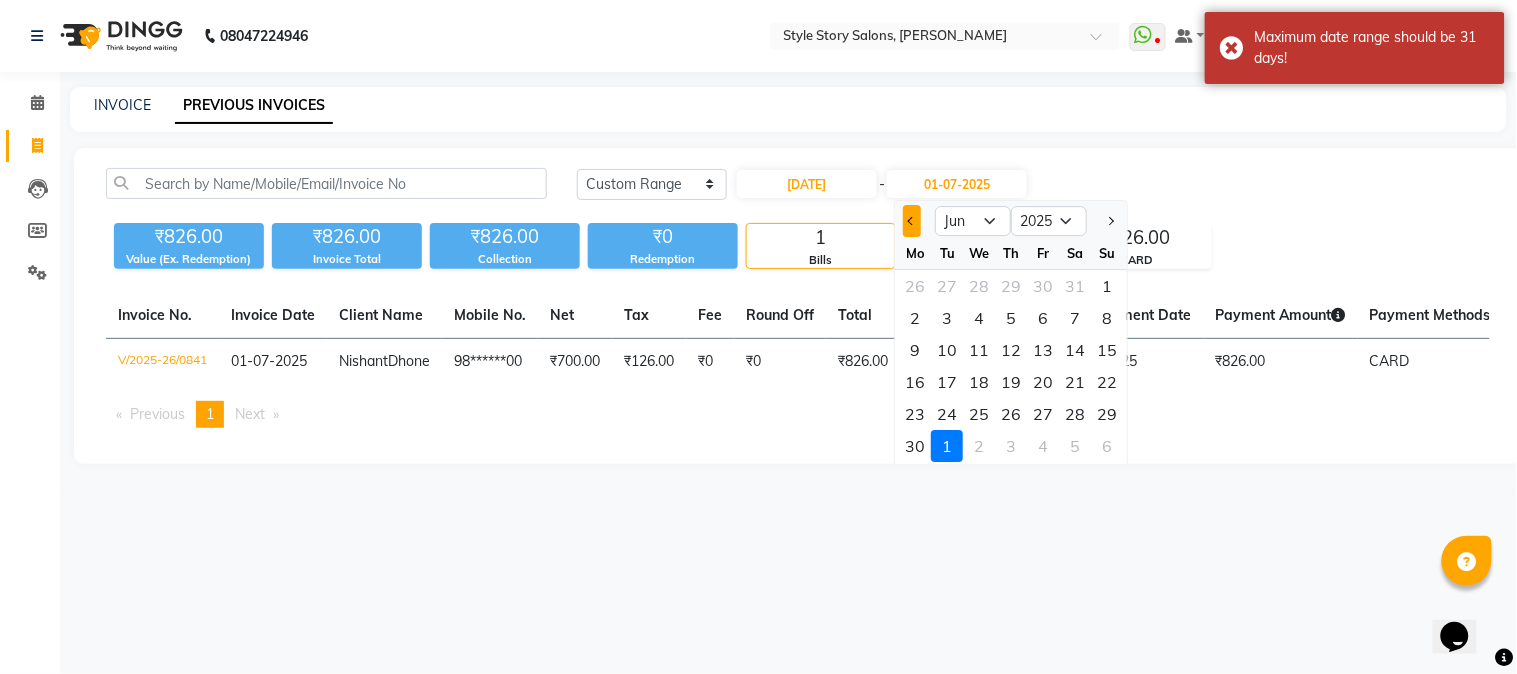 click 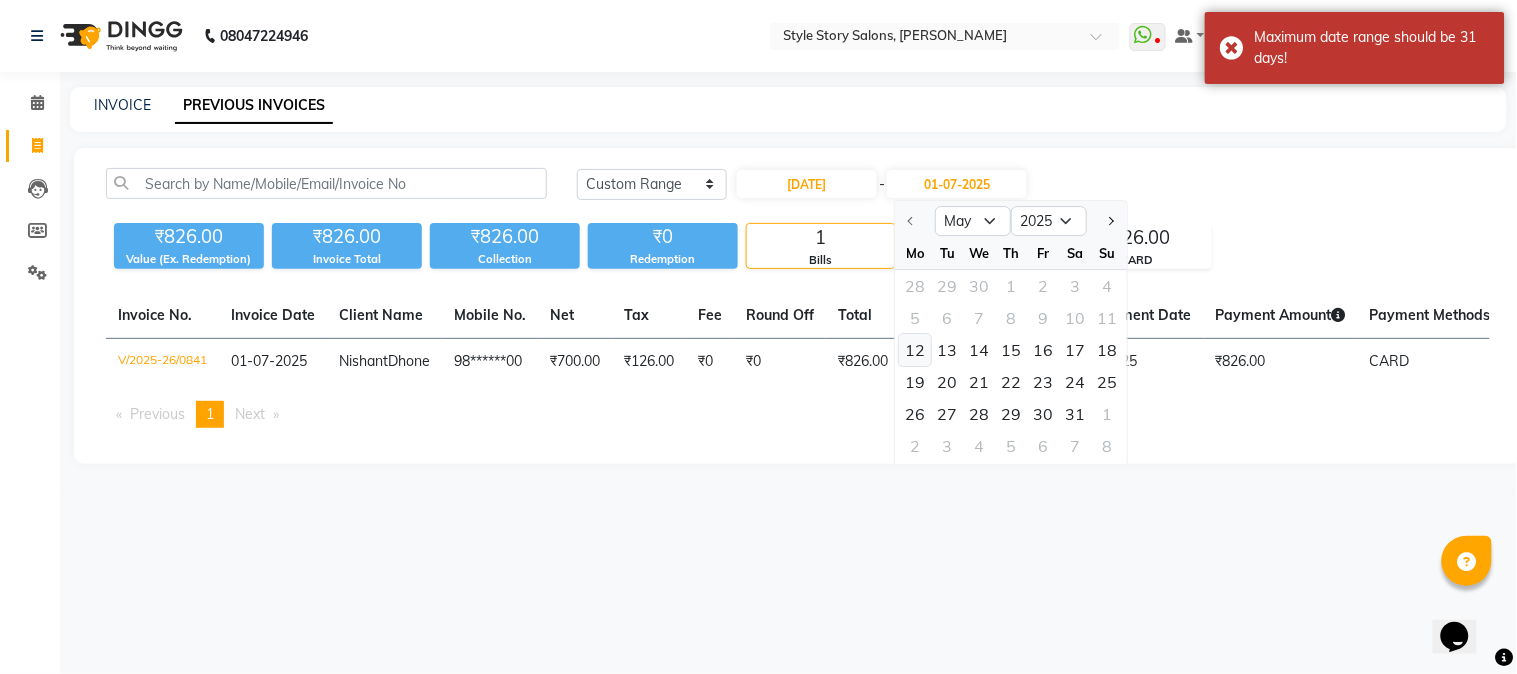 click on "12" 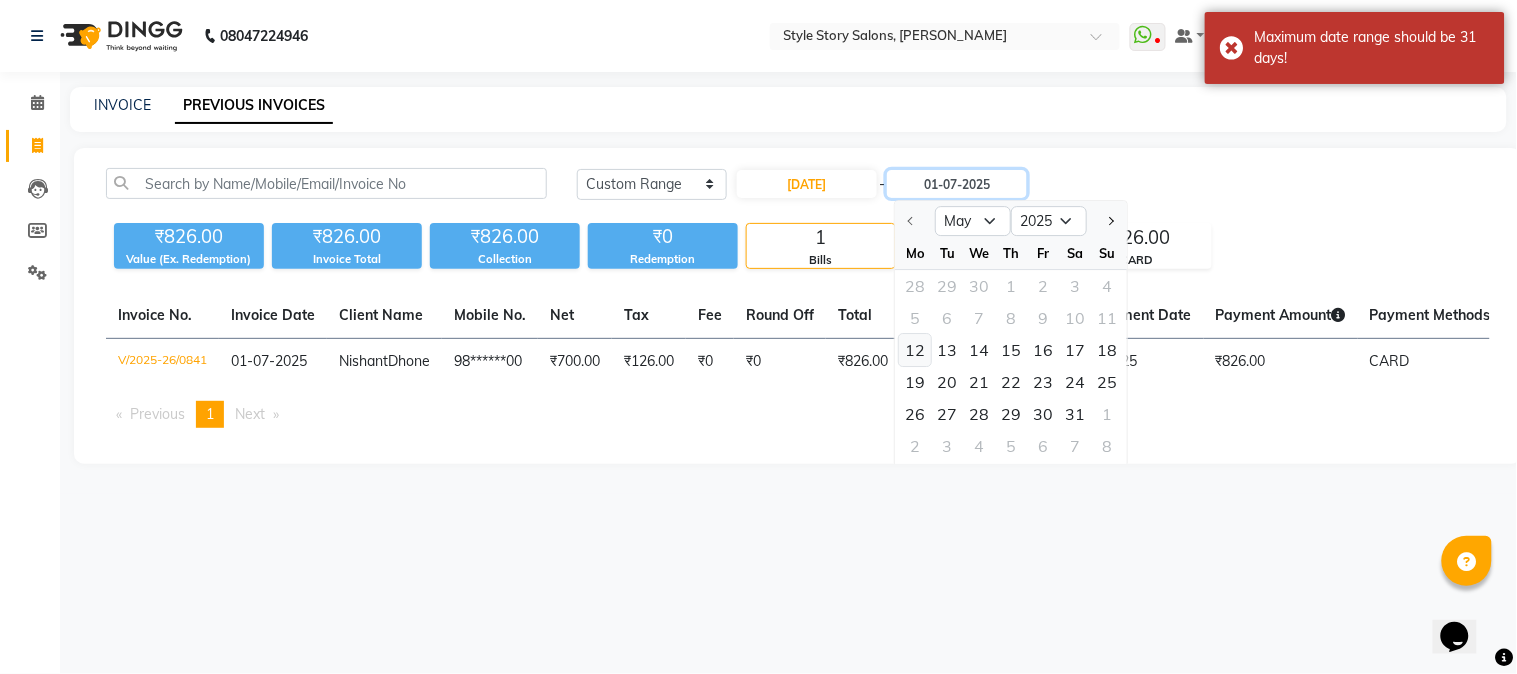 type on "[DATE]" 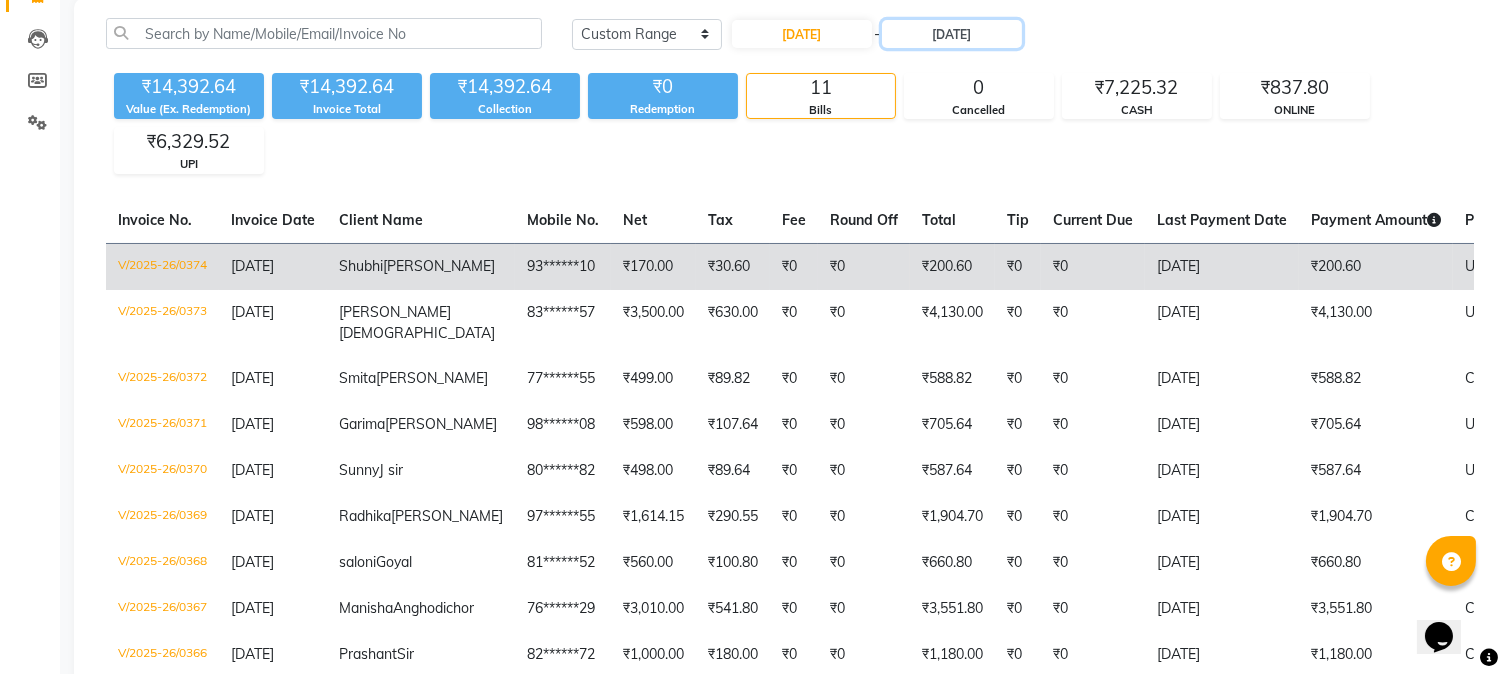scroll, scrollTop: 111, scrollLeft: 0, axis: vertical 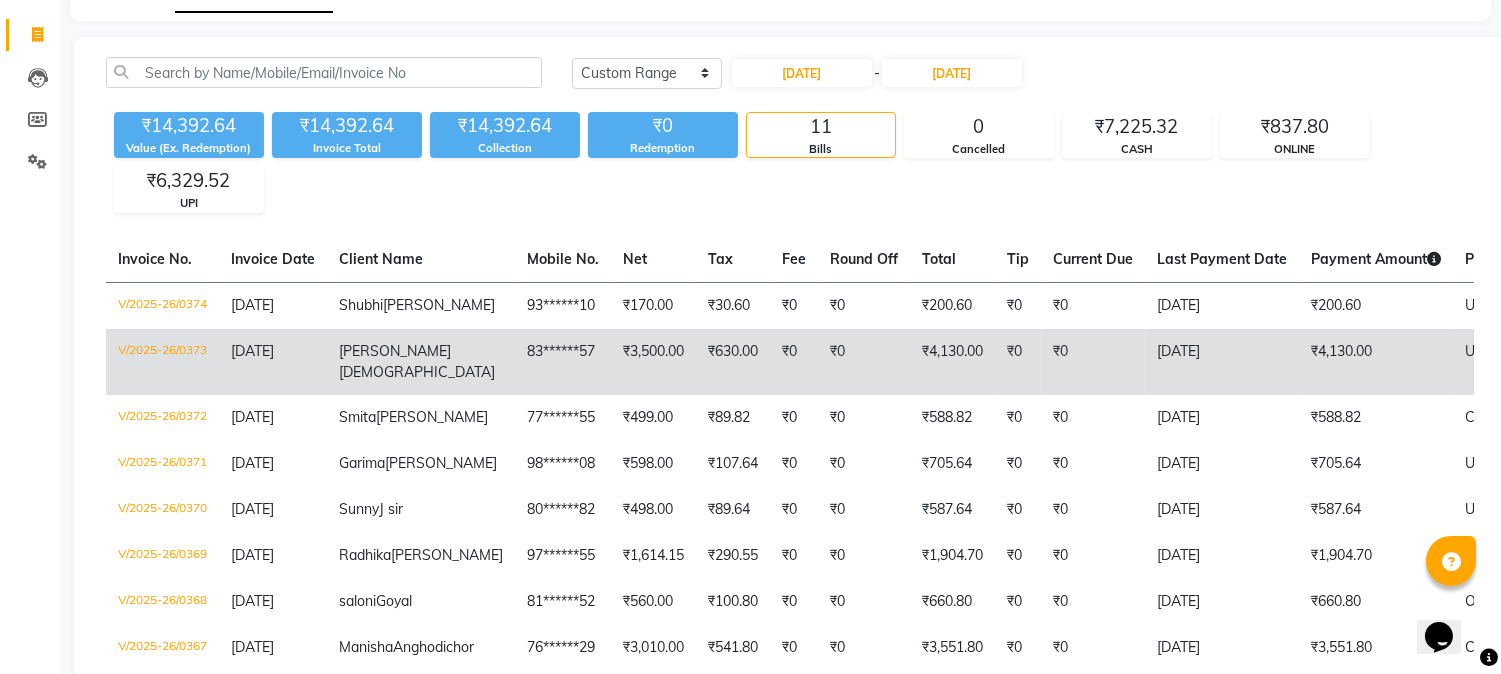 click on "V/2025-26/0373" 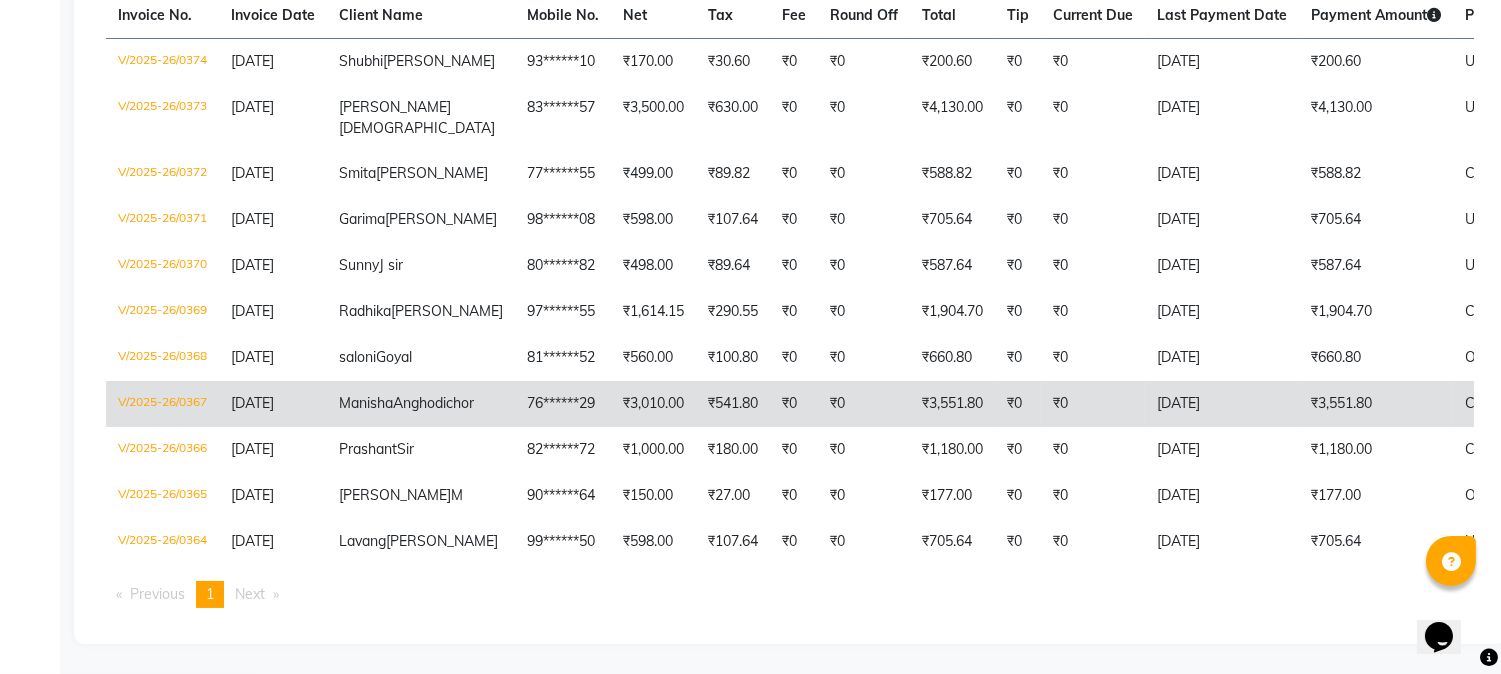 scroll, scrollTop: 470, scrollLeft: 0, axis: vertical 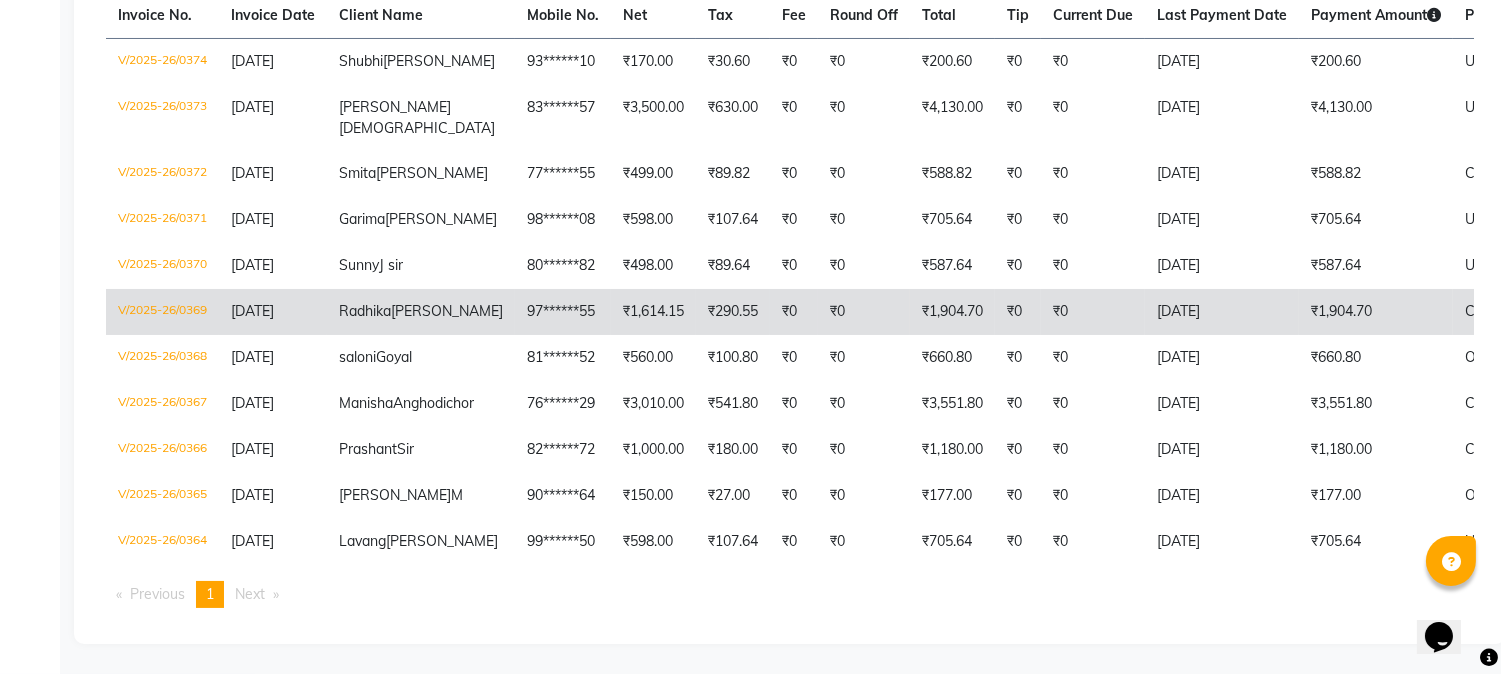 click on "[DATE]" 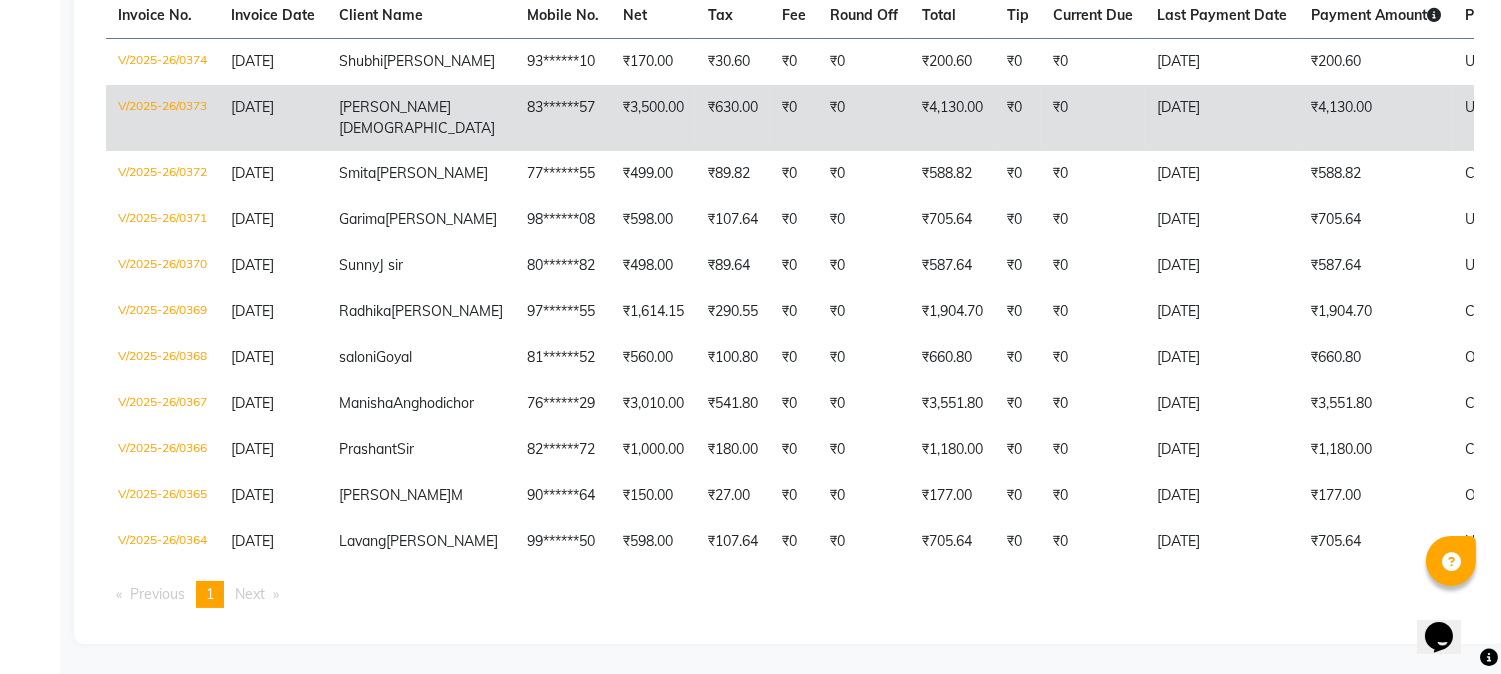 scroll, scrollTop: 470, scrollLeft: 0, axis: vertical 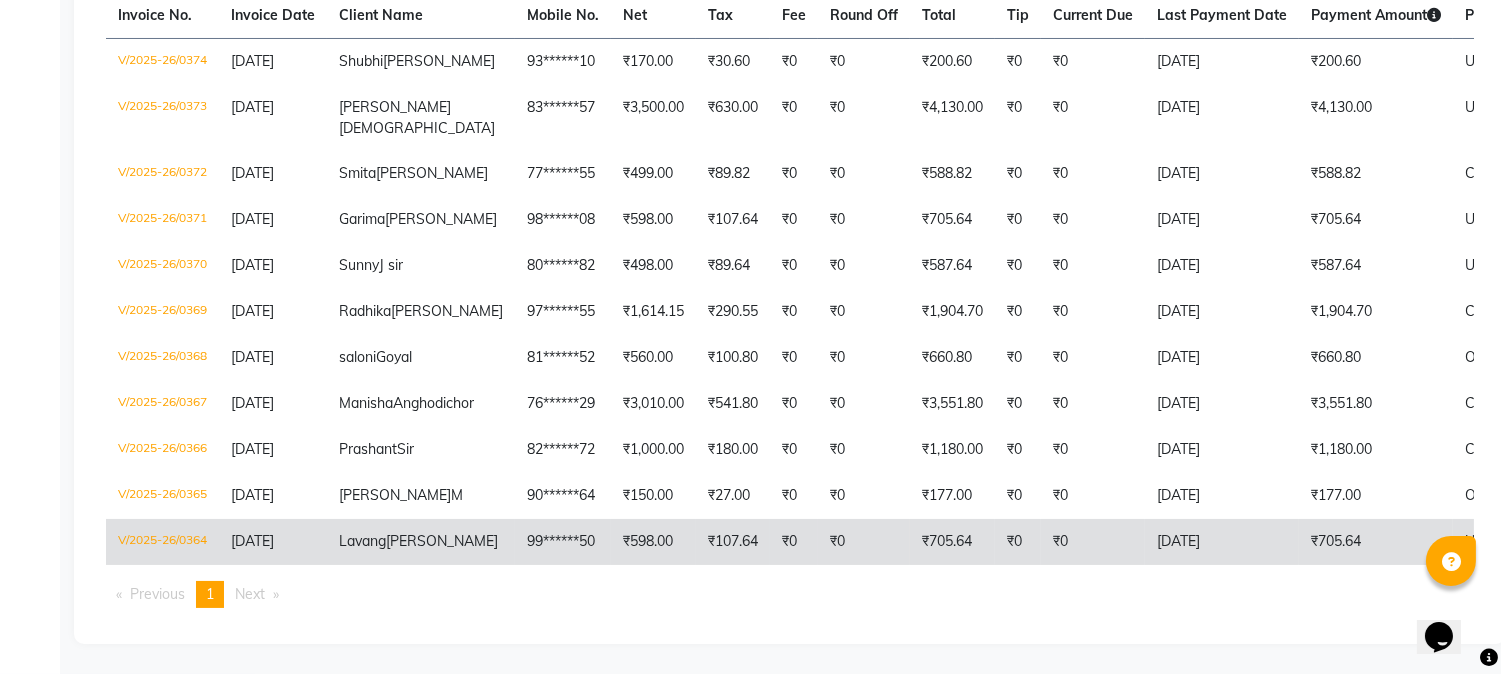 click on "V/2025-26/0364" 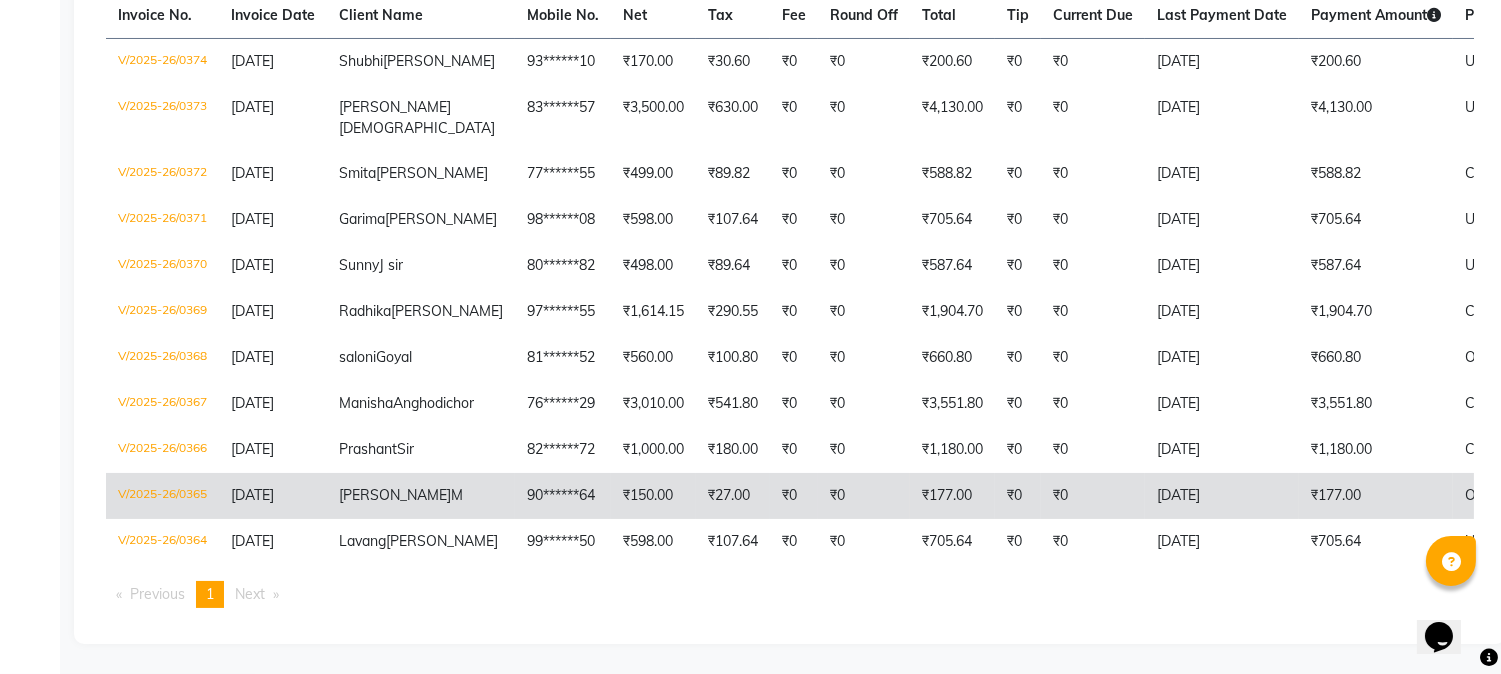 click on "V/2025-26/0365" 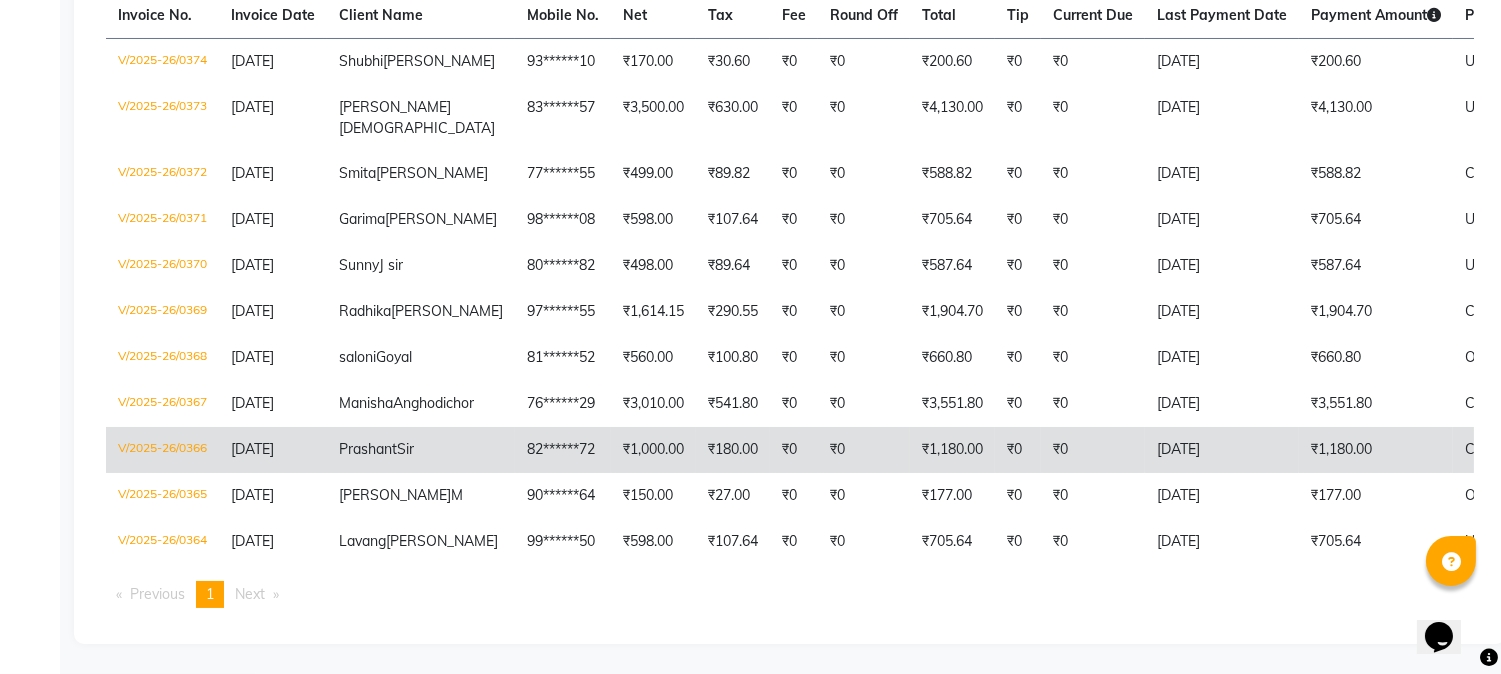 click on "V/2025-26/0366" 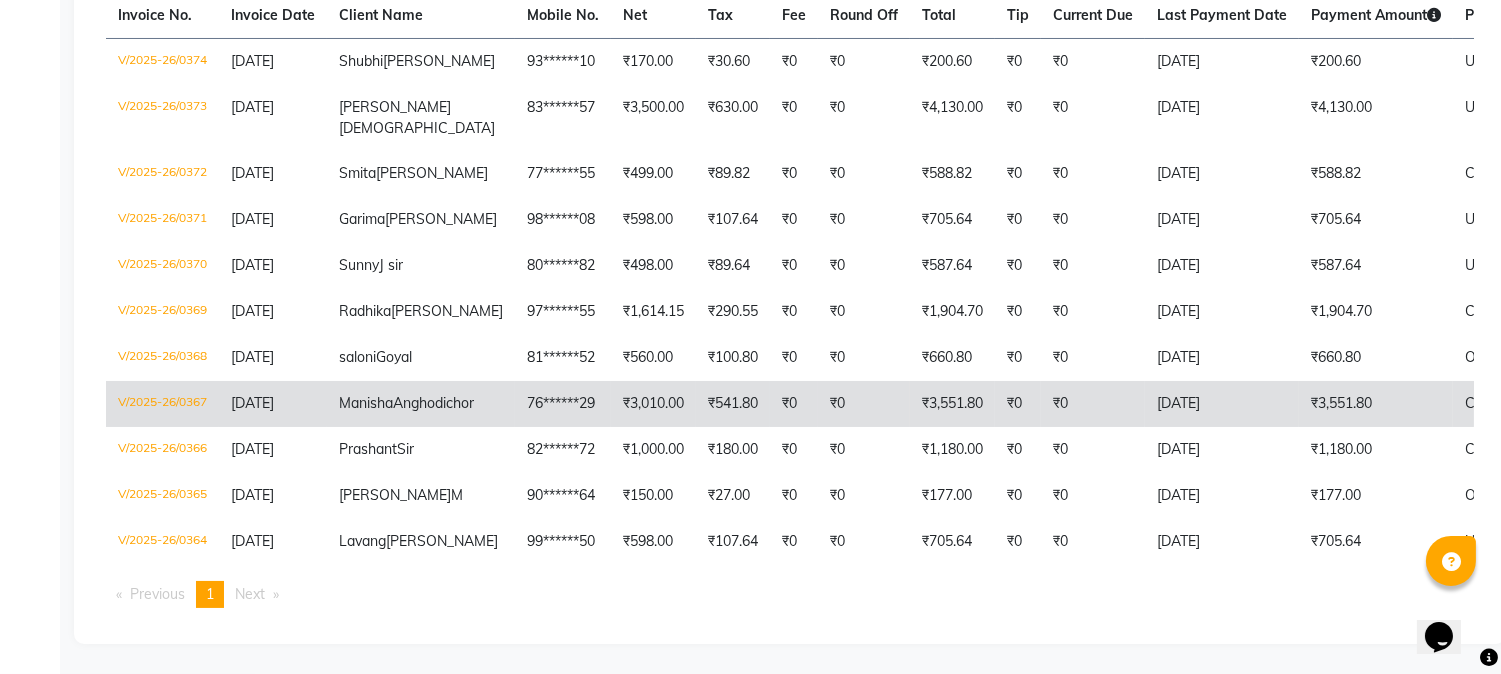 click on "V/2025-26/0367" 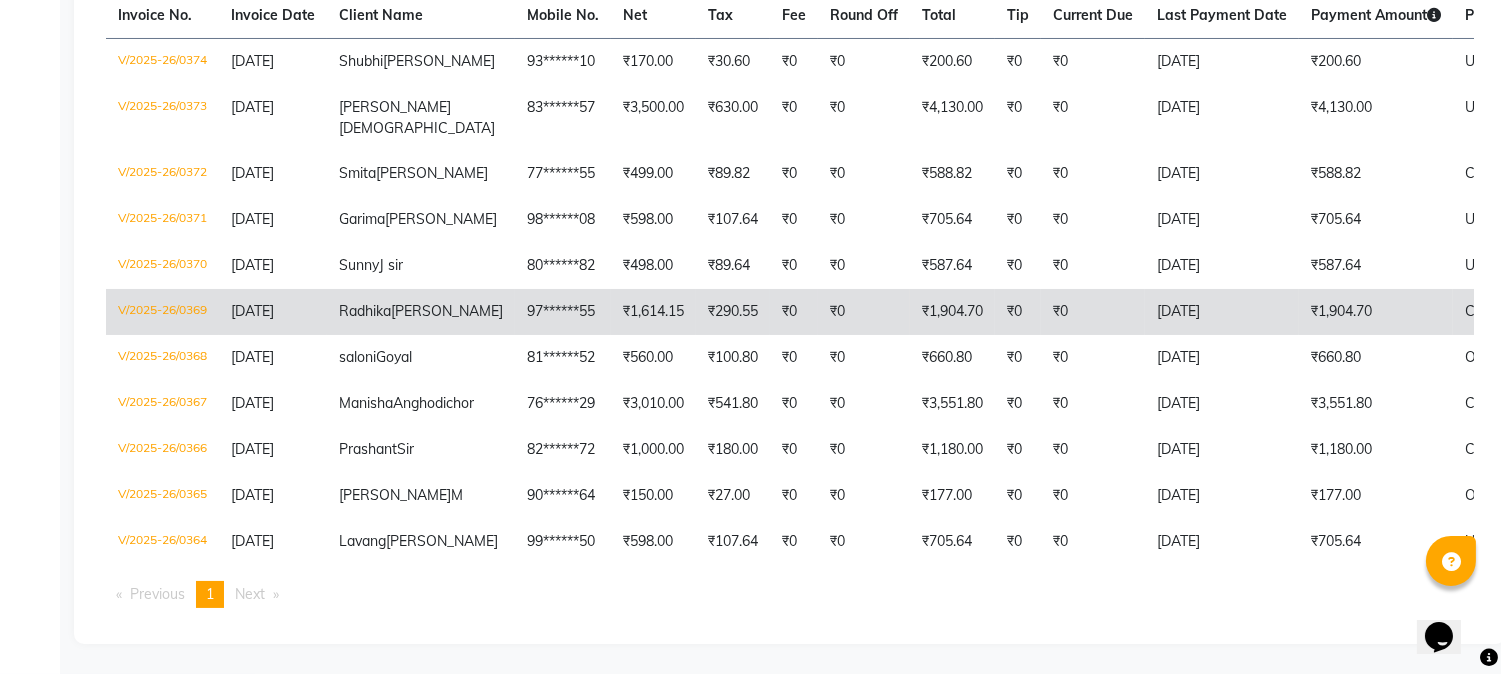 click on "V/2025-26/0369" 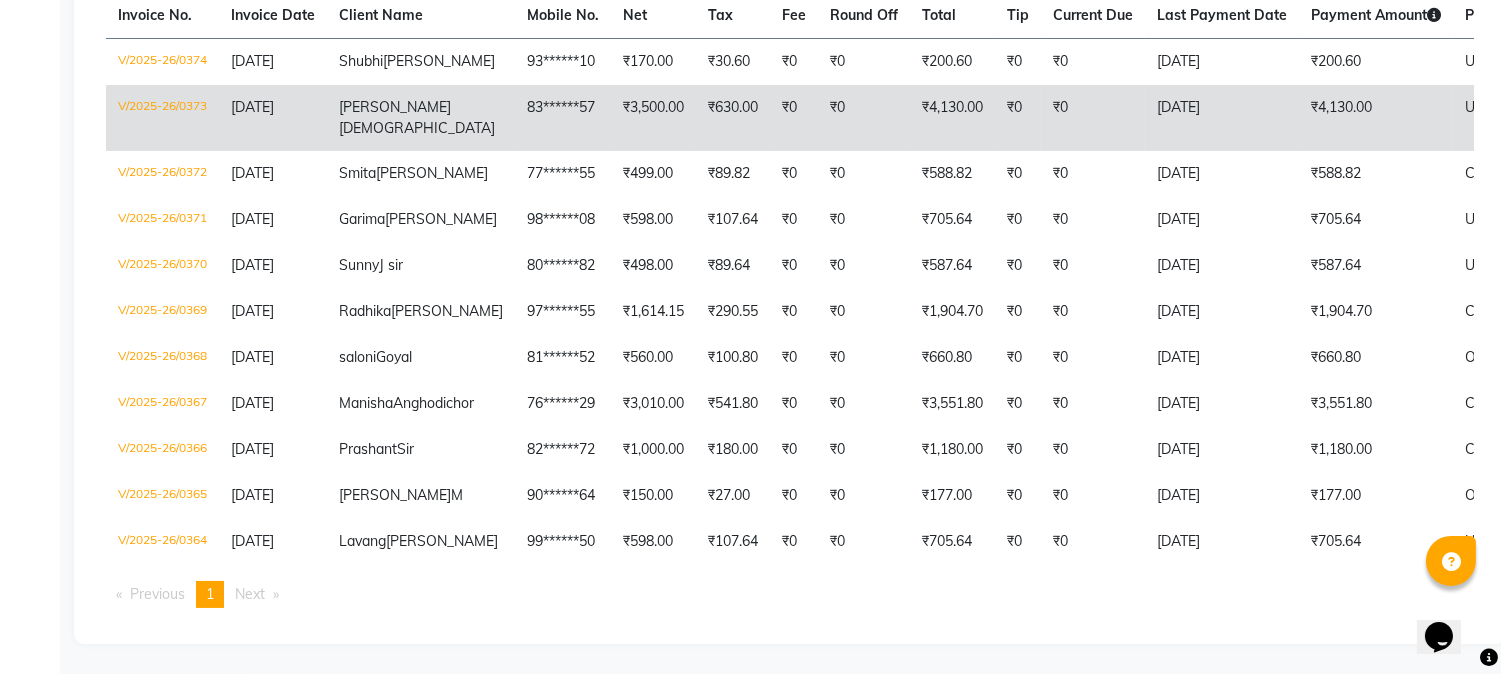 click on "V/2025-26/0373" 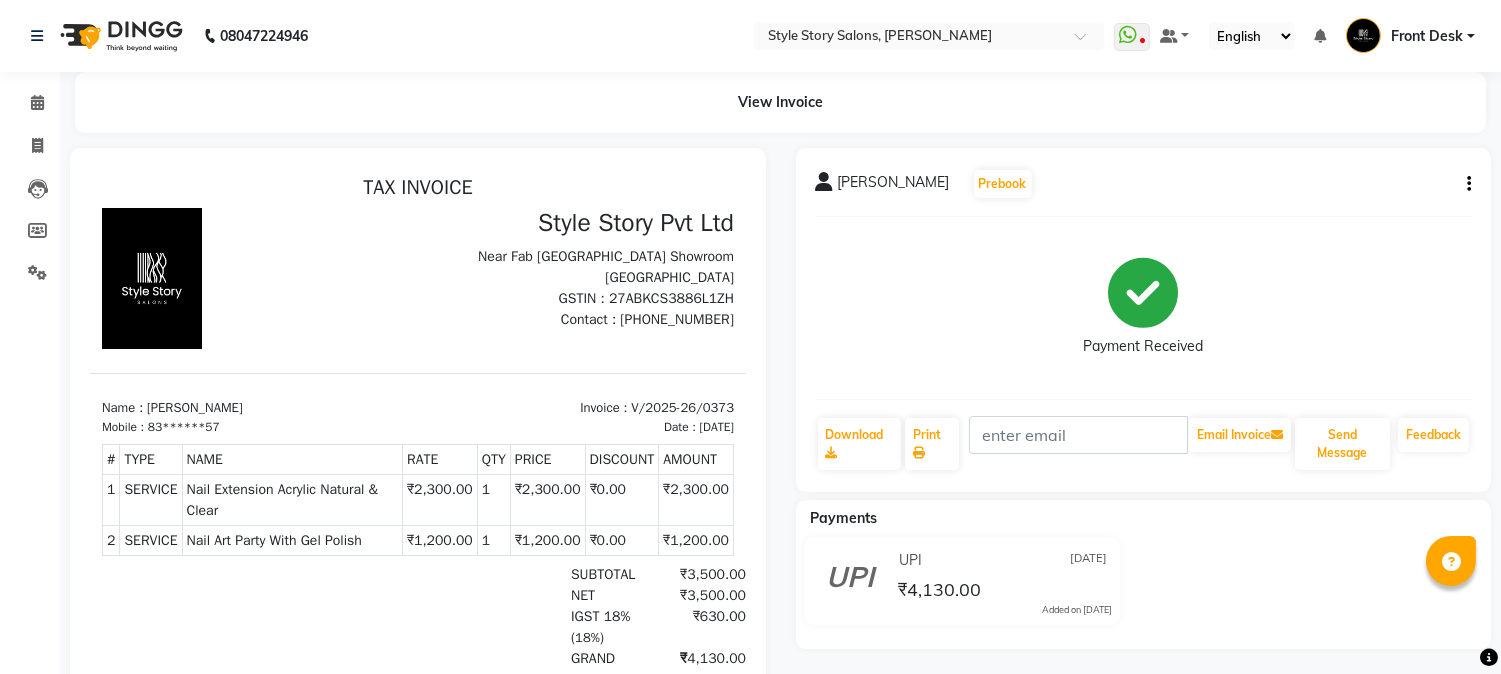 scroll, scrollTop: 15, scrollLeft: 0, axis: vertical 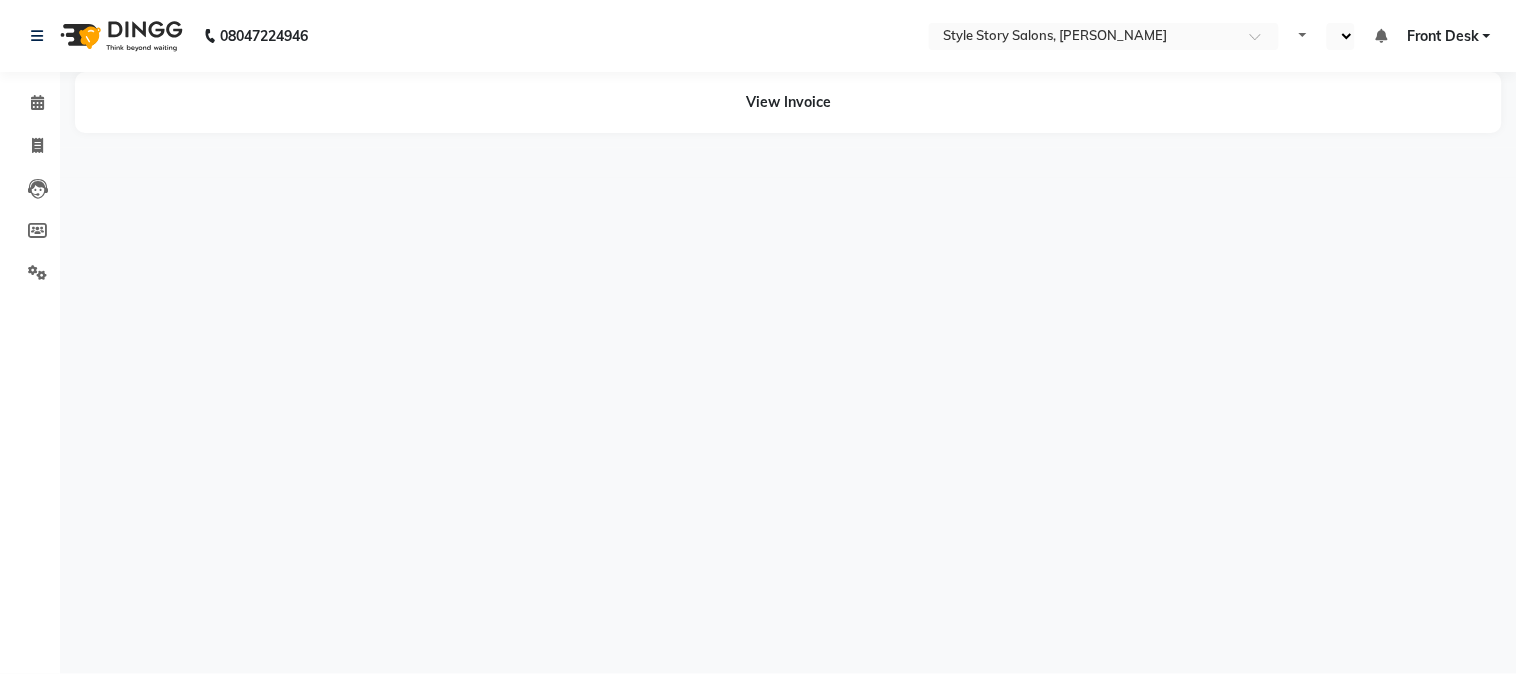 select on "en" 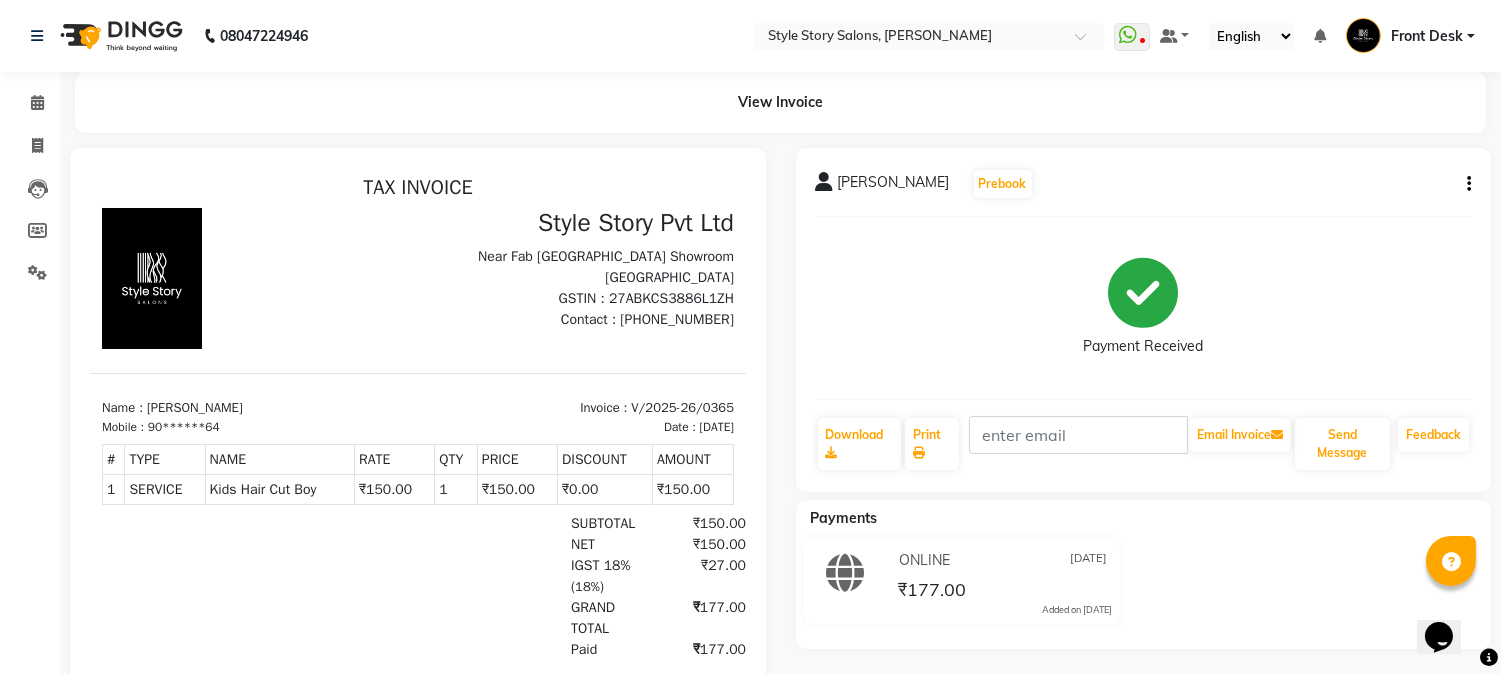 scroll, scrollTop: 0, scrollLeft: 0, axis: both 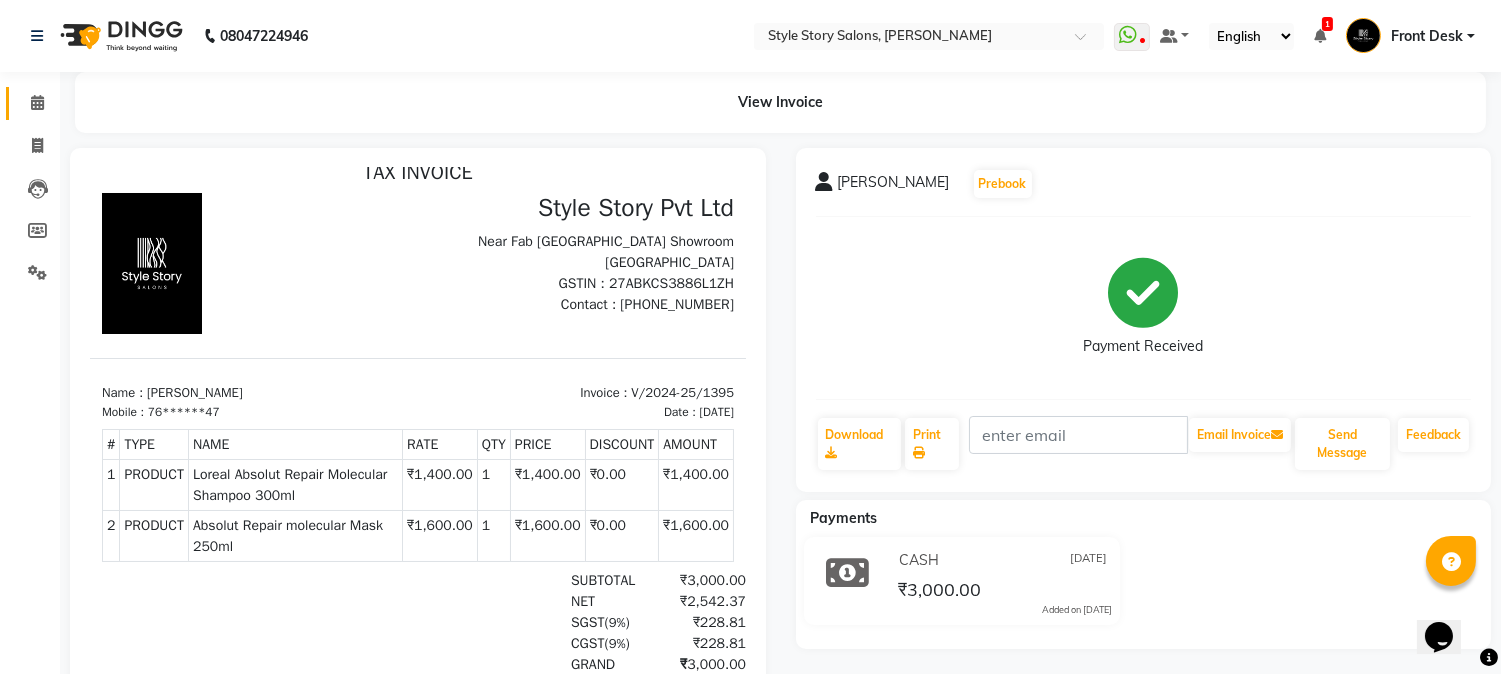click on "Calendar" 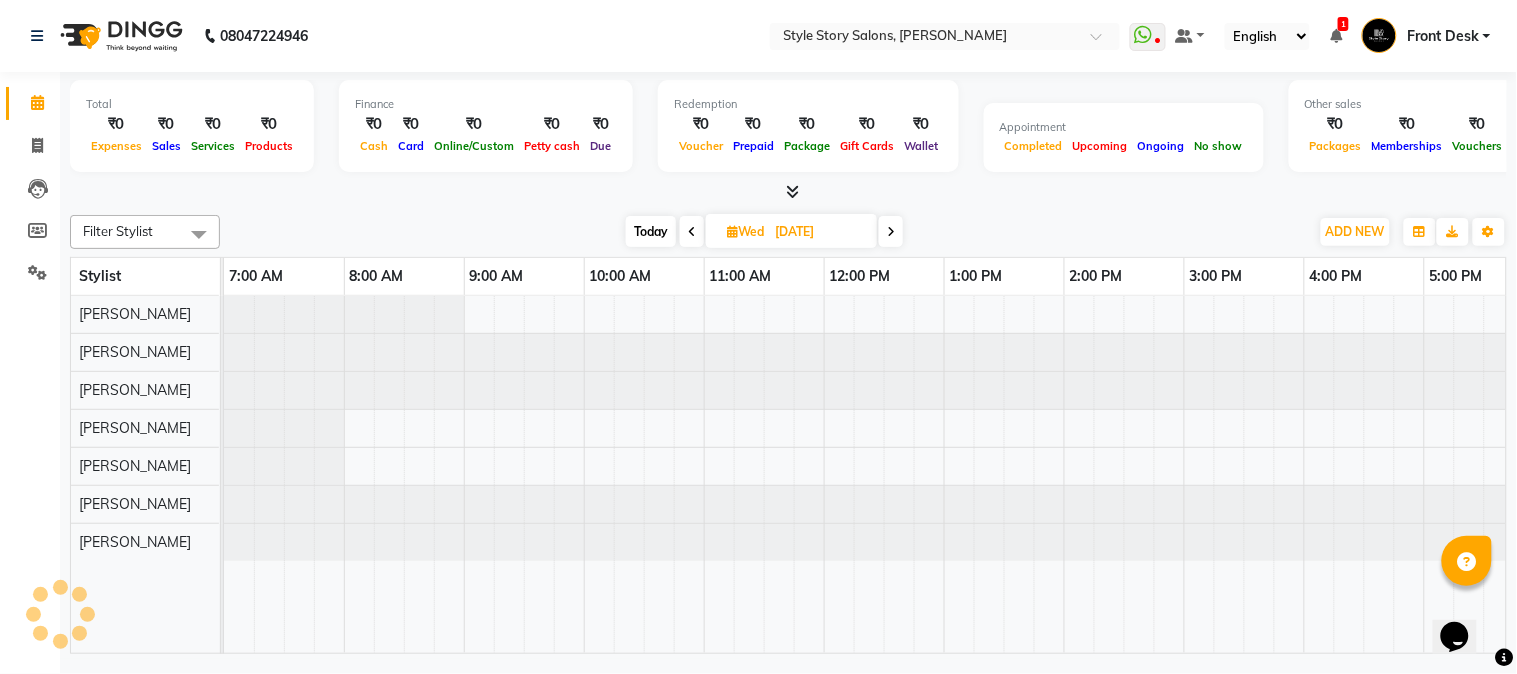 scroll, scrollTop: 0, scrollLeft: 0, axis: both 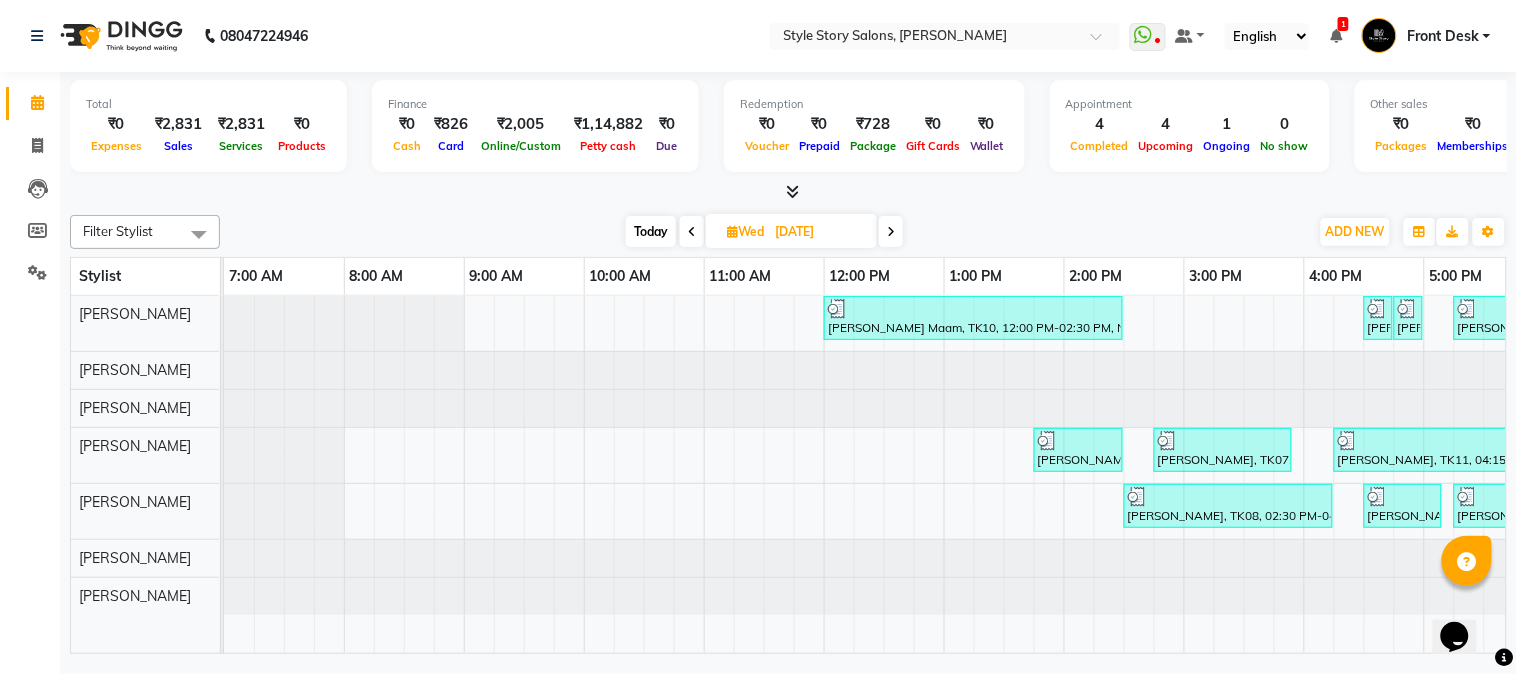 click on "[DATE]" at bounding box center (819, 232) 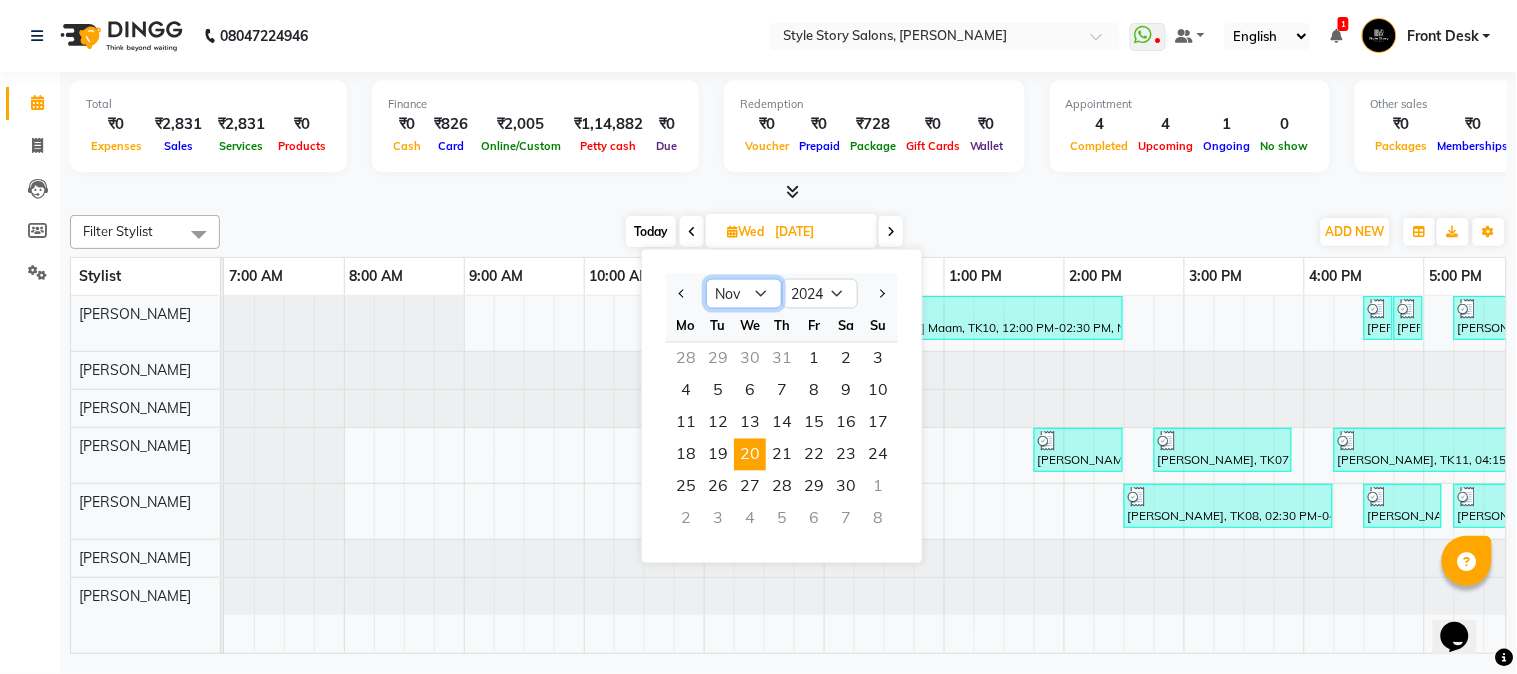 click on "Jan Feb Mar Apr May Jun [DATE] Aug Sep Oct Nov Dec" at bounding box center (744, 294) 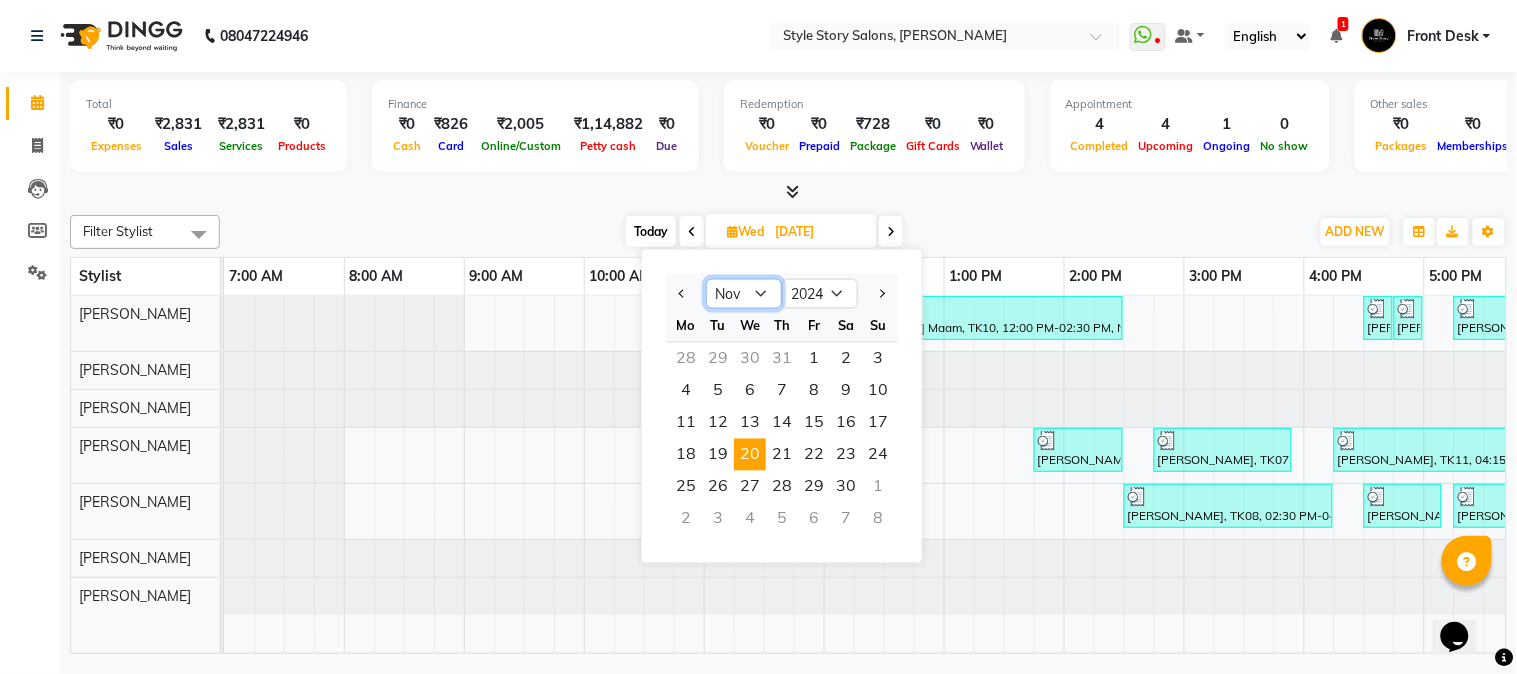 select on "6" 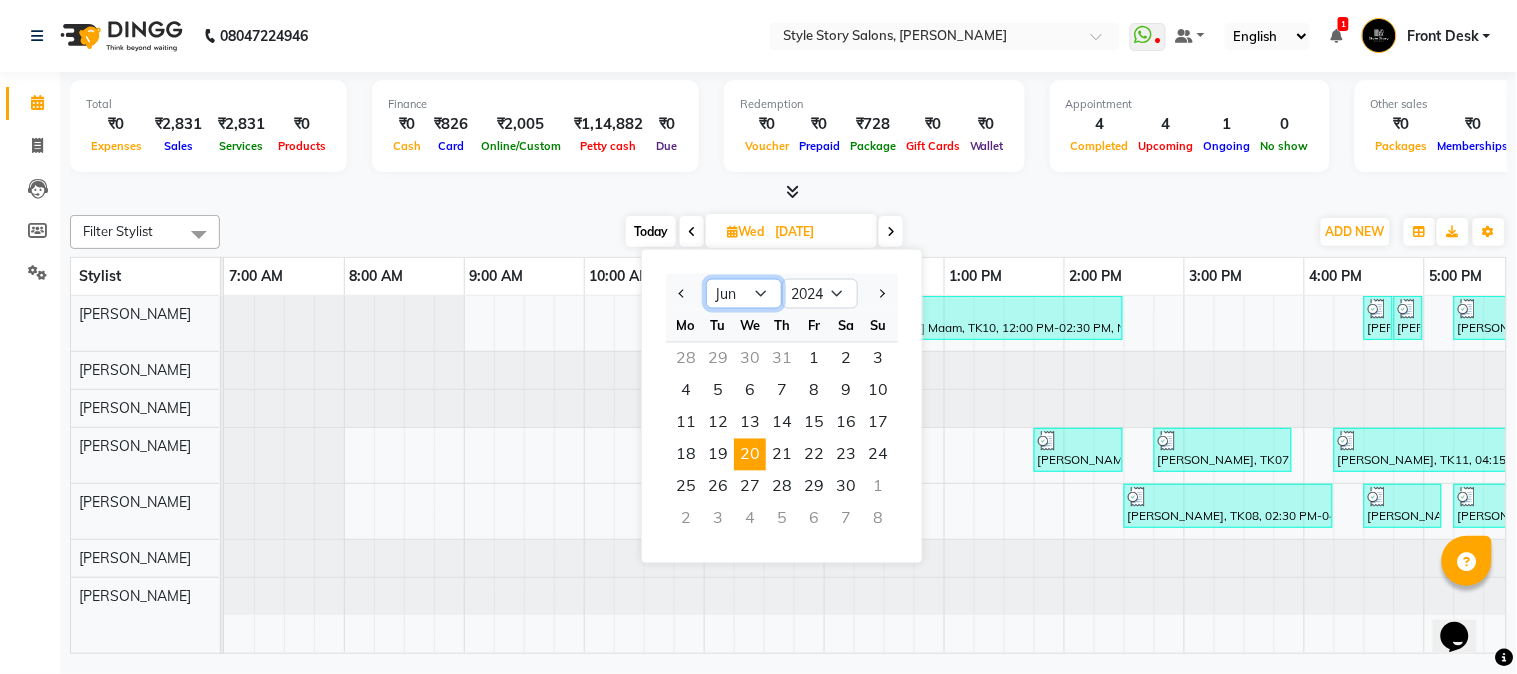 click on "Jan Feb Mar Apr May Jun [DATE] Aug Sep Oct Nov Dec" at bounding box center (744, 294) 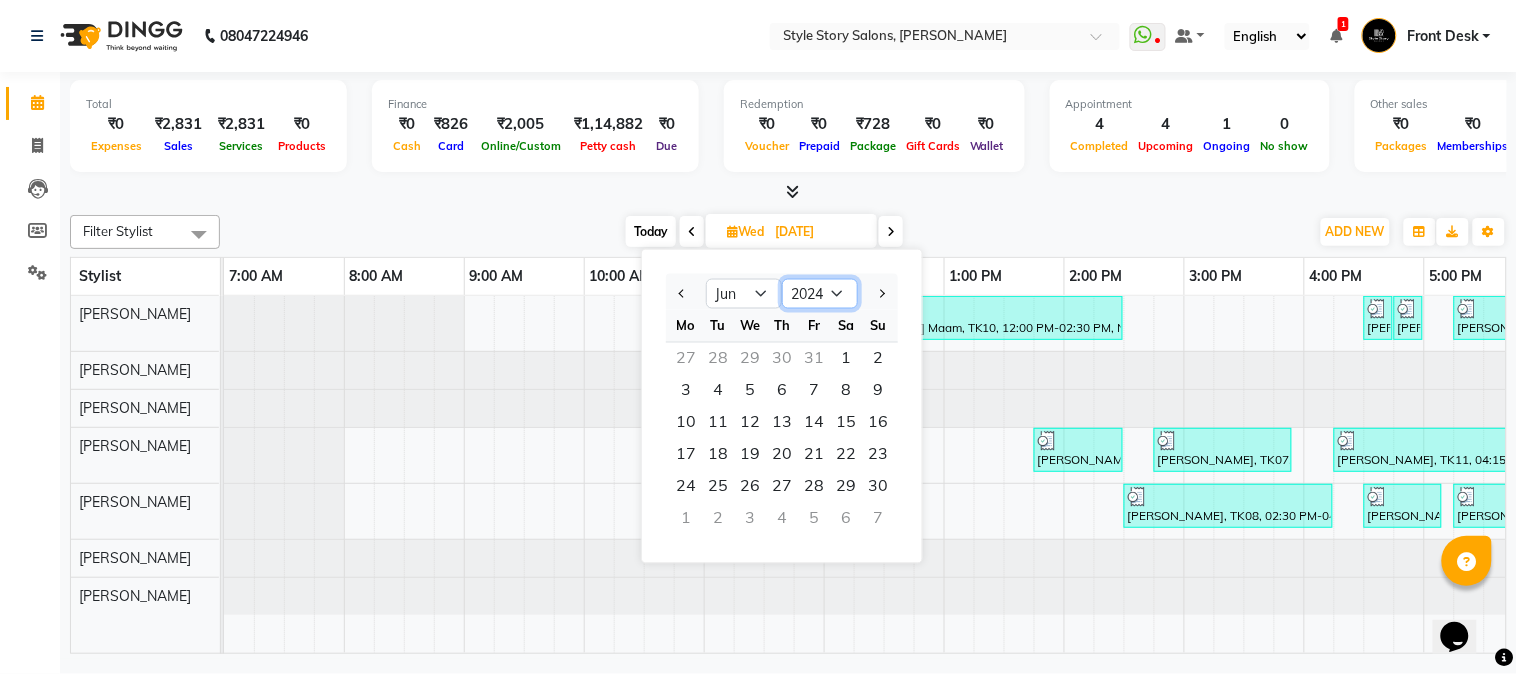 drag, startPoint x: 836, startPoint y: 283, endPoint x: 824, endPoint y: 311, distance: 30.463093 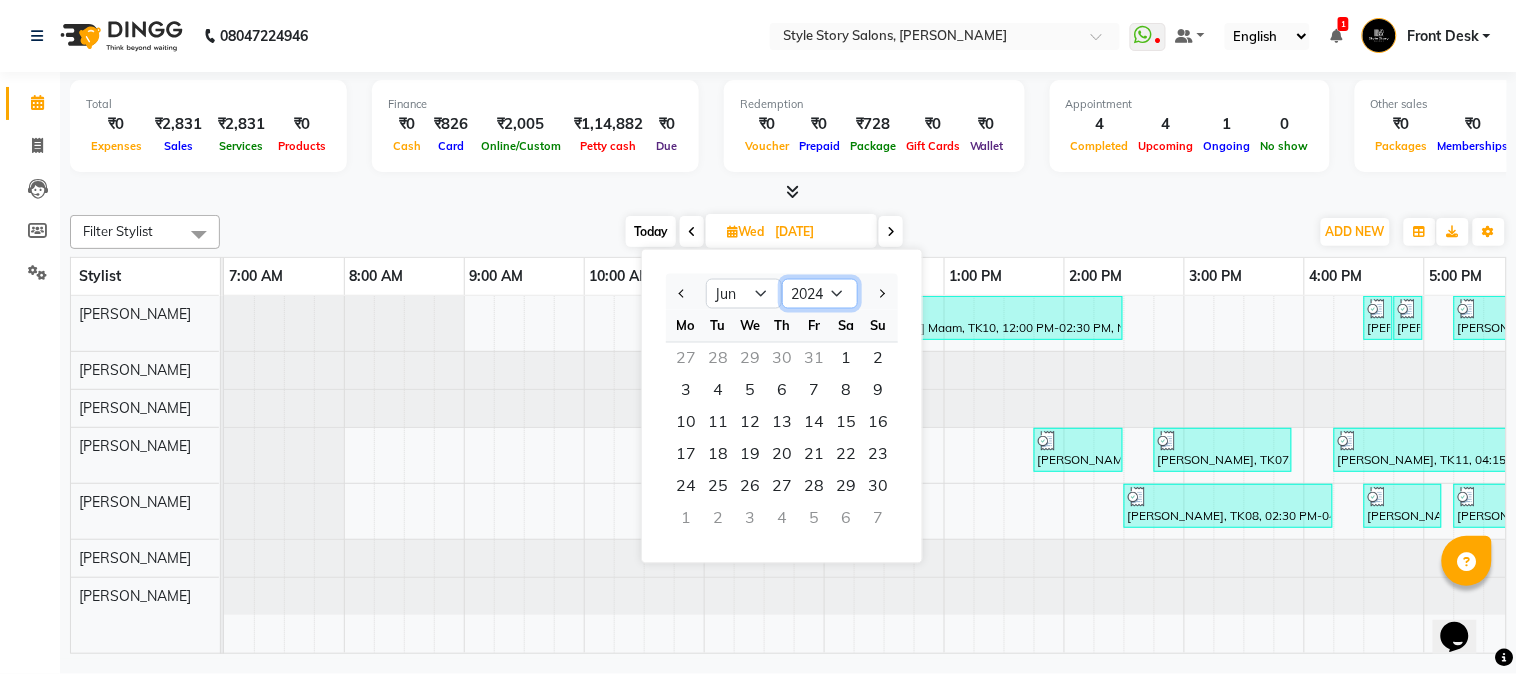 select on "2025" 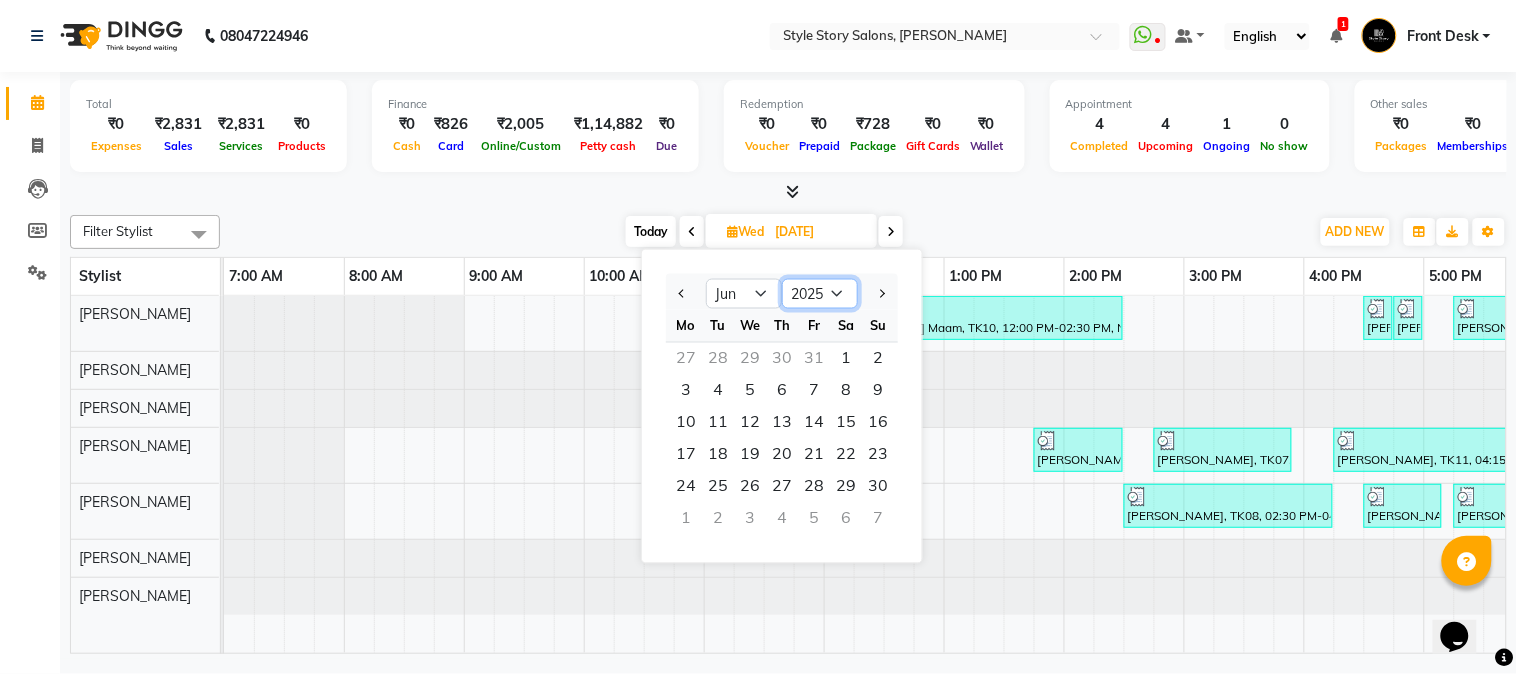 click on "2014 2015 2016 2017 2018 2019 2020 2021 2022 2023 2024 2025 2026 2027 2028 2029 2030 2031 2032 2033 2034" at bounding box center [820, 294] 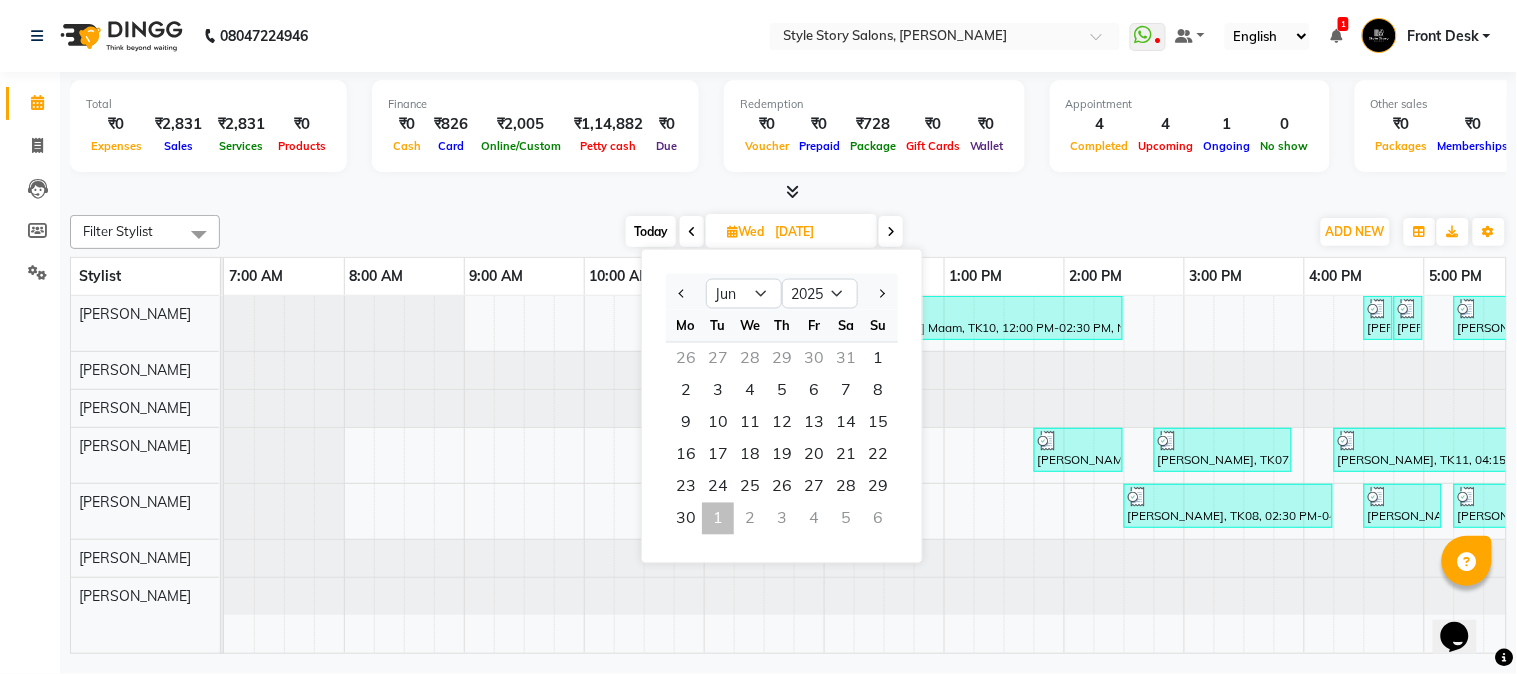 click on "1" at bounding box center [718, 519] 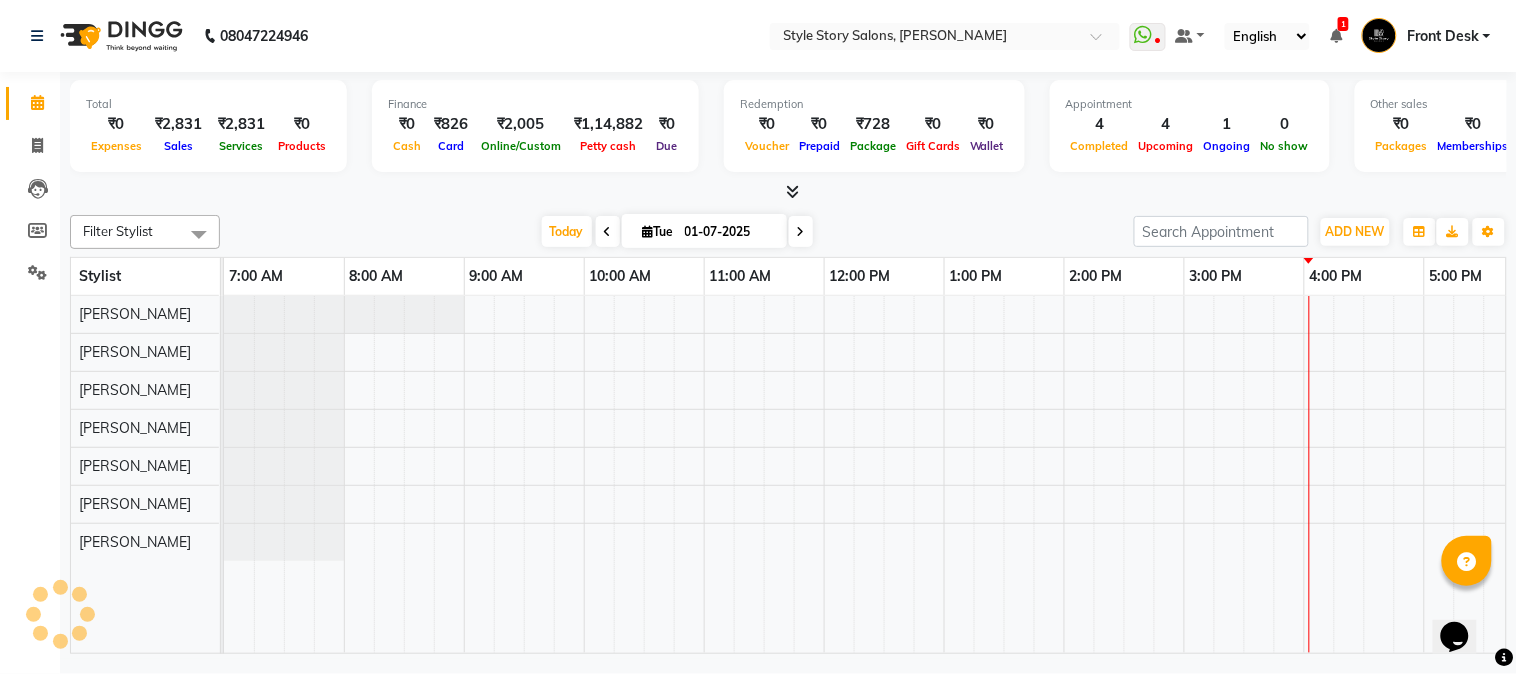 scroll, scrollTop: 0, scrollLeft: 637, axis: horizontal 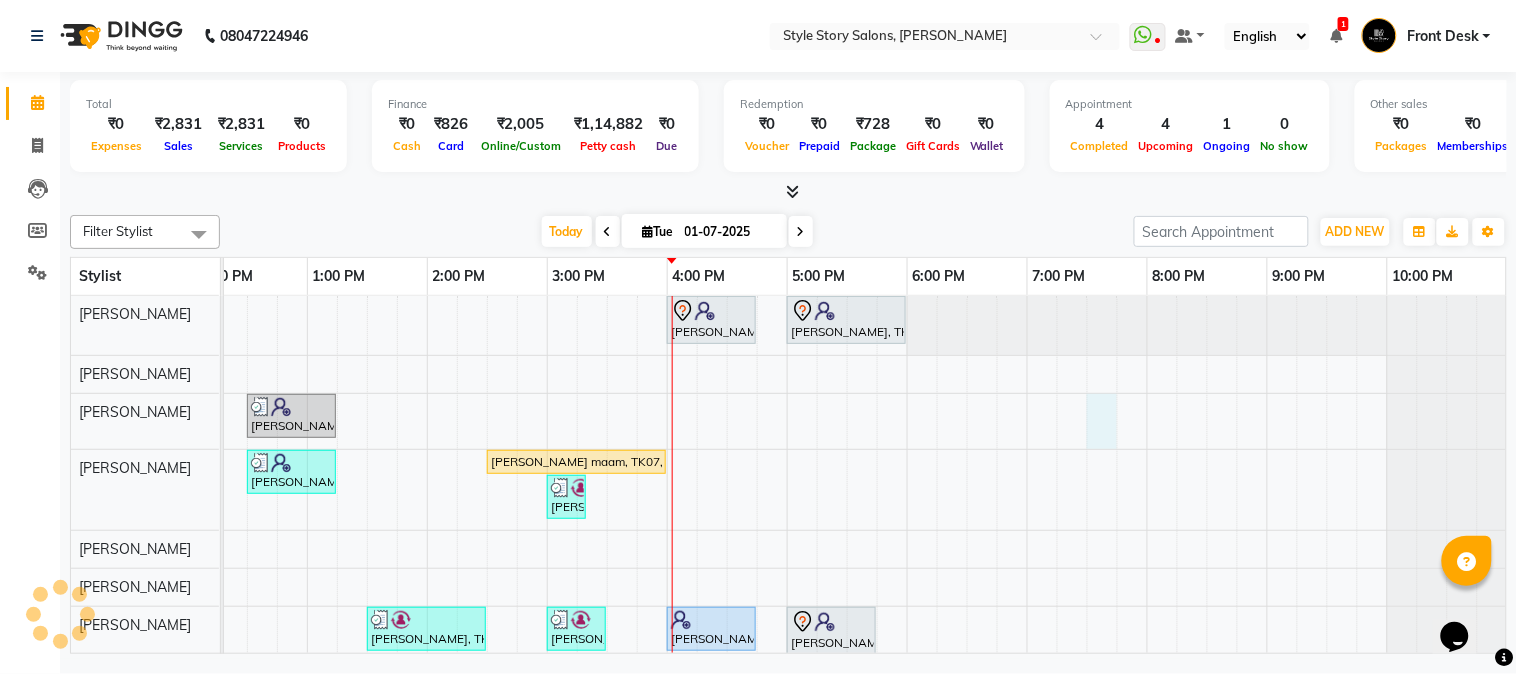click on "[PERSON_NAME], TK02, 04:00 PM-04:45 PM, Classic Pedicure             [PERSON_NAME], TK01, 05:00 PM-06:00 PM, Nail Art Simple With Gel Polish     [PERSON_NAME], TK03, 12:30 PM-01:15 PM, Hair Cut - Master - [DEMOGRAPHIC_DATA]     [PERSON_NAME], TK03, 12:30 PM-01:15 PM, Hair Cut - Master - [DEMOGRAPHIC_DATA]    [PERSON_NAME] maam, TK07, 02:30 PM-04:00 PM, M_S Integrity Spa     [PERSON_NAME], TK05, 03:00 PM-03:20 PM, [PERSON_NAME] Styling (₹199)     [PERSON_NAME], TK05, 01:30 PM-02:30 PM, Cleanup Royal     [PERSON_NAME], TK08, 03:00 PM-03:30 PM, Cleanup Express     [PERSON_NAME], TK02, 04:00 PM-04:45 PM, Classic Pedicure             [PERSON_NAME], TK06, 05:00 PM-05:45 PM, Classic Pedicure" at bounding box center (547, 481) 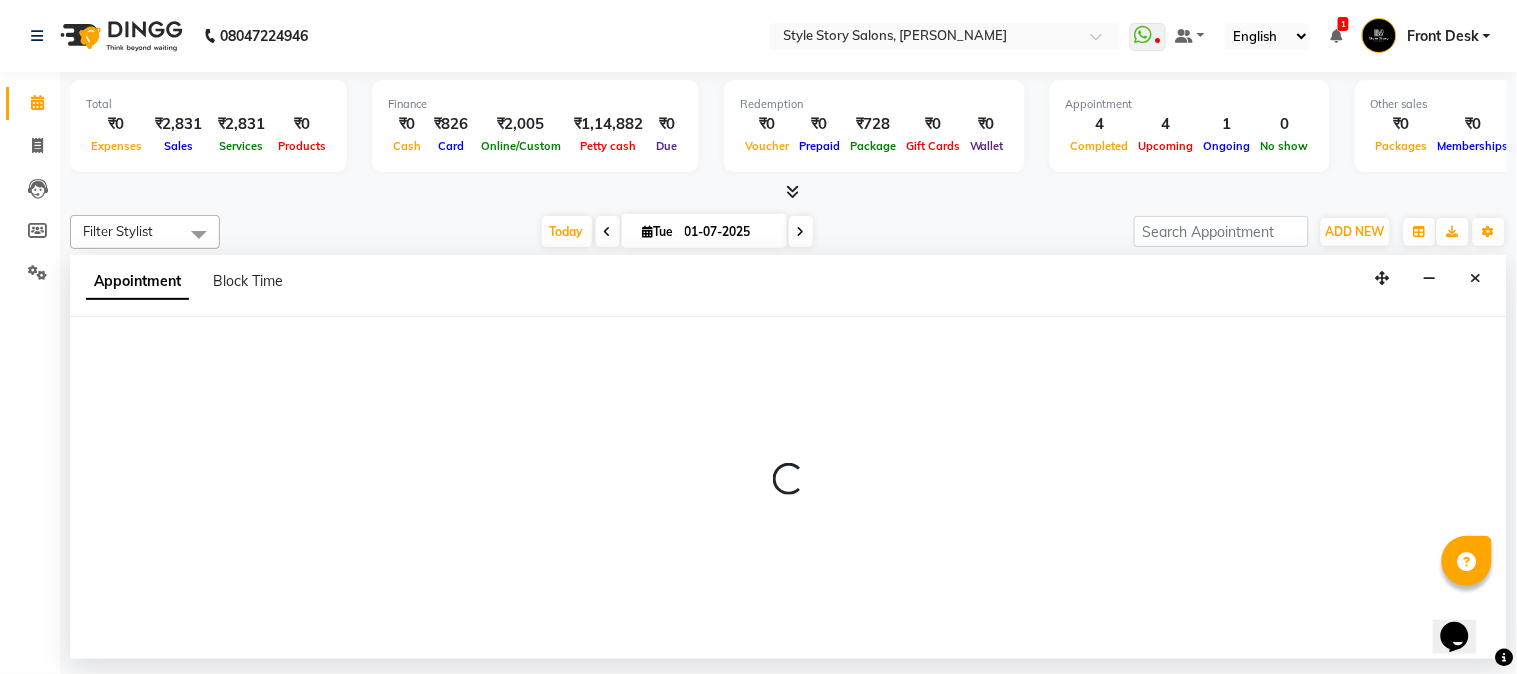 select on "61197" 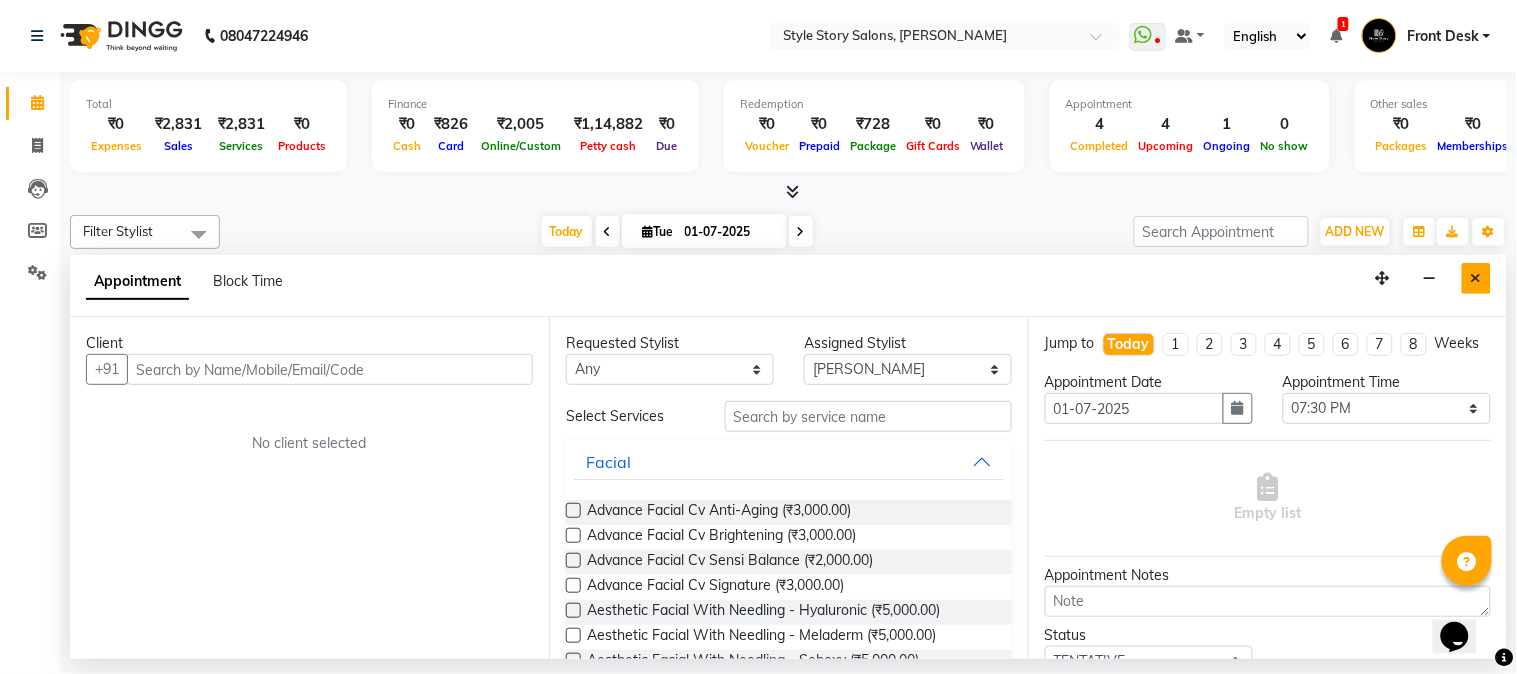 click at bounding box center (1476, 278) 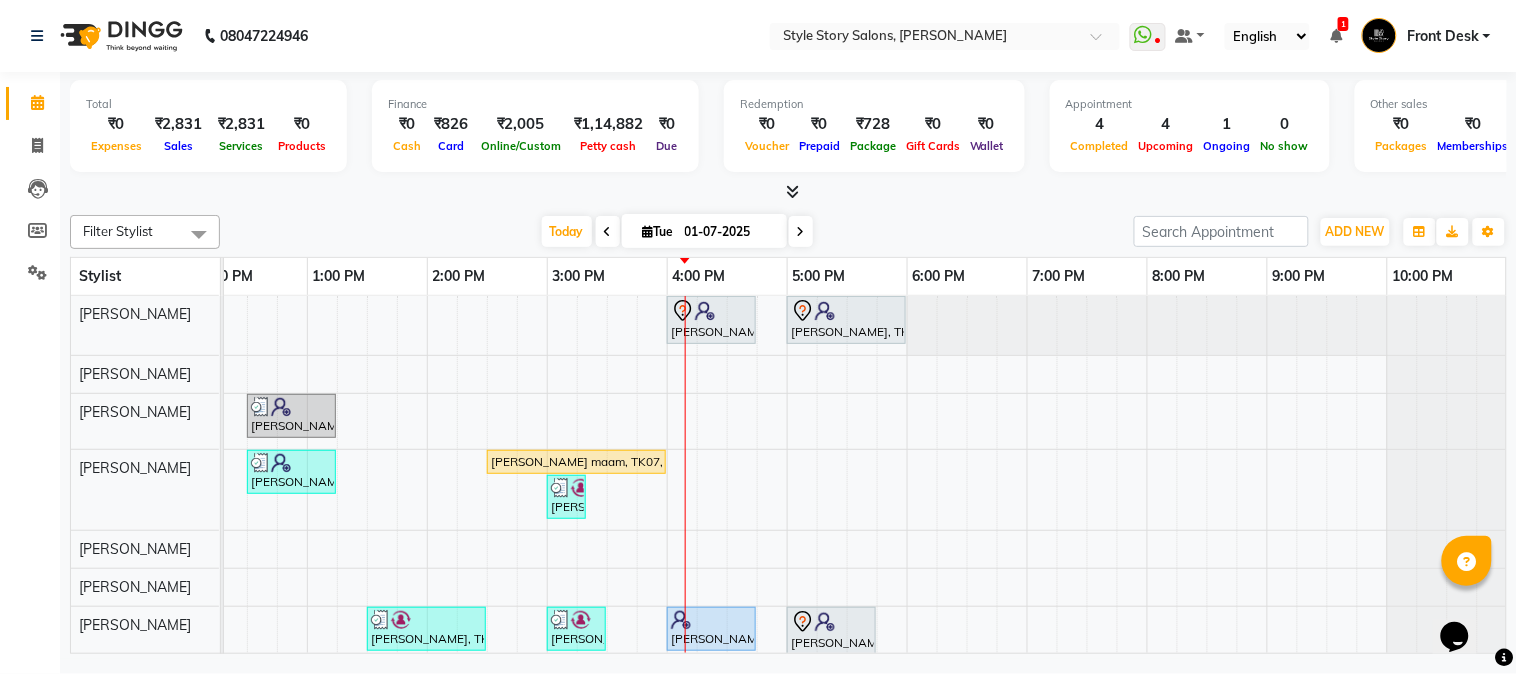 click on "[PERSON_NAME], TK02, 04:00 PM-04:45 PM, Classic Pedicure             [PERSON_NAME], TK01, 05:00 PM-06:00 PM, Nail Art Simple With Gel Polish     [PERSON_NAME], TK03, 12:30 PM-01:15 PM, Hair Cut - Master - [DEMOGRAPHIC_DATA]     [PERSON_NAME], TK03, 12:30 PM-01:15 PM, Hair Cut - Master - [DEMOGRAPHIC_DATA]    [PERSON_NAME] maam, TK07, 02:30 PM-04:00 PM, M_S Integrity Spa     [PERSON_NAME], TK05, 03:00 PM-03:20 PM, [PERSON_NAME] Styling (₹199)     [PERSON_NAME], TK05, 01:30 PM-02:30 PM, Cleanup Royal     [PERSON_NAME], TK08, 03:00 PM-03:30 PM, Cleanup Express     [PERSON_NAME], TK02, 04:00 PM-04:45 PM, Classic Pedicure             [PERSON_NAME], TK06, 05:00 PM-05:45 PM, Classic Pedicure" at bounding box center [547, 481] 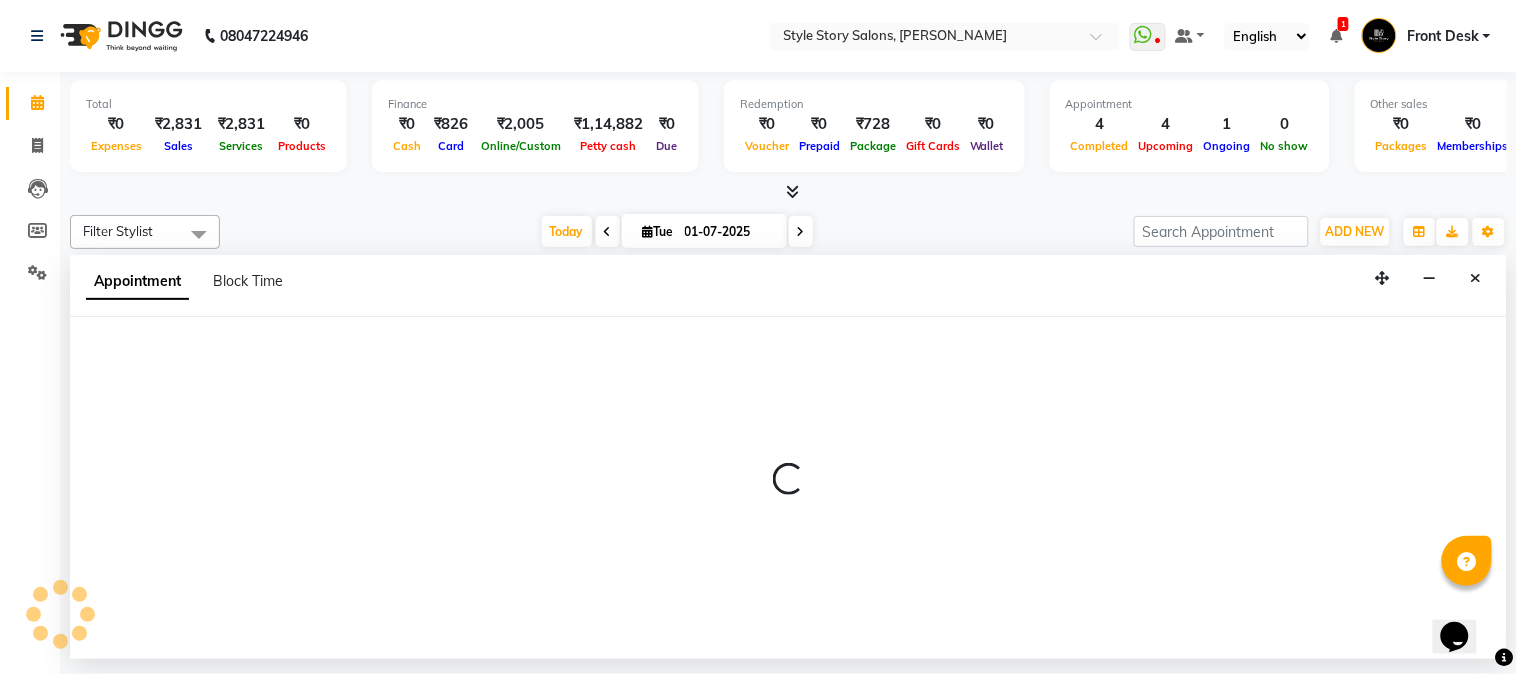 select on "62113" 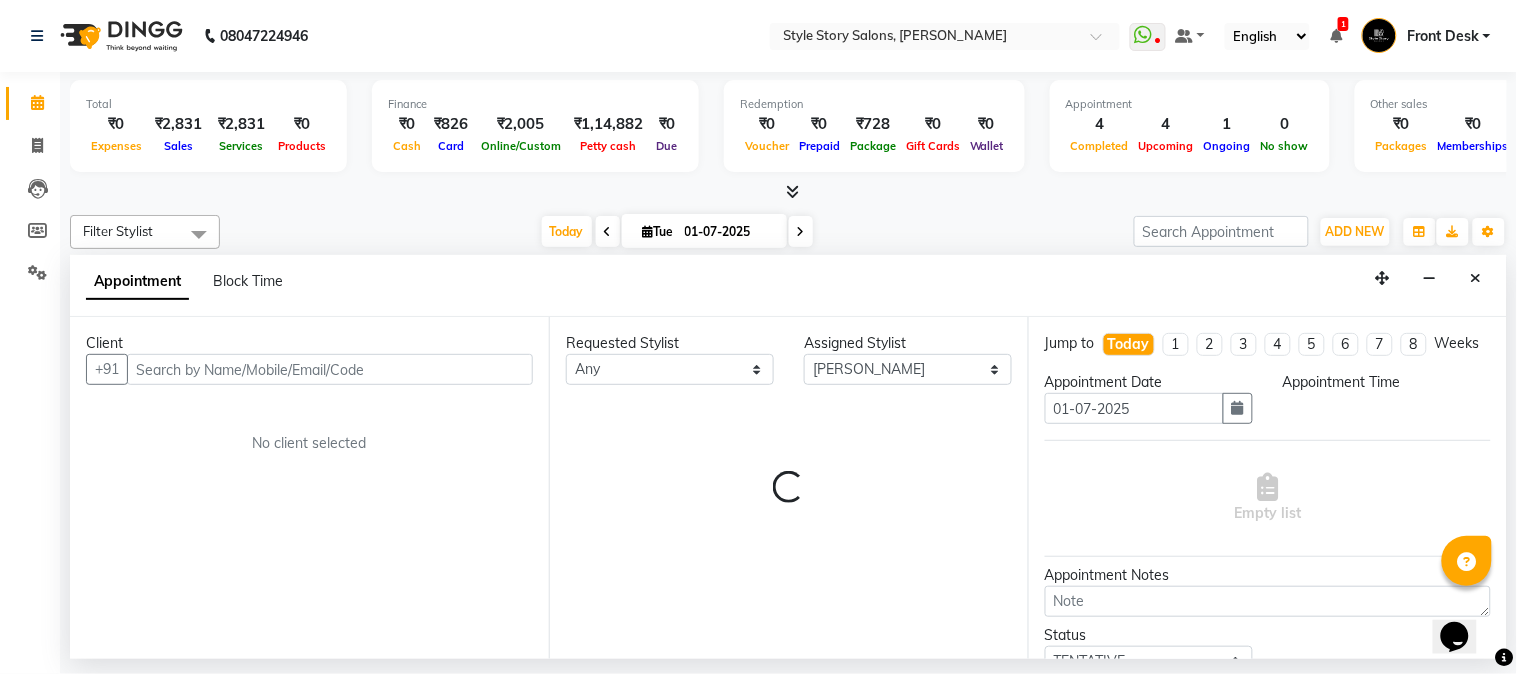 drag, startPoint x: 764, startPoint y: 461, endPoint x: 247, endPoint y: 336, distance: 531.8966 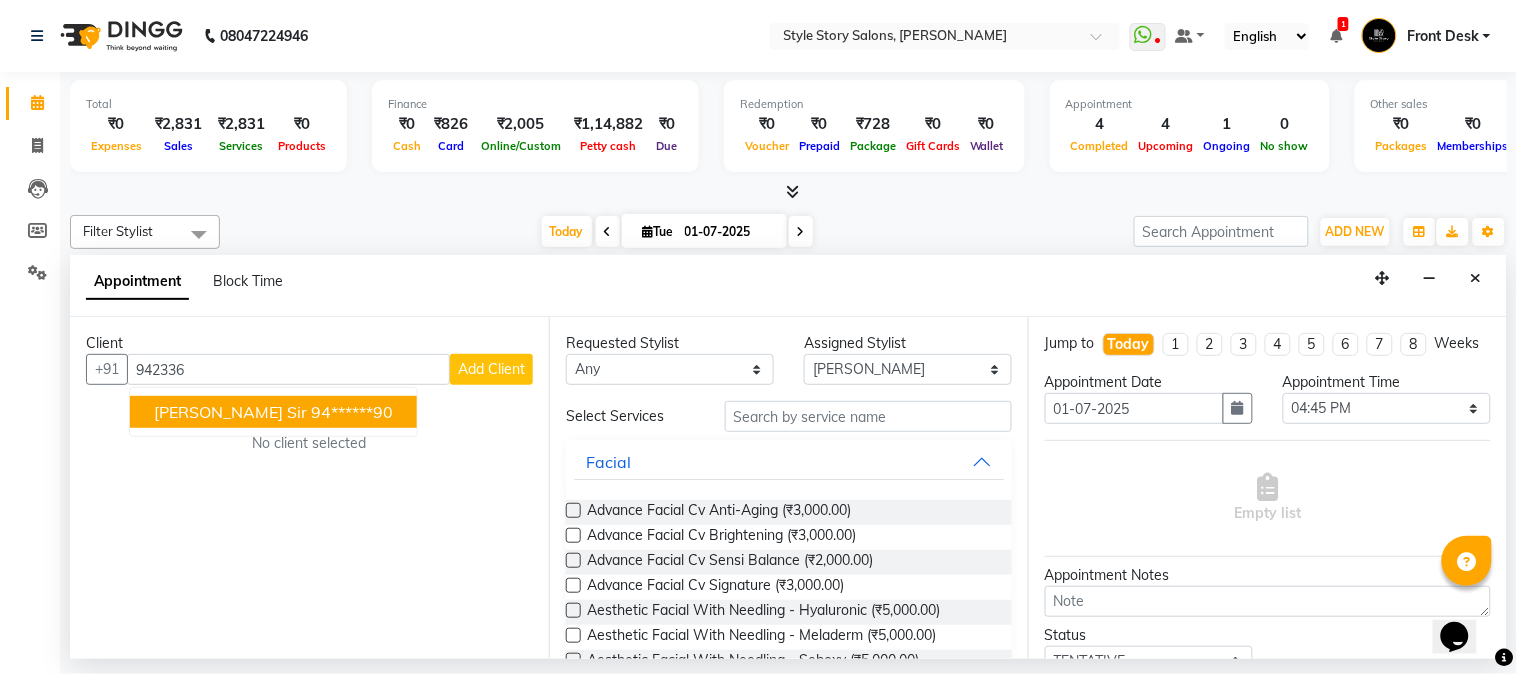 click on "94******90" at bounding box center [352, 412] 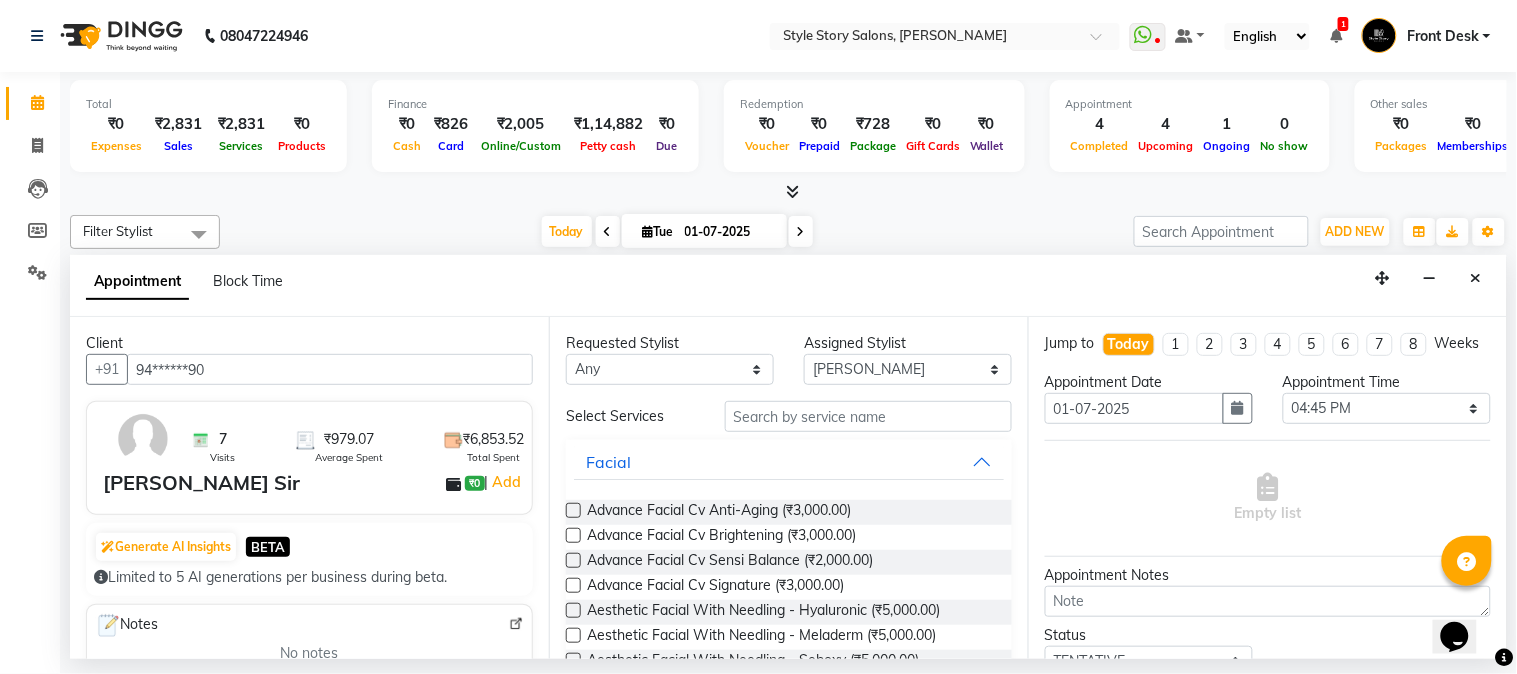 type on "94******90" 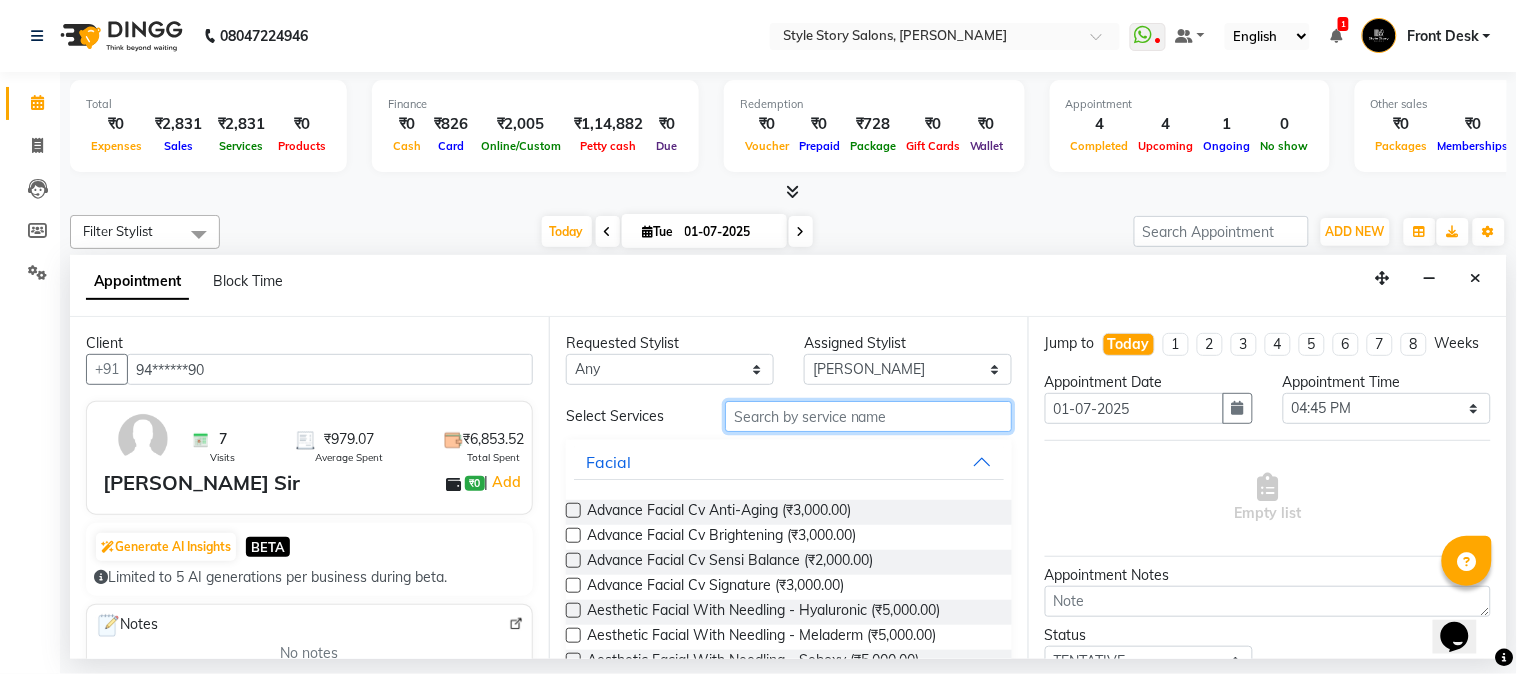click at bounding box center (868, 416) 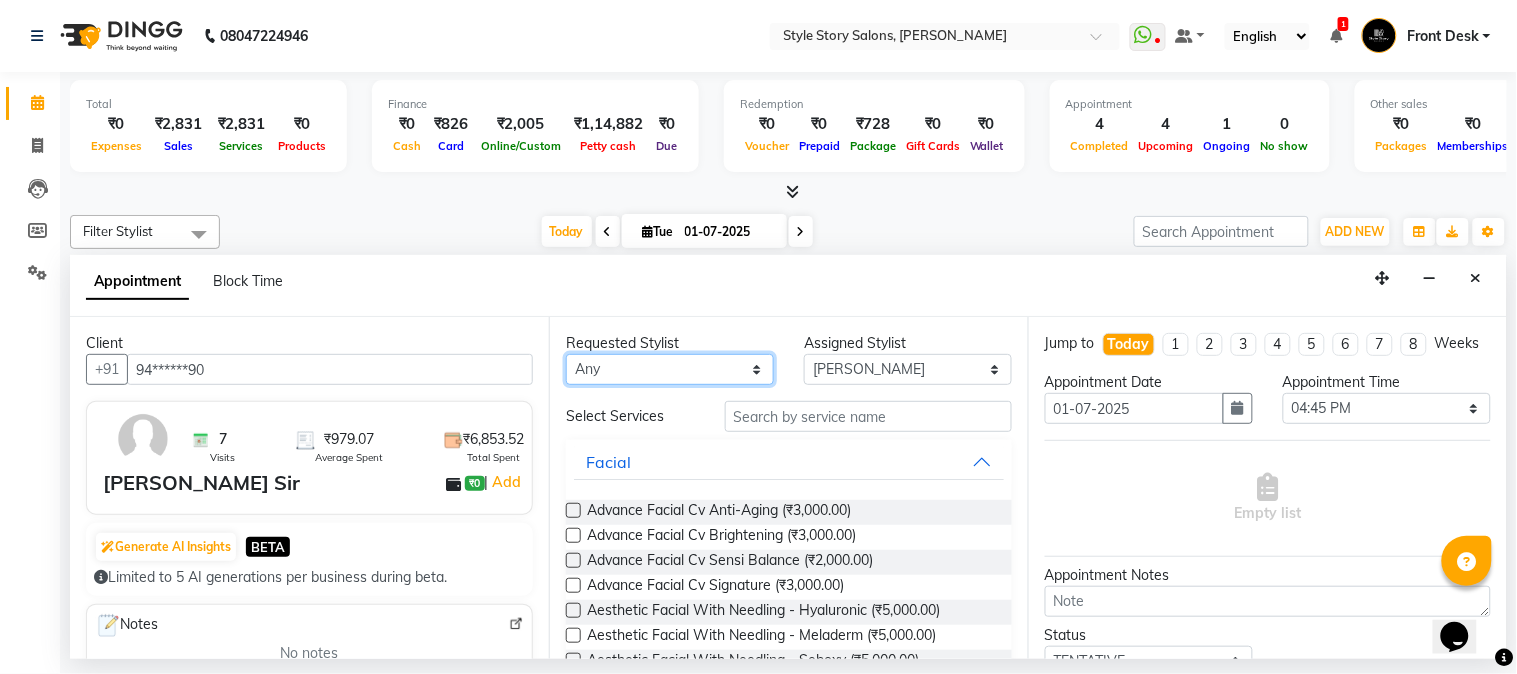 click on "Any [PERSON_NAME] [PERSON_NAME] [PERSON_NAME] [PERSON_NAME] [PERSON_NAME] [PERSON_NAME] [PERSON_NAME]" at bounding box center [670, 369] 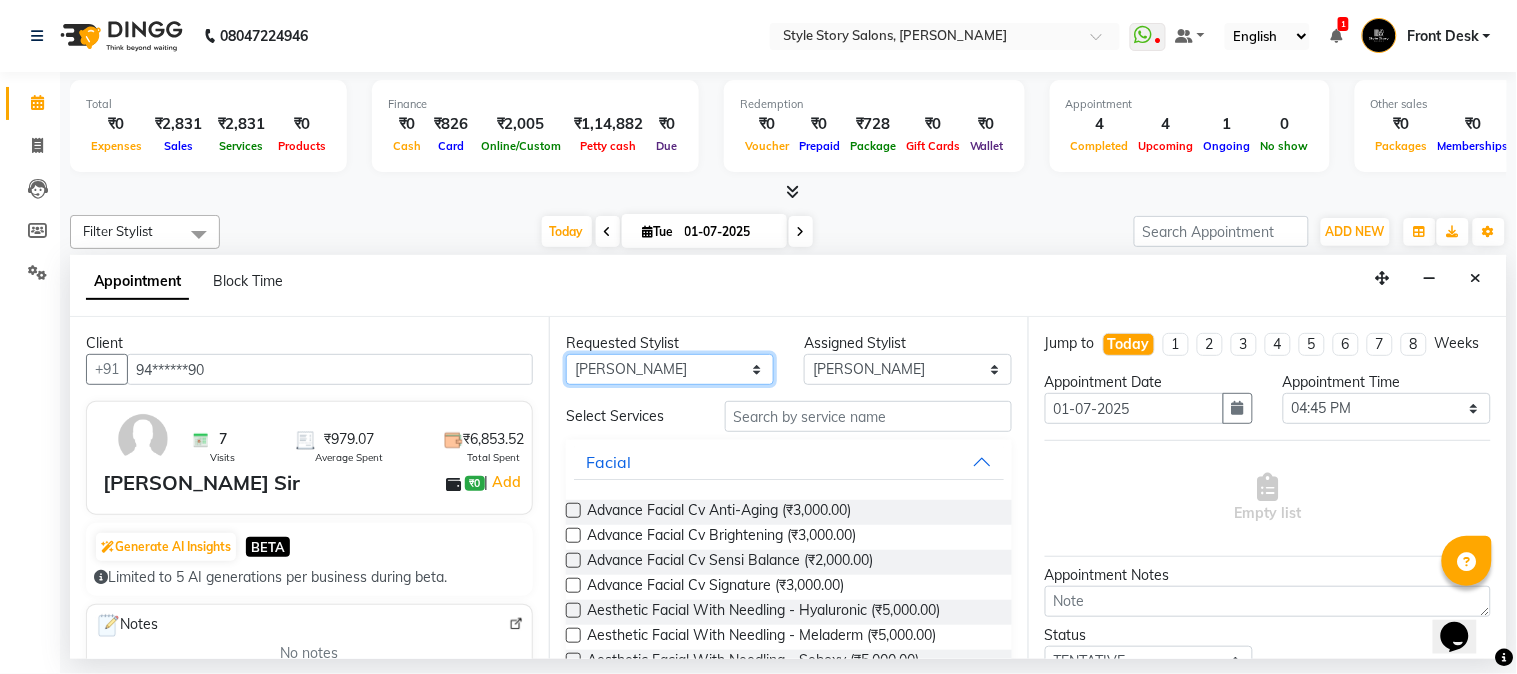 click on "Any [PERSON_NAME] [PERSON_NAME] [PERSON_NAME] [PERSON_NAME] [PERSON_NAME] [PERSON_NAME] [PERSON_NAME]" at bounding box center [670, 369] 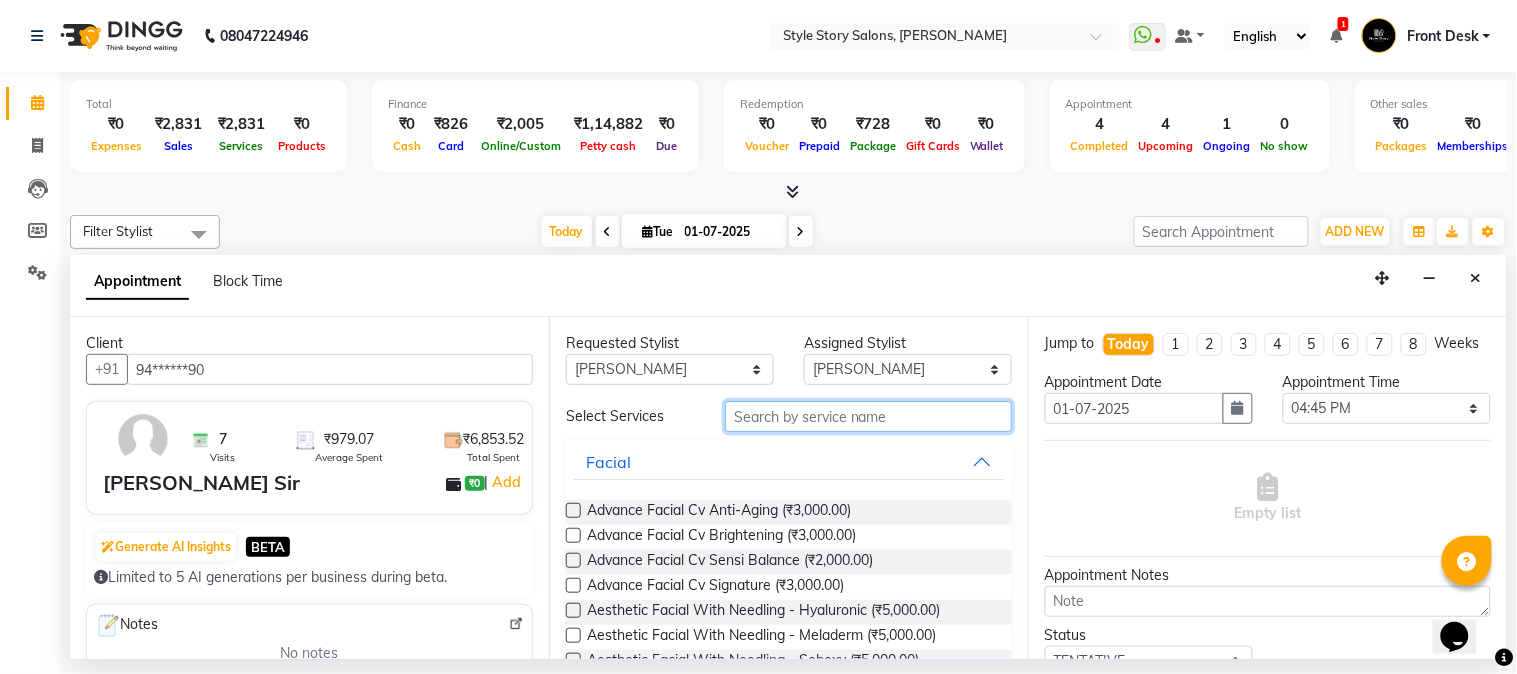 click at bounding box center [868, 416] 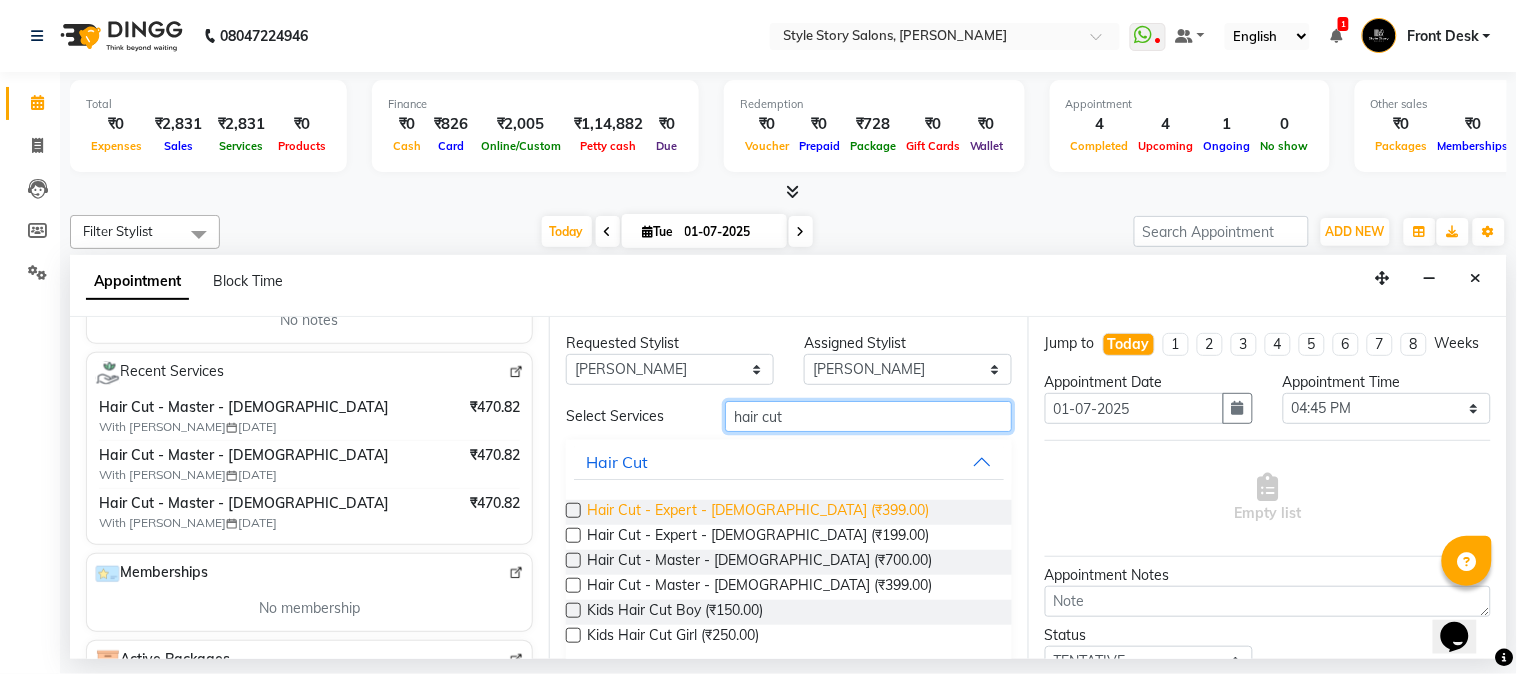 scroll, scrollTop: 222, scrollLeft: 0, axis: vertical 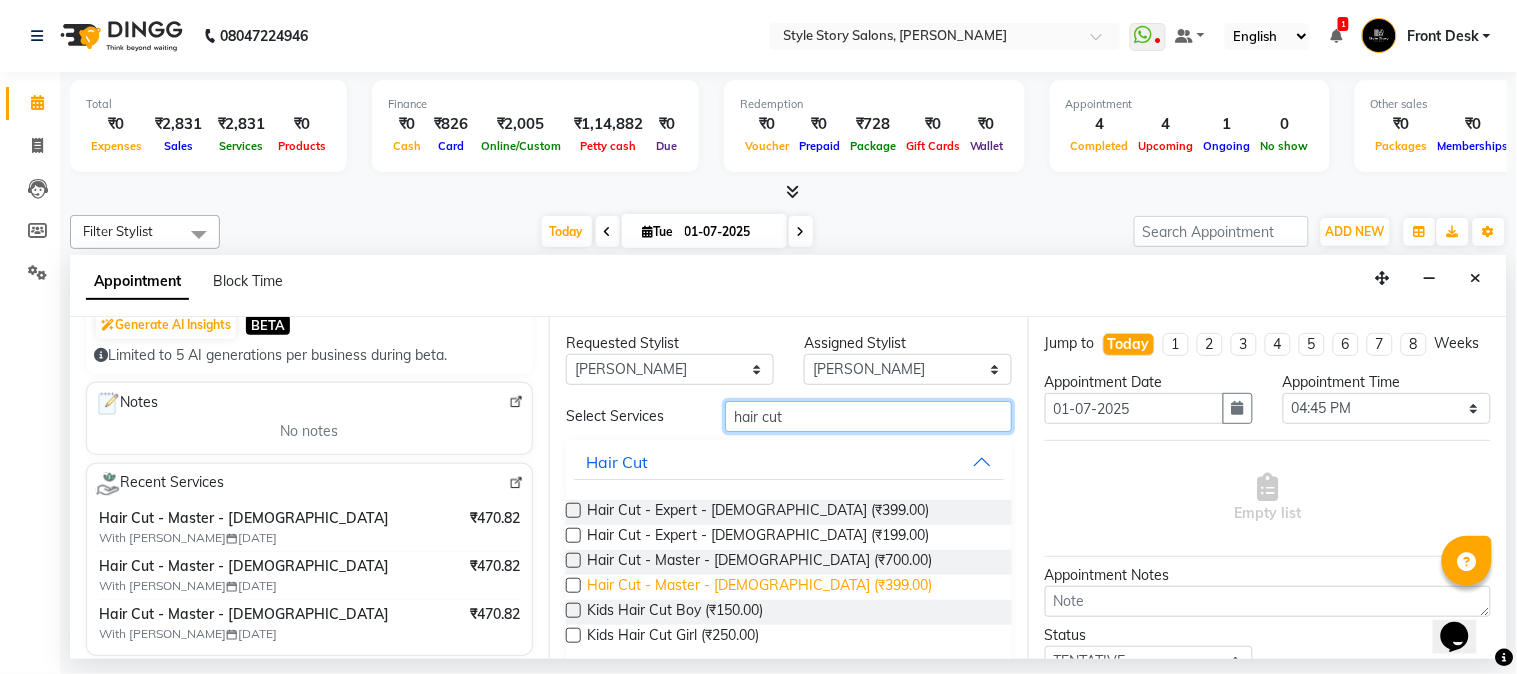 type on "hair cut" 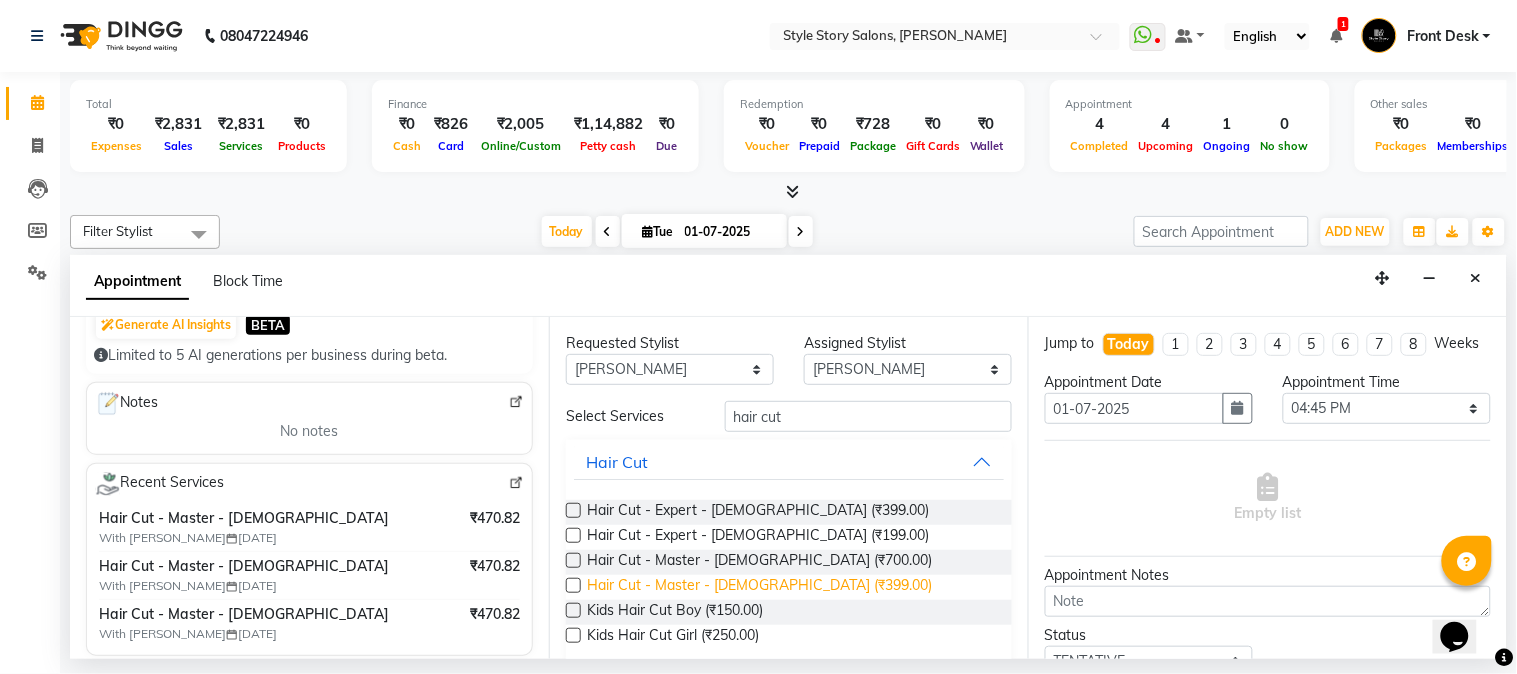 click on "Hair Cut - Master - [DEMOGRAPHIC_DATA] (₹399.00)" at bounding box center [759, 587] 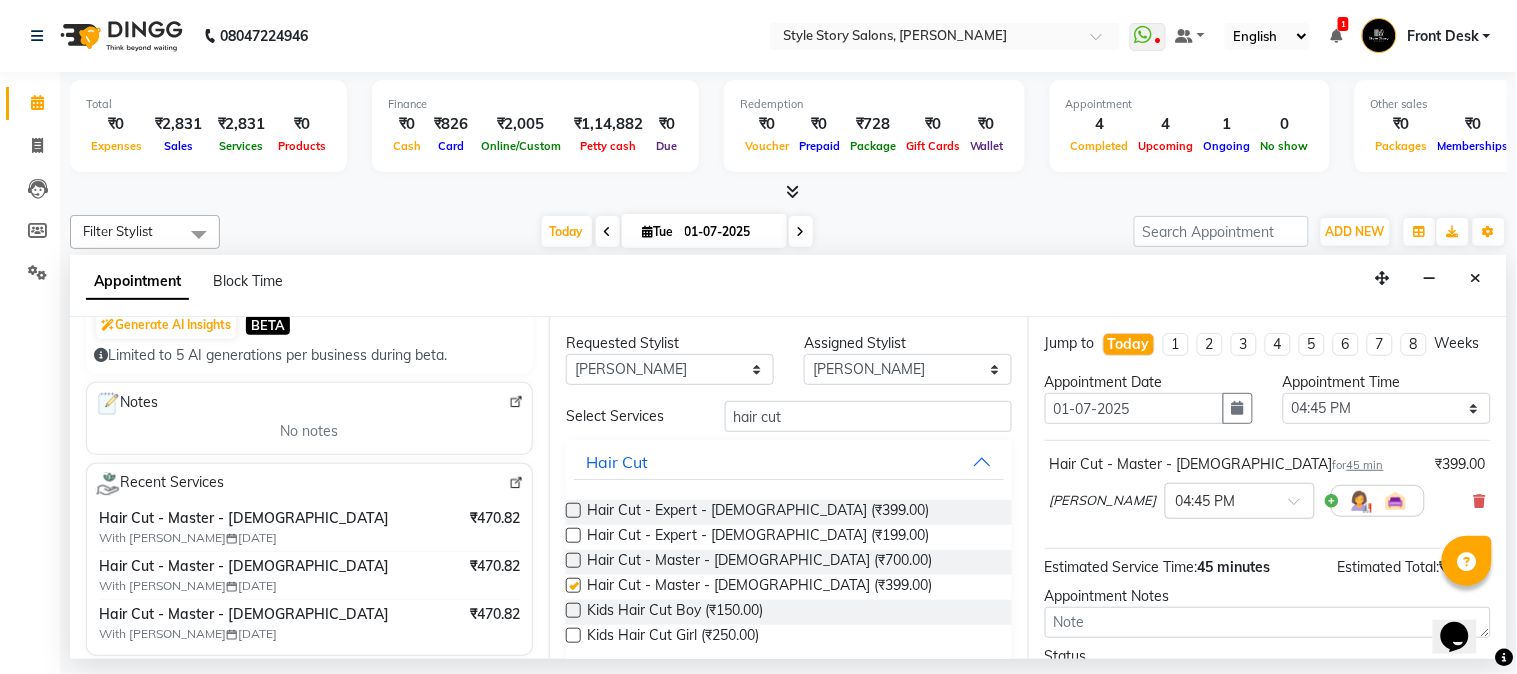 checkbox on "false" 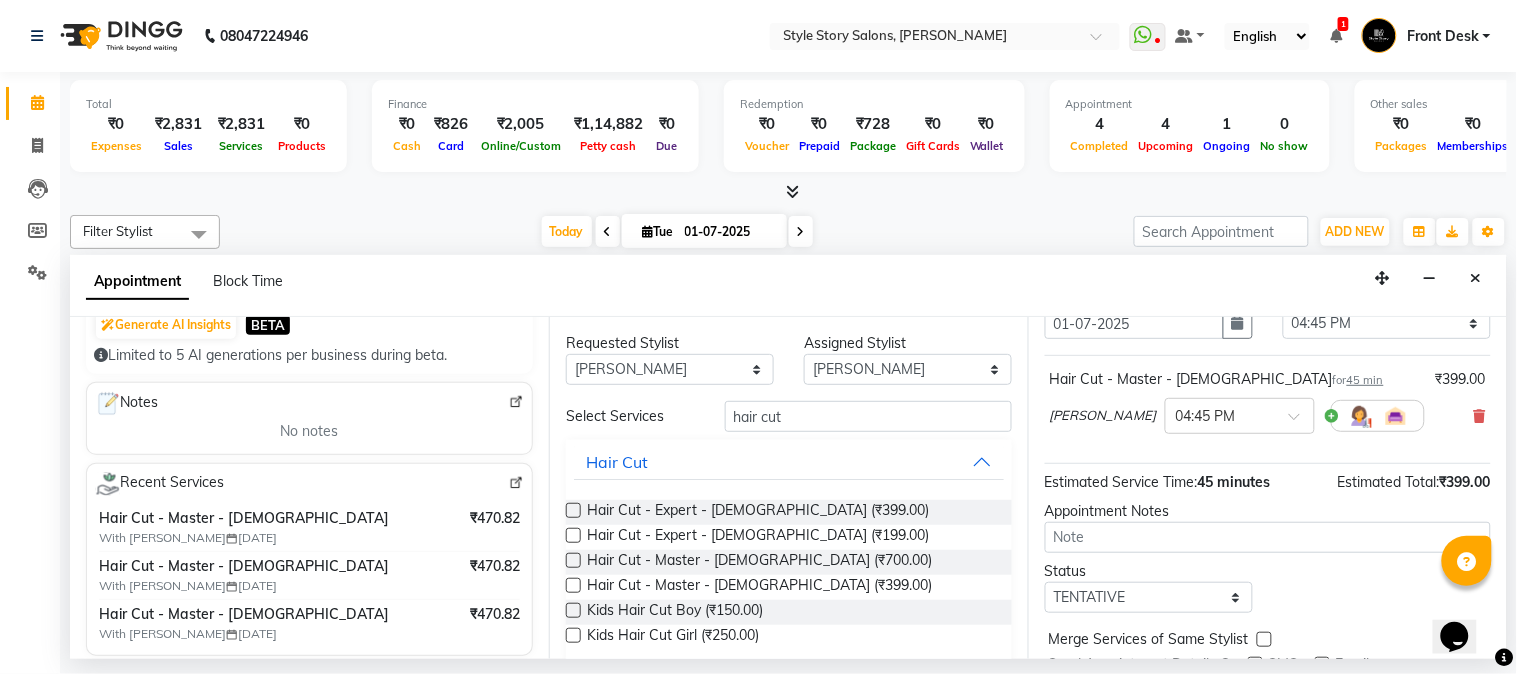 scroll, scrollTop: 183, scrollLeft: 0, axis: vertical 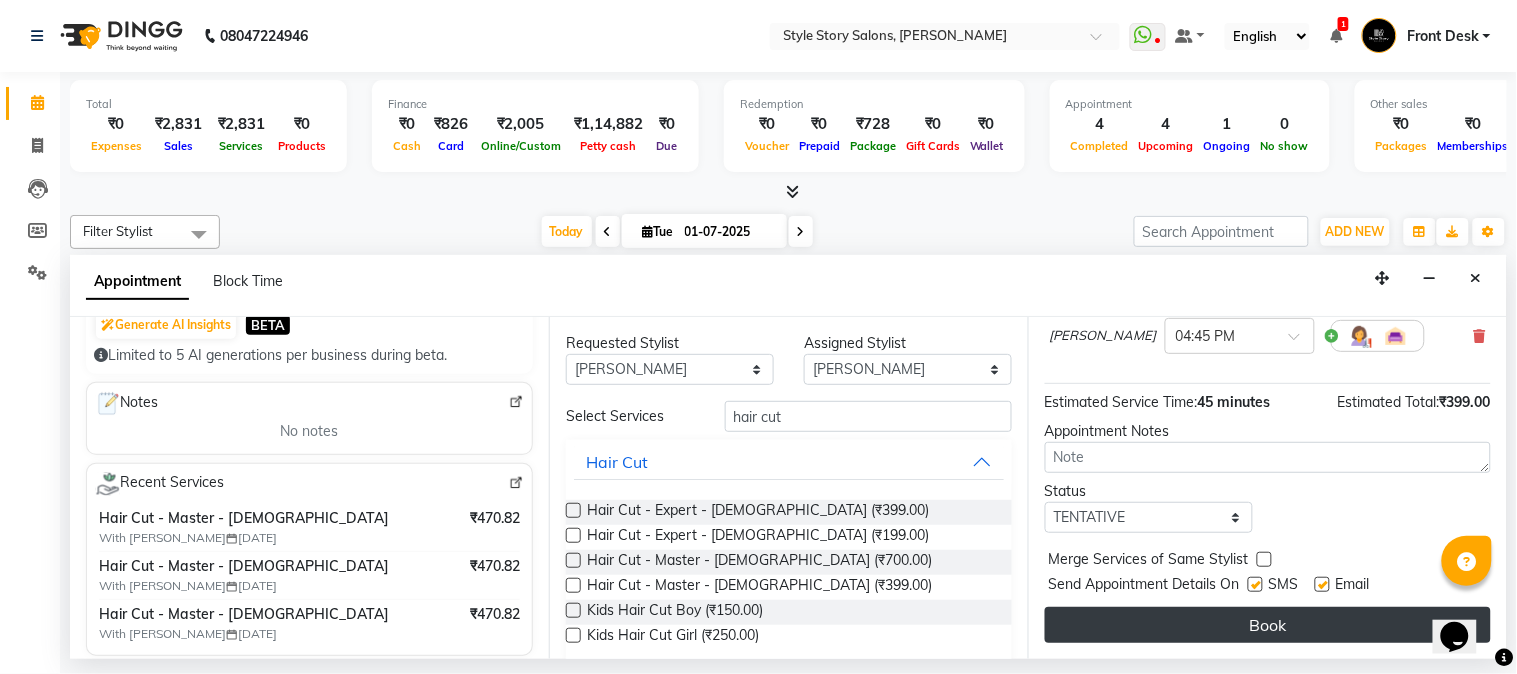 click on "Book" at bounding box center [1268, 625] 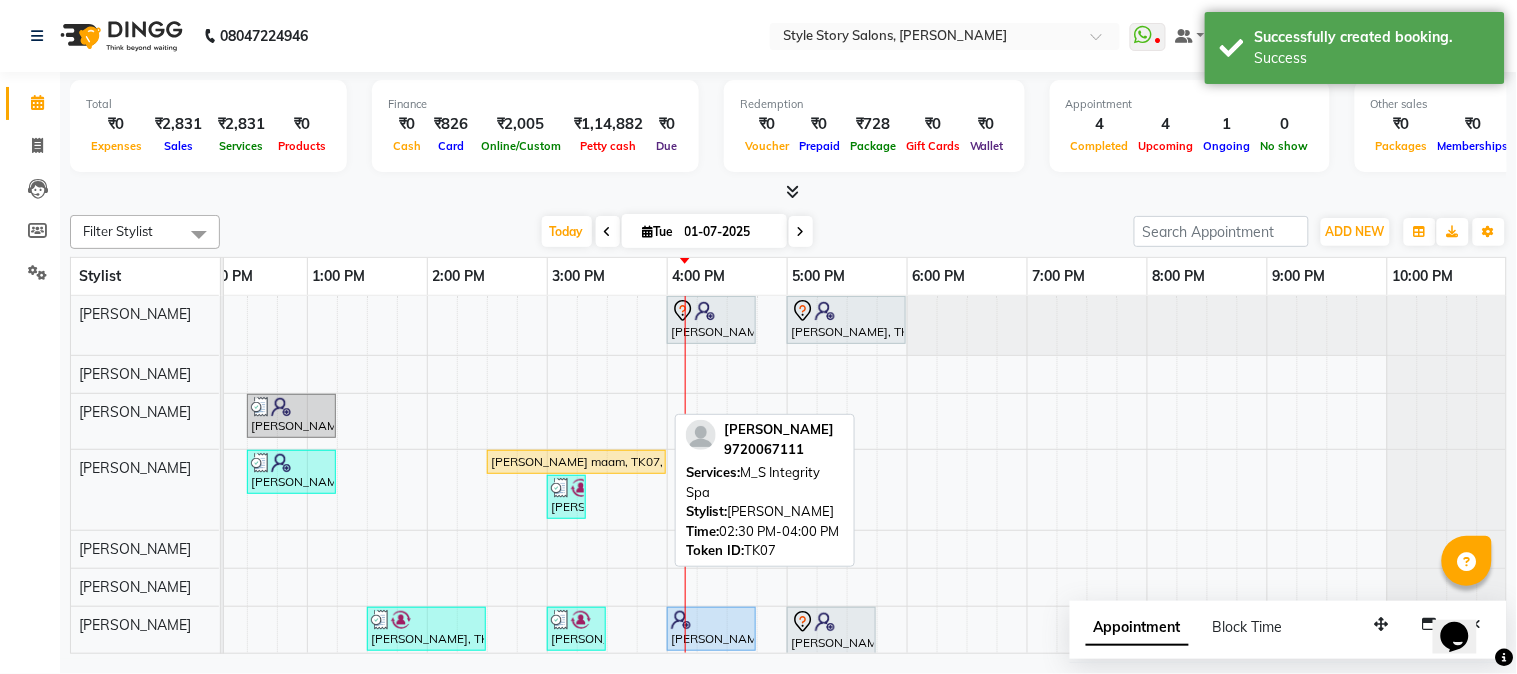click on "[PERSON_NAME] maam, TK07, 02:30 PM-04:00 PM, M_S Integrity Spa" at bounding box center (576, 462) 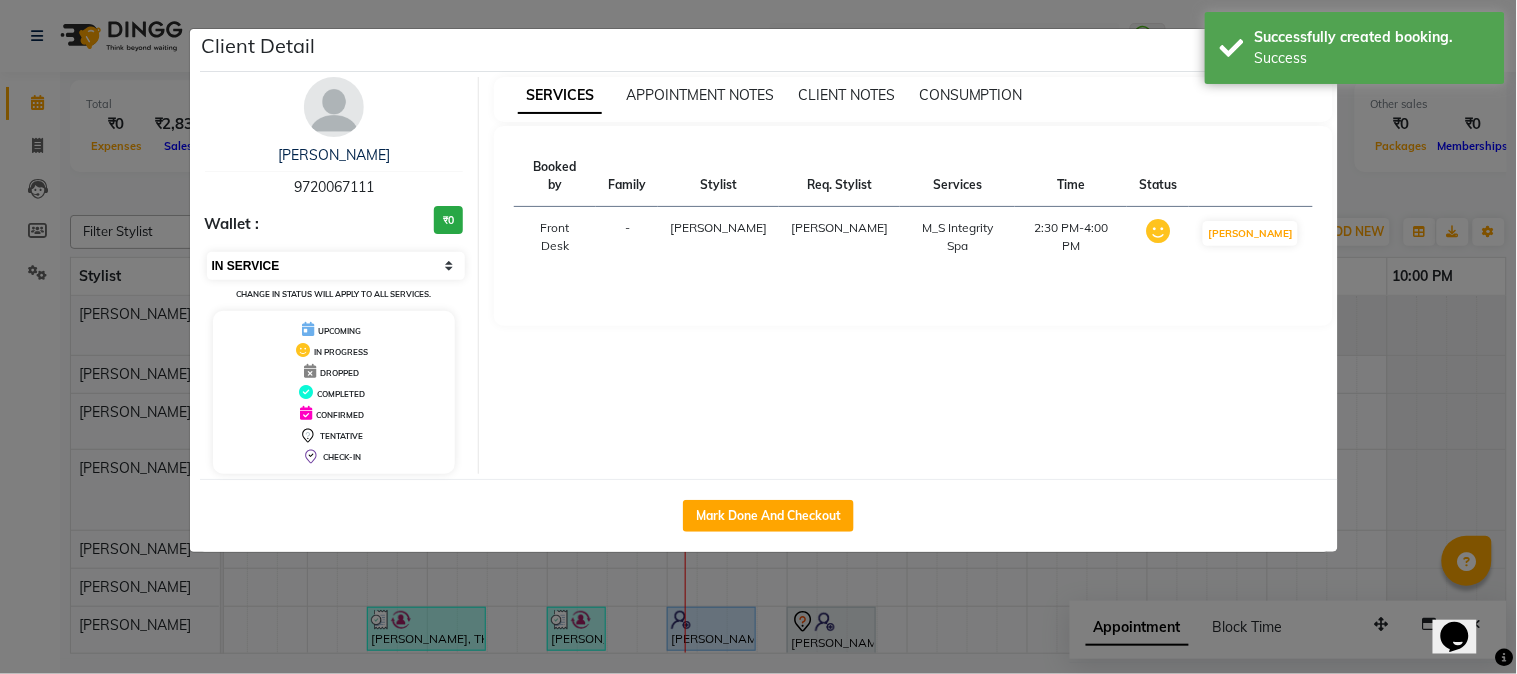 click on "Select IN SERVICE CONFIRMED TENTATIVE CHECK IN MARK DONE DROPPED UPCOMING" at bounding box center [336, 266] 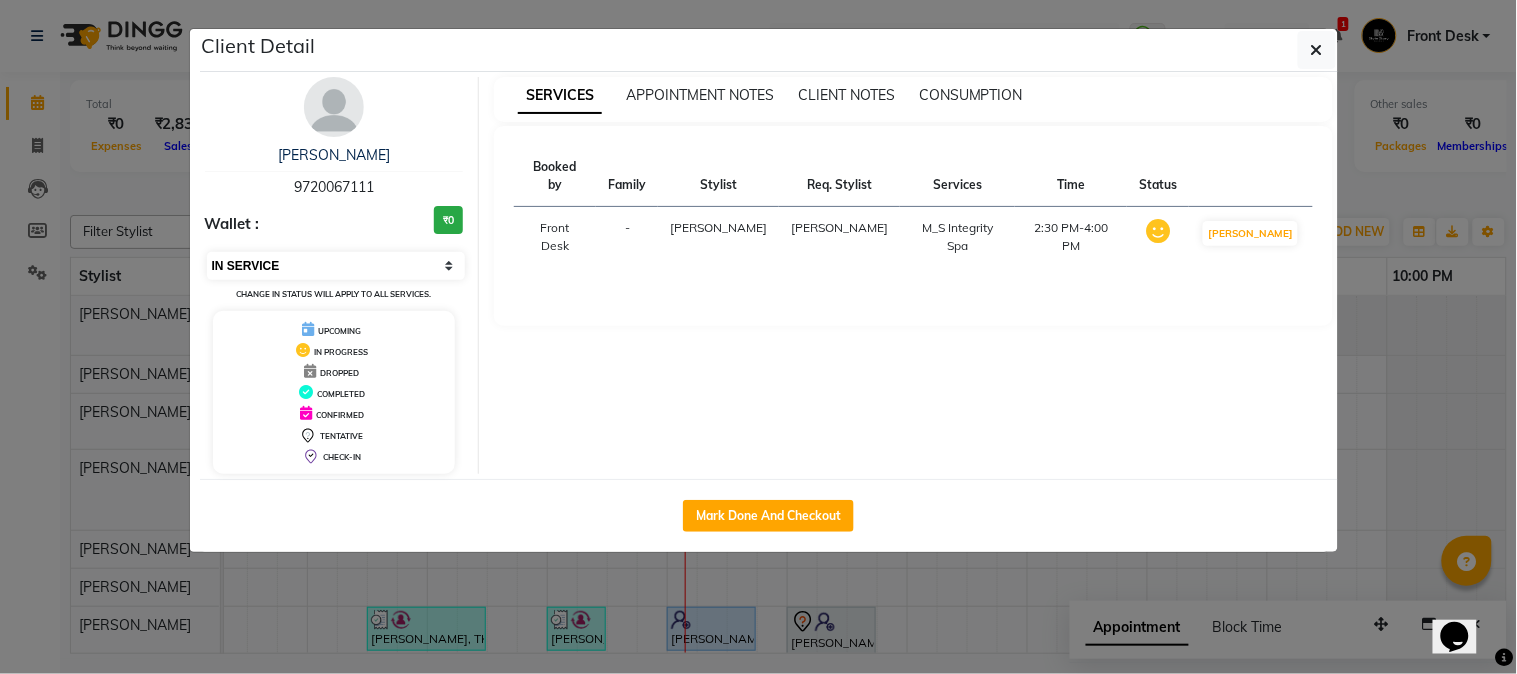 select on "7" 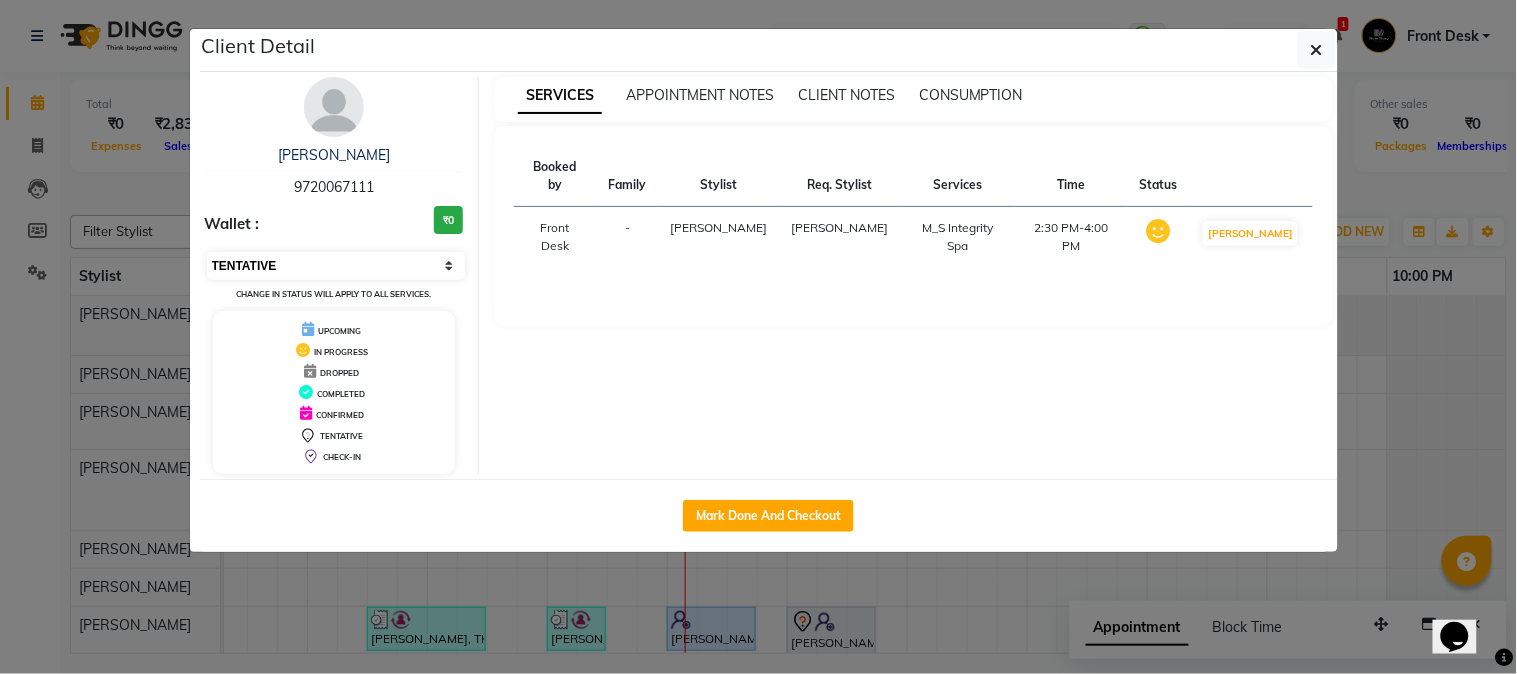 click on "Select IN SERVICE CONFIRMED TENTATIVE CHECK IN MARK DONE DROPPED UPCOMING" at bounding box center [336, 266] 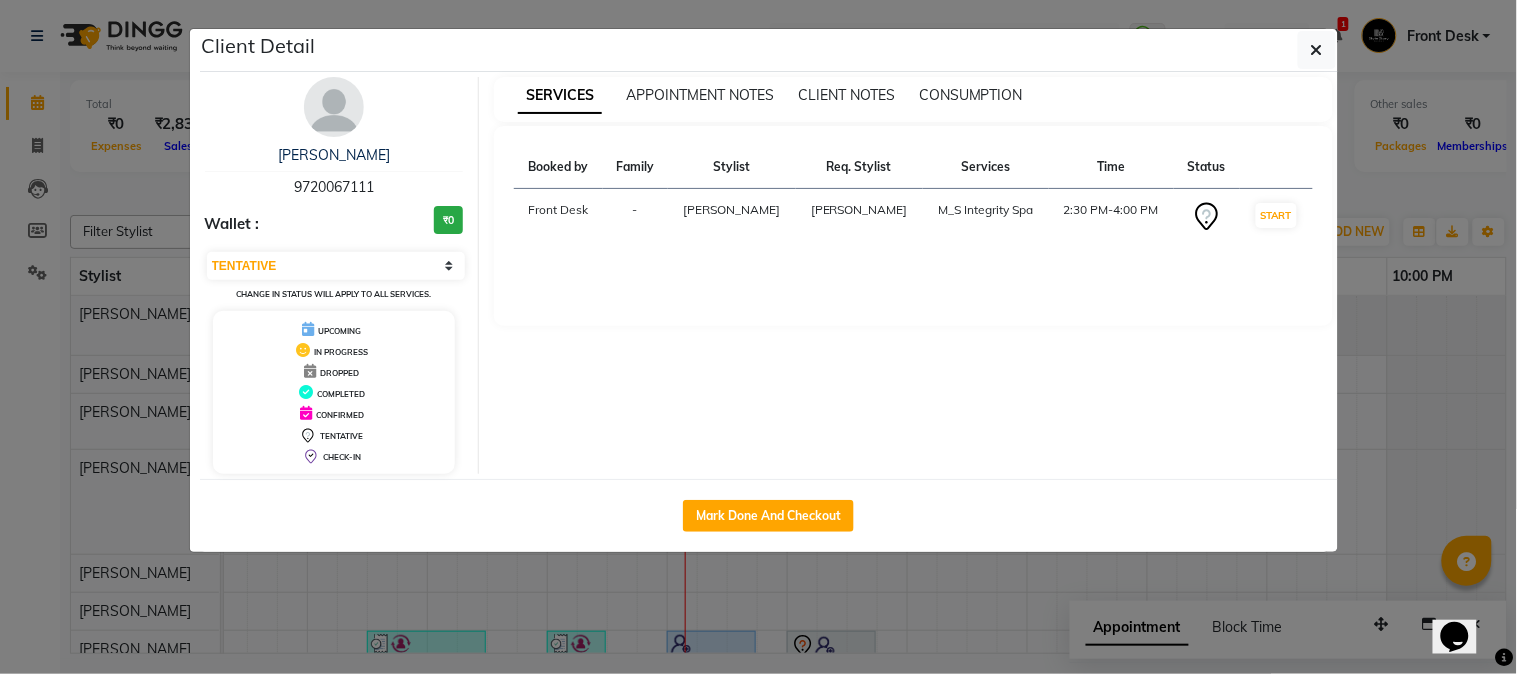 click on "Client Detail  [PERSON_NAME] maam   9720067111 Wallet : ₹0 Select IN SERVICE CONFIRMED TENTATIVE CHECK IN MARK DONE DROPPED UPCOMING Change in status will apply to all services. UPCOMING IN PROGRESS DROPPED COMPLETED CONFIRMED TENTATIVE CHECK-IN SERVICES APPOINTMENT NOTES CLIENT NOTES CONSUMPTION Booked by Family Stylist Req. Stylist Services Time Status  Front Desk  - [PERSON_NAME] [PERSON_NAME]  M_S Integrity Spa   2:30 PM-4:00 PM   START   Mark Done And Checkout" 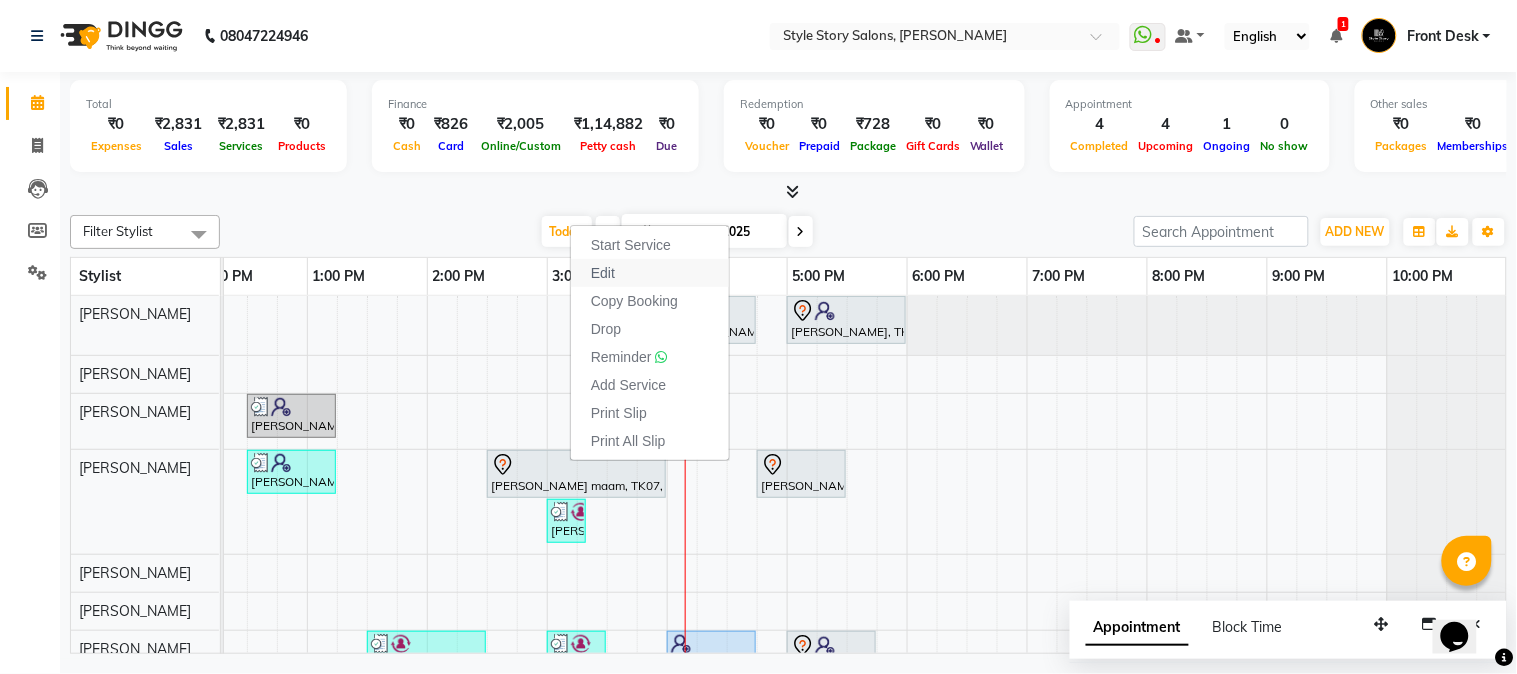 click on "Edit" at bounding box center [650, 273] 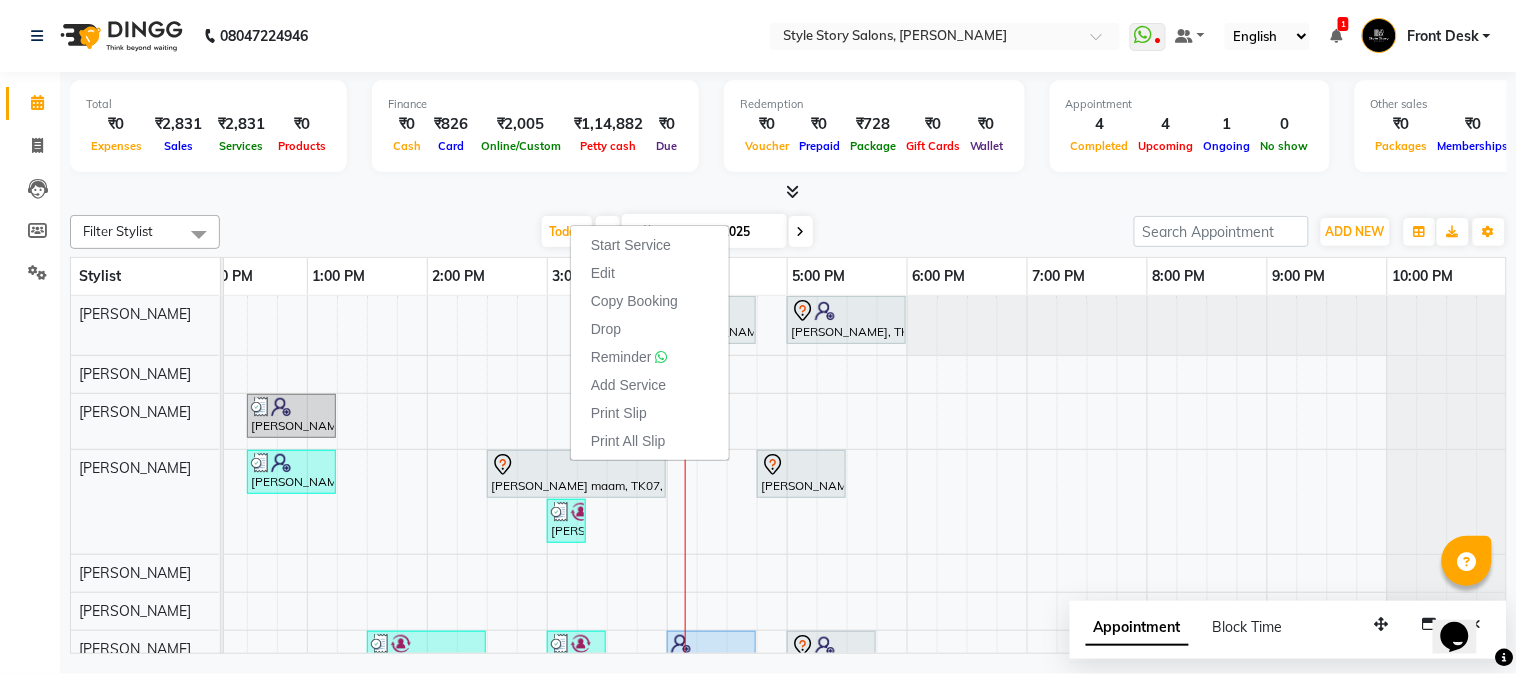 select on "tentative" 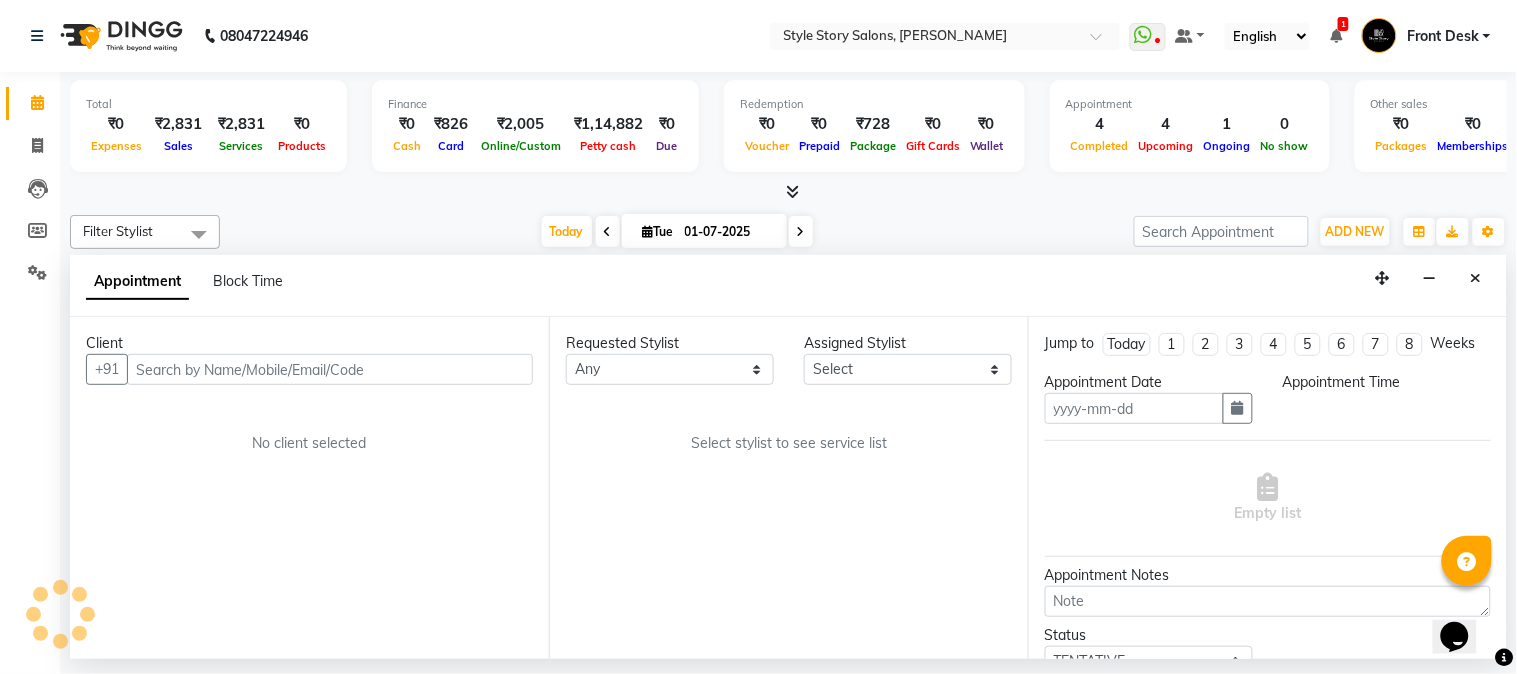 type on "01-07-2025" 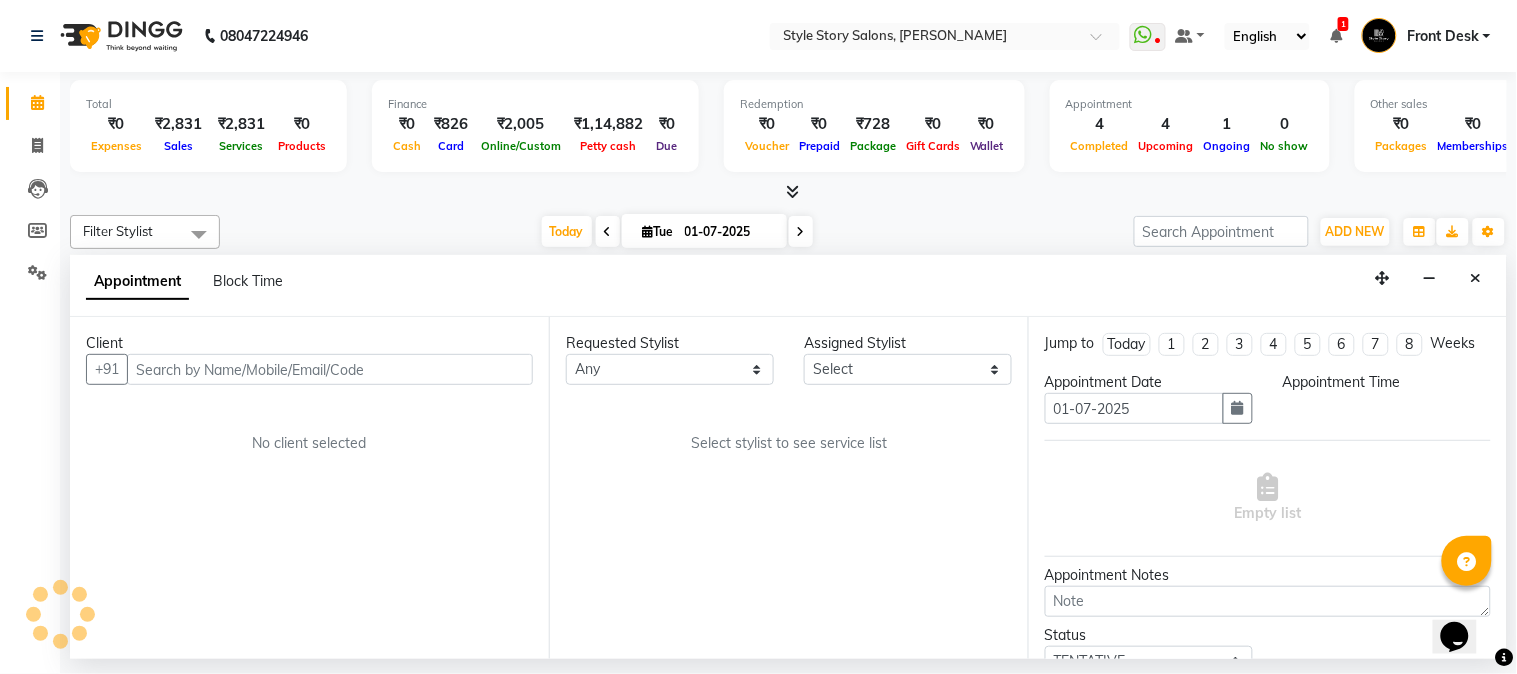 select on "870" 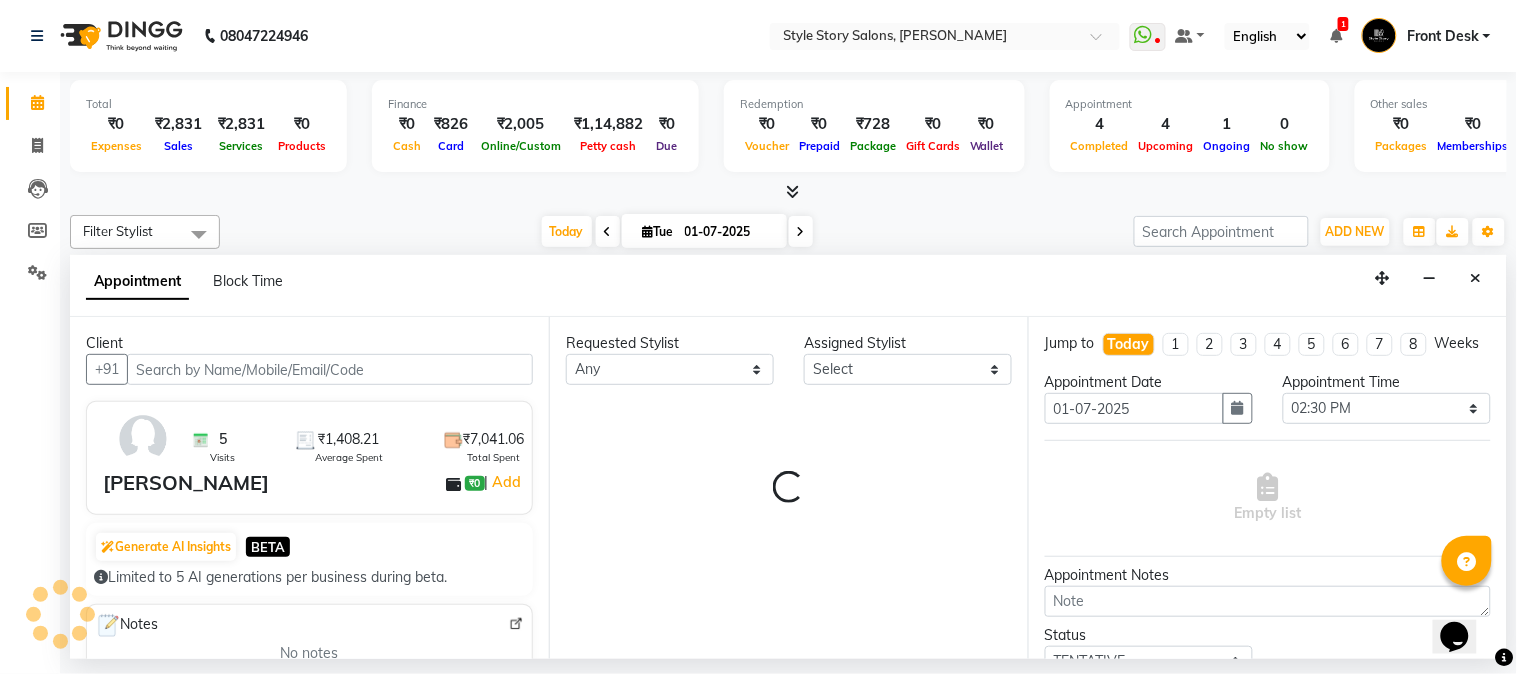 select on "62113" 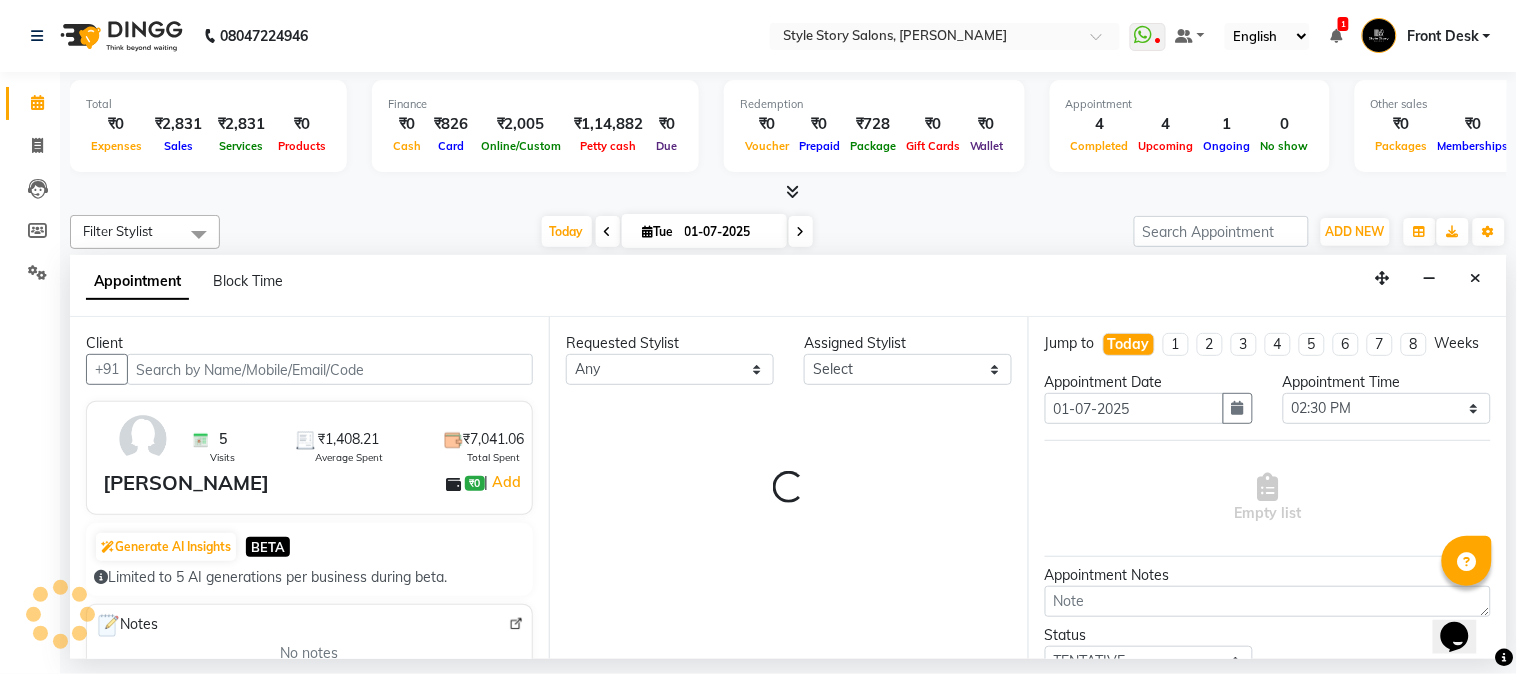 select on "62113" 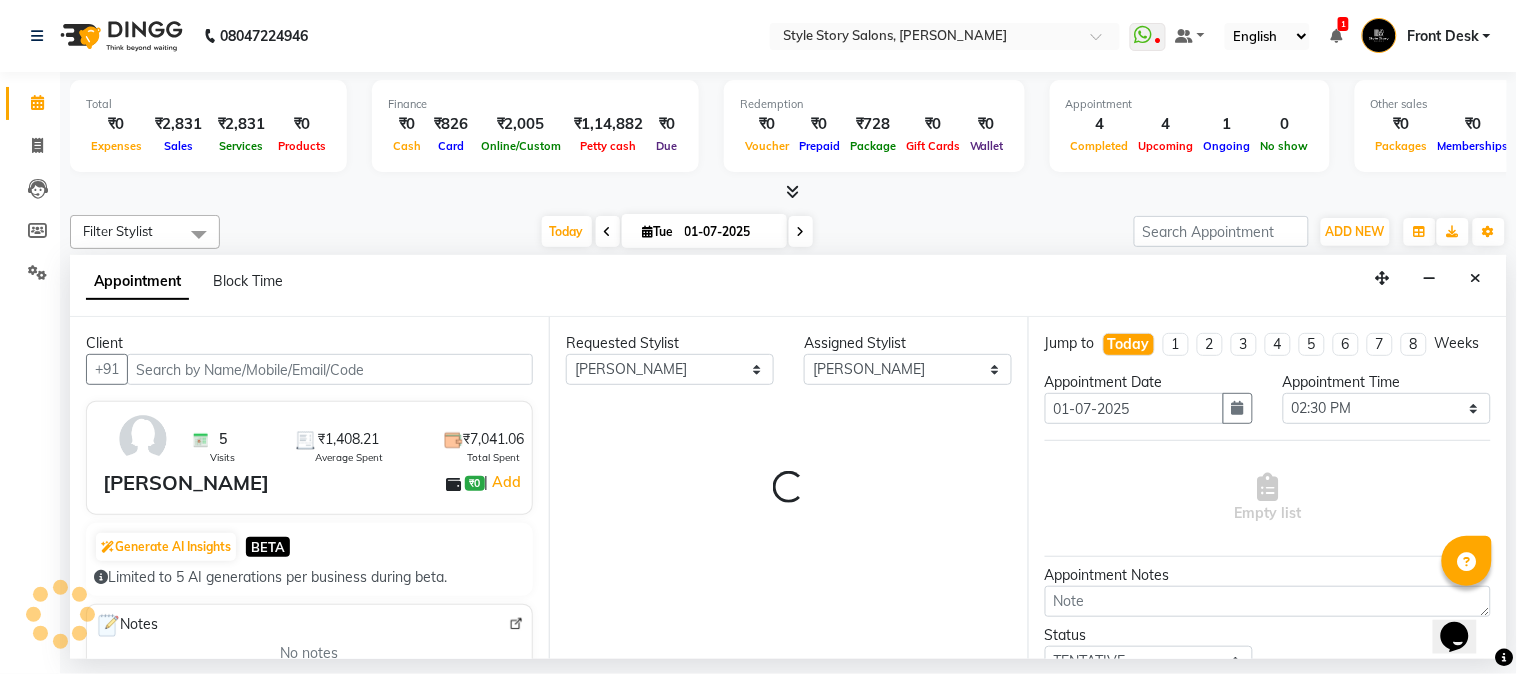 select on "3090" 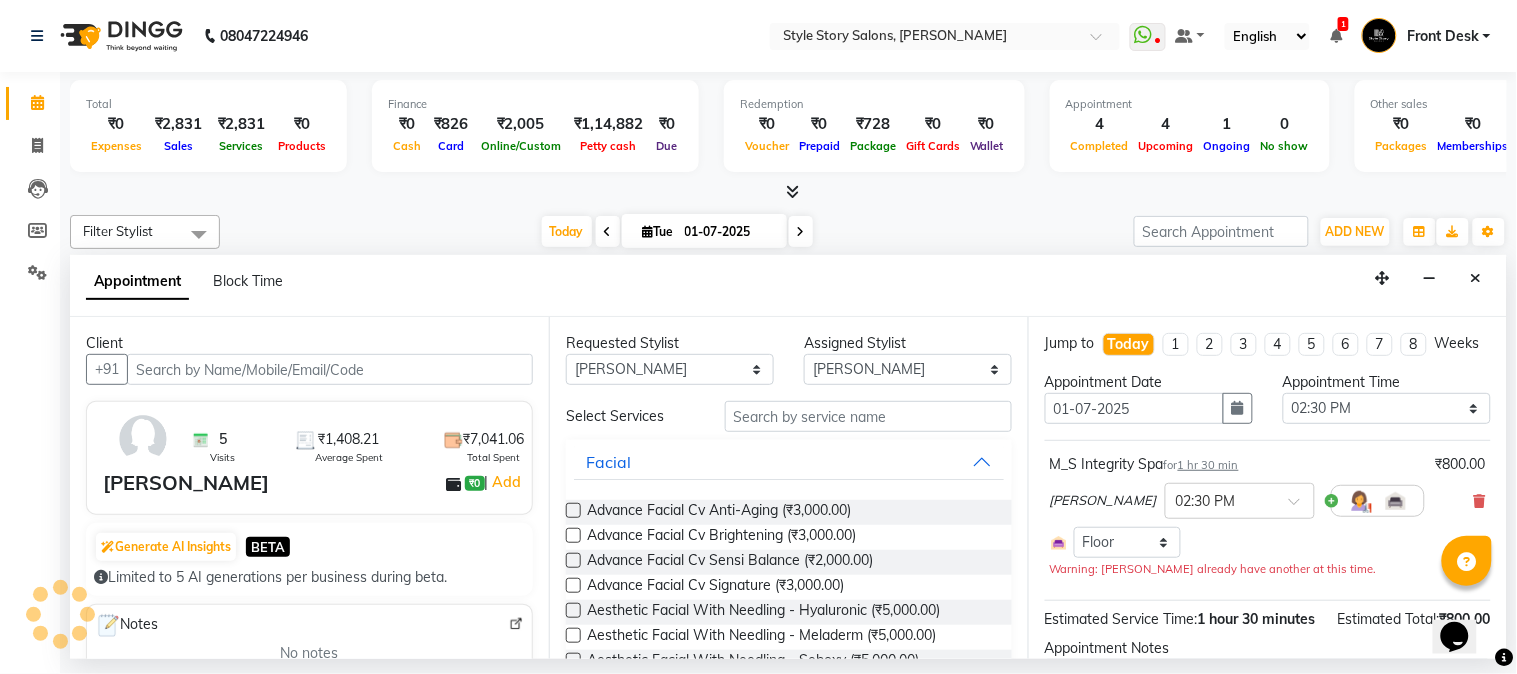 scroll, scrollTop: 0, scrollLeft: 637, axis: horizontal 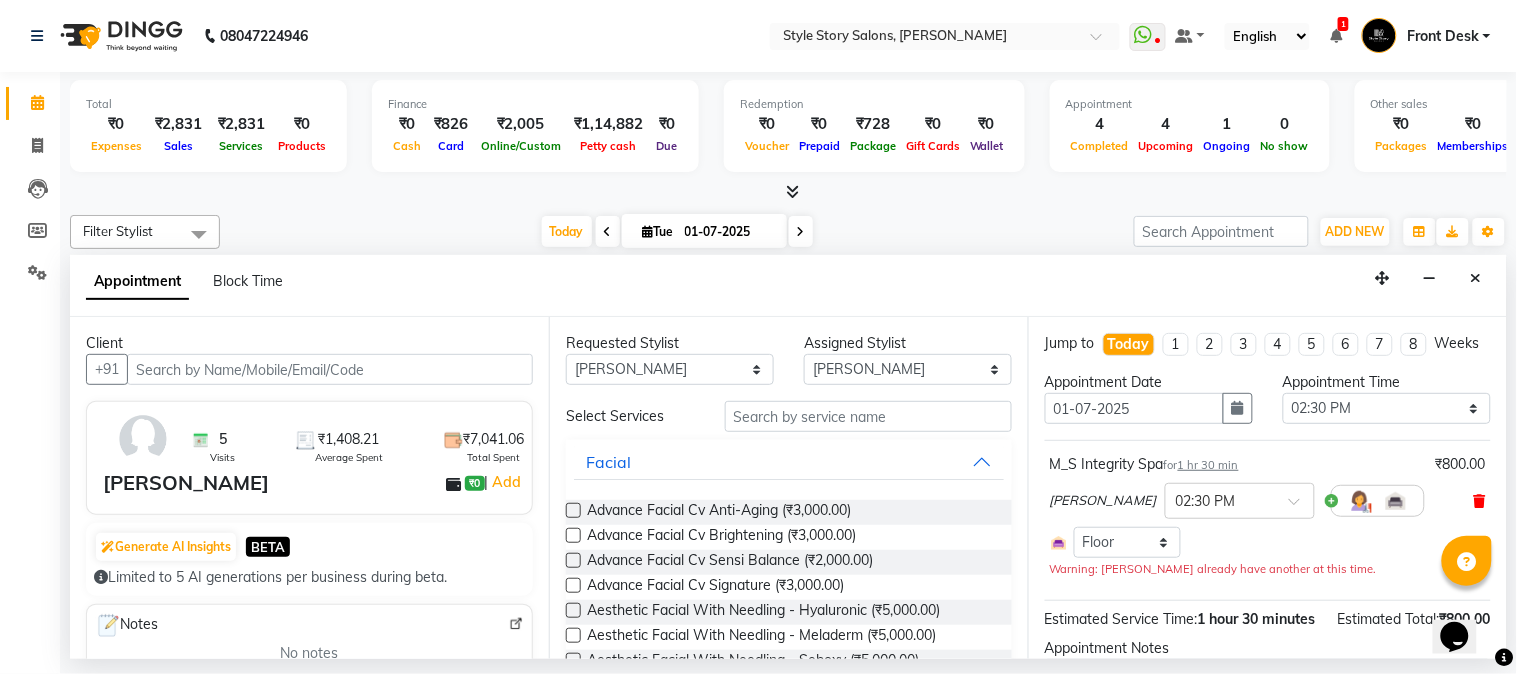 click at bounding box center [1480, 501] 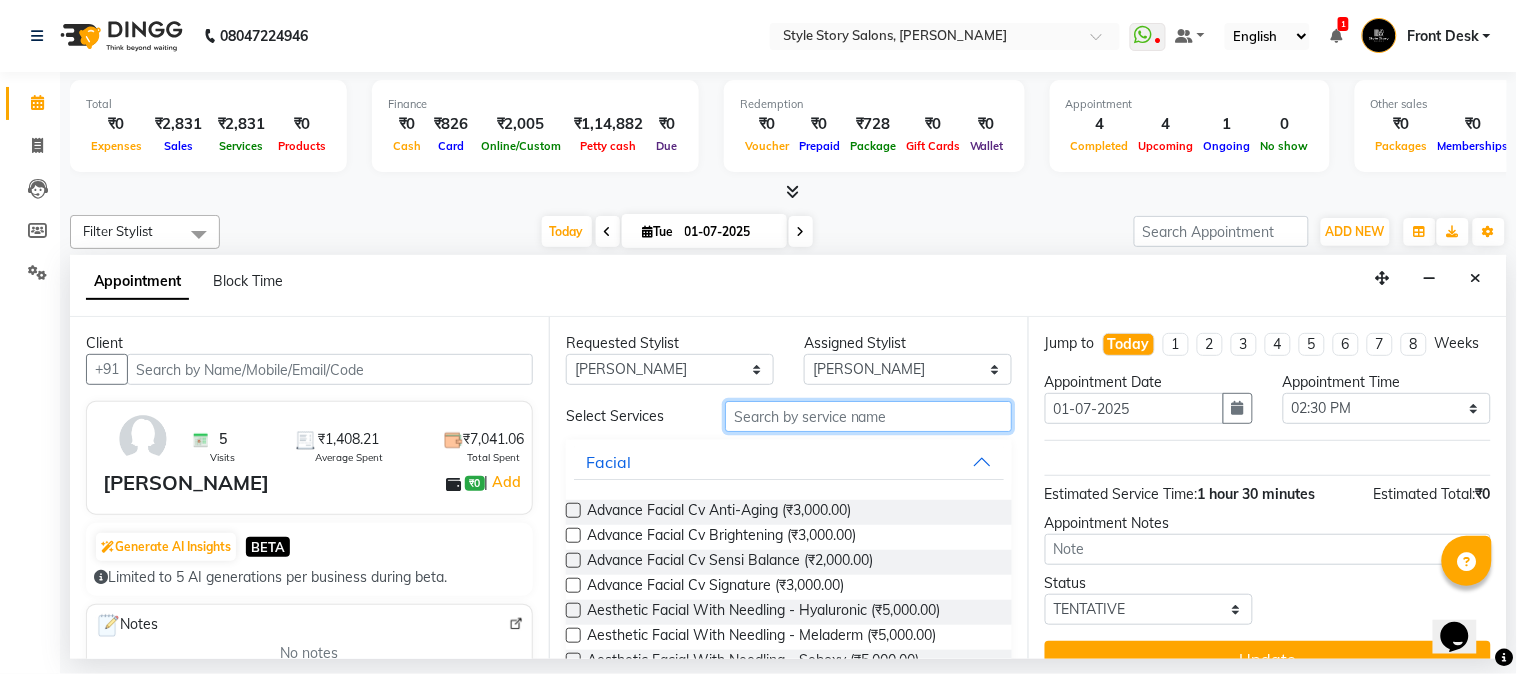click at bounding box center [868, 416] 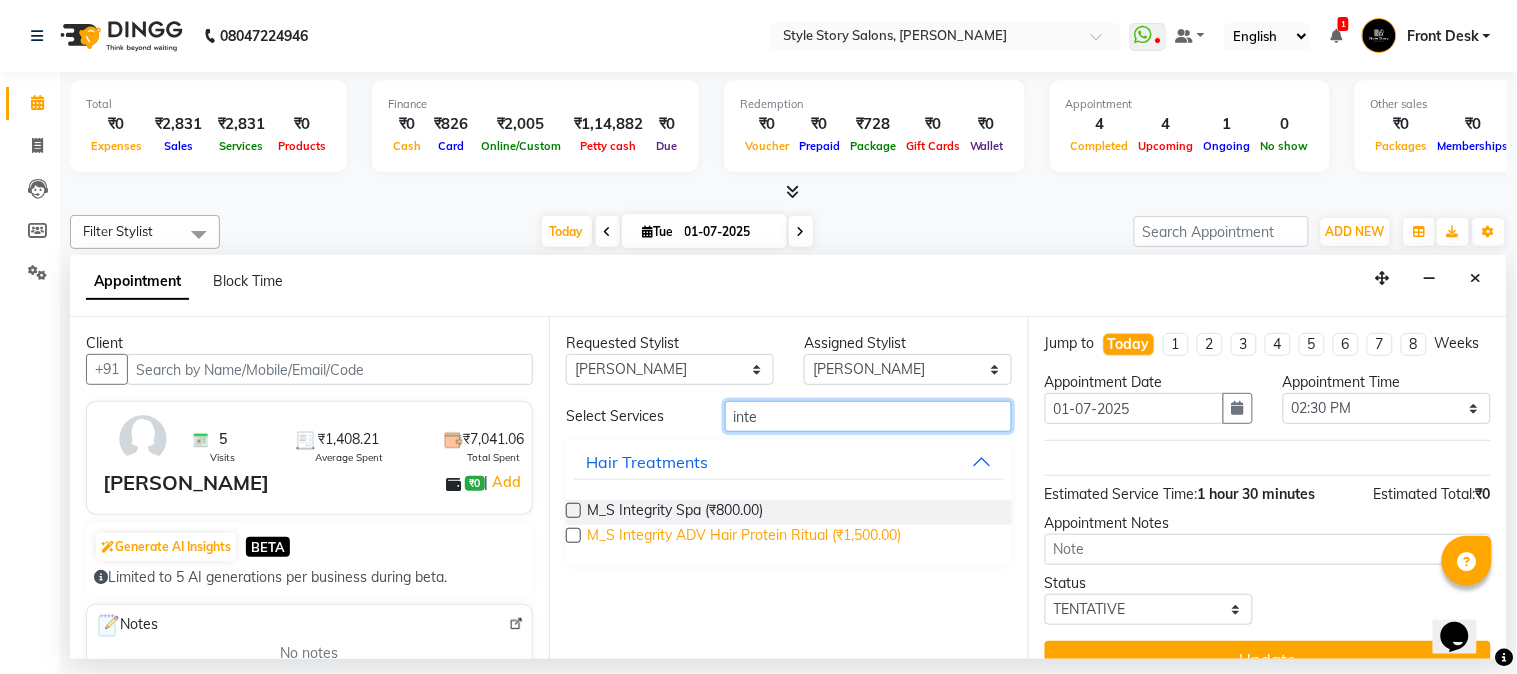 type on "inte" 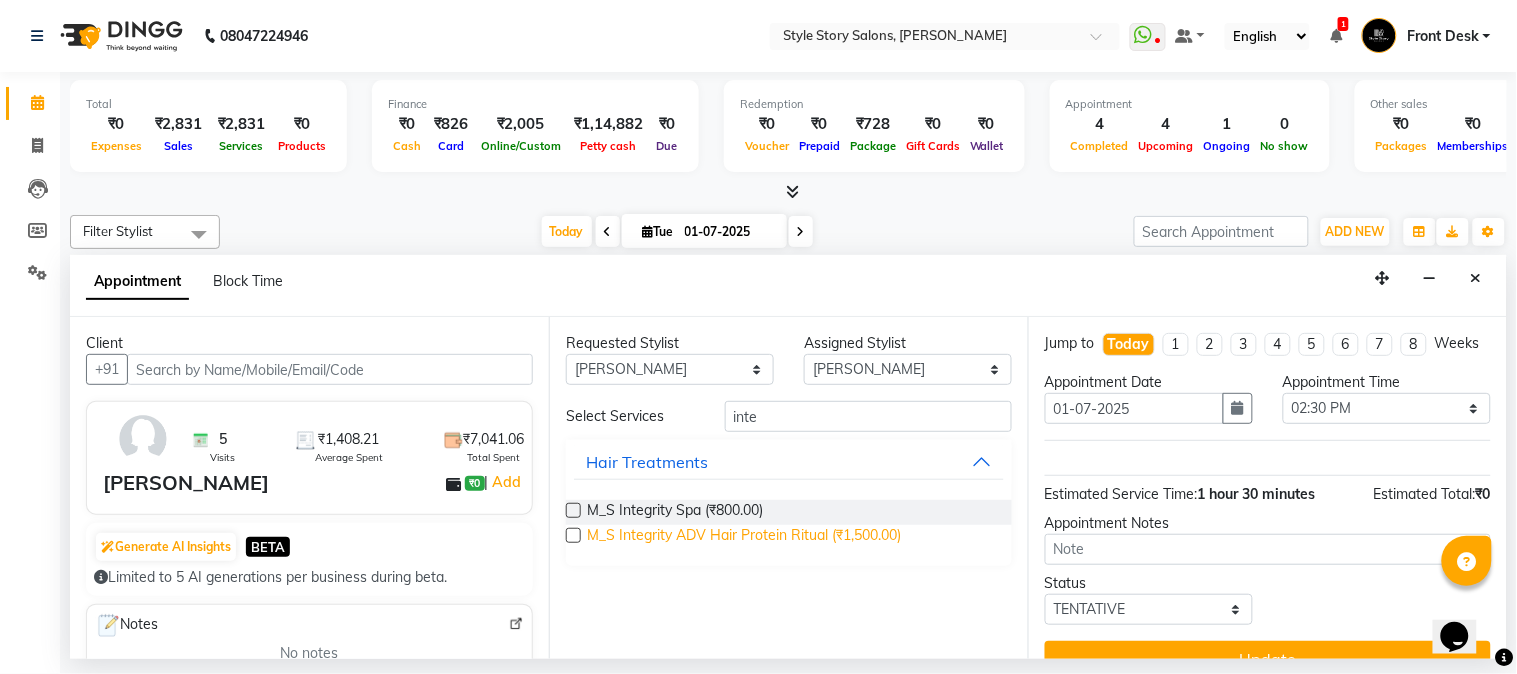 click on "M_S Integrity ADV Hair Protein Ritual (₹1,500.00)" at bounding box center [744, 537] 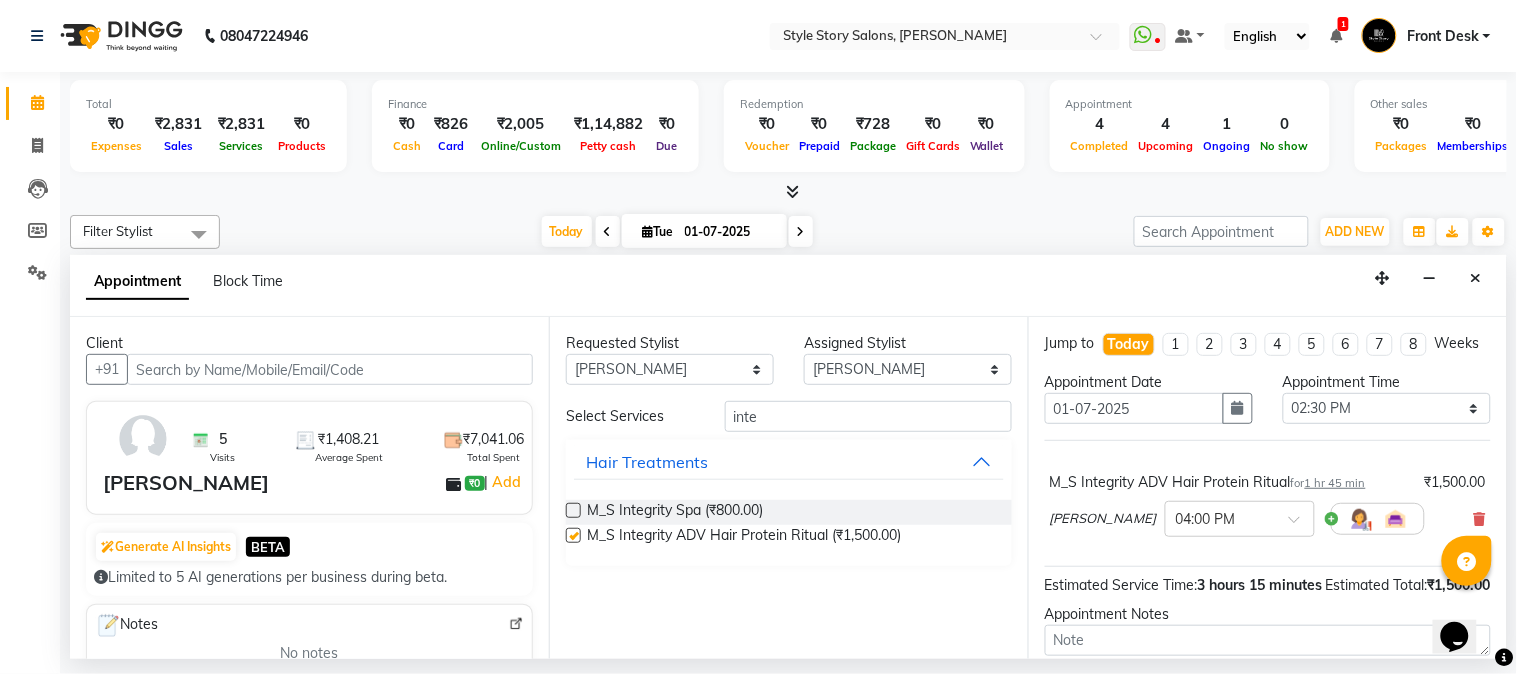 checkbox on "false" 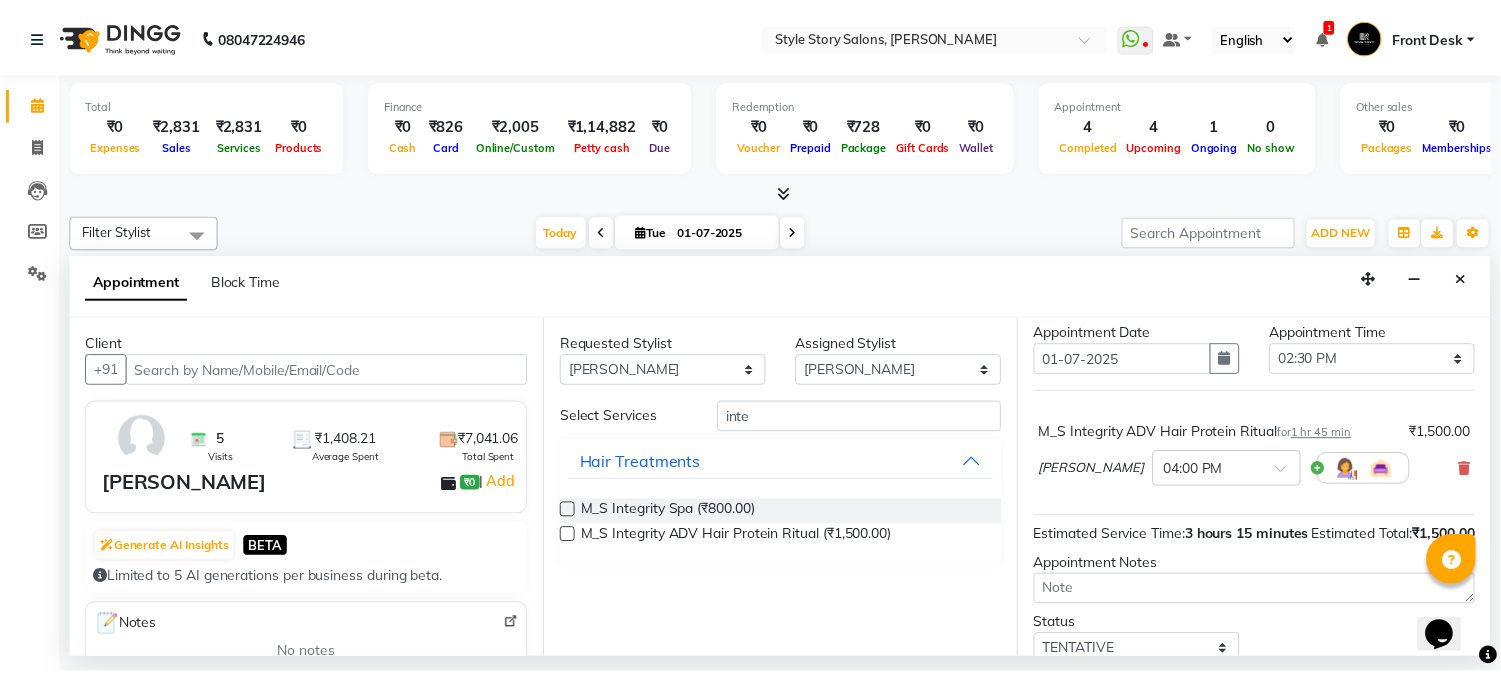 scroll, scrollTop: 164, scrollLeft: 0, axis: vertical 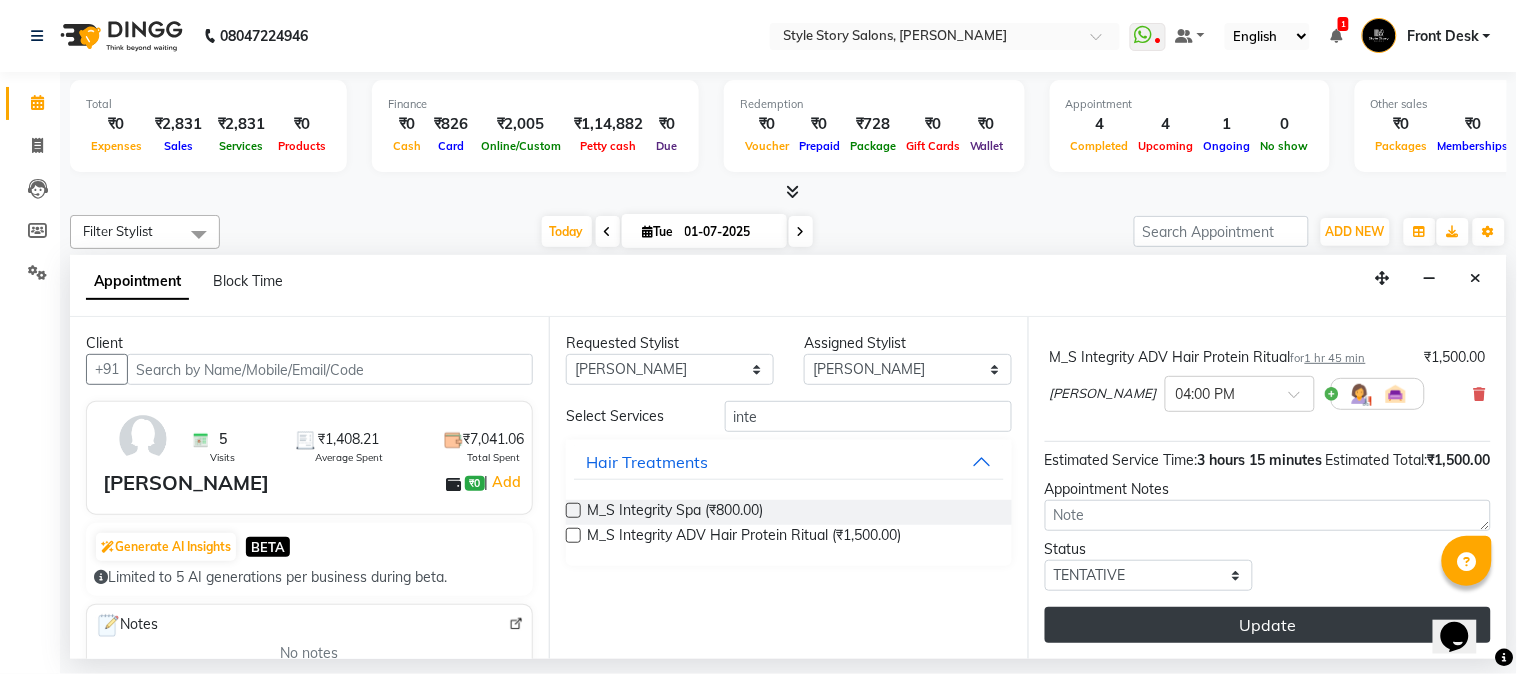 click on "Update" at bounding box center (1268, 625) 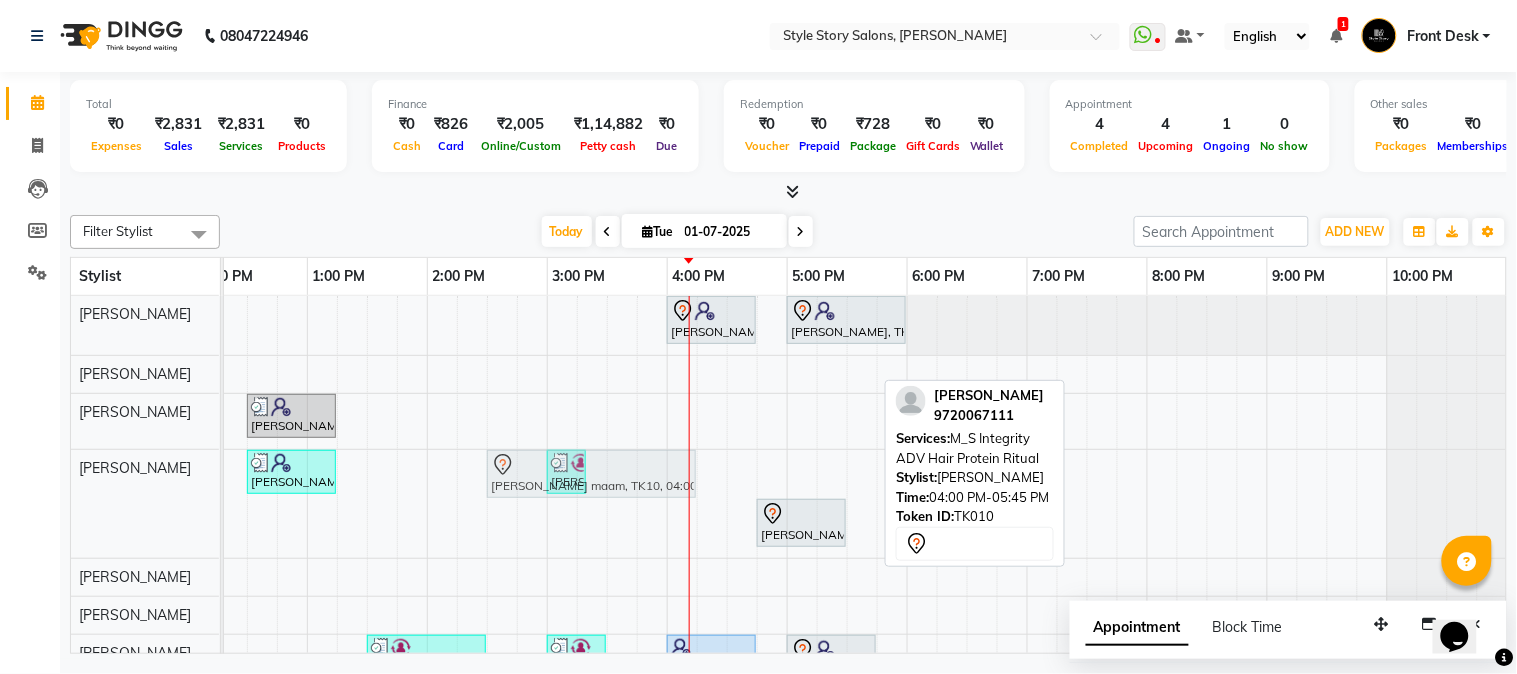 drag, startPoint x: 730, startPoint y: 473, endPoint x: 547, endPoint y: 471, distance: 183.01093 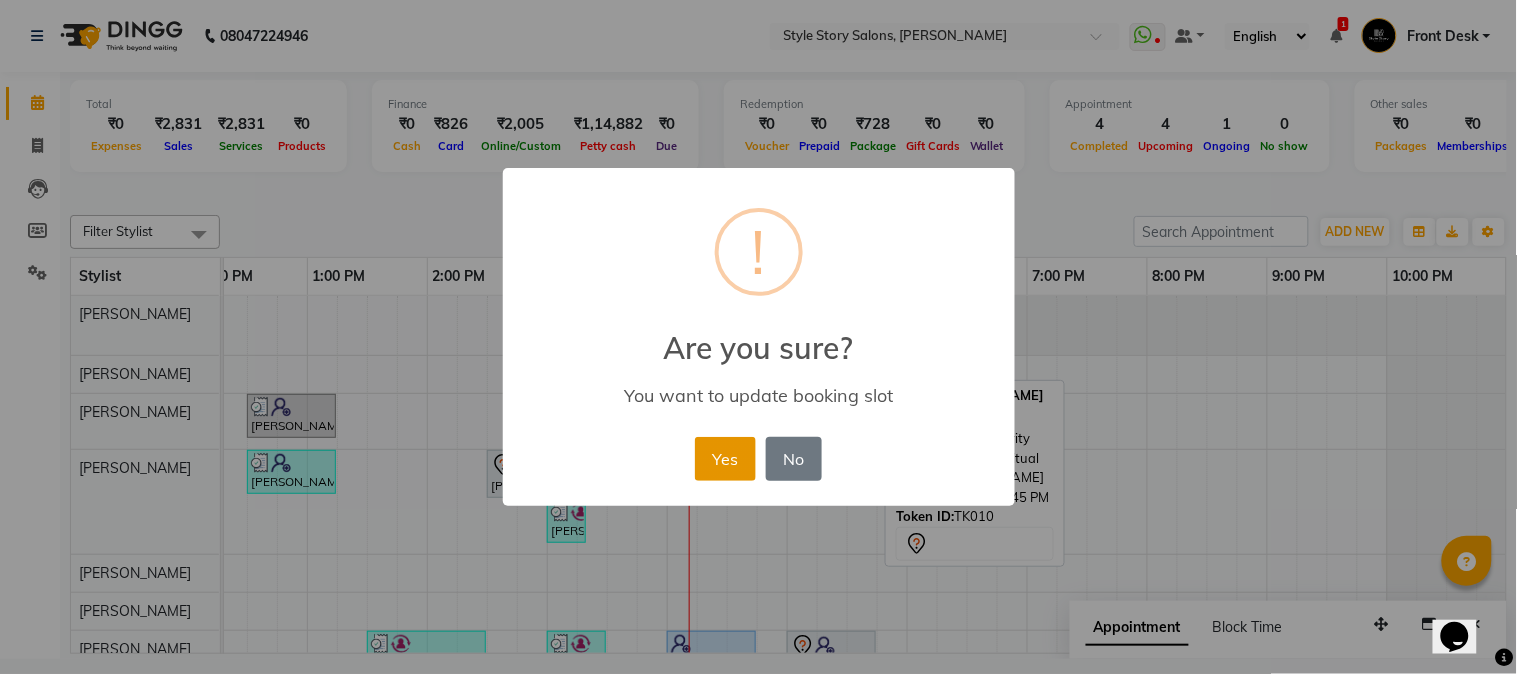 click on "Yes" at bounding box center (725, 459) 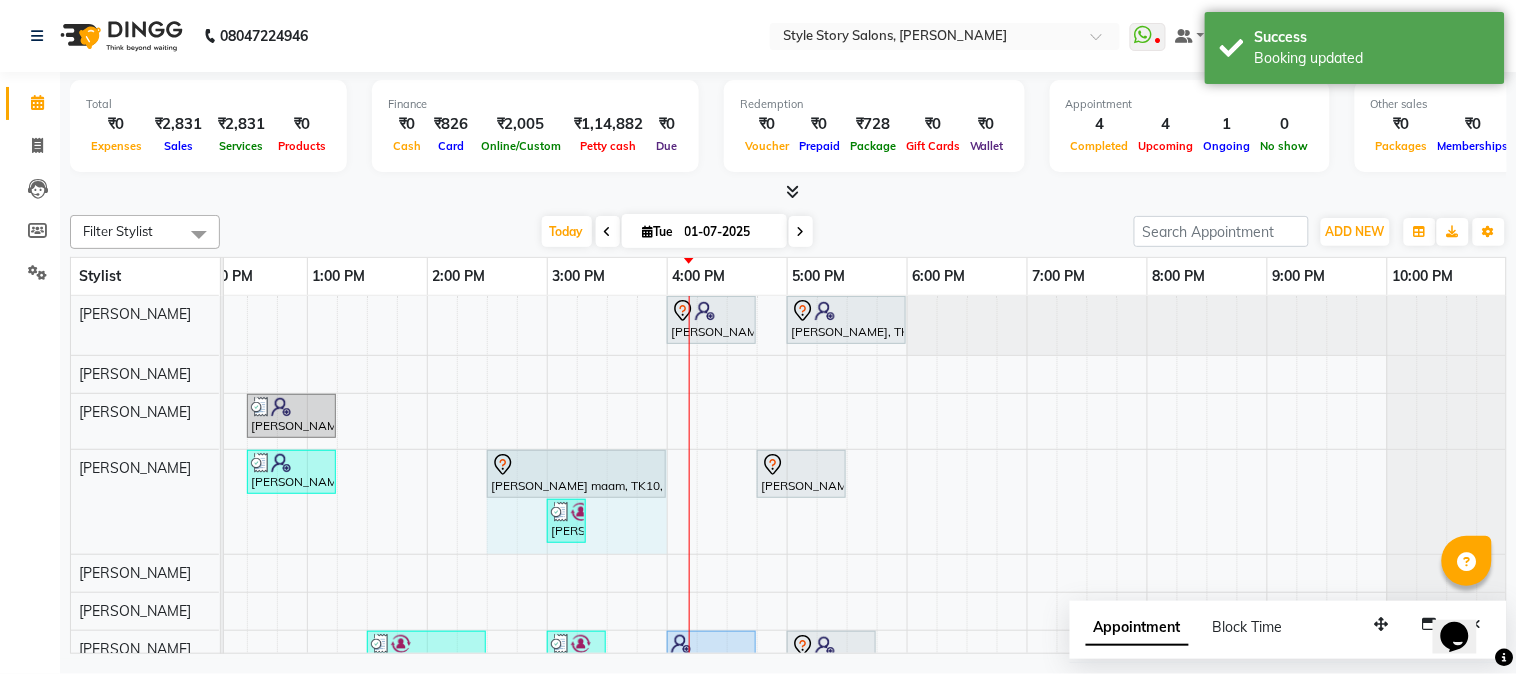 drag, startPoint x: 695, startPoint y: 476, endPoint x: 665, endPoint y: 484, distance: 31.04835 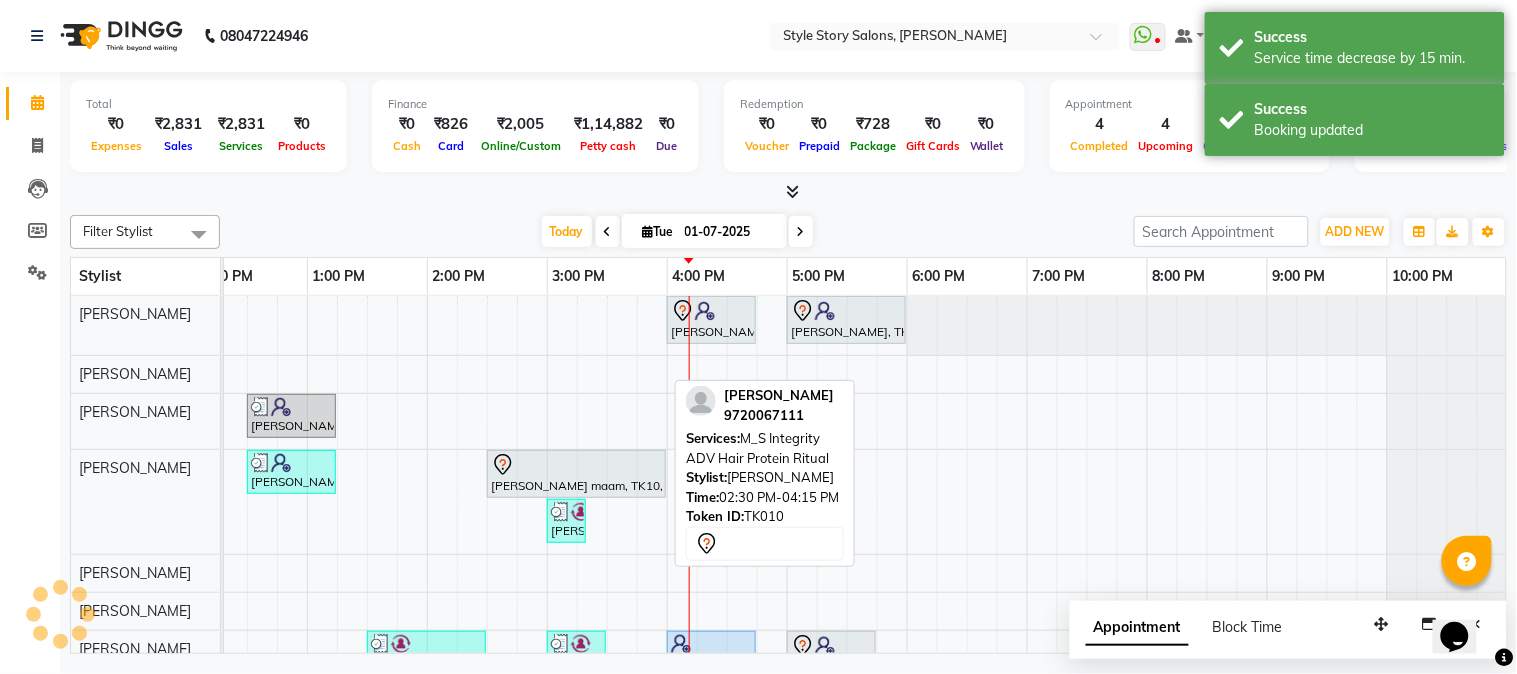 click at bounding box center [576, 465] 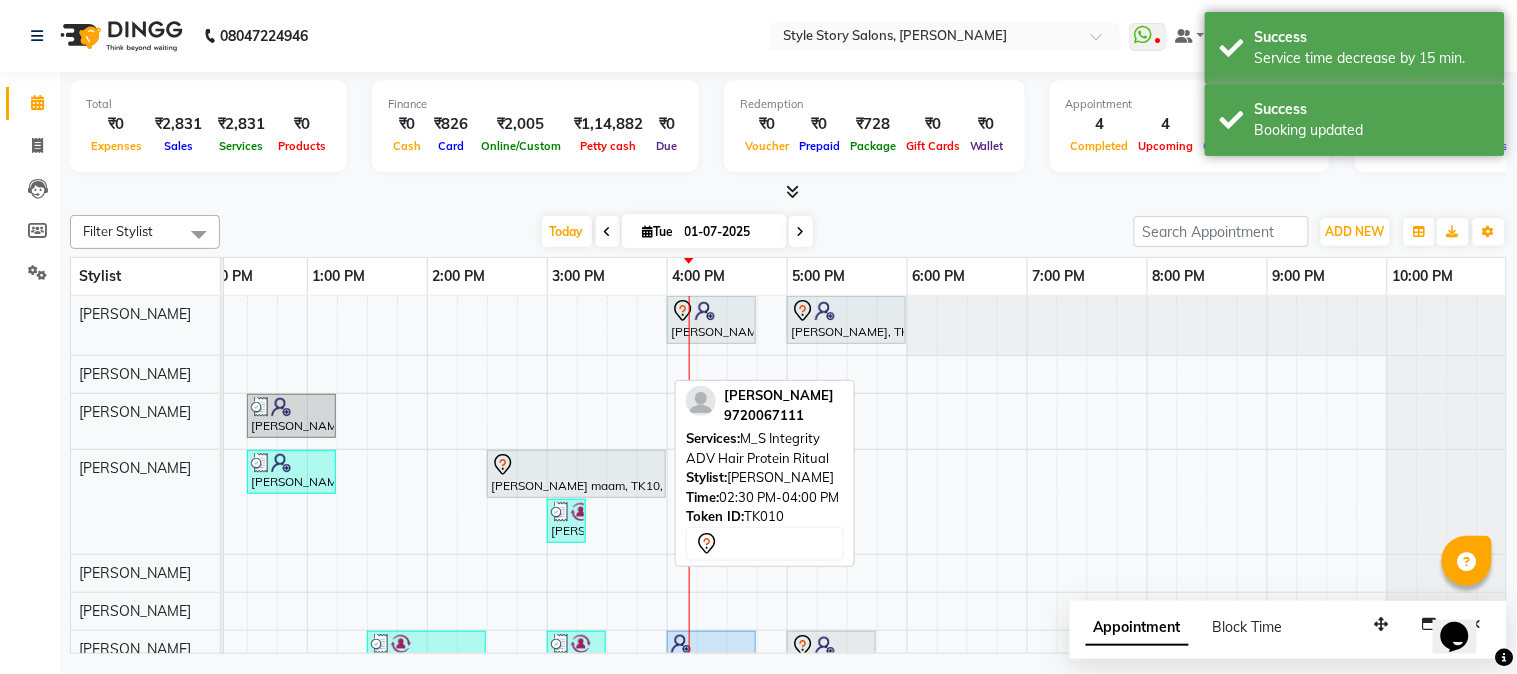 click at bounding box center (576, 465) 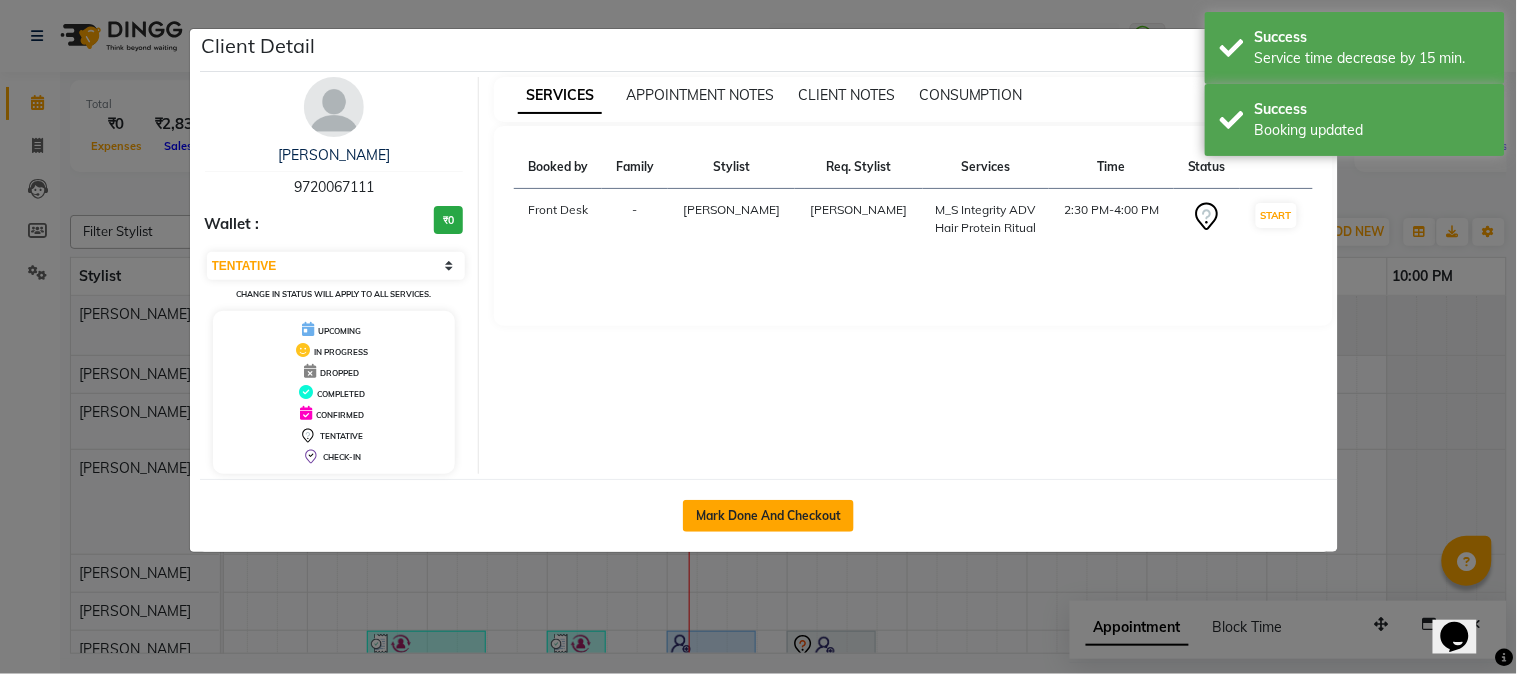 click on "Mark Done And Checkout" 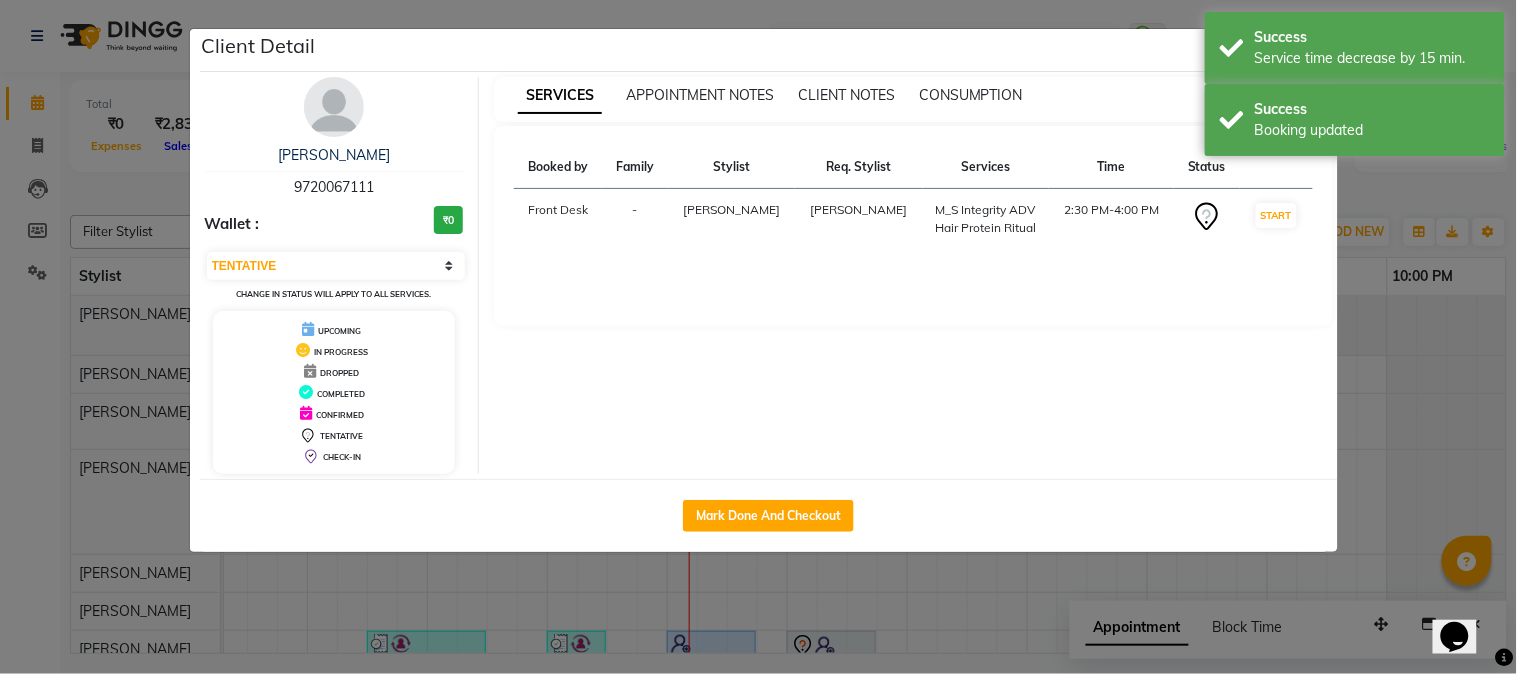 select on "service" 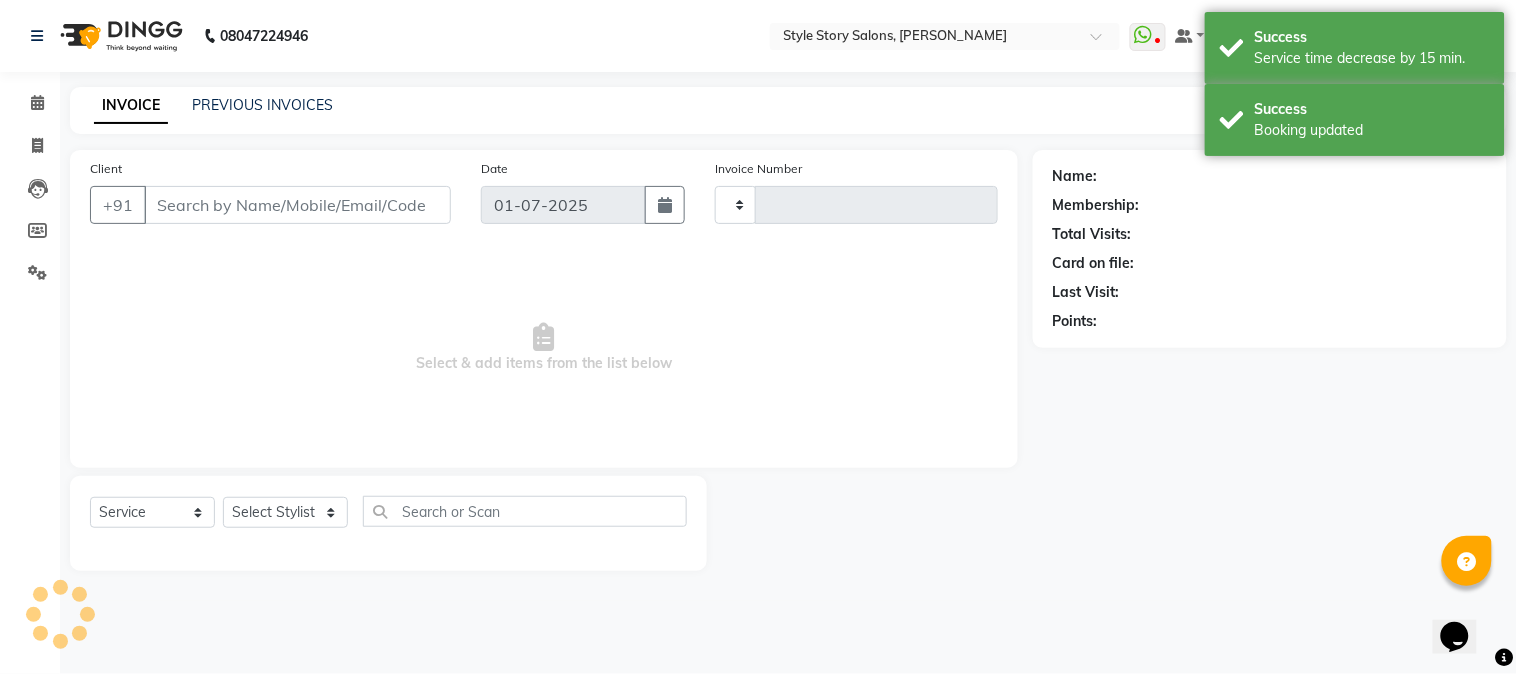 type on "0845" 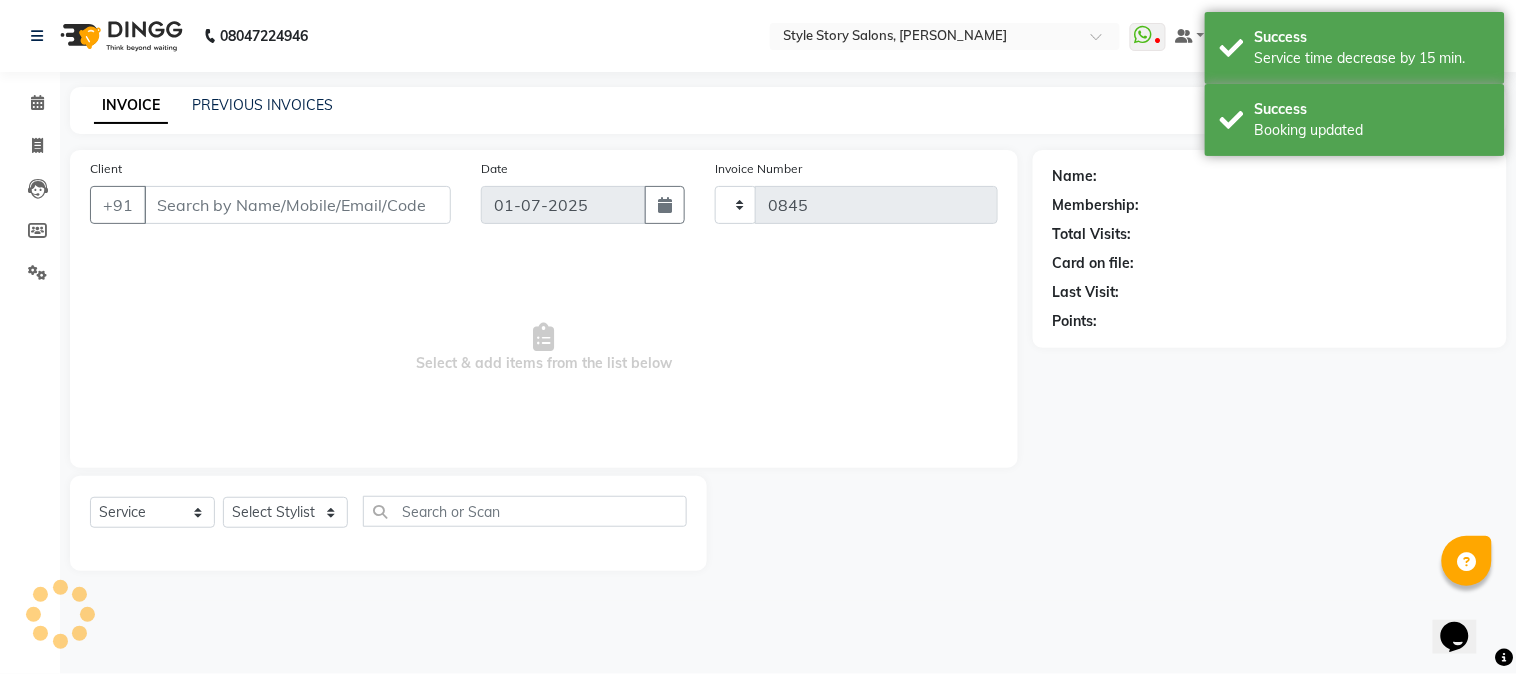select on "6249" 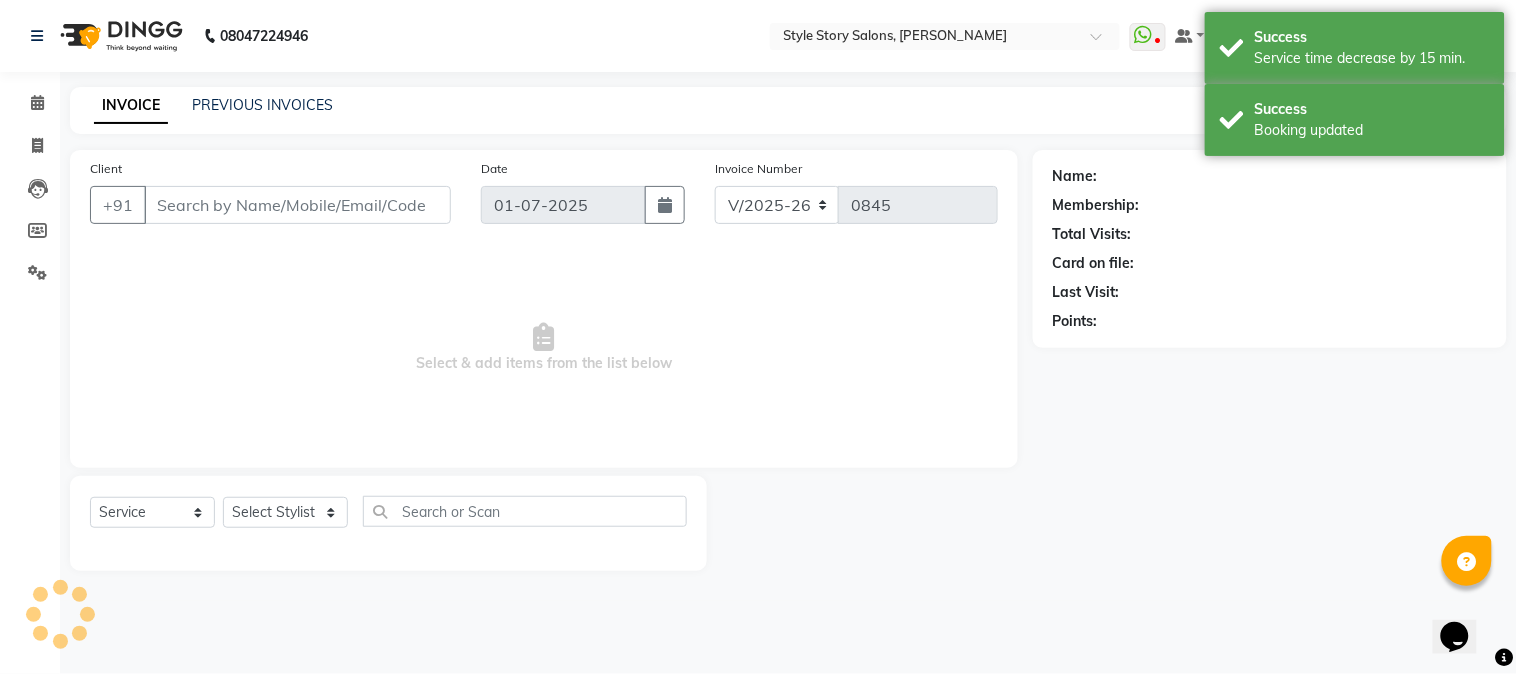 type on "97******11" 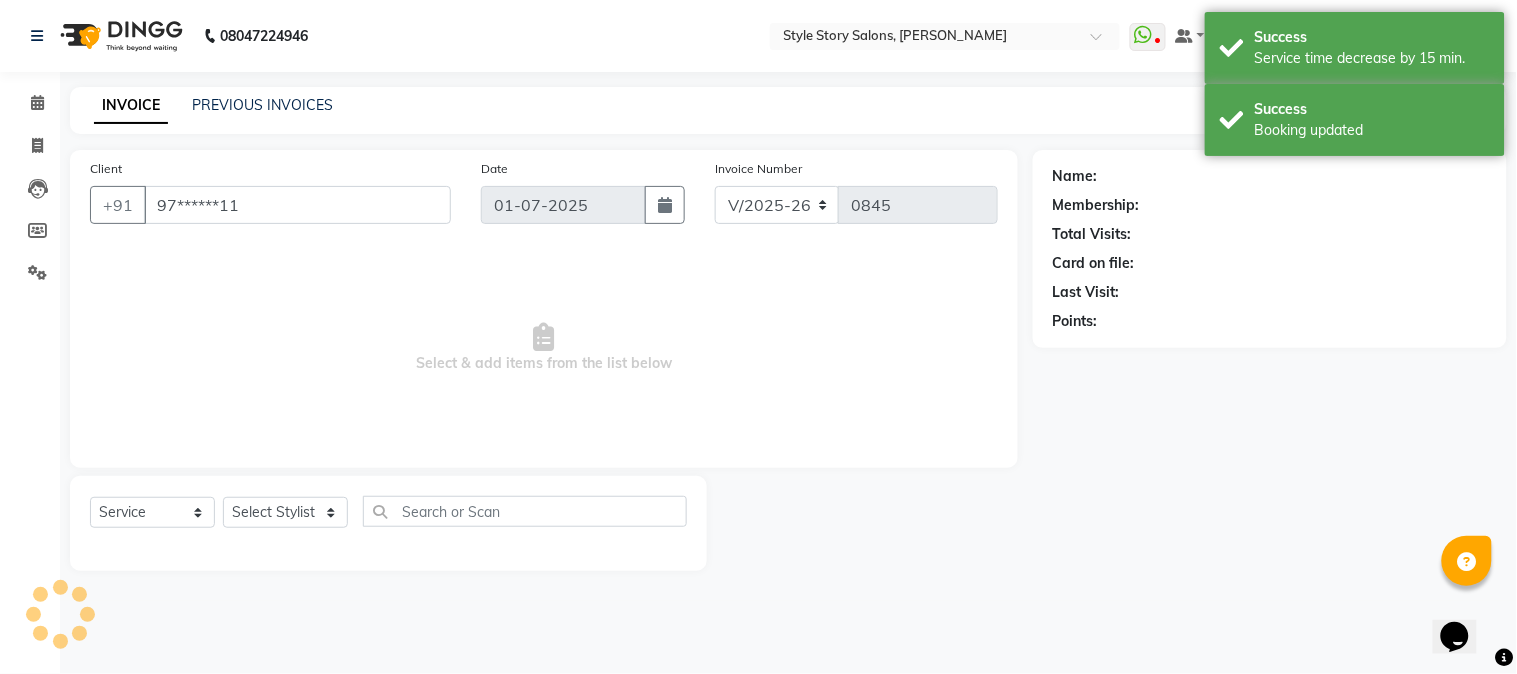 select on "62113" 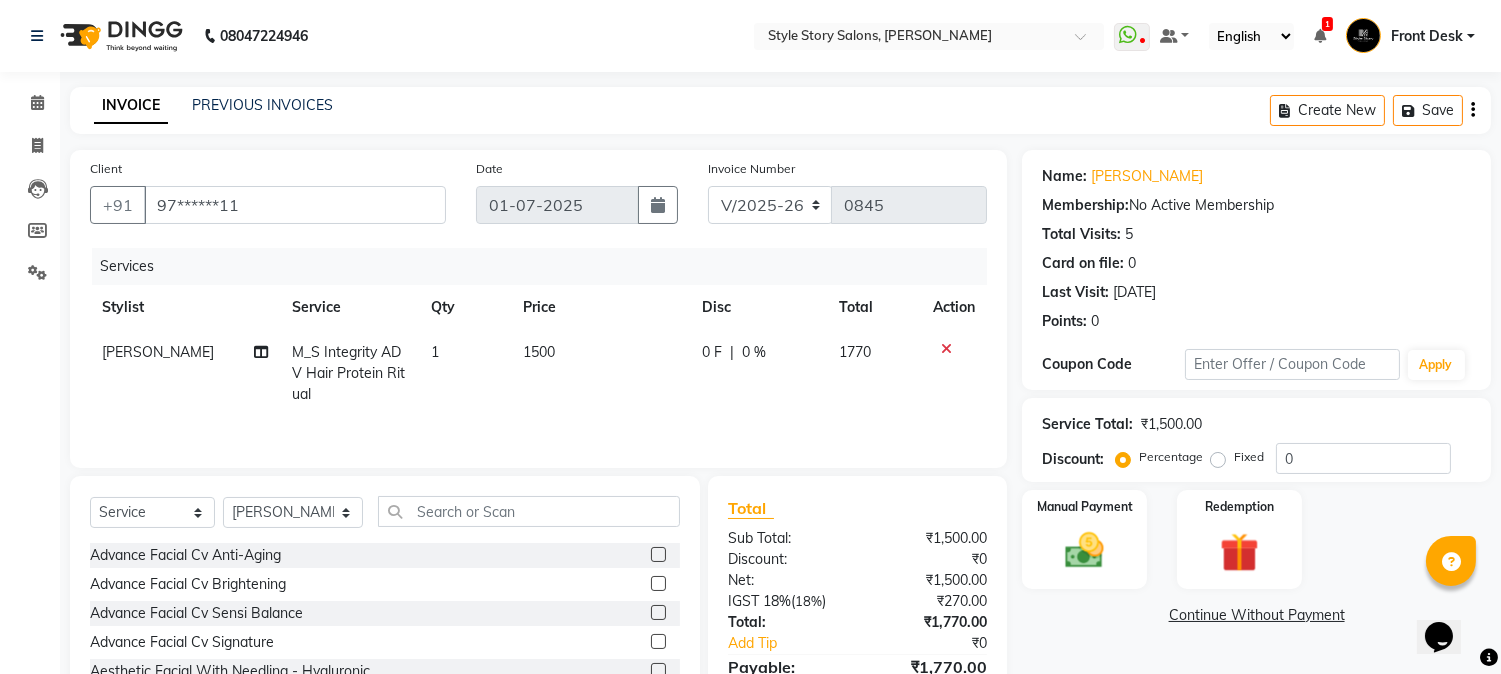 click on "1500" 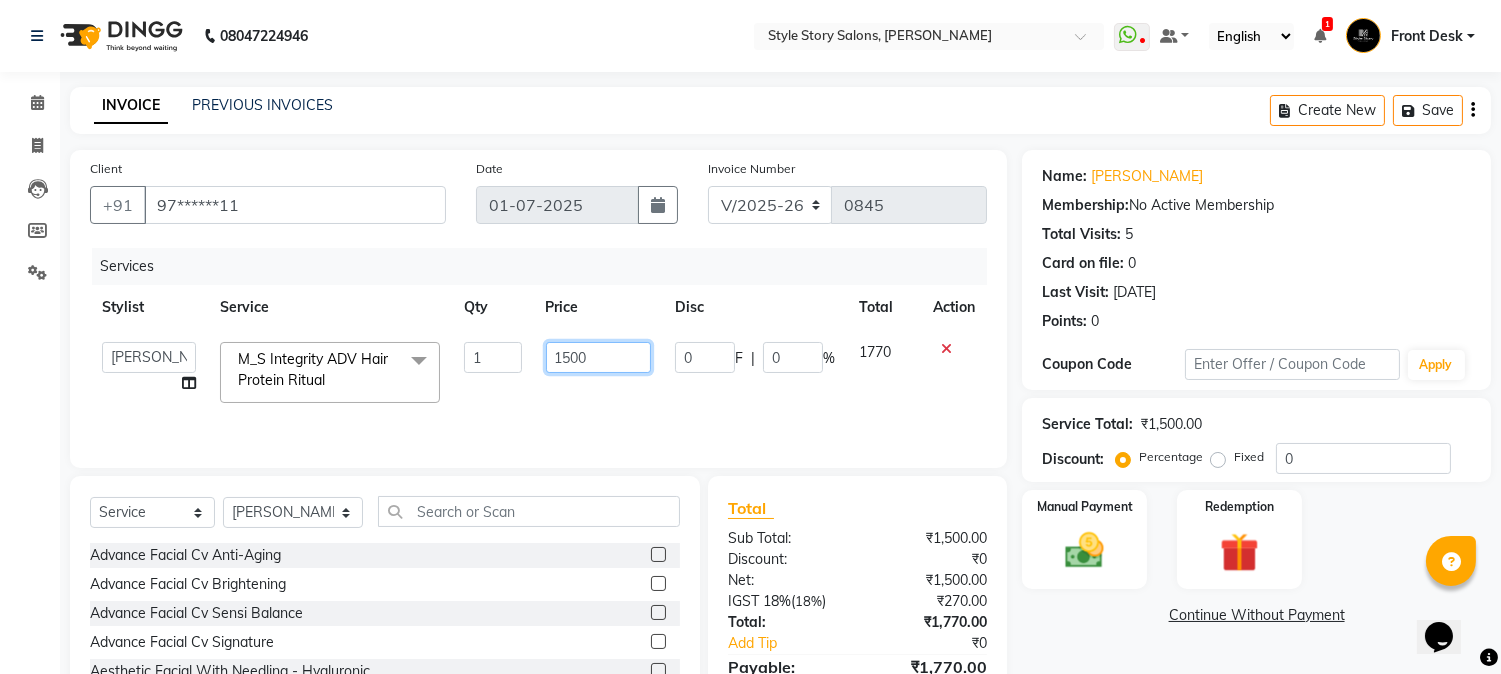 click on "1500" 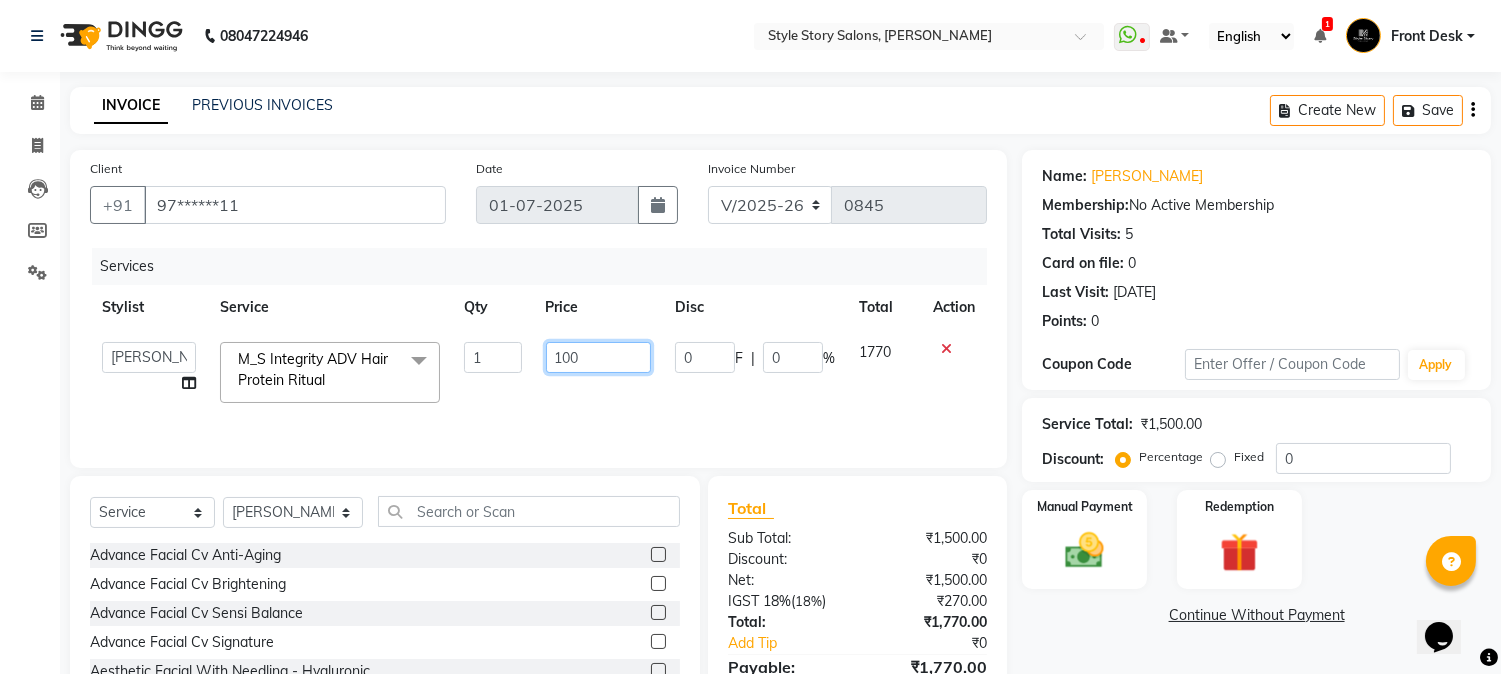 type on "1800" 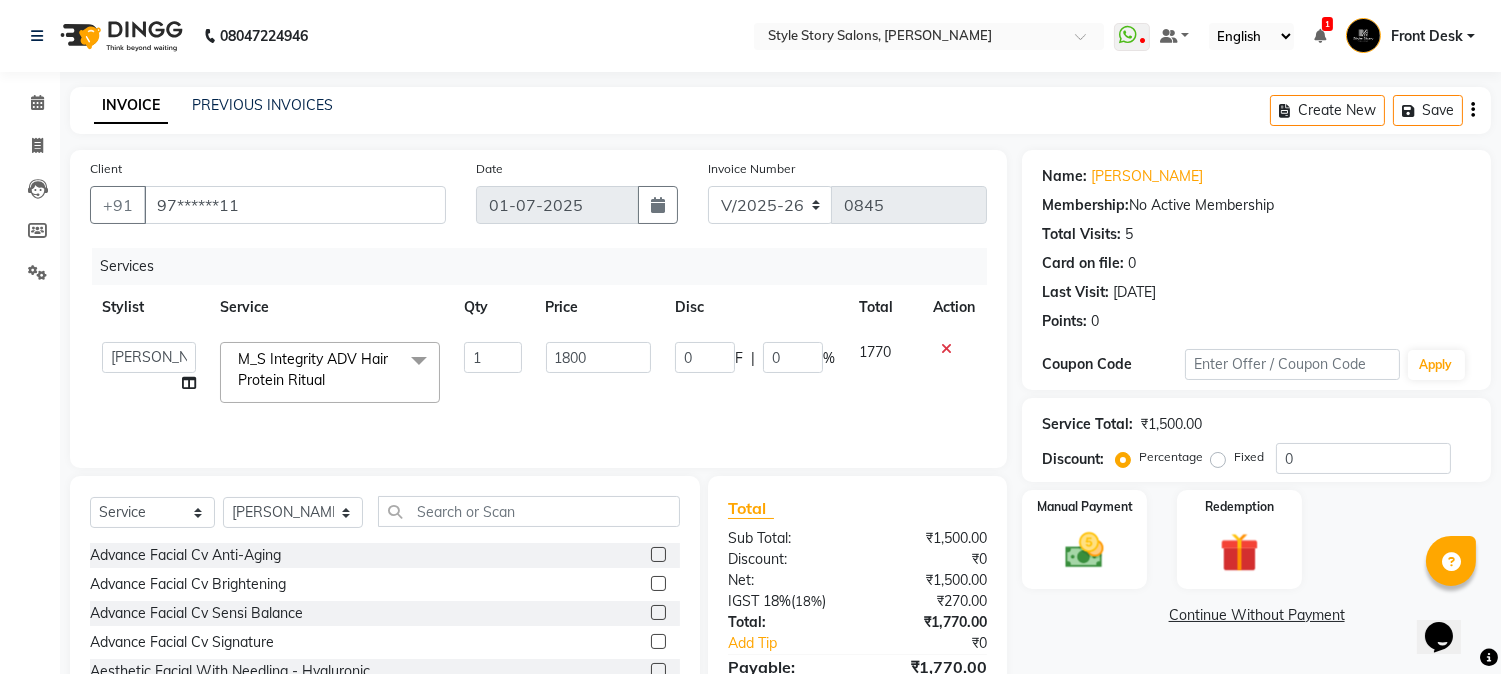 click on "INVOICE PREVIOUS INVOICES Create New   Save" 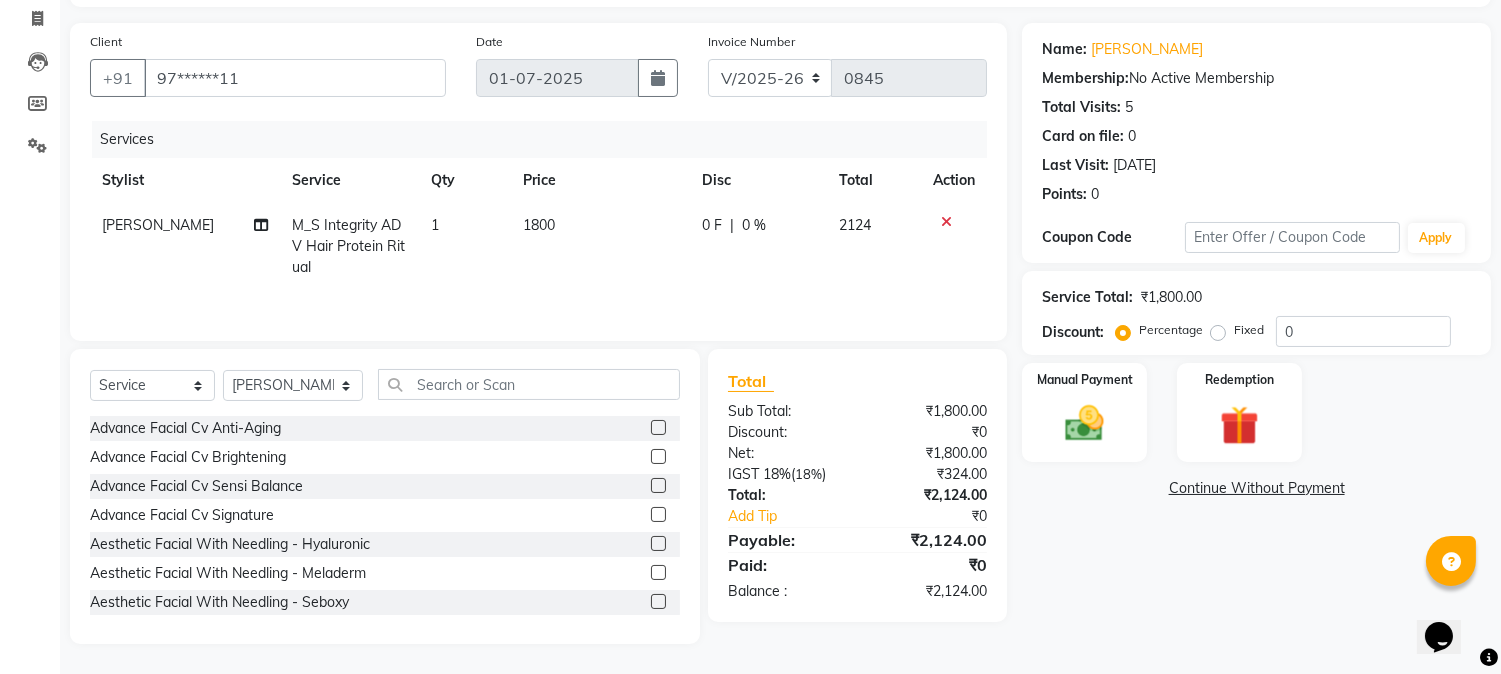 scroll, scrollTop: 128, scrollLeft: 0, axis: vertical 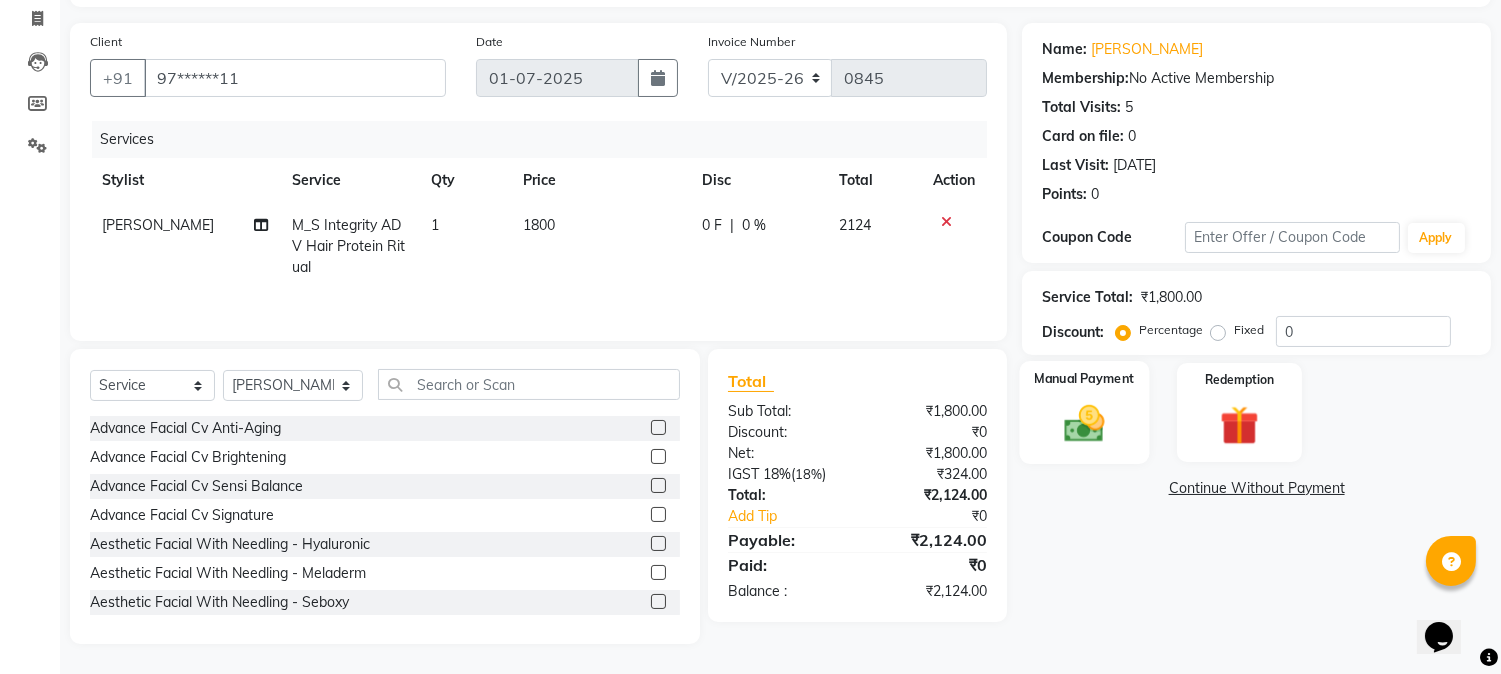 click 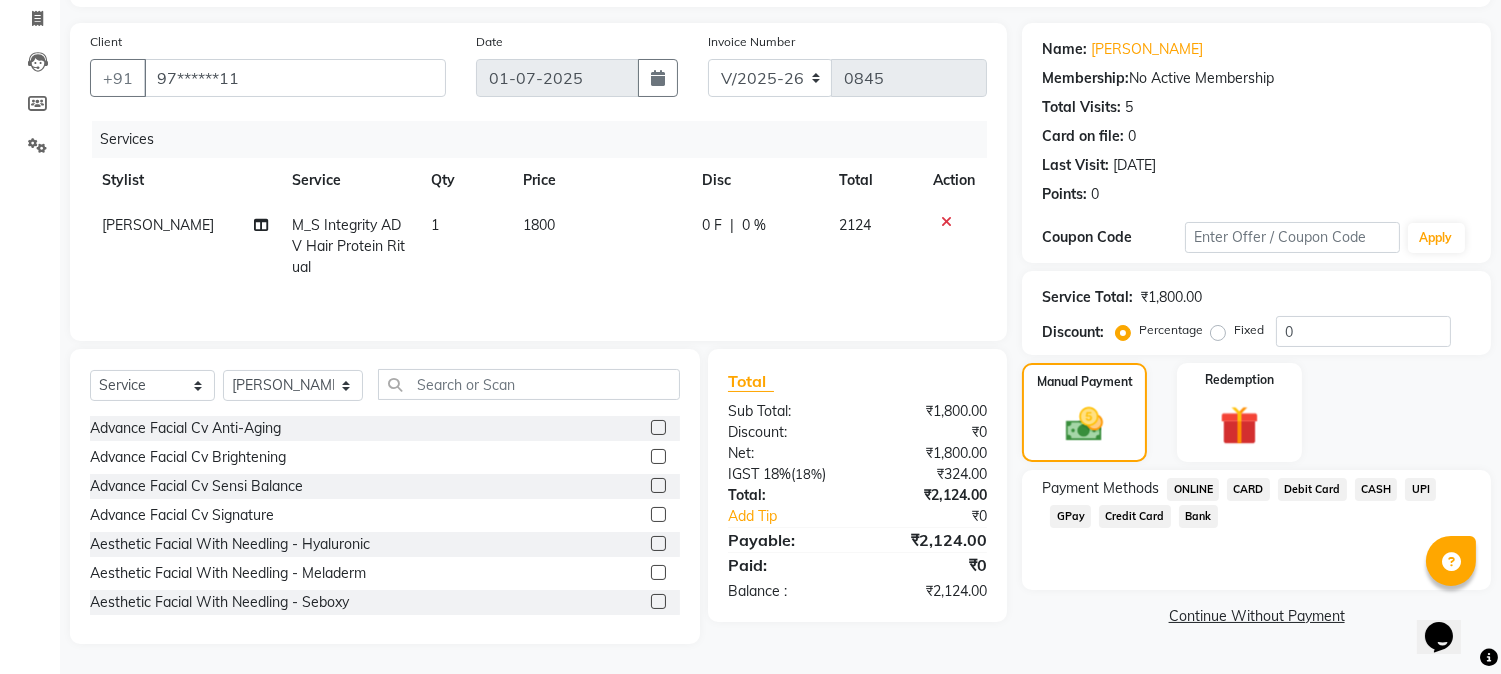 click on "UPI" 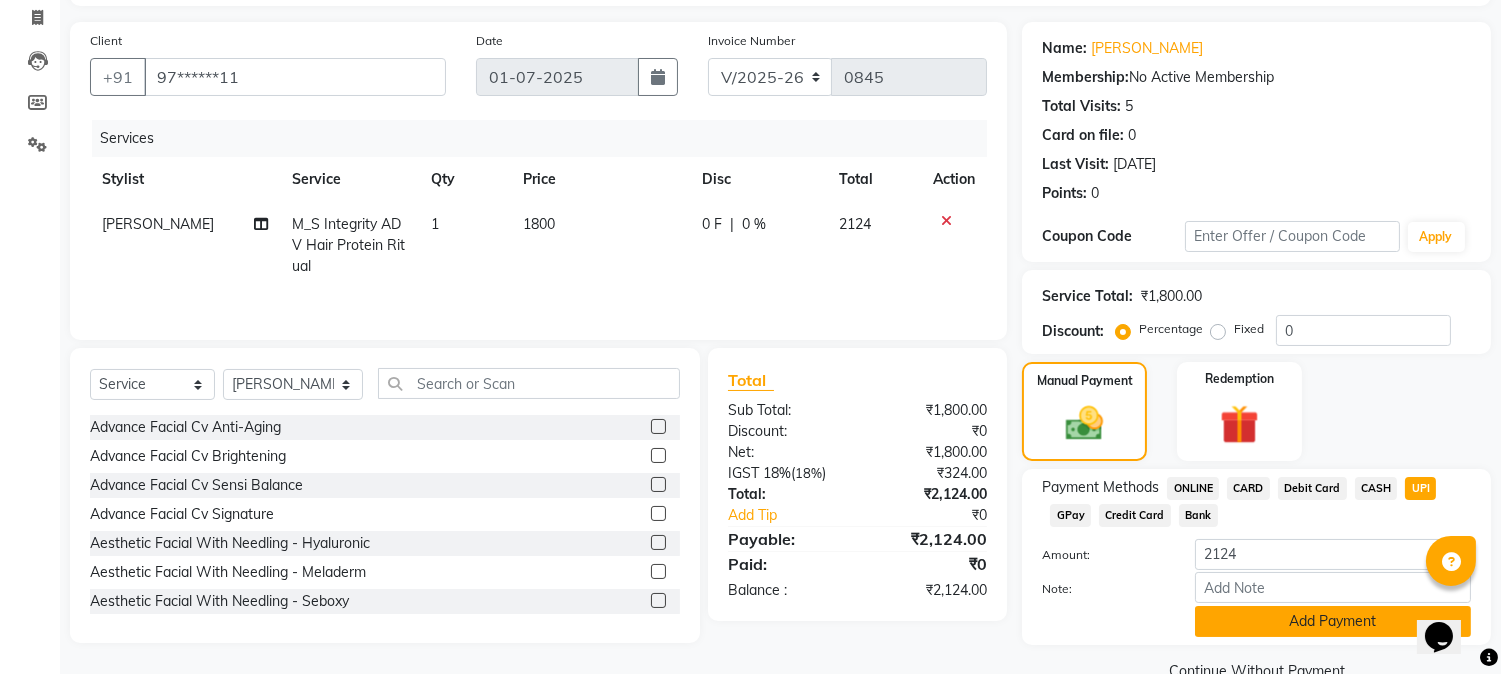click on "Add Payment" 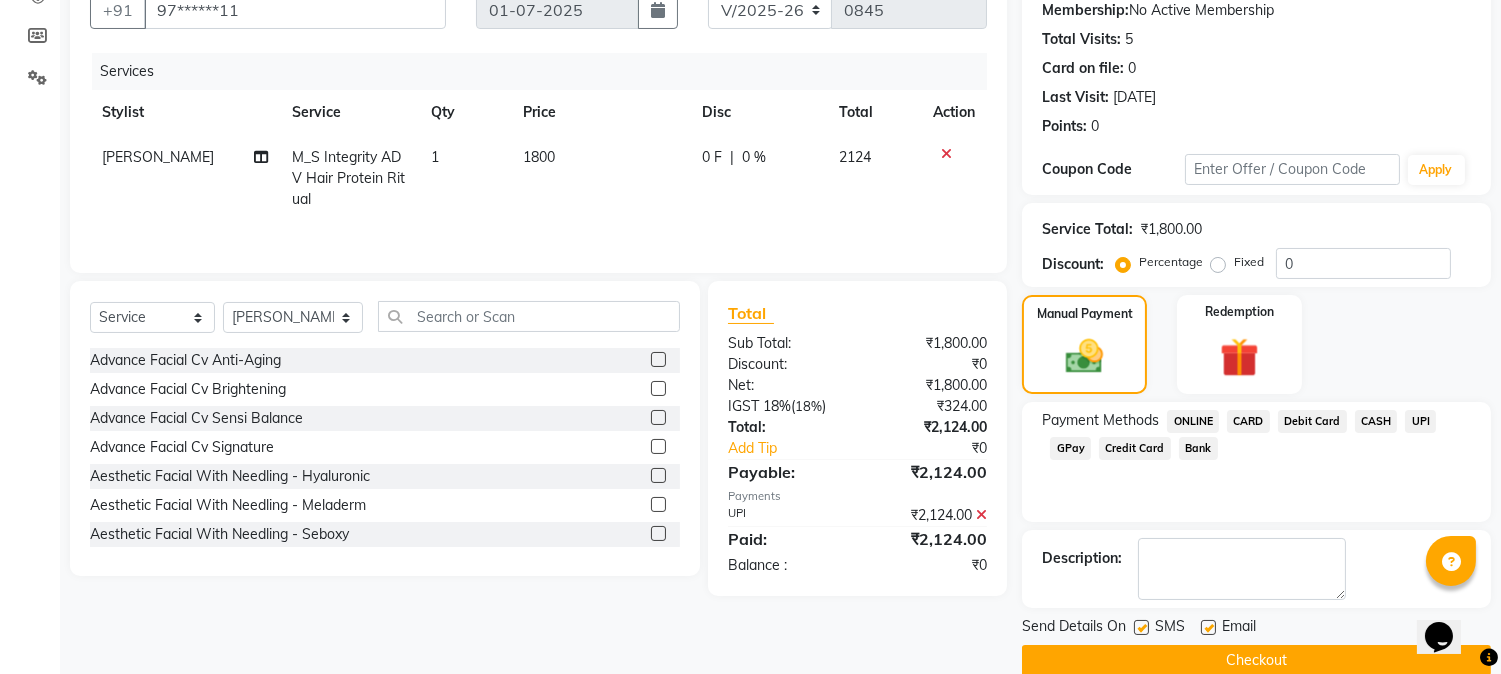 scroll, scrollTop: 225, scrollLeft: 0, axis: vertical 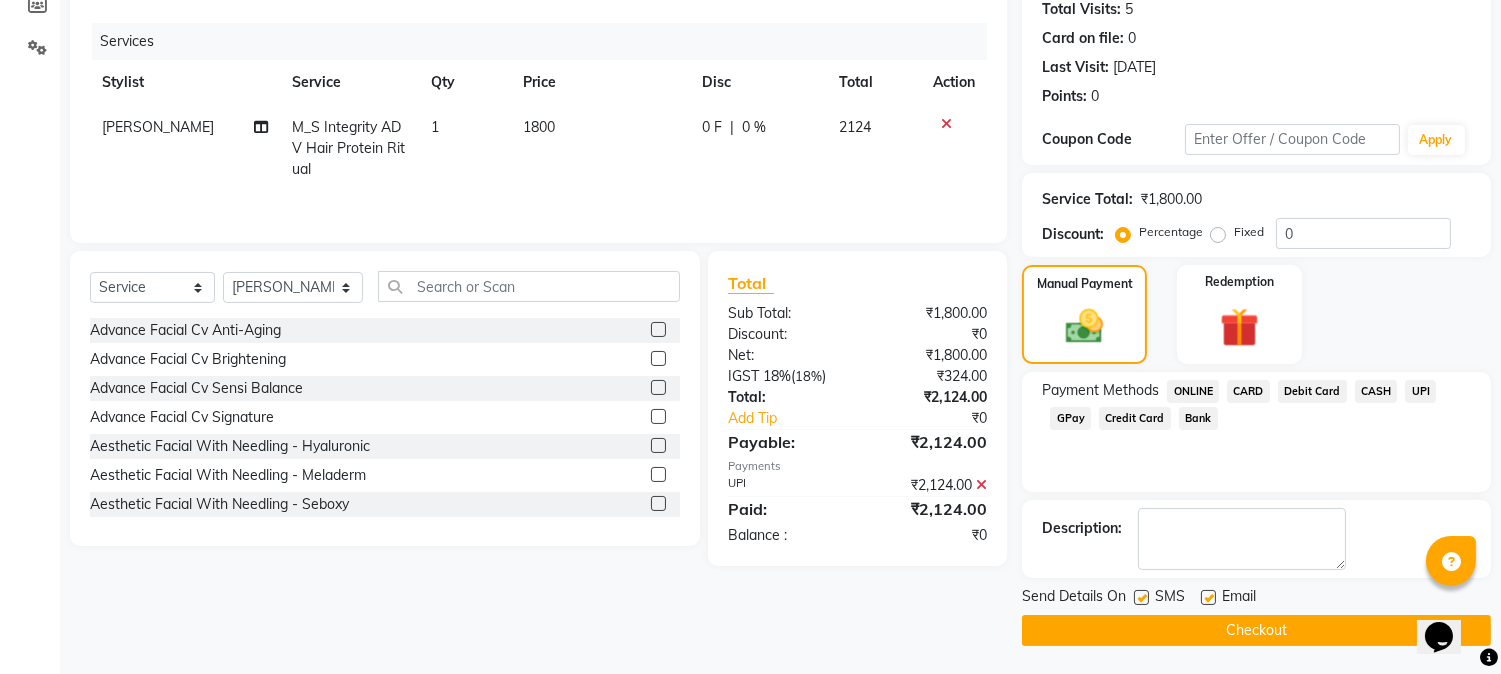 click on "Checkout" 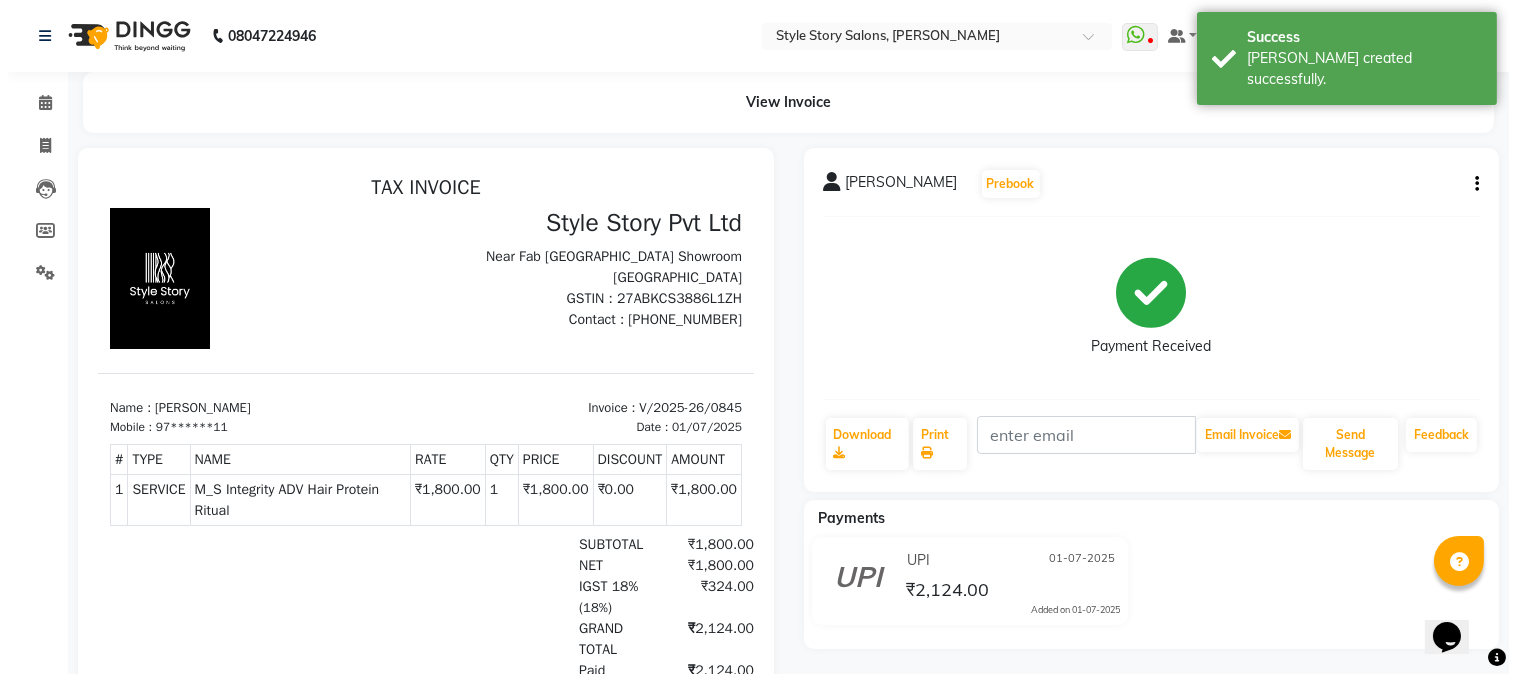 scroll, scrollTop: 0, scrollLeft: 0, axis: both 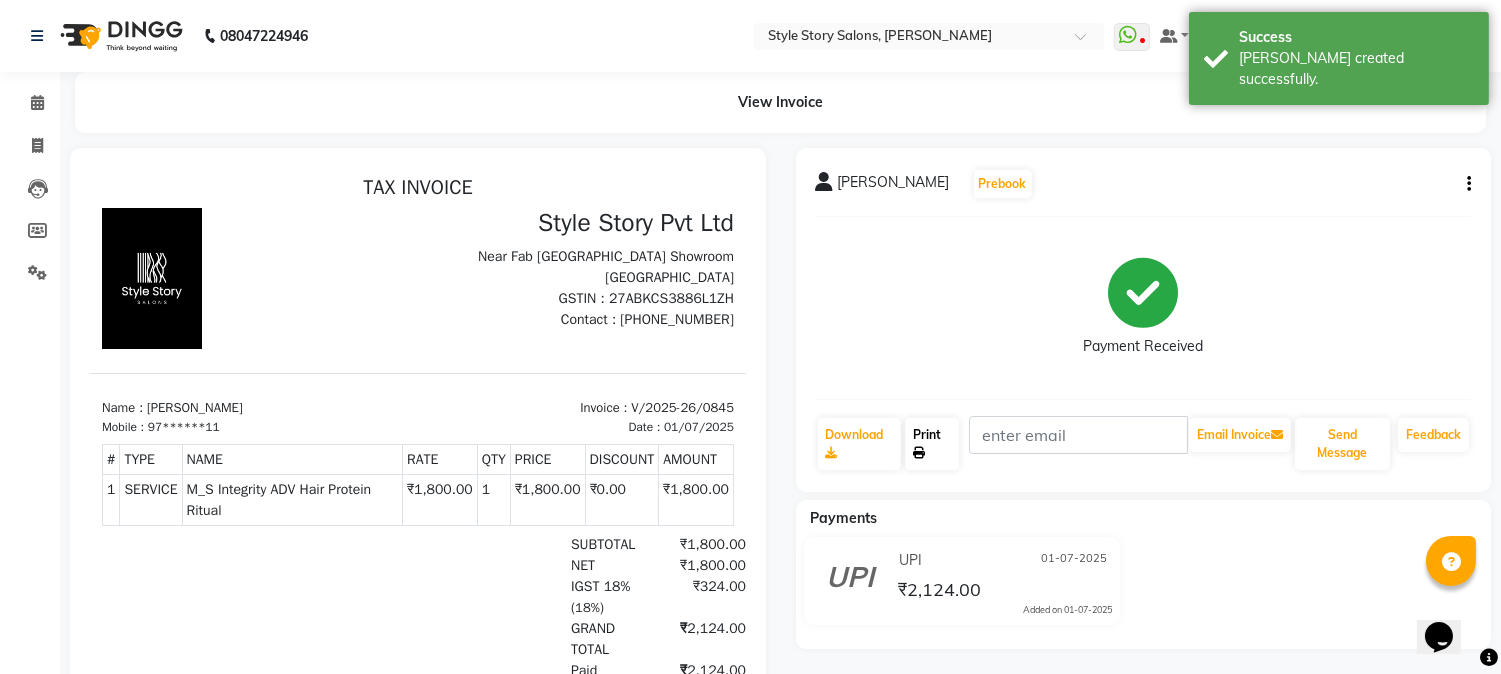 click on "Print" 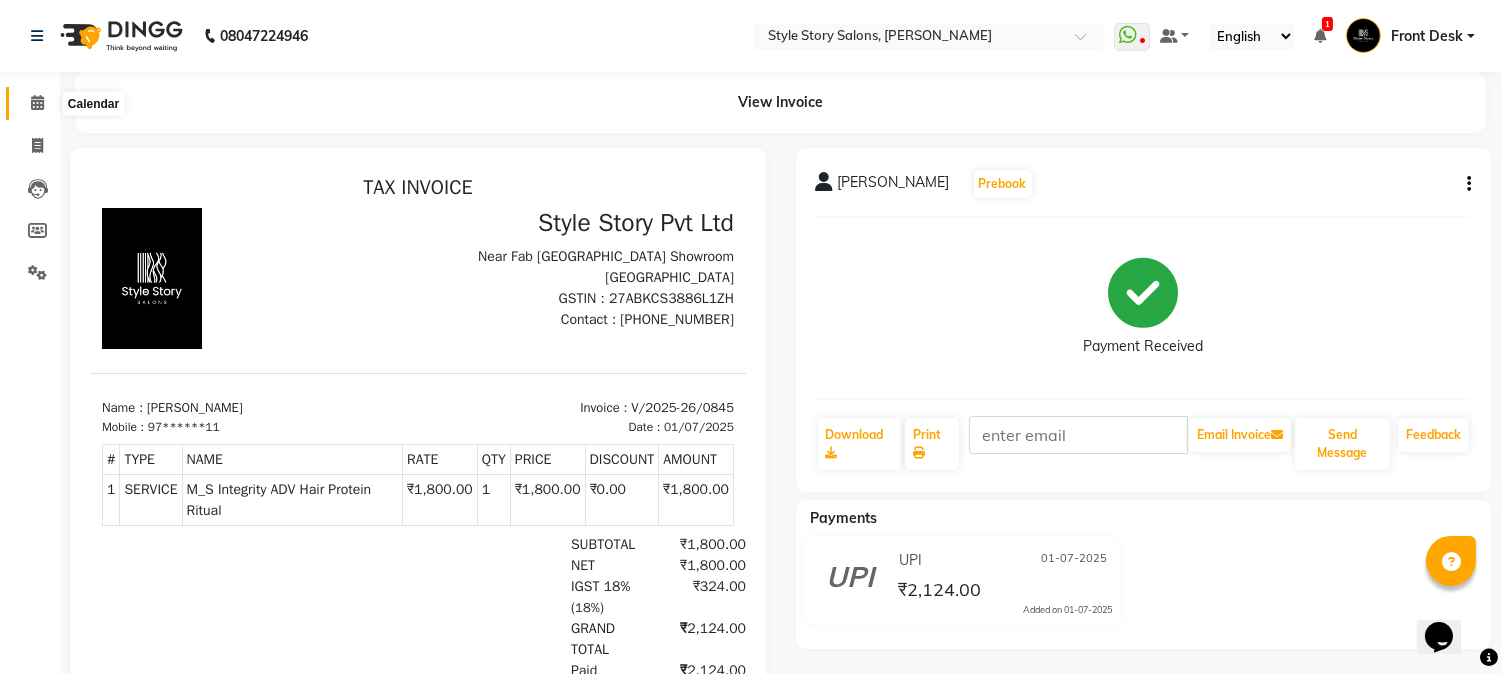 click 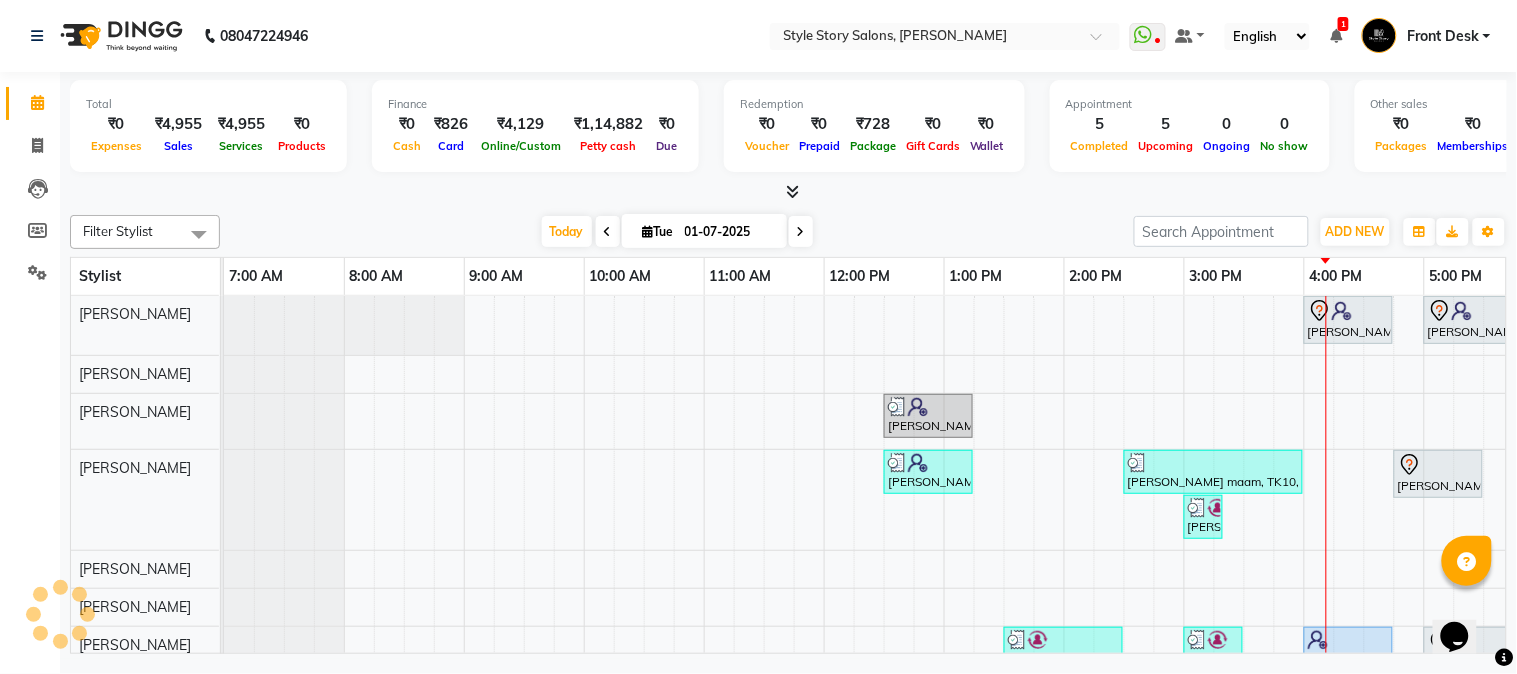 scroll, scrollTop: 0, scrollLeft: 637, axis: horizontal 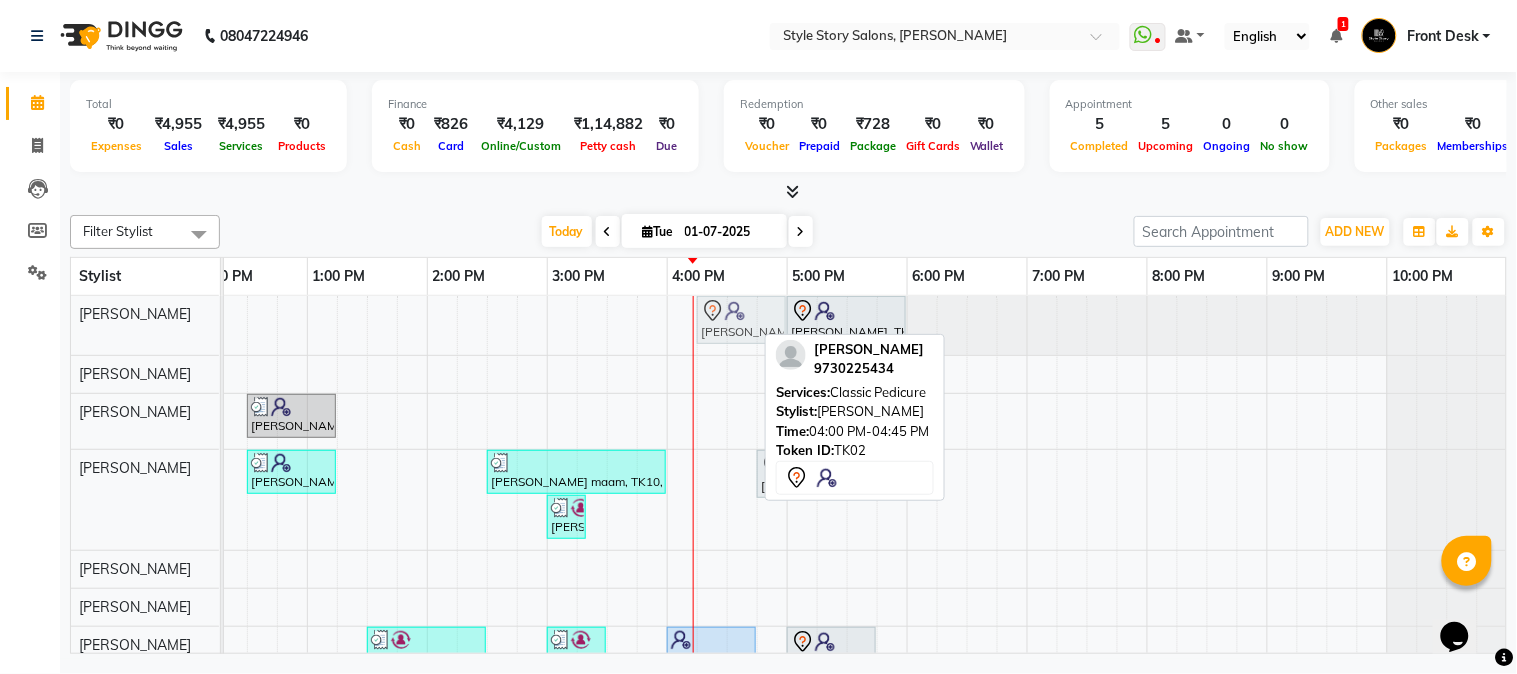 drag, startPoint x: 690, startPoint y: 314, endPoint x: 721, endPoint y: 322, distance: 32.01562 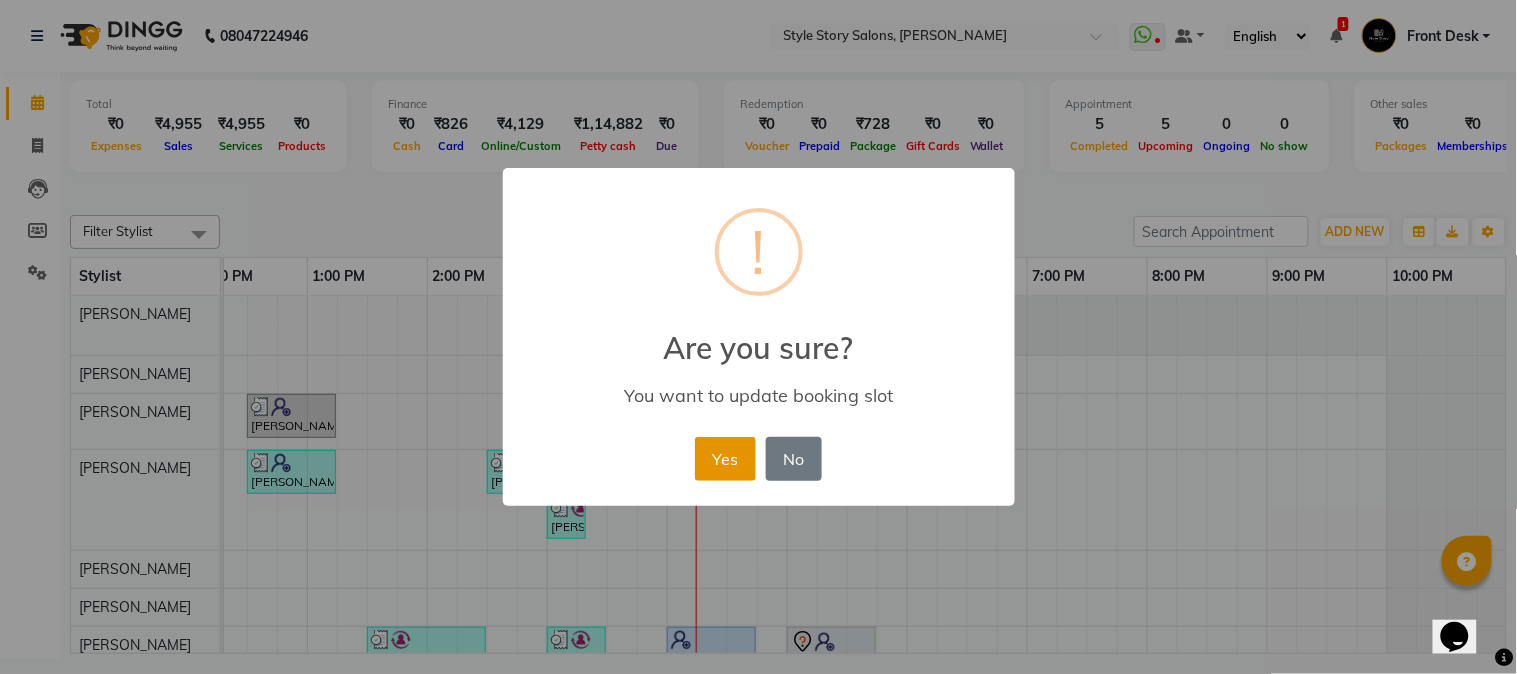 click on "Yes" at bounding box center [725, 459] 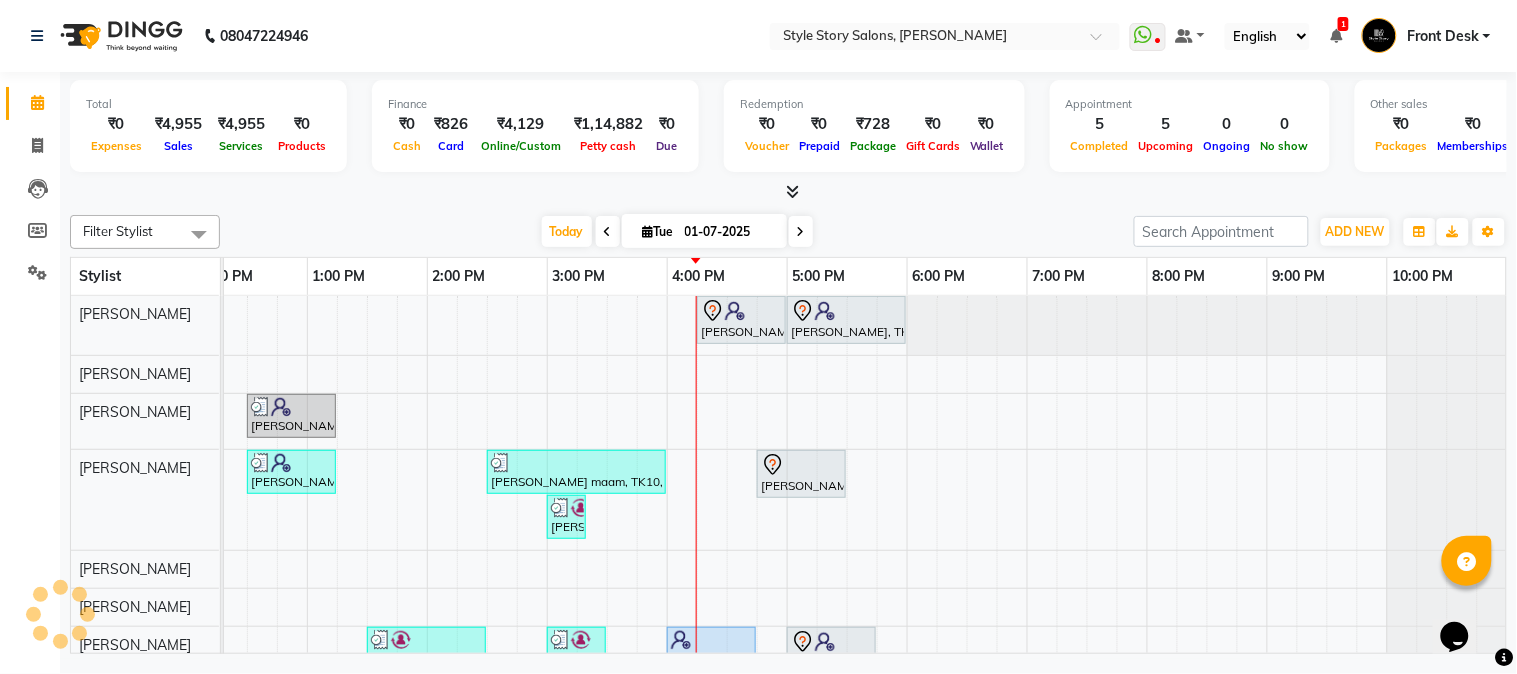scroll, scrollTop: 50, scrollLeft: 637, axis: both 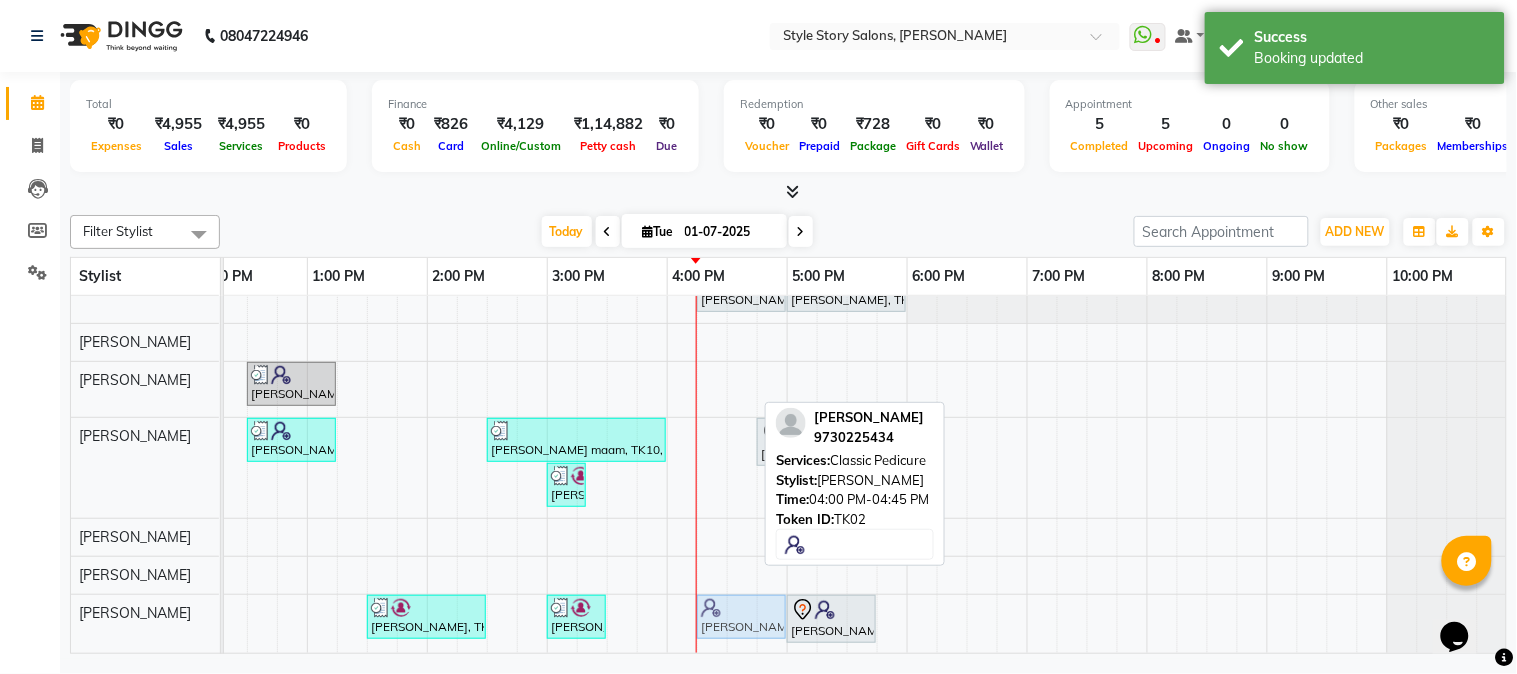drag, startPoint x: 680, startPoint y: 600, endPoint x: 715, endPoint y: 600, distance: 35 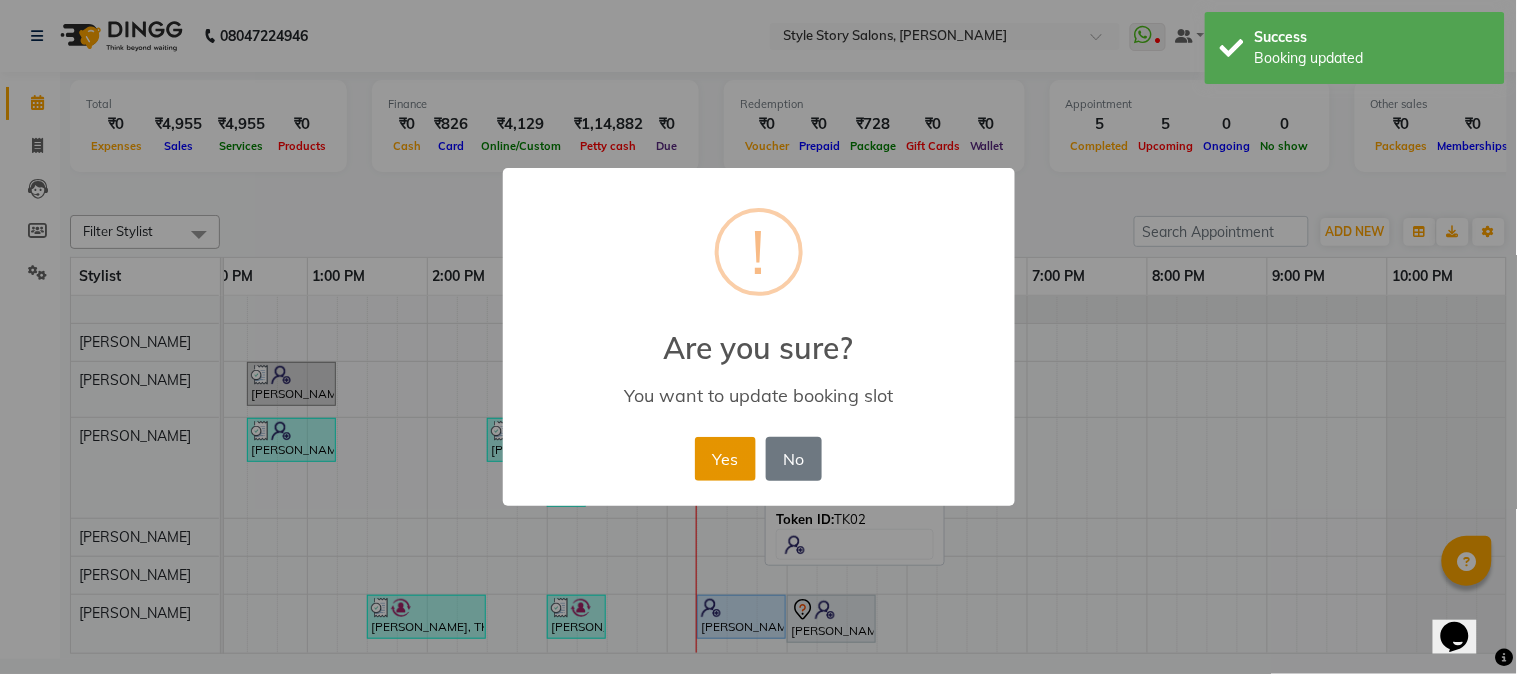 click on "Yes" at bounding box center (725, 459) 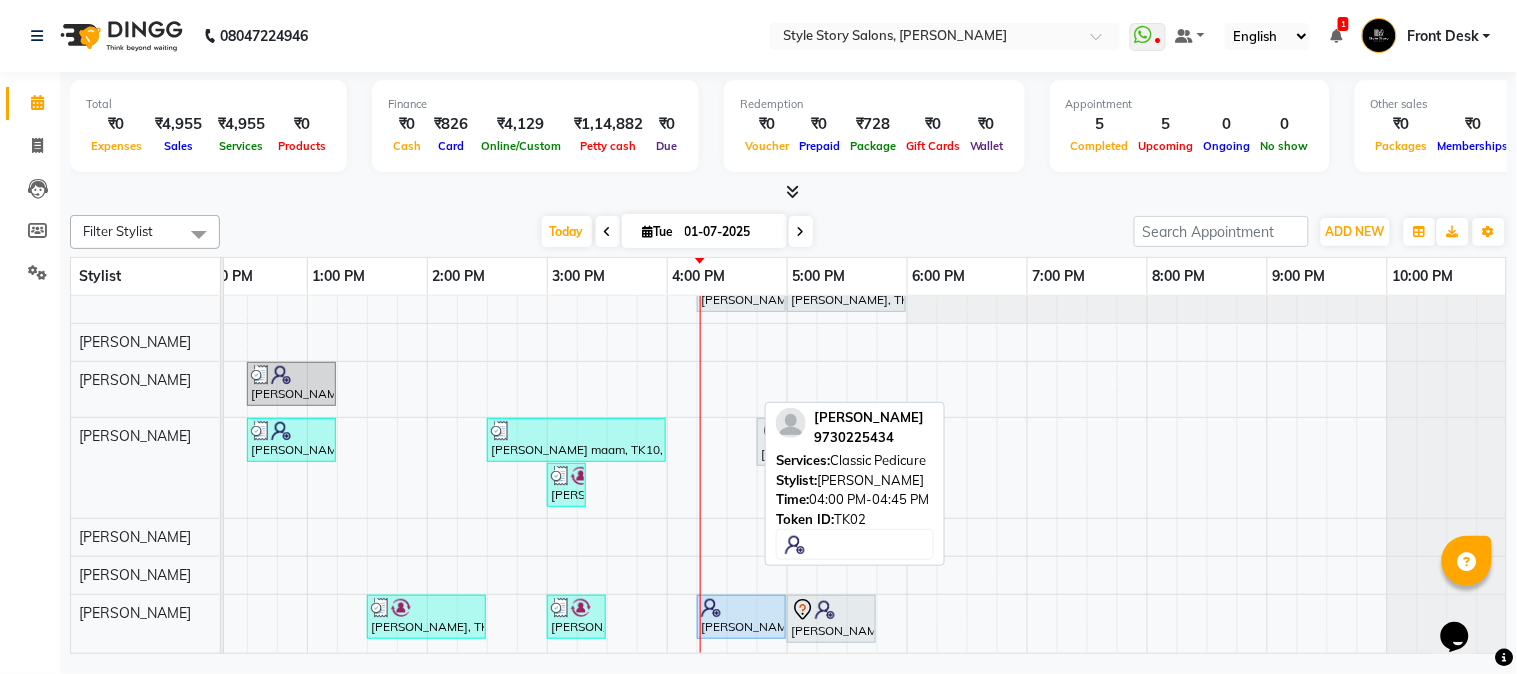 scroll, scrollTop: 3, scrollLeft: 637, axis: both 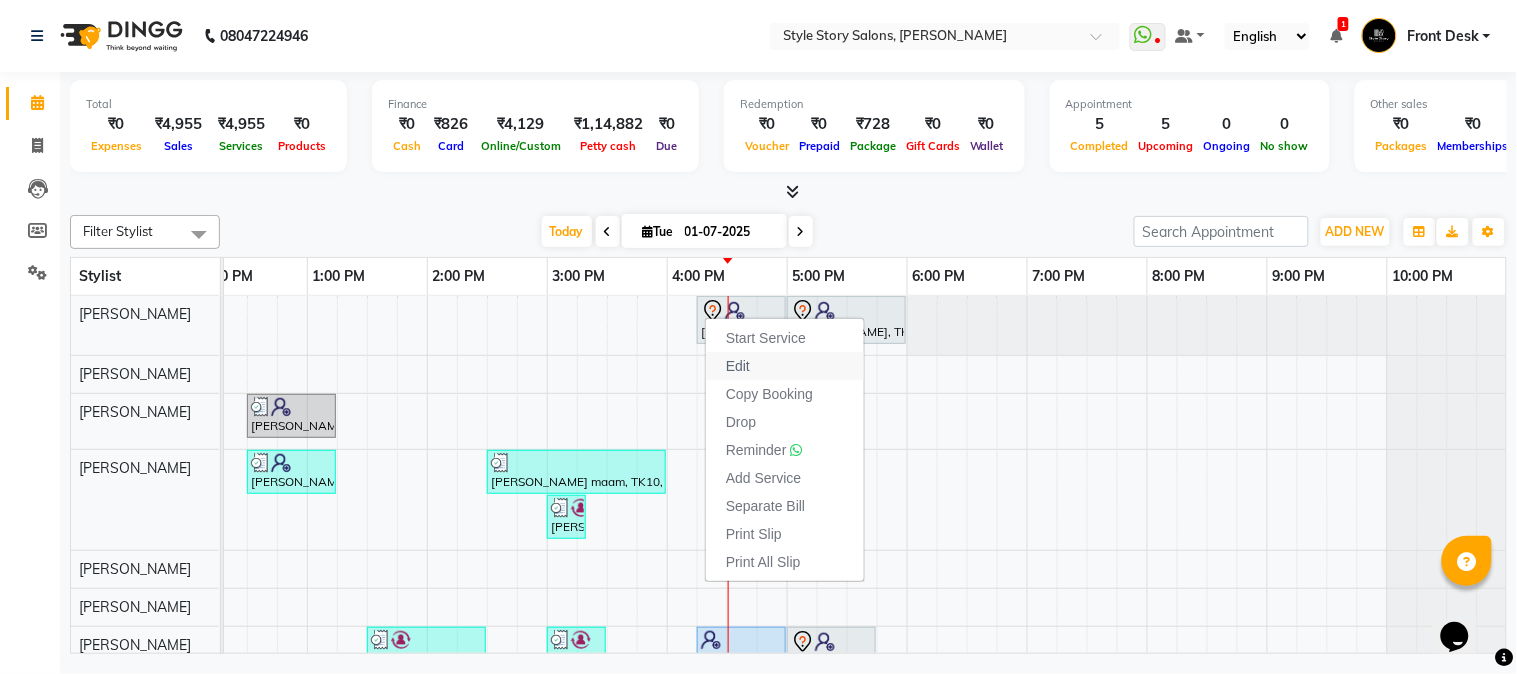click on "Edit" at bounding box center (785, 366) 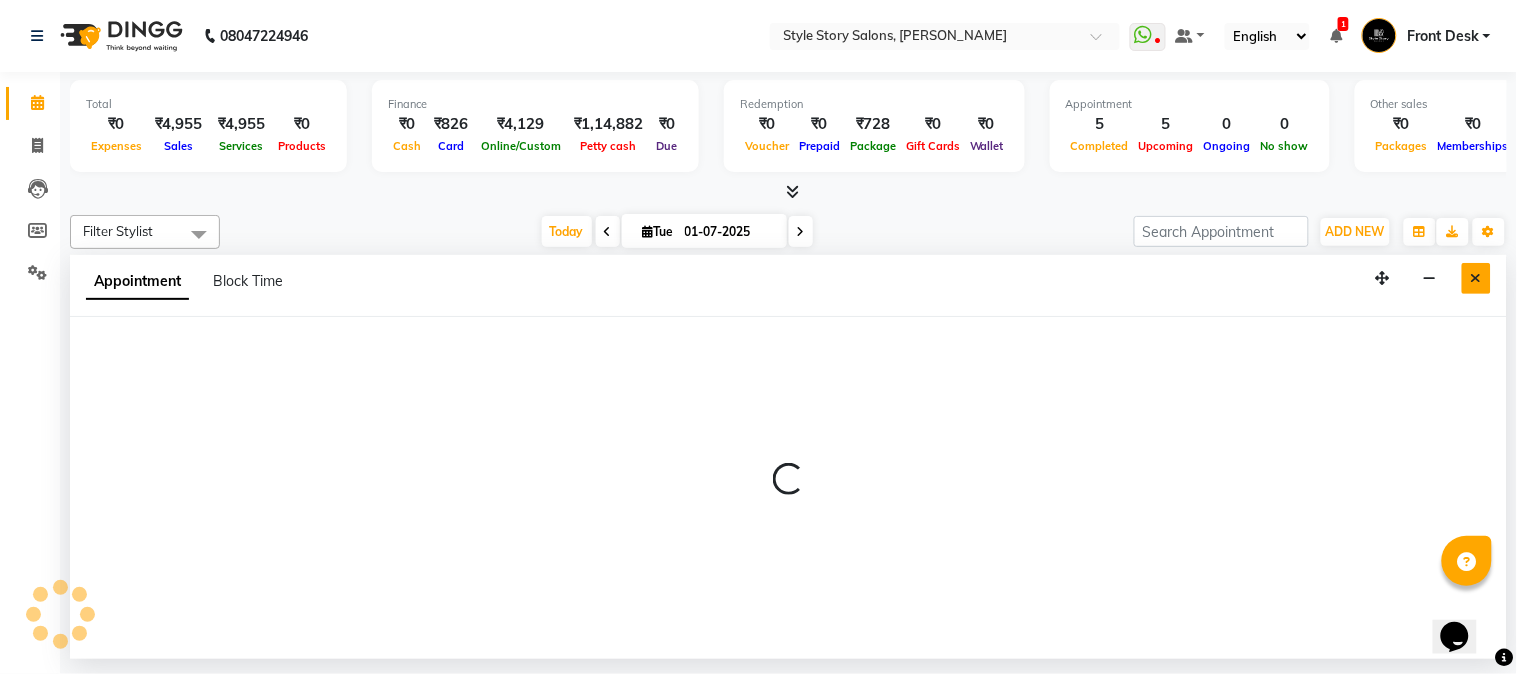 select on "tentative" 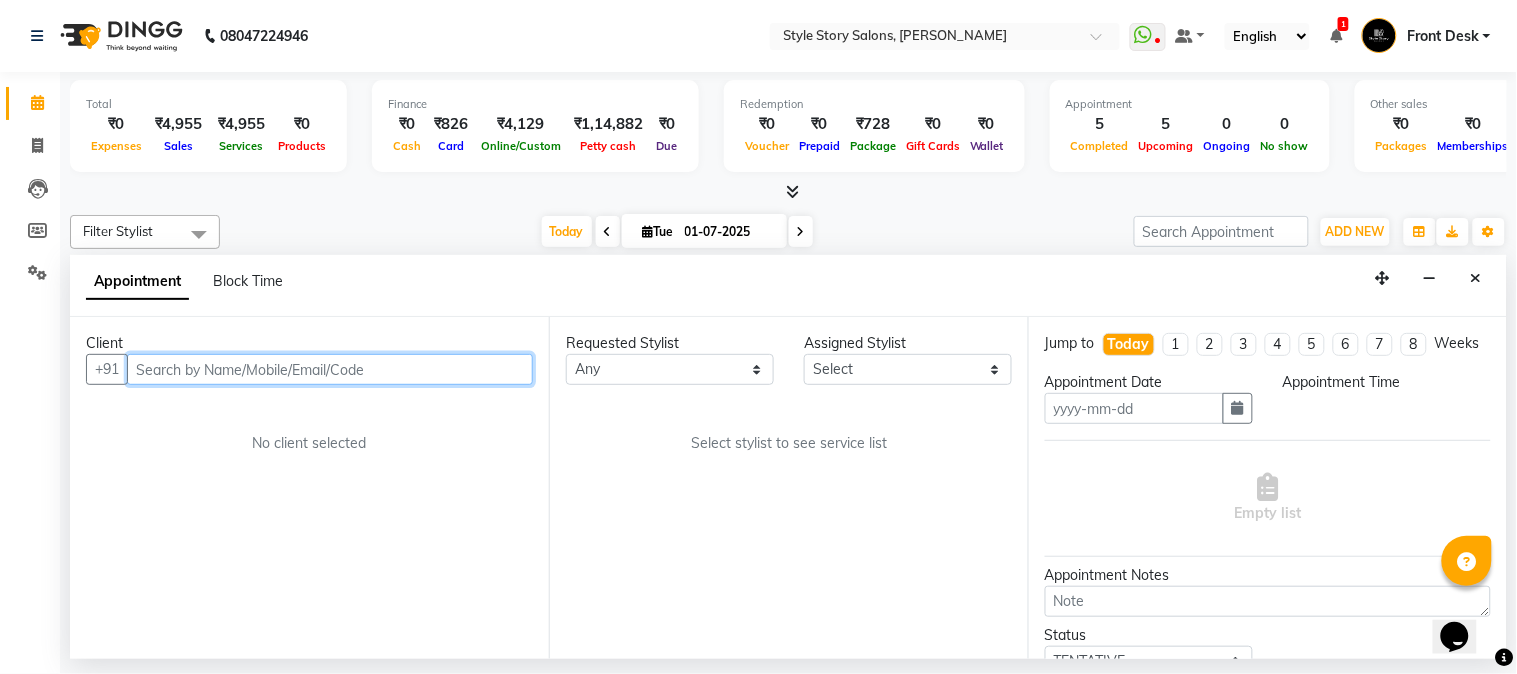 type on "01-07-2025" 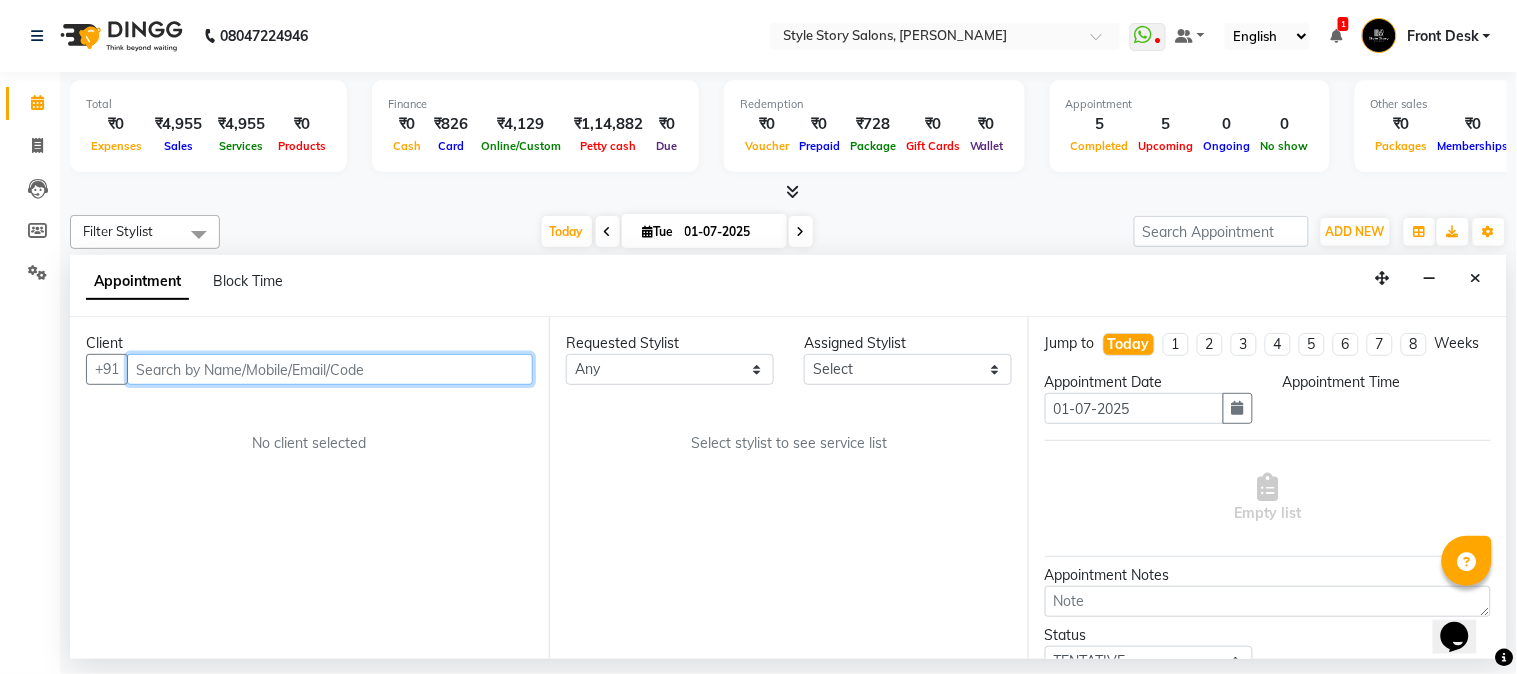 select on "975" 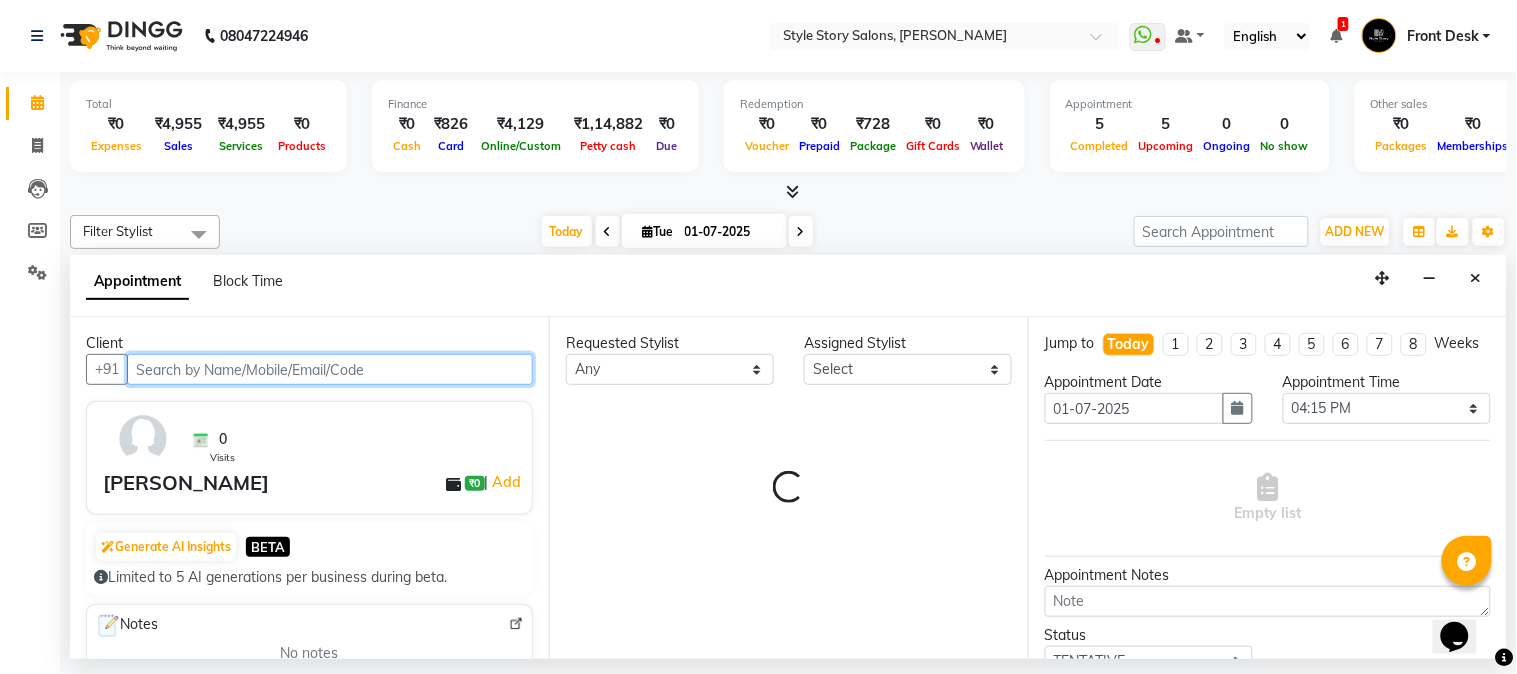 select on "46661" 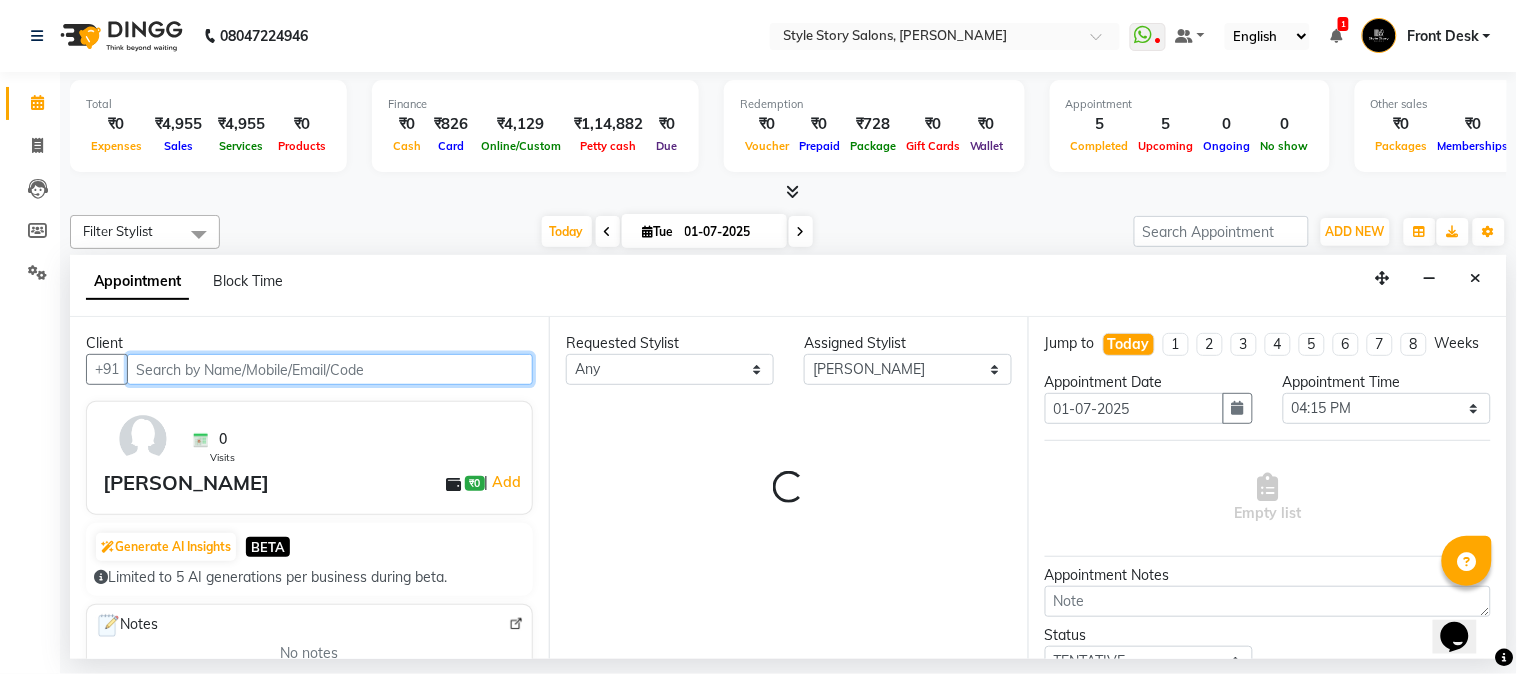 scroll, scrollTop: 0, scrollLeft: 637, axis: horizontal 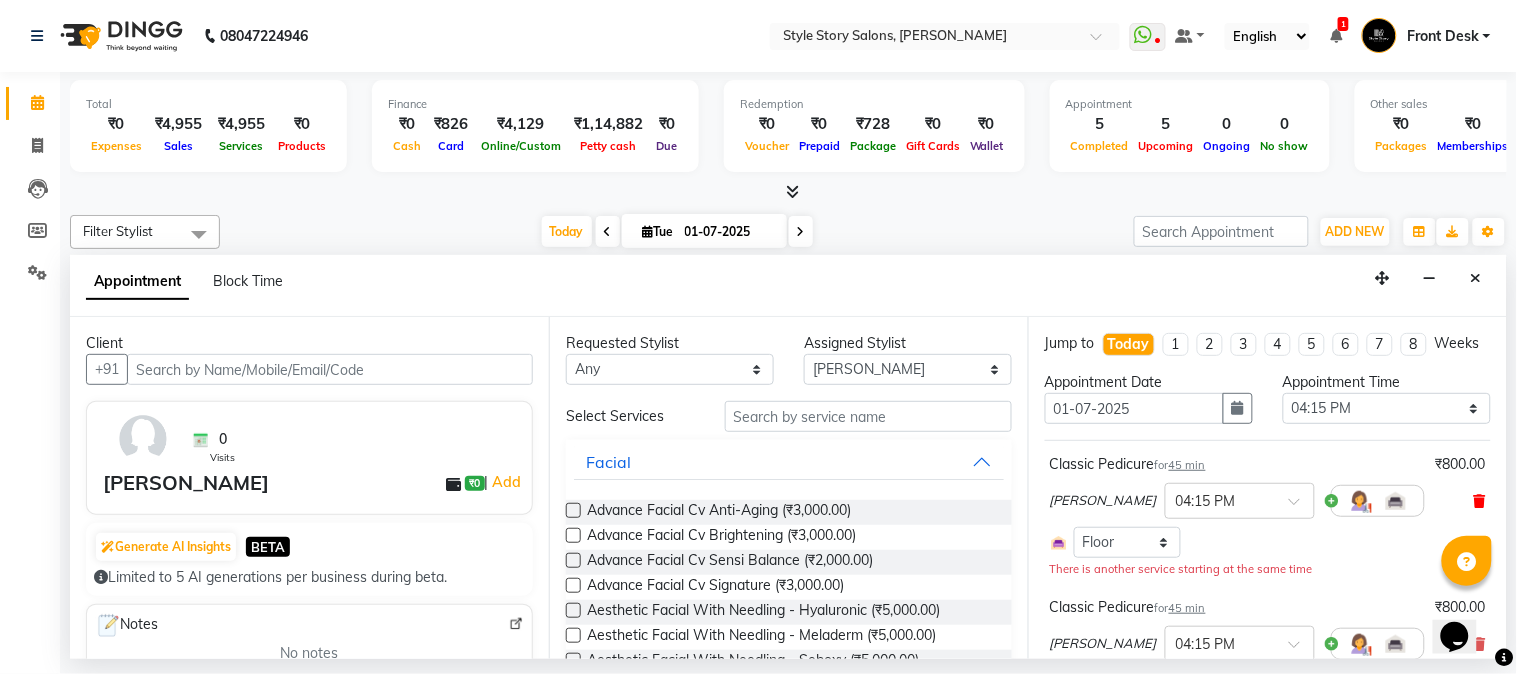 click at bounding box center [1480, 501] 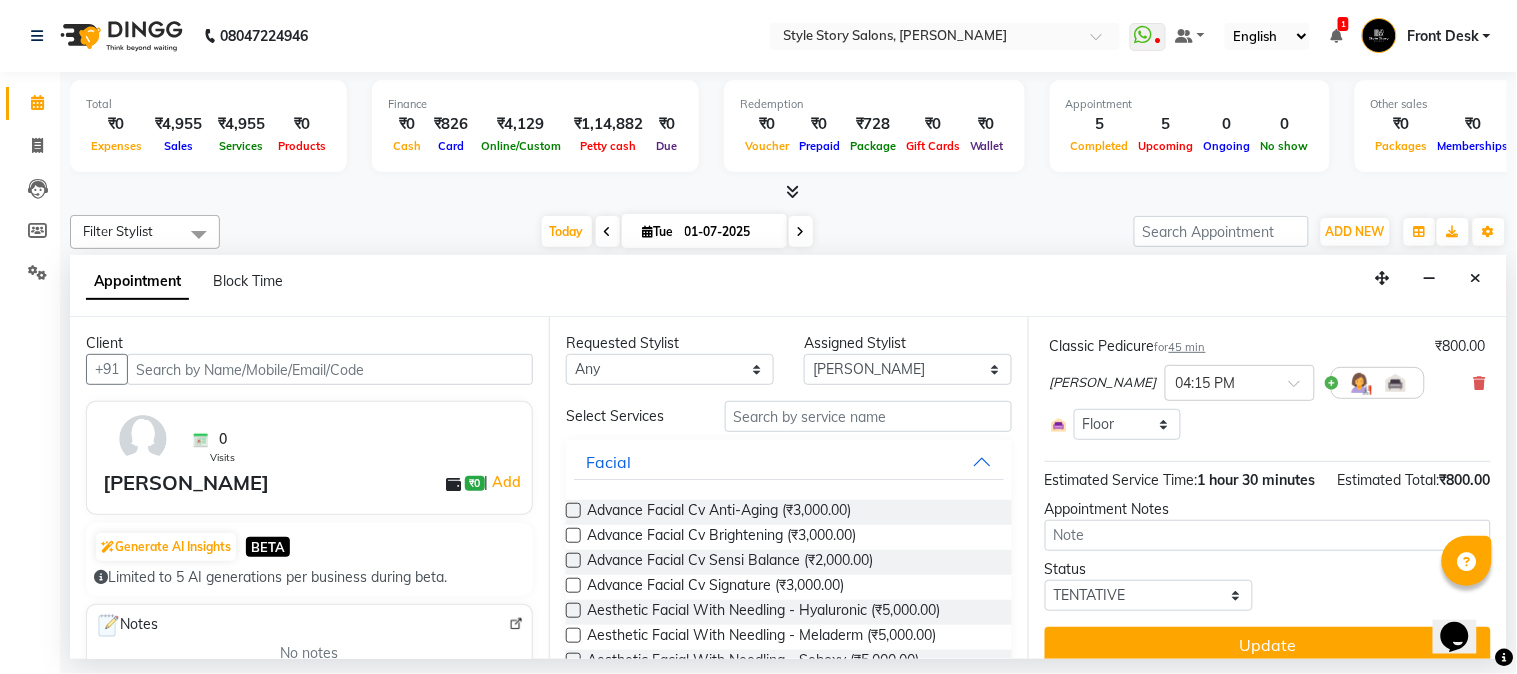 scroll, scrollTop: 195, scrollLeft: 0, axis: vertical 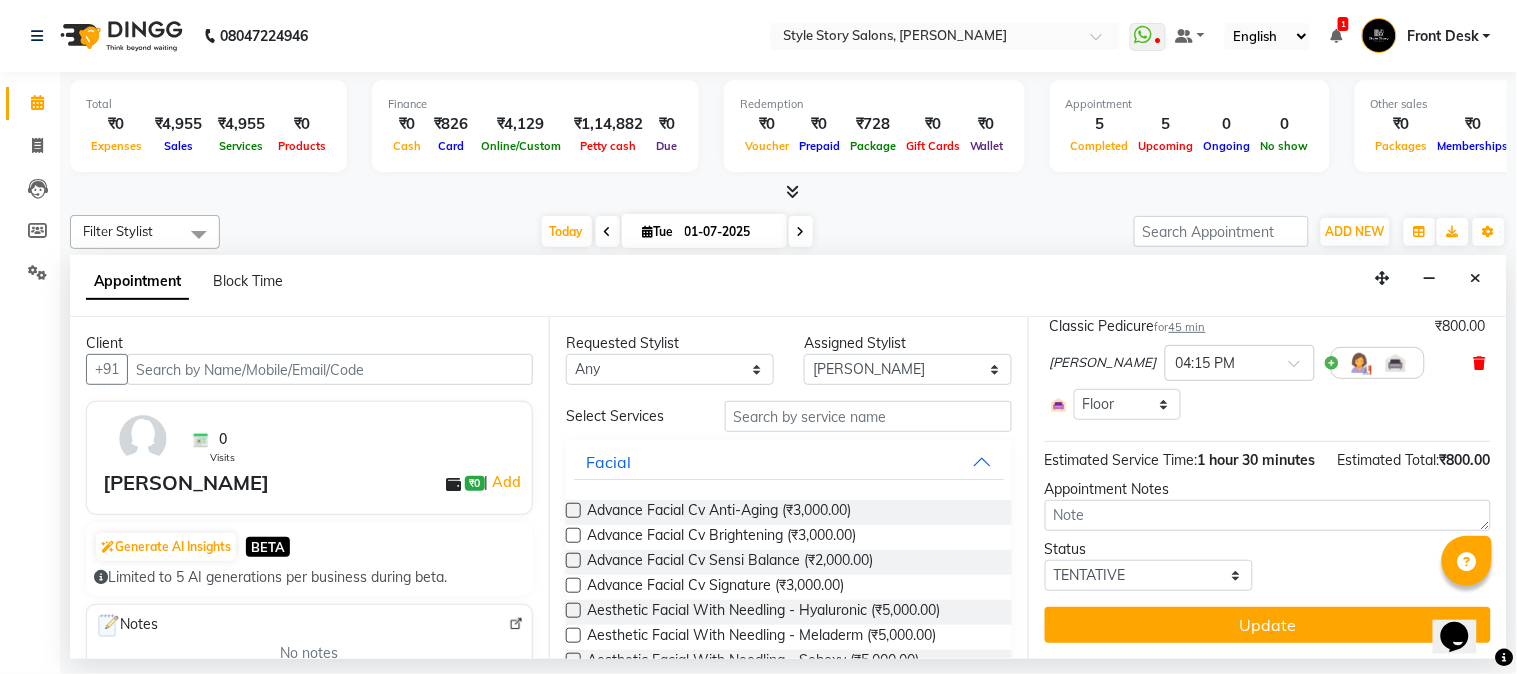 click at bounding box center [1480, 363] 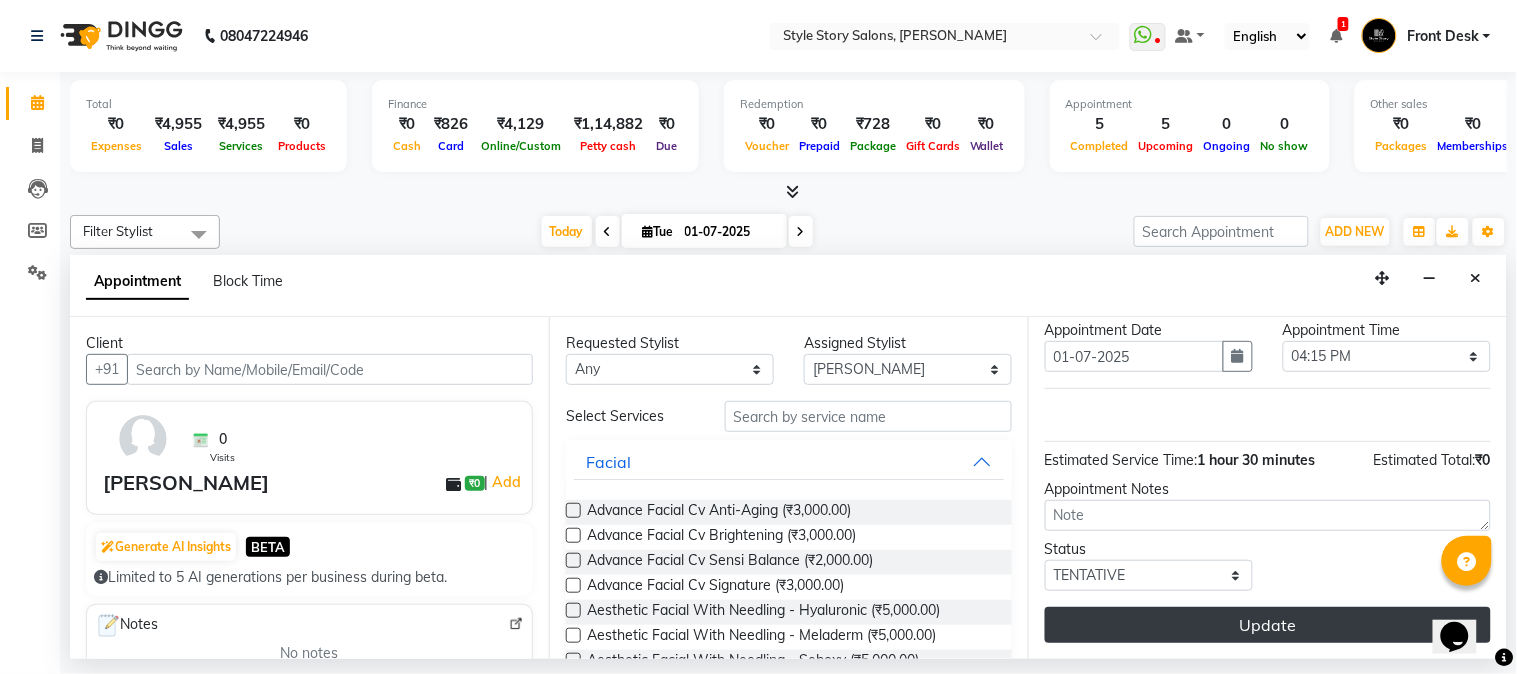 click on "Update" at bounding box center (1268, 625) 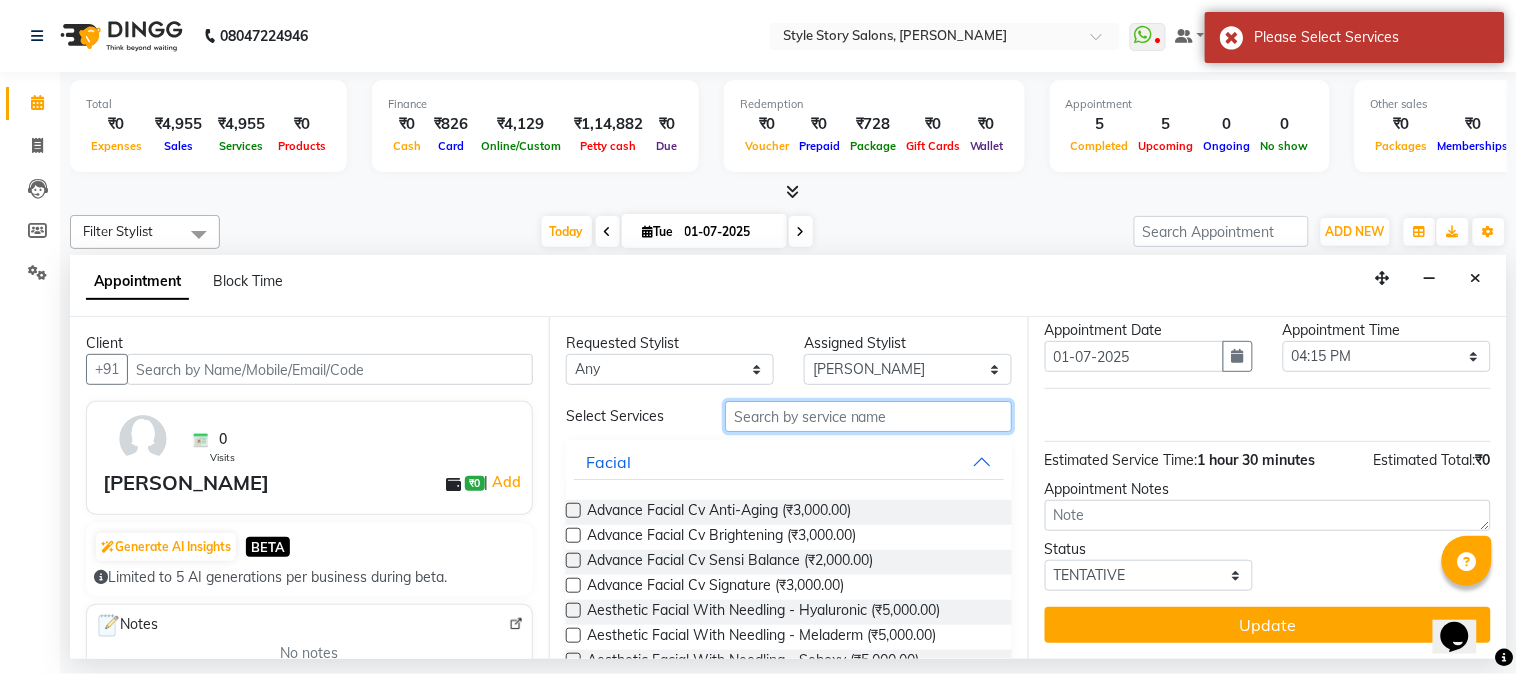 click at bounding box center (868, 416) 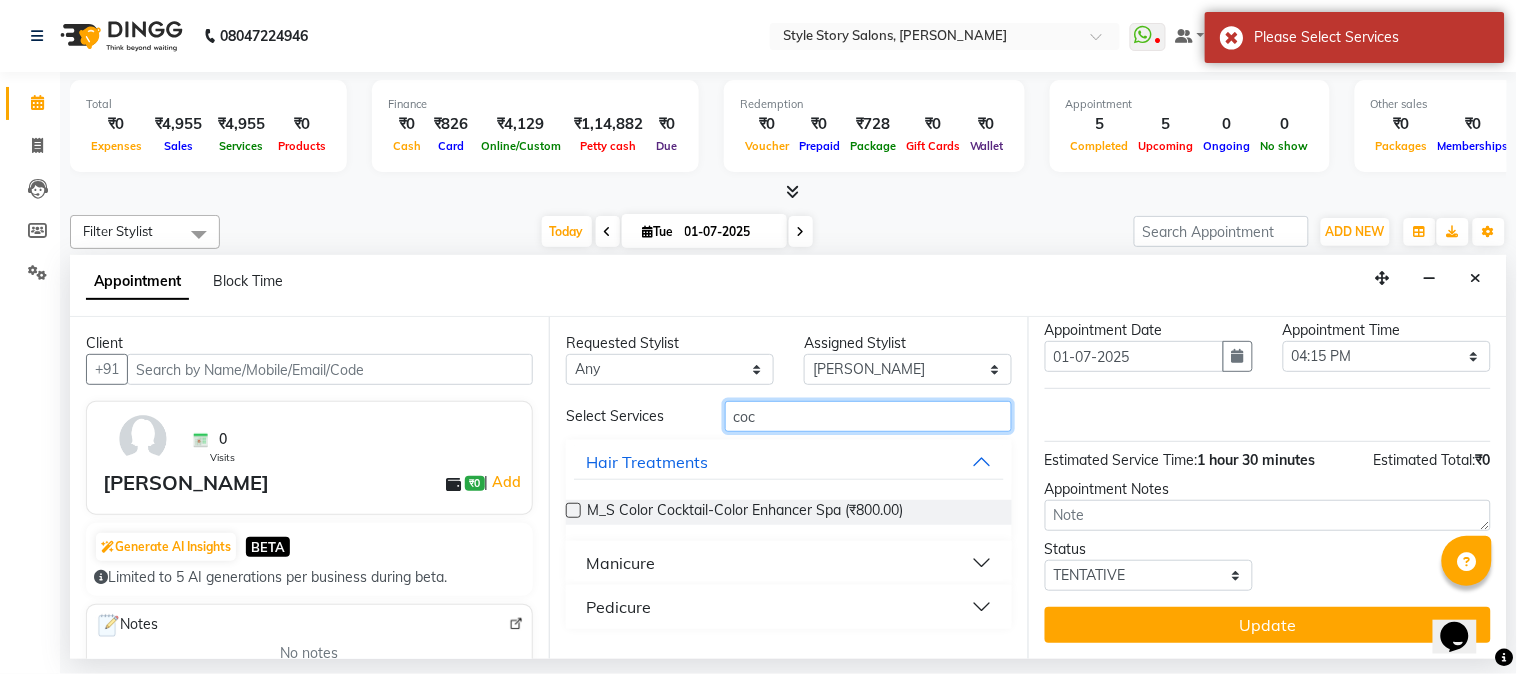 type on "coc" 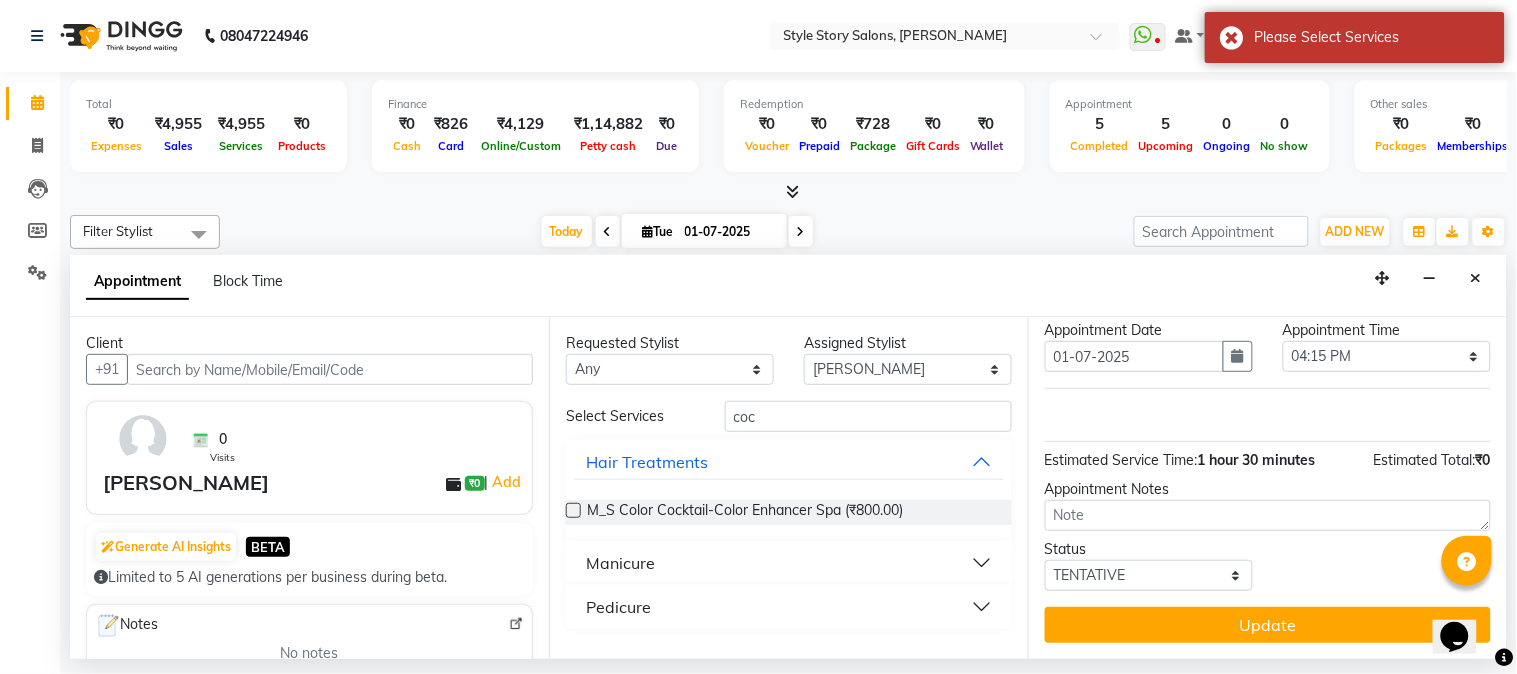 click on "Pedicure" at bounding box center [789, 607] 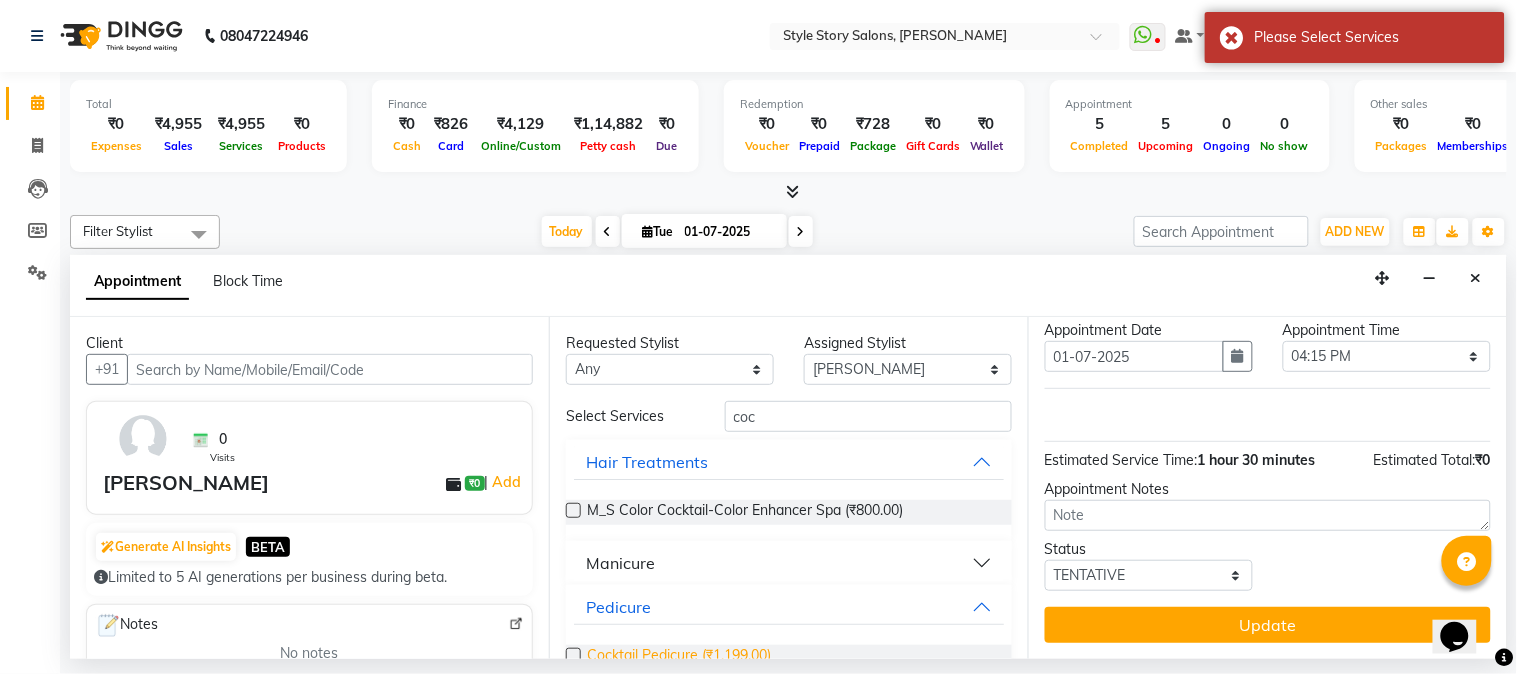 click on "Cocktail Pedicure (₹1,199.00)" at bounding box center [679, 657] 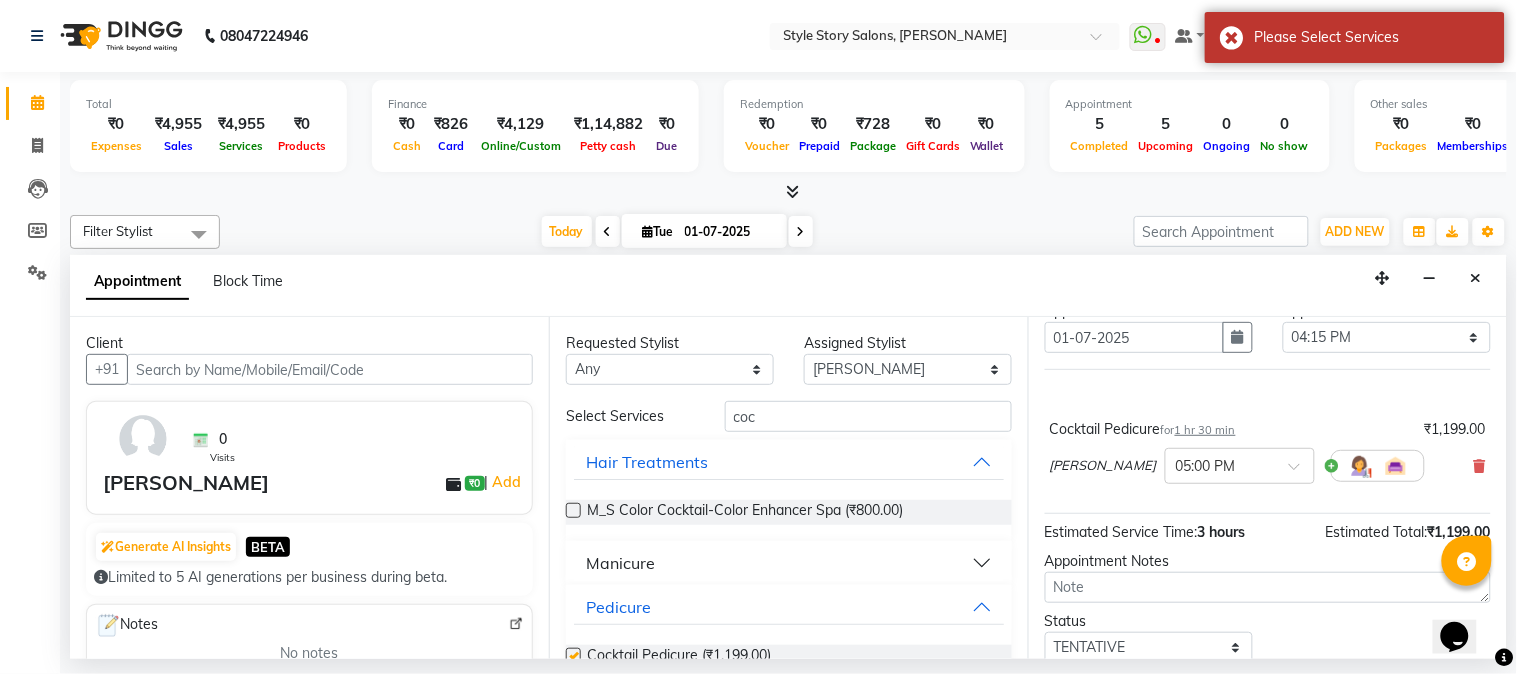 checkbox on "false" 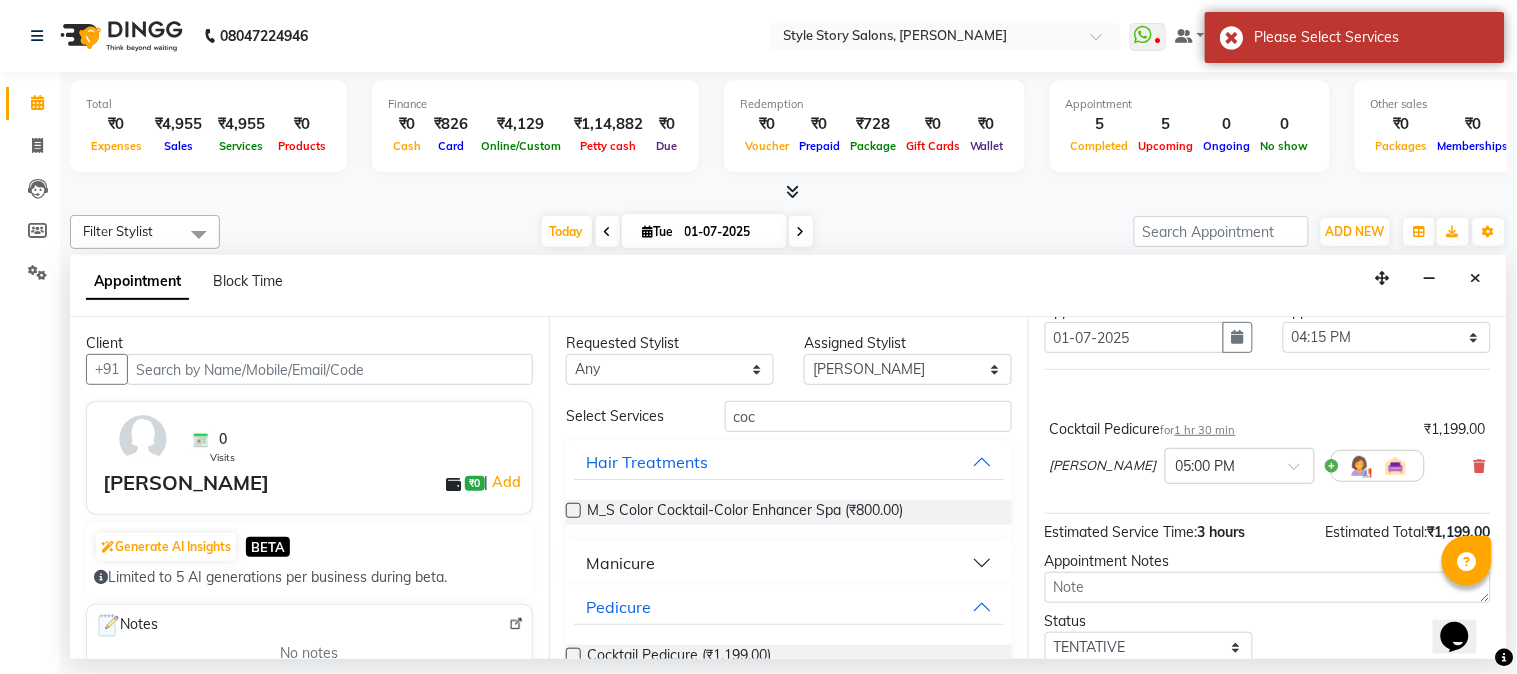scroll, scrollTop: 162, scrollLeft: 0, axis: vertical 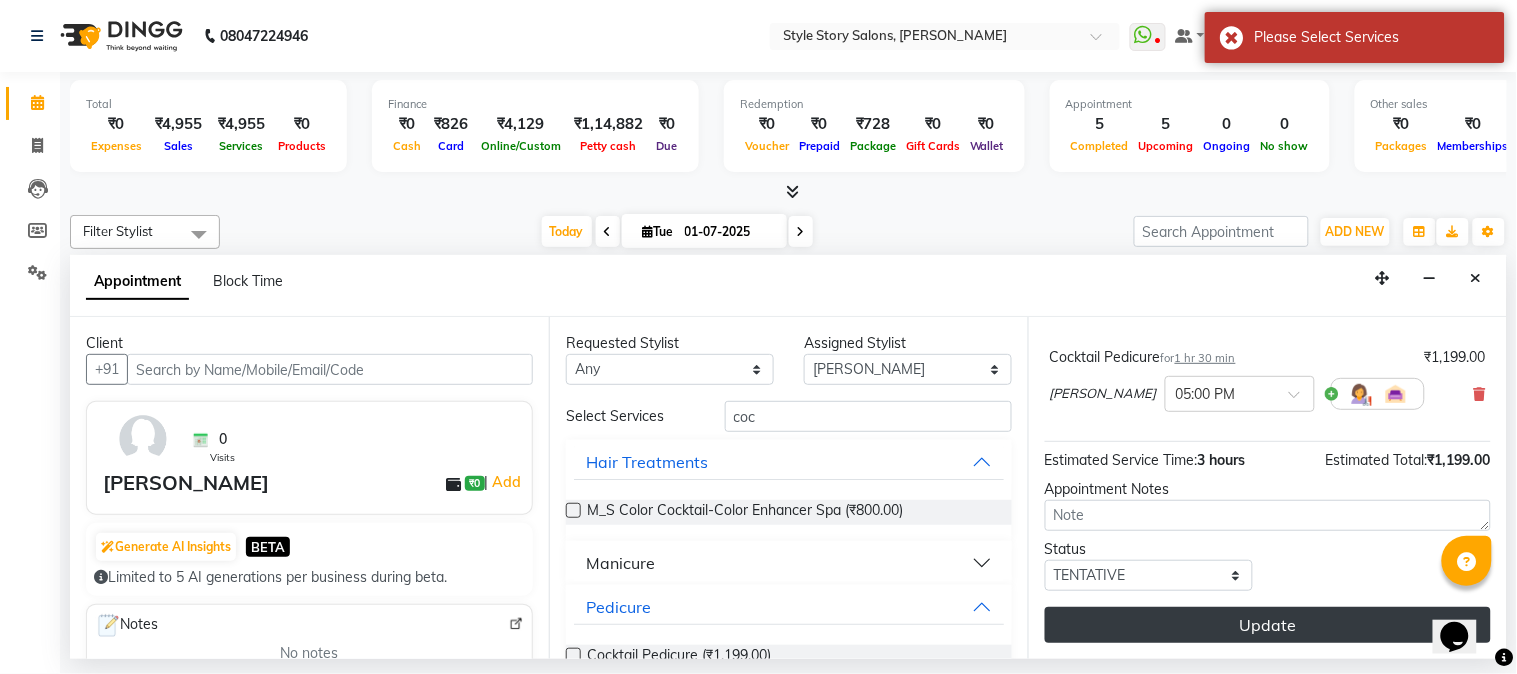click on "Update" at bounding box center [1268, 625] 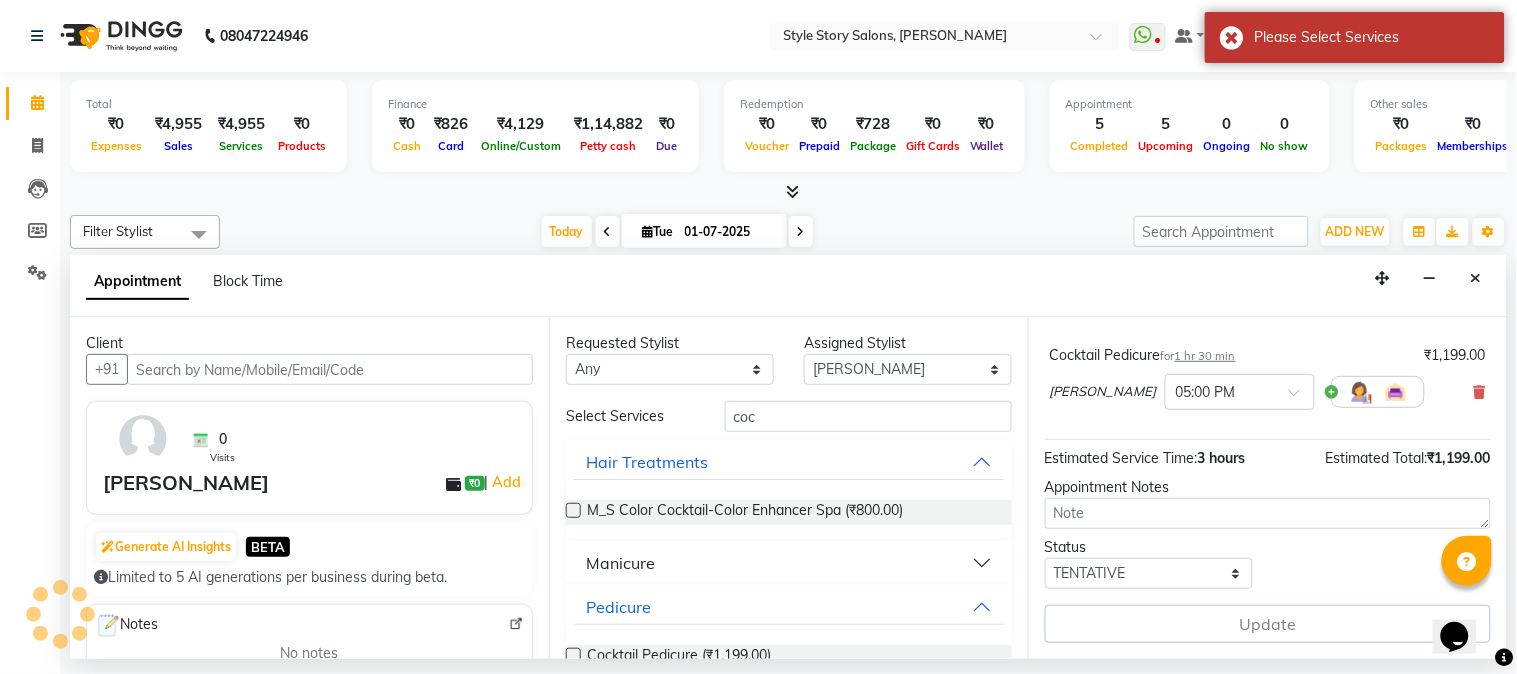 click on "Appointment Block Time" at bounding box center [196, 285] 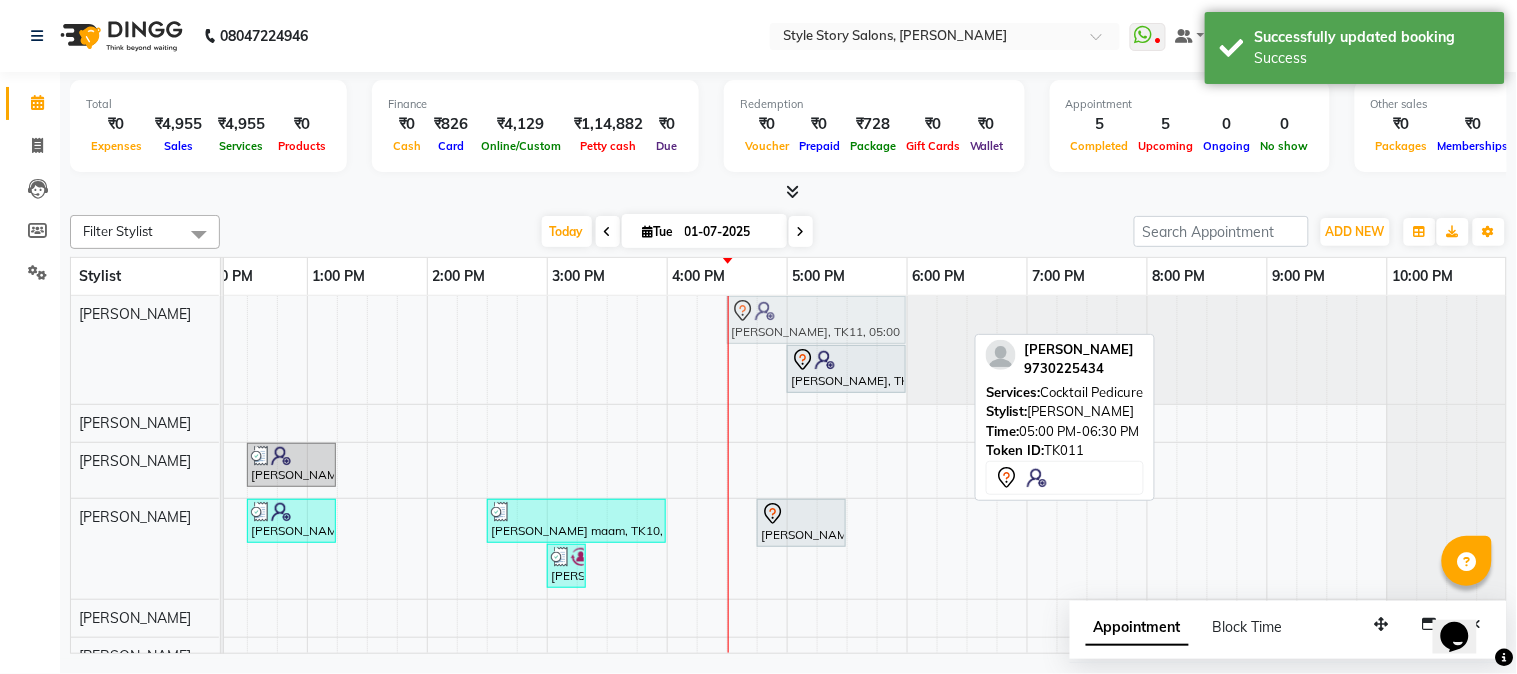 drag, startPoint x: 874, startPoint y: 314, endPoint x: 804, endPoint y: 317, distance: 70.064255 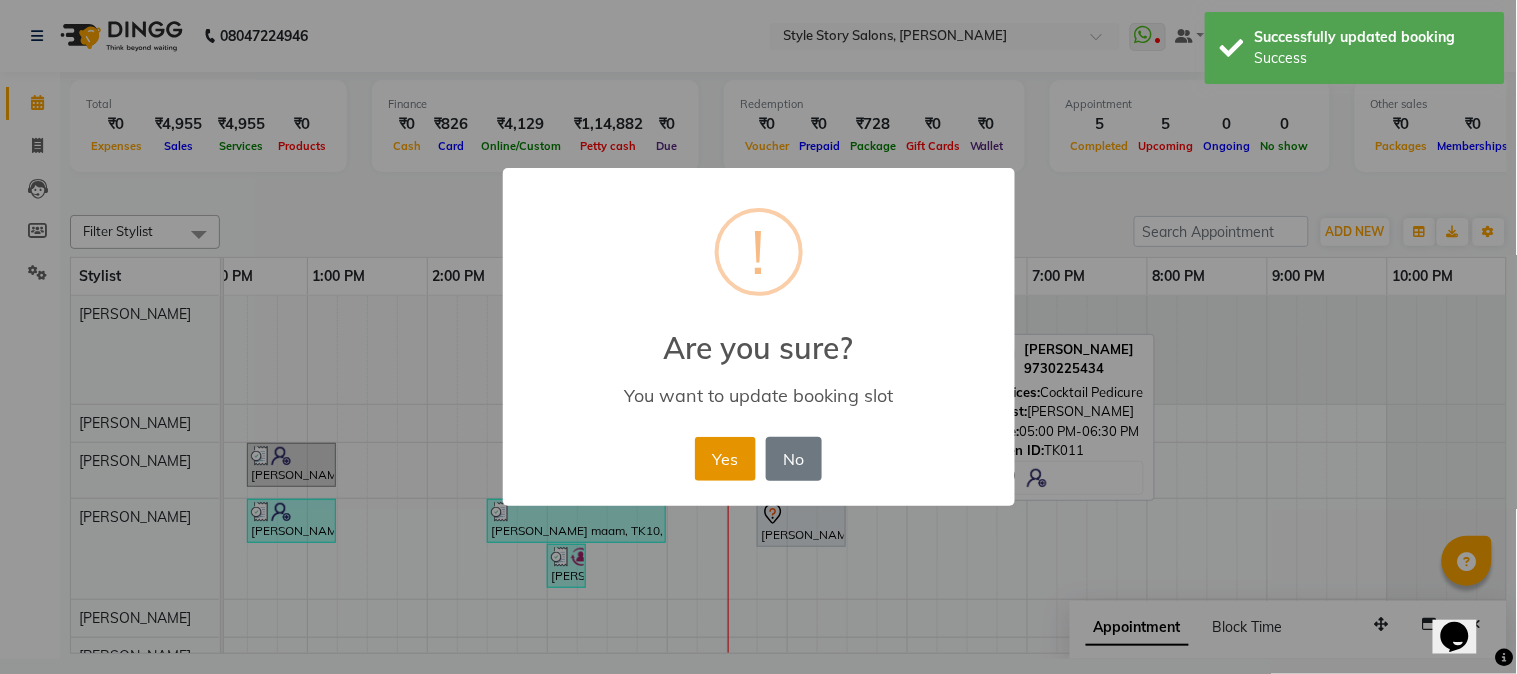 click on "Yes" at bounding box center [725, 459] 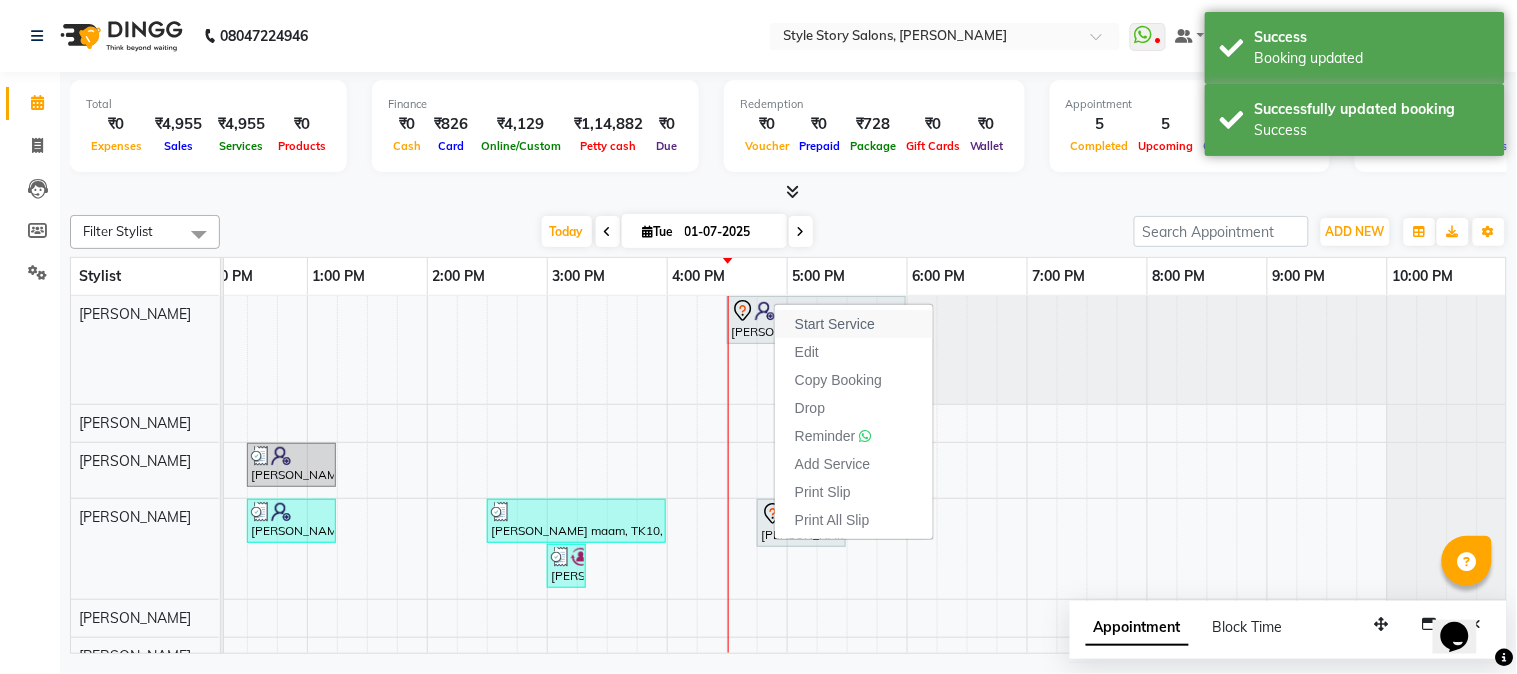 click on "Start Service" at bounding box center (854, 324) 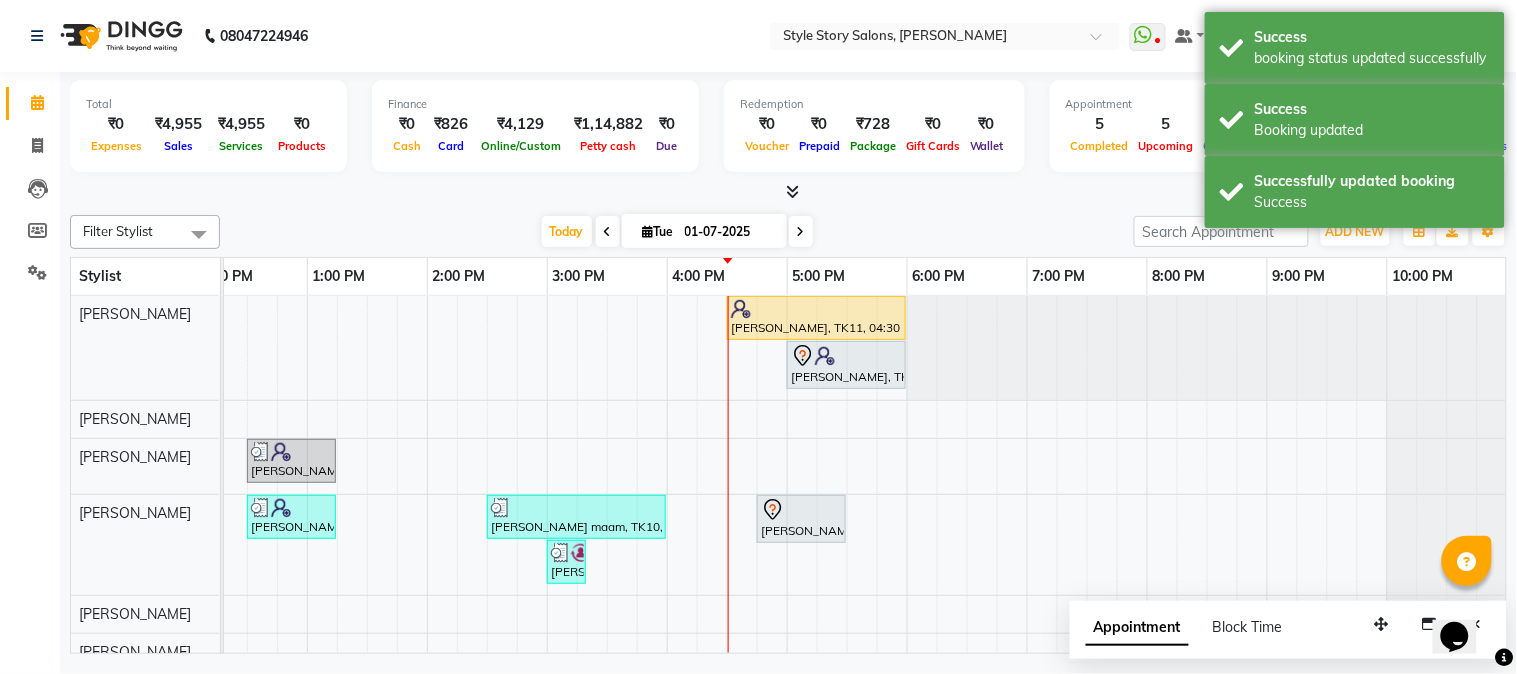 scroll, scrollTop: 94, scrollLeft: 637, axis: both 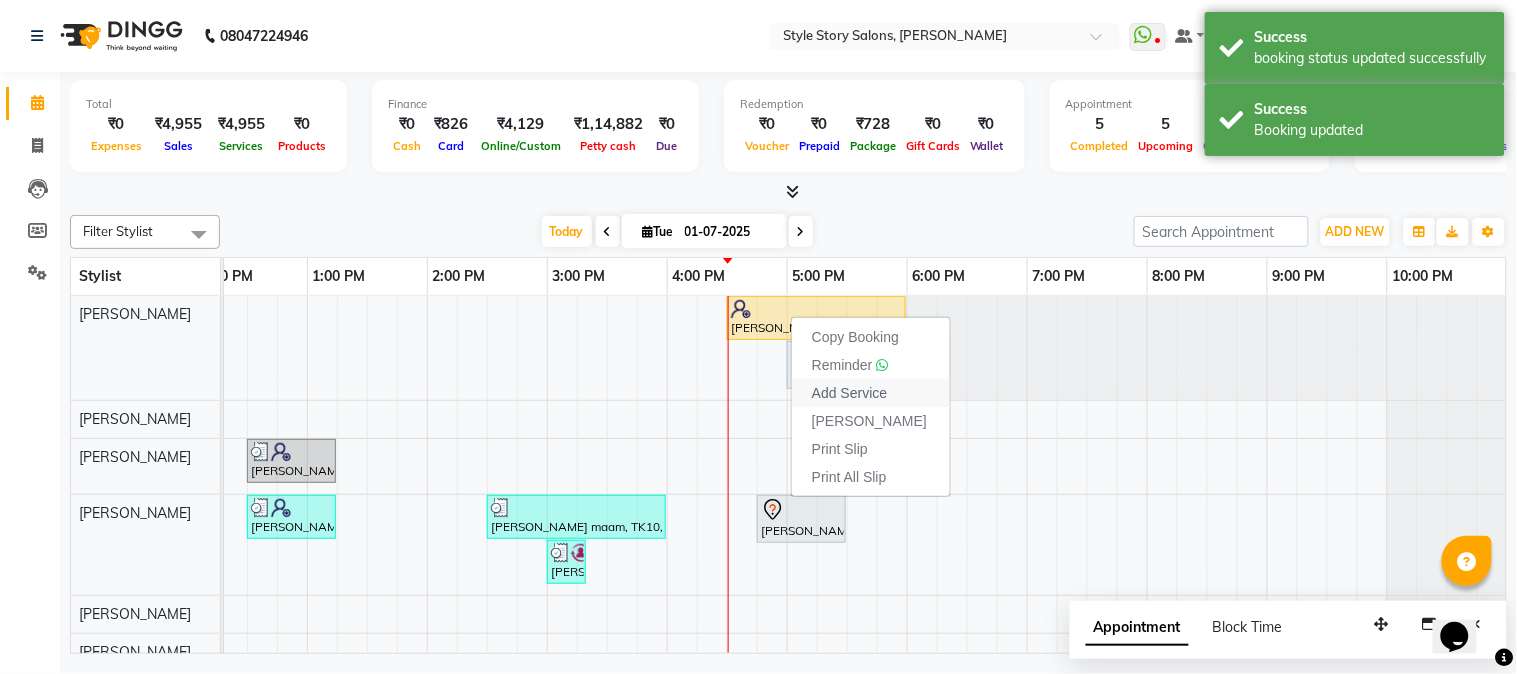 click on "Add Service" at bounding box center (849, 393) 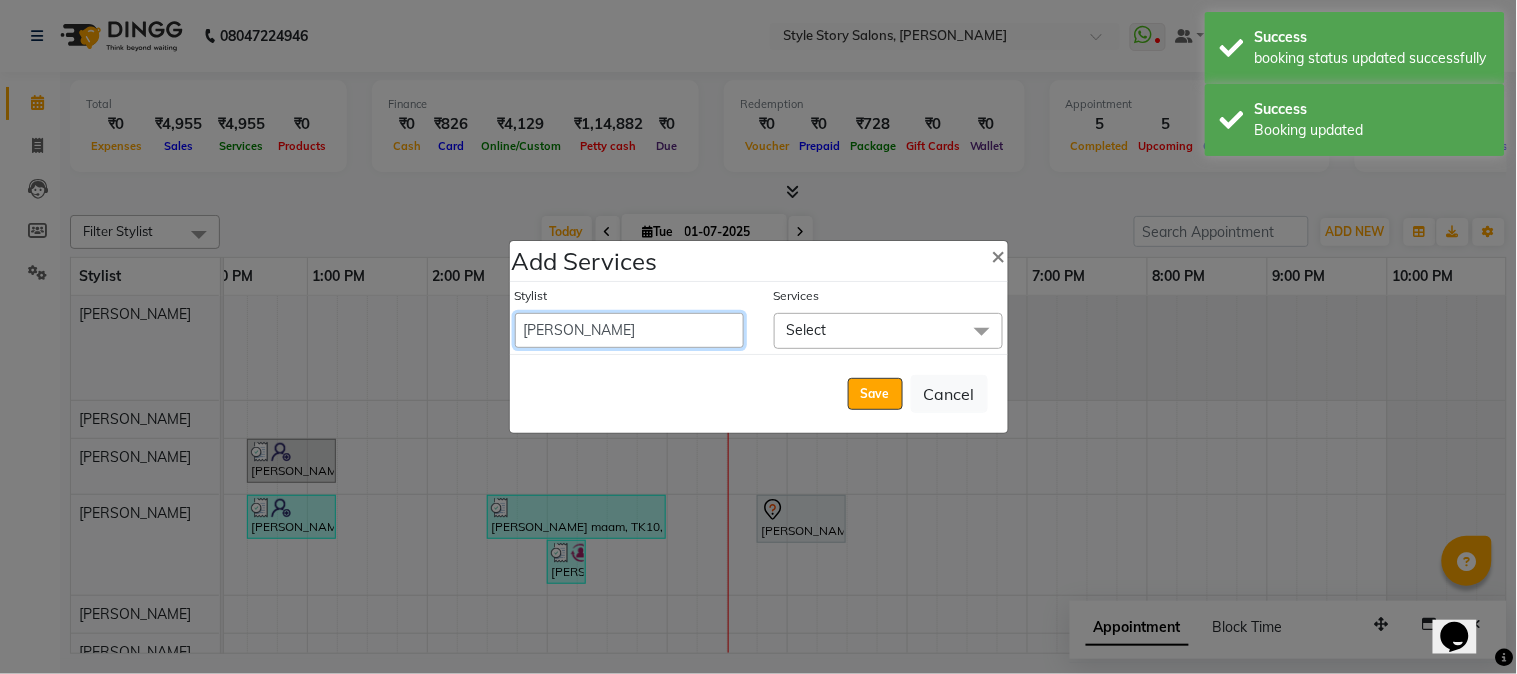 click on "[PERSON_NAME]   [PERSON_NAME]   [PERSON_NAME] Front Desk   [PERSON_NAME]   [PERSON_NAME]   [PERSON_NAME]   Front Desk   [PERSON_NAME] Front Desk   [DATE][PERSON_NAME]    [PERSON_NAME] Senior Accountant   [PERSON_NAME]   [PERSON_NAME]   [PERSON_NAME] Inventory Manager   [PERSON_NAME] (HR Admin)   [PERSON_NAME] (Hair Artist)   [PERSON_NAME]    [PERSON_NAME]   [PERSON_NAME]   [PERSON_NAME]    Shruti Raut   [PERSON_NAME]   [PERSON_NAME] HR Manager   [PERSON_NAME] ([PERSON_NAME])   [PERSON_NAME]   [PERSON_NAME]   [PERSON_NAME]   [PERSON_NAME]   [PERSON_NAME] Accountant" at bounding box center [629, 330] 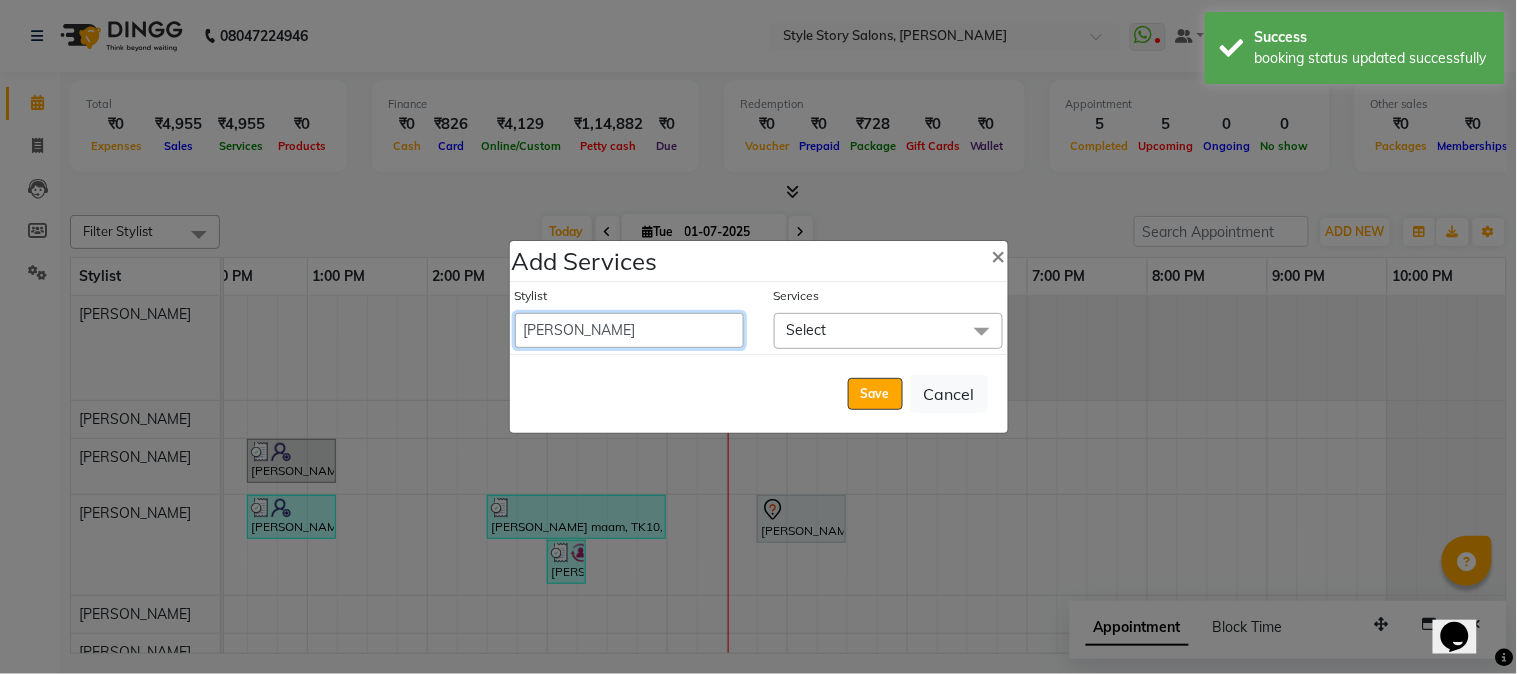 select on "84756" 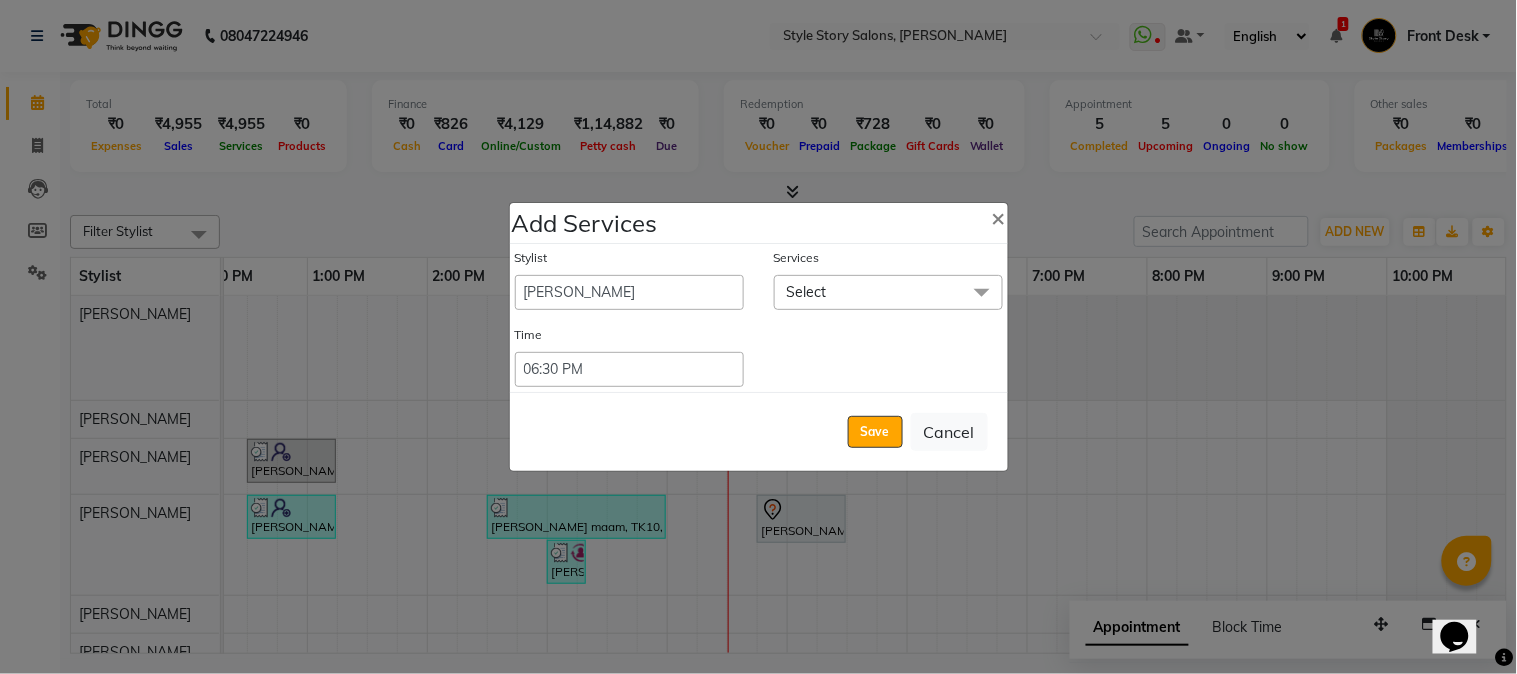 click on "Select" 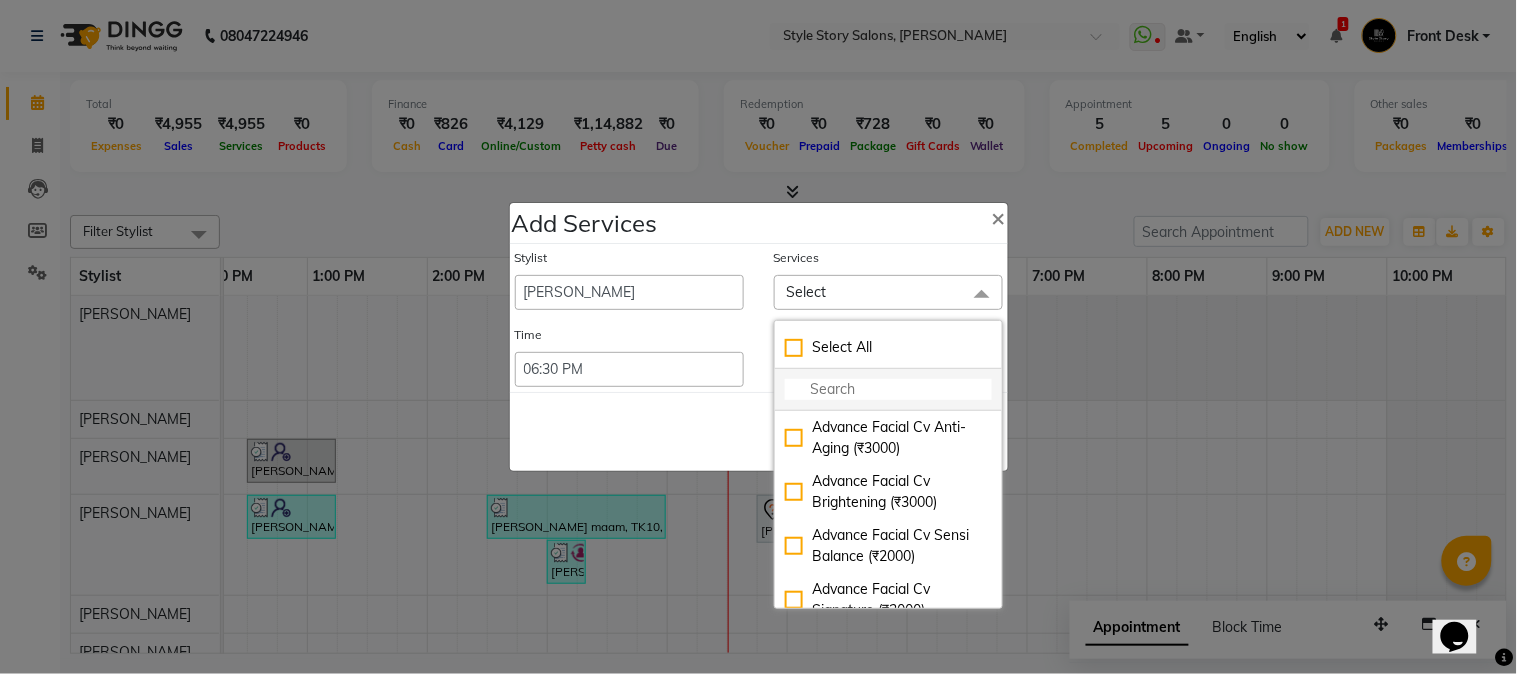 click 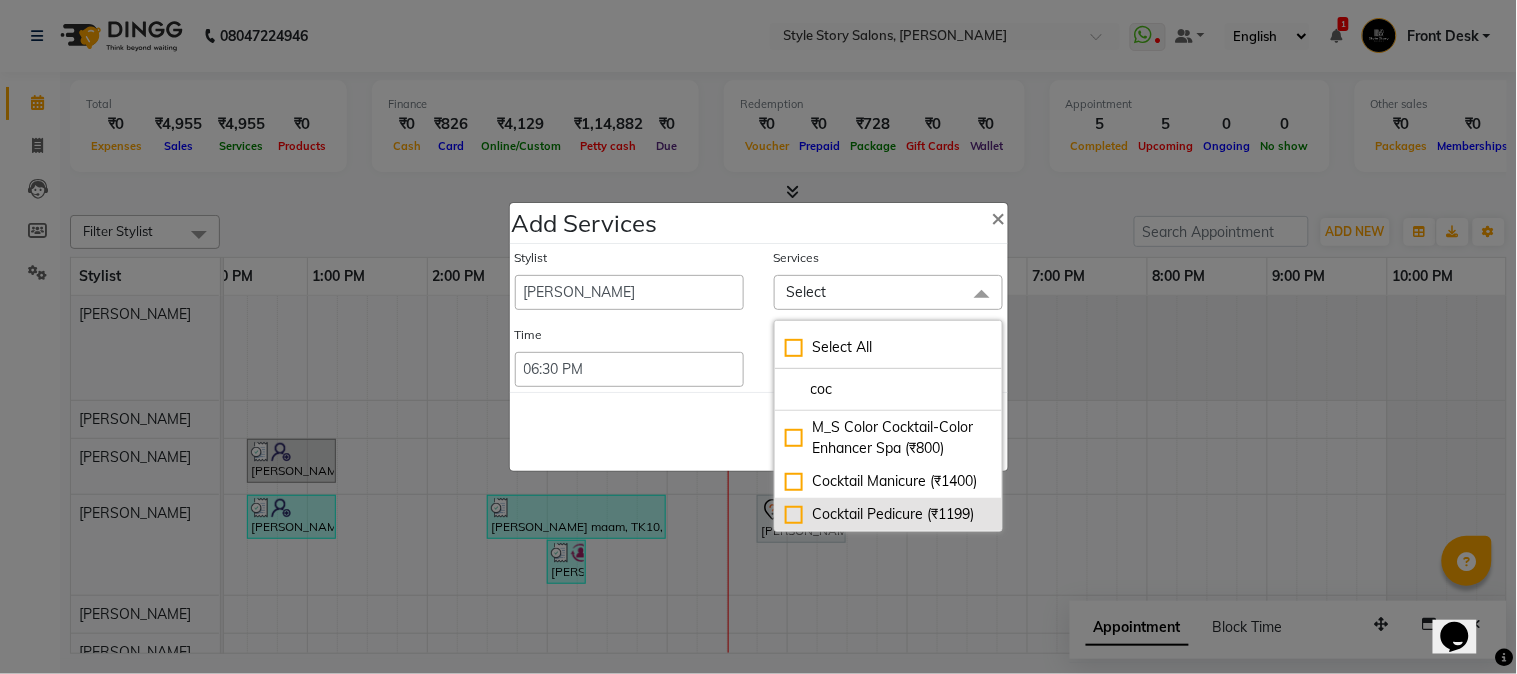 type on "coc" 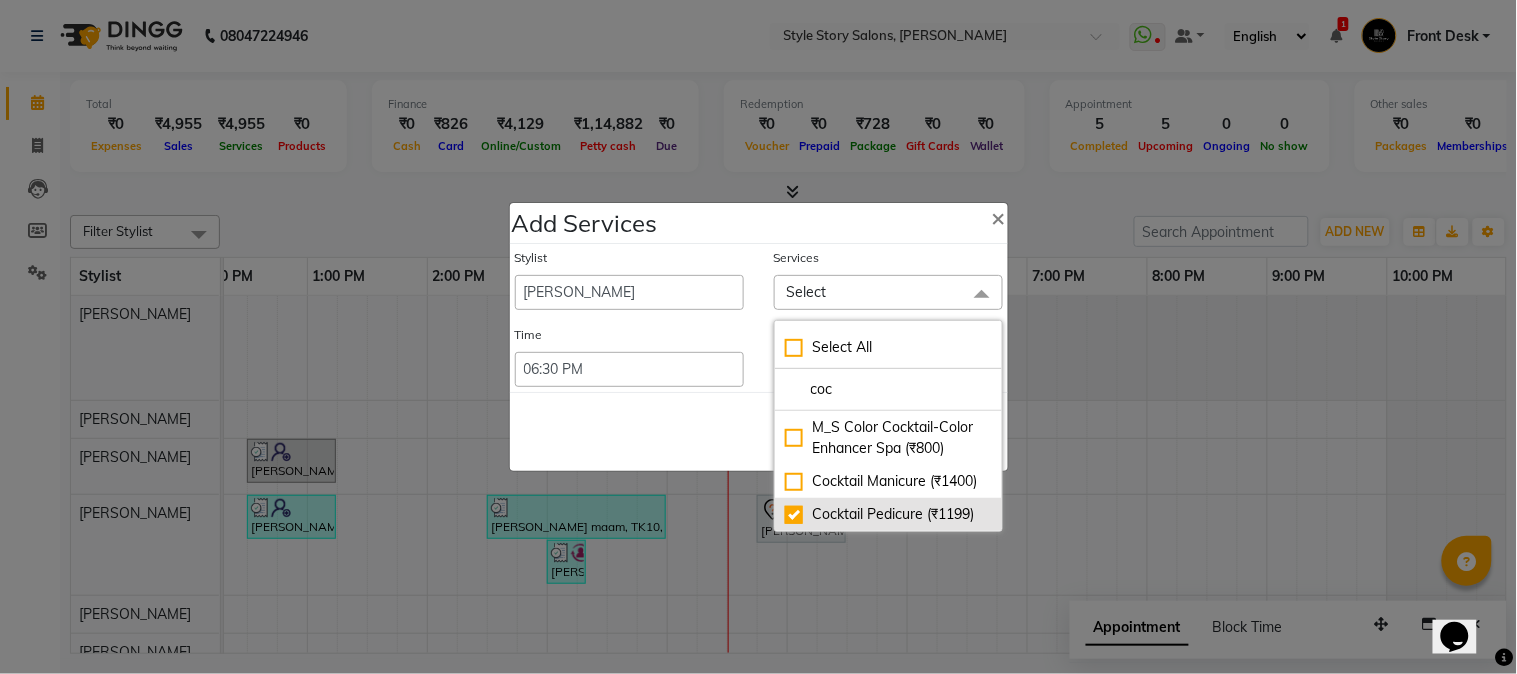 checkbox on "true" 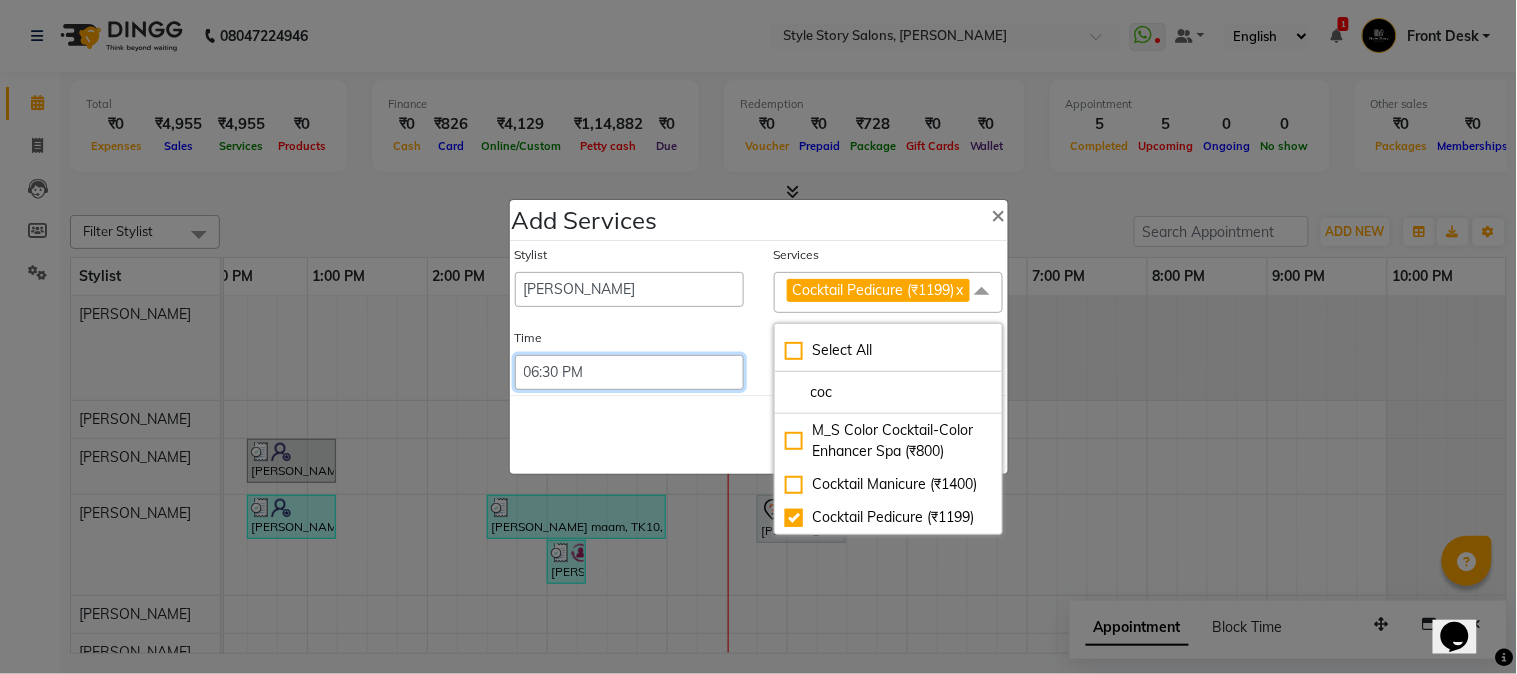 click on "Select 09:00 AM  09:15 AM  09:30 AM  09:45 AM  10:00 AM  10:15 AM  10:30 AM  10:45 AM  11:00 AM  11:15 AM  11:30 AM  11:45 AM  12:00 PM  12:15 PM  12:30 PM  12:45 PM  01:00 PM  01:15 PM  01:30 PM  01:45 PM  02:00 PM  02:15 PM  02:30 PM  02:45 PM  03:00 PM  03:15 PM  03:30 PM  03:45 PM  04:00 PM  04:15 PM  04:30 PM  04:45 PM  05:00 PM  05:15 PM  05:30 PM  05:45 PM  06:00 PM  06:15 PM  06:30 PM  06:45 PM  07:00 PM  07:15 PM  07:30 PM  07:45 PM  08:00 PM  08:15 PM  08:30 PM  08:45 PM  09:00 PM  09:15 PM  09:30 PM  09:45 PM  10:00 PM  10:15 PM  10:30 PM  10:45 PM  11:00 PM  11:15 PM  11:30 PM  11:45 PM  12:00 PM  12:15 PM  12:30 PM  12:45 PM" at bounding box center [629, 372] 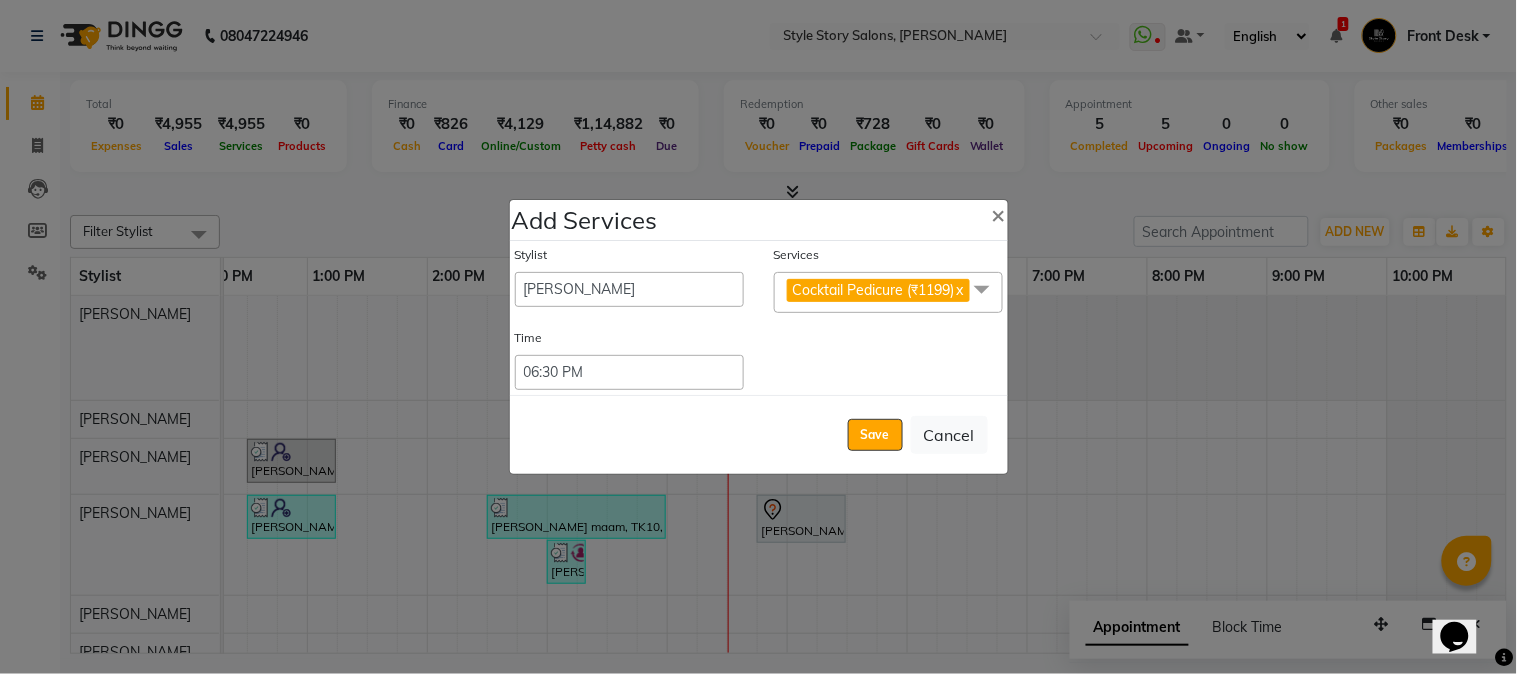 click on "Save   Cancel" 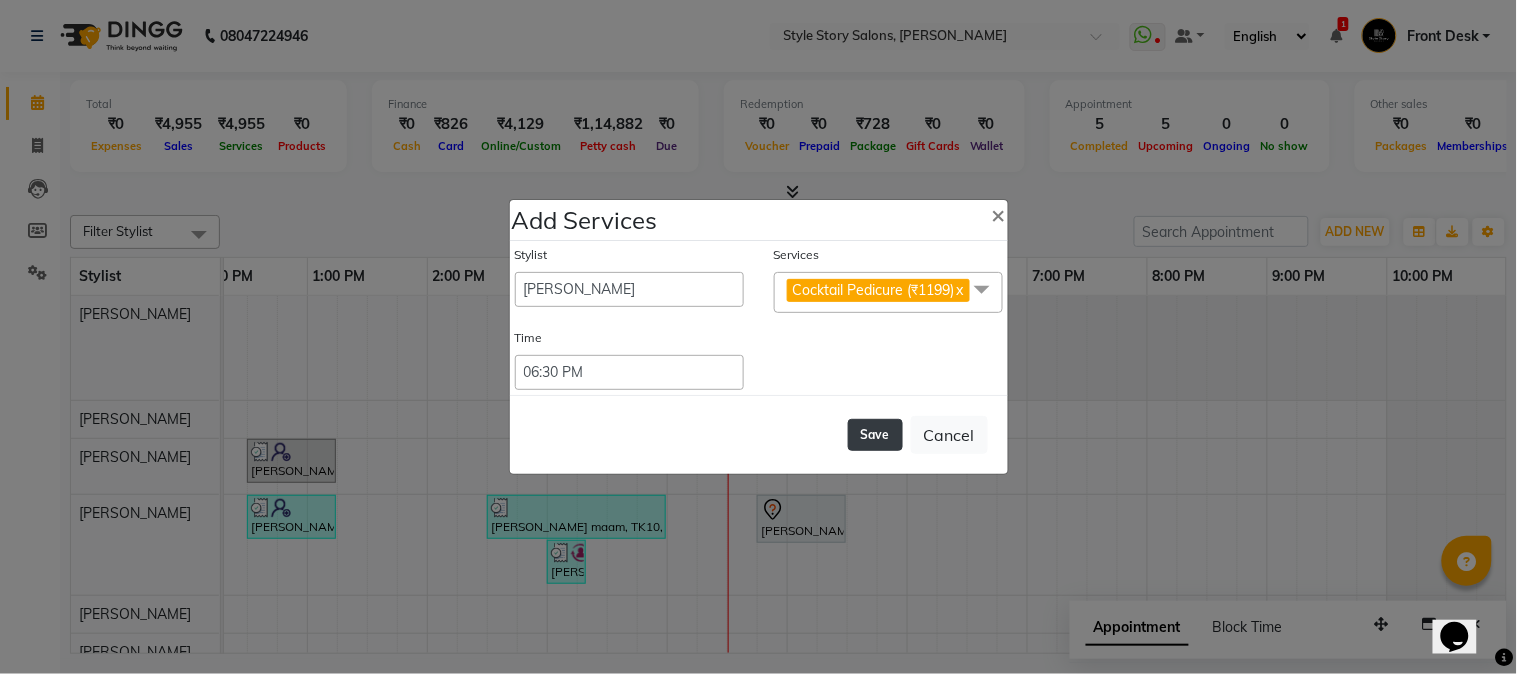 click on "Save" 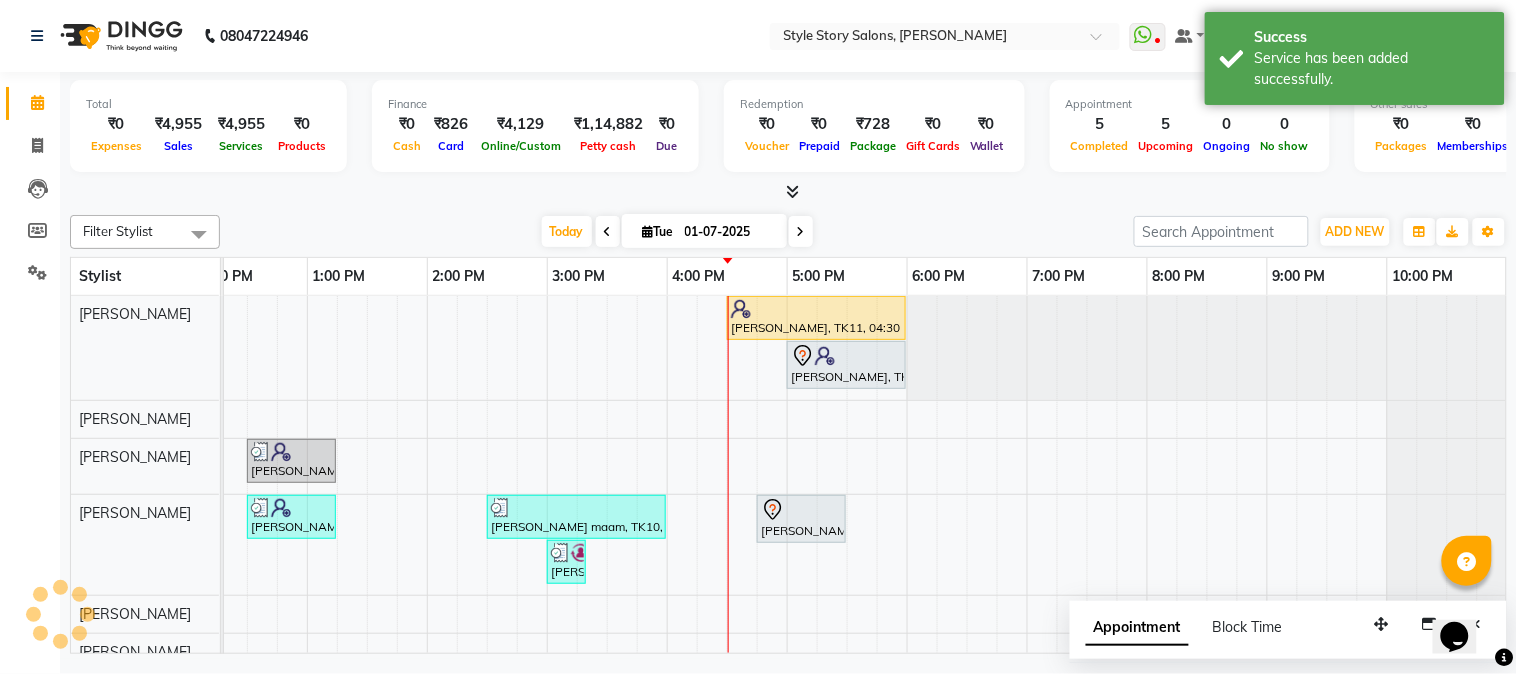 scroll, scrollTop: 94, scrollLeft: 637, axis: both 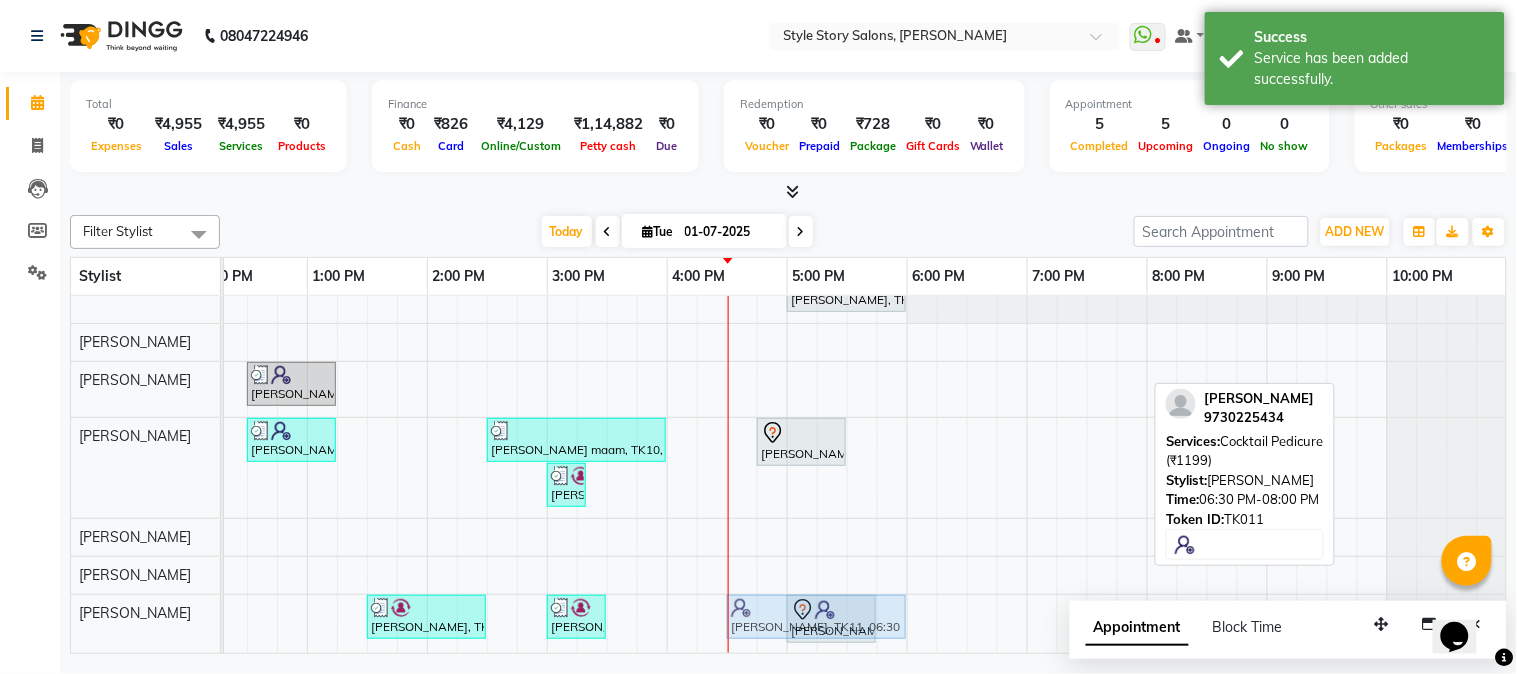 drag, startPoint x: 1008, startPoint y: 596, endPoint x: 776, endPoint y: 596, distance: 232 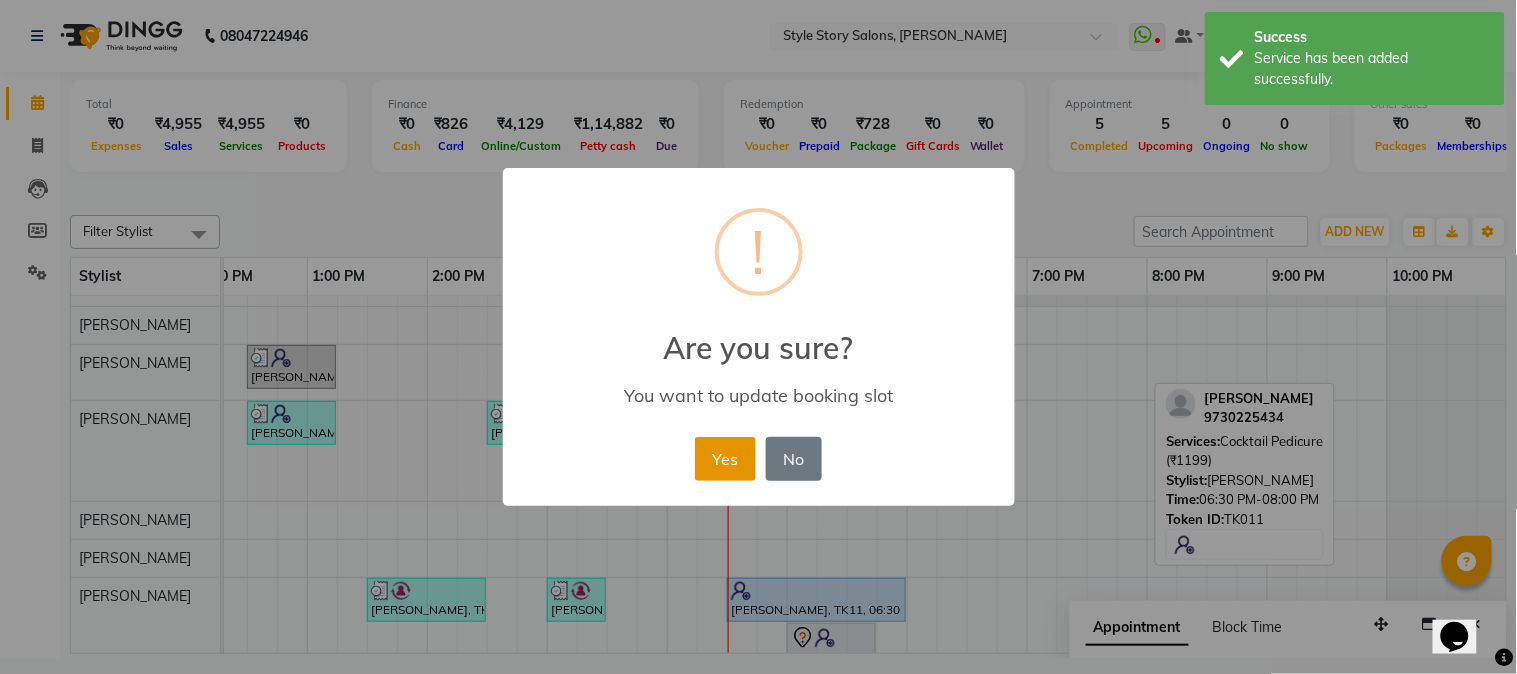 click on "Yes" at bounding box center [725, 459] 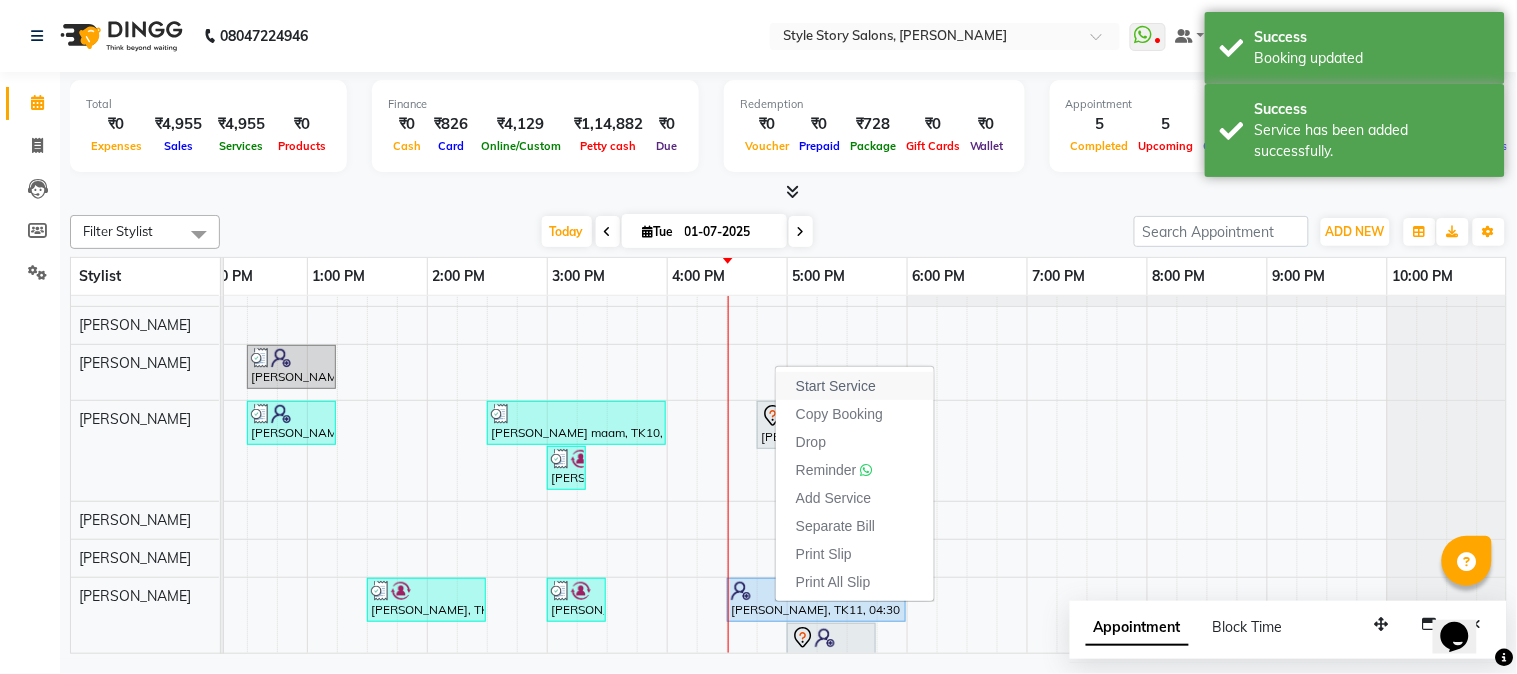 click on "Start Service" at bounding box center [836, 386] 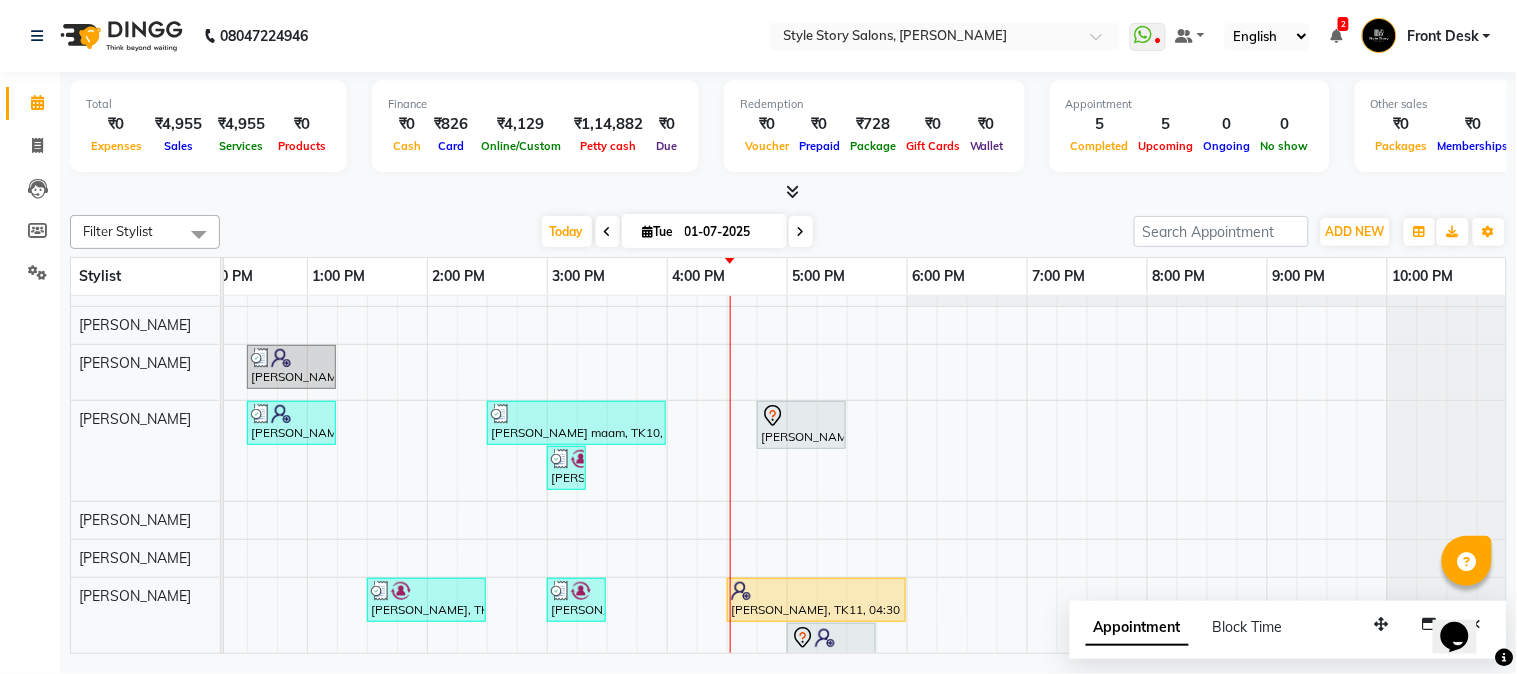 scroll, scrollTop: 0, scrollLeft: 637, axis: horizontal 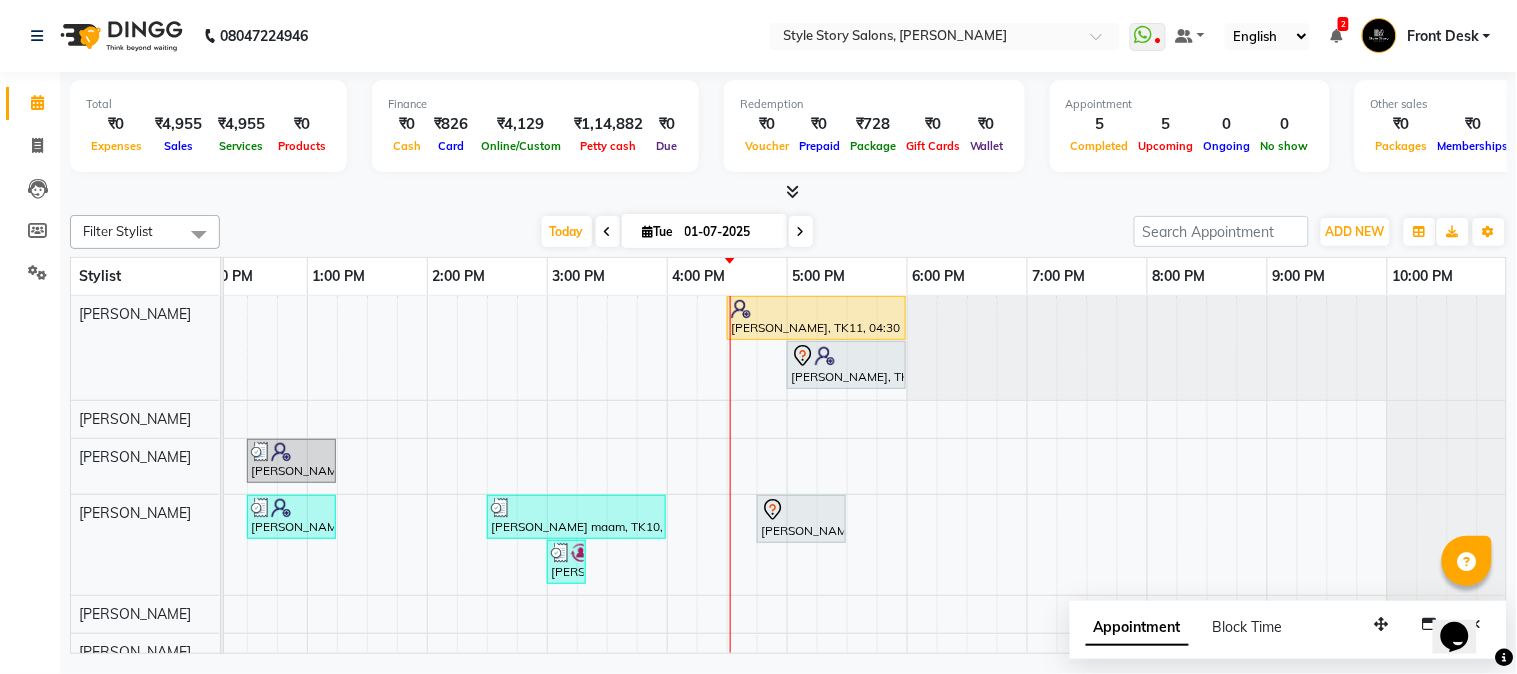 click at bounding box center [792, 191] 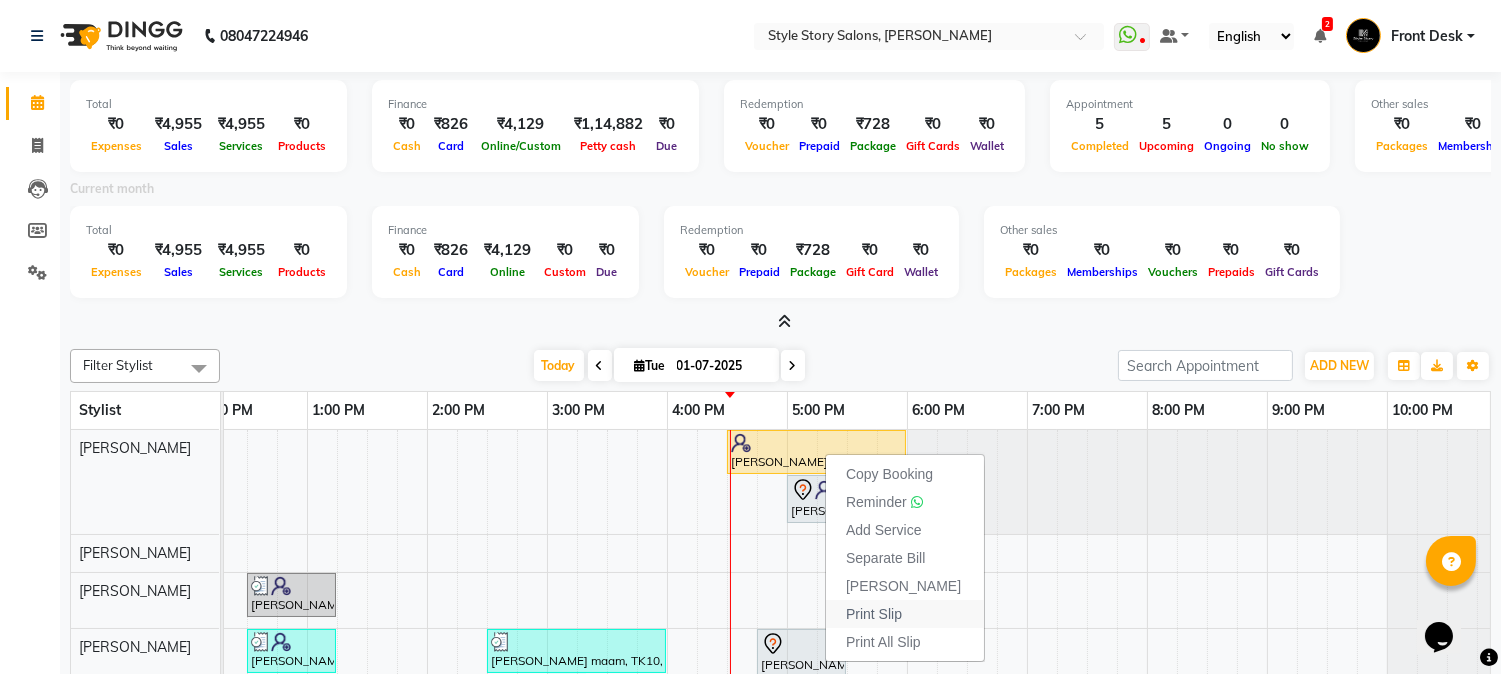 click on "Print Slip" at bounding box center (874, 614) 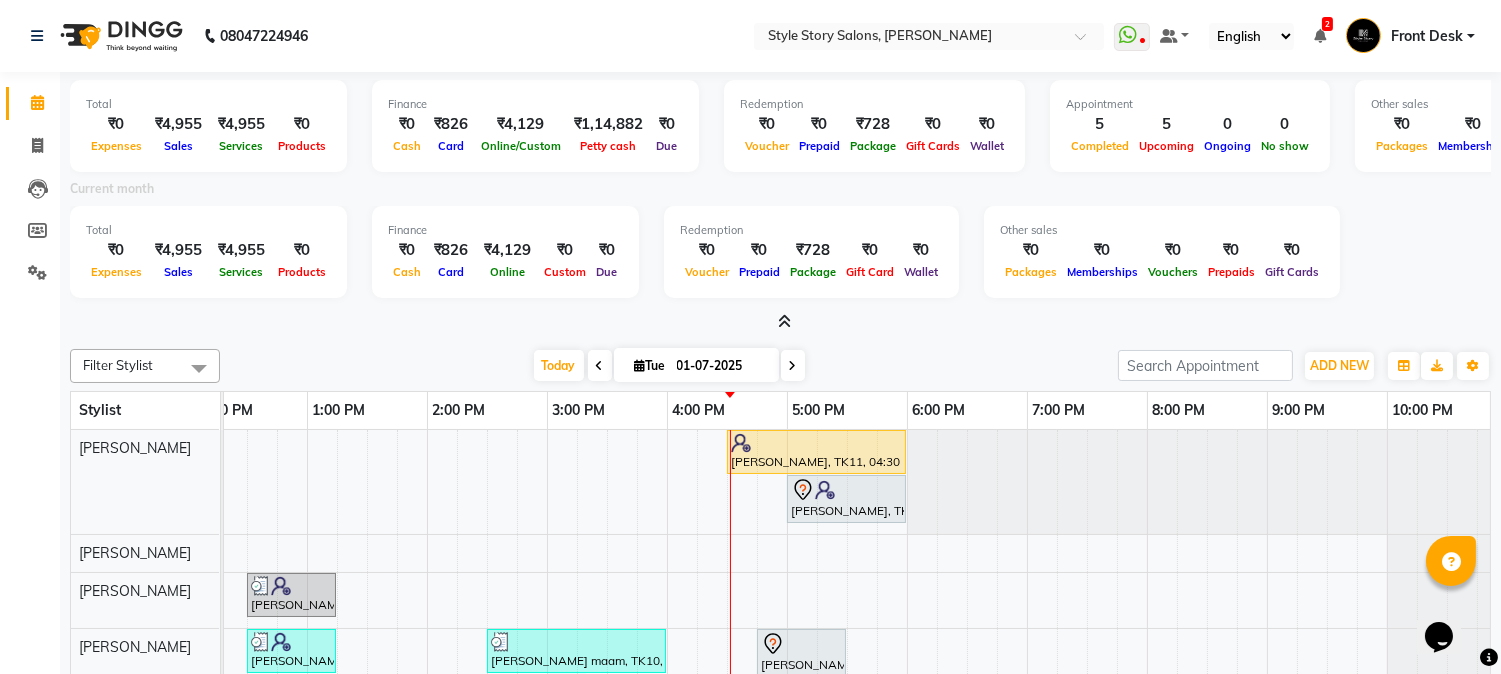 scroll, scrollTop: 140, scrollLeft: 637, axis: both 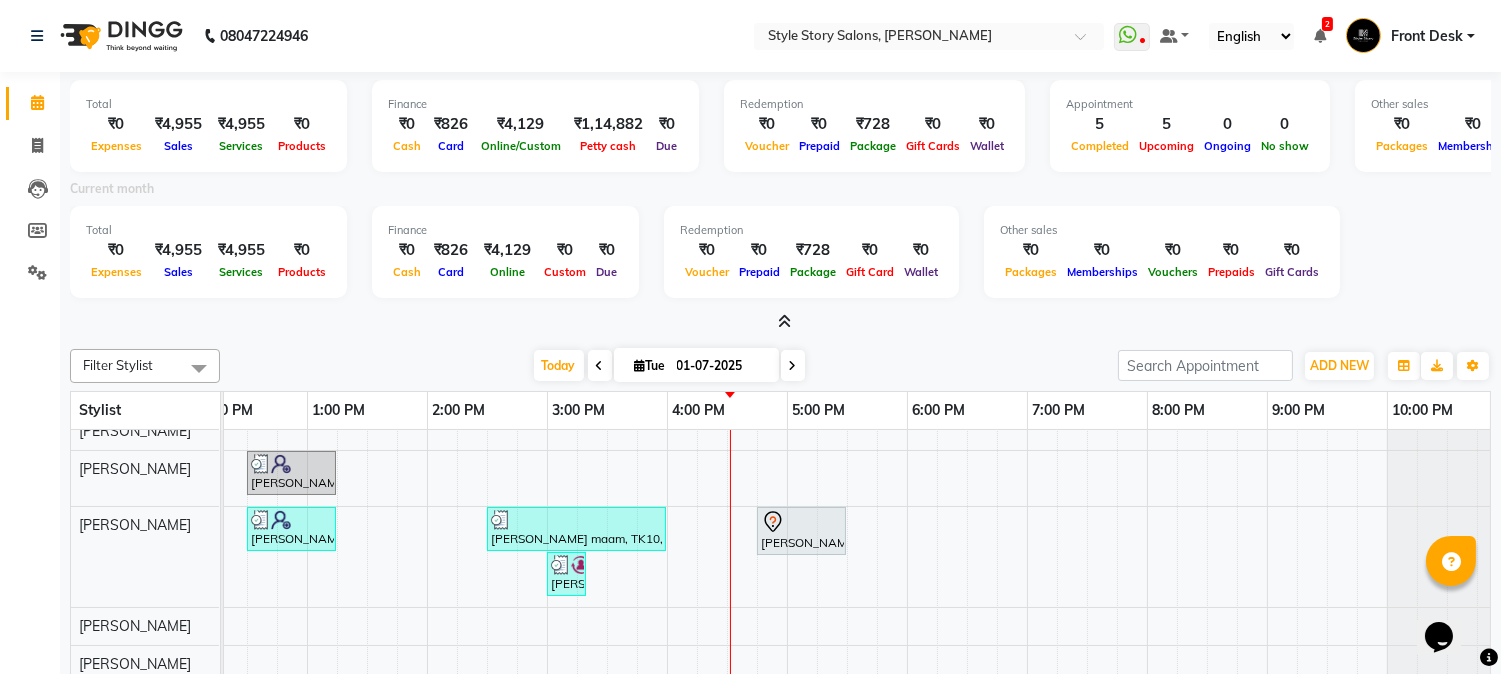 drag, startPoint x: 784, startPoint y: 664, endPoint x: 770, endPoint y: 666, distance: 14.142136 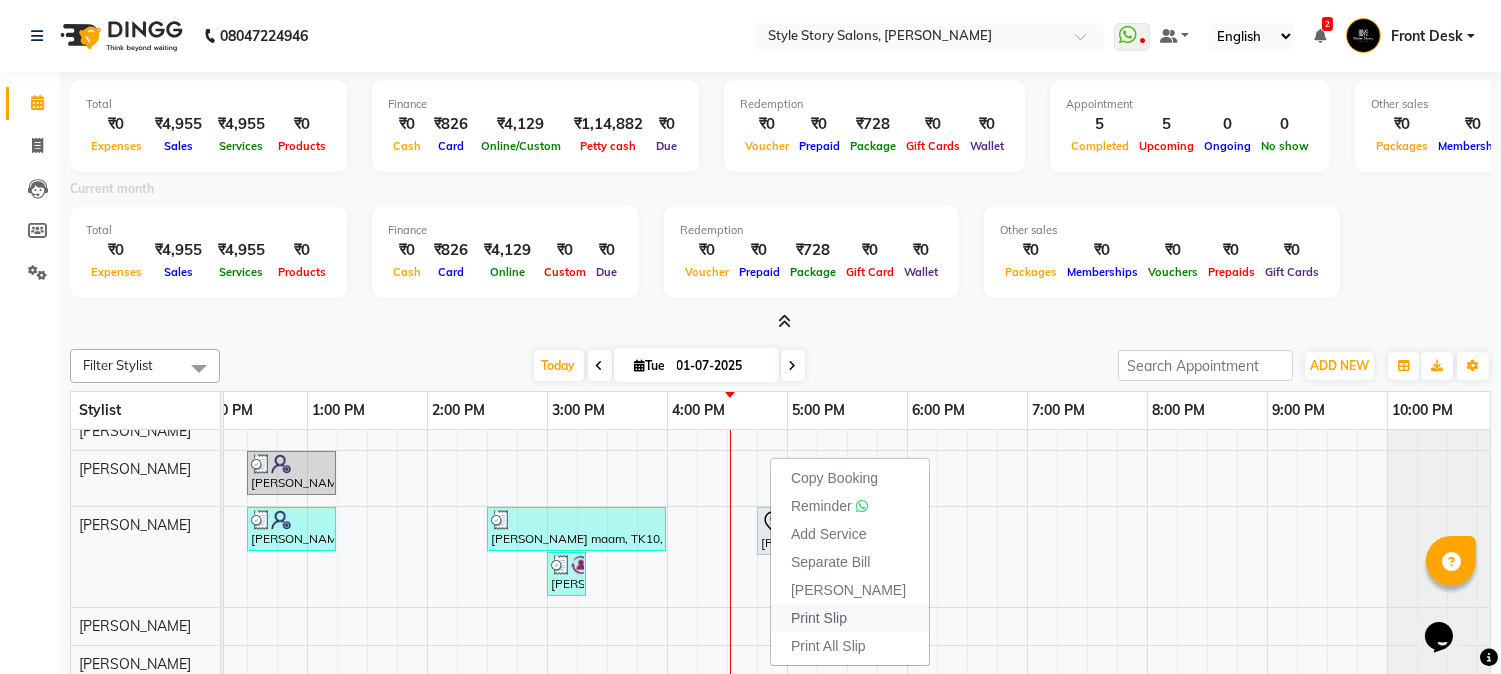 click on "Print Slip" at bounding box center (819, 618) 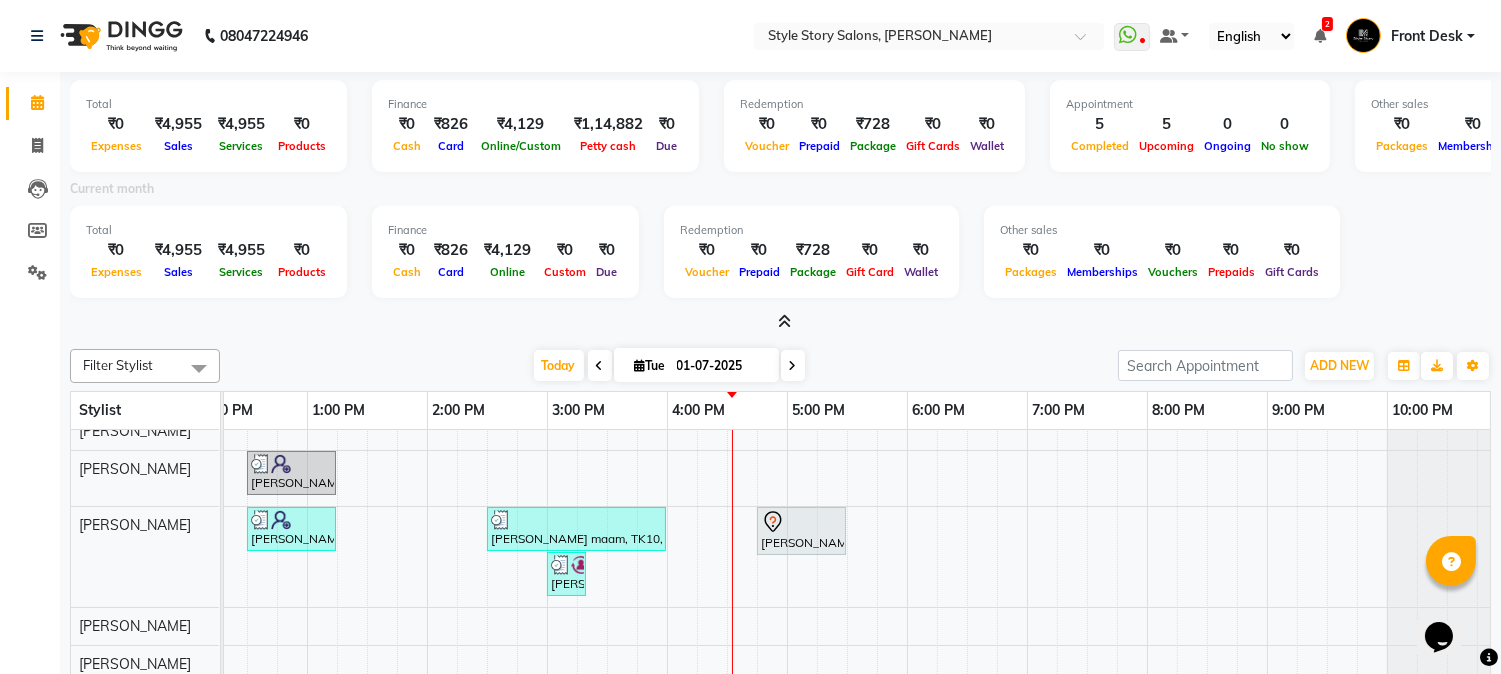 scroll, scrollTop: 117, scrollLeft: 0, axis: vertical 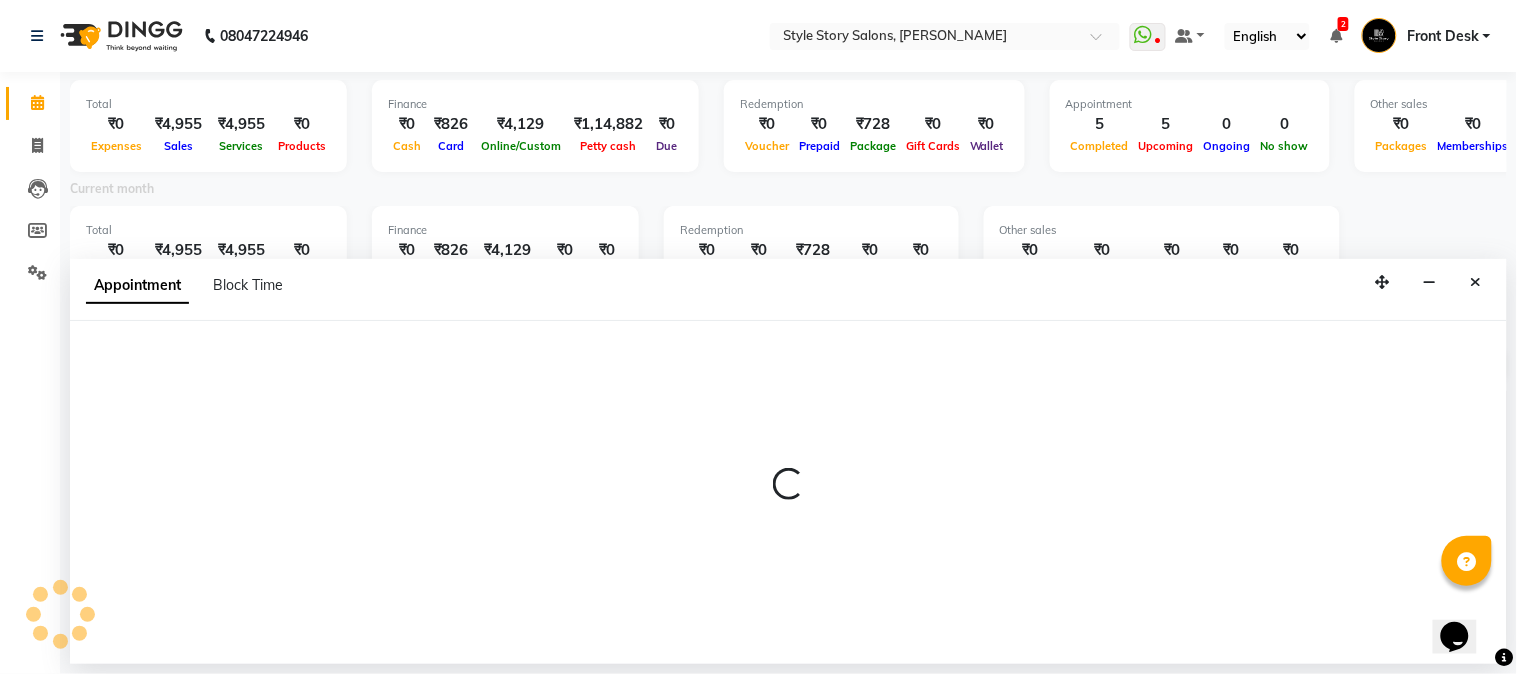 select on "61197" 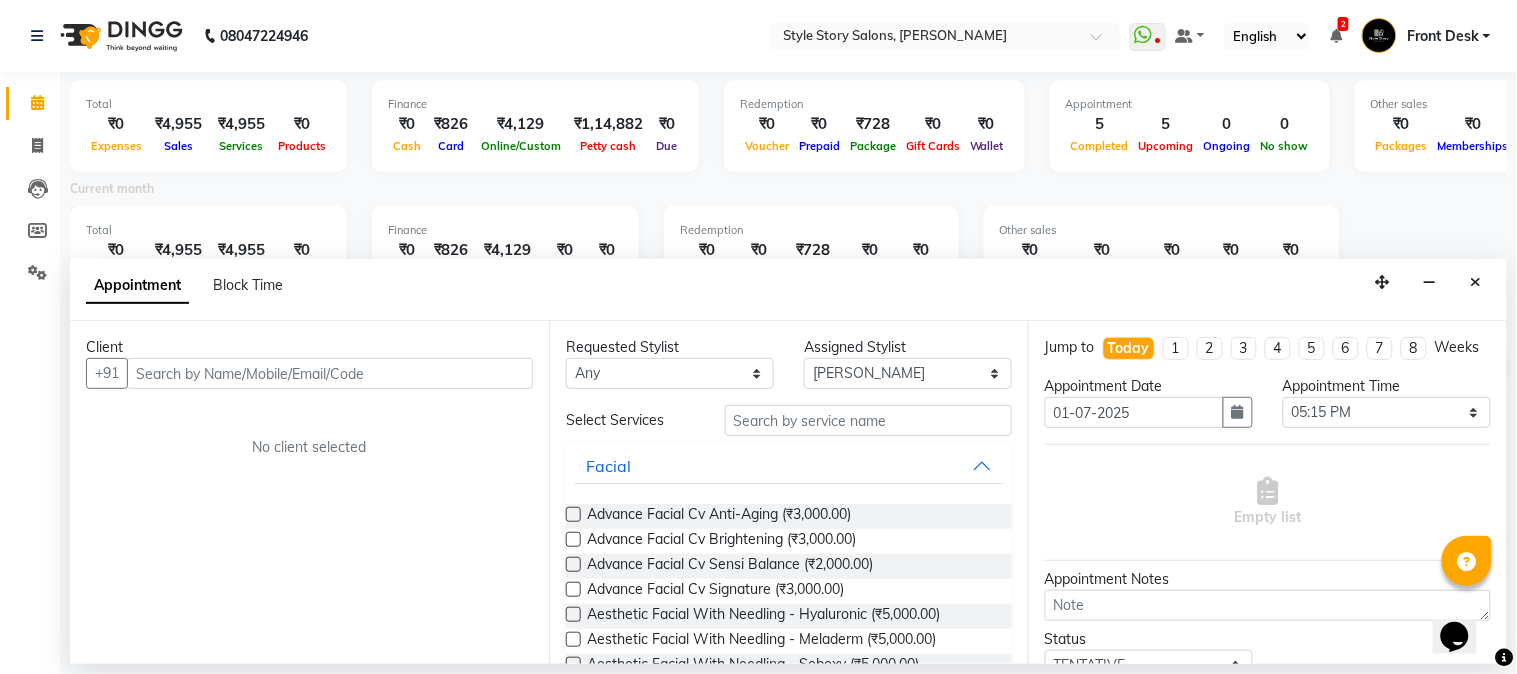 click at bounding box center [330, 373] 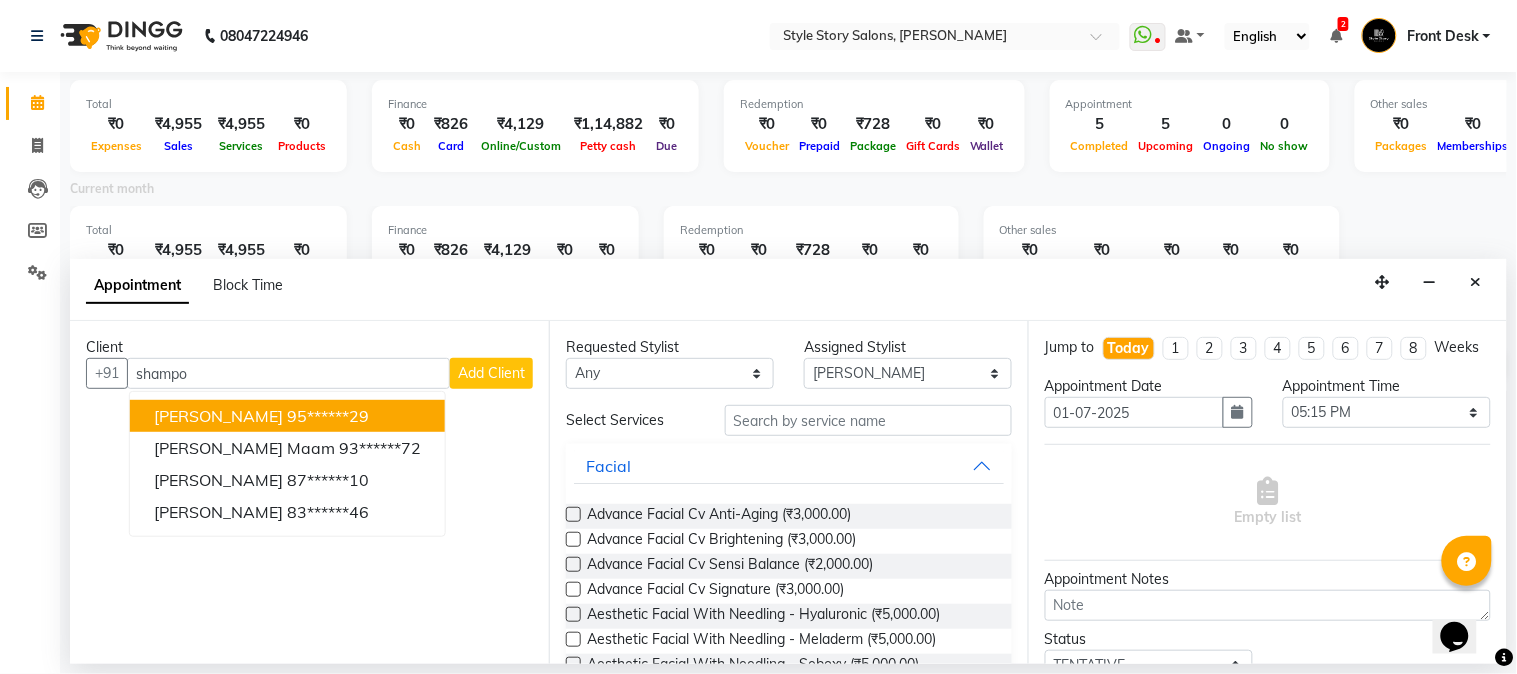type on "shampoo" 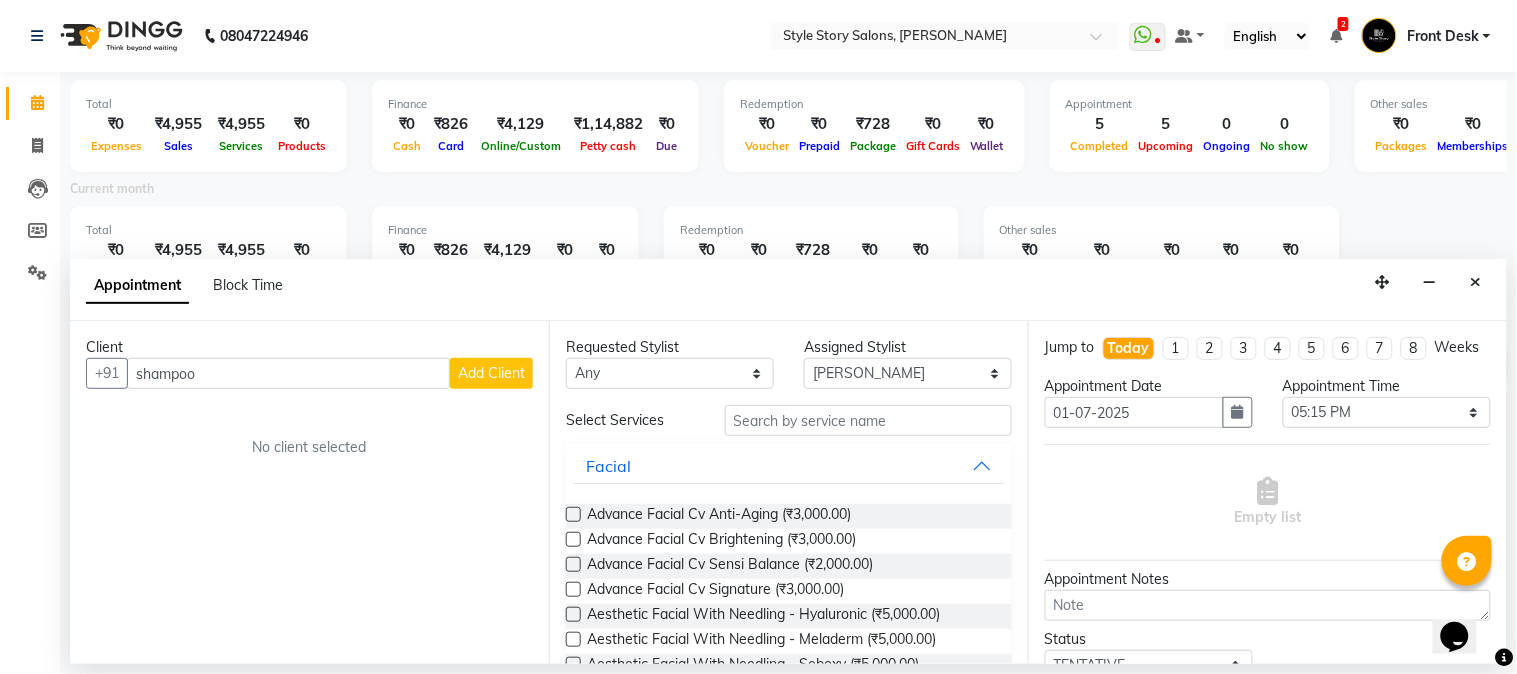 drag, startPoint x: 348, startPoint y: 381, endPoint x: 0, endPoint y: 492, distance: 365.27386 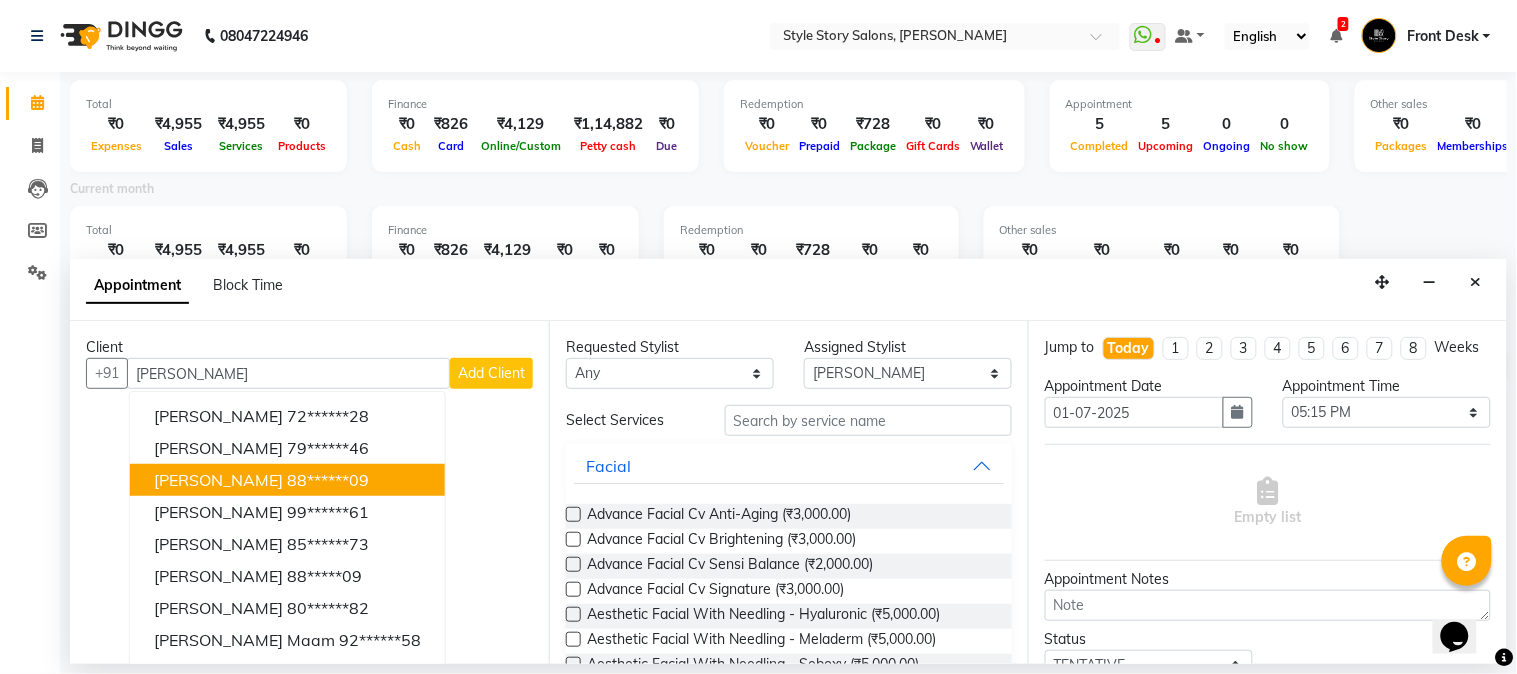 click on "88******09" at bounding box center [328, 480] 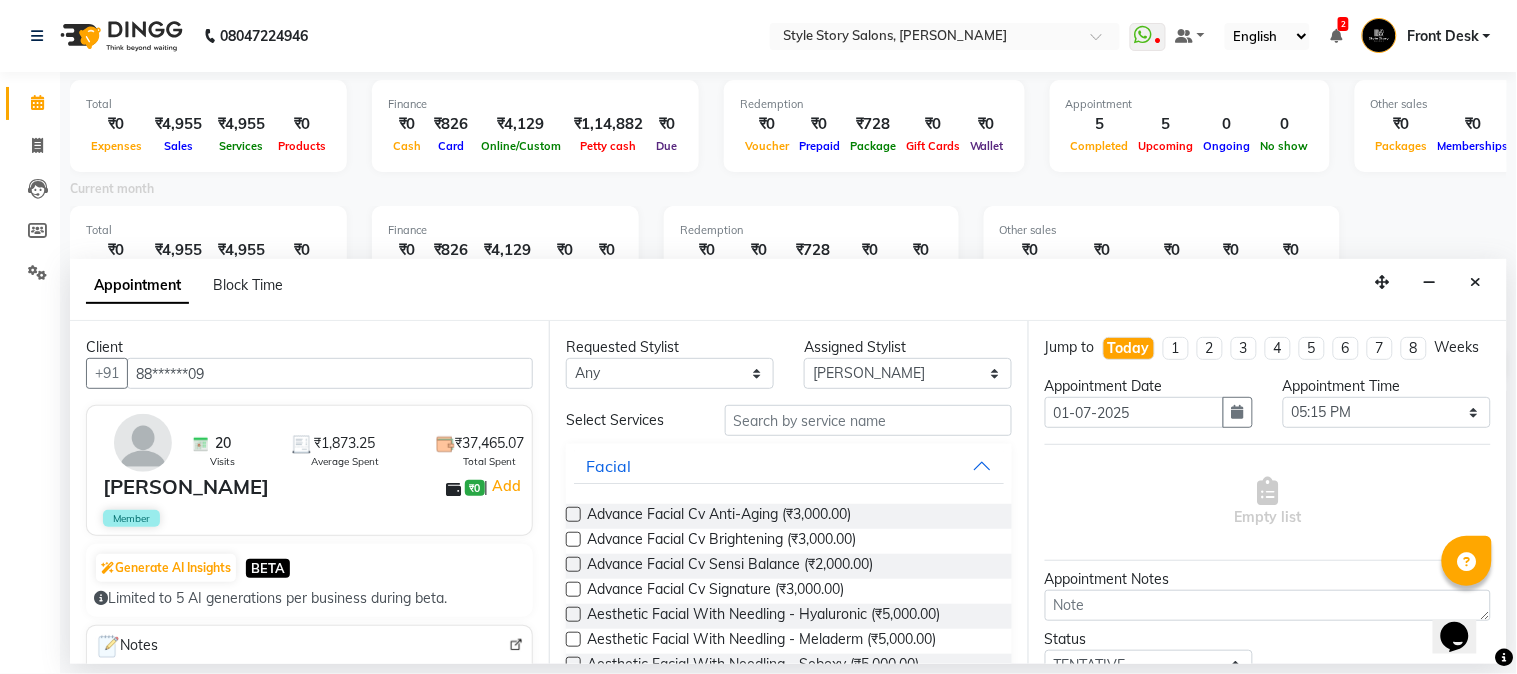 type on "88******09" 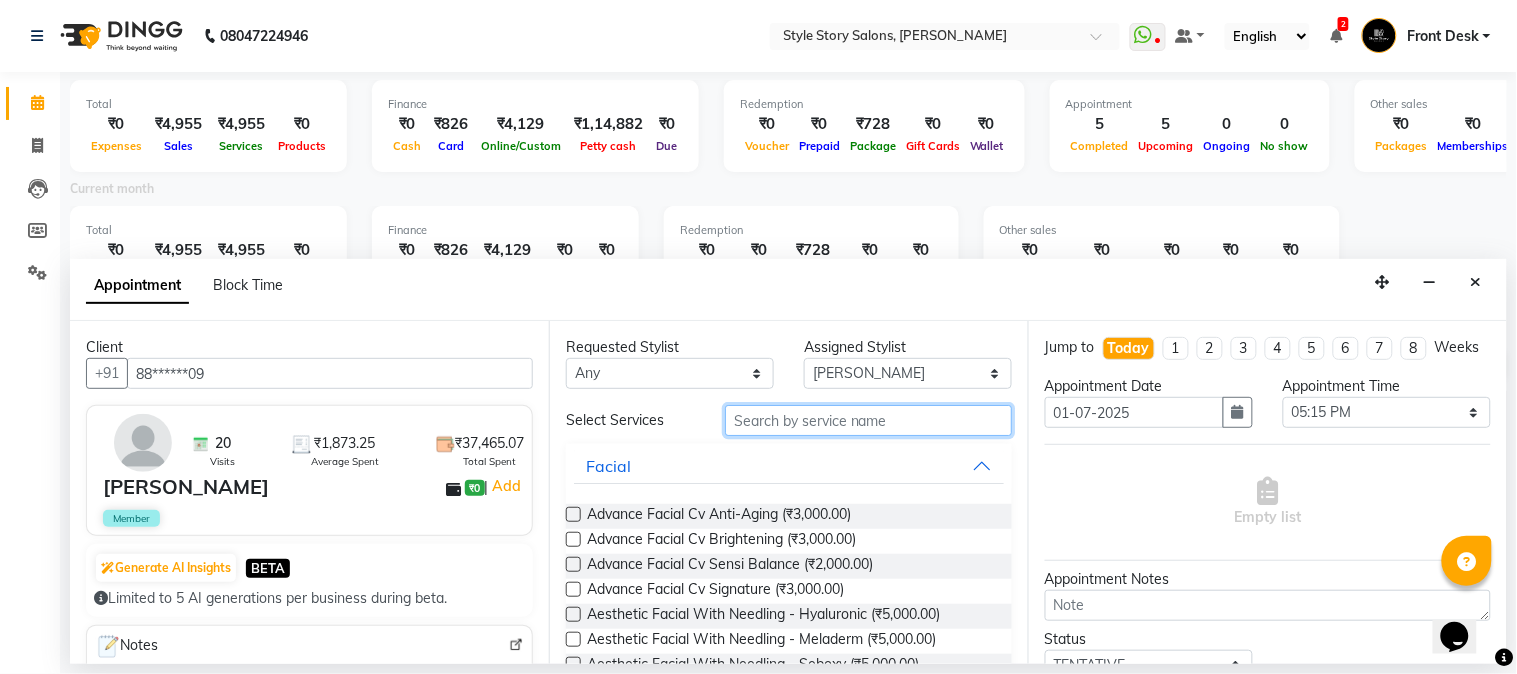 click at bounding box center [868, 420] 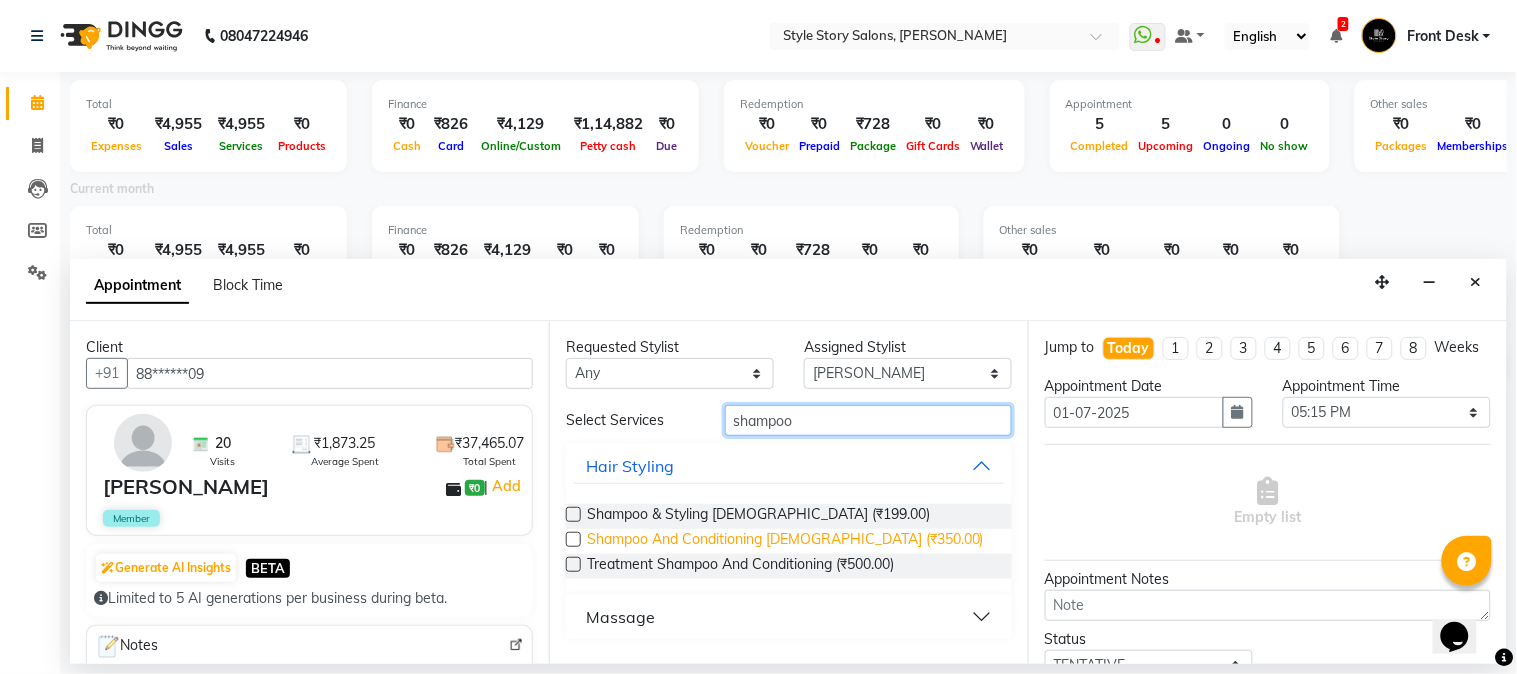 type on "shampoo" 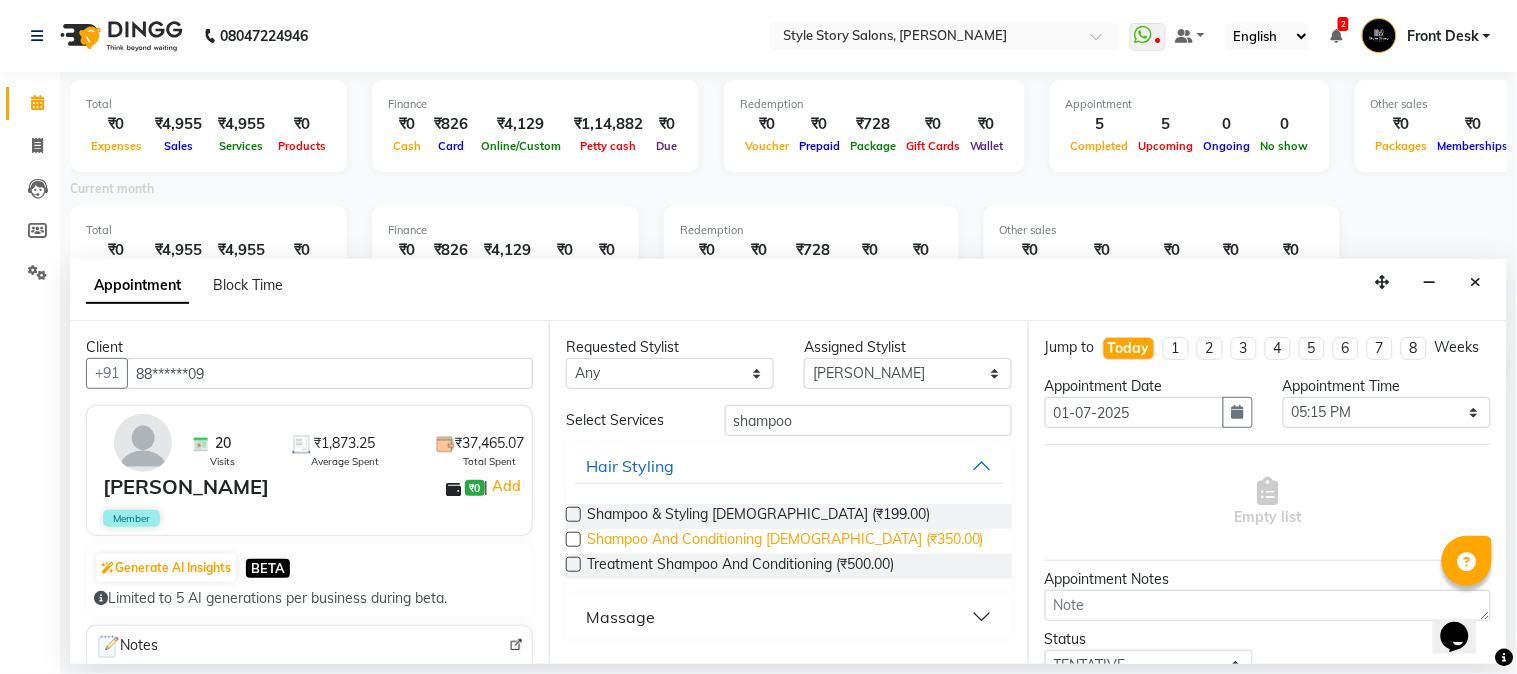 click on "Shampoo And Conditioning [DEMOGRAPHIC_DATA] (₹350.00)" at bounding box center [785, 541] 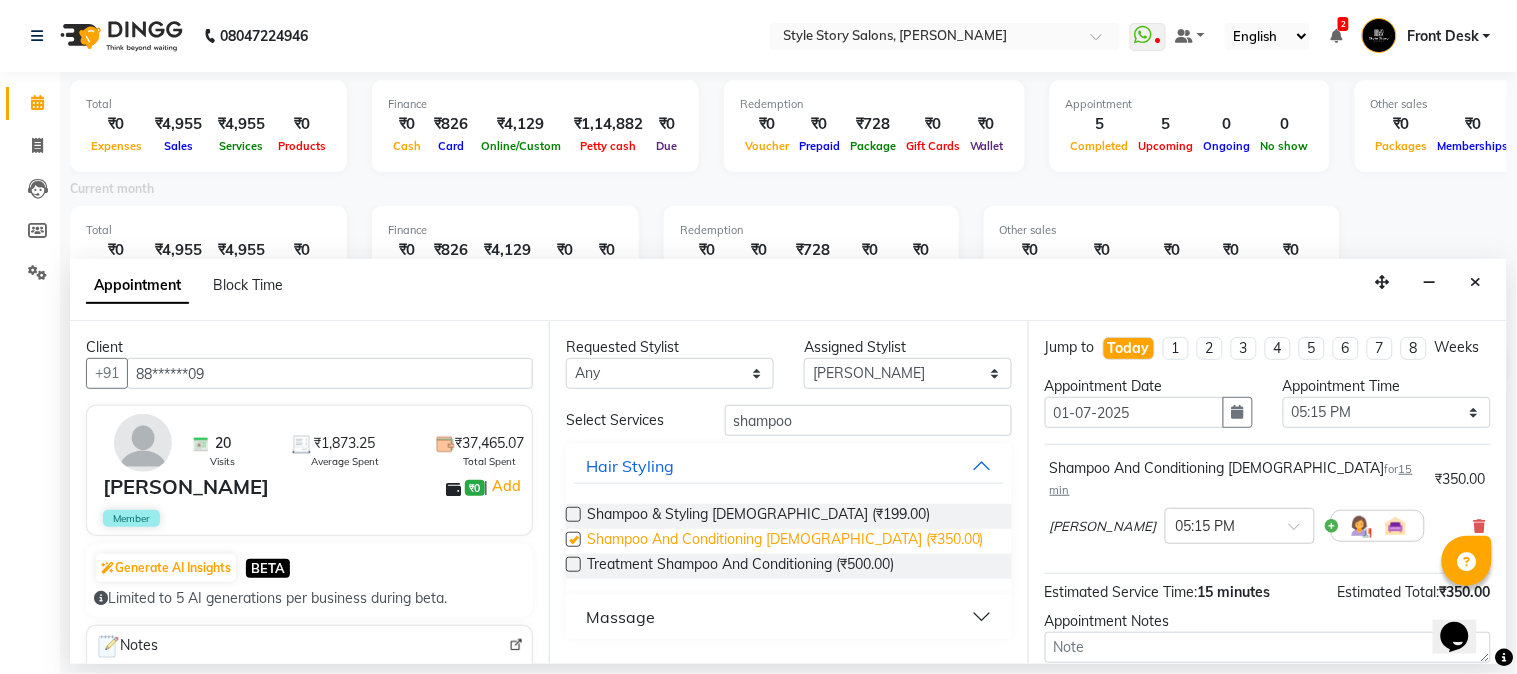 checkbox on "false" 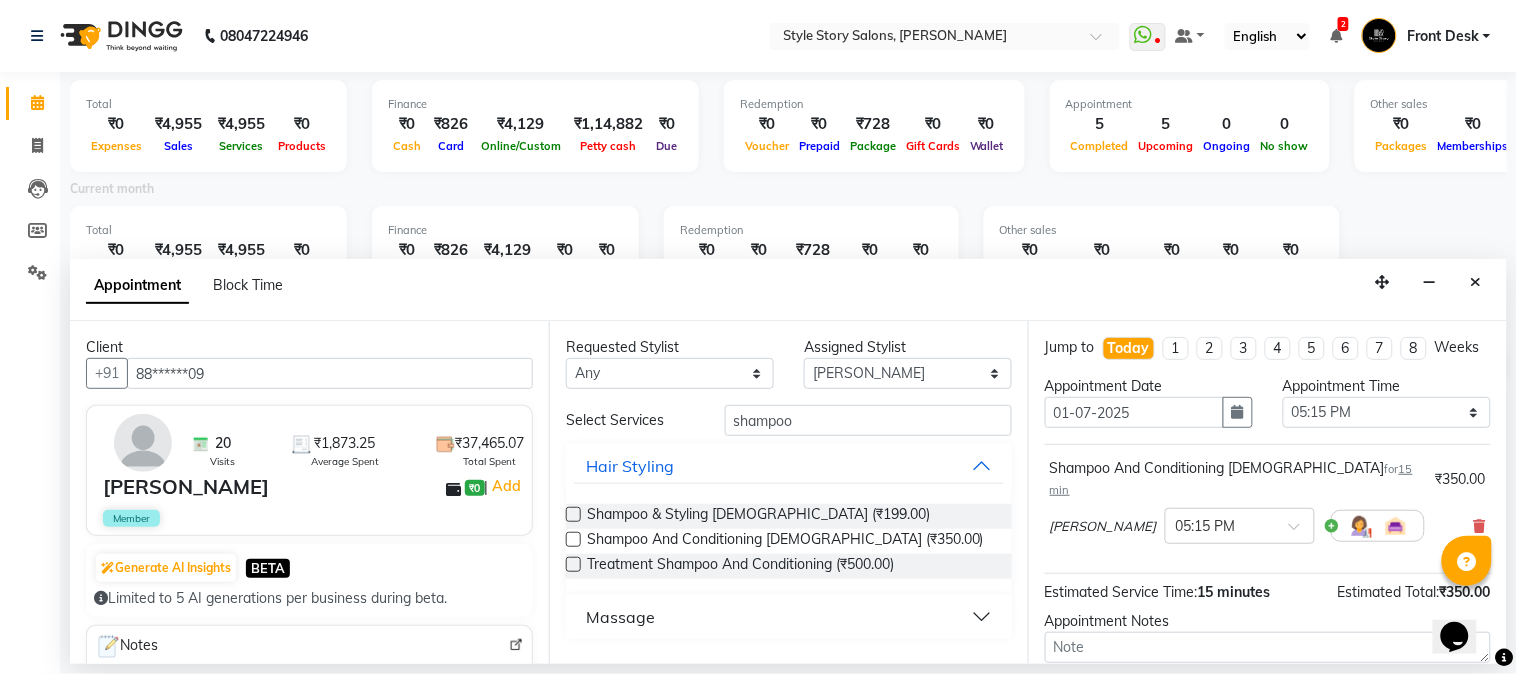 scroll, scrollTop: 183, scrollLeft: 0, axis: vertical 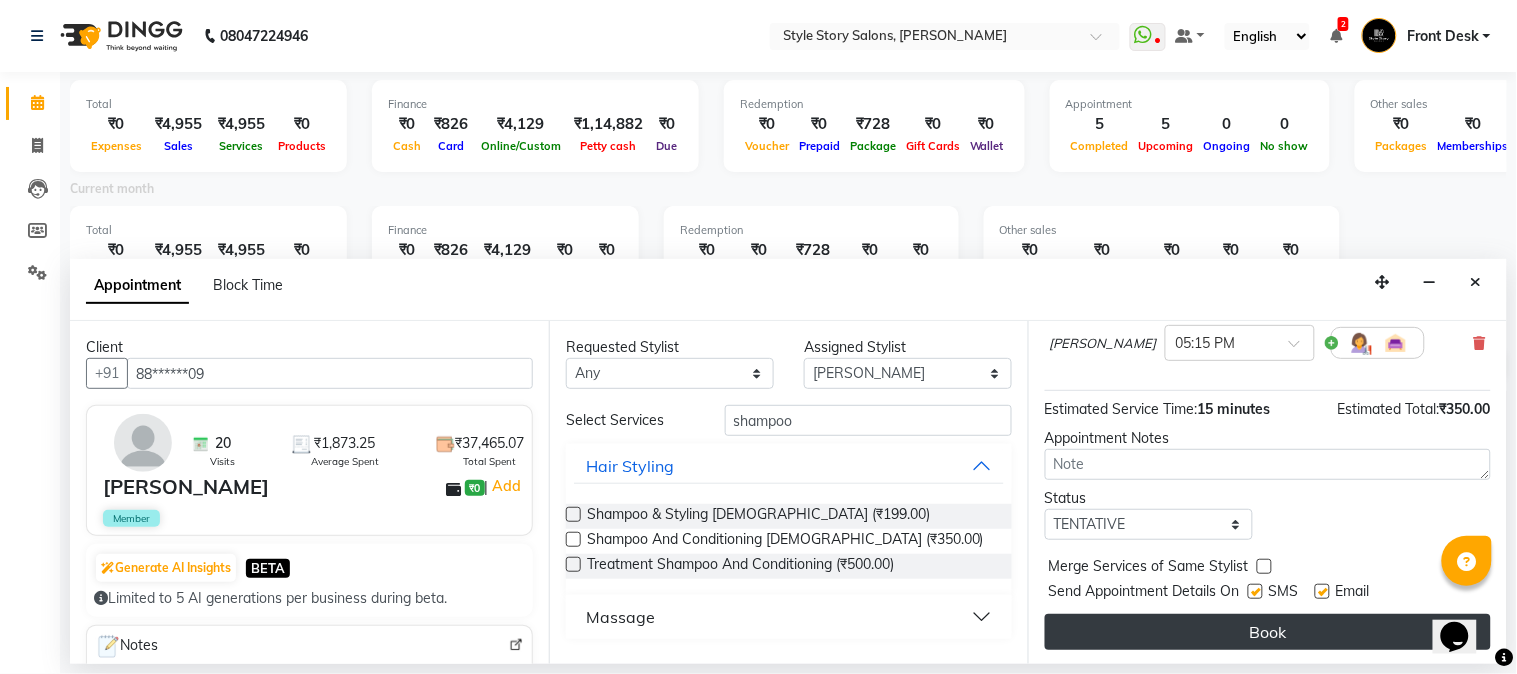 click on "Book" at bounding box center (1268, 632) 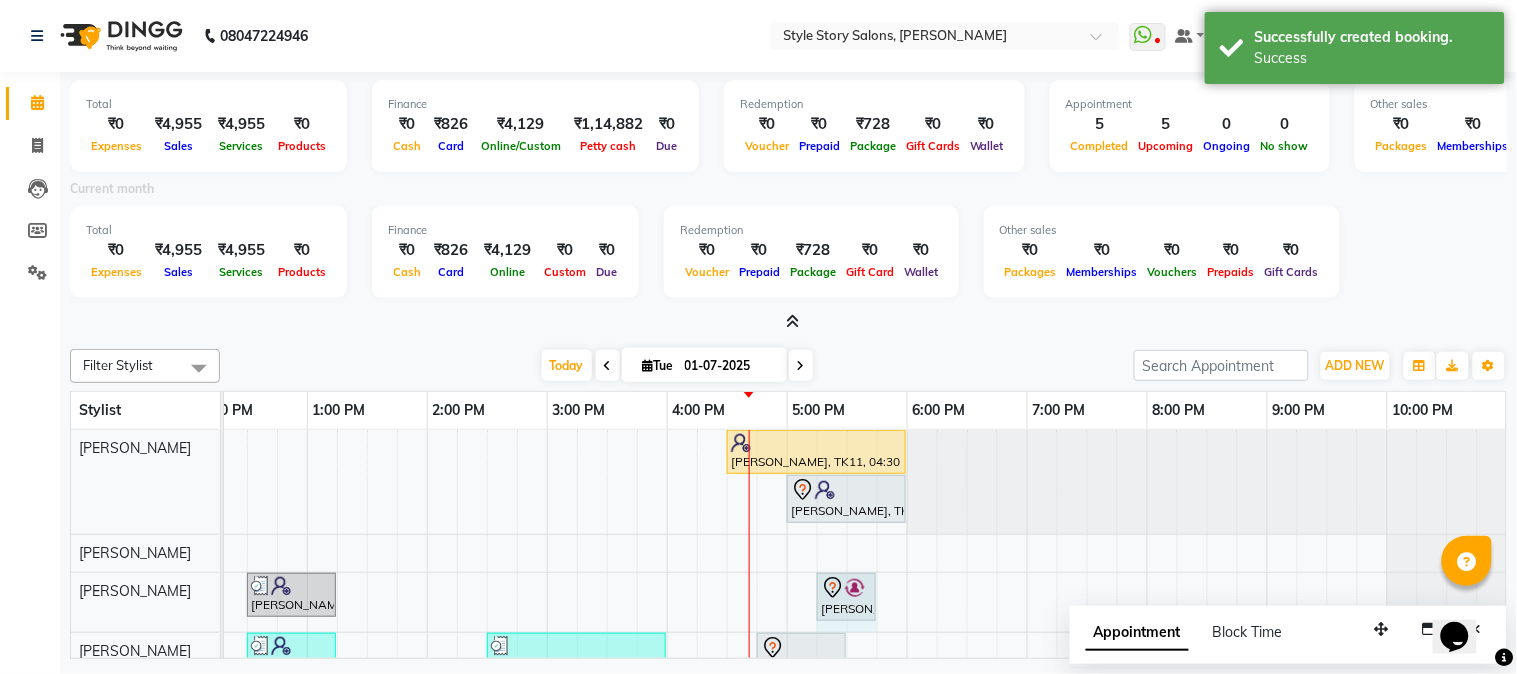 drag, startPoint x: 841, startPoint y: 592, endPoint x: 864, endPoint y: 593, distance: 23.021729 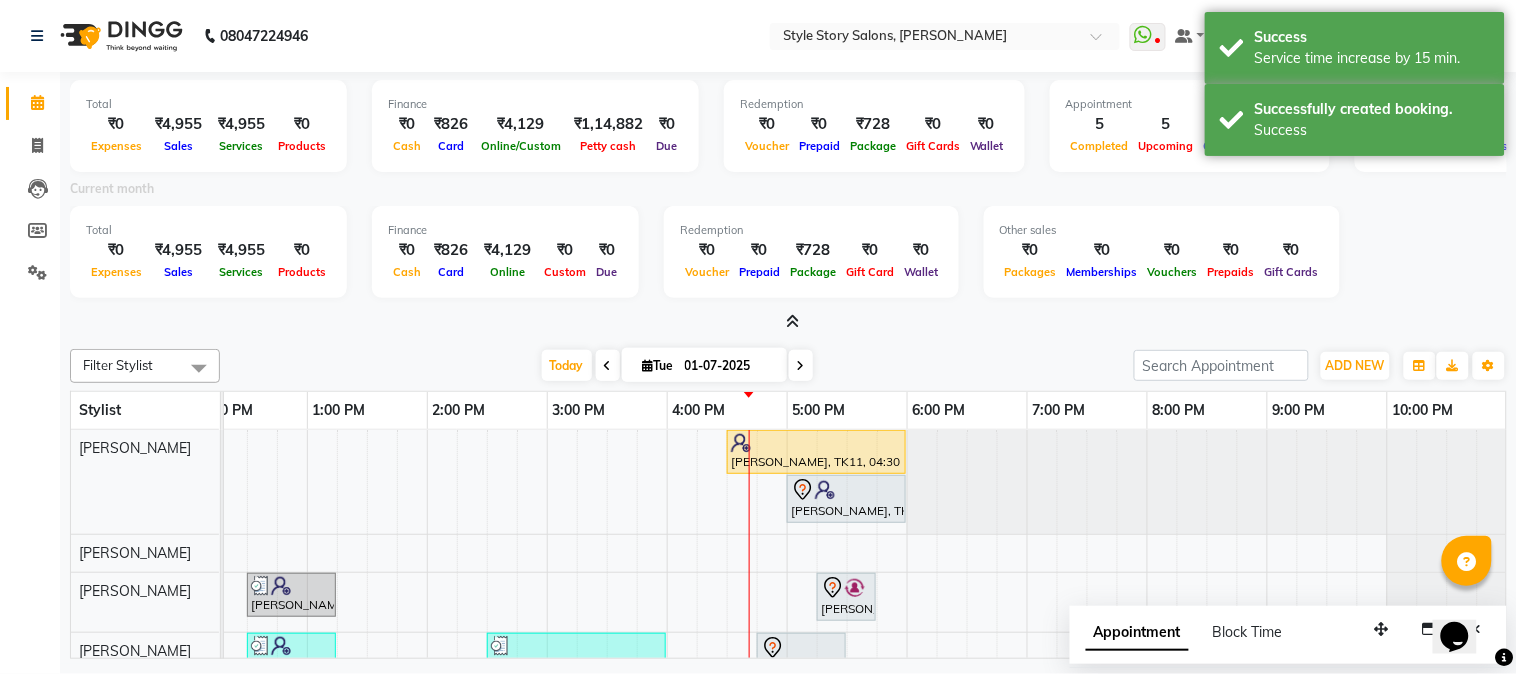 scroll, scrollTop: 267, scrollLeft: 637, axis: both 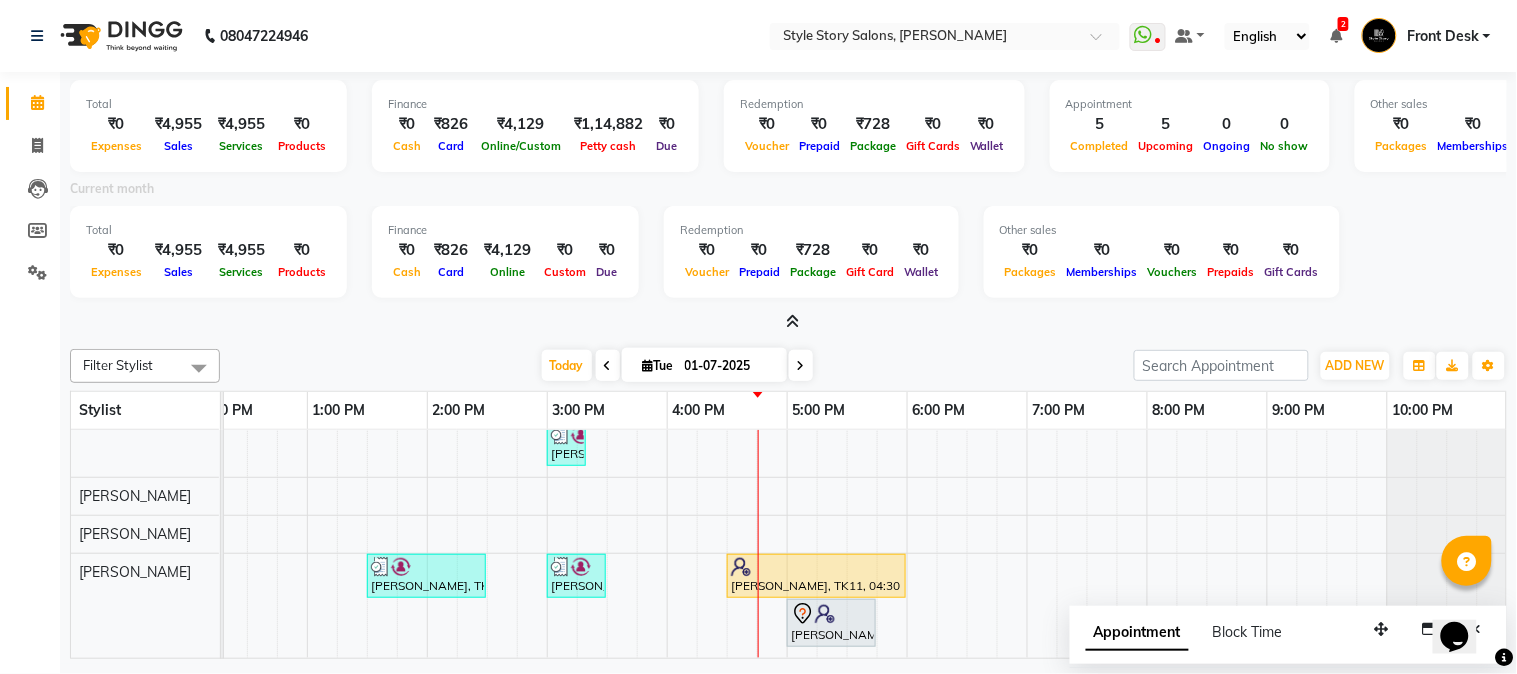 click at bounding box center (801, 366) 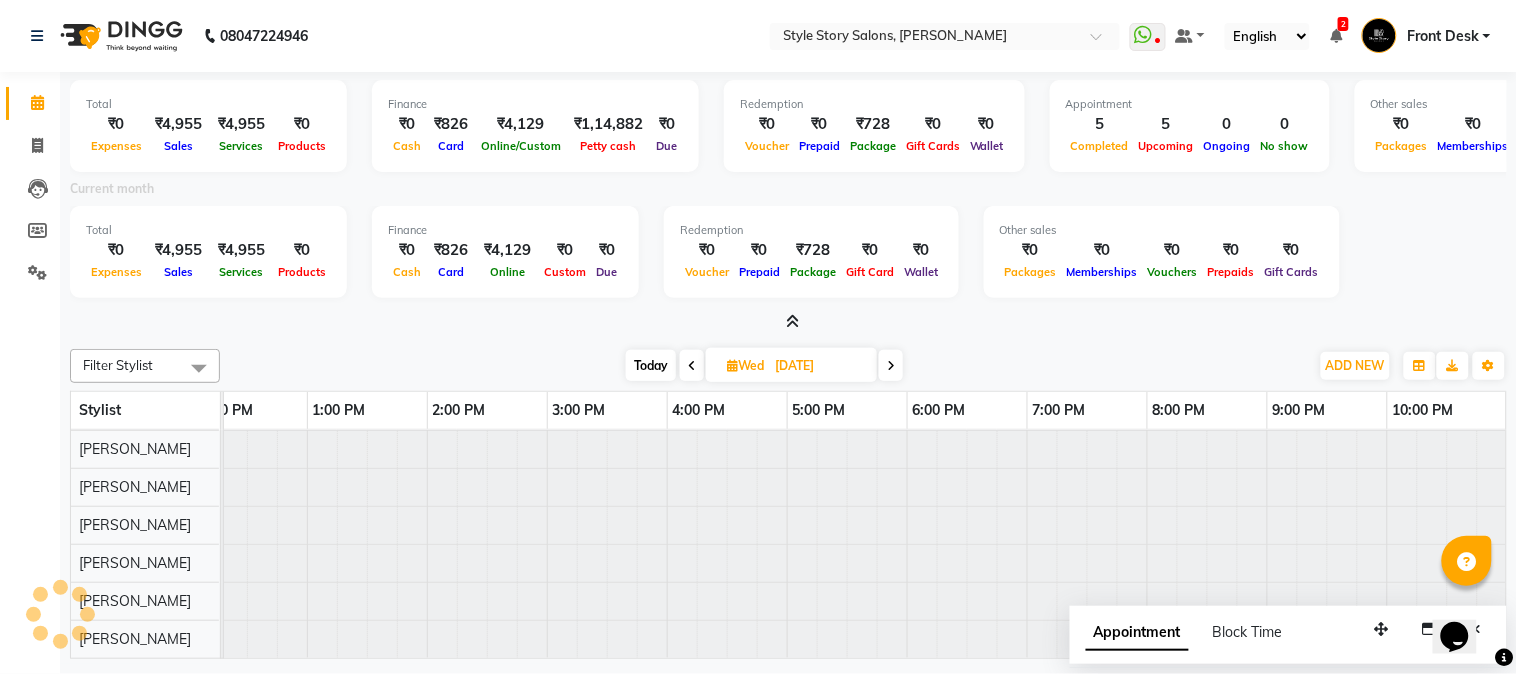scroll, scrollTop: 0, scrollLeft: 0, axis: both 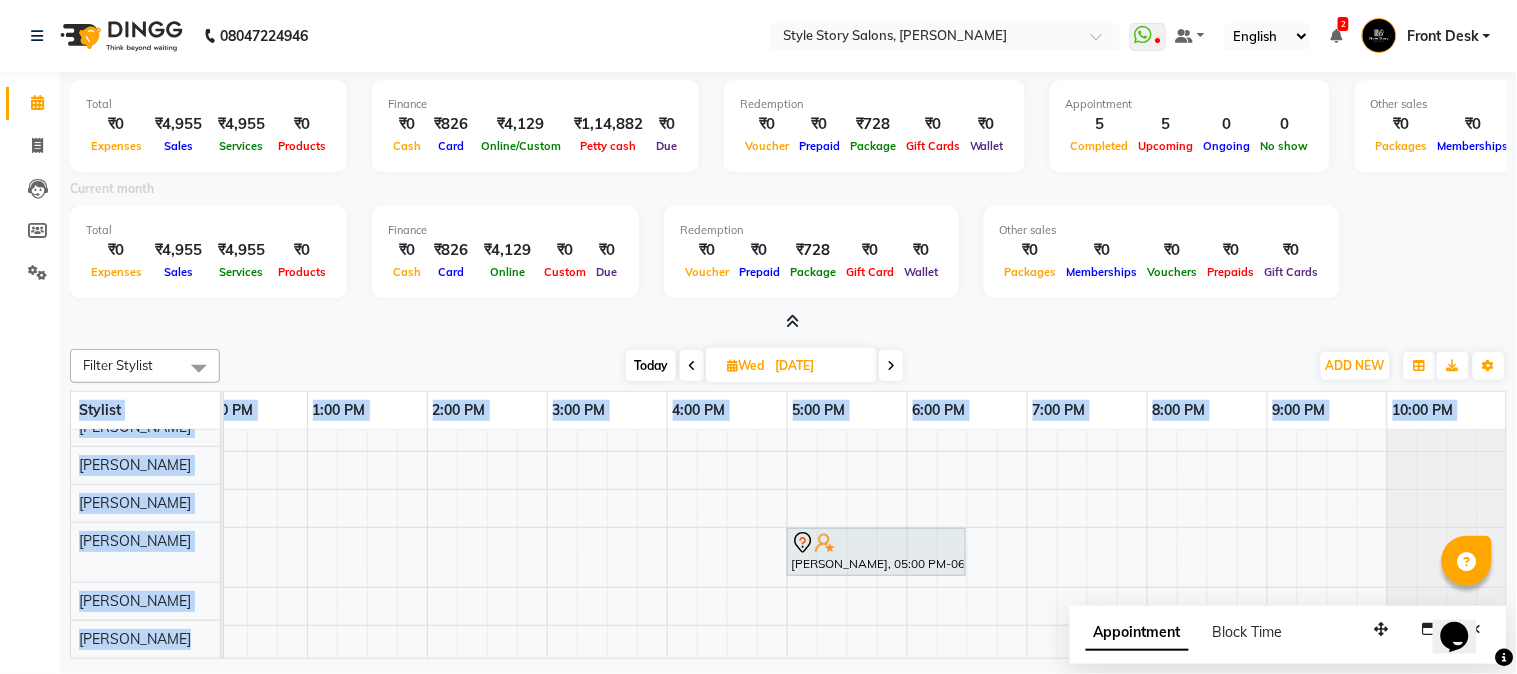 drag, startPoint x: 801, startPoint y: 657, endPoint x: 774, endPoint y: 660, distance: 27.166155 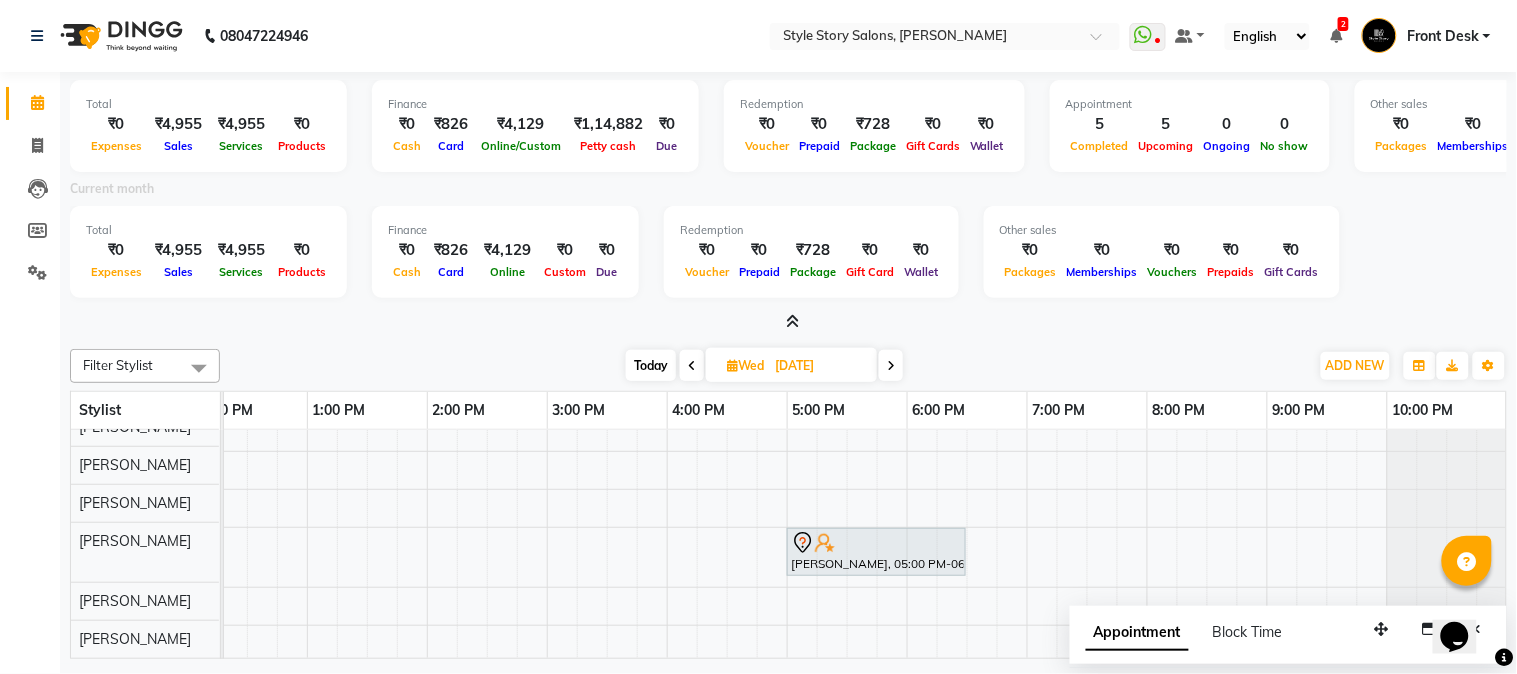 click at bounding box center [692, 366] 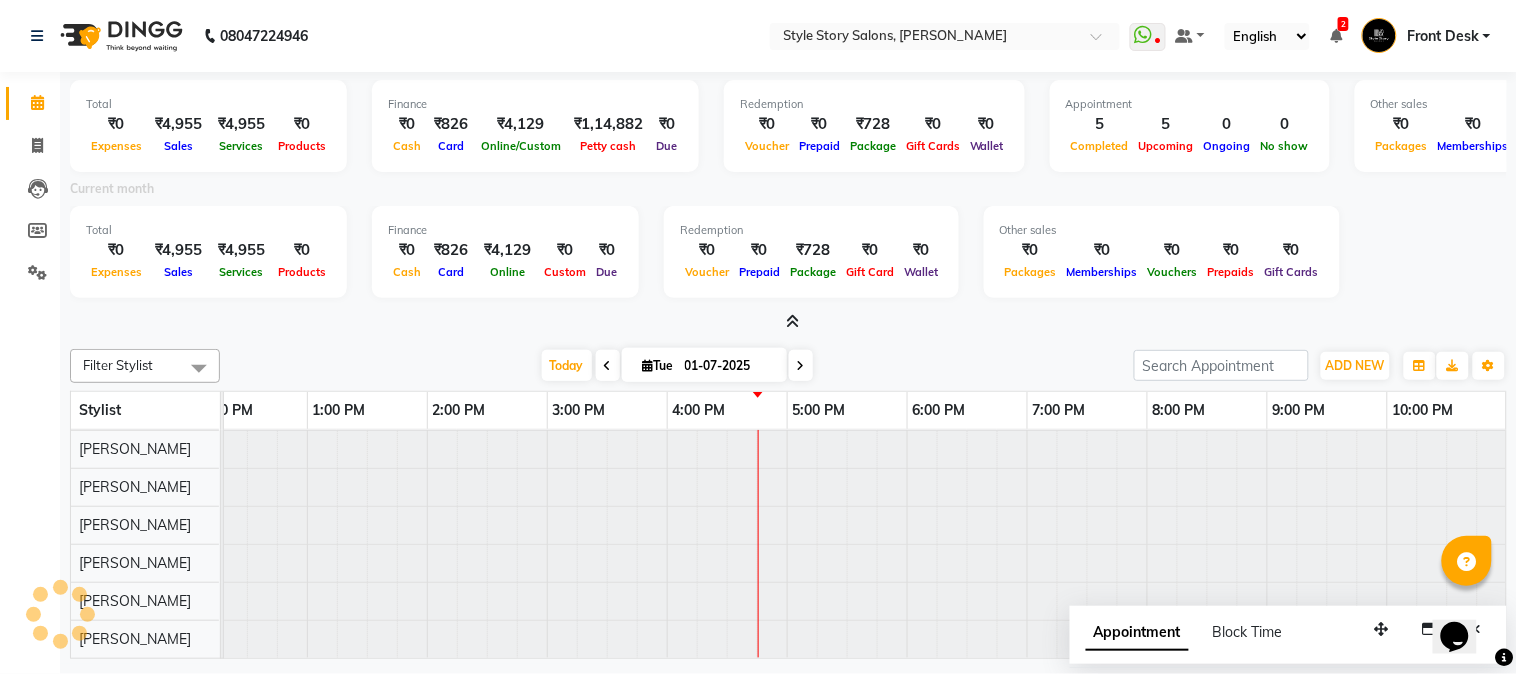 scroll, scrollTop: 0, scrollLeft: 0, axis: both 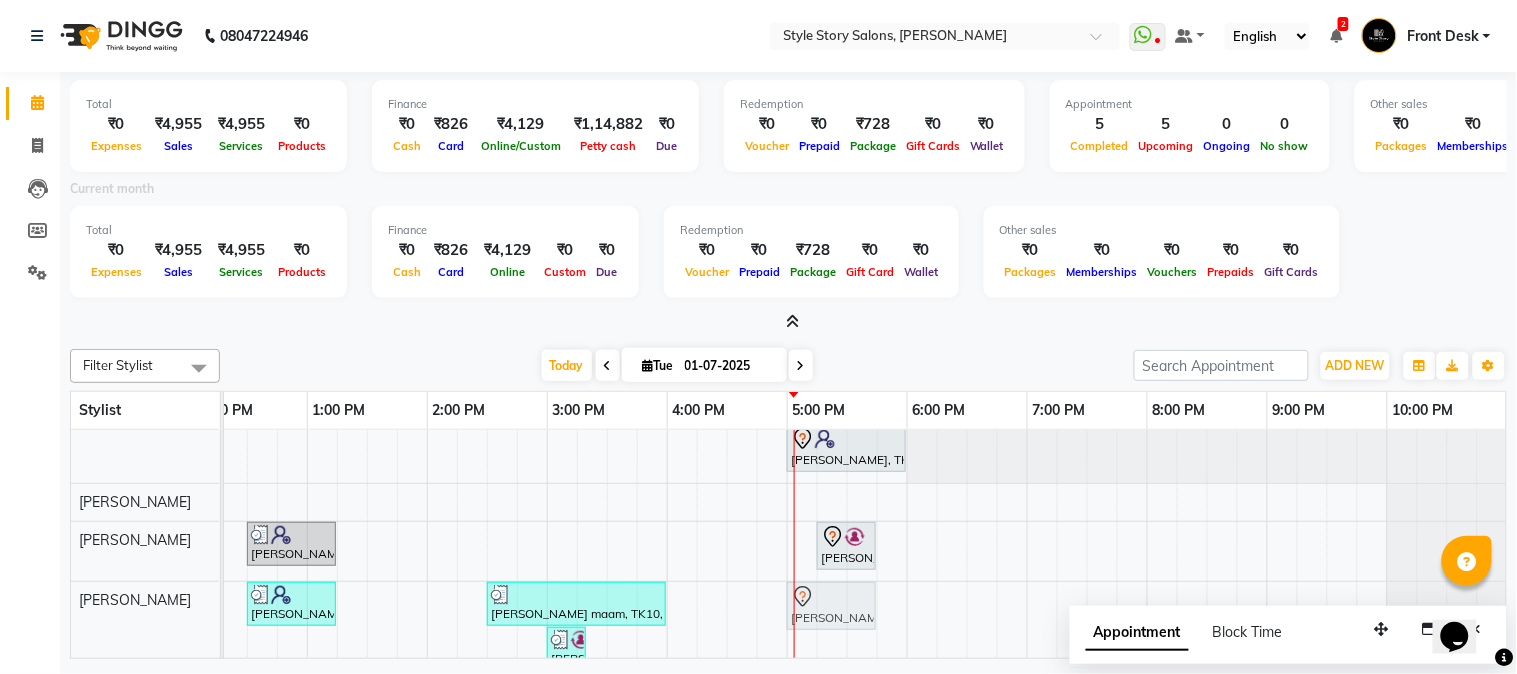 drag, startPoint x: 780, startPoint y: 602, endPoint x: 808, endPoint y: 600, distance: 28.071337 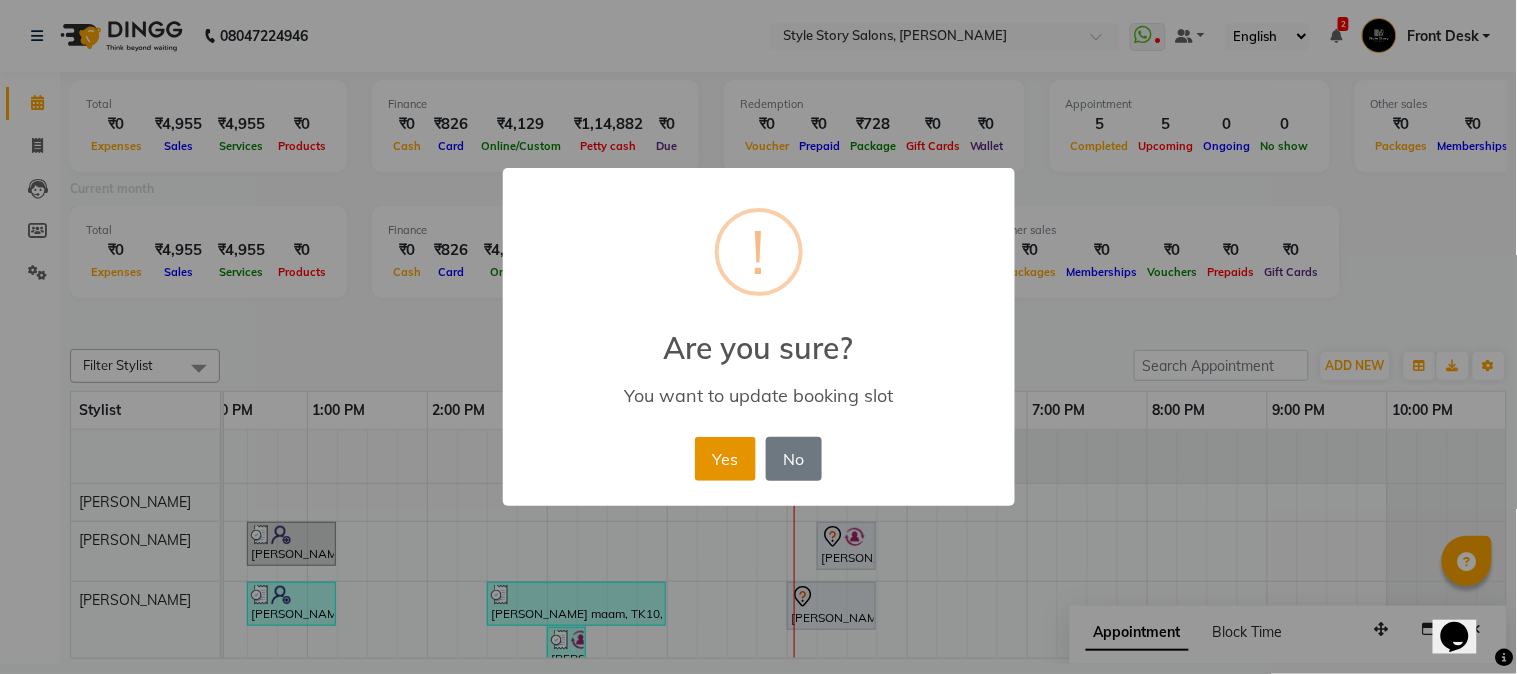 click on "Yes" at bounding box center [725, 459] 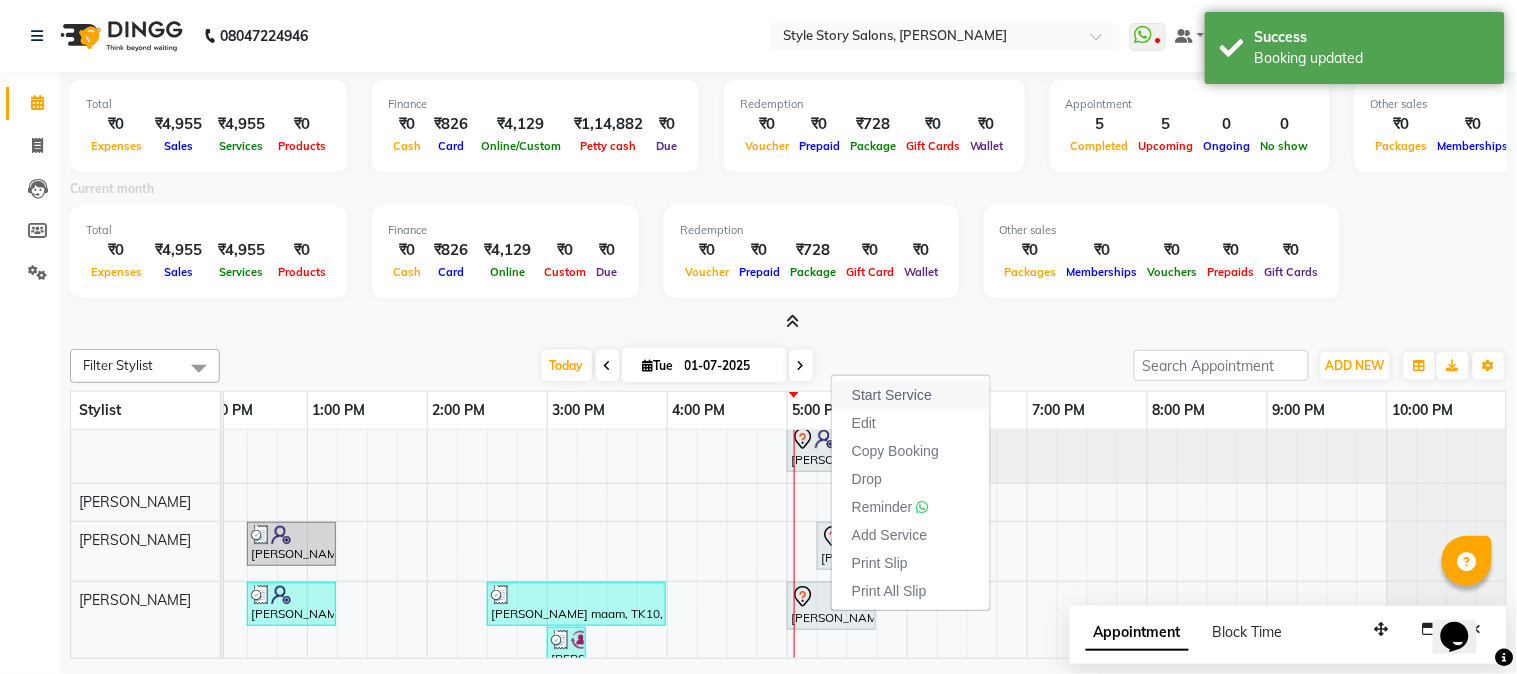 click on "Start Service" at bounding box center (892, 395) 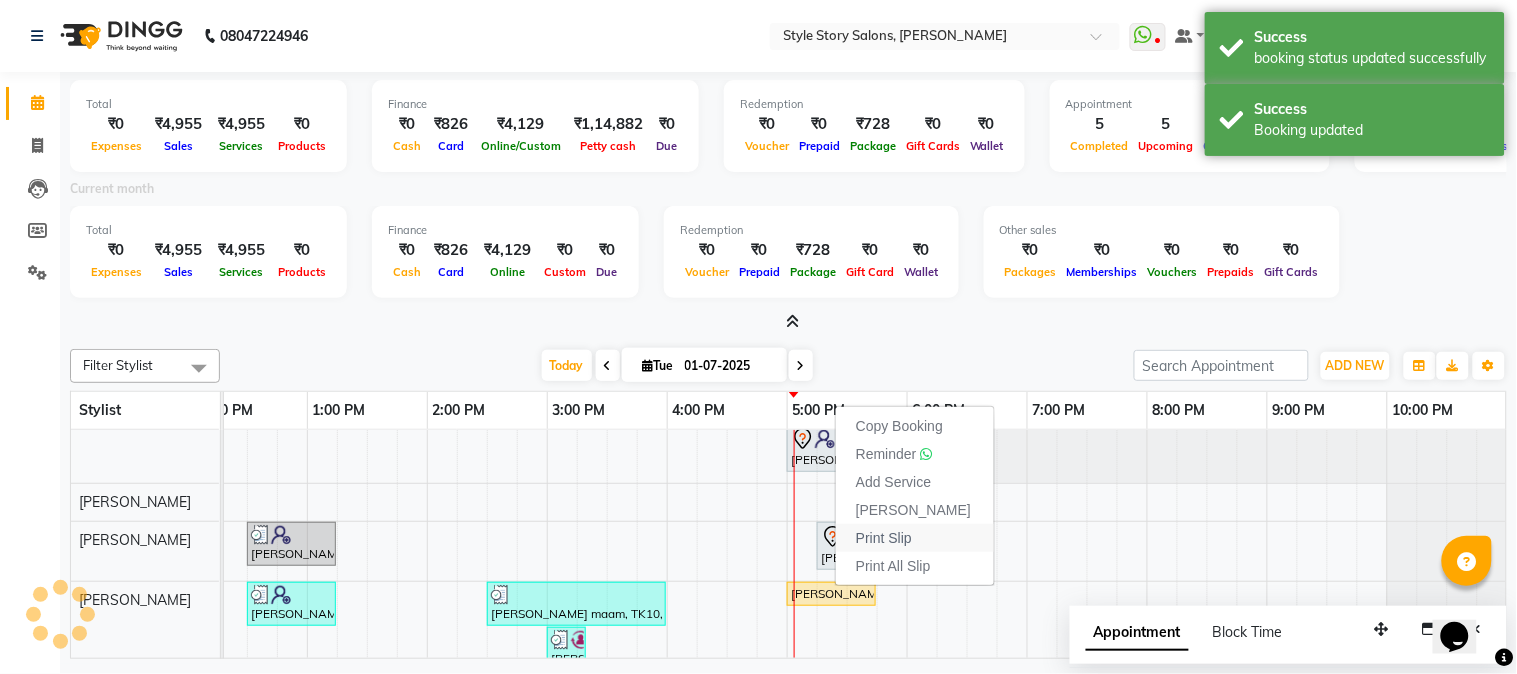 click on "Print Slip" at bounding box center [884, 538] 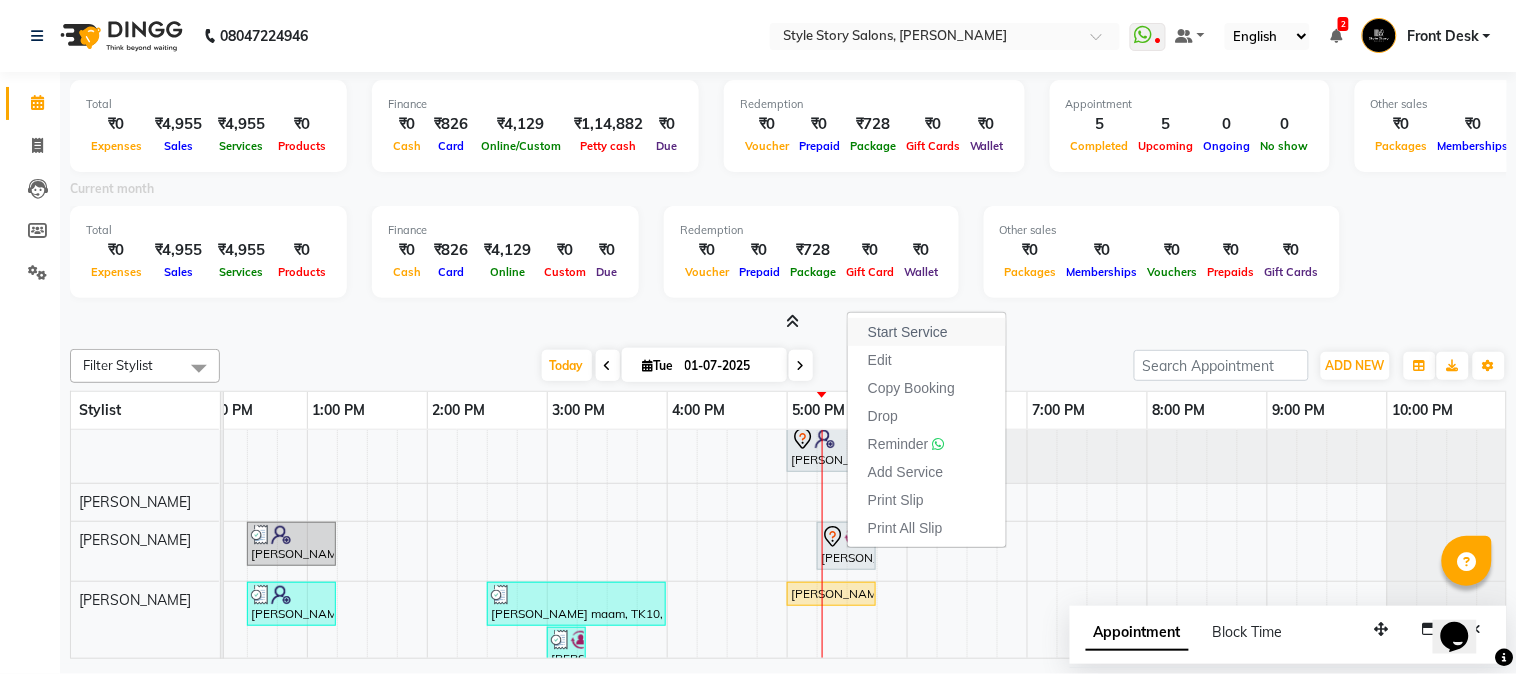 click on "Start Service" at bounding box center (908, 332) 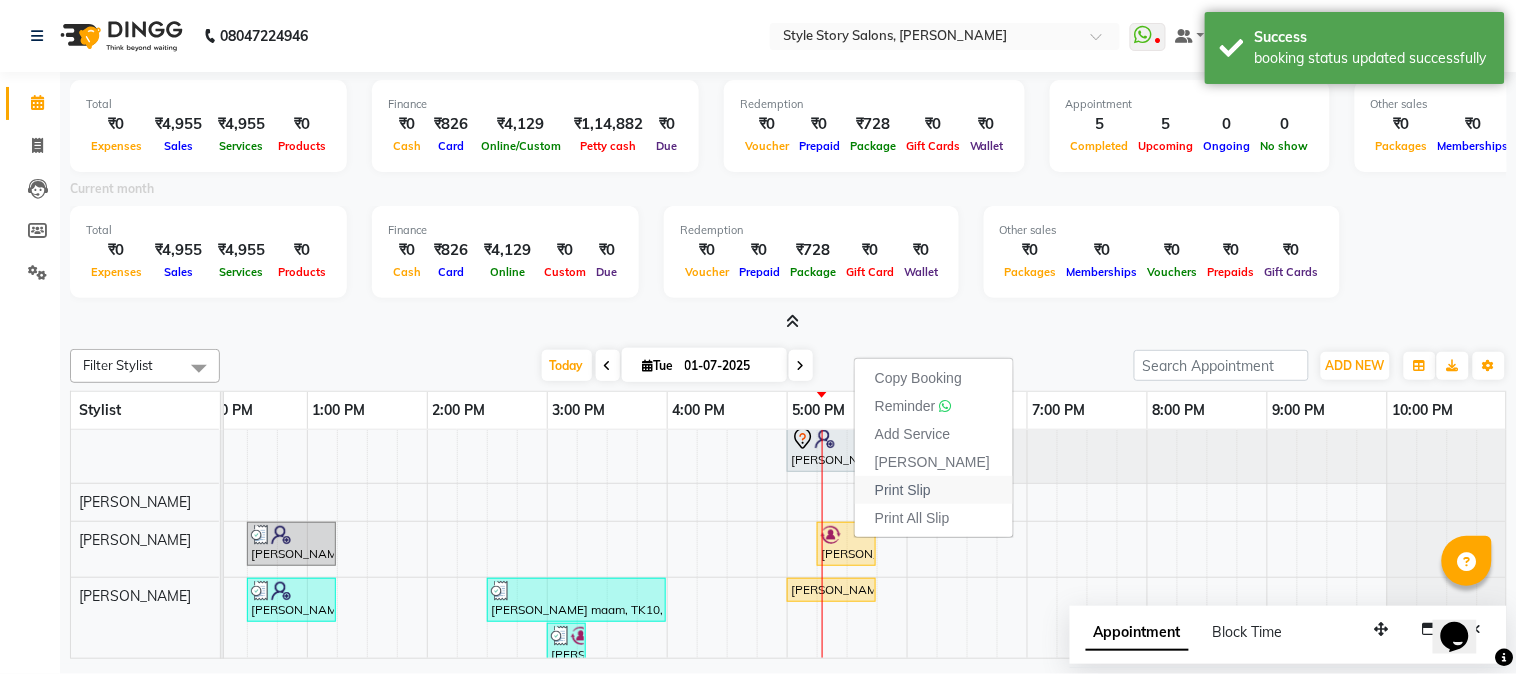 click on "Print Slip" at bounding box center [934, 490] 